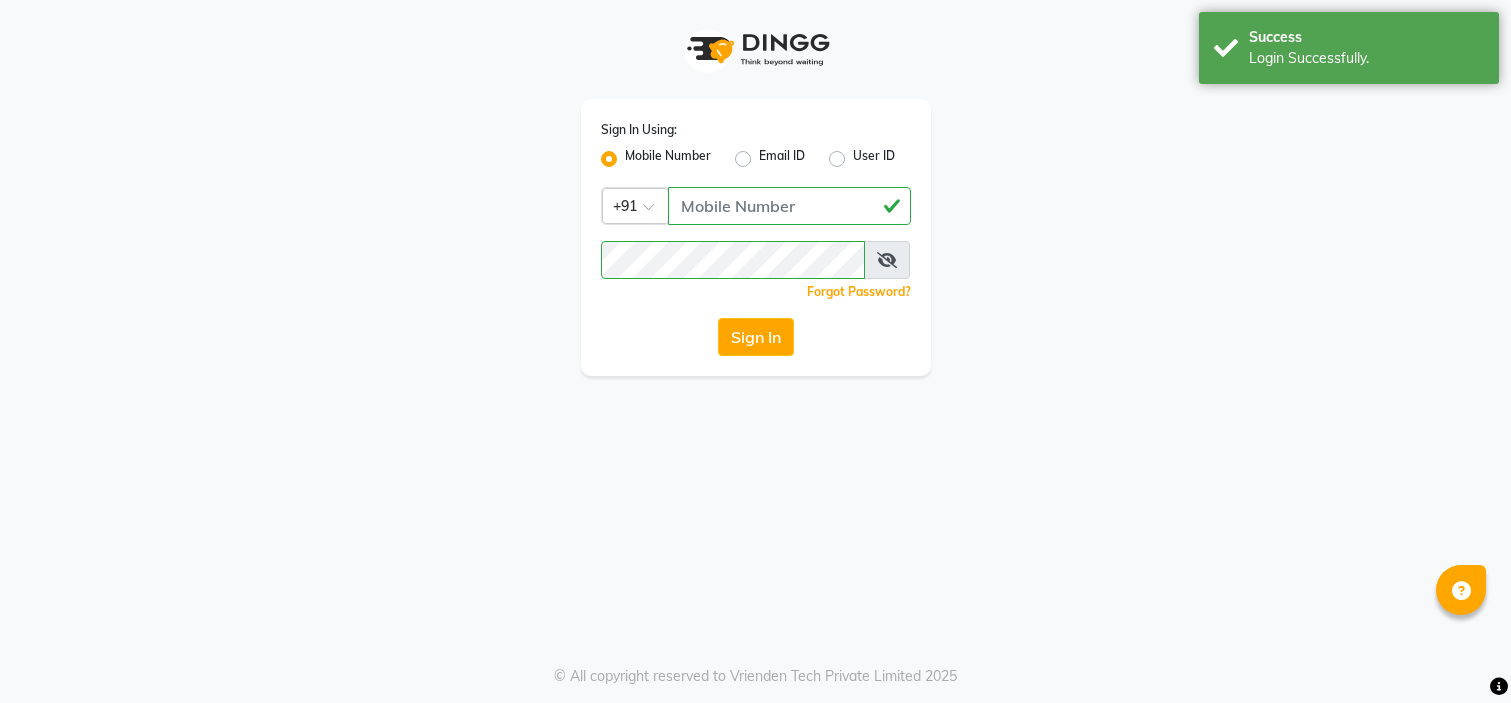 scroll, scrollTop: 0, scrollLeft: 0, axis: both 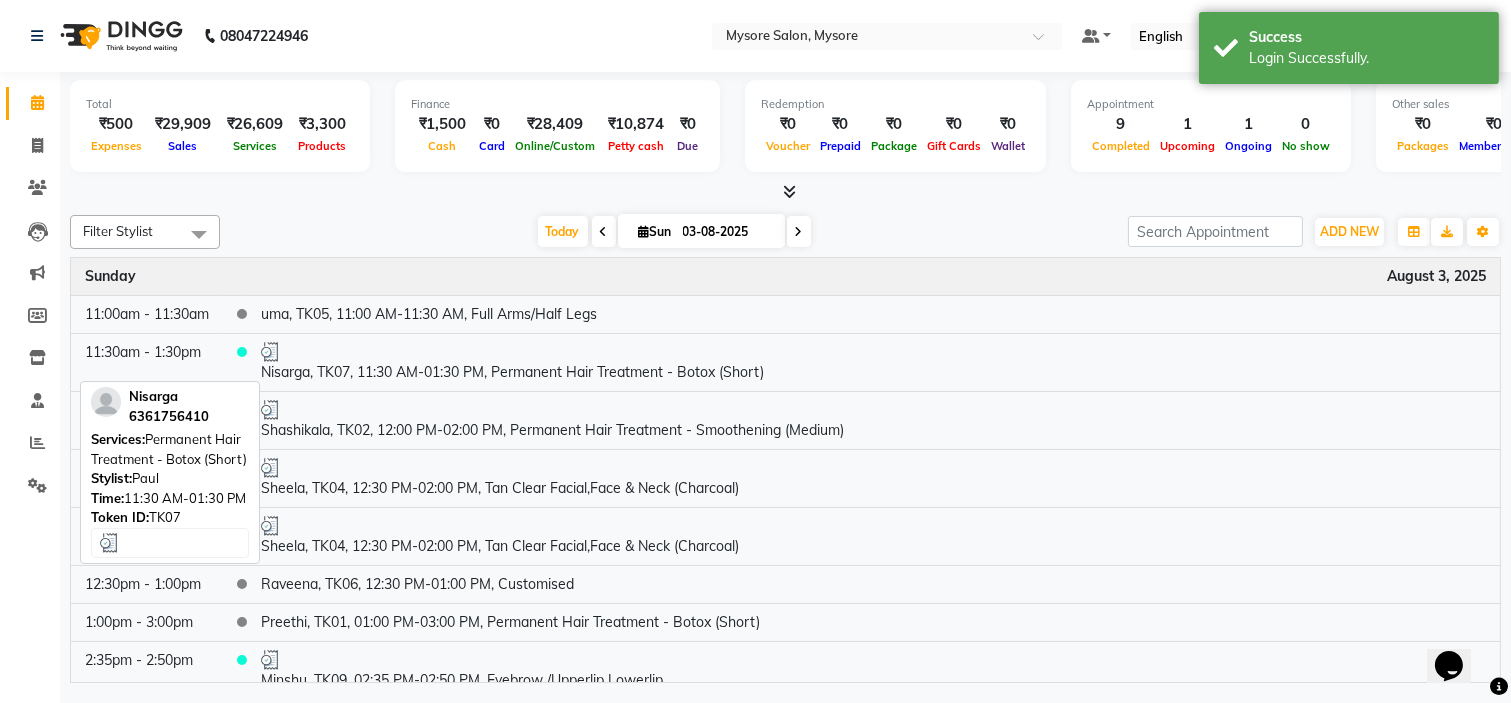 select on "en" 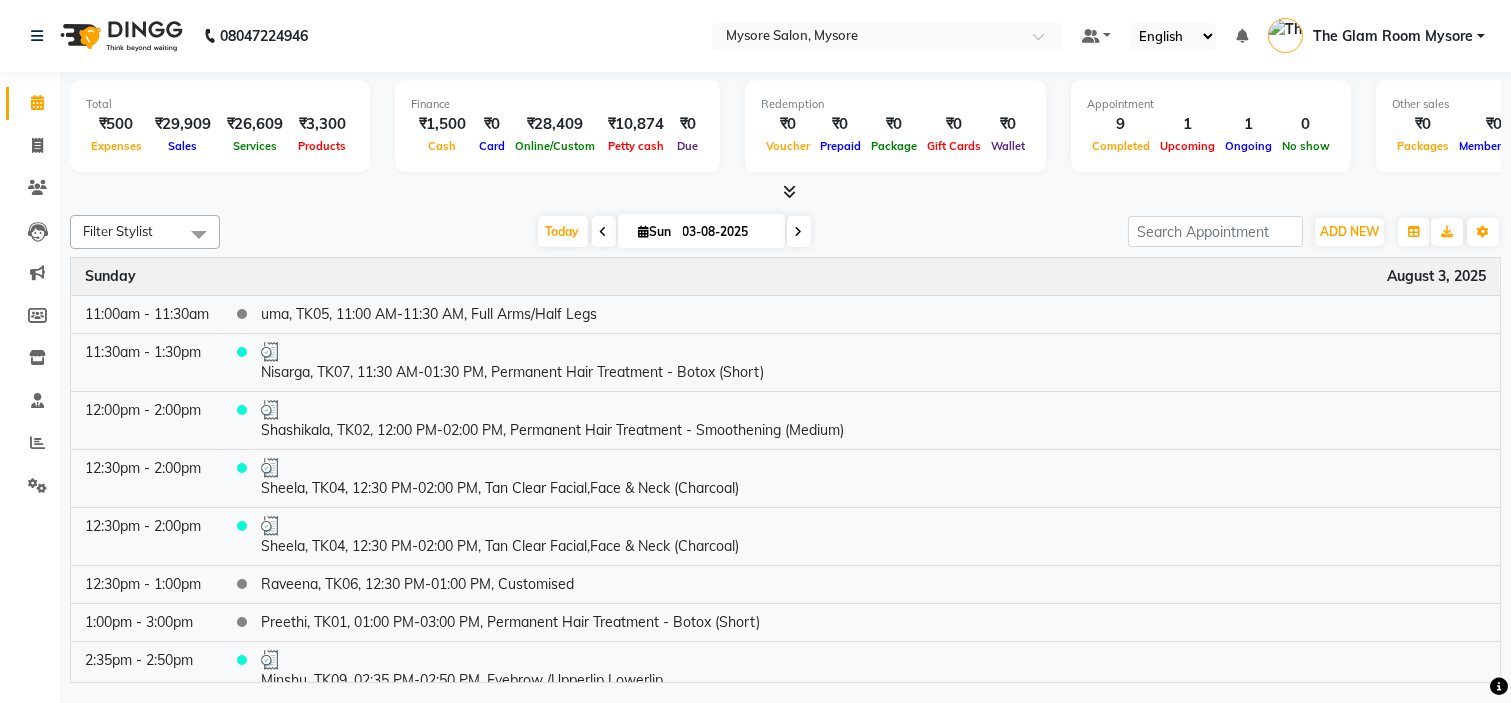 scroll, scrollTop: 364, scrollLeft: 0, axis: vertical 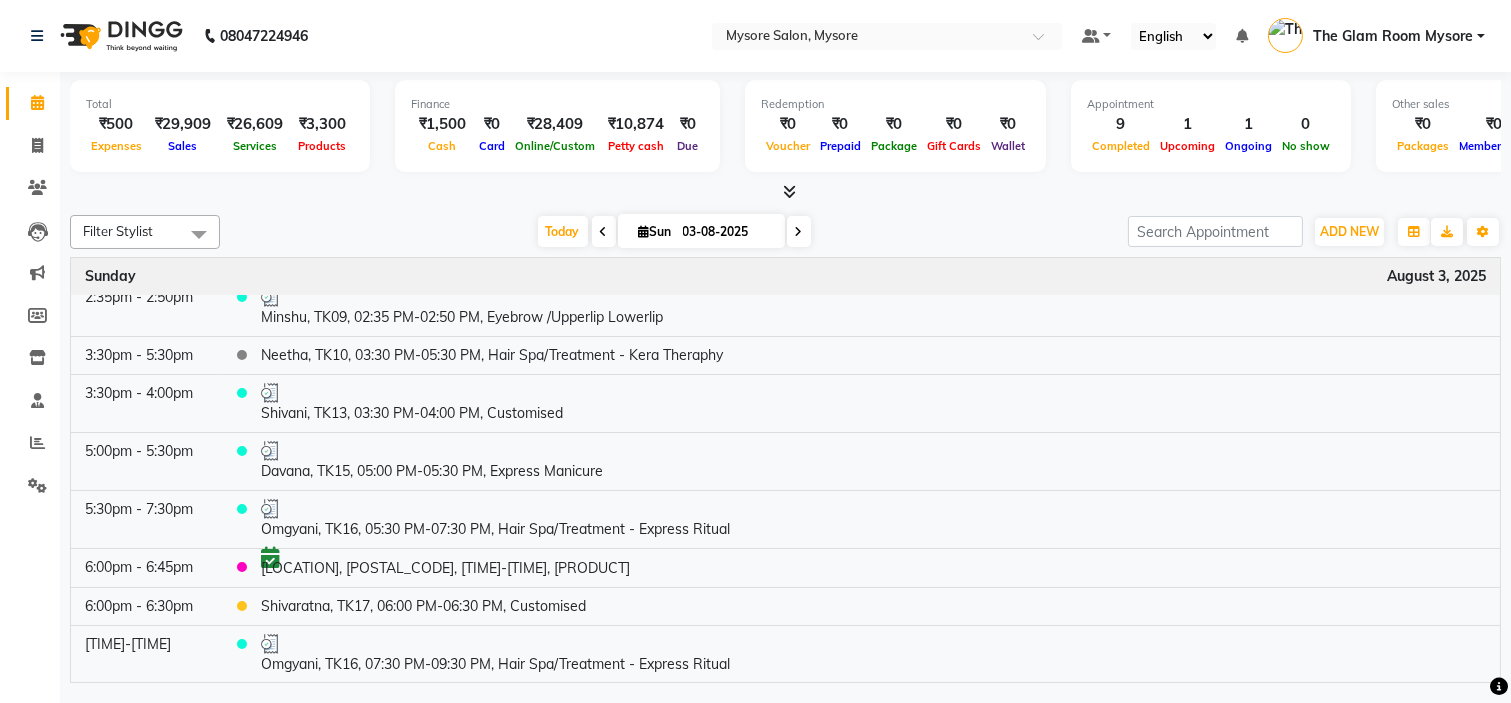click at bounding box center (785, 192) 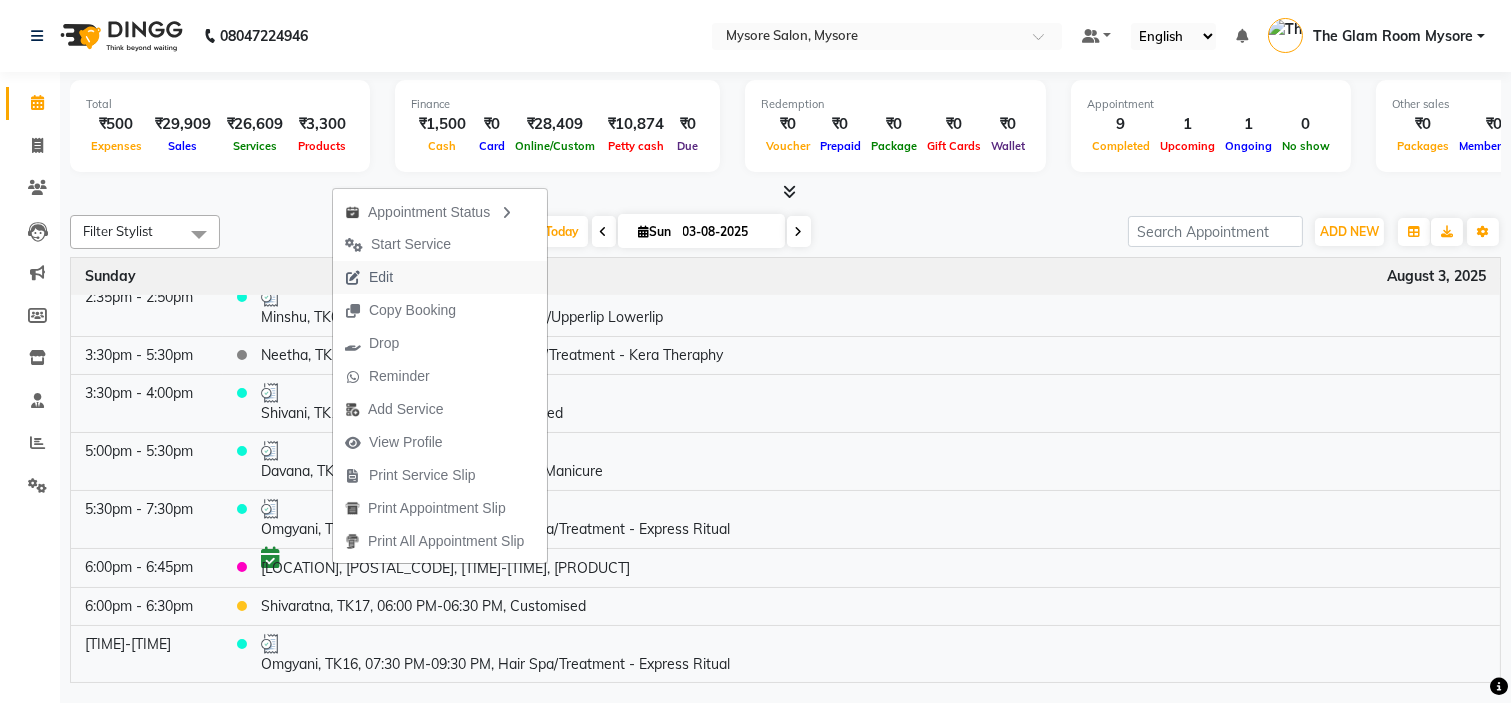 click on "Edit" at bounding box center (440, 277) 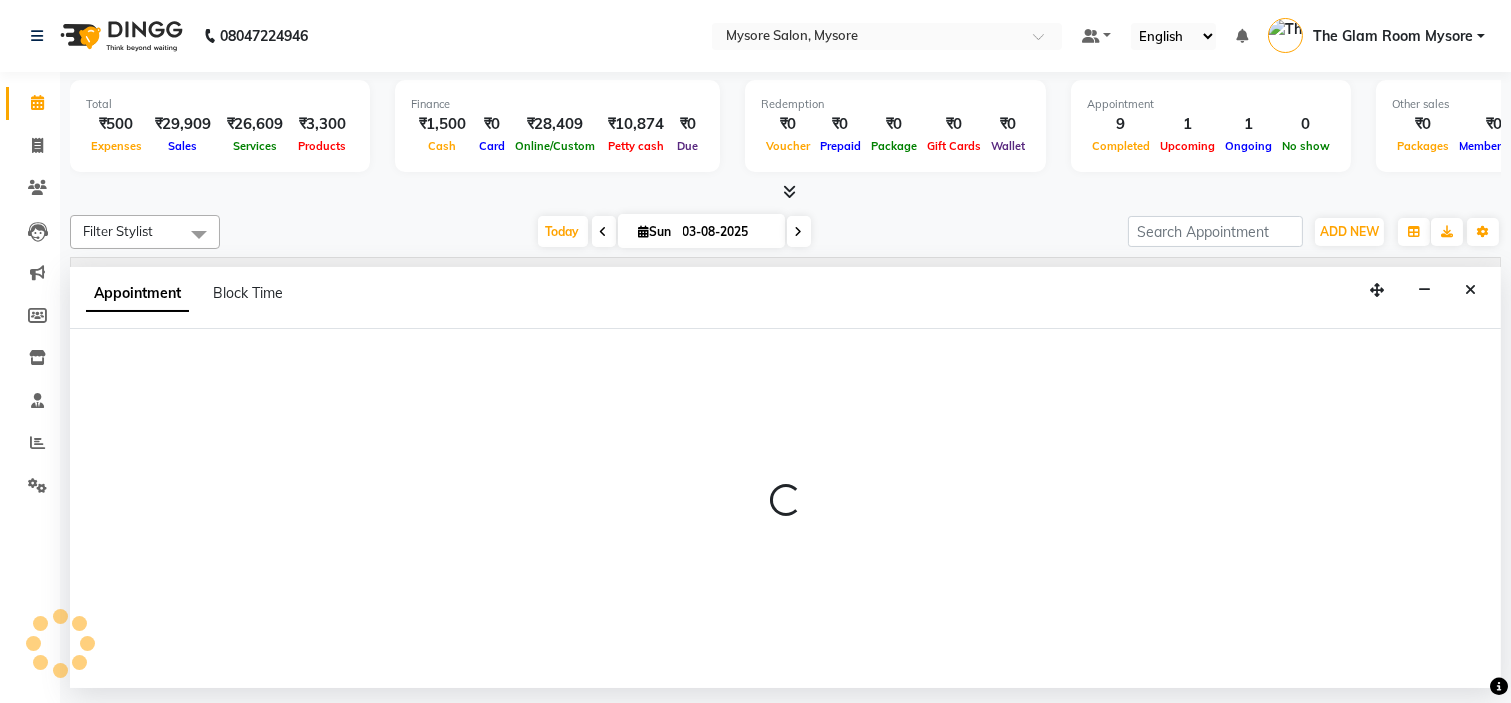 select on "tentative" 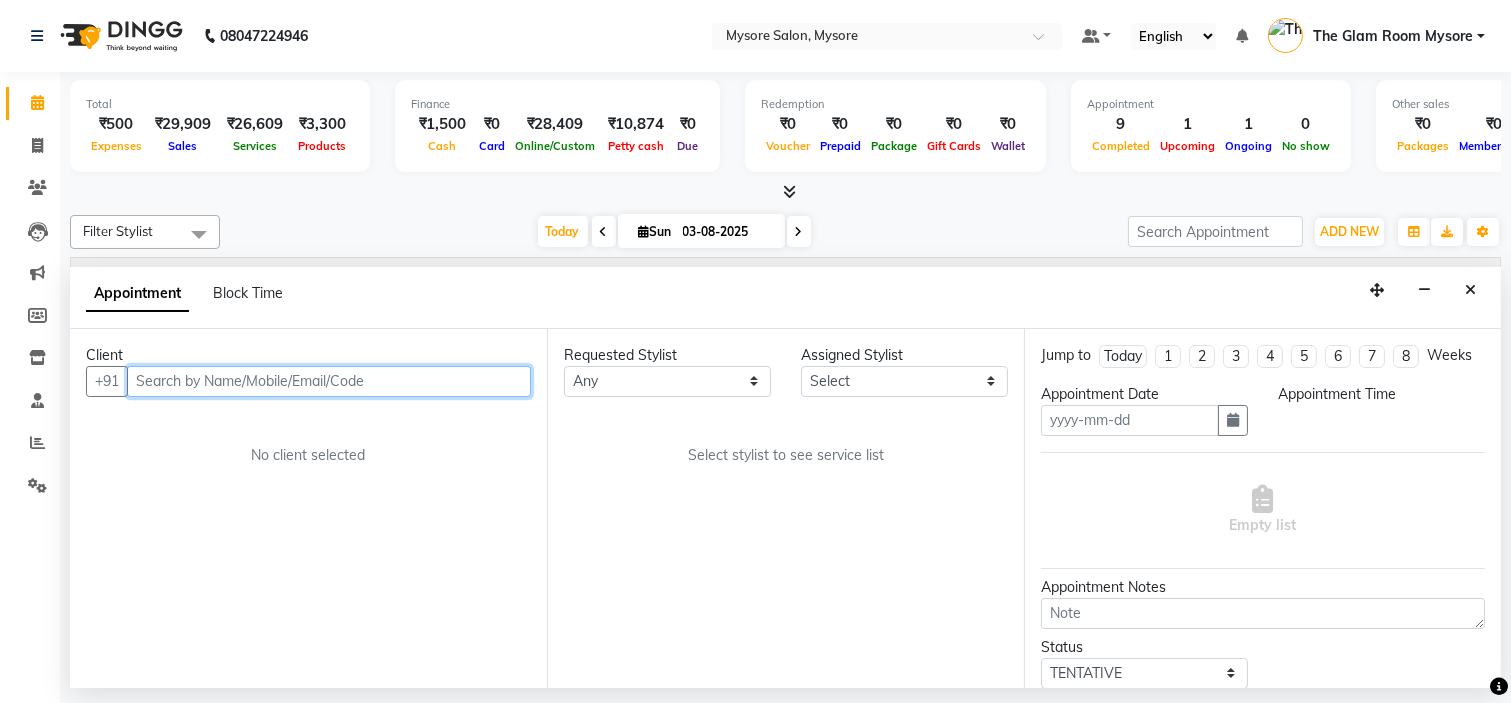 type on "03-08-2025" 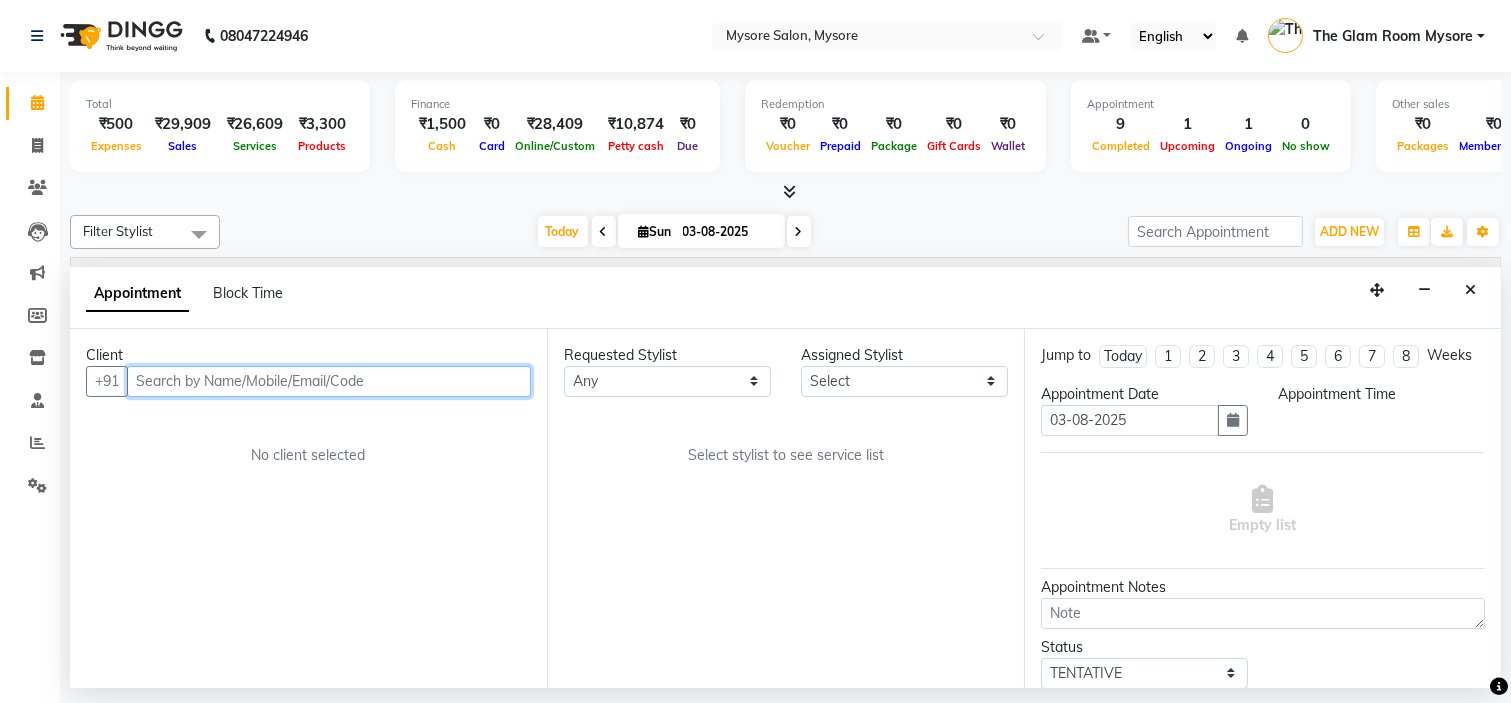 select on "confirm booking" 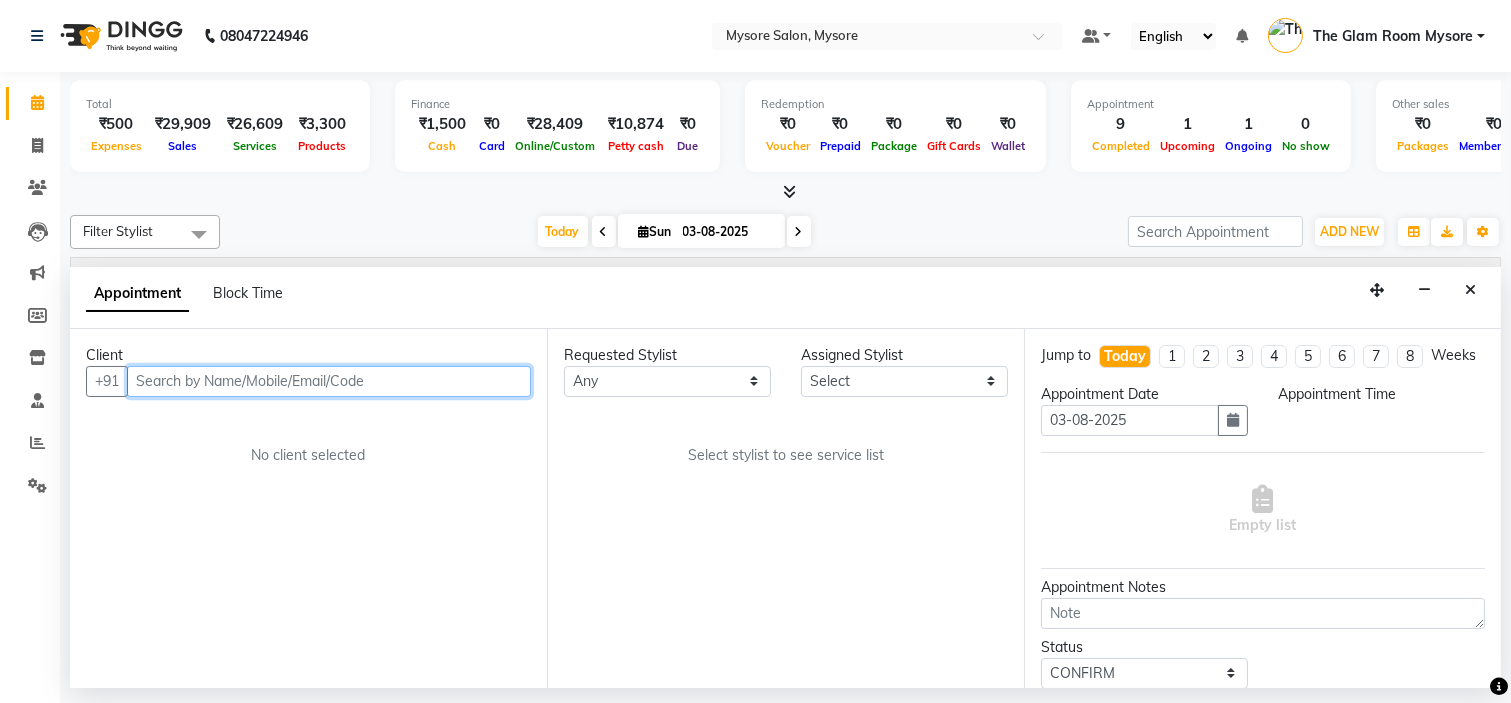 select on "63165" 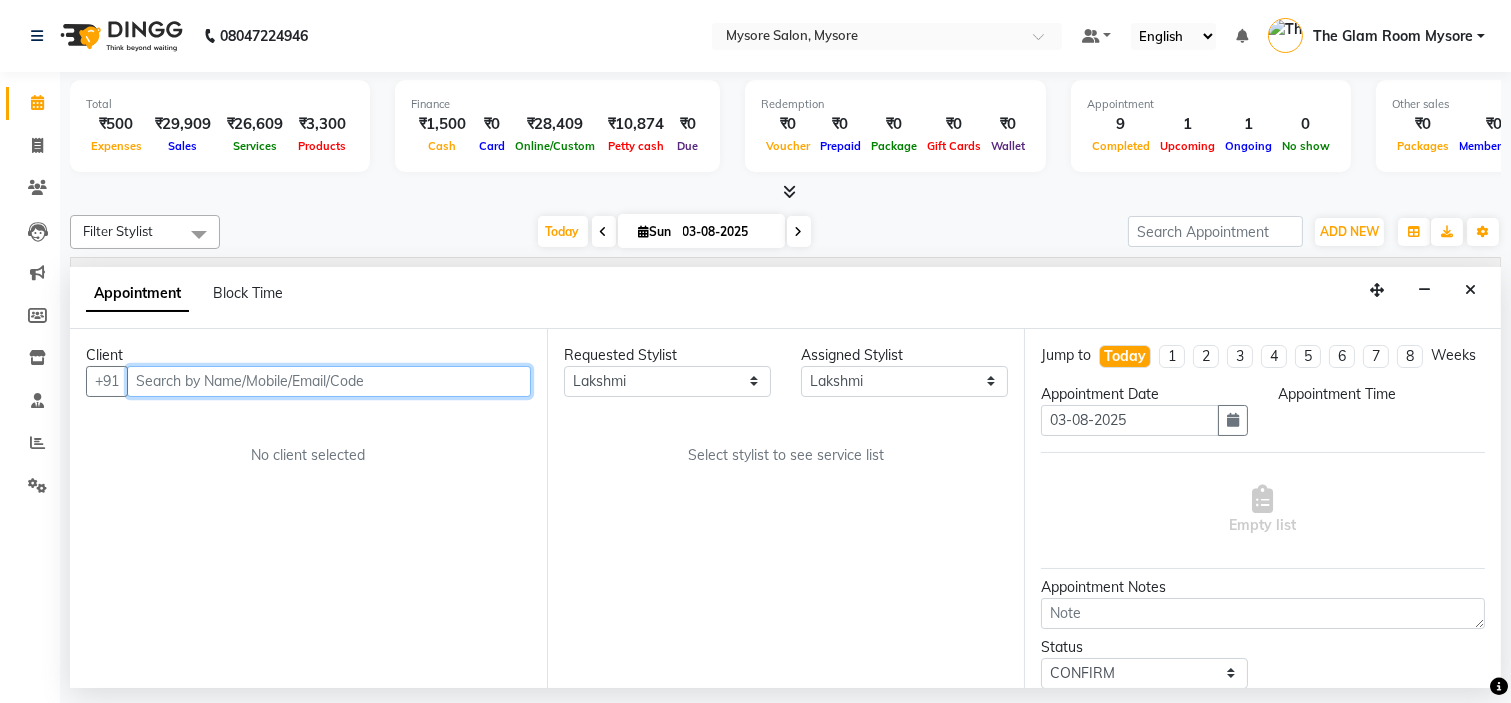 select on "1080" 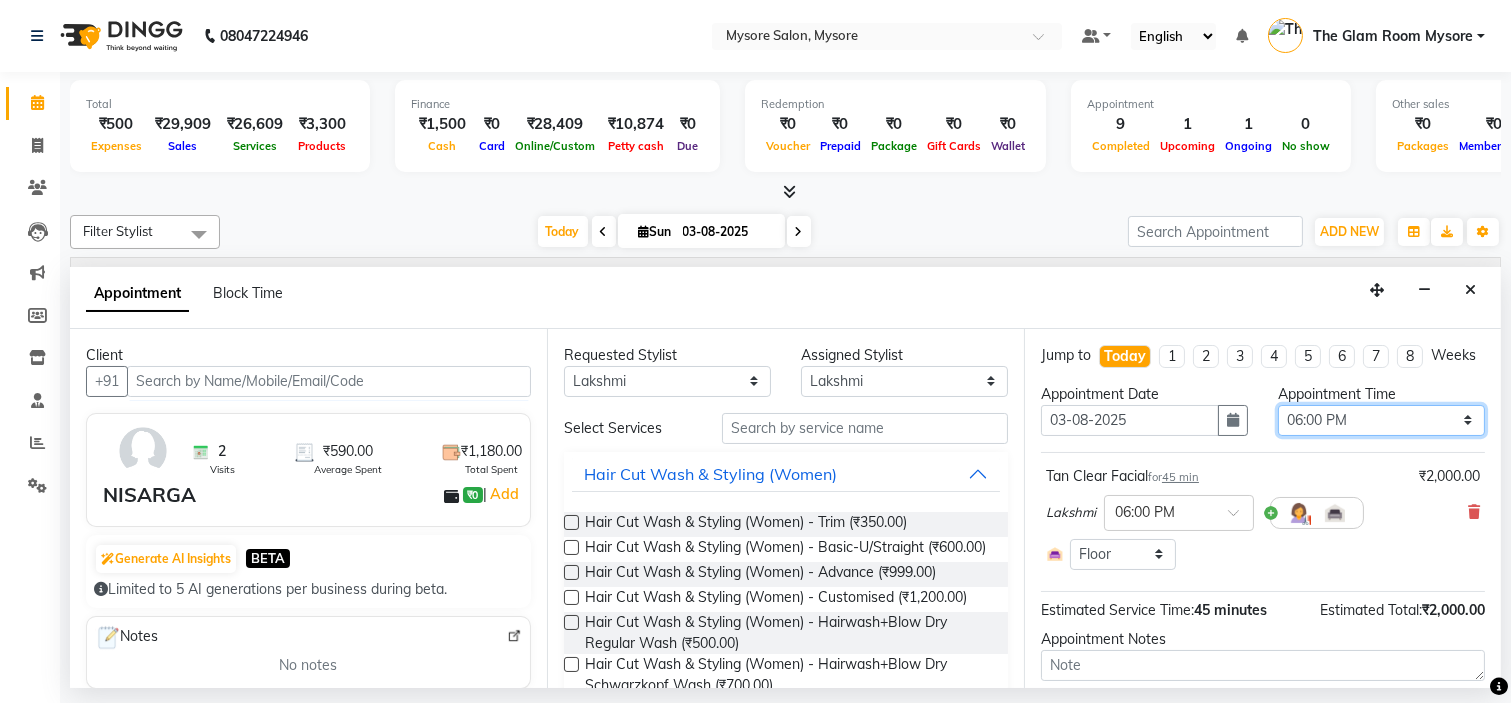 click on "Select 09:00 AM 09:15 AM 09:30 AM 09:45 AM 10:00 AM 10:15 AM 10:30 AM 10:45 AM 11:00 AM 11:15 AM 11:30 AM 11:45 AM 12:00 PM 12:15 PM 12:30 PM 12:45 PM 01:00 PM 01:15 PM 01:30 PM 01:45 PM 02:00 PM 02:15 PM 02:30 PM 02:45 PM 03:00 PM 03:15 PM 03:30 PM 03:45 PM 04:00 PM 04:15 PM 04:30 PM 04:45 PM 05:00 PM 05:15 PM 05:30 PM 05:45 PM 06:00 PM 06:15 PM 06:30 PM 06:45 PM 07:00 PM 07:15 PM 07:30 PM 07:45 PM 08:00 PM" at bounding box center (1381, 420) 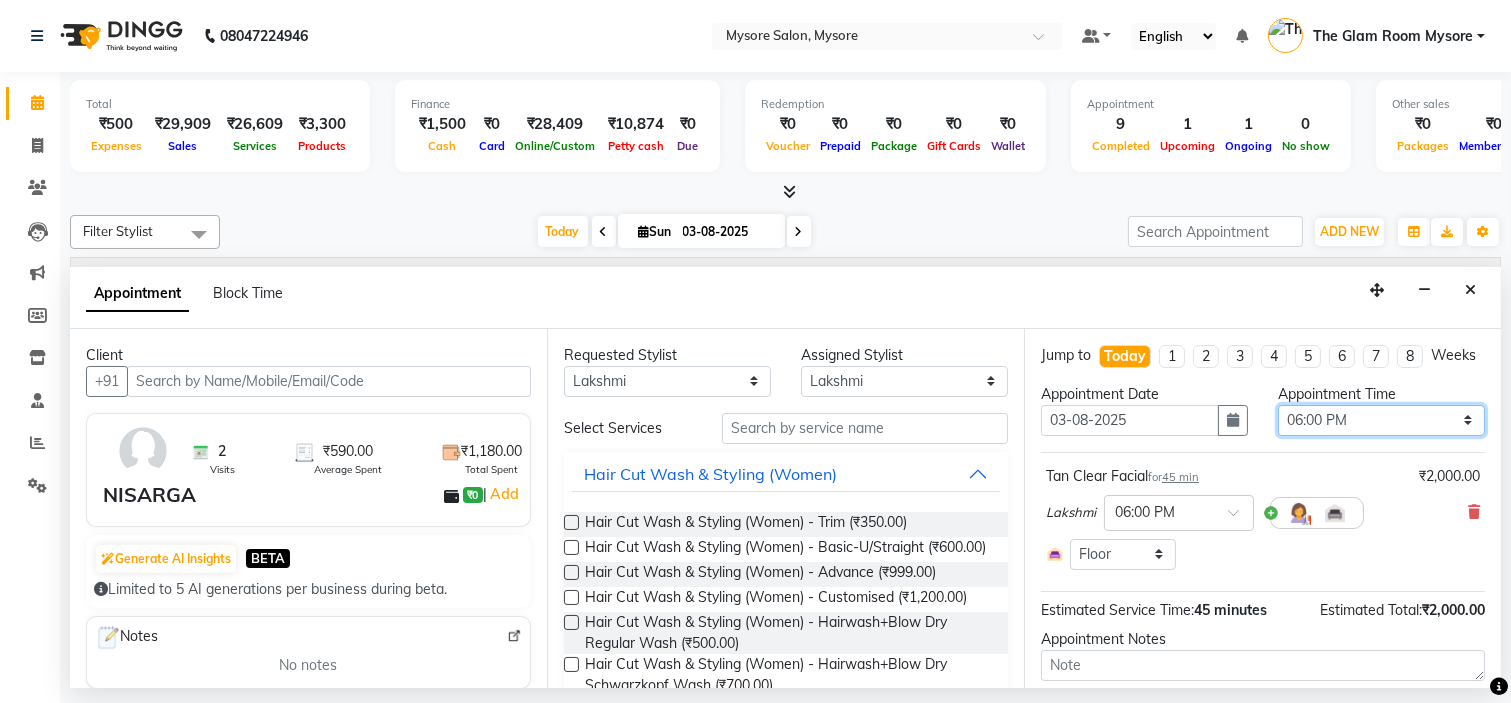 select on "1110" 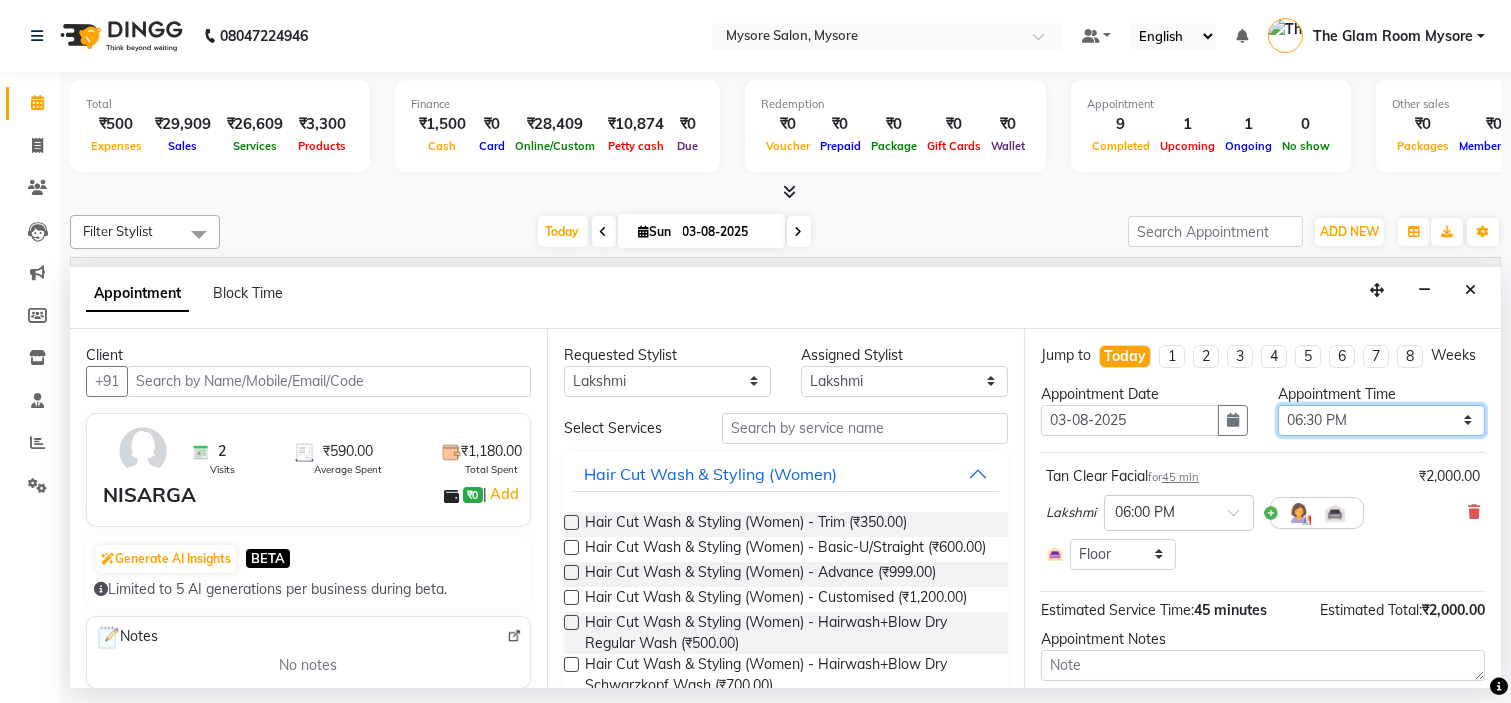 click on "Select 09:00 AM 09:15 AM 09:30 AM 09:45 AM 10:00 AM 10:15 AM 10:30 AM 10:45 AM 11:00 AM 11:15 AM 11:30 AM 11:45 AM 12:00 PM 12:15 PM 12:30 PM 12:45 PM 01:00 PM 01:15 PM 01:30 PM 01:45 PM 02:00 PM 02:15 PM 02:30 PM 02:45 PM 03:00 PM 03:15 PM 03:30 PM 03:45 PM 04:00 PM 04:15 PM 04:30 PM 04:45 PM 05:00 PM 05:15 PM 05:30 PM 05:45 PM 06:00 PM 06:15 PM 06:30 PM 06:45 PM 07:00 PM 07:15 PM 07:30 PM 07:45 PM 08:00 PM" at bounding box center [1381, 420] 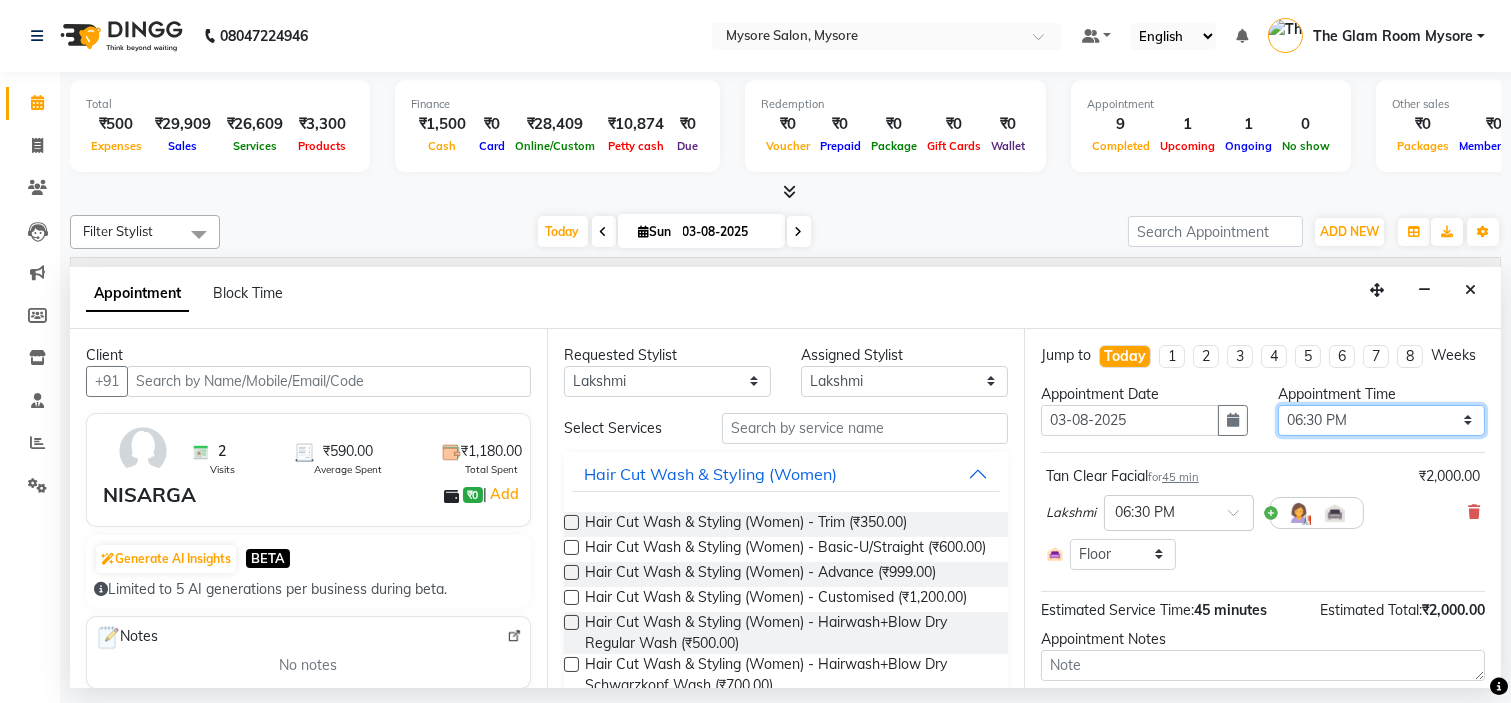 scroll, scrollTop: 138, scrollLeft: 0, axis: vertical 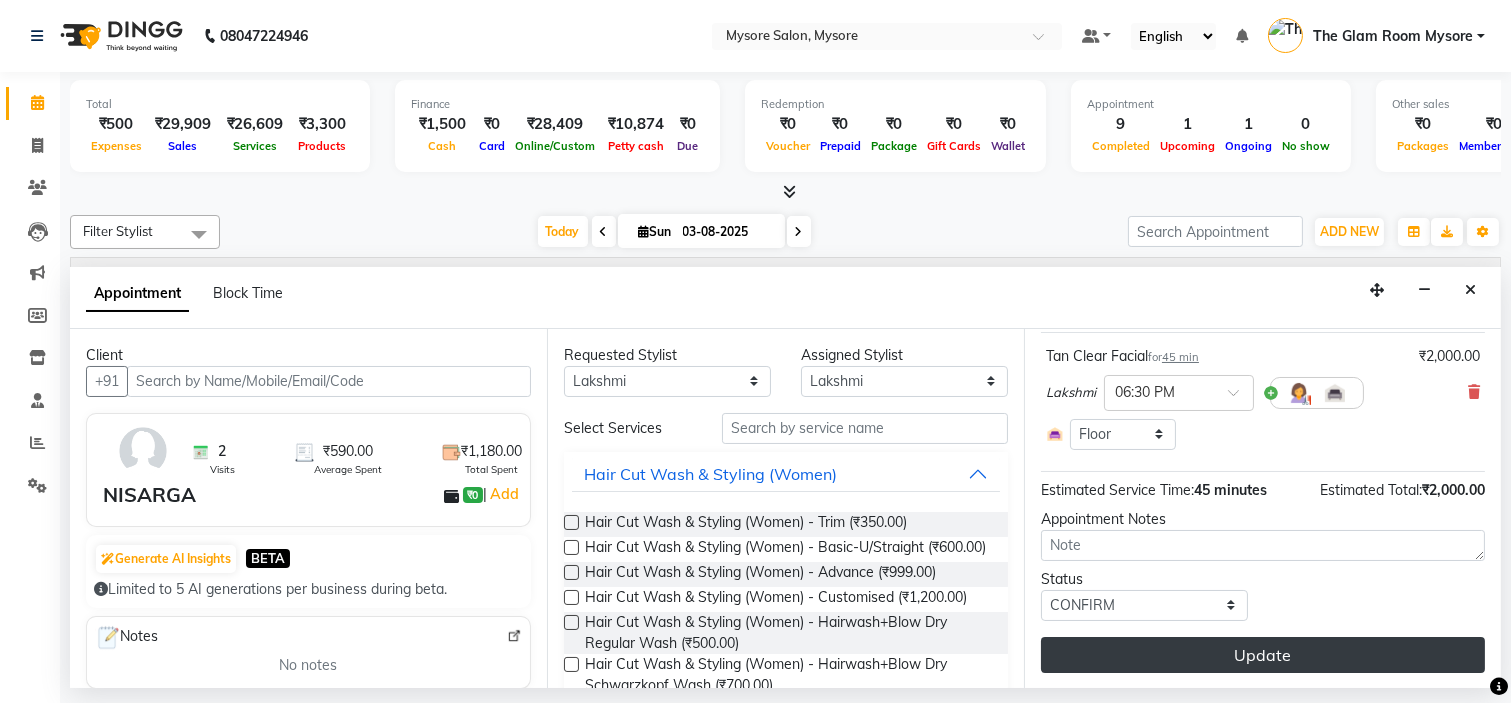 click on "Update" at bounding box center [1263, 655] 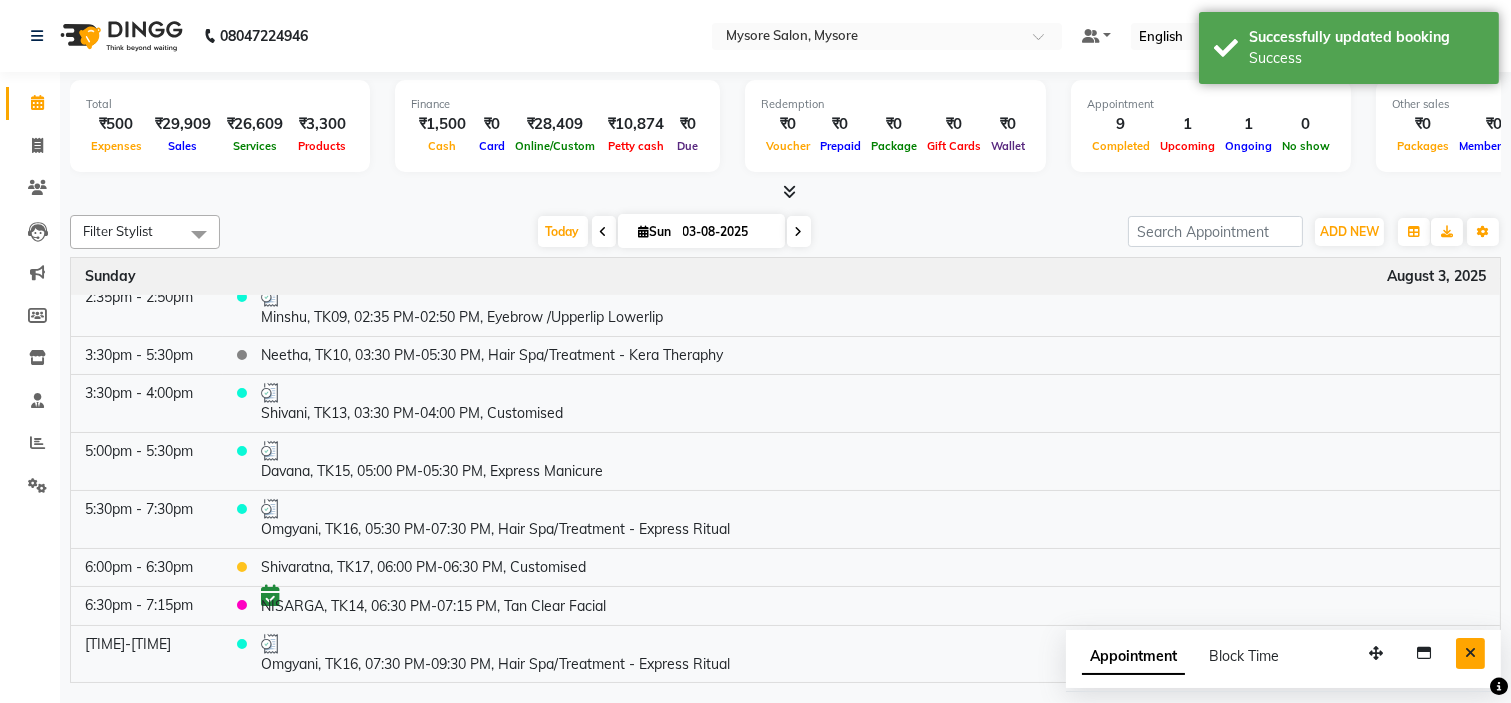 click at bounding box center (1470, 653) 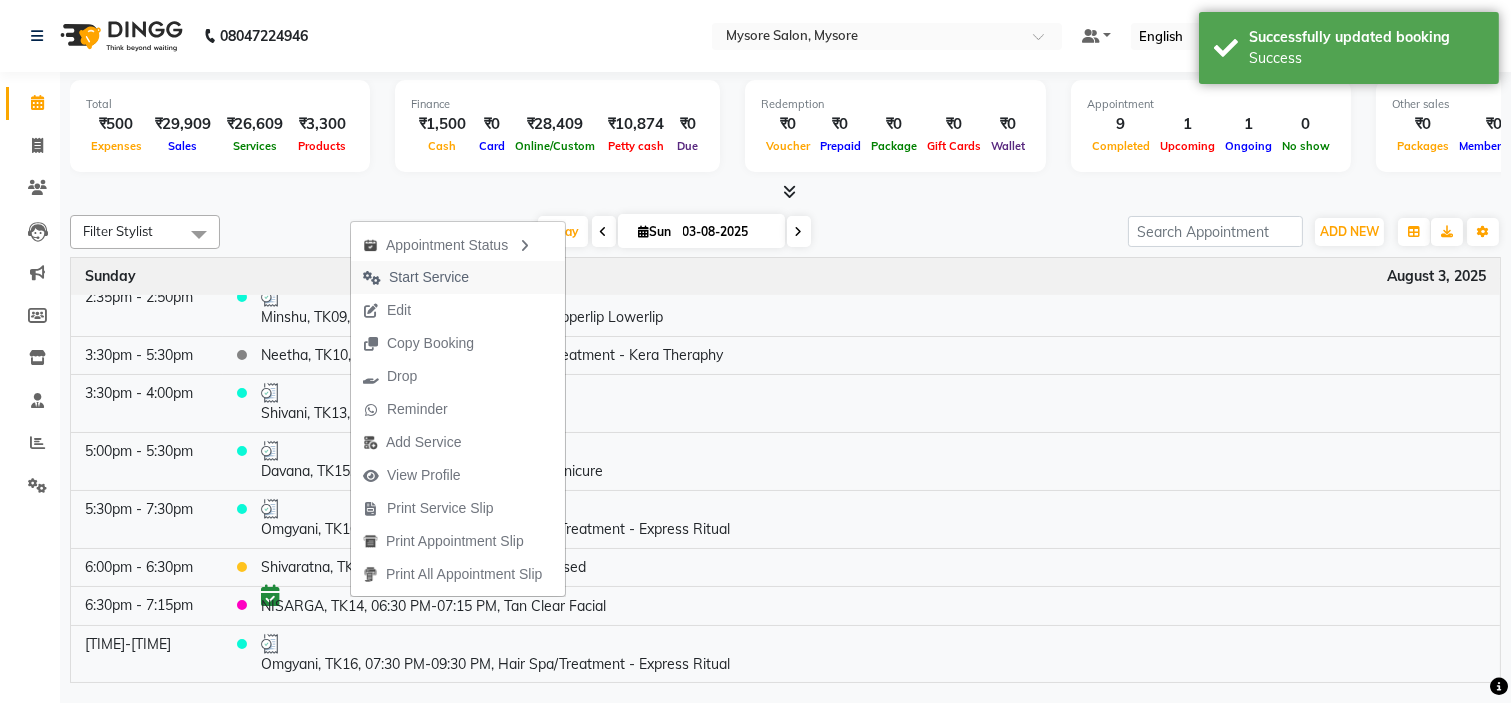 click on "Start Service" at bounding box center [429, 277] 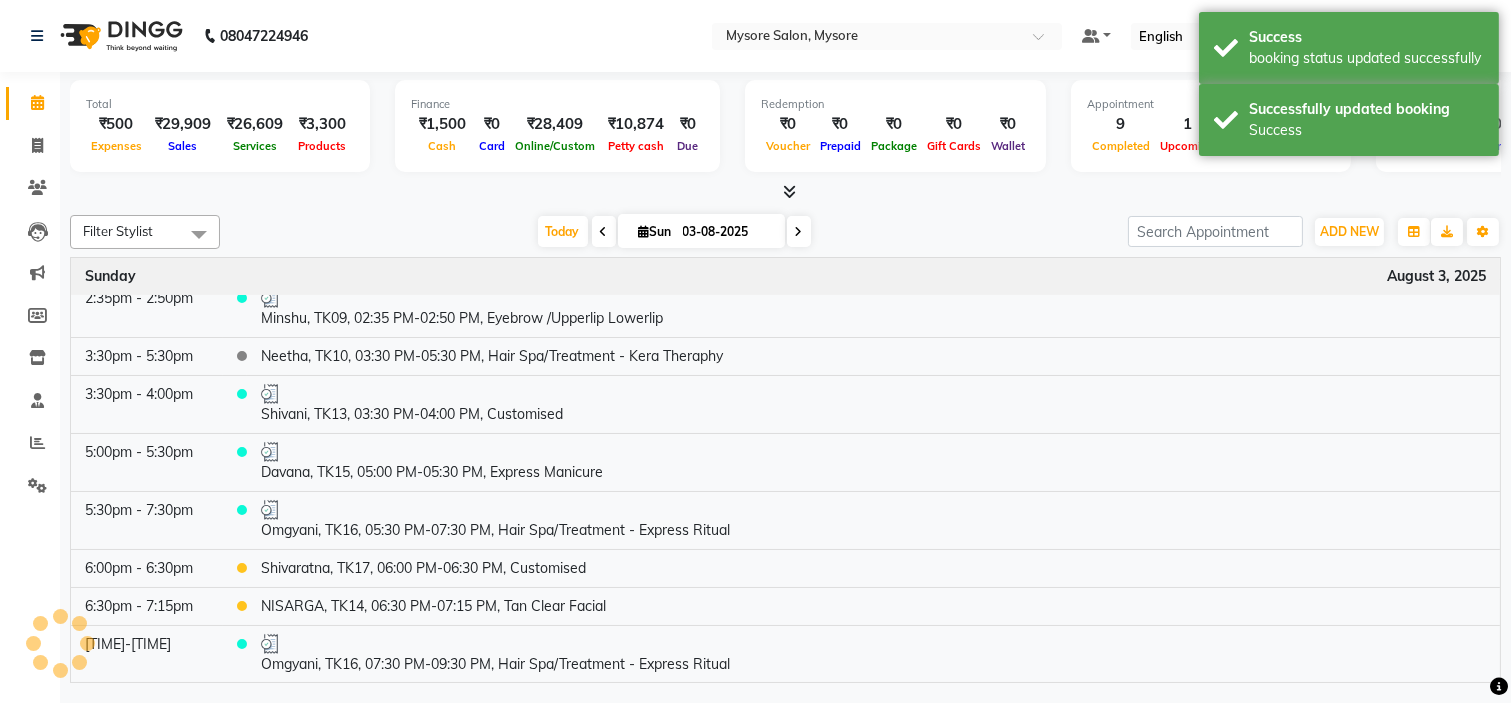 scroll, scrollTop: 363, scrollLeft: 0, axis: vertical 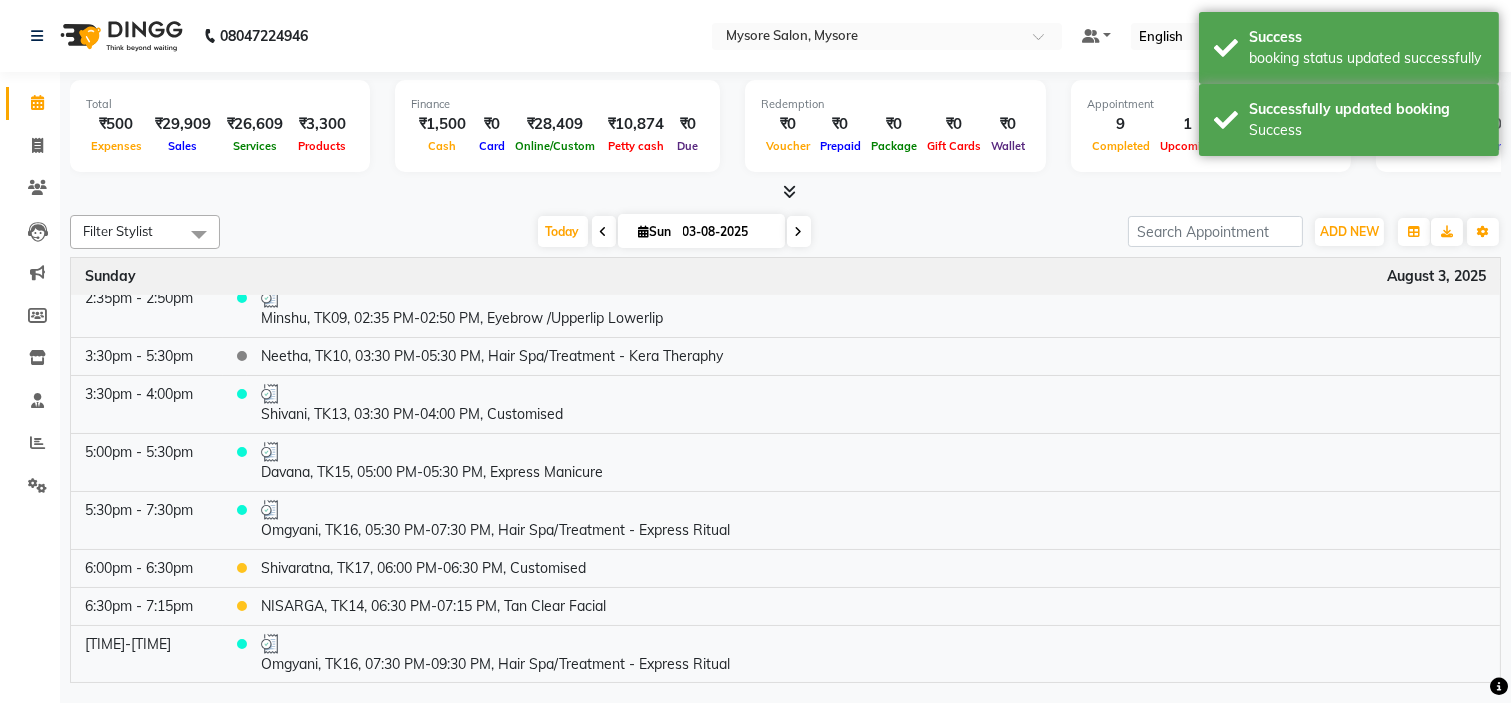 click on "Filter Stylist Select All Ankita Arti Ashwini Ayaan DR. Apurva Fatma Jayshree Lakshmi Paul Ruhul alom Shangnimwon Steve Sumaiya Banu Sumit Teja Tezz The Glam Room Mysore Today  Sun 03-08-2025 Toggle Dropdown Add Appointment Add Invoice Add Expense Add Attendance Add Client Add Transaction Toggle Dropdown Add Appointment Add Invoice Add Expense Add Attendance Add Client ADD NEW Toggle Dropdown Add Appointment Add Invoice Add Expense Add Attendance Add Client Add Transaction Filter Stylist Select All Ankita Arti Ashwini Ayaan DR. Apurva Fatma Jayshree Lakshmi Paul Ruhul alom Shangnimwon Steve Sumaiya Banu Sumit Teja Tezz The Glam Room Mysore Group By  Staff View   Room View  View as Vertical  Vertical - Week View  Horizontal  Horizontal - Week View  List  Toggle Dropdown Calendar Settings Manage Tags   Arrange Stylists   Reset Stylists  Full Screen  Show Available Stylist  Appointment Form Zoom 100% Time Event Sunday August 3, 2025 11:00am - 11:30am    uma, TK05, 11:00 AM-11:30 AM, Full Arms/Half Legs" 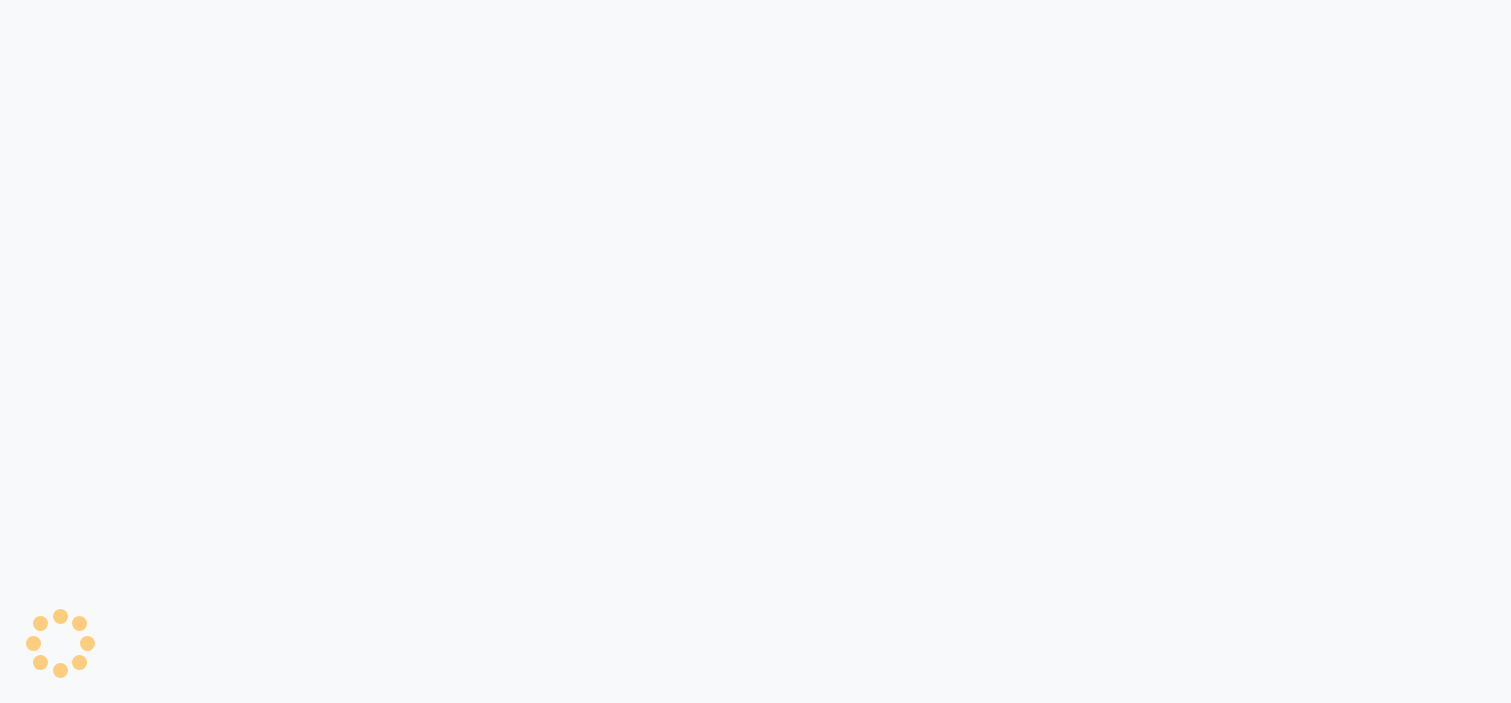 scroll, scrollTop: 0, scrollLeft: 0, axis: both 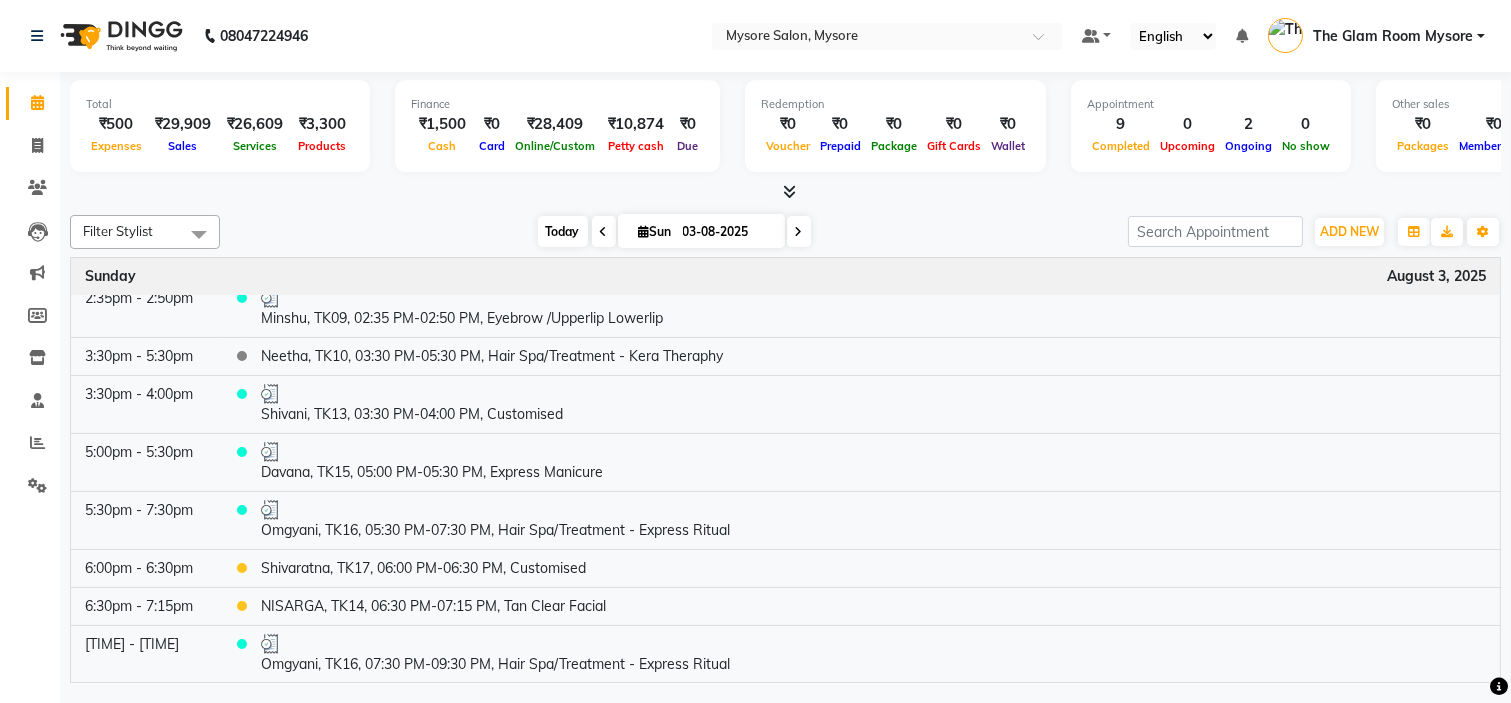 click on "Today" at bounding box center [563, 231] 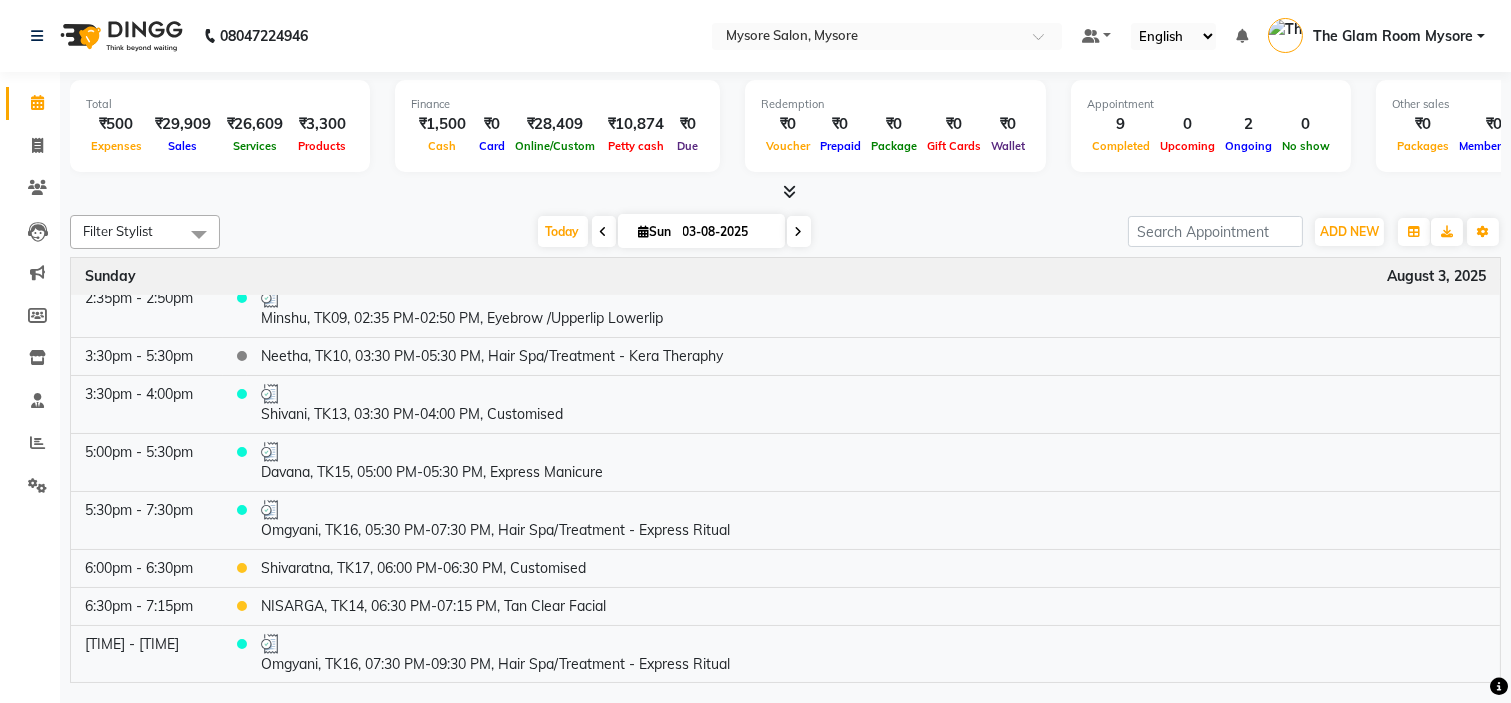 click on "Today  Sun 03-08-2025" at bounding box center (674, 232) 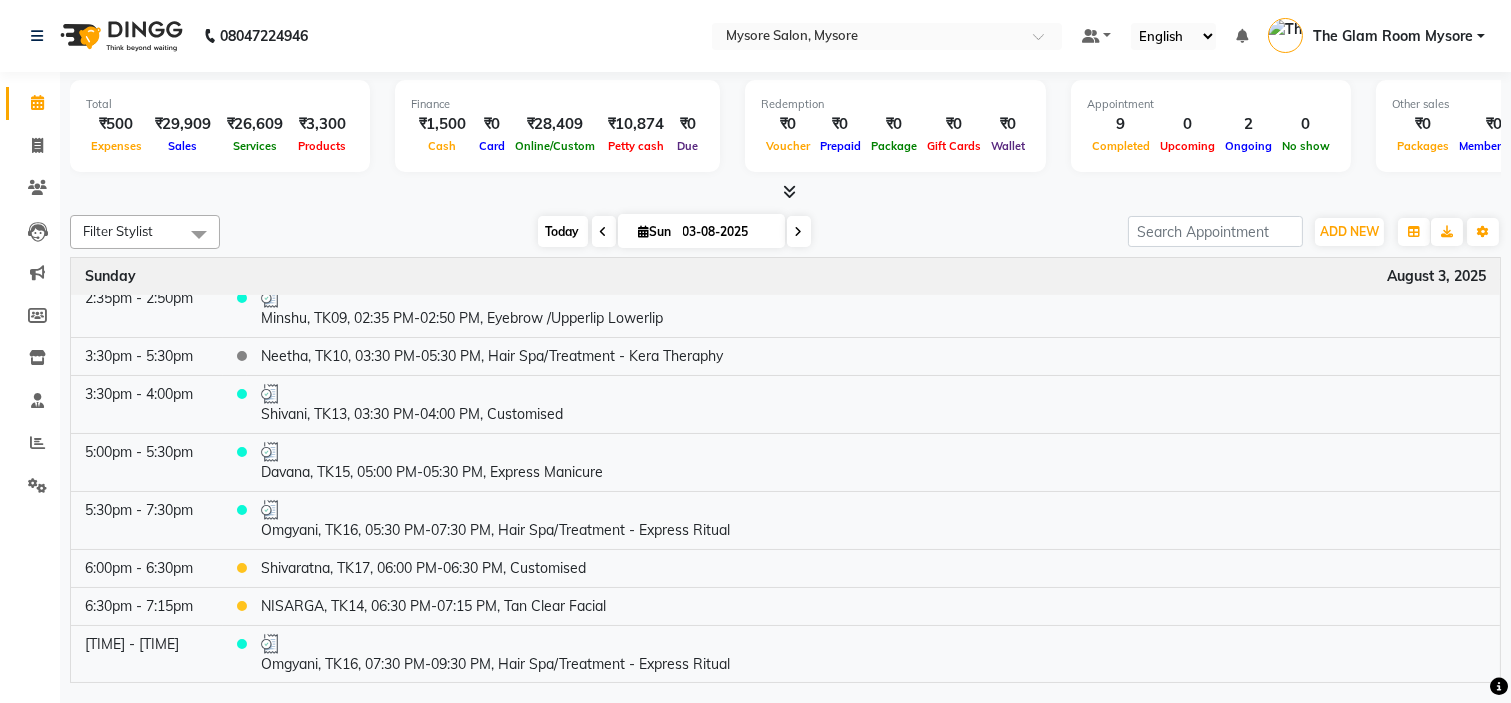 click on "Today" at bounding box center [563, 231] 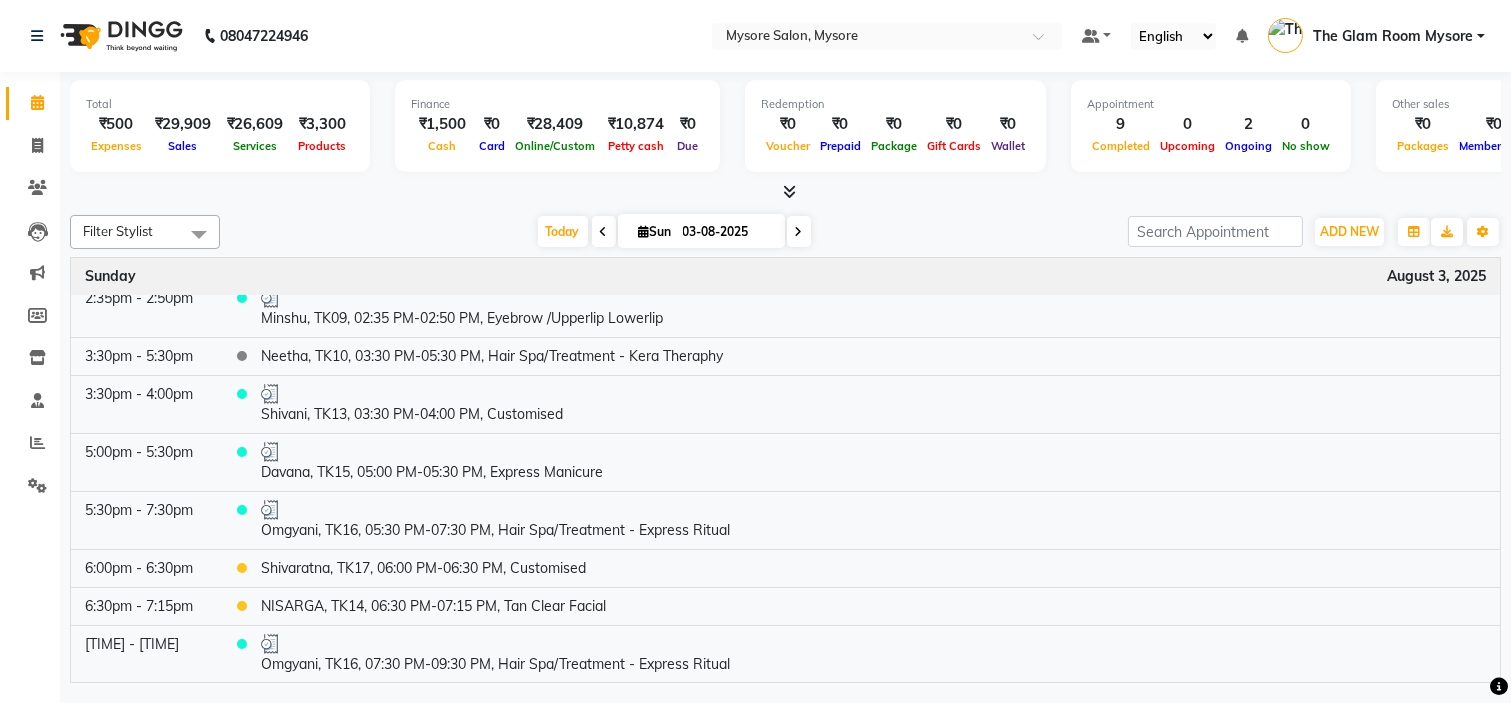 click on "Today  Sun 03-08-2025" at bounding box center (674, 232) 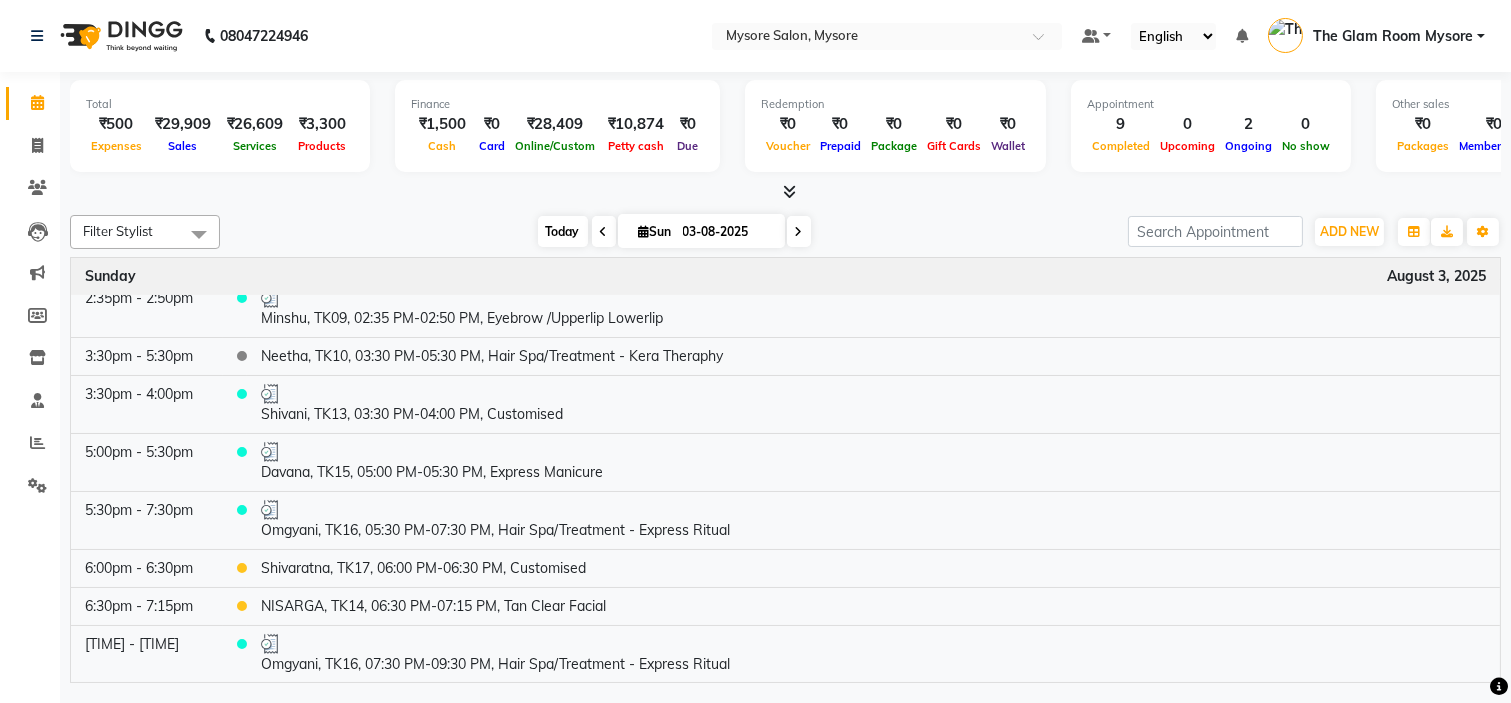 click on "Today" at bounding box center [563, 231] 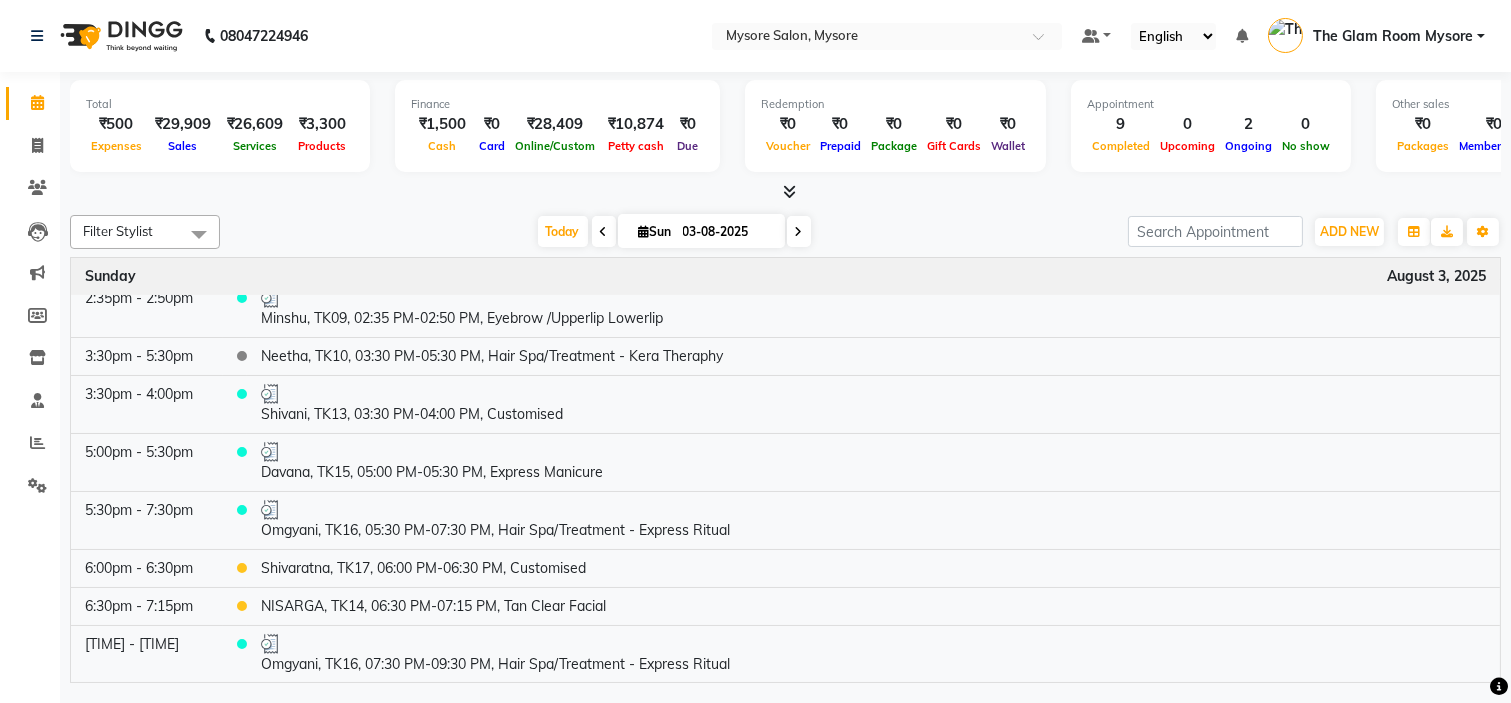 click on "Today  Sun 03-08-2025" at bounding box center (674, 232) 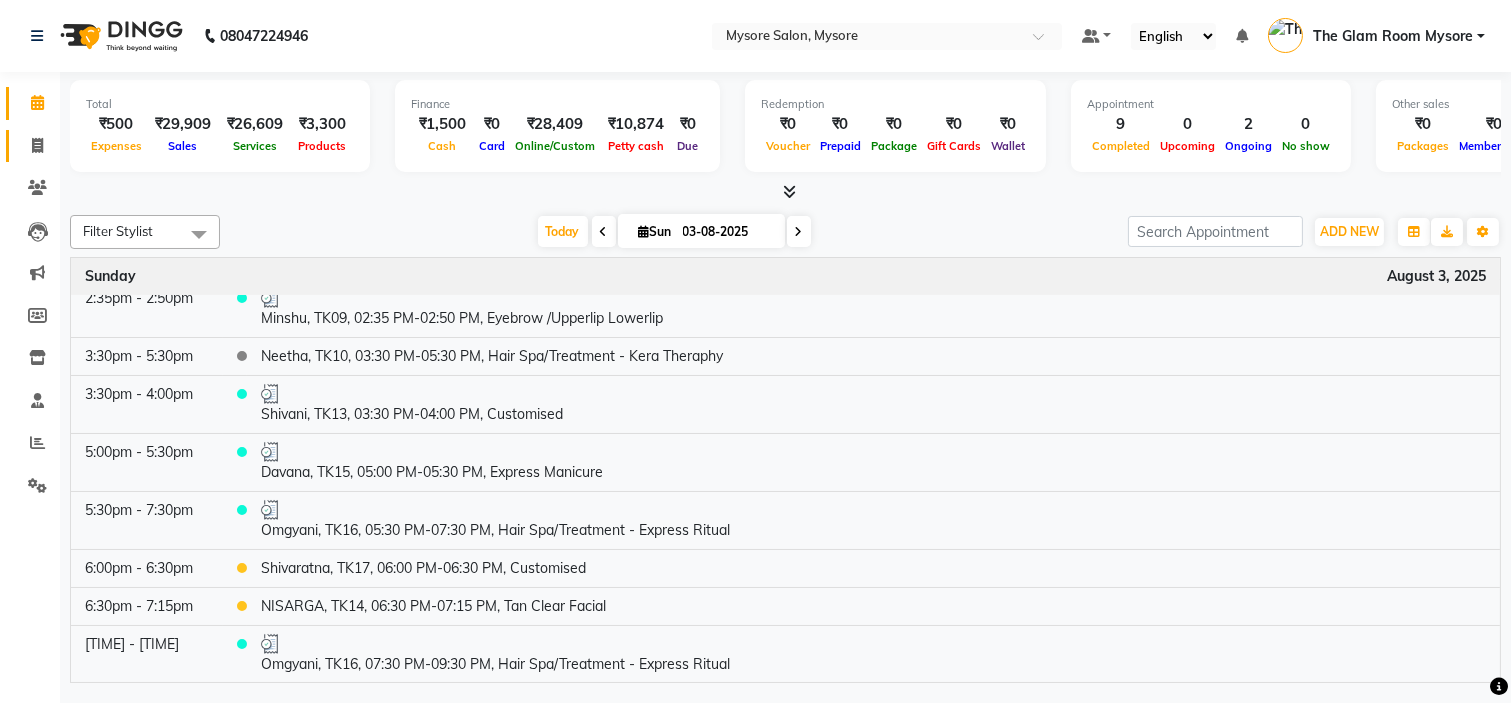 click on "Invoice" 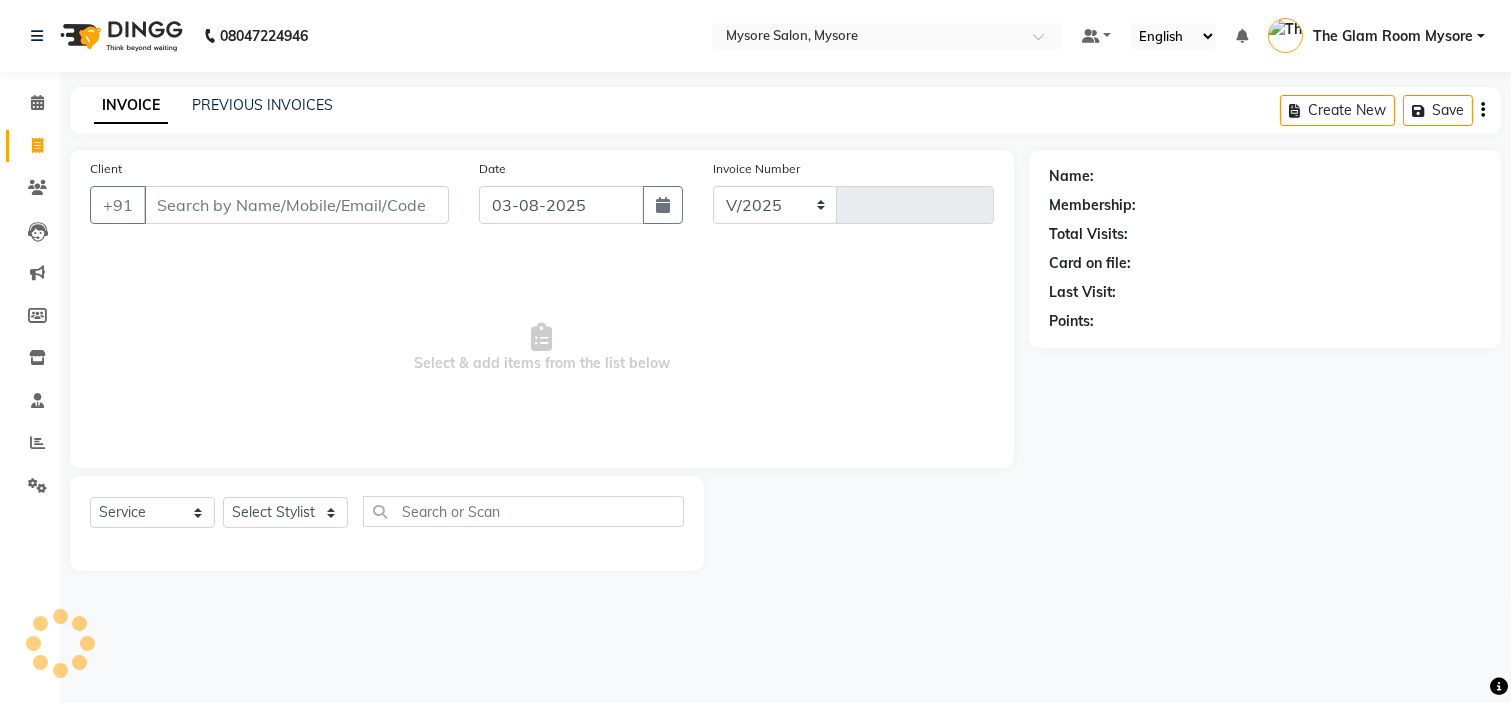select on "4255" 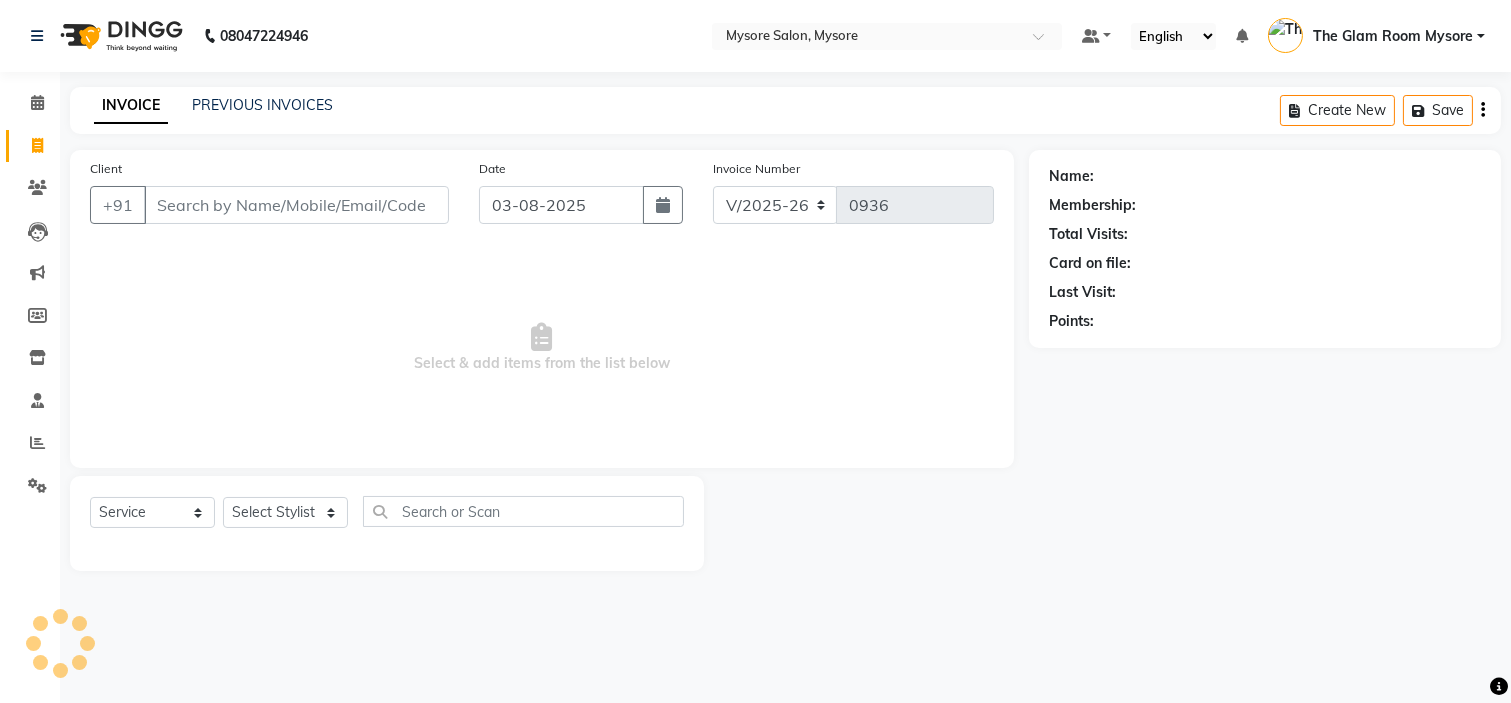 click on "Client" at bounding box center [296, 205] 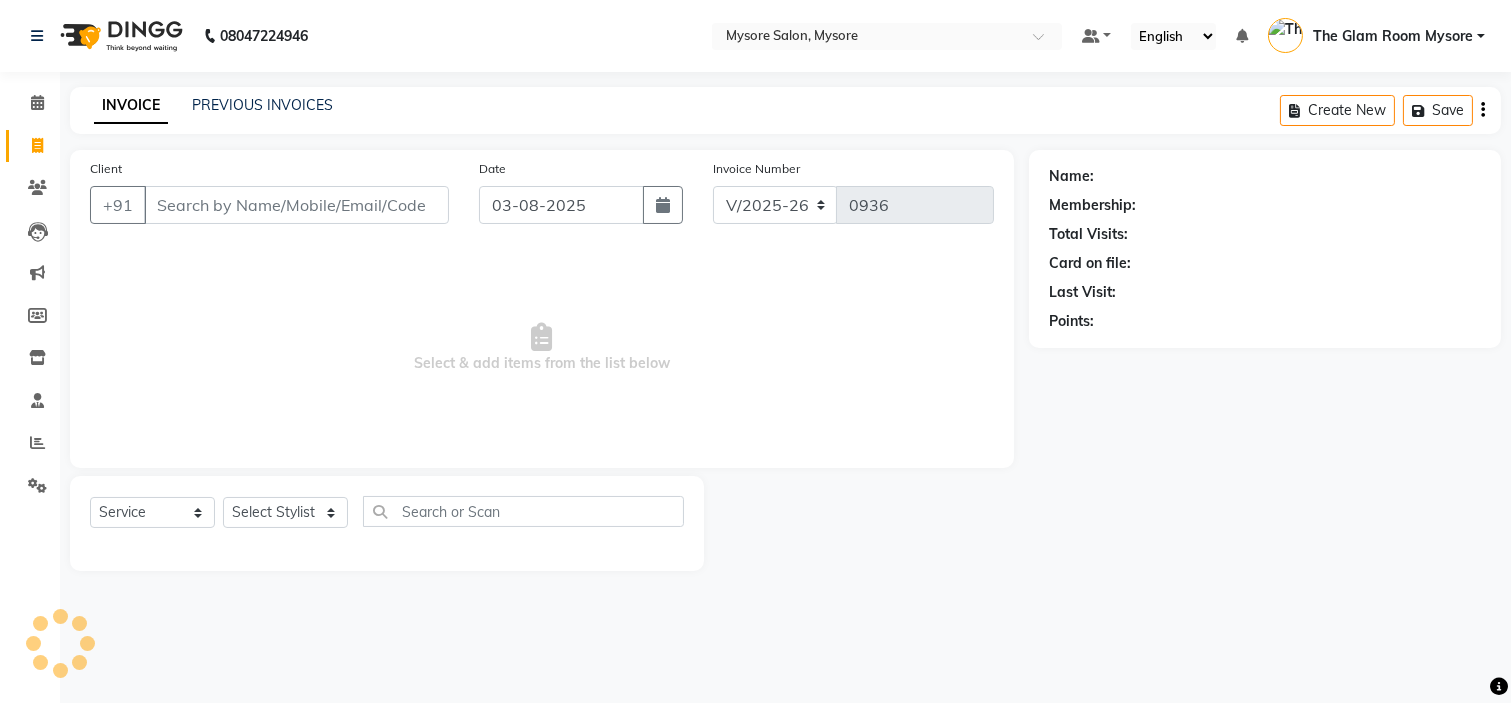 click on "Client" at bounding box center (296, 205) 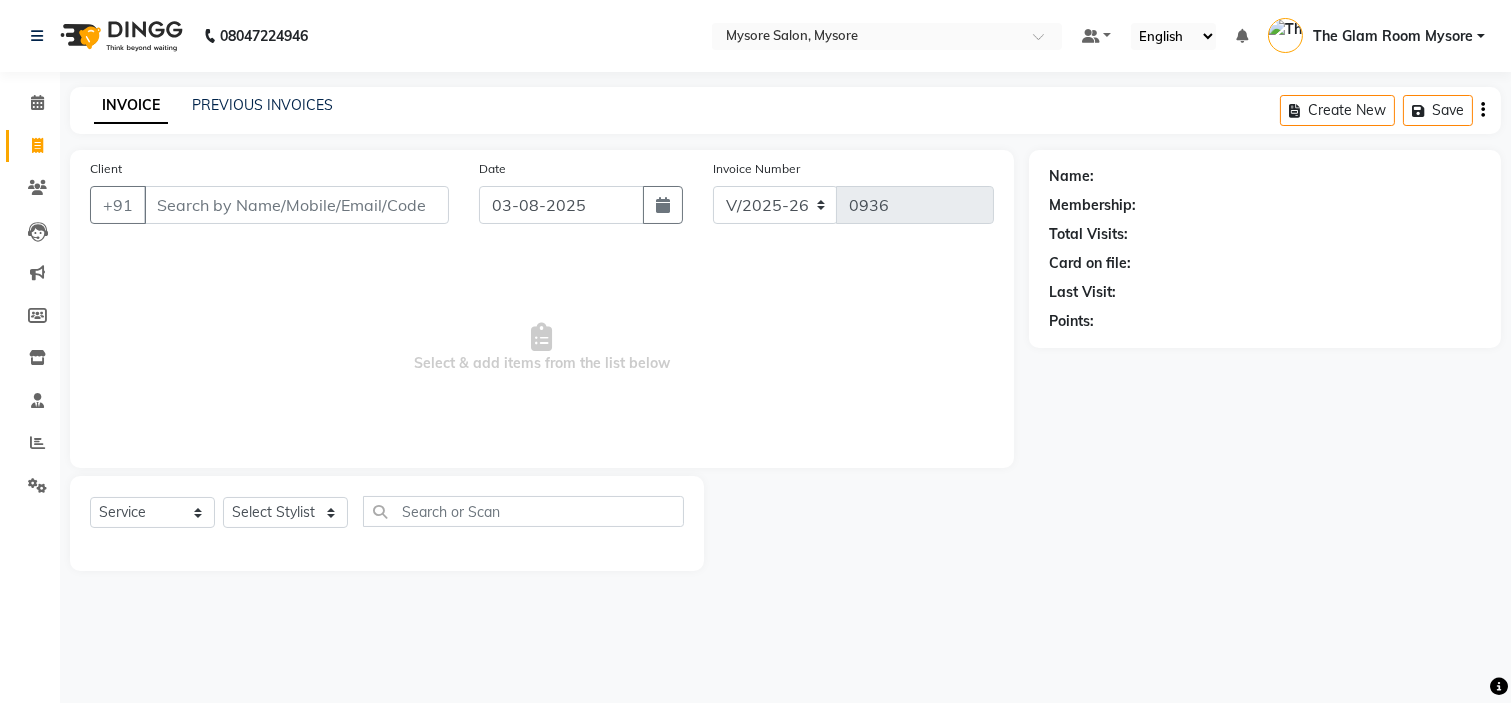 click on "Client" at bounding box center (296, 205) 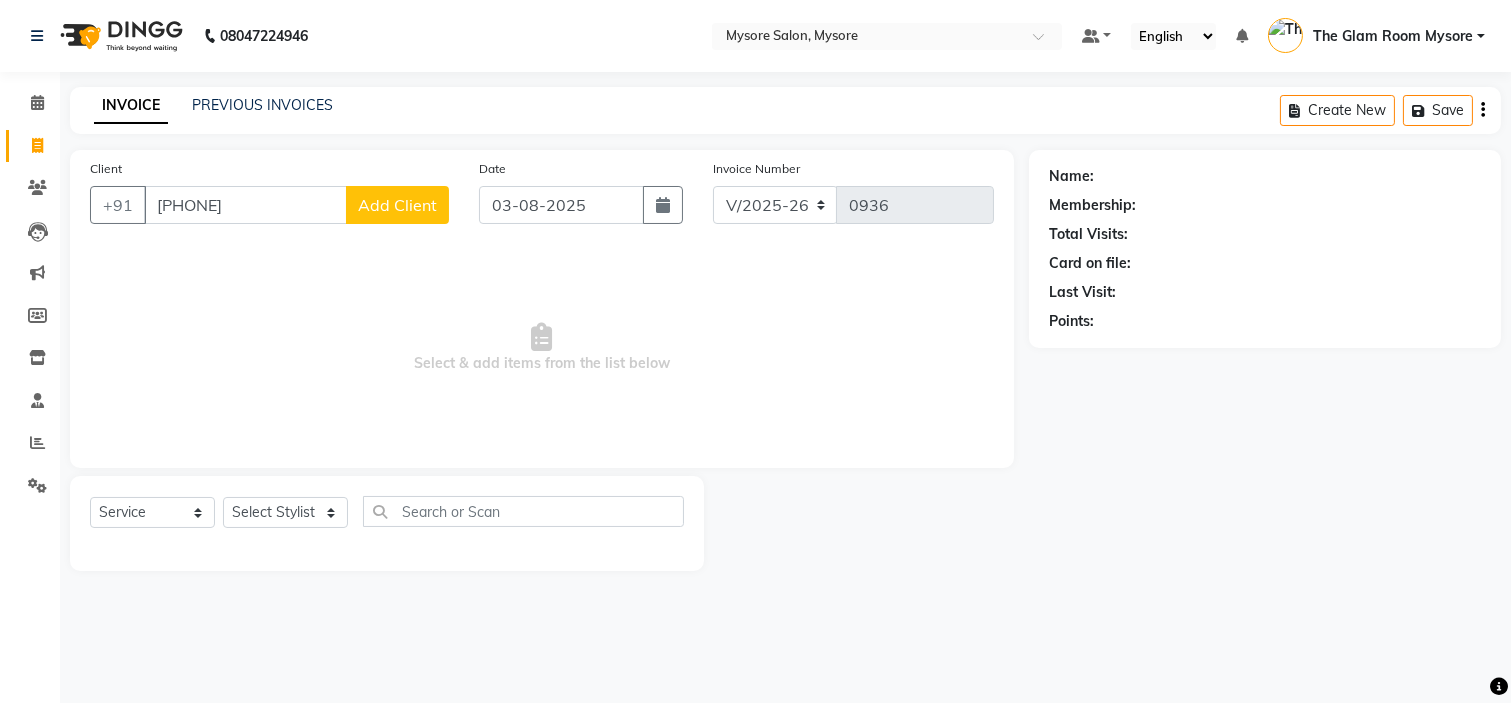 type on "9900112461" 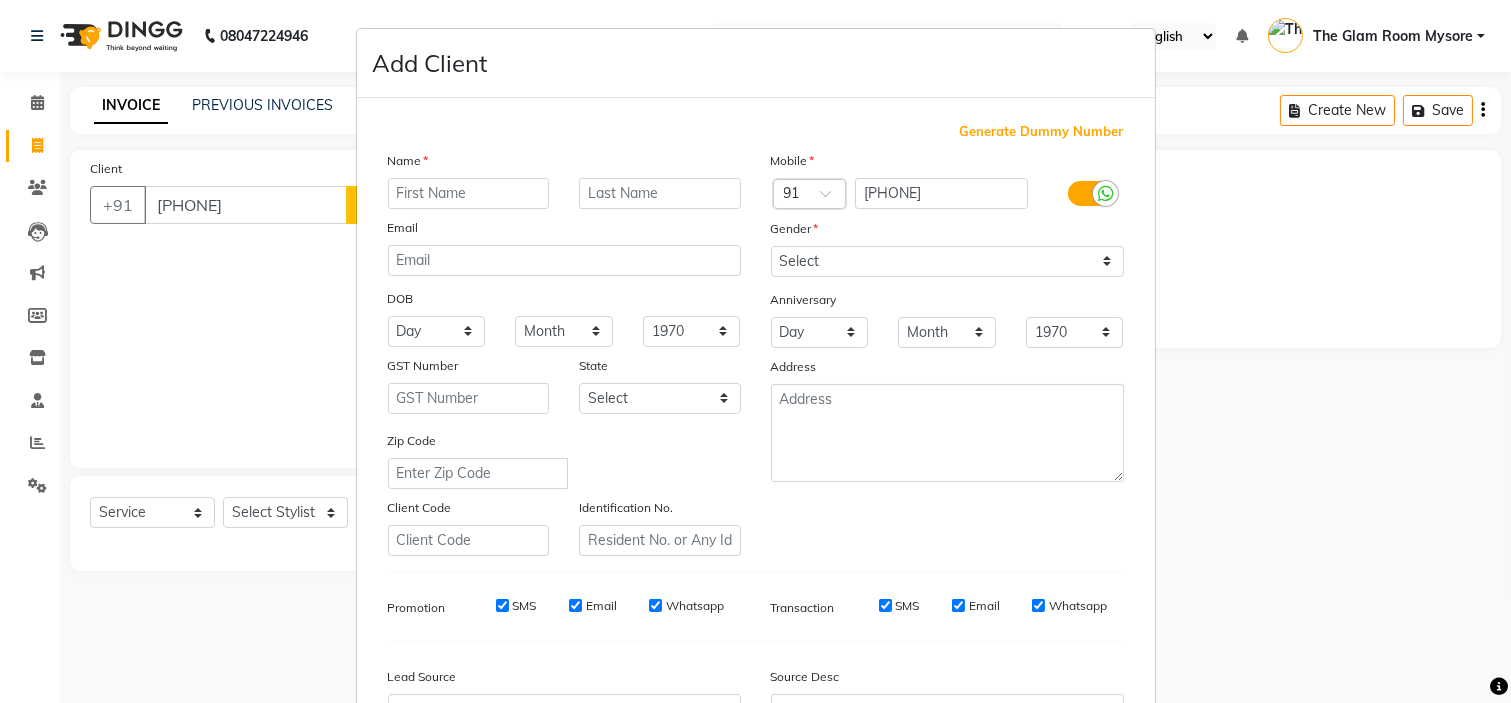 click at bounding box center (469, 193) 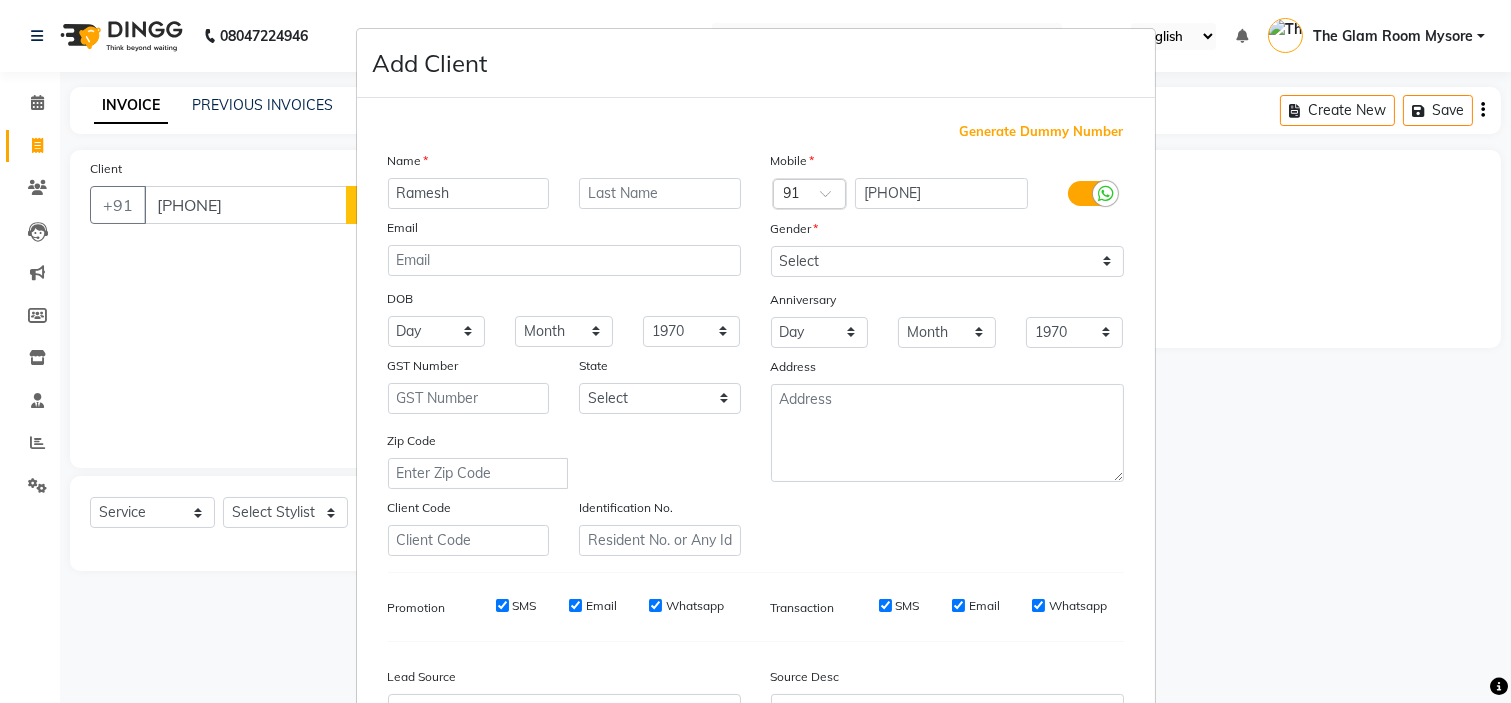type on "Ramesh" 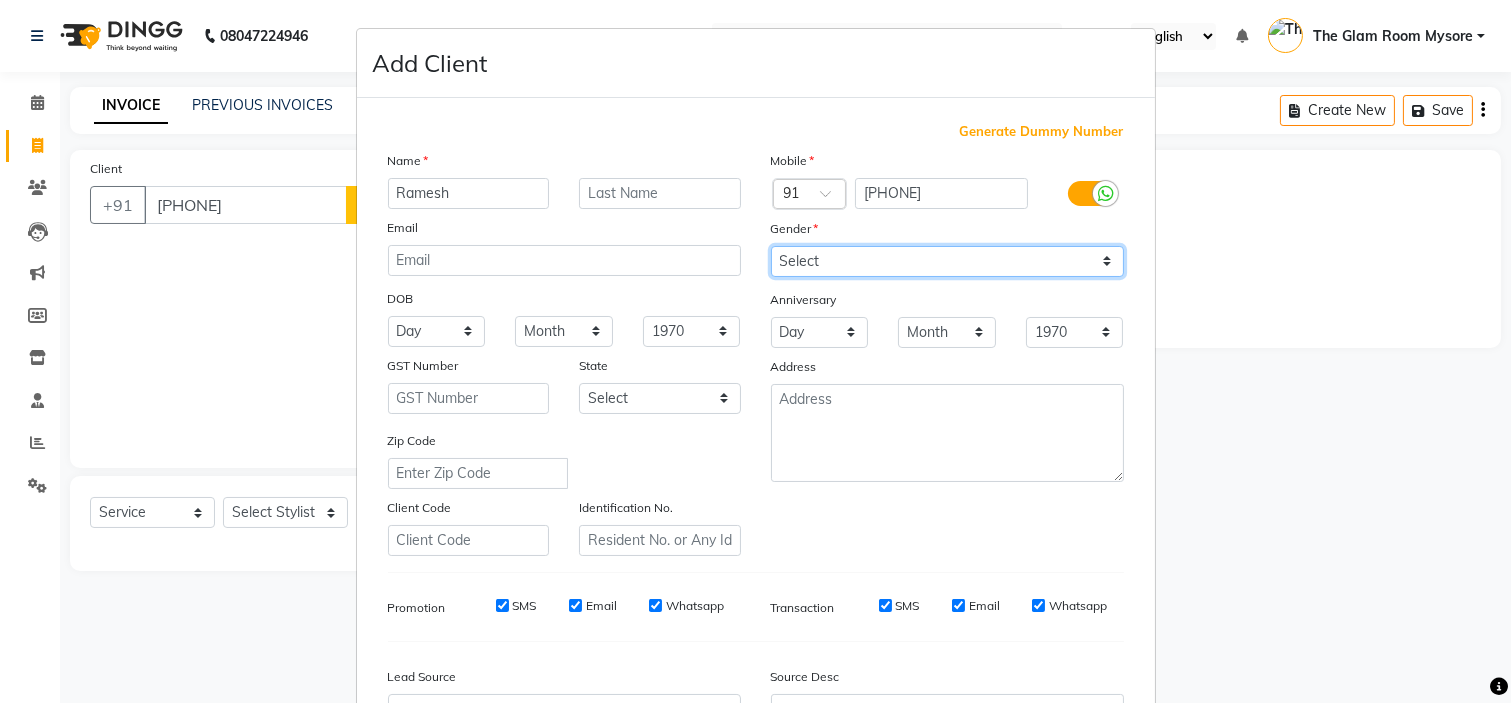 click on "Select Male Female Other Prefer Not To Say" at bounding box center [947, 261] 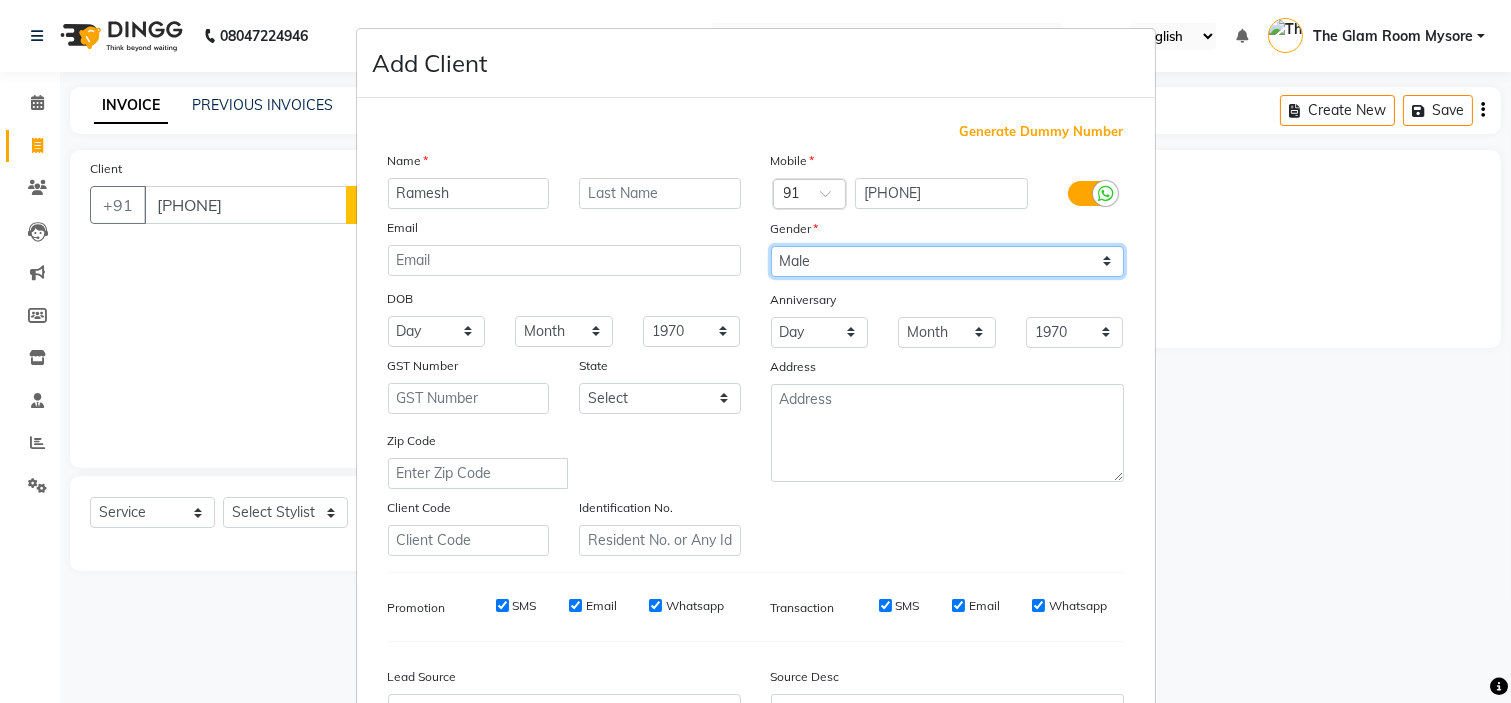click on "Select Male Female Other Prefer Not To Say" at bounding box center [947, 261] 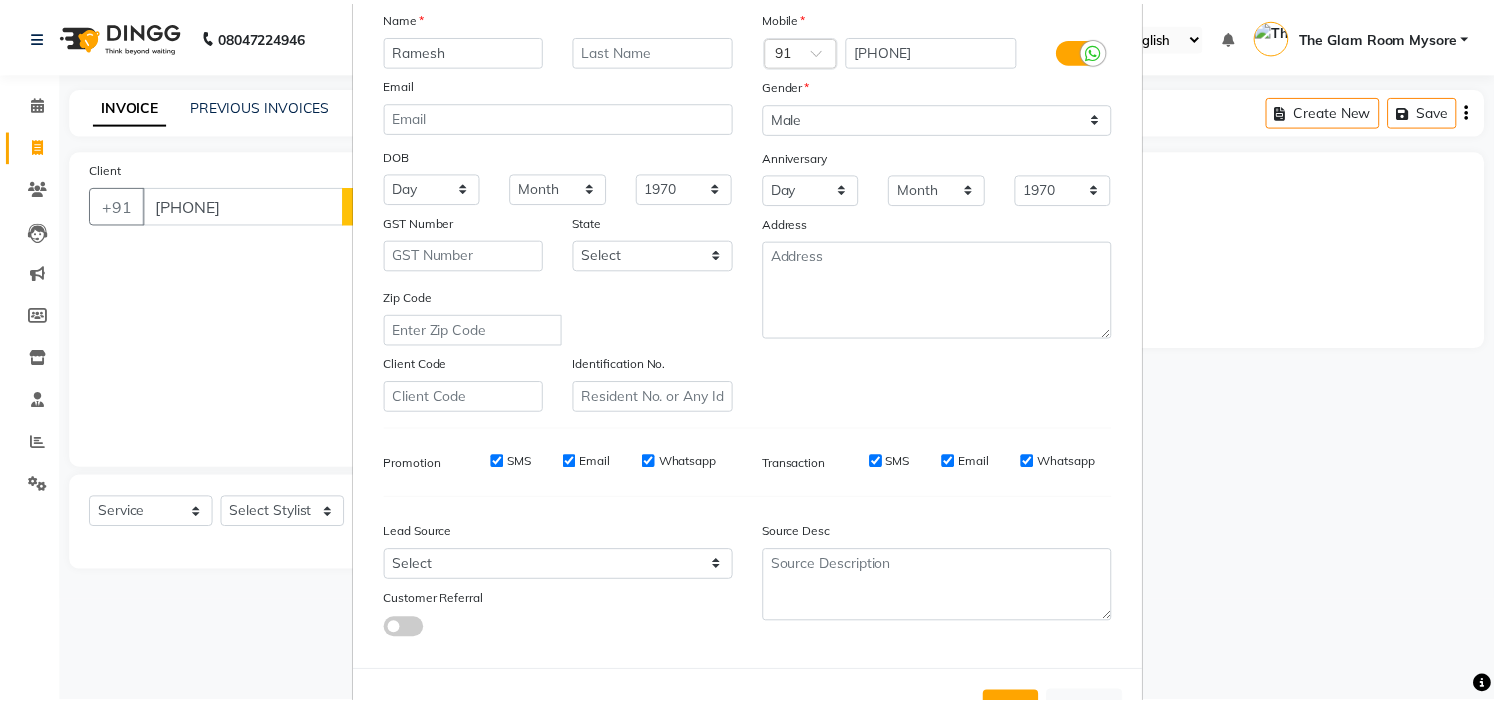 scroll, scrollTop: 221, scrollLeft: 0, axis: vertical 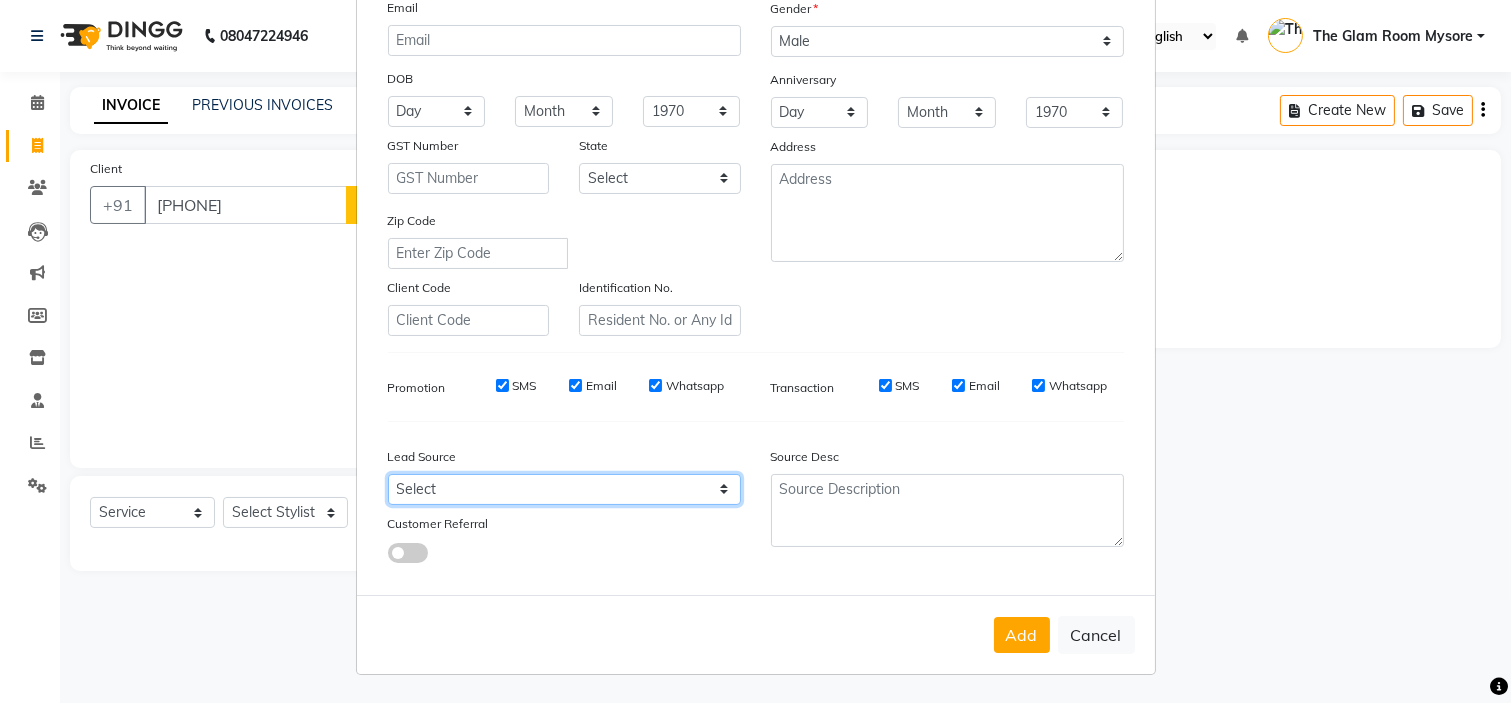 click on "Select Walk-in Referral Internet Friend Word of Mouth Advertisement Facebook JustDial Google Other Instagram  YouTube  WhatsApp" at bounding box center [564, 489] 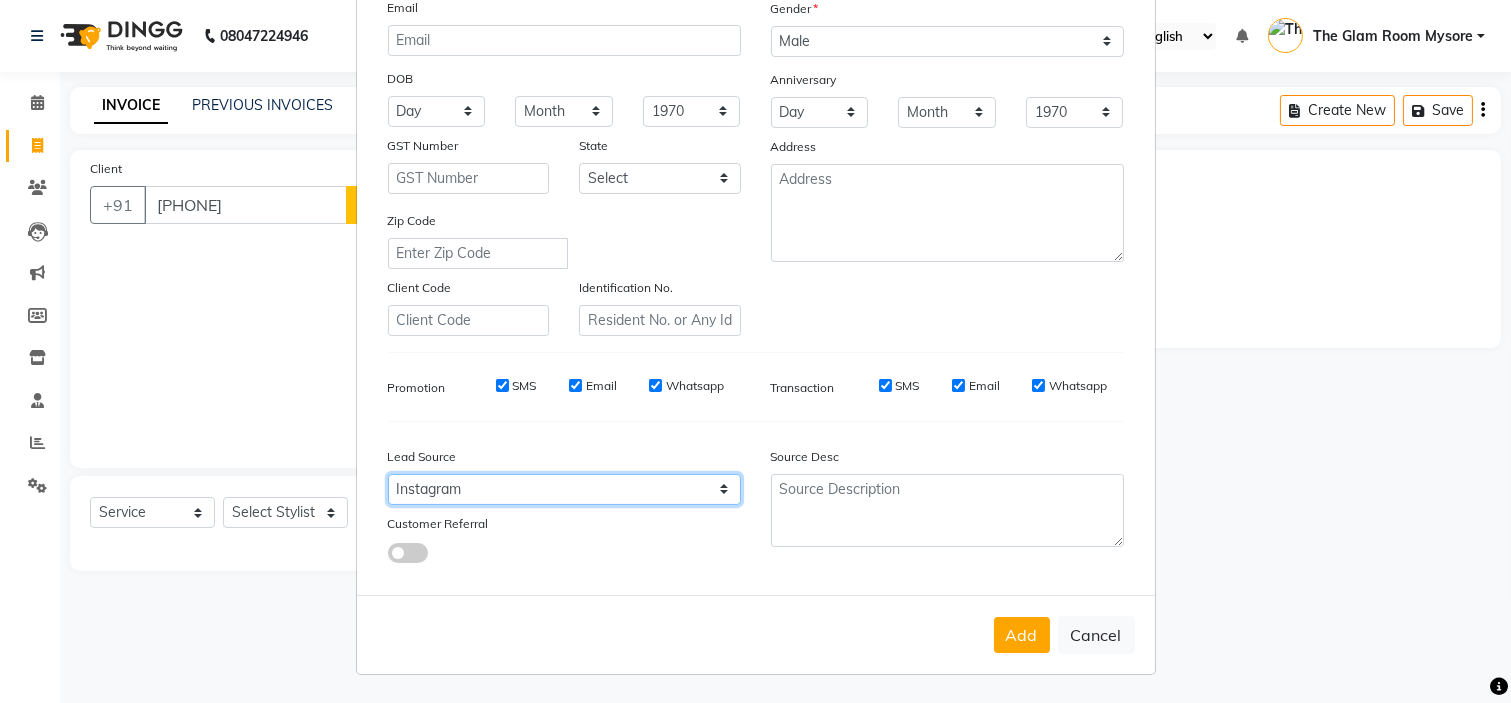 click on "Select Walk-in Referral Internet Friend Word of Mouth Advertisement Facebook JustDial Google Other Instagram  YouTube  WhatsApp" at bounding box center [564, 489] 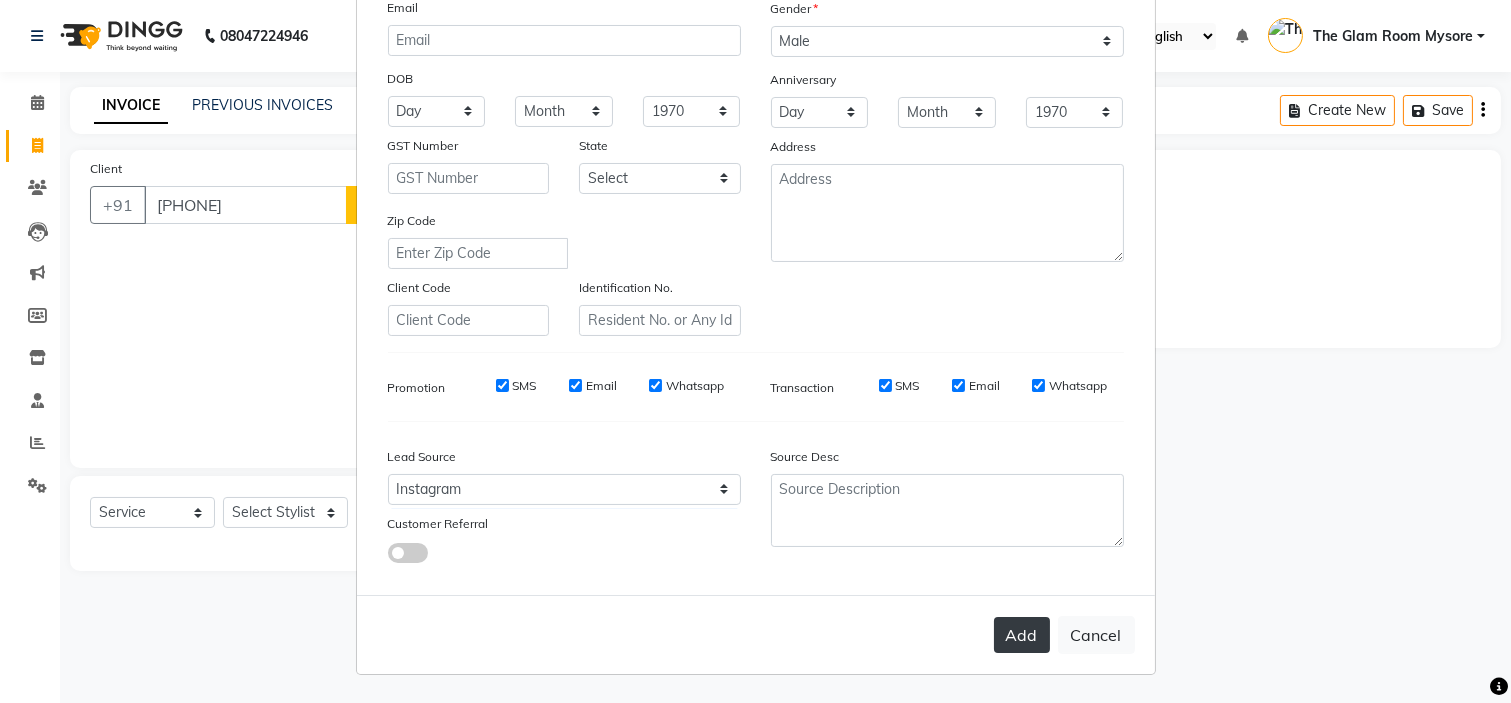 click on "Add" at bounding box center (1022, 635) 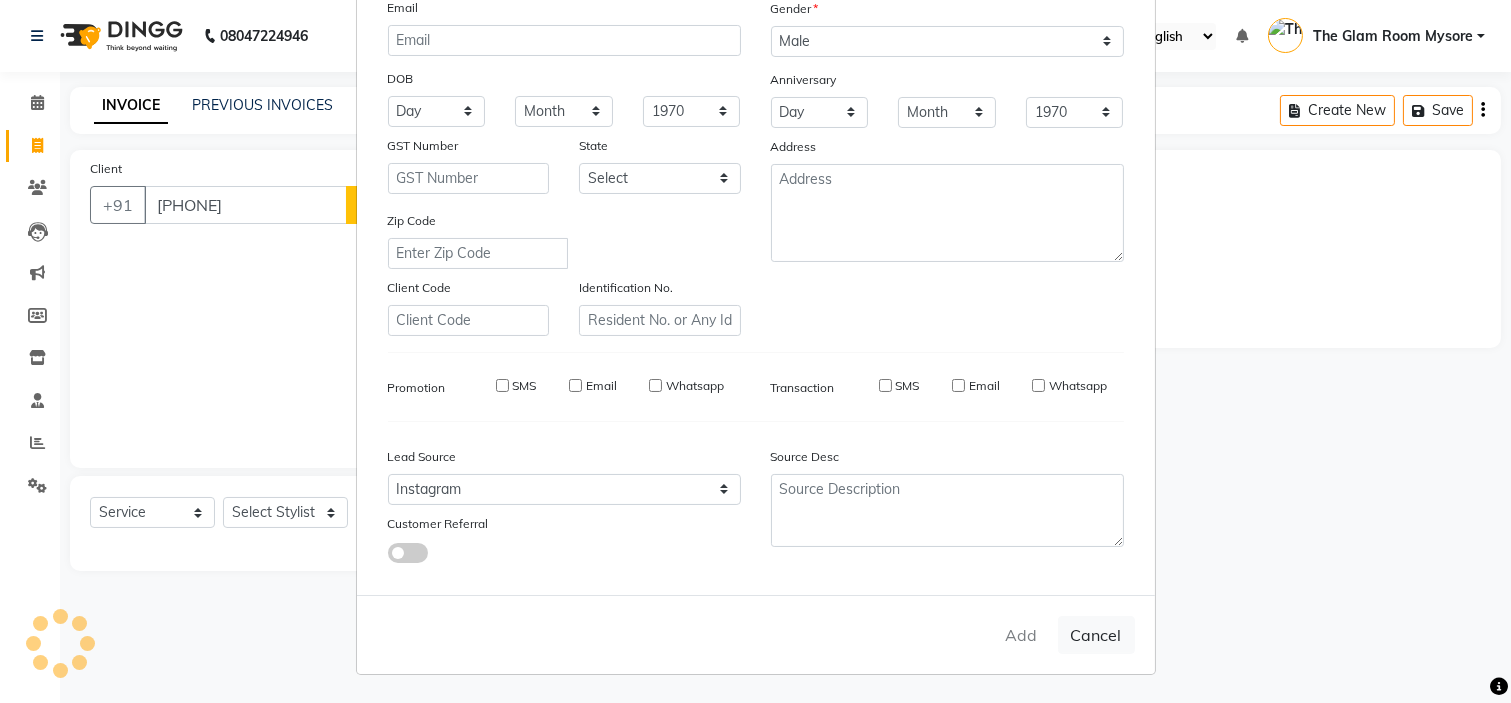type 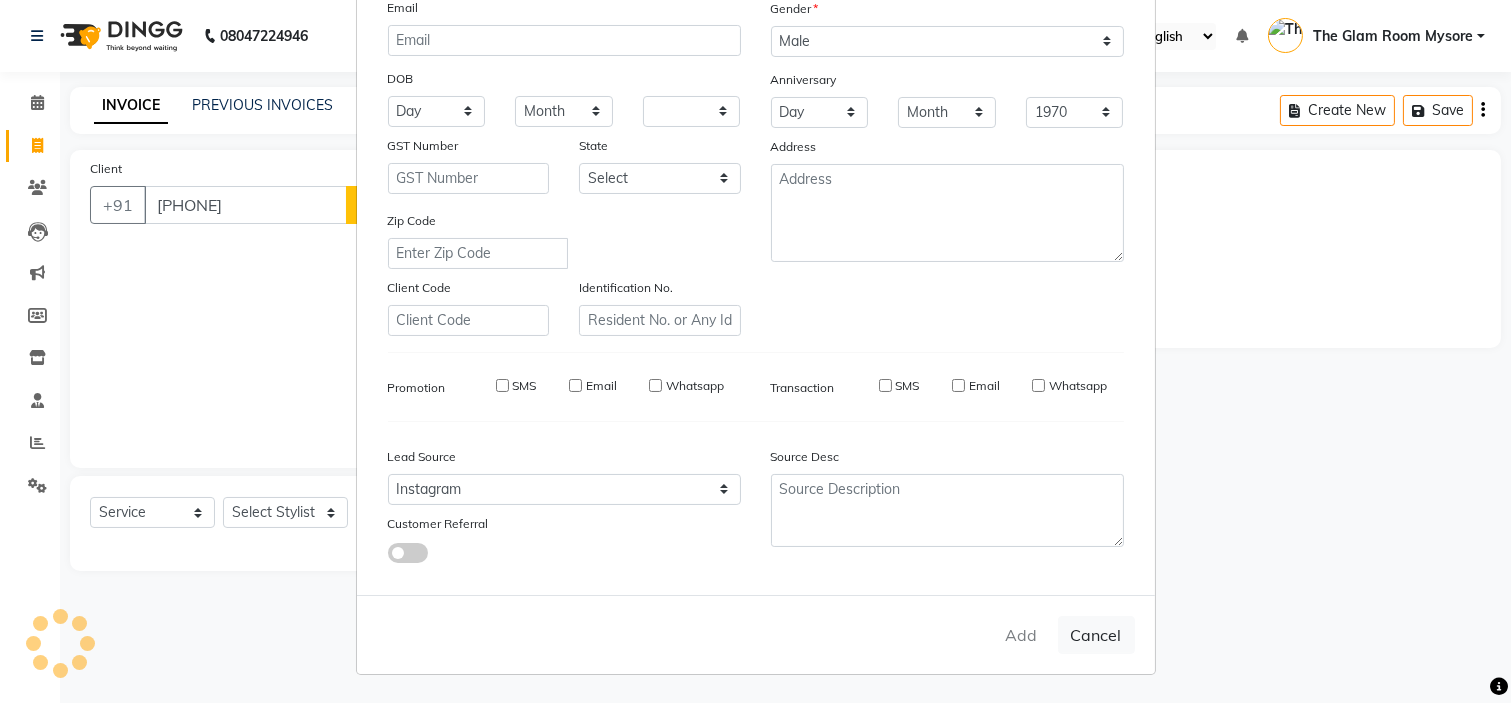 select 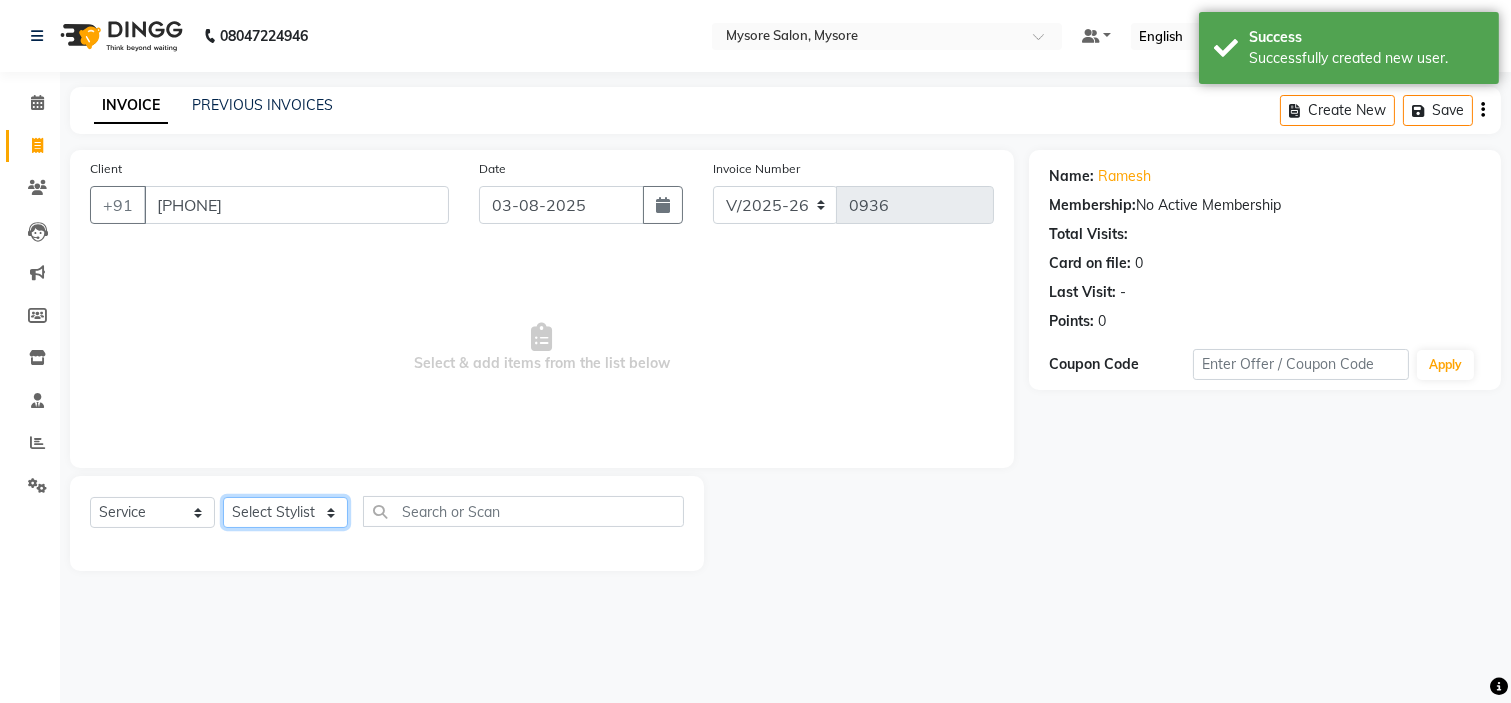 click on "Select Stylist Ankita Arti Ashwini Ayaan DR. Apurva Fatma Jayshree Lakshmi Paul Ruhul alom Shangnimwon Steve Sumaiya Banu Sumit Teja Tezz The Glam Room Mysore" 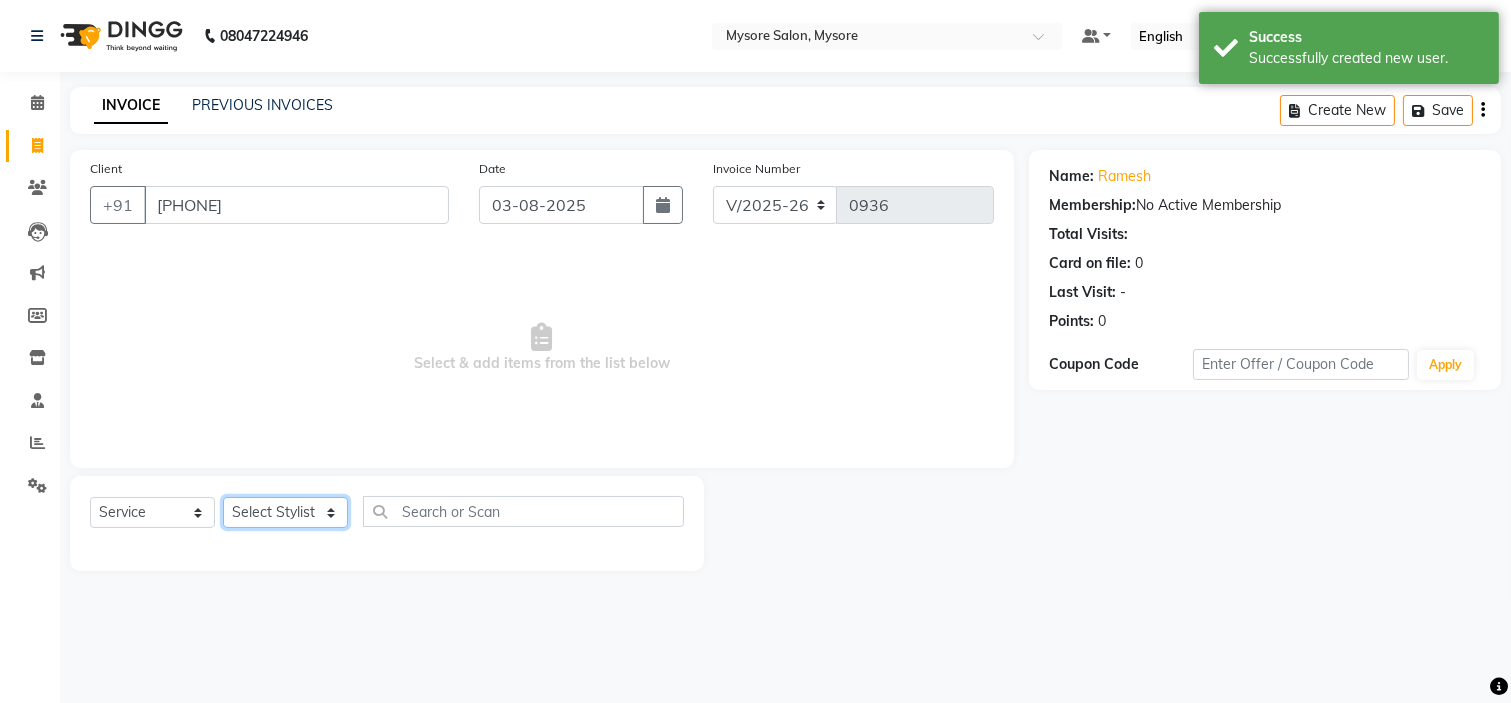 select on "66079" 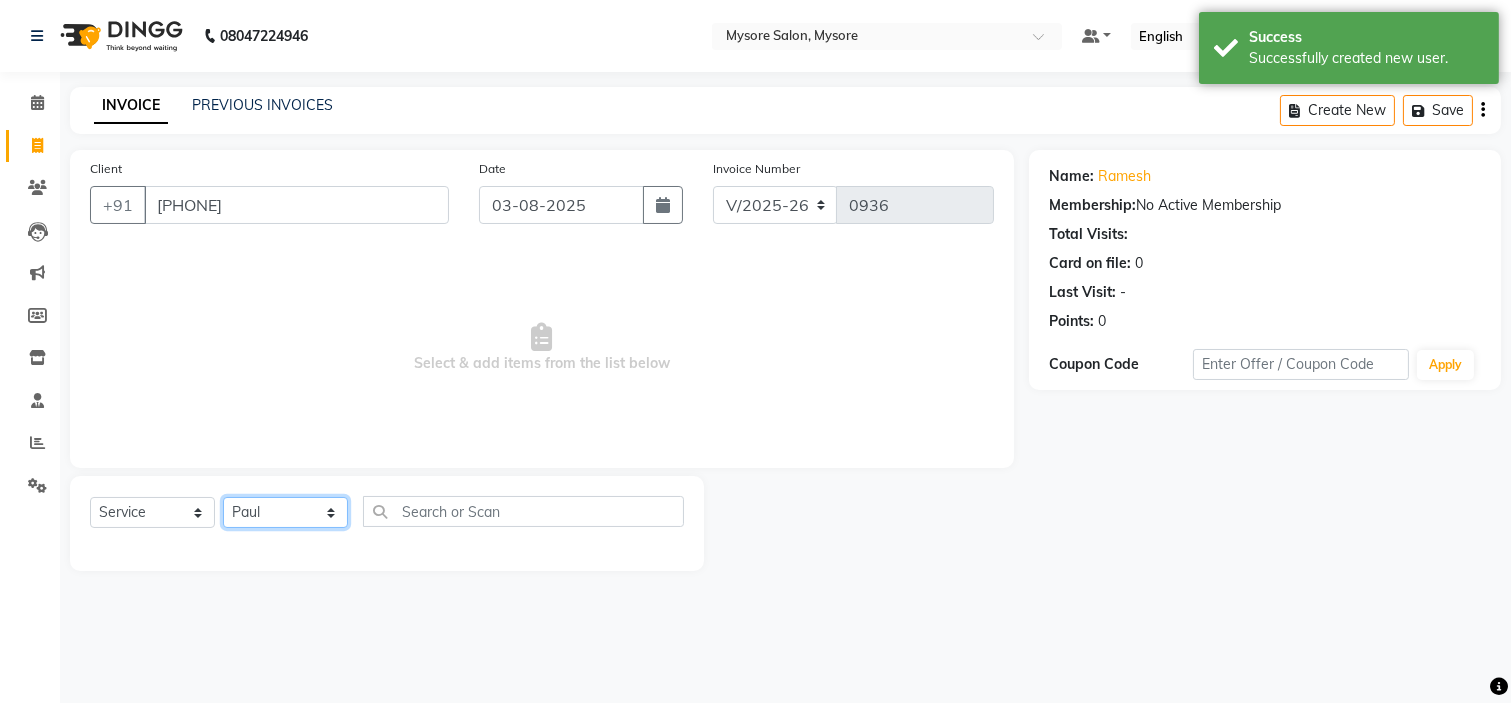 click on "Select Stylist Ankita Arti Ashwini Ayaan DR. Apurva Fatma Jayshree Lakshmi Paul Ruhul alom Shangnimwon Steve Sumaiya Banu Sumit Teja Tezz The Glam Room Mysore" 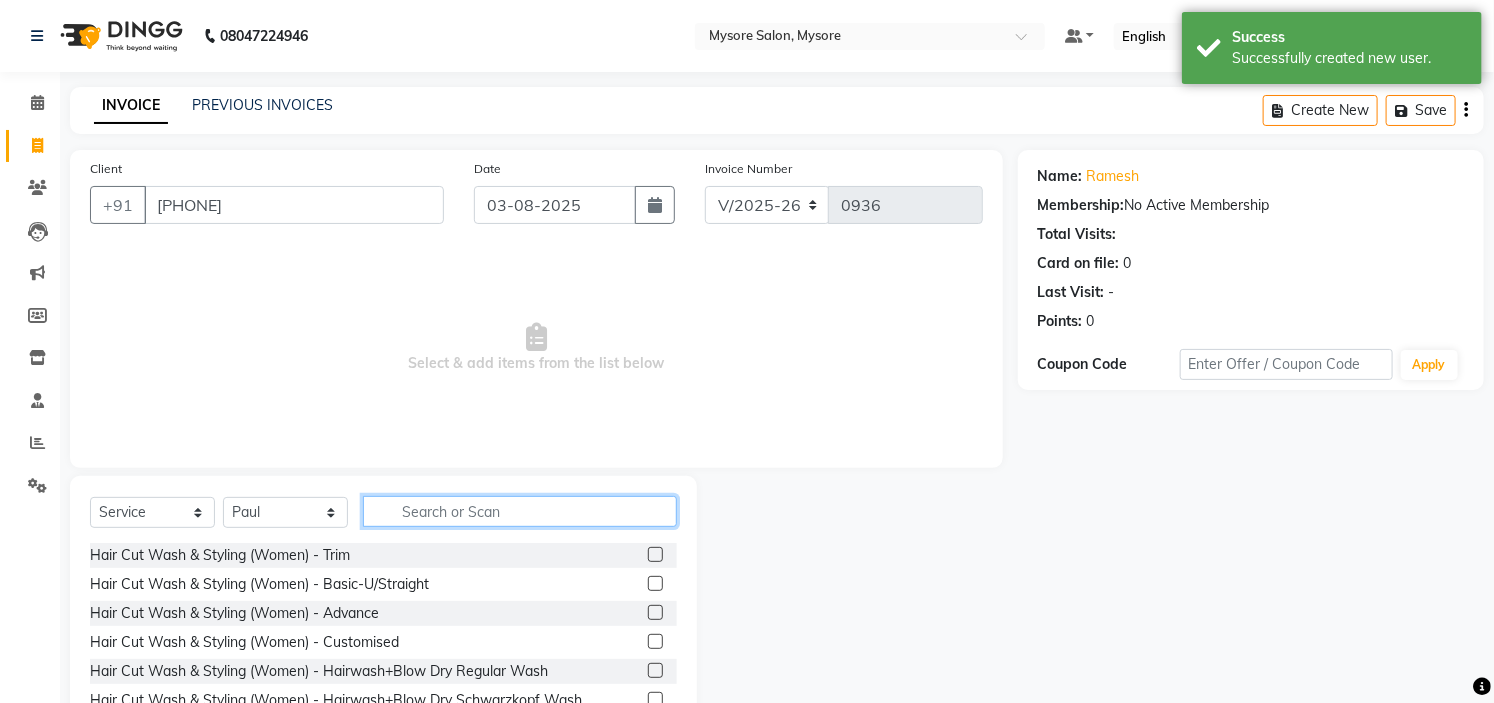 click 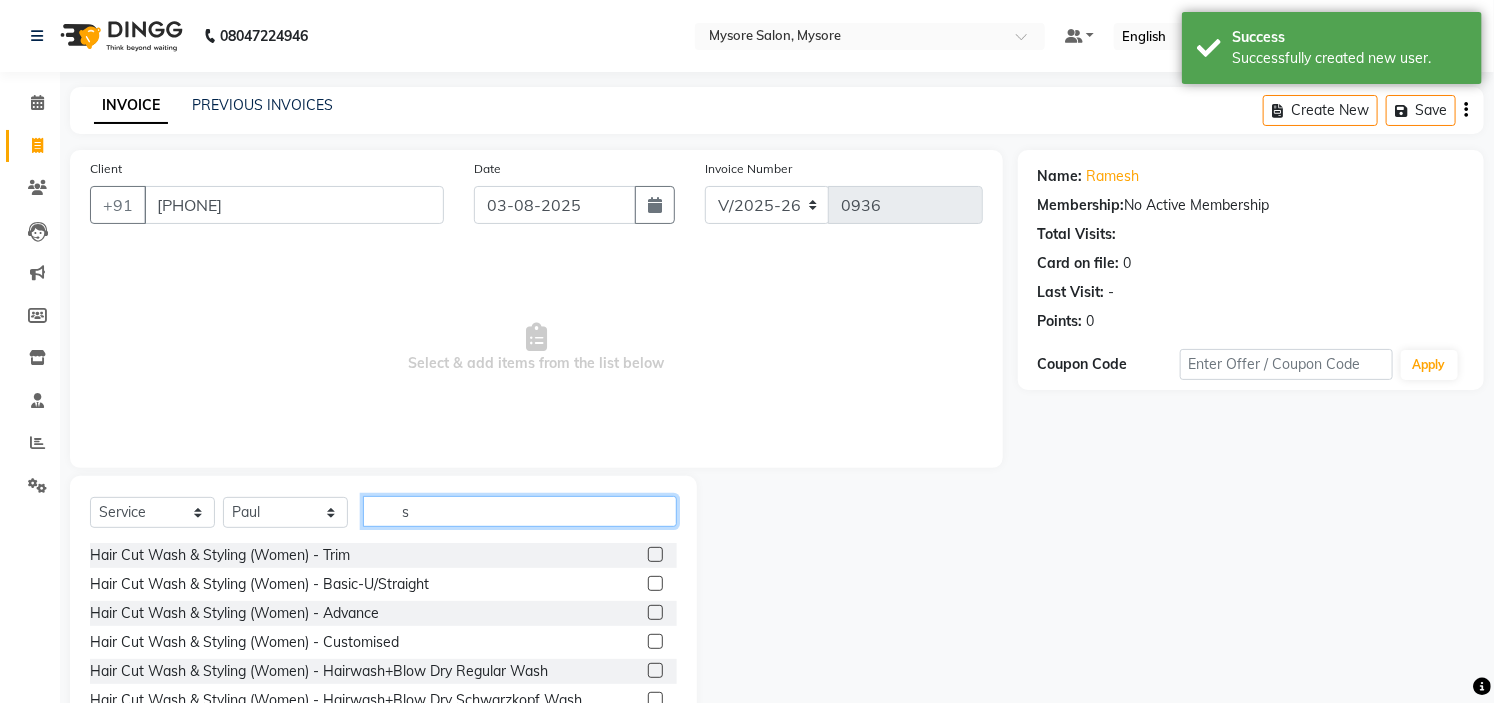 click on "s" 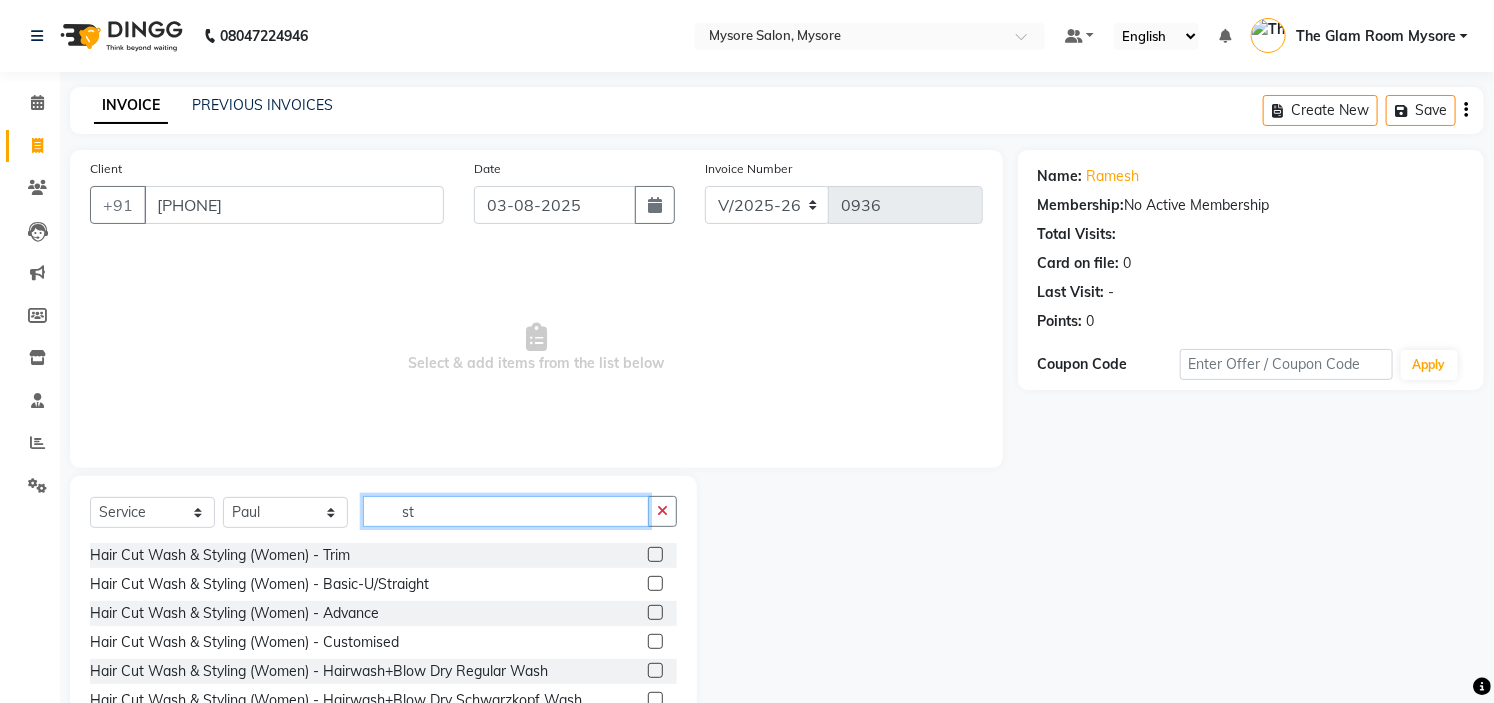 type on "s" 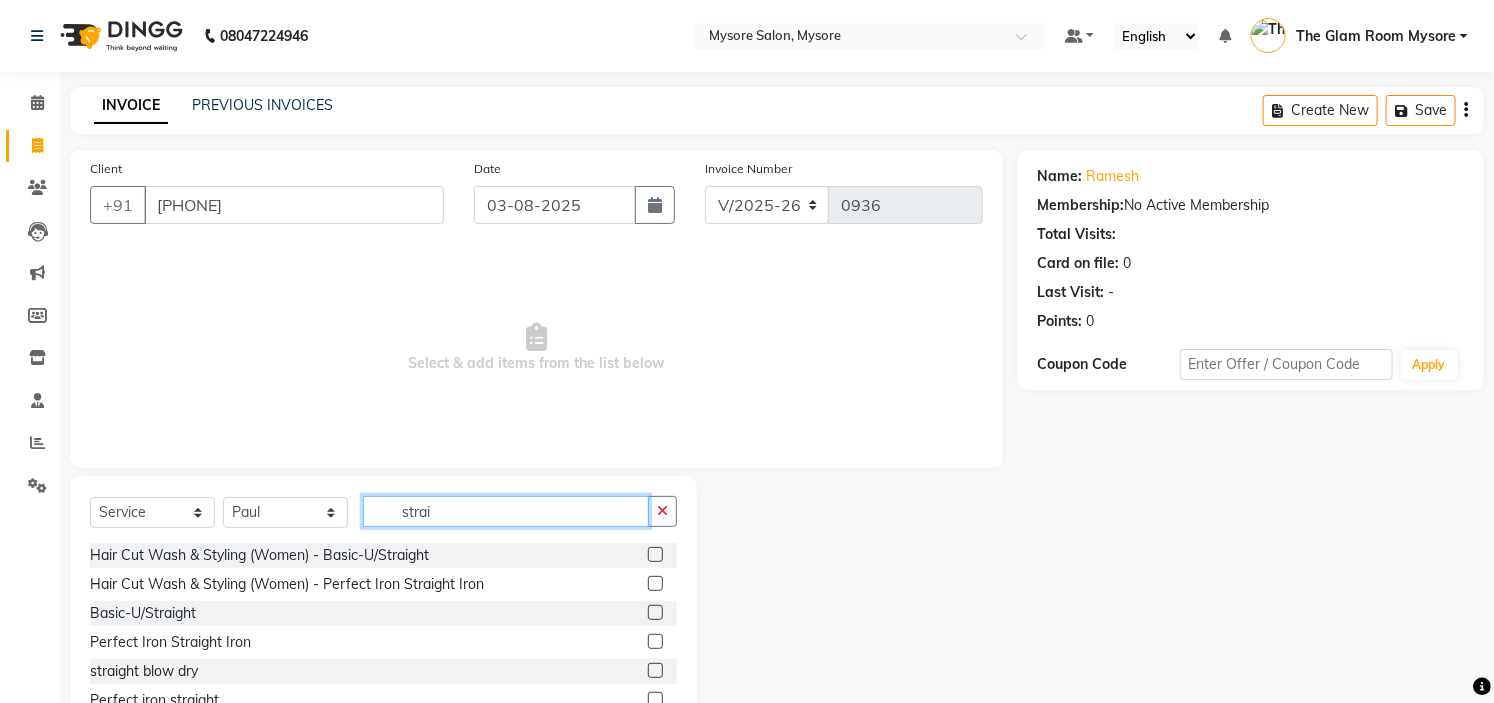 type on "strai" 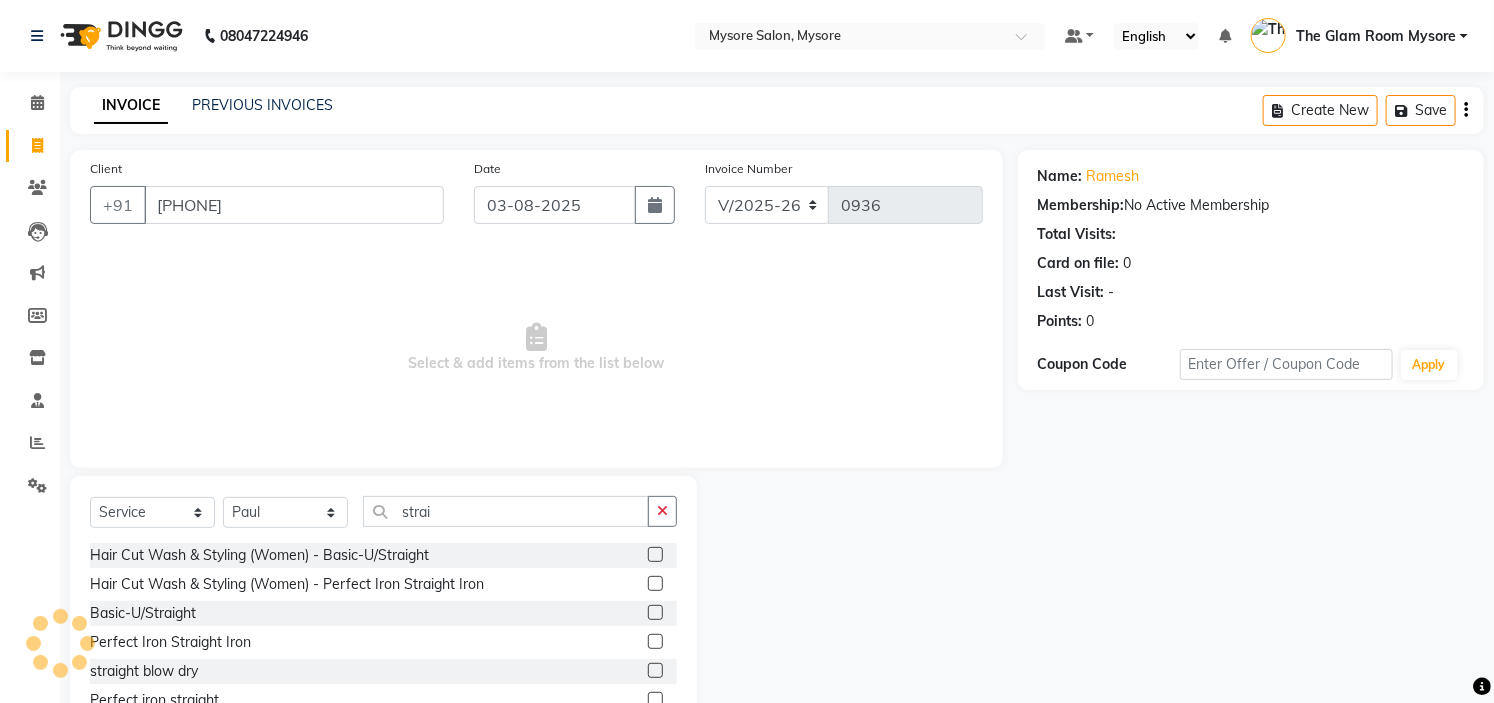 click 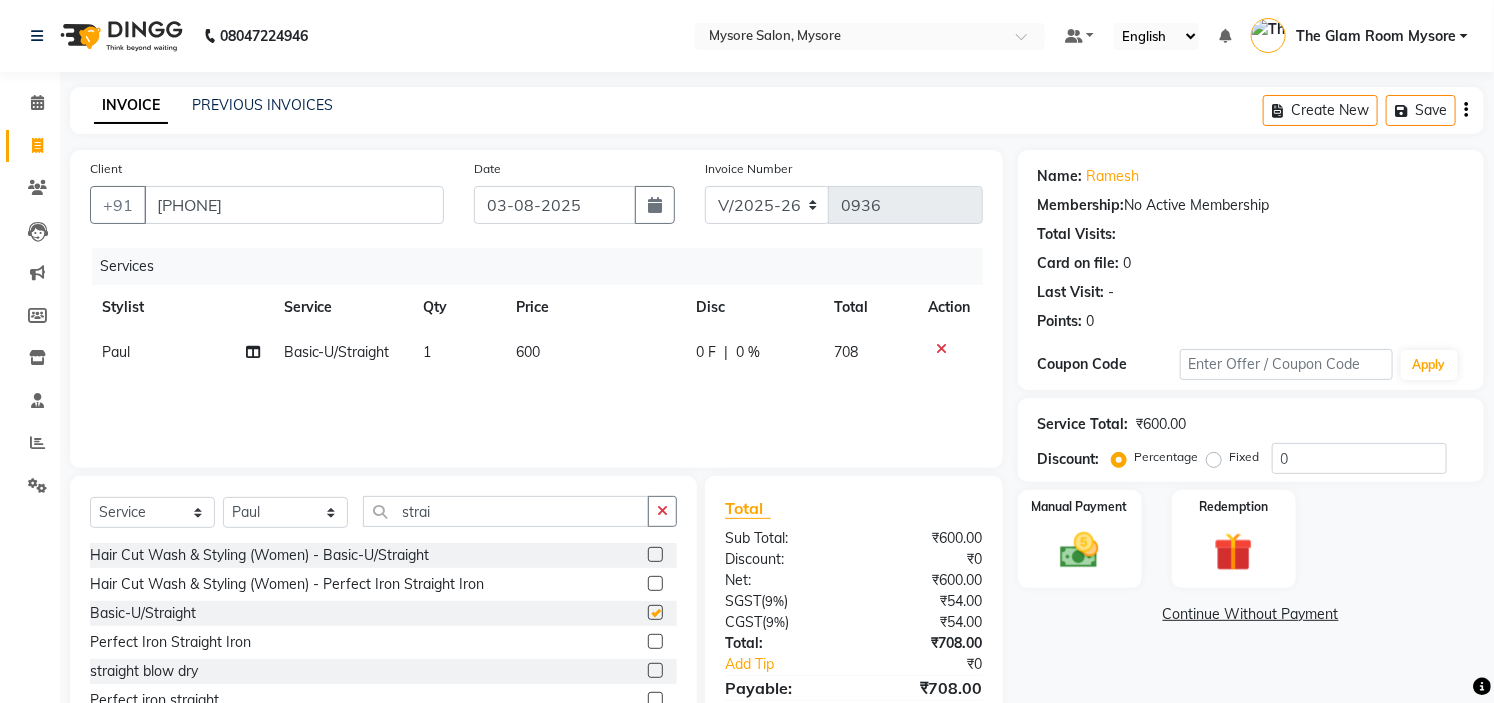 checkbox on "false" 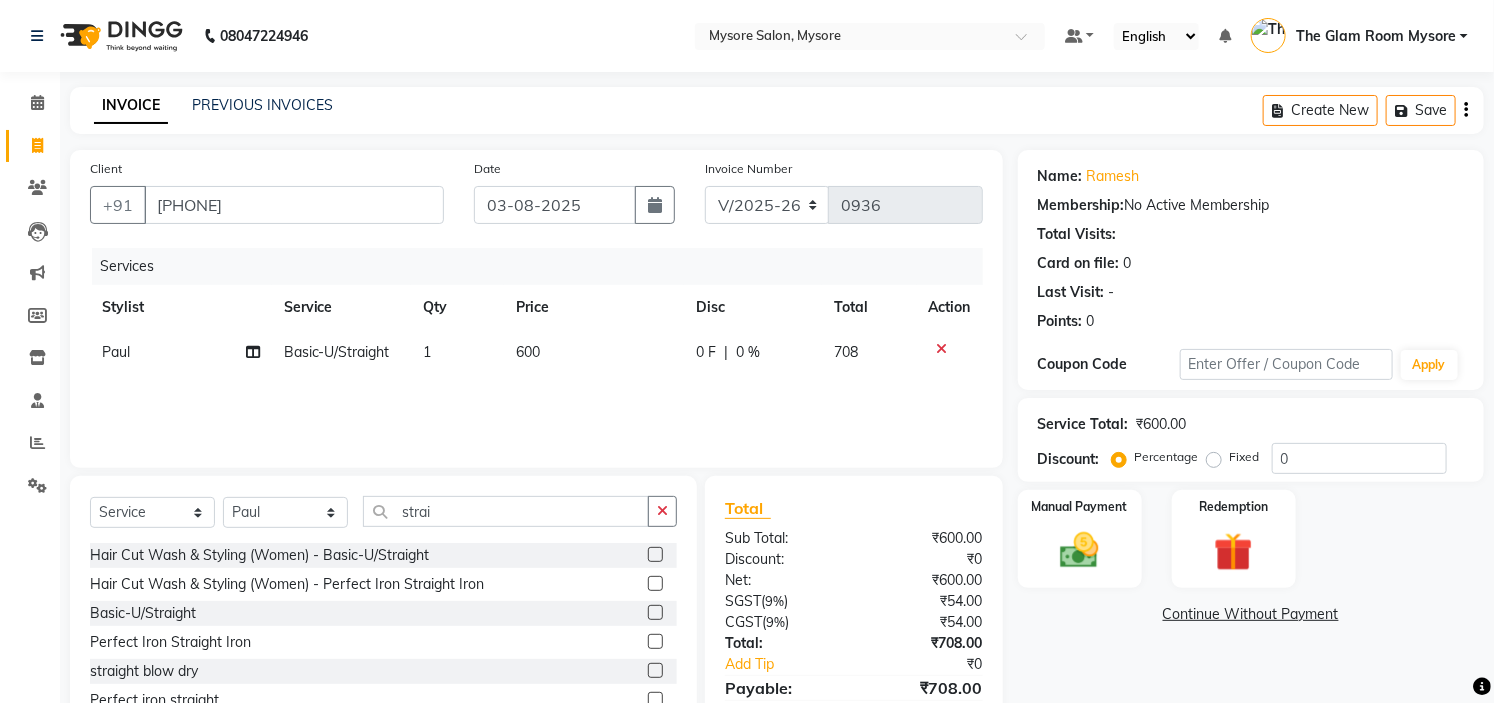 click on "600" 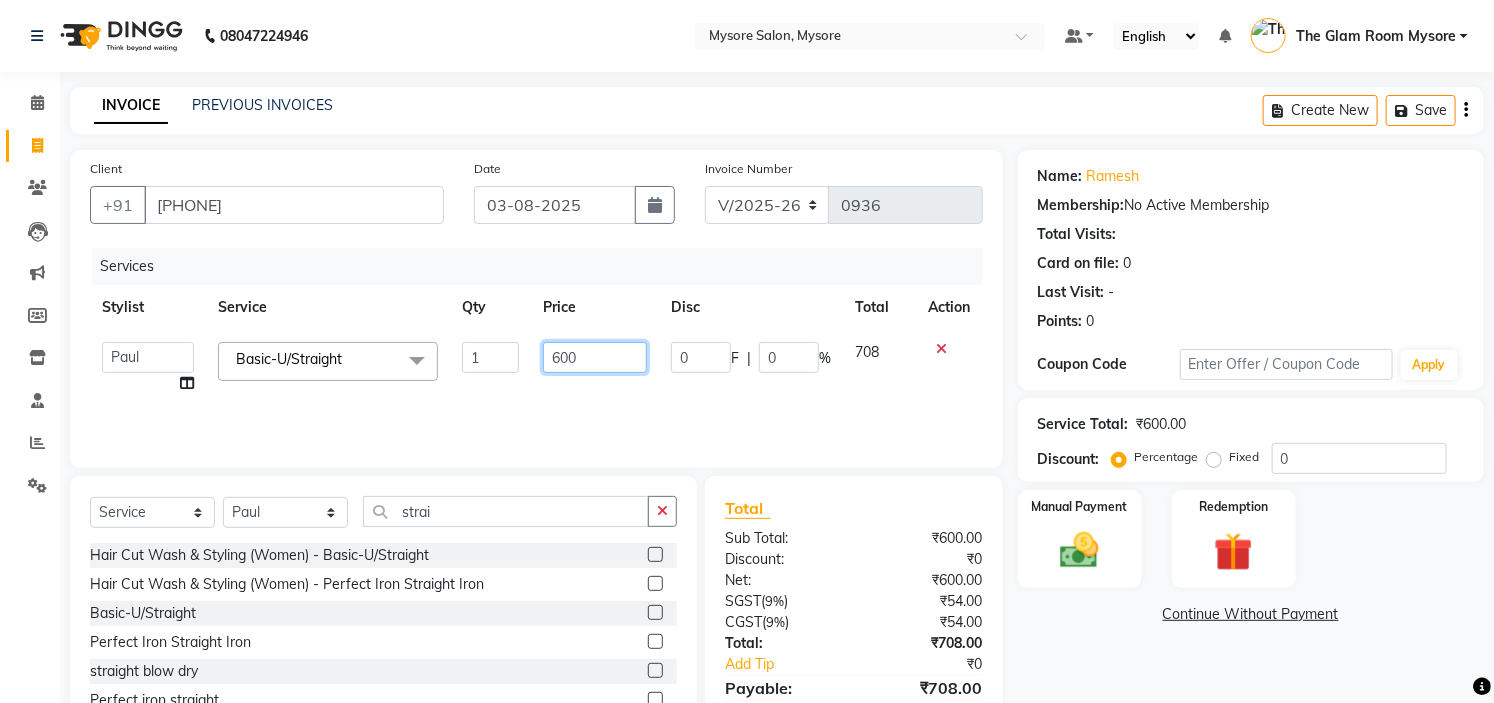 click on "600" 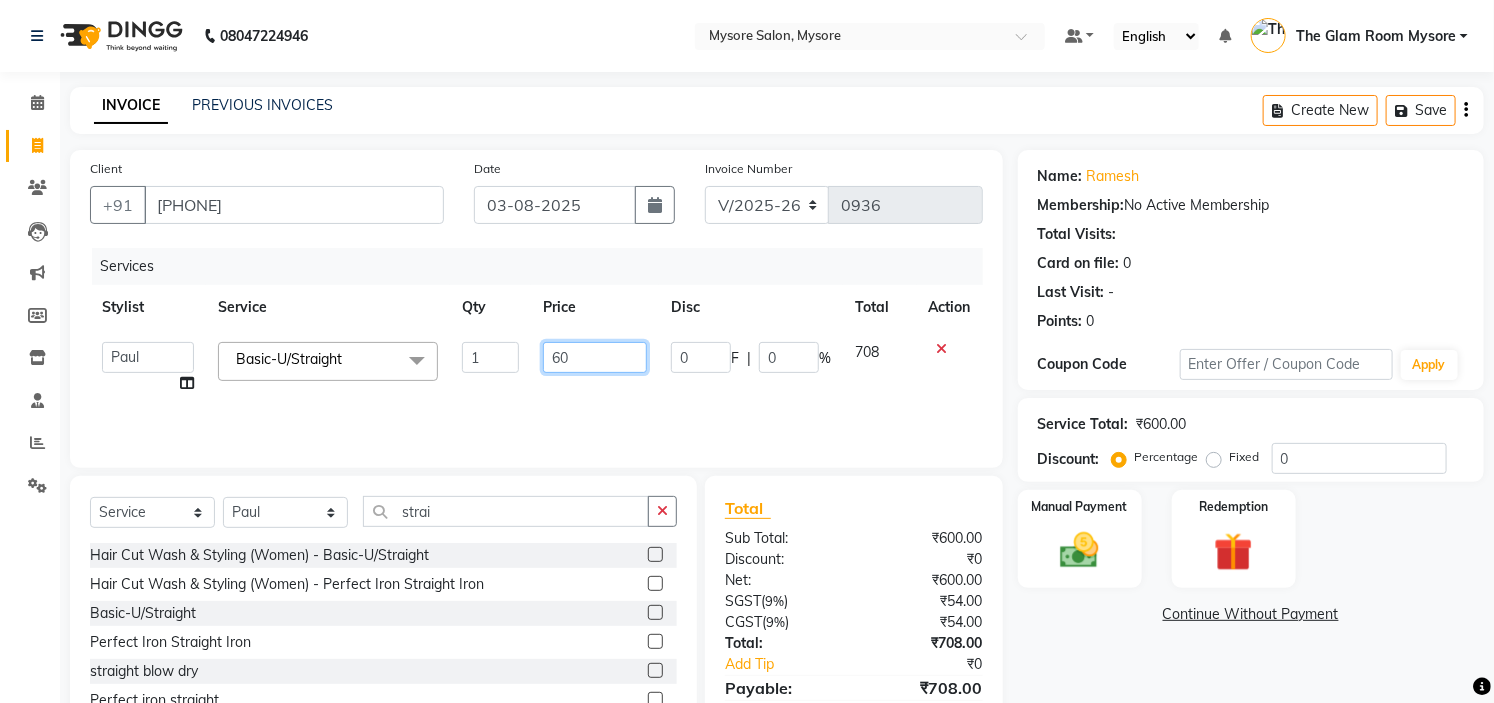 type on "6" 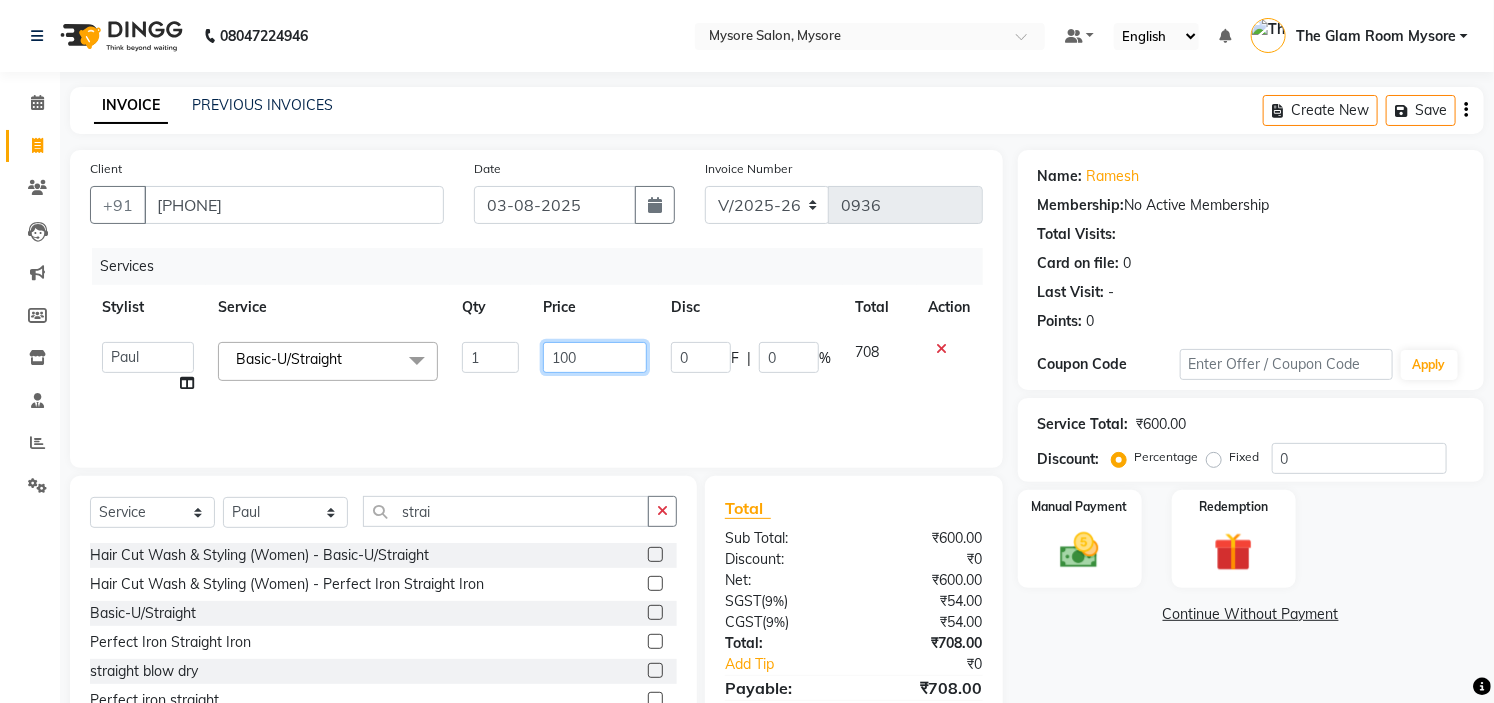 type on "1000" 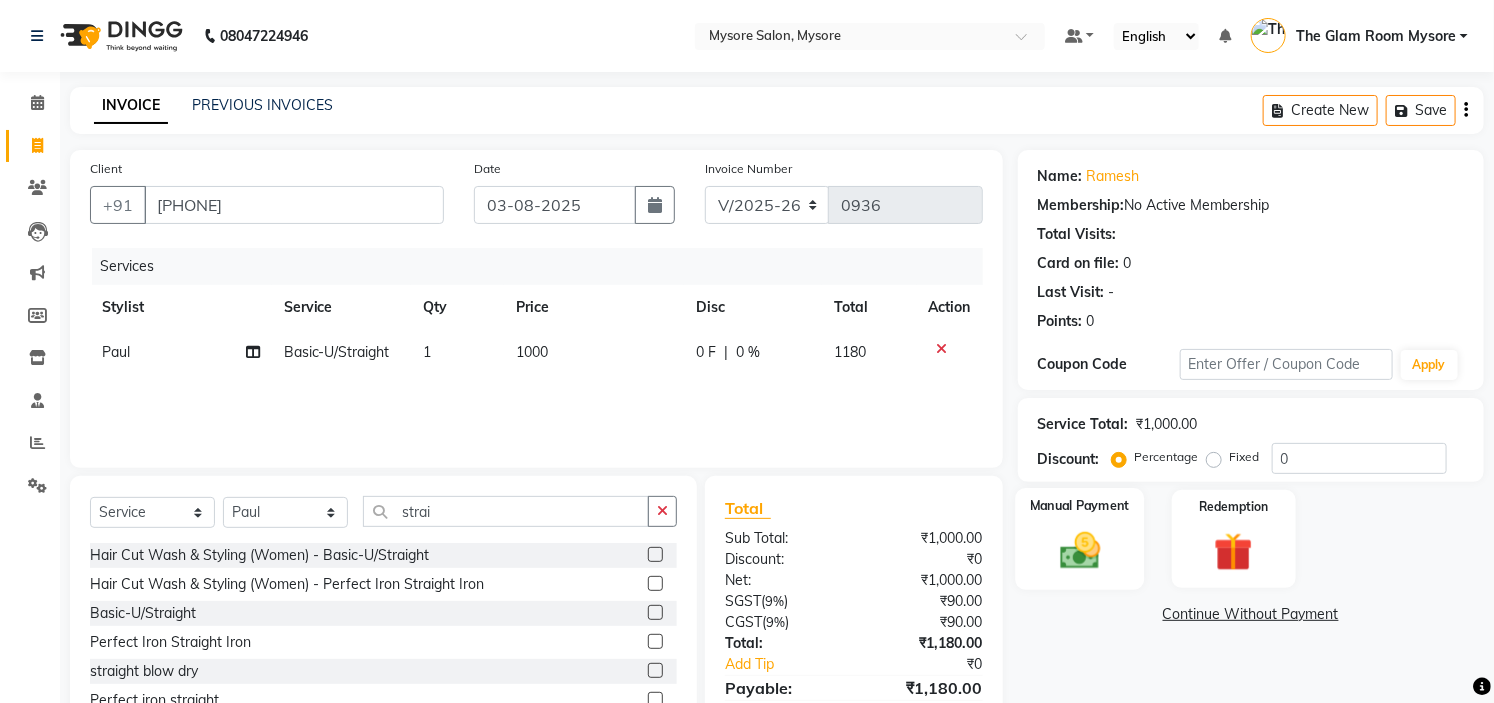 drag, startPoint x: 1131, startPoint y: 672, endPoint x: 1066, endPoint y: 531, distance: 155.26108 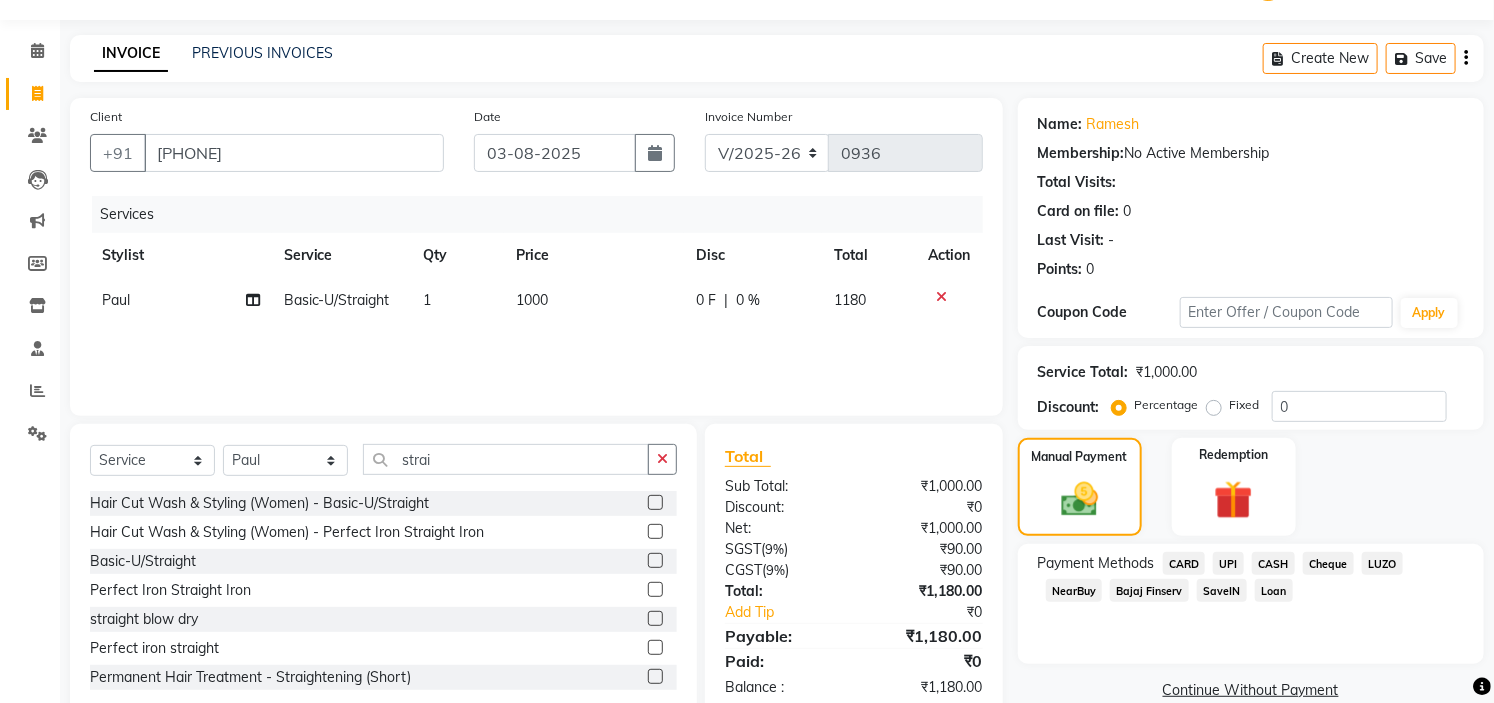scroll, scrollTop: 97, scrollLeft: 0, axis: vertical 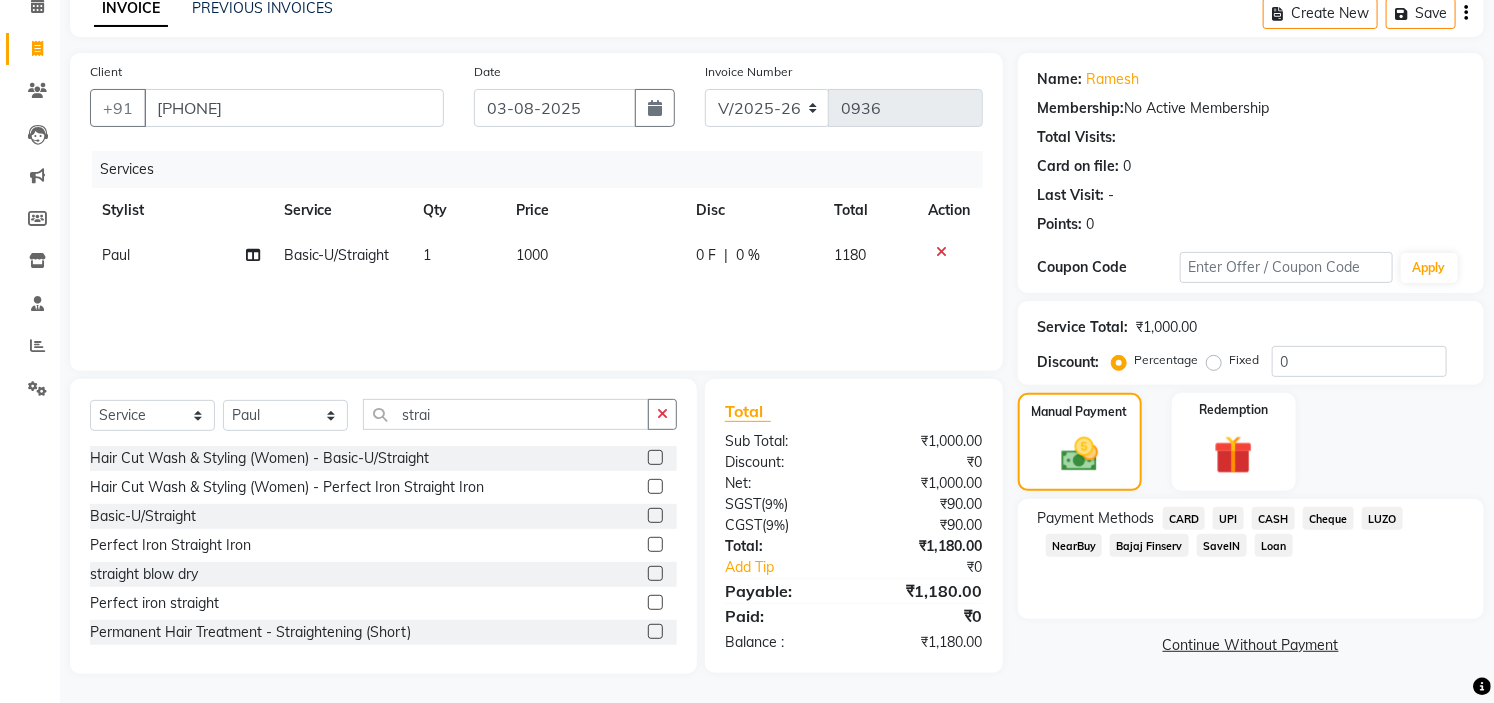 click on "Manual Payment Redemption" 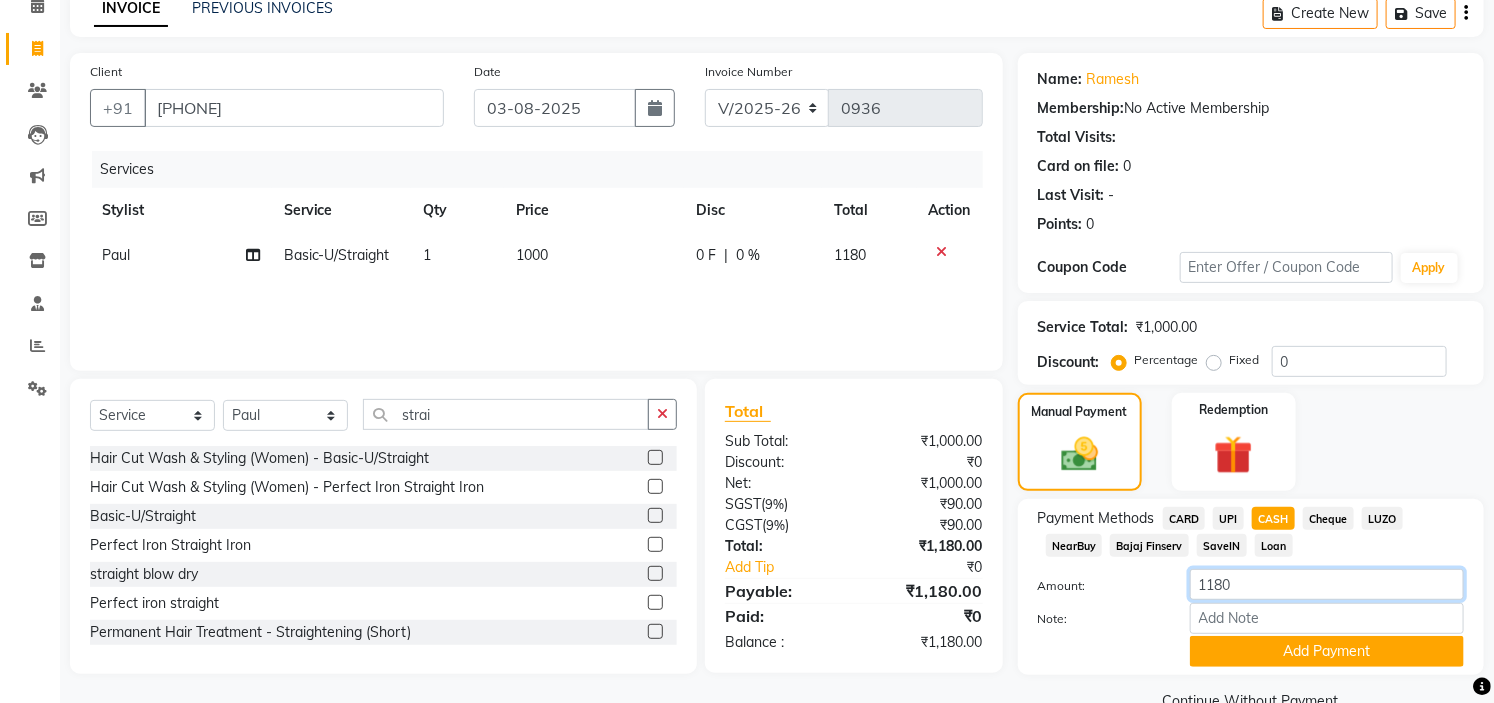 click on "1180" 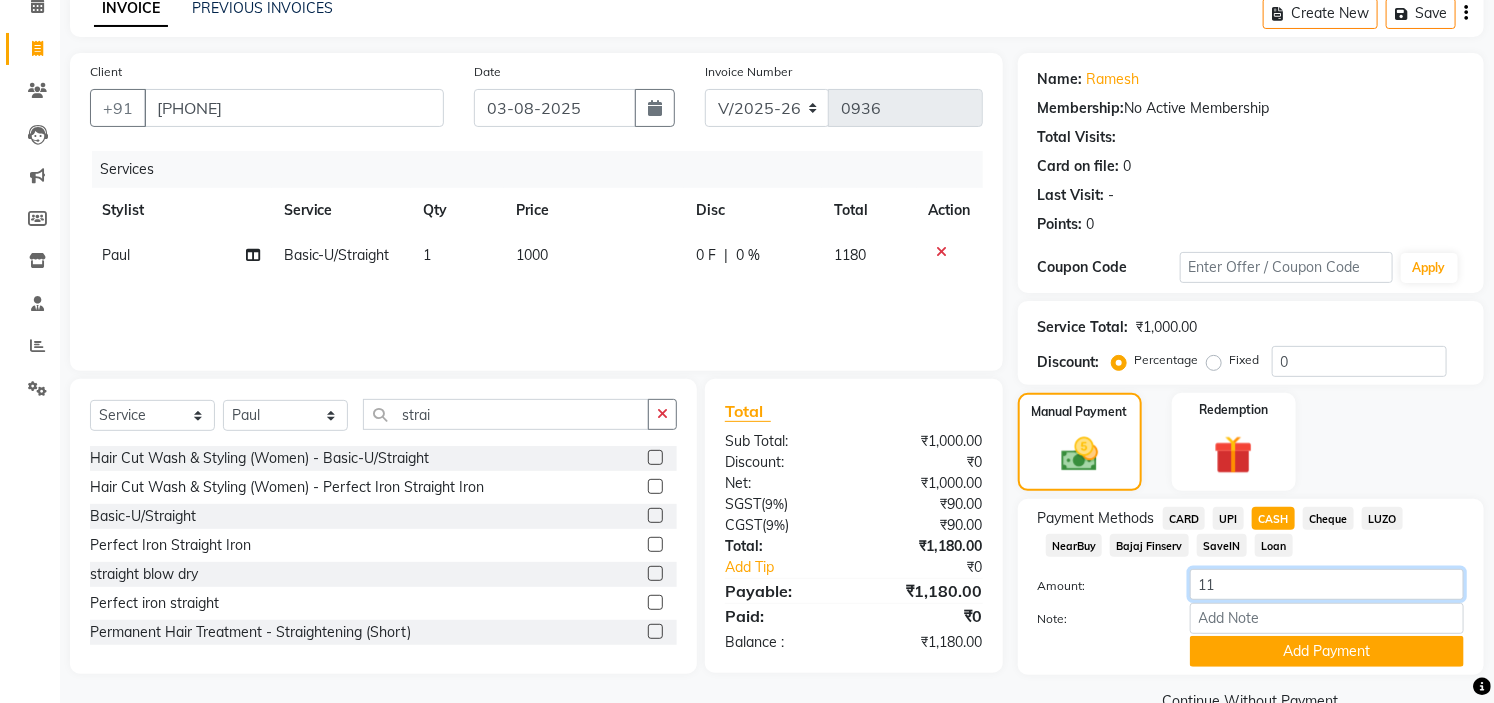 type on "1" 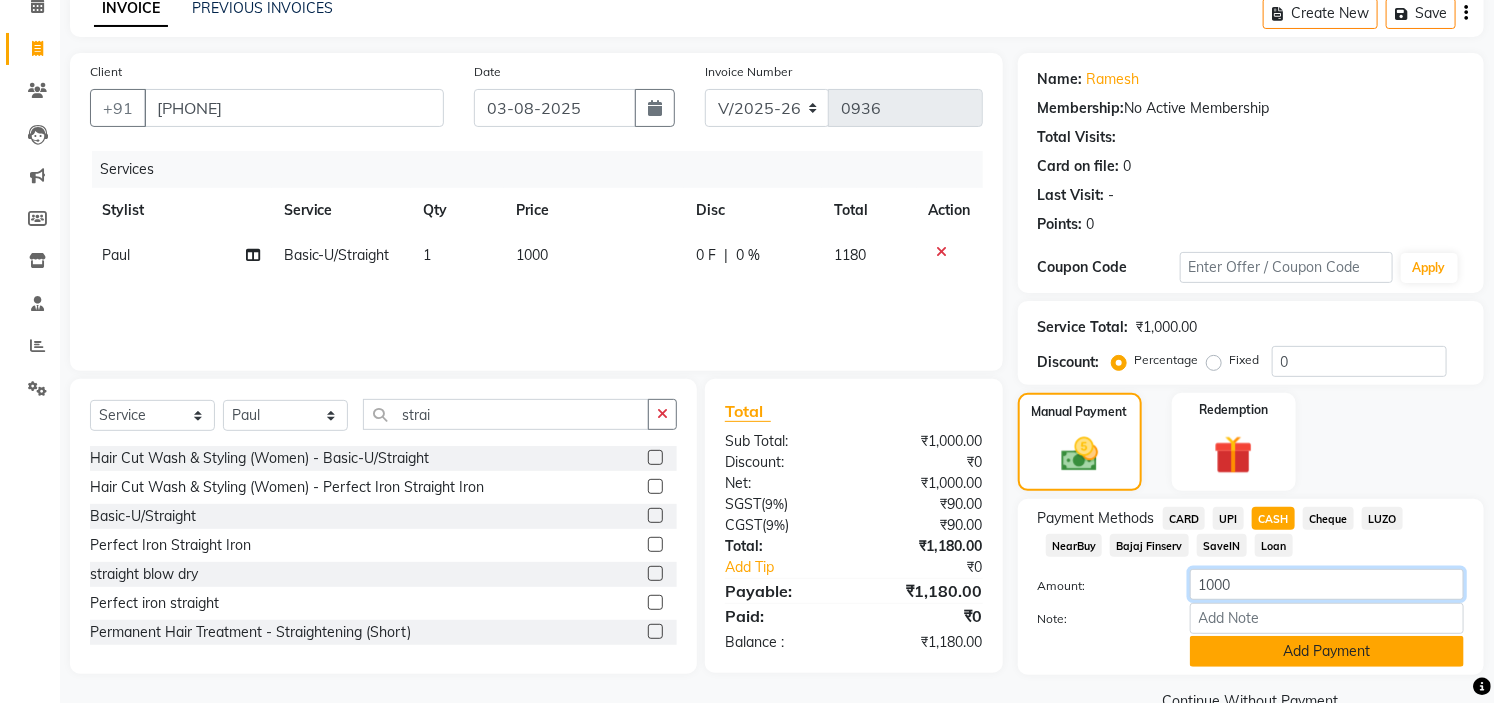 type on "1000" 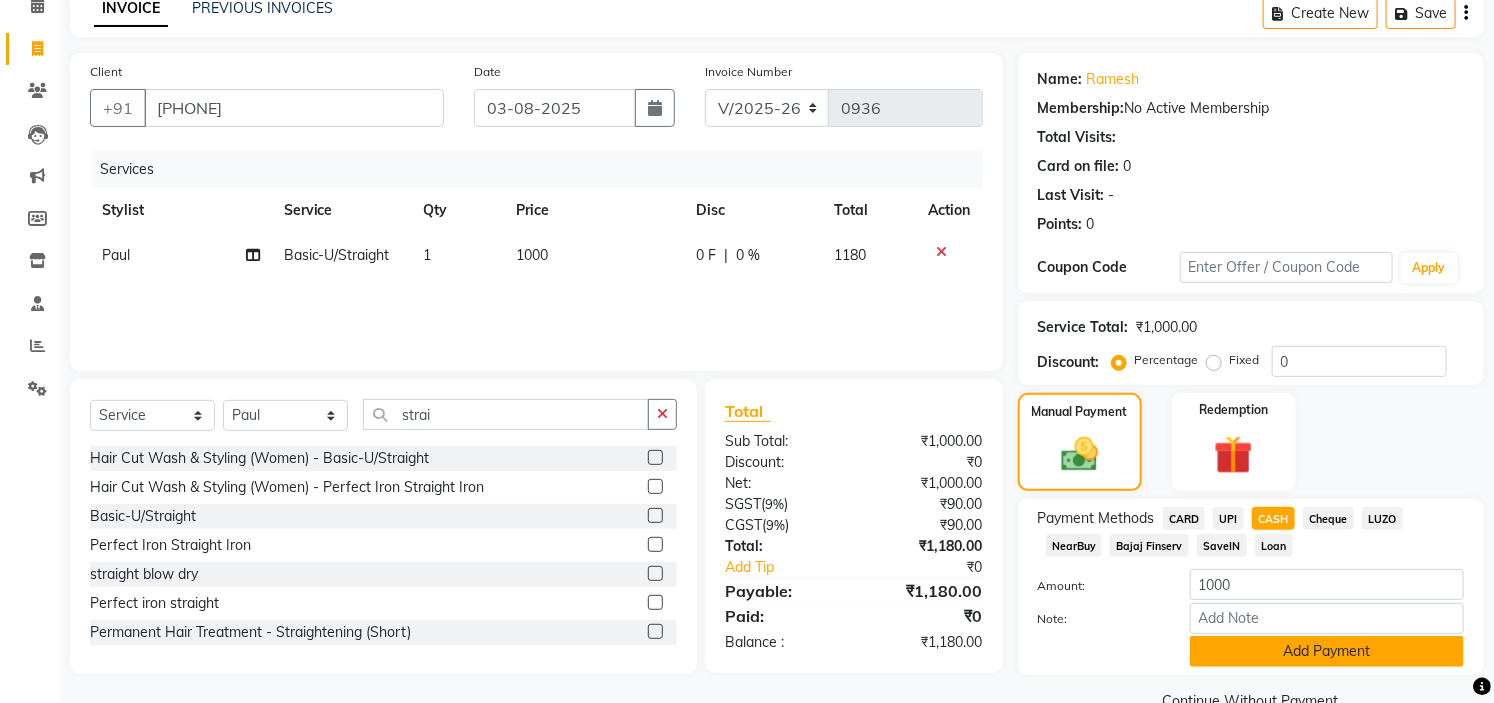 click on "Add Payment" 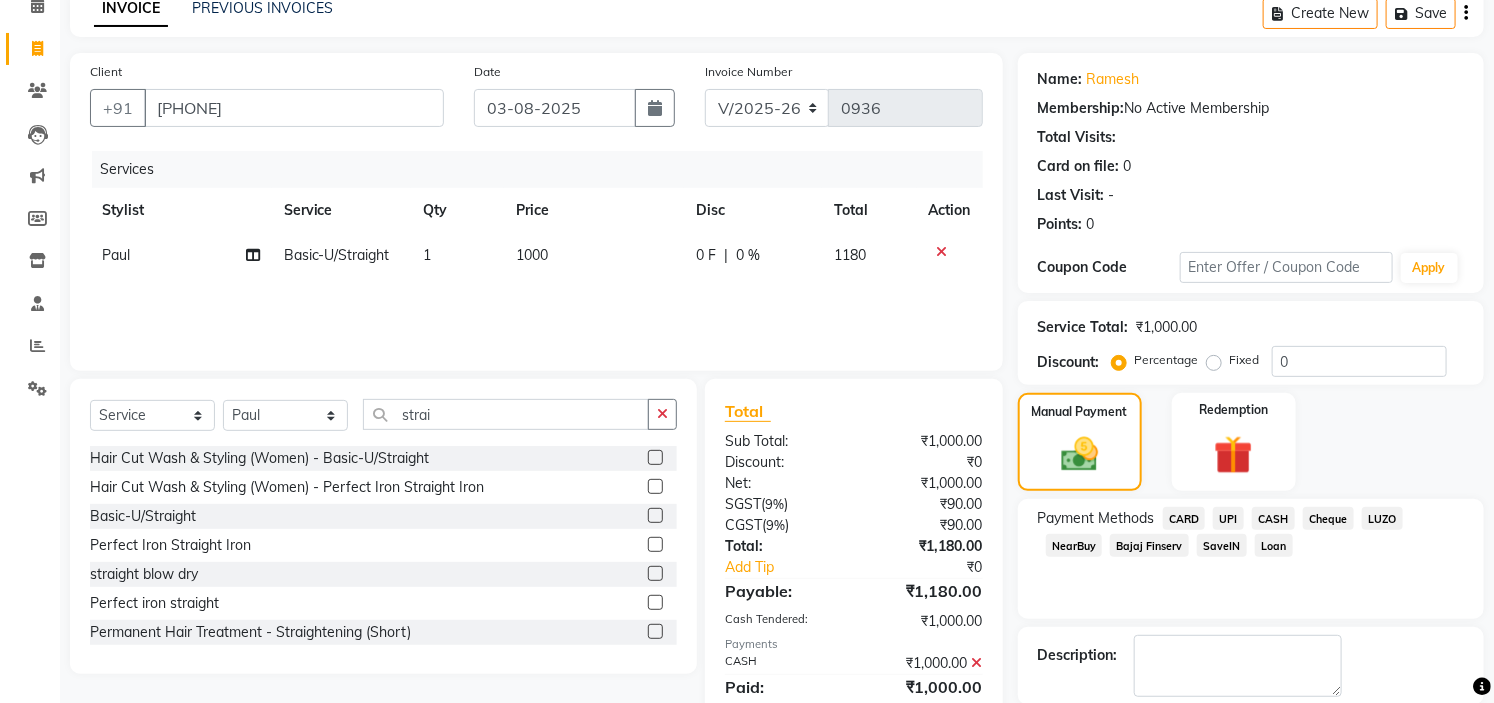 click on "UPI" 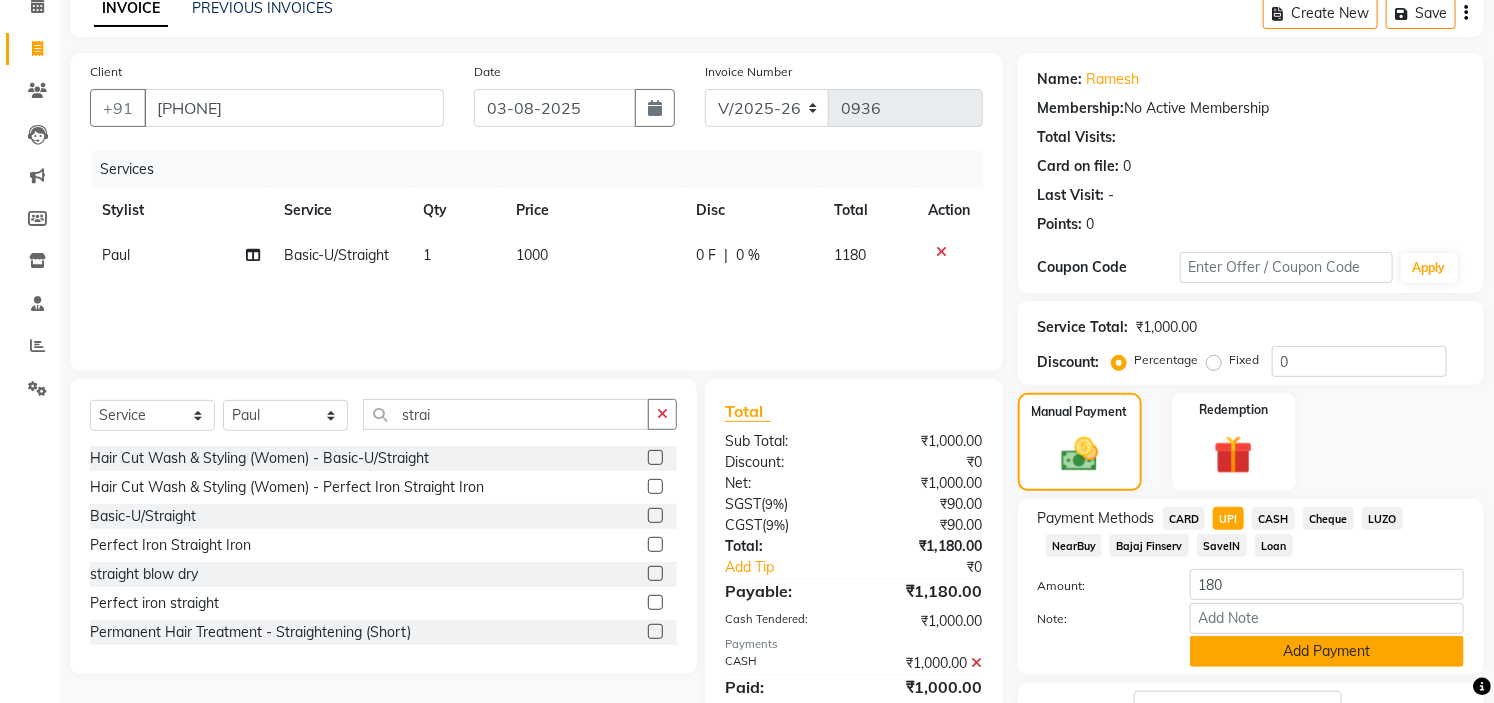 click on "Add Payment" 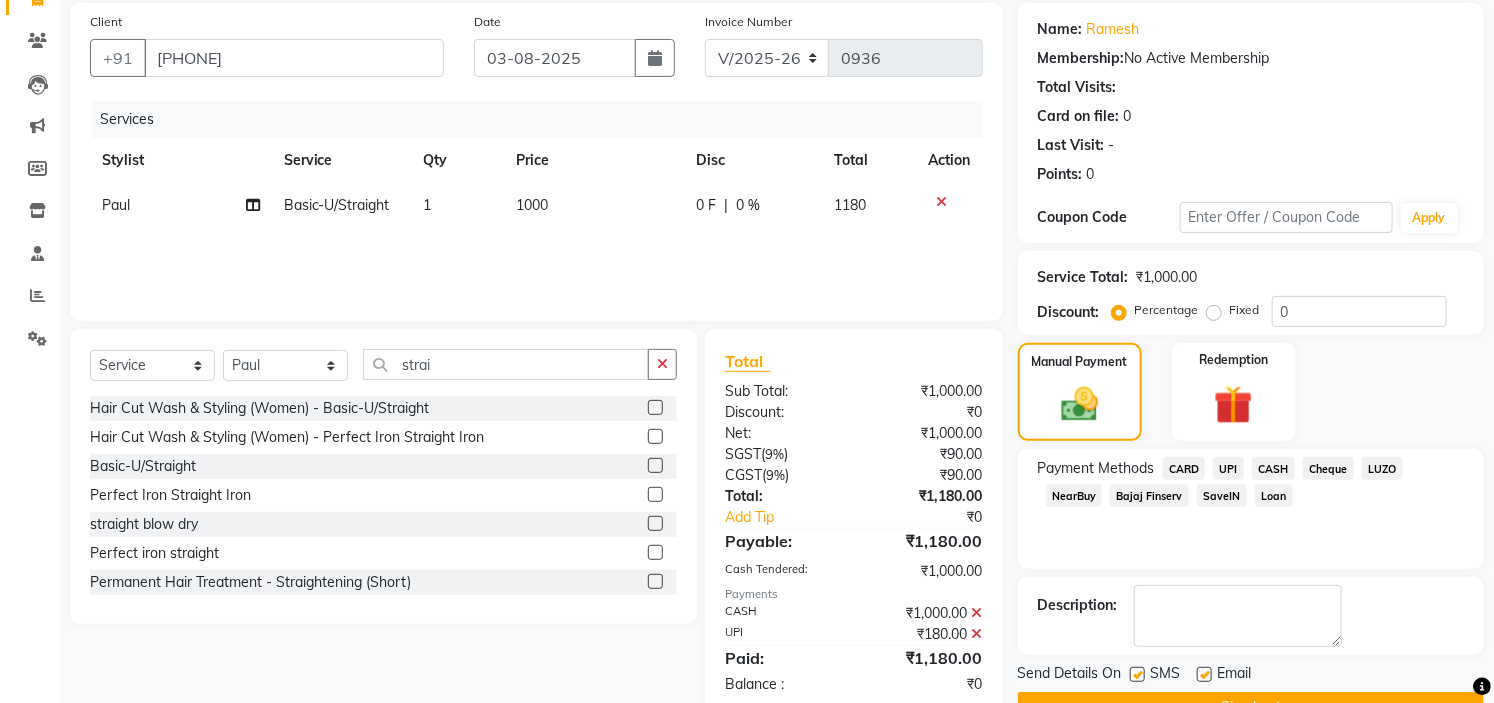 scroll, scrollTop: 196, scrollLeft: 0, axis: vertical 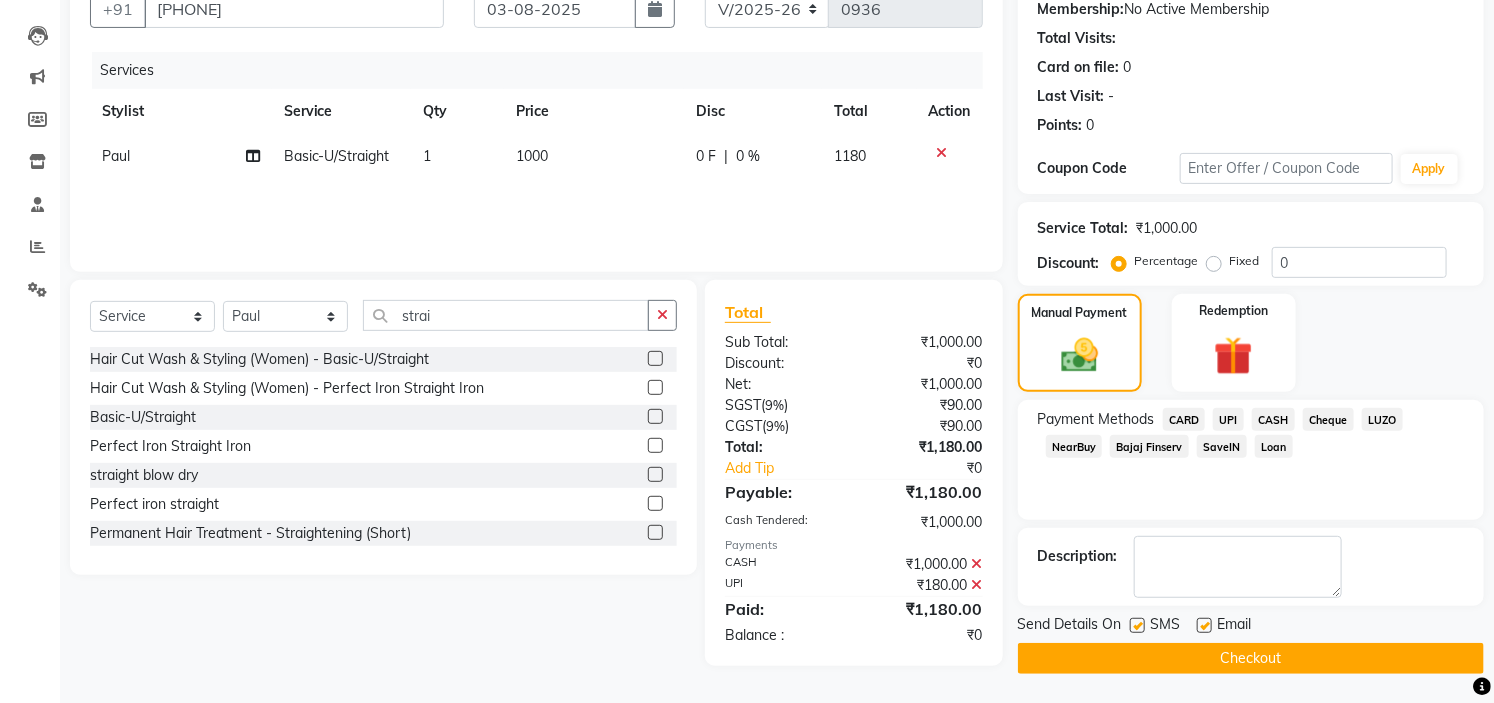 click on "Send Details On SMS Email" 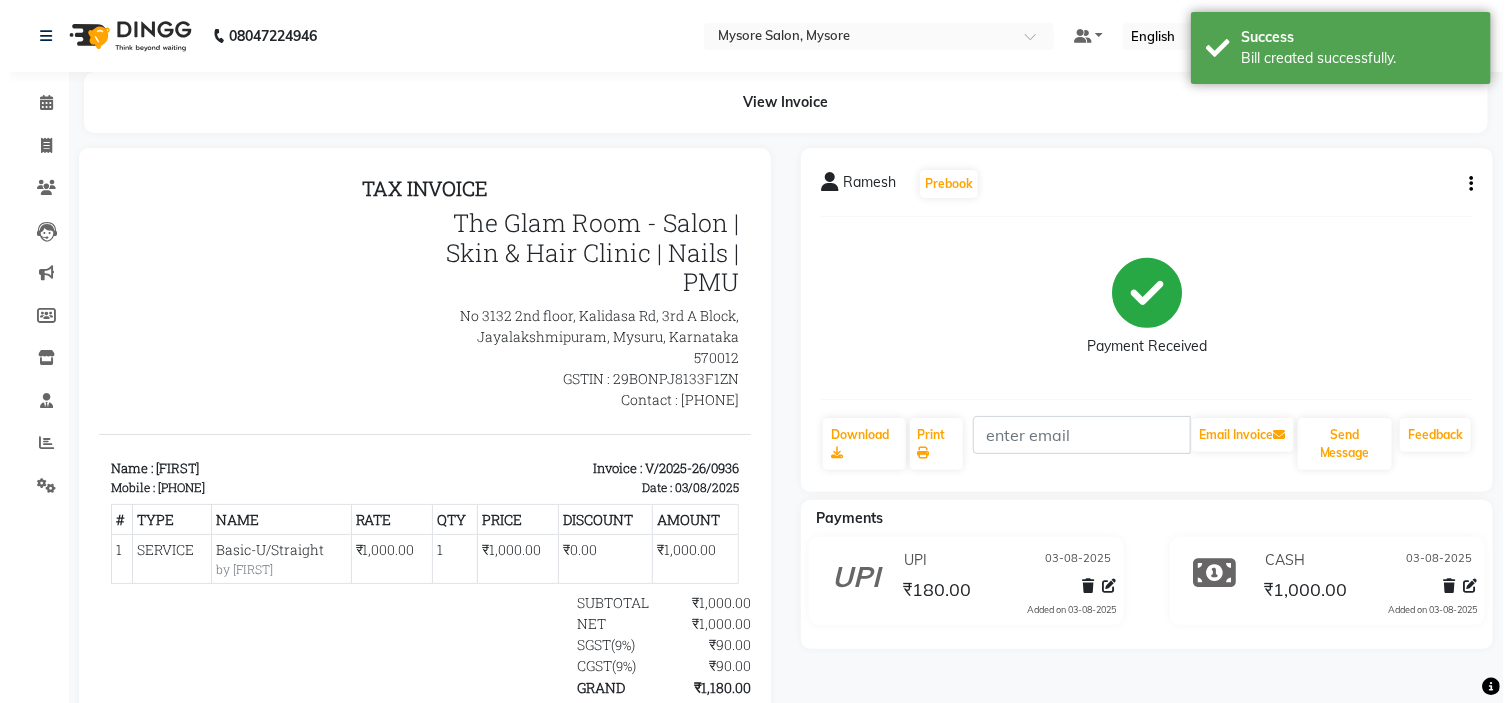 scroll, scrollTop: 0, scrollLeft: 0, axis: both 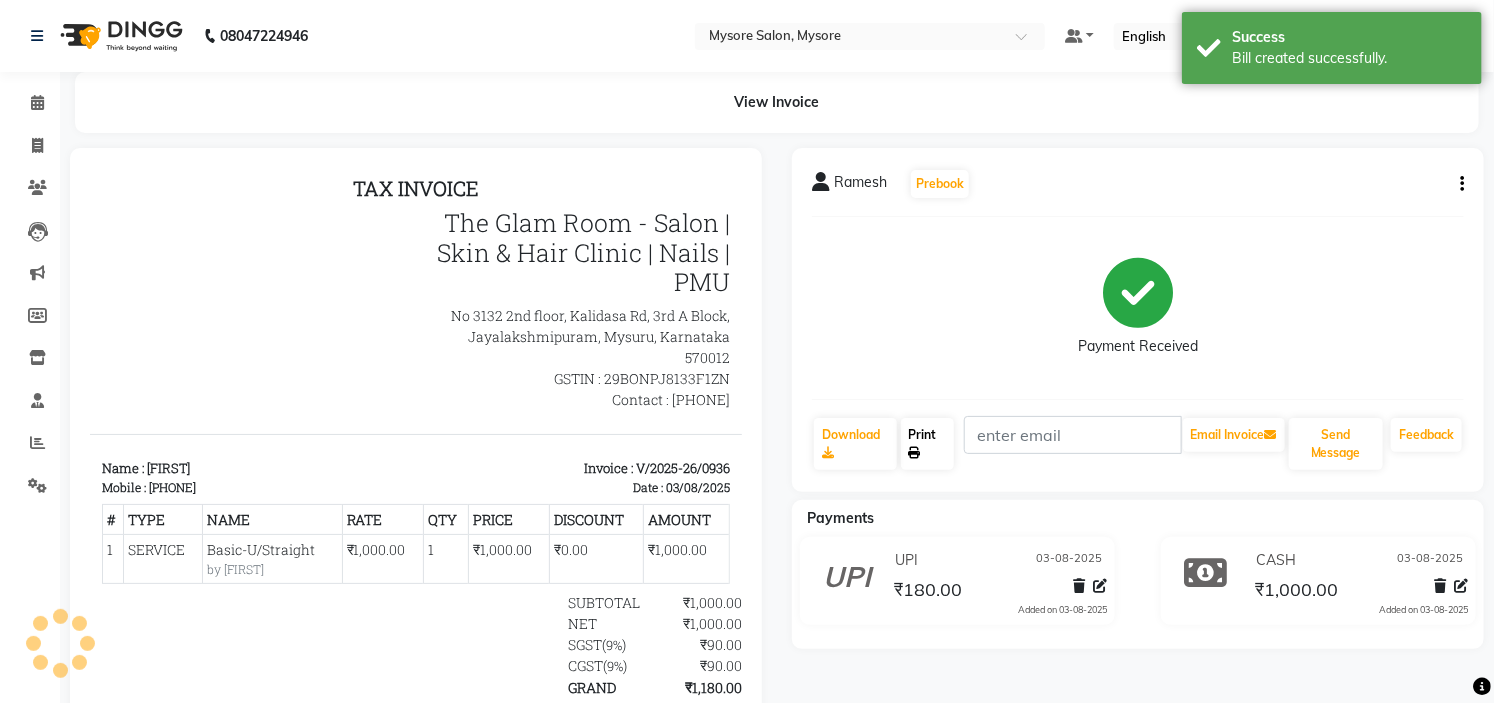 click on "Print" 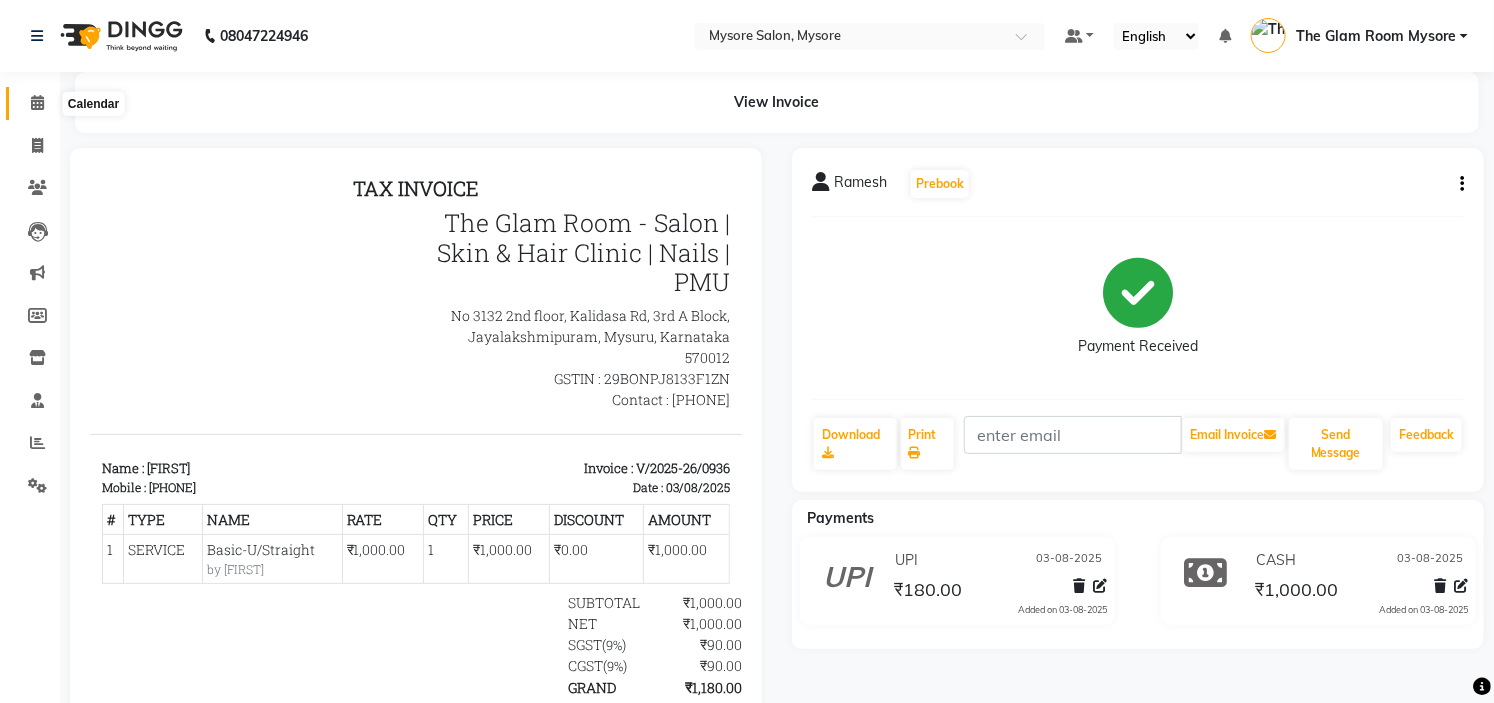 click 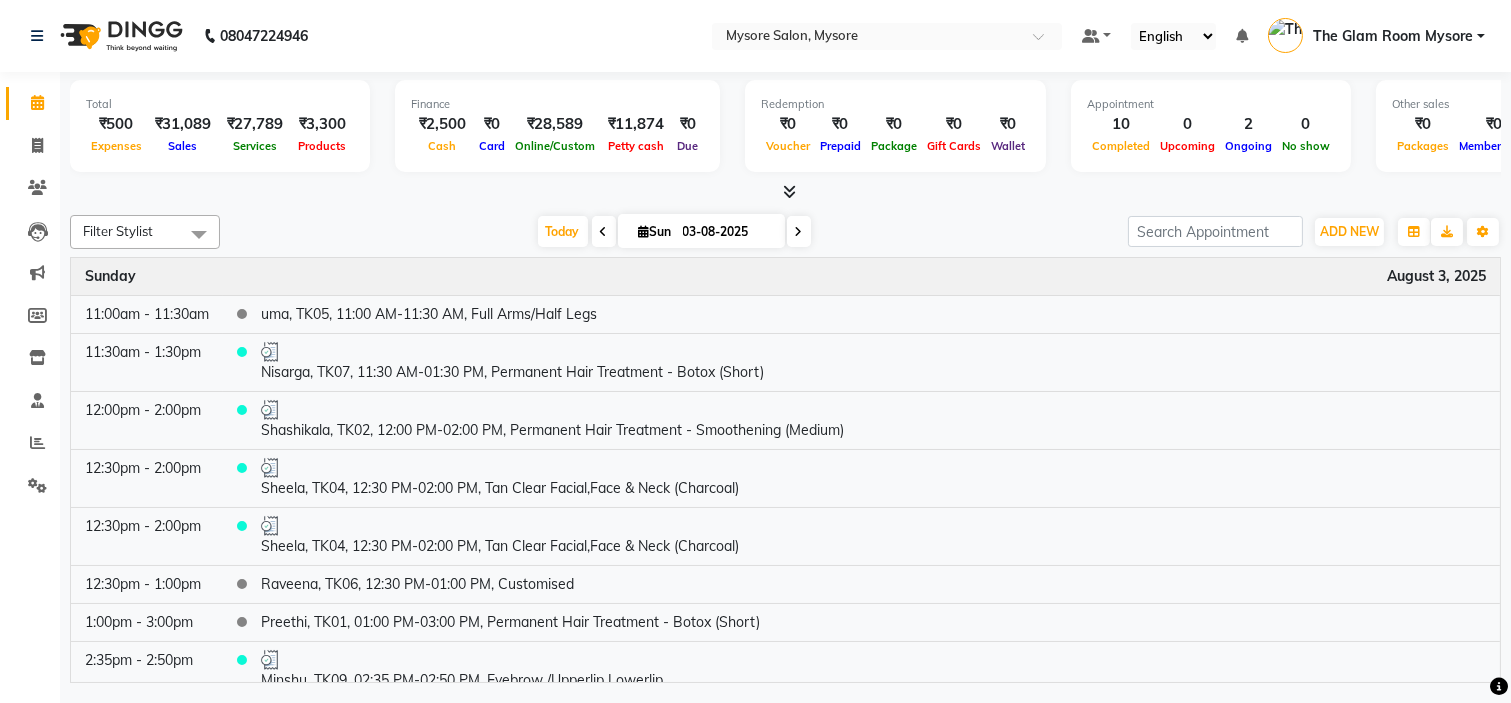 click on "Total  ₹500  Expenses ₹31,089  Sales ₹27,789  Services ₹3,300  Products Finance  ₹2,500  Cash ₹0  Card ₹28,589  Online/Custom ₹11,874 Petty cash ₹0 Due  Redemption  ₹0 Voucher ₹0 Prepaid ₹0 Package ₹0  Gift Cards ₹0  Wallet  Appointment  10 Completed 0 Upcoming 2 Ongoing 0 No show  Other sales  ₹0  Packages ₹0  Memberships ₹0  Vouchers ₹0  Prepaids ₹0  Gift Cards Filter Stylist Select All Ankita Arti Ashwini Ayaan DR. Apurva Fatma Jayshree Lakshmi Paul Ruhul alom Shangnimwon Steve Sumaiya Banu Sumit Teja Tezz The Glam Room Mysore Today  Sun 03-08-2025 Toggle Dropdown Add Appointment Add Invoice Add Expense Add Attendance Add Client Add Transaction Toggle Dropdown Add Appointment Add Invoice Add Expense Add Attendance Add Client ADD NEW Toggle Dropdown Add Appointment Add Invoice Add Expense Add Attendance Add Client Add Transaction Filter Stylist Select All Ankita Arti Ashwini Ayaan DR. Apurva Fatma Jayshree Lakshmi Paul Ruhul alom Shangnimwon Steve Sumaiya Banu Sumit" 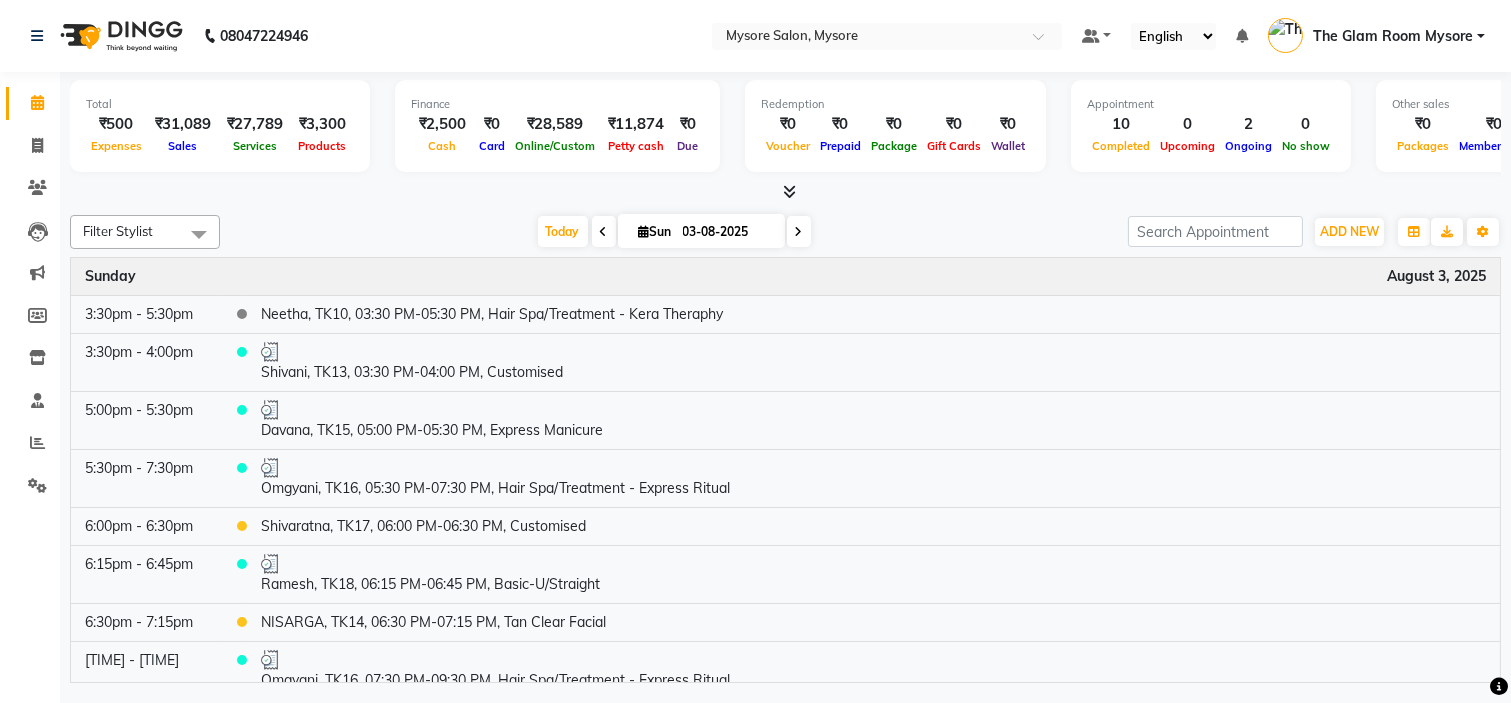 scroll, scrollTop: 421, scrollLeft: 0, axis: vertical 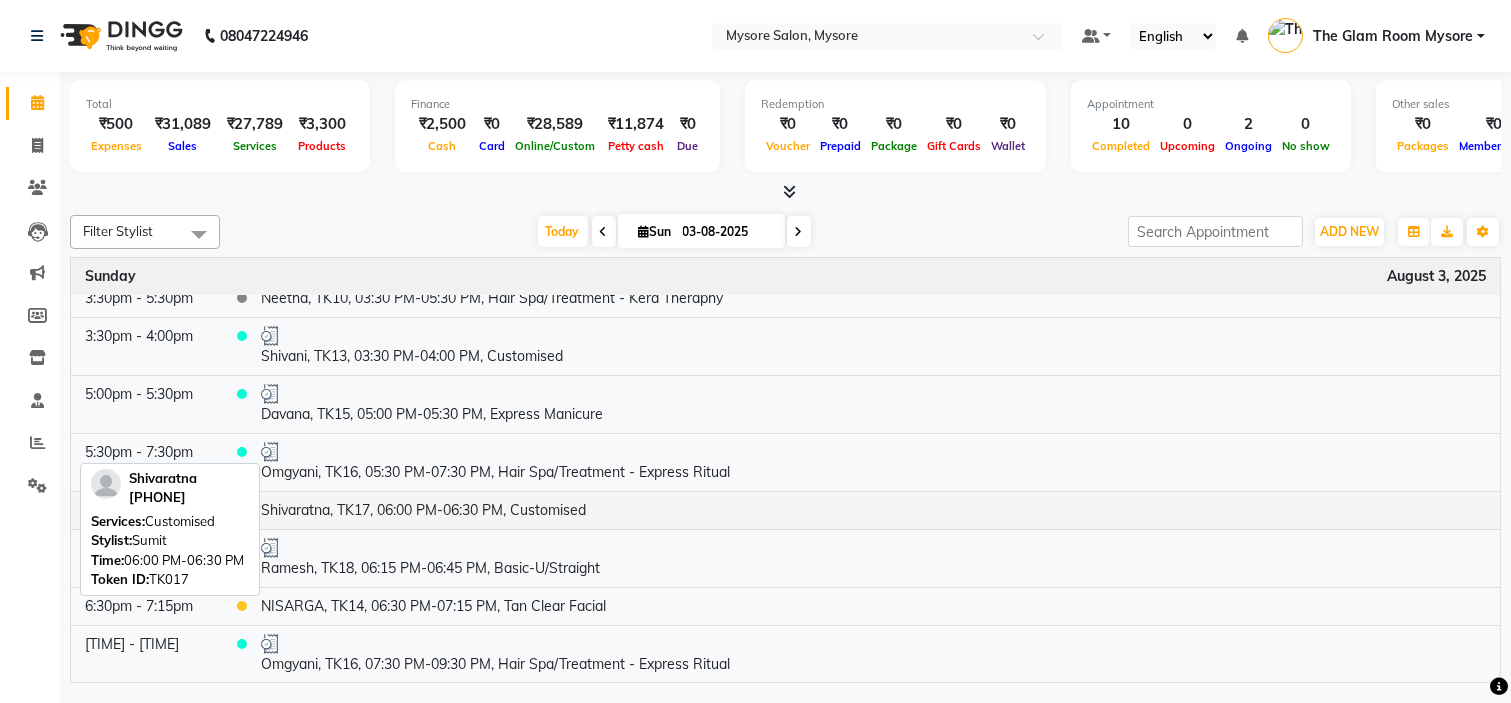 click on "Shivaratna, TK17, 06:00 PM-06:30 PM, Customised" at bounding box center [873, 510] 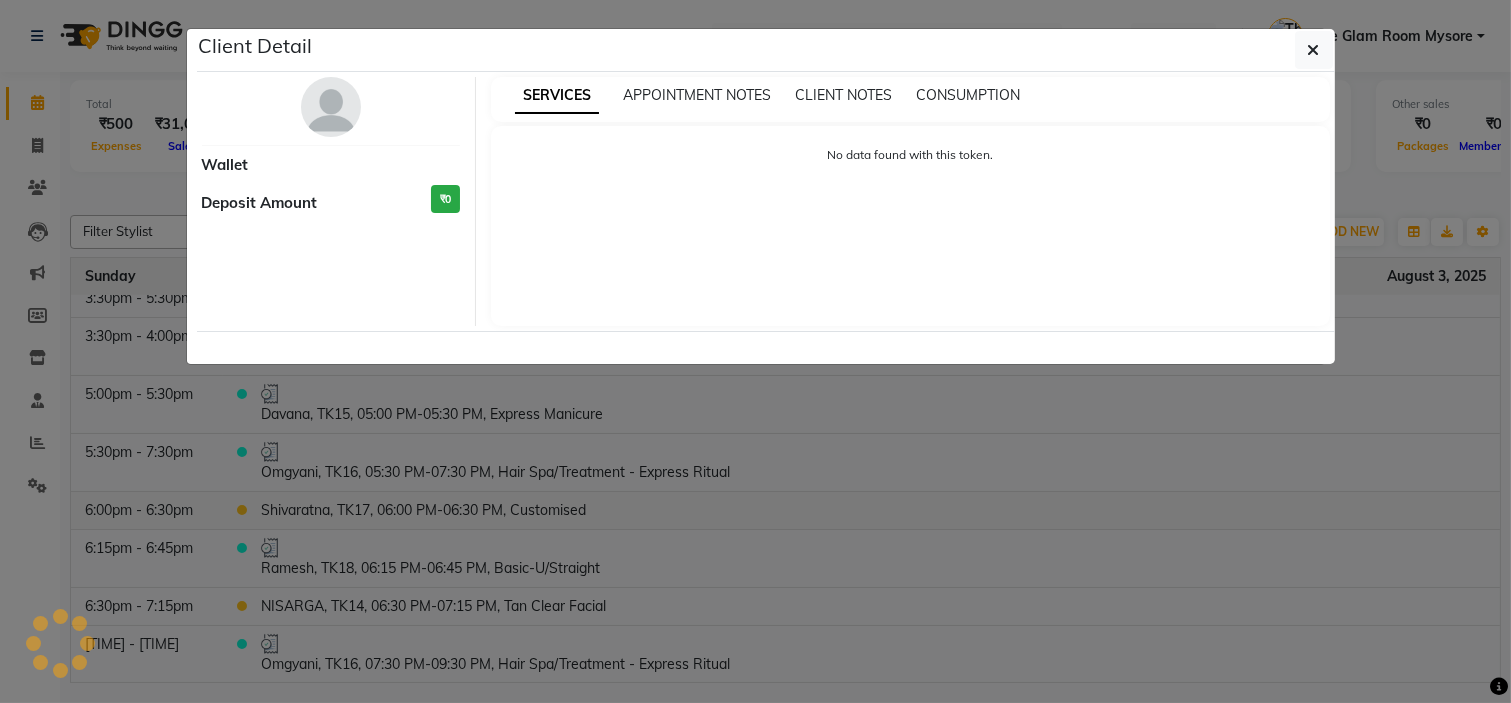 select on "1" 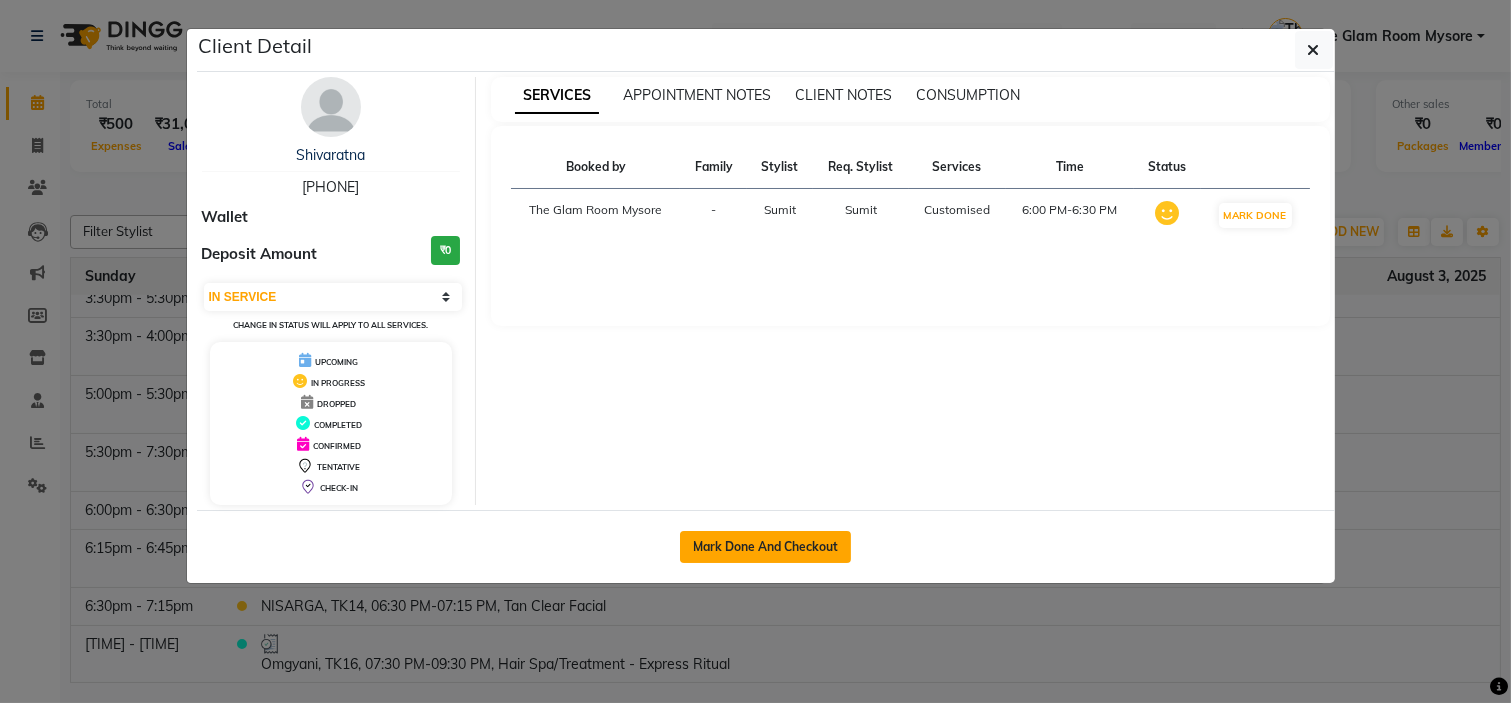 click on "Mark Done And Checkout" 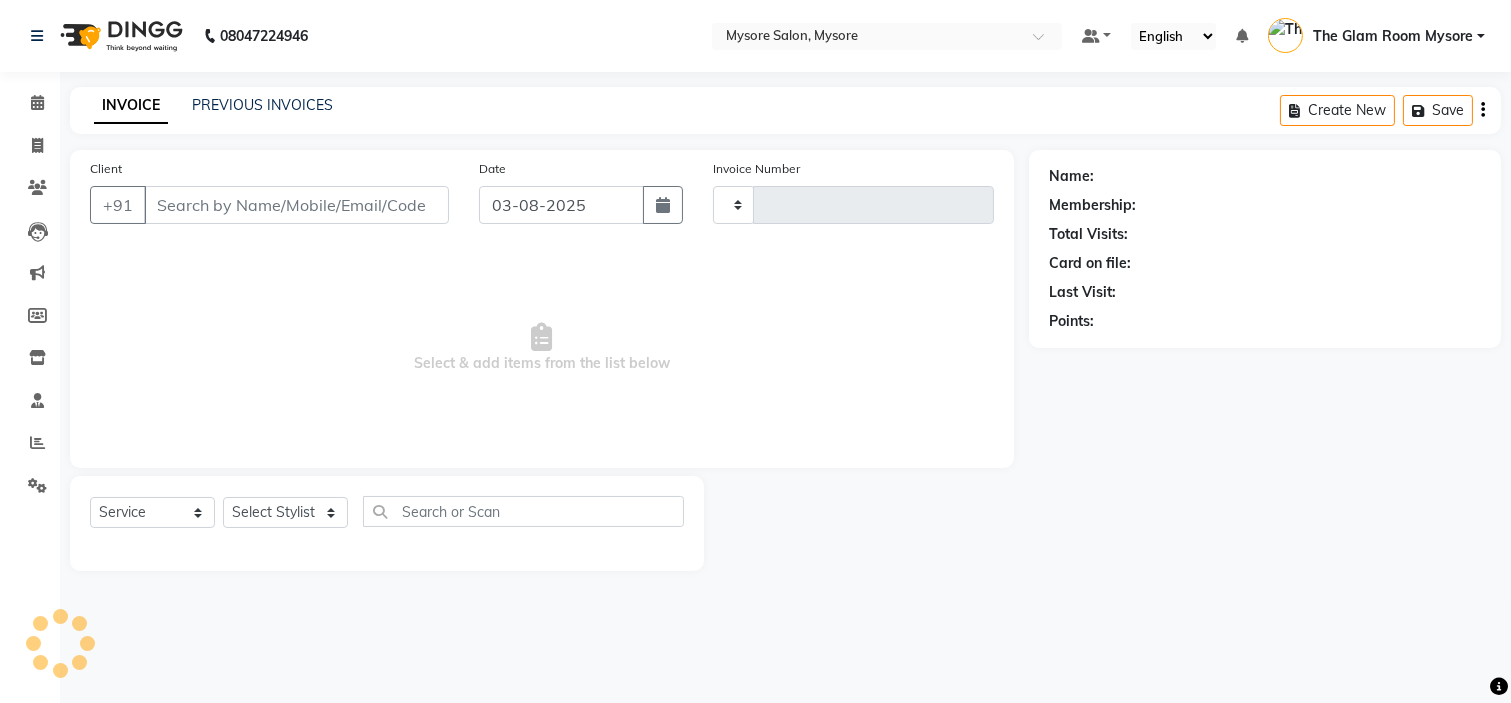 type on "0937" 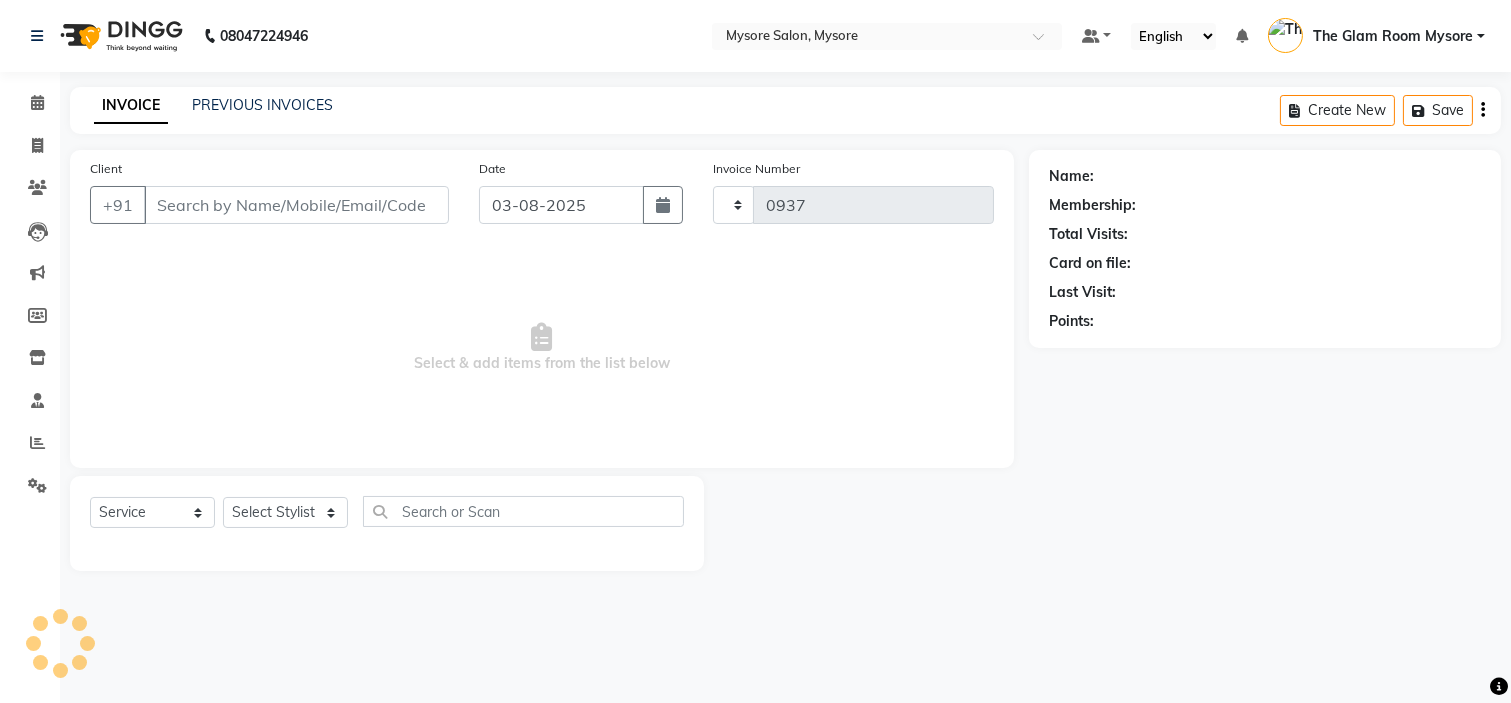 select on "4255" 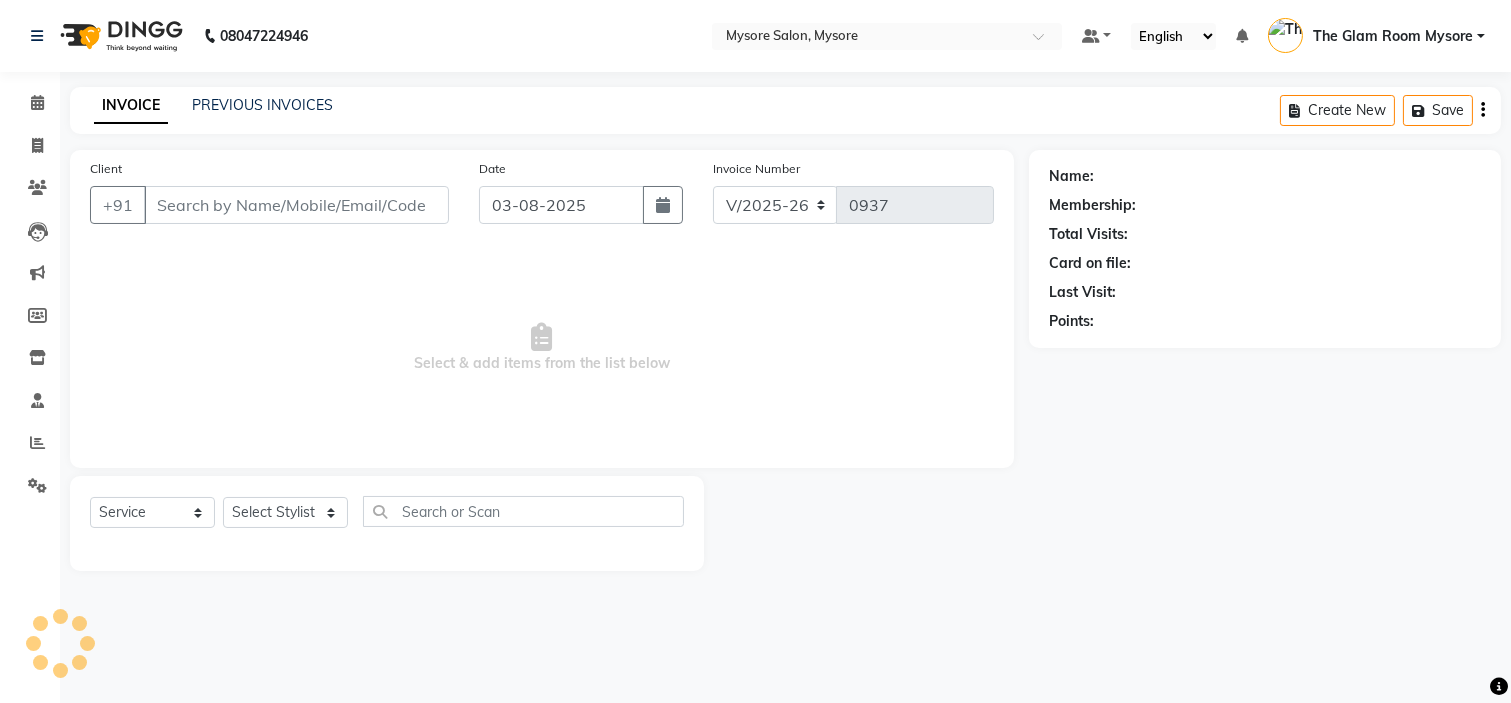 type on "[PHONE]" 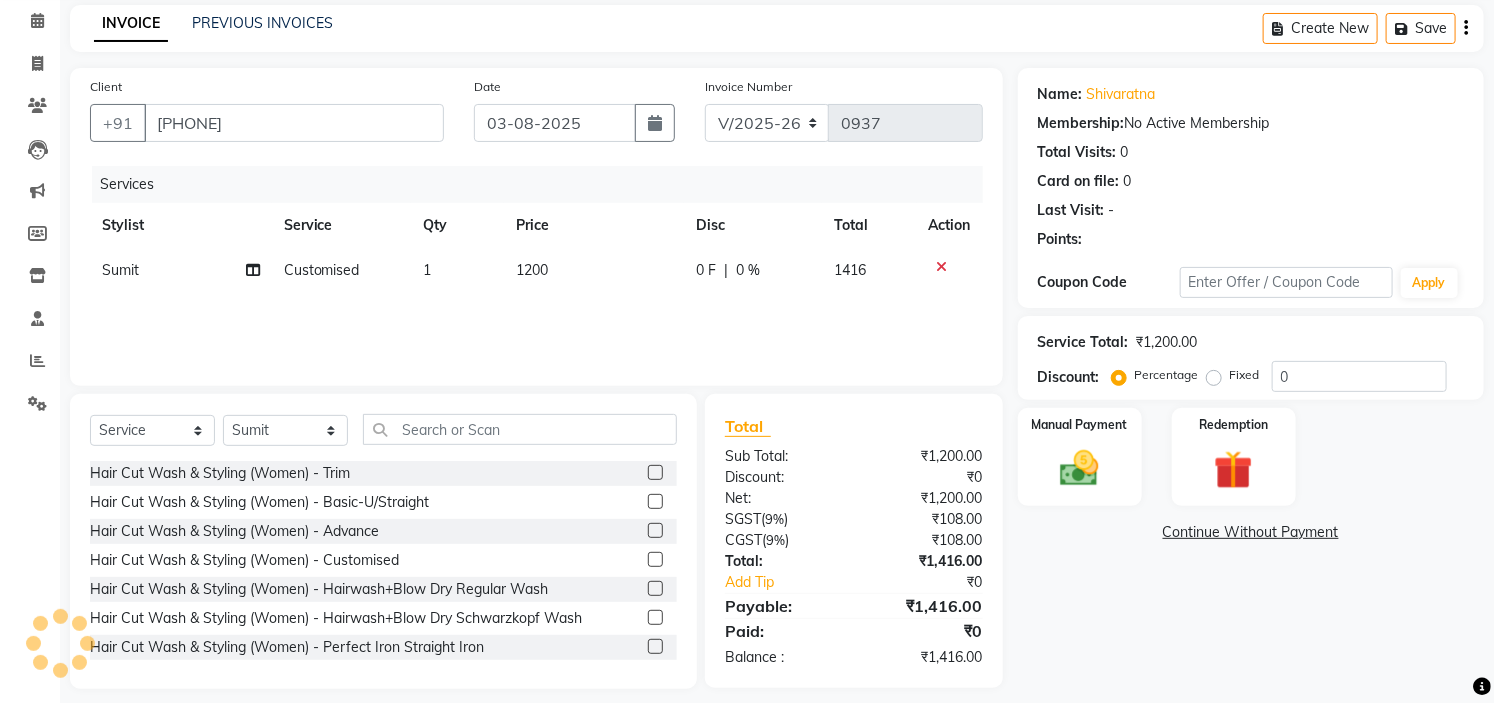 scroll, scrollTop: 97, scrollLeft: 0, axis: vertical 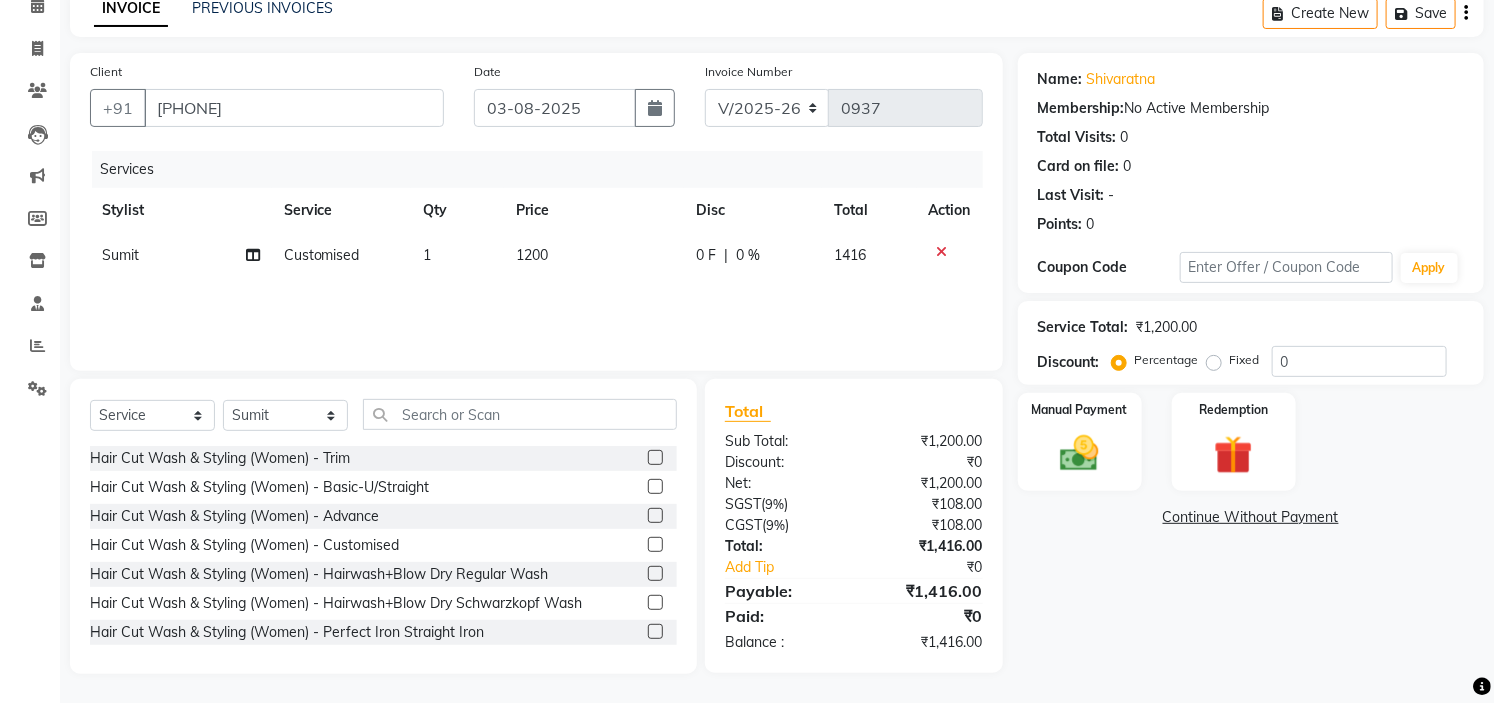 click on "1200" 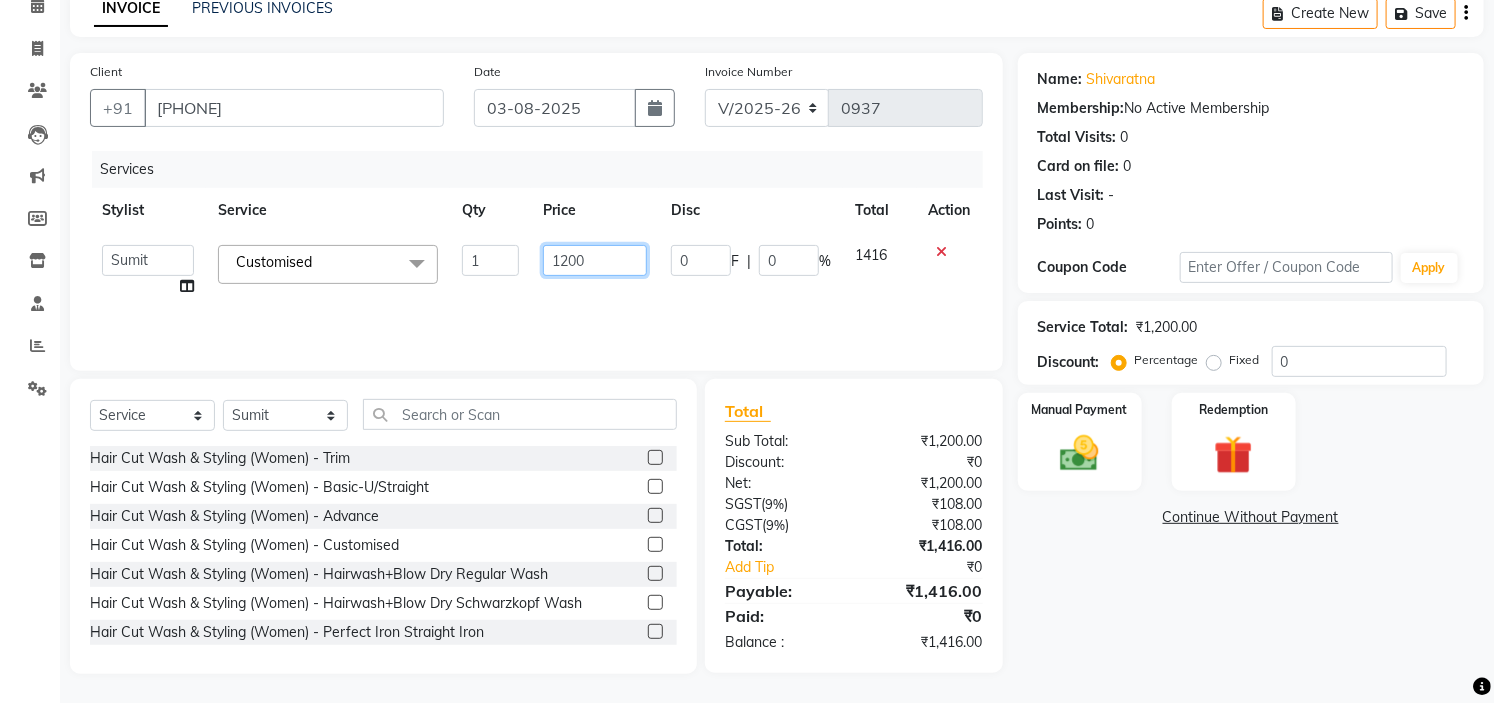 click on "1200" 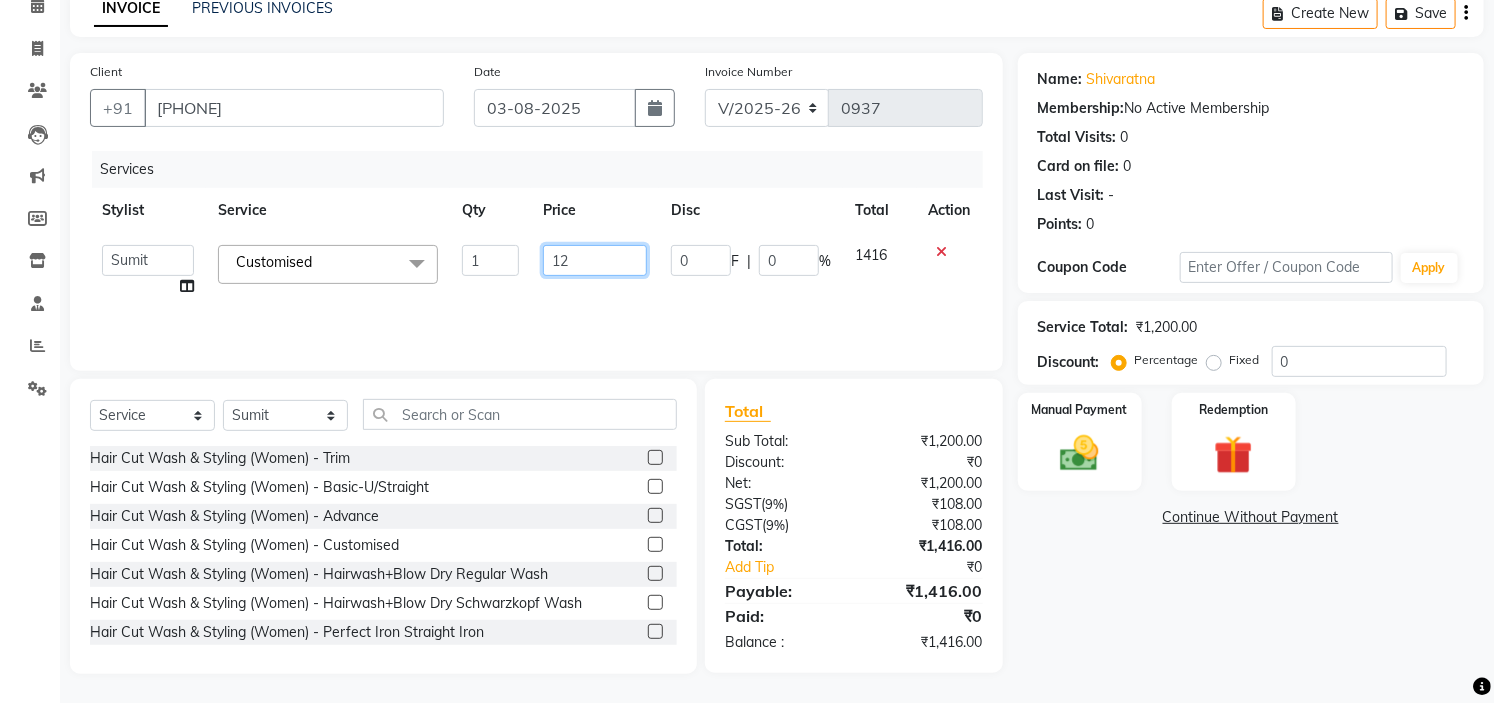 type on "1" 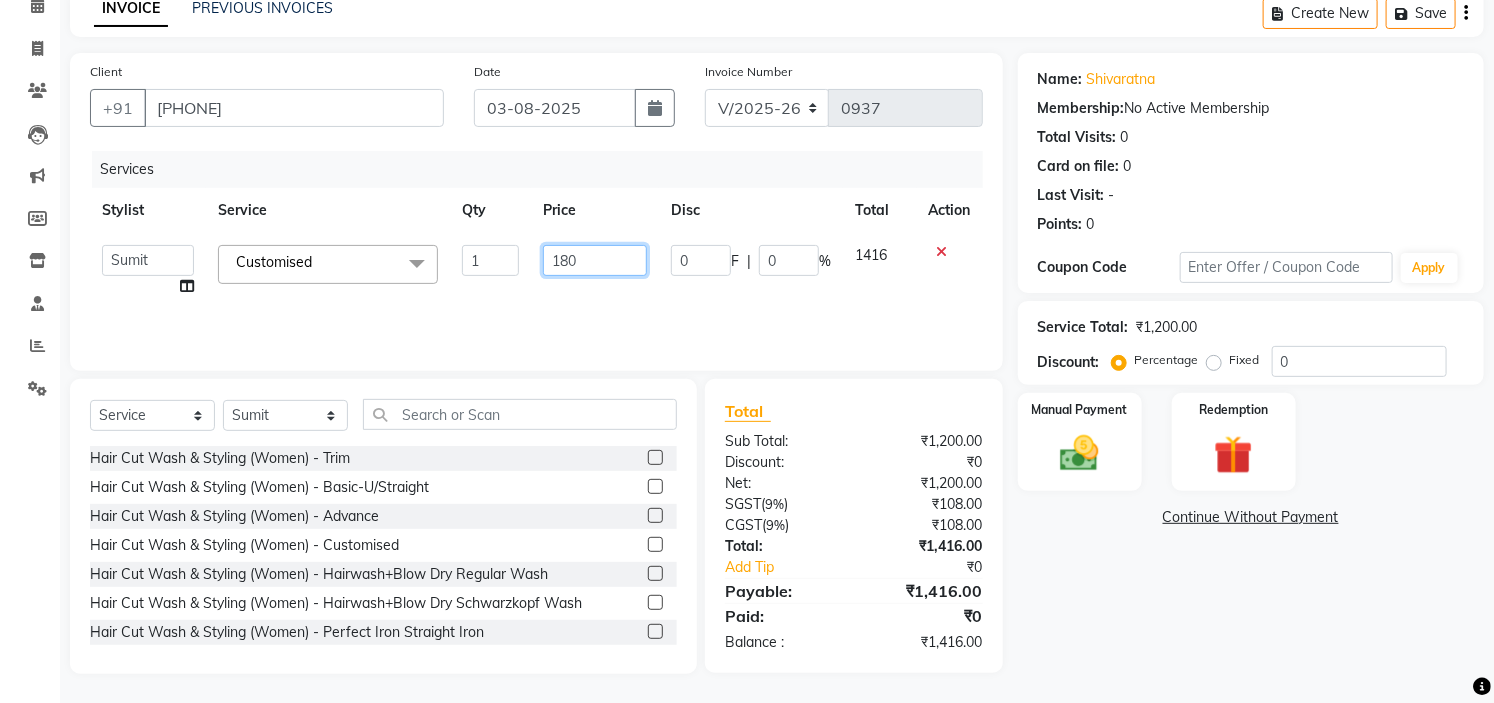 type on "1800" 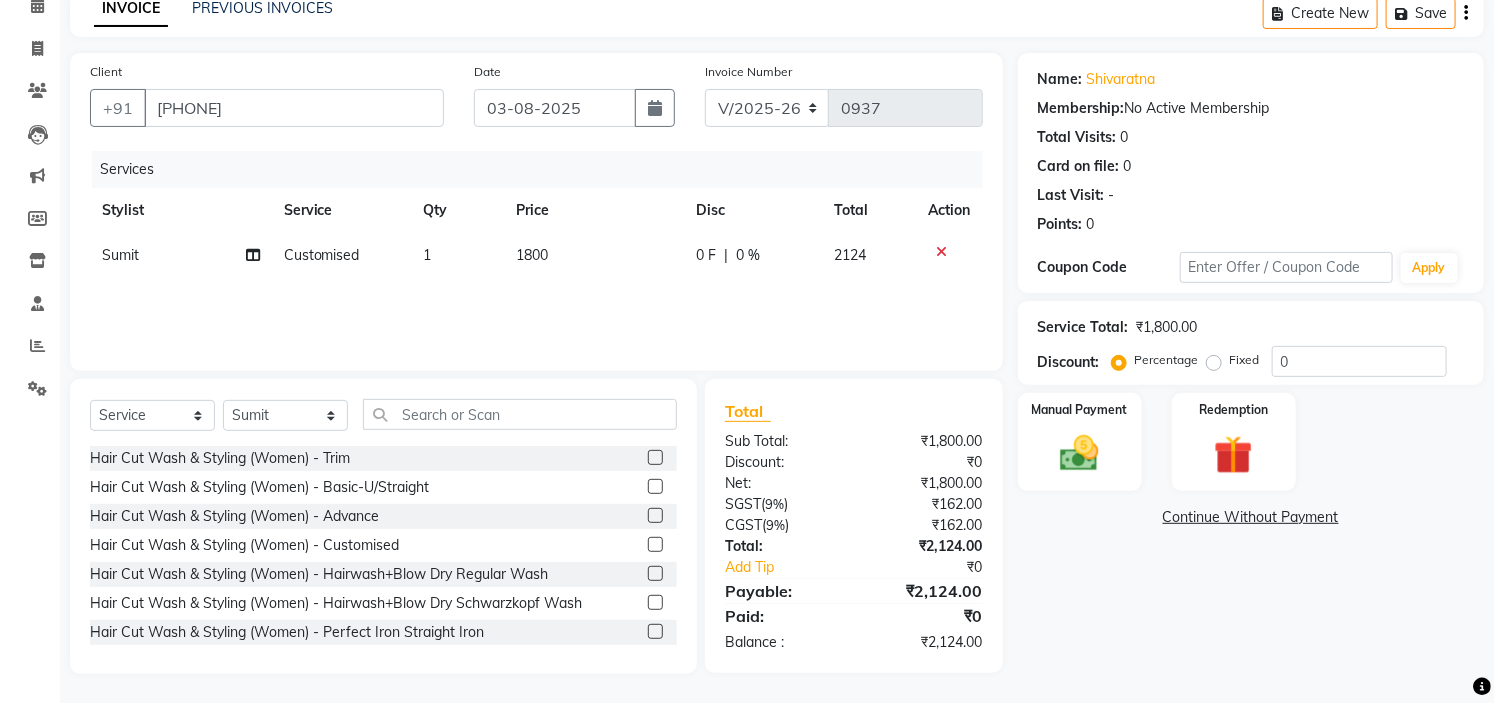 click on "Name: Shivaratna  Membership:  No Active Membership  Total Visits:  0 Card on file:  0 Last Visit:   - Points:   0  Coupon Code Apply Service Total:  ₹1,800.00  Discount:  Percentage   Fixed  0 Manual Payment Redemption  Continue Without Payment" 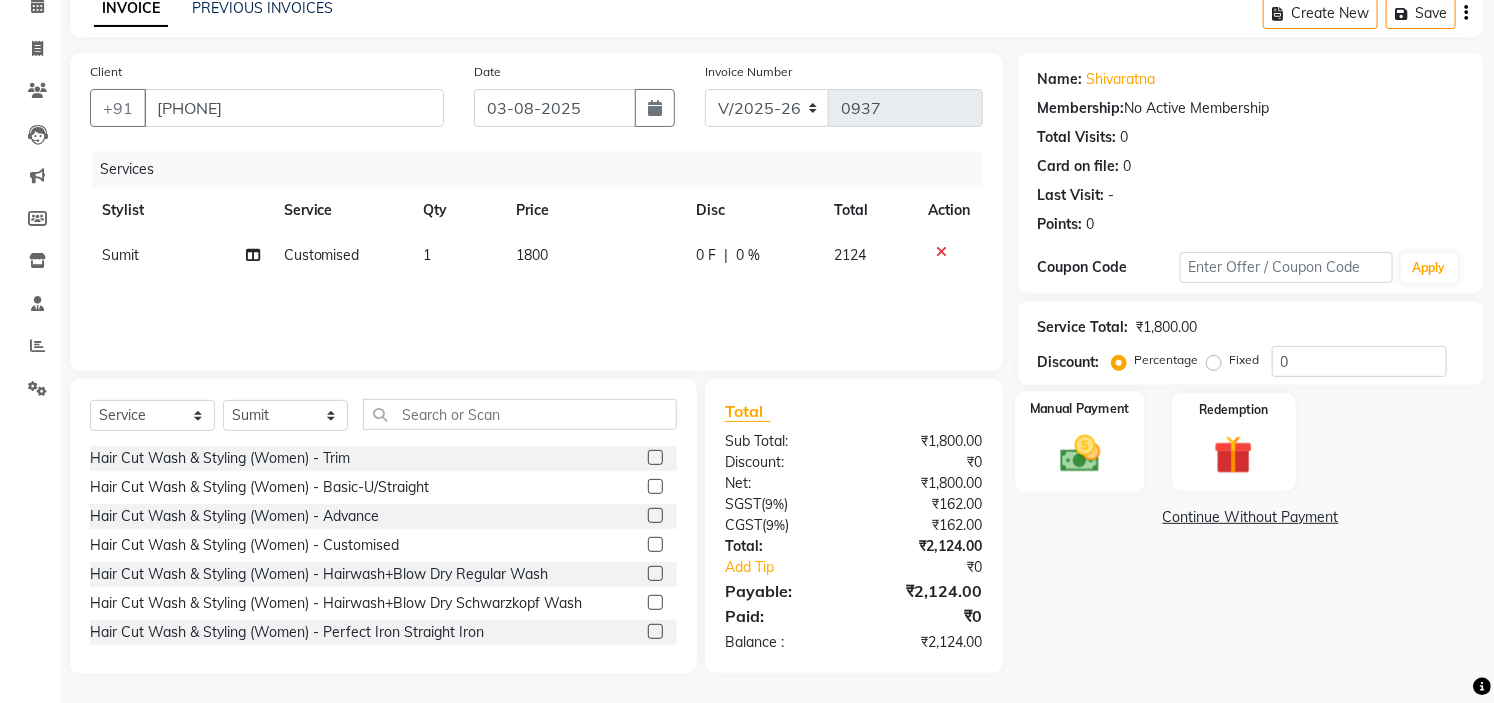 click 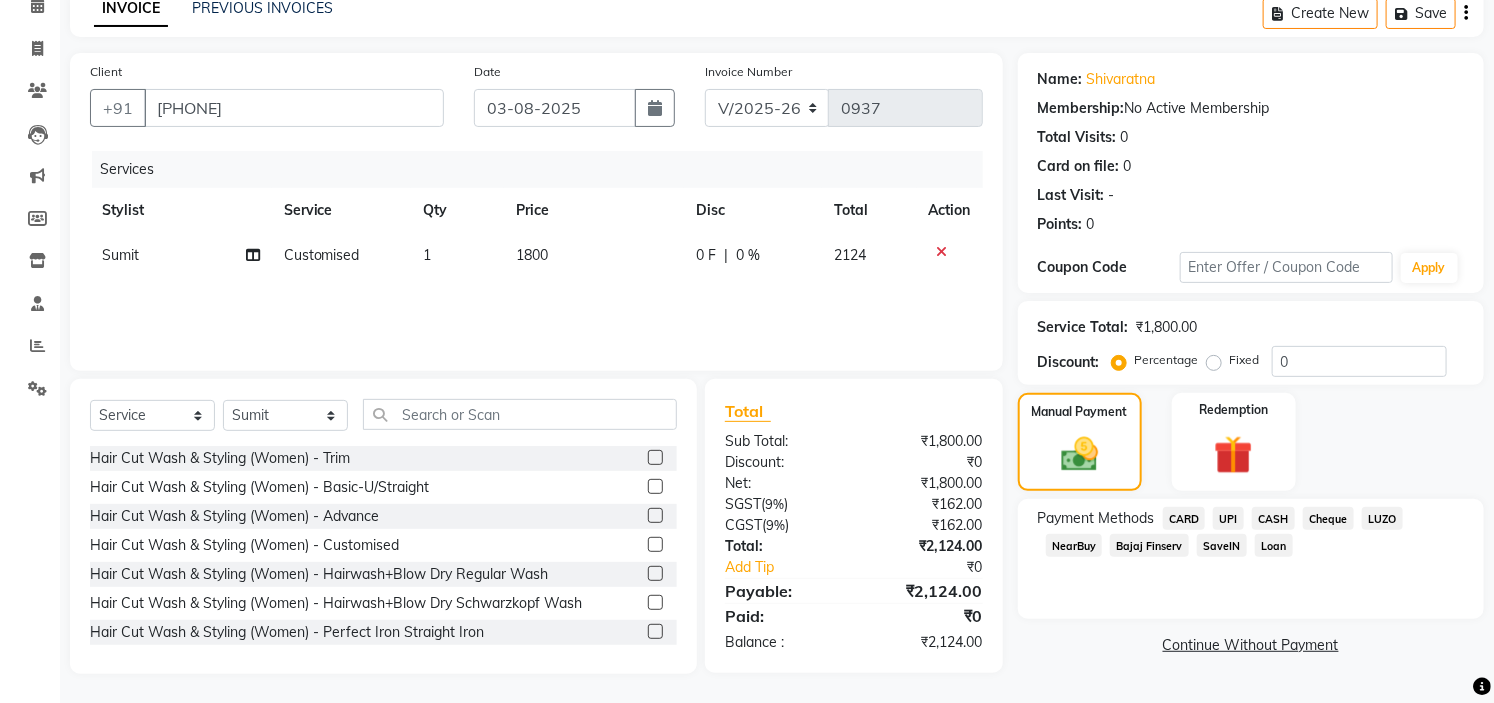 click on "UPI" 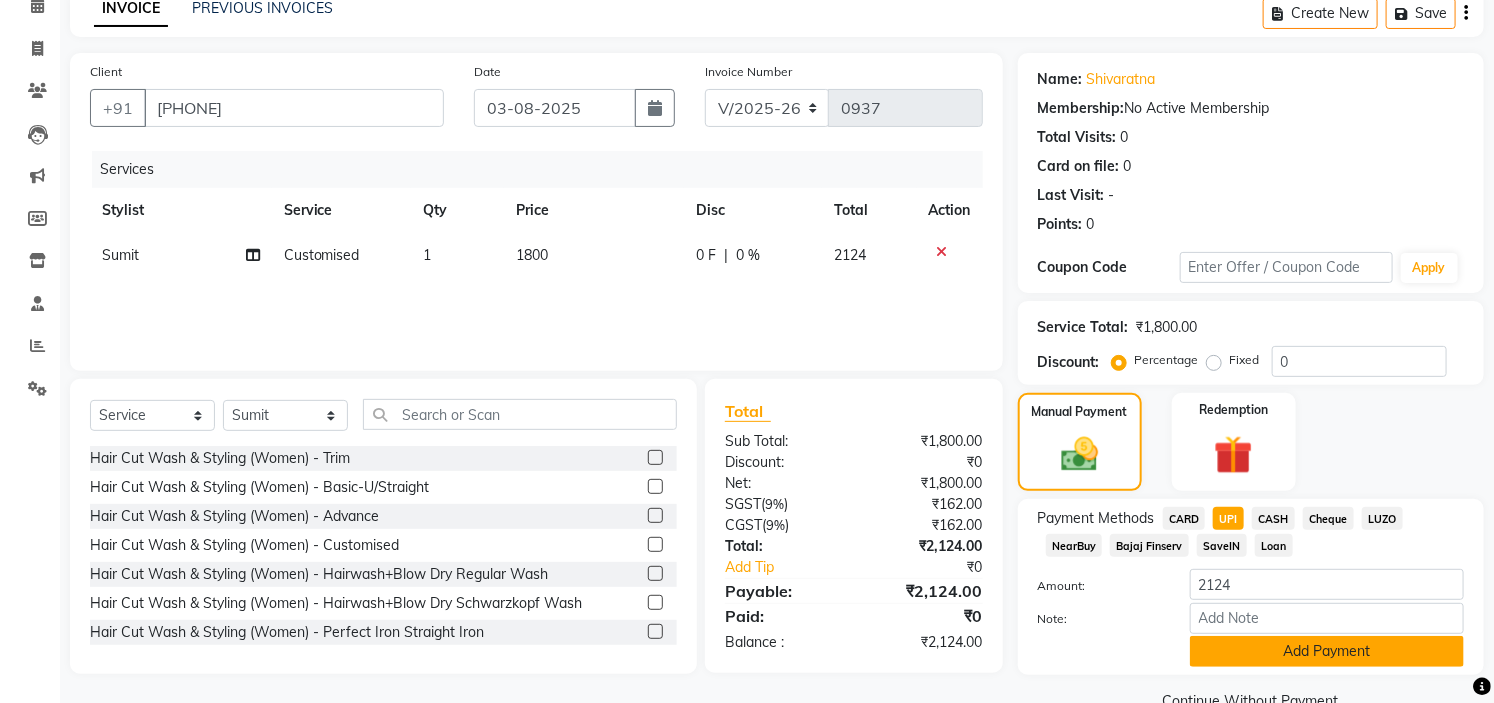 click on "Add Payment" 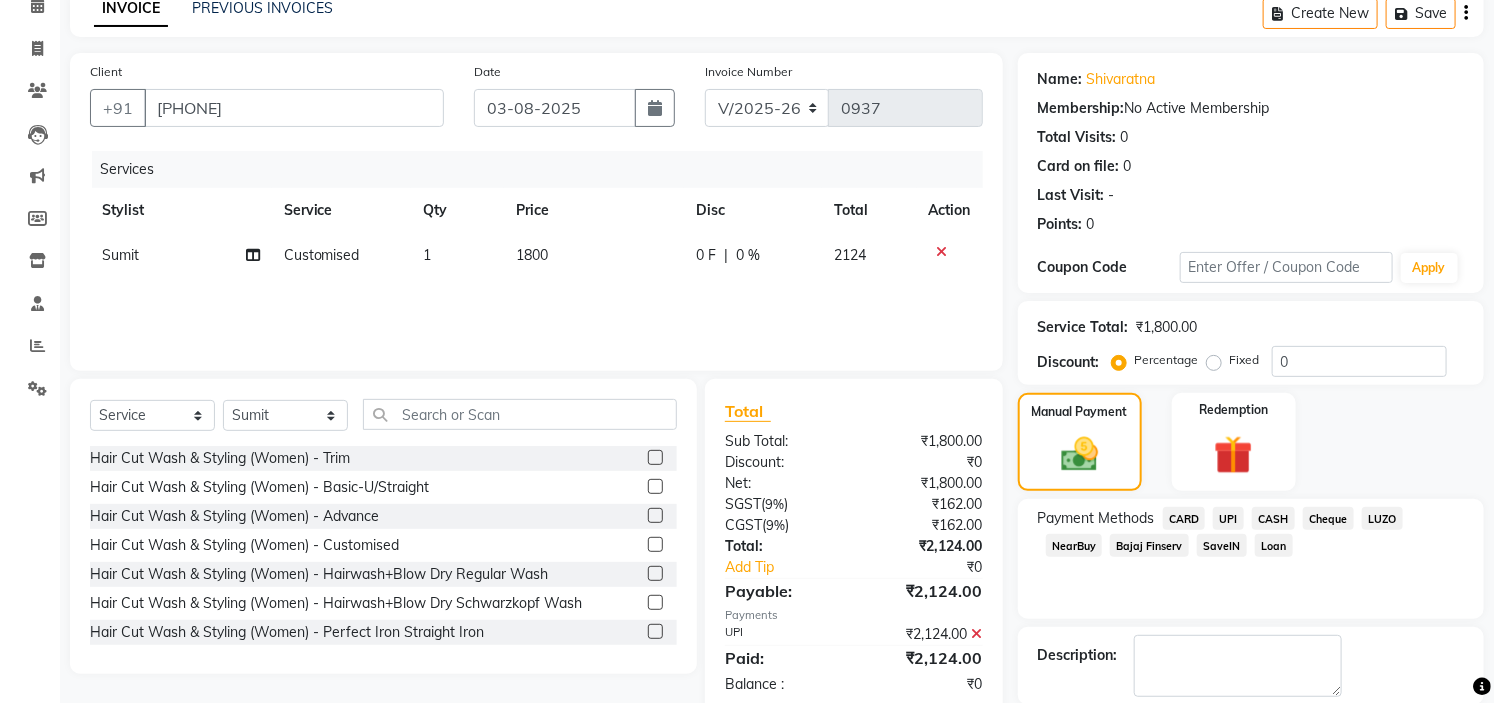 scroll, scrollTop: 196, scrollLeft: 0, axis: vertical 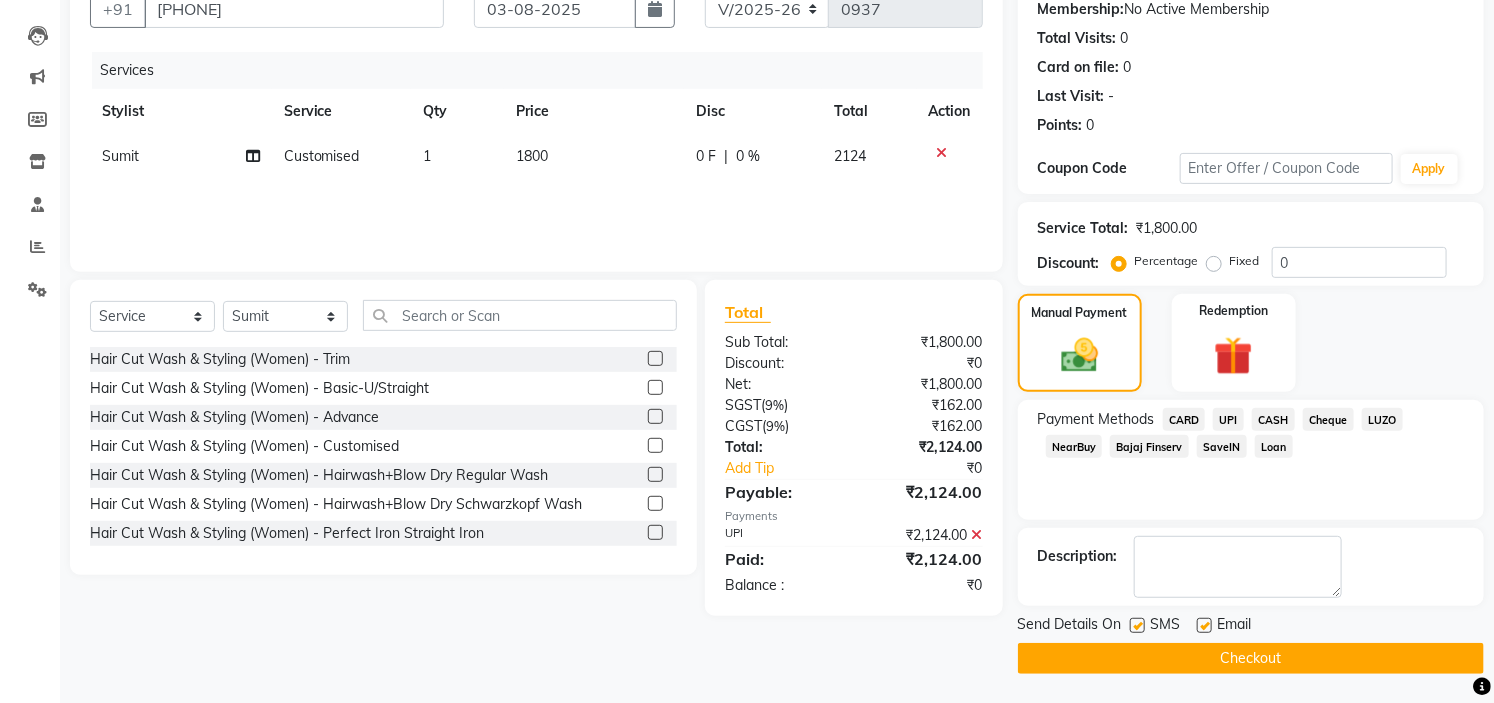 click on "Checkout" 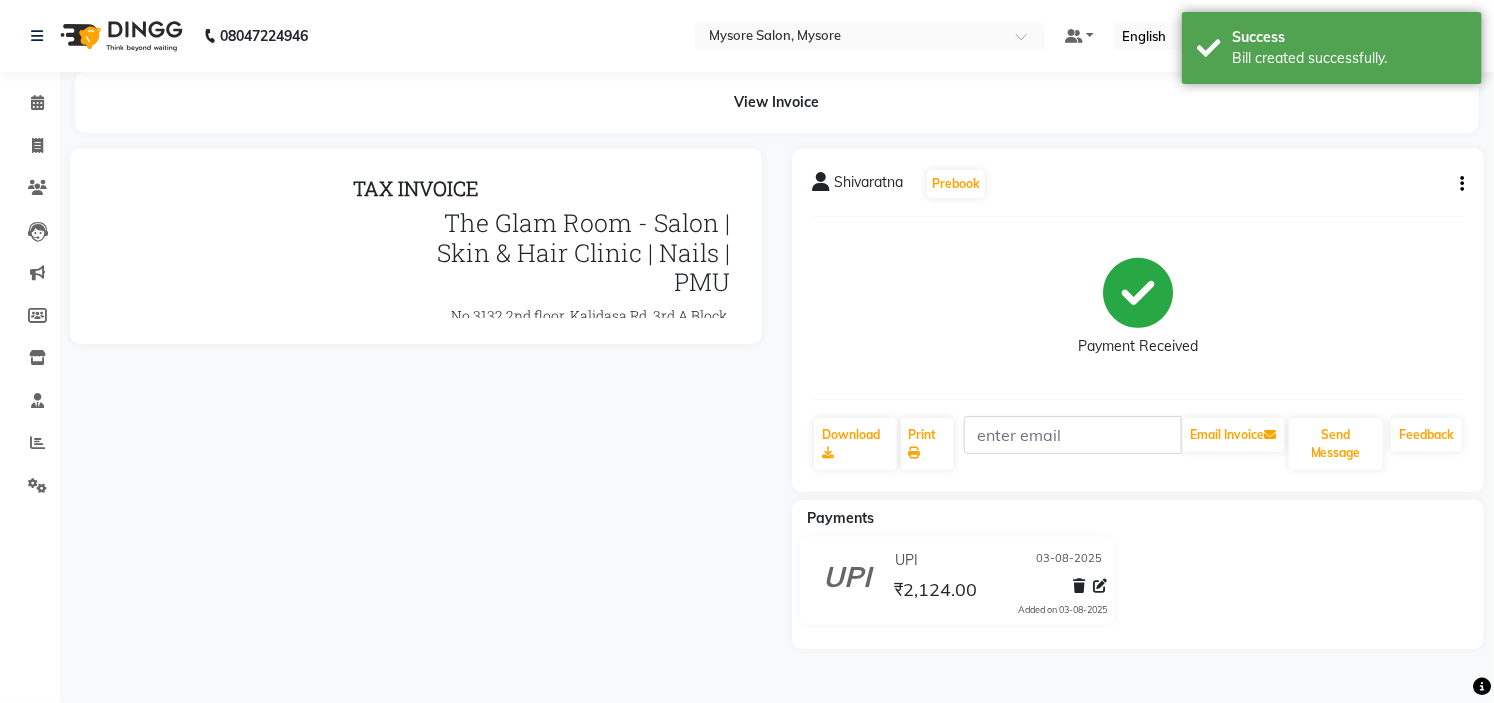 scroll, scrollTop: 0, scrollLeft: 0, axis: both 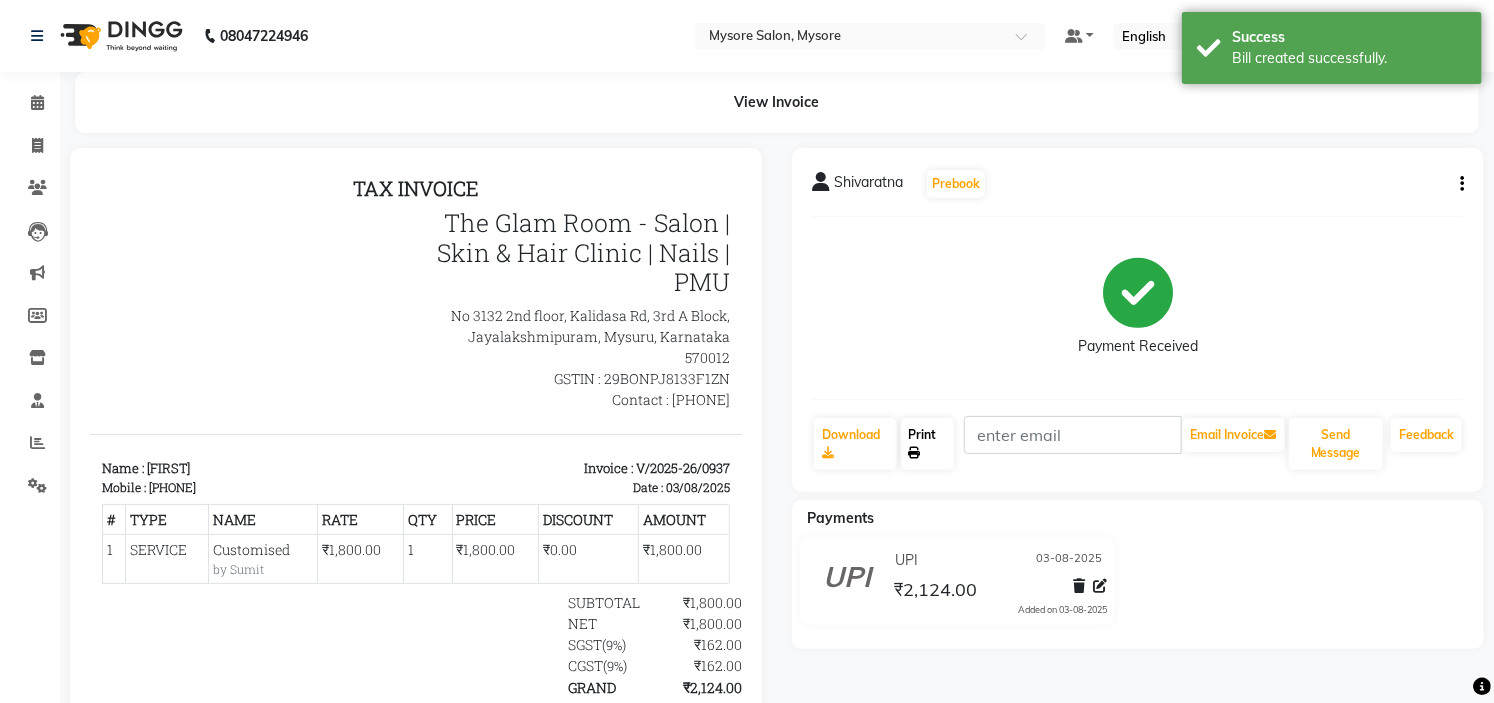 click on "Print" 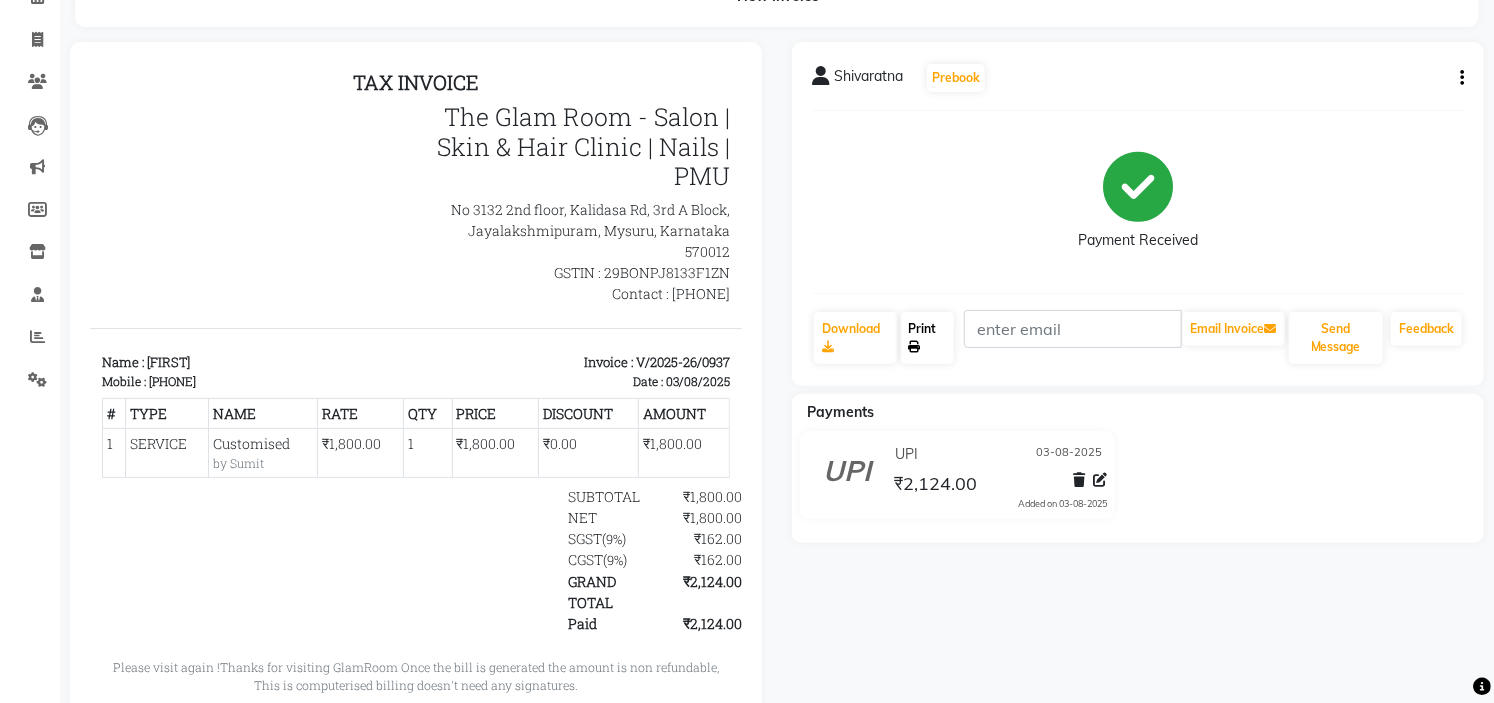 scroll, scrollTop: 186, scrollLeft: 0, axis: vertical 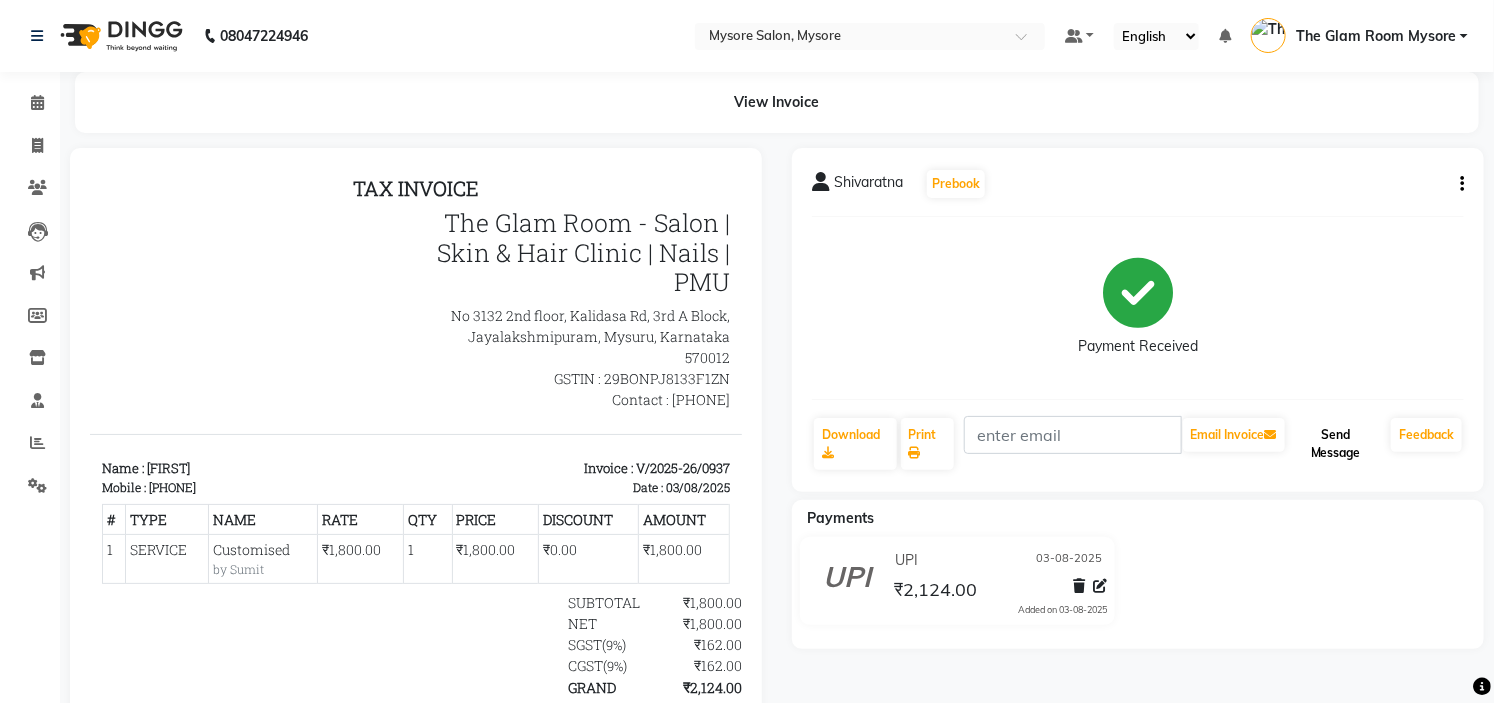 click on "Send Message" 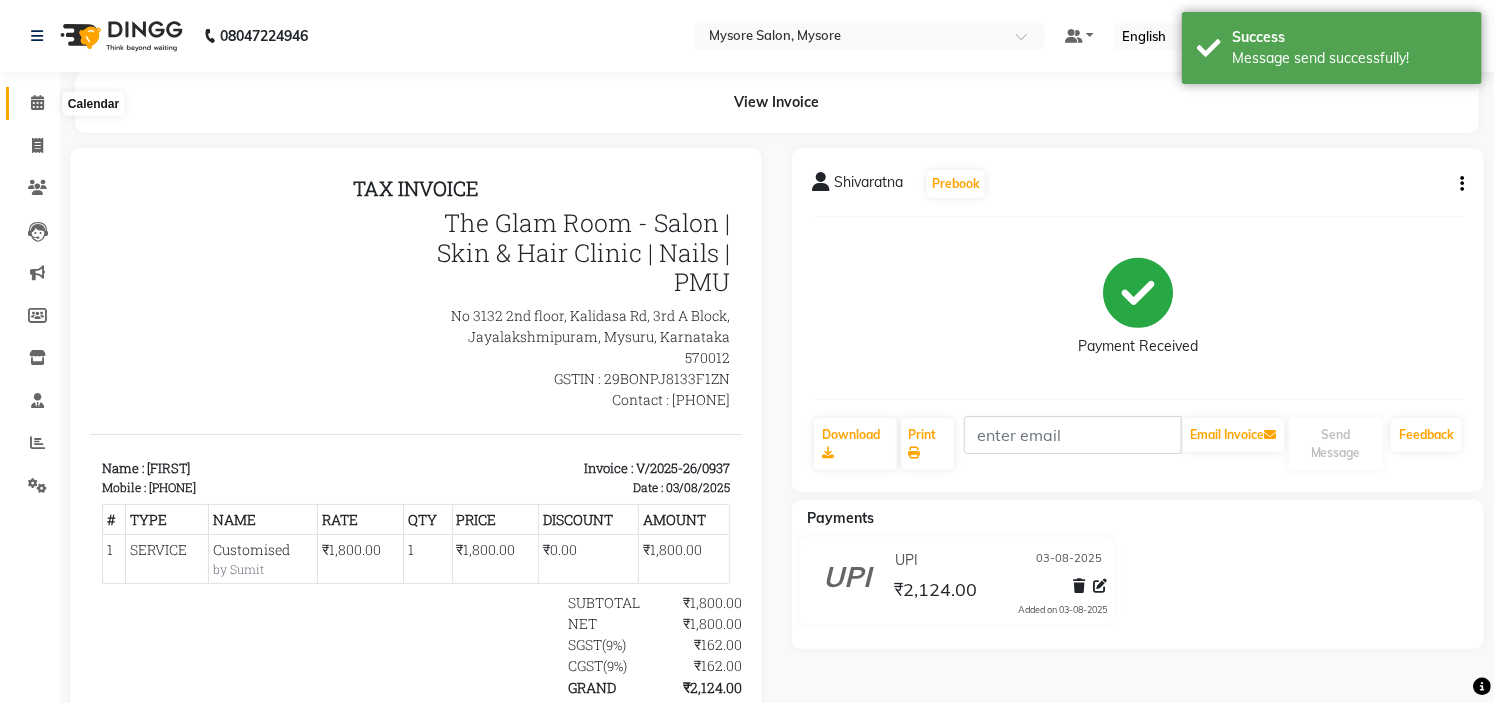 click 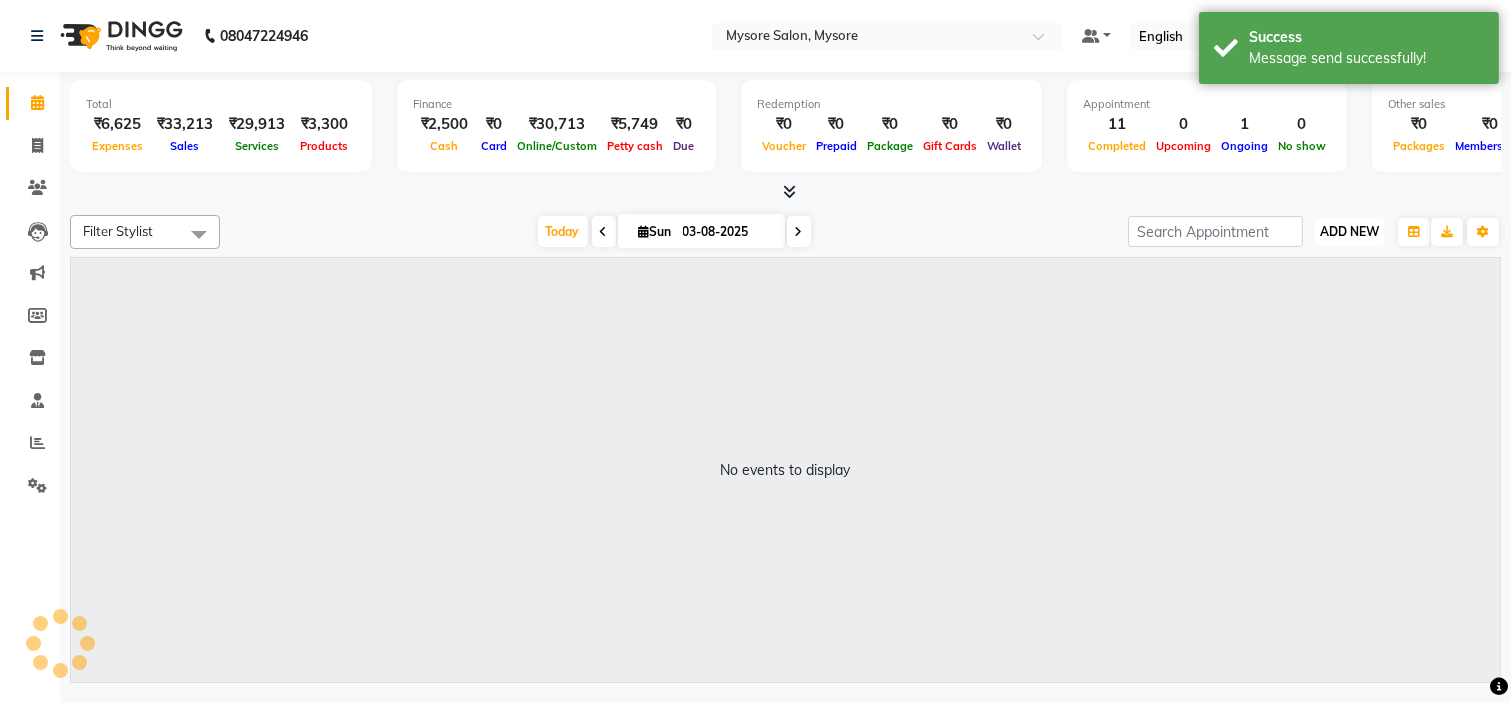 click on "ADD NEW" at bounding box center (1349, 231) 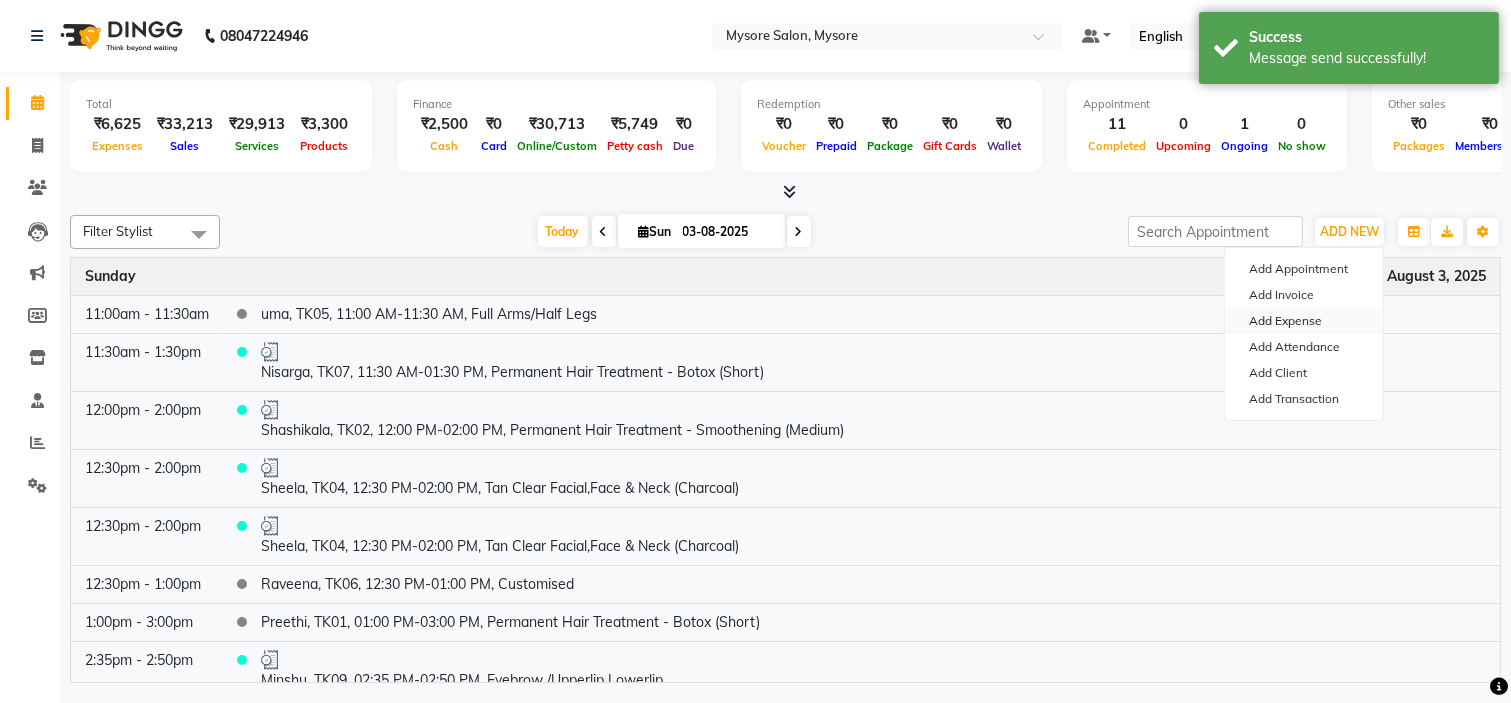 click on "Add Expense" at bounding box center (1304, 321) 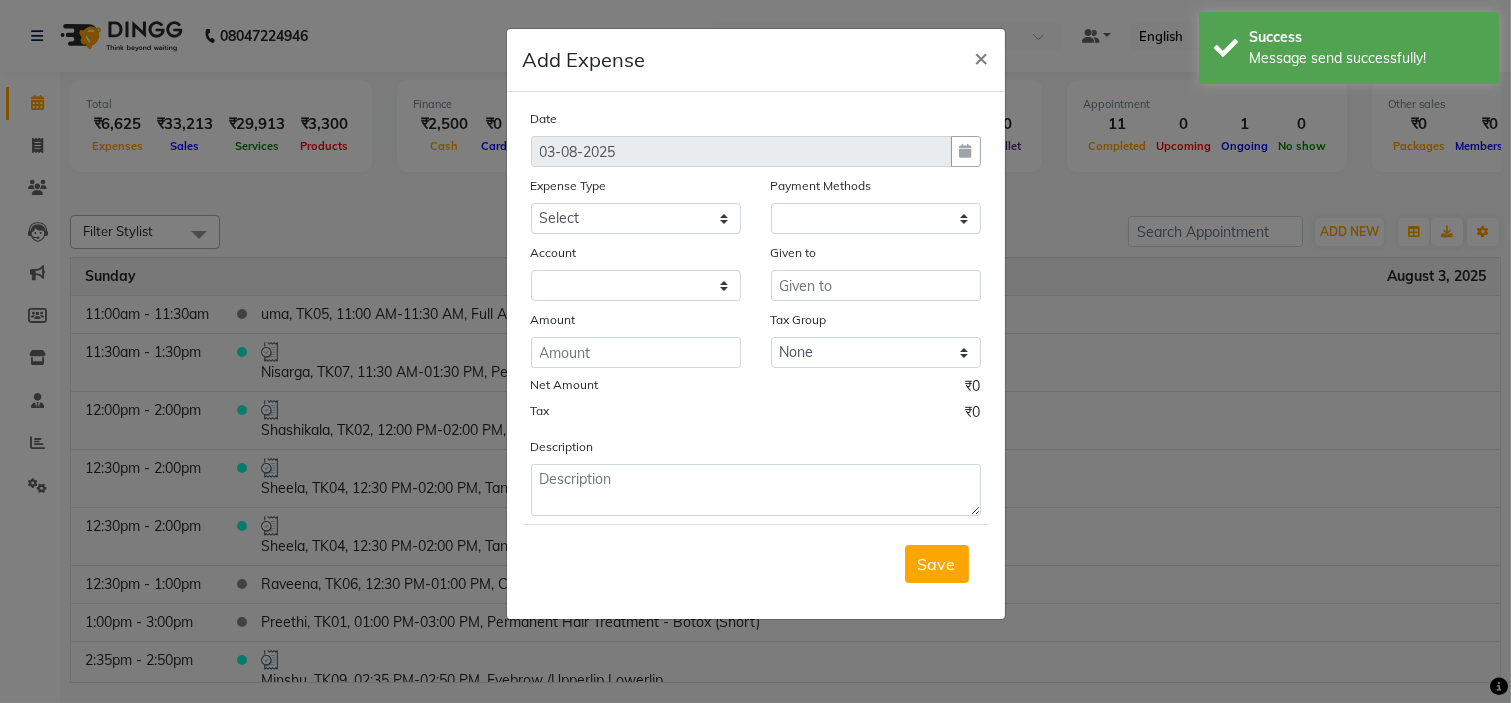 select on "1" 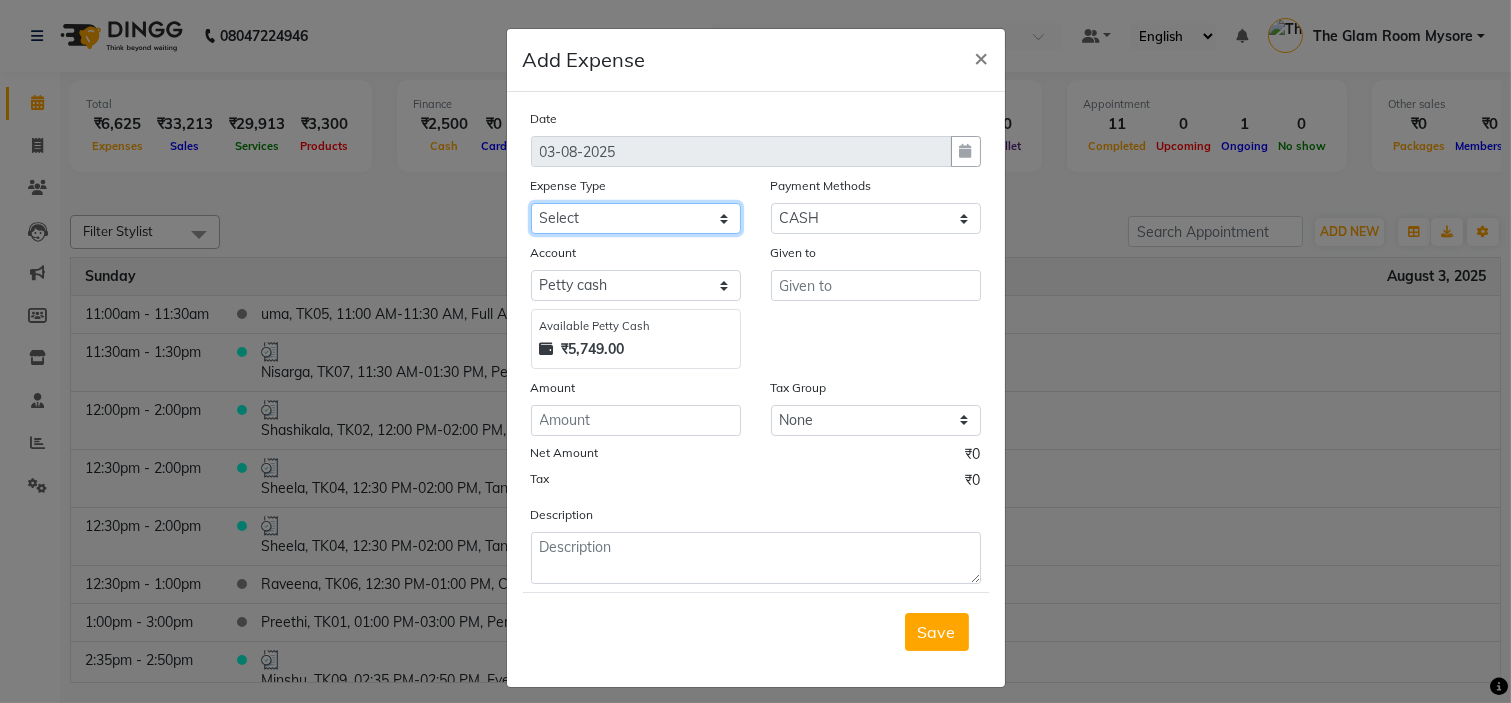 click on "Select AC SERVICE Beauty Center BLINKIT BPMP Building Rent Cash setteled to devika anti Cash Setteled to vimarsh Cash Settled to Jayshree cash settled to madesh uncle Client Refund clinical covers courier DEPOSIT drink prime Electricity and water Bill FOIL PAPER FOR CLIENT Furniture and Fixtures GARBAGE GARBAGE MAN GENERATOR FUEL CHARGES GLOBLANC incentive JAYASHREE jayshree upi jayshree upi KNK Distributors Laundry Madhu medicals MAHADEV MEDICALS MANJUNATHA PRINTERS Marketing Expenses Google Marketing expenses Meta Medigetz MILK MONTHLY BILL Pantry Expenses pavan Surge Naveen Surgical PHONE PAY PLUMPER PMU products pooja expense POOJA ITEMS Porter PRILOX Printing and Designing Charges Printing and Stationary Purchase of Products RECHARGE RENT Repair and Maintenance Salaries Salon and Clinic Cash Purchases SECURITY SERVICE CHARGES Sreenivasa Glamour Stores Staff welfare telephone and Internet Bill TRANSGENDER TRAVELLING EXPENSES WATER RECHARGE ZEPTO" 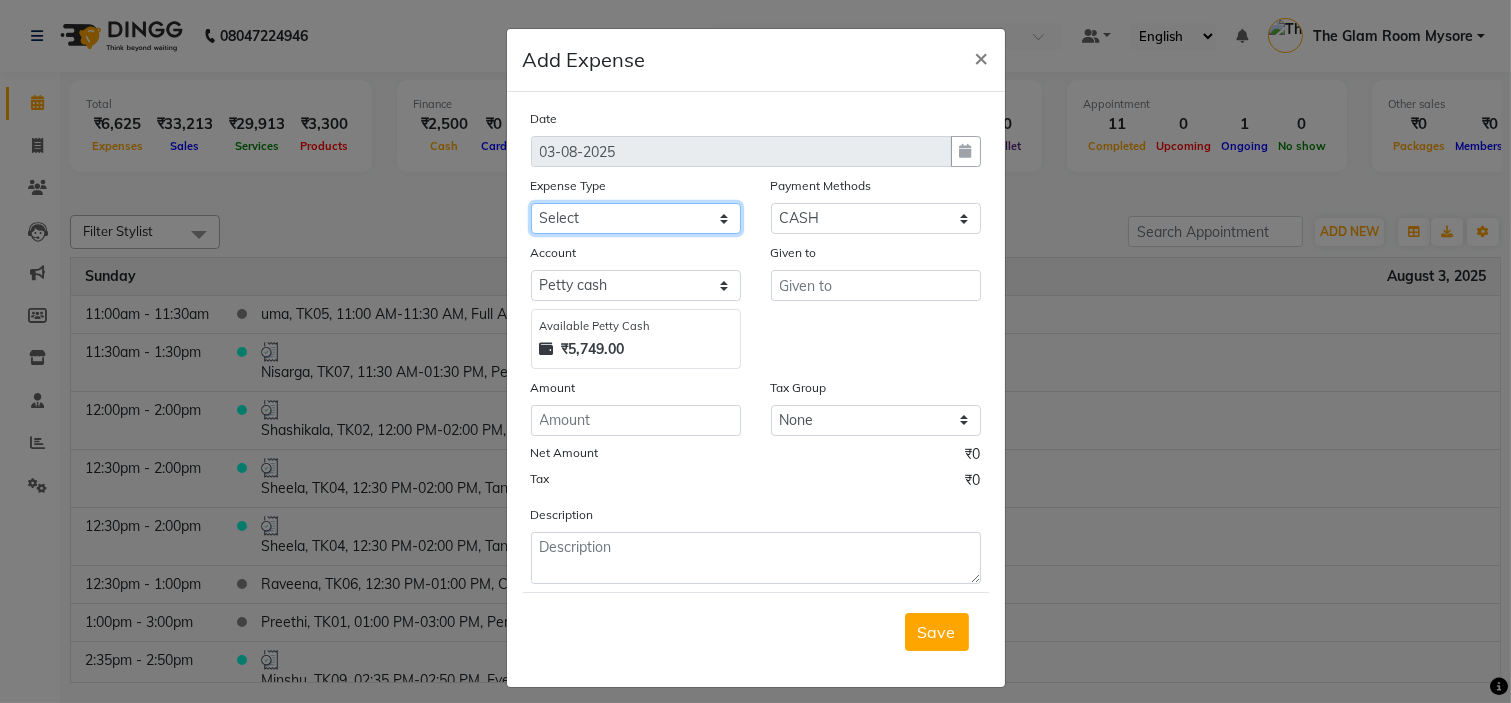 select on "13345" 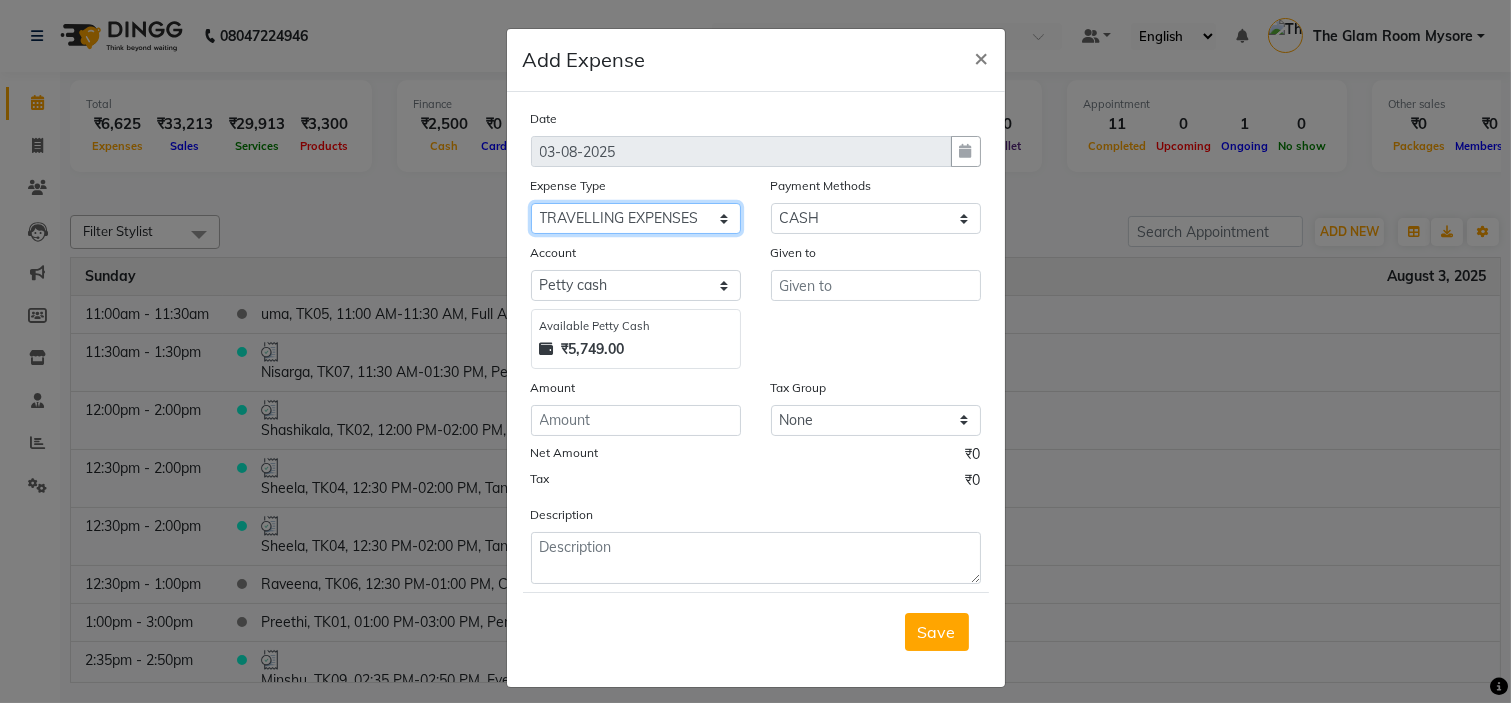 click on "Select AC SERVICE Beauty Center BLINKIT BPMP Building Rent Cash setteled to devika anti Cash Setteled to vimarsh Cash Settled to Jayshree cash settled to madesh uncle Client Refund clinical covers courier DEPOSIT drink prime Electricity and water Bill FOIL PAPER FOR CLIENT Furniture and Fixtures GARBAGE GARBAGE MAN GENERATOR FUEL CHARGES GLOBLANC incentive JAYASHREE jayshree upi jayshree upi KNK Distributors Laundry Madhu medicals MAHADEV MEDICALS MANJUNATHA PRINTERS Marketing Expenses Google Marketing expenses Meta Medigetz MILK MONTHLY BILL Pantry Expenses pavan Surge Naveen Surgical PHONE PAY PLUMPER PMU products pooja expense POOJA ITEMS Porter PRILOX Printing and Designing Charges Printing and Stationary Purchase of Products RECHARGE RENT Repair and Maintenance Salaries Salon and Clinic Cash Purchases SECURITY SERVICE CHARGES Sreenivasa Glamour Stores Staff welfare telephone and Internet Bill TRANSGENDER TRAVELLING EXPENSES WATER RECHARGE ZEPTO" 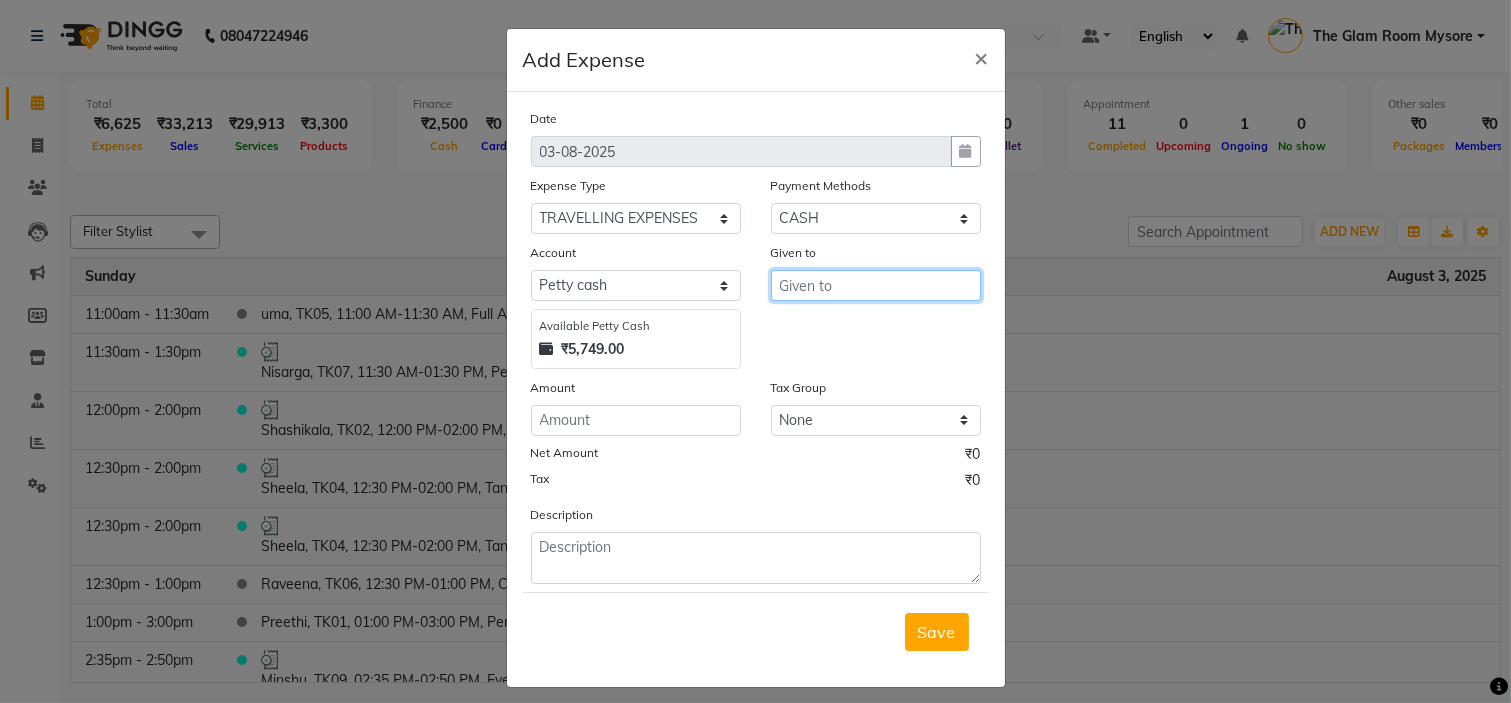 click at bounding box center (876, 285) 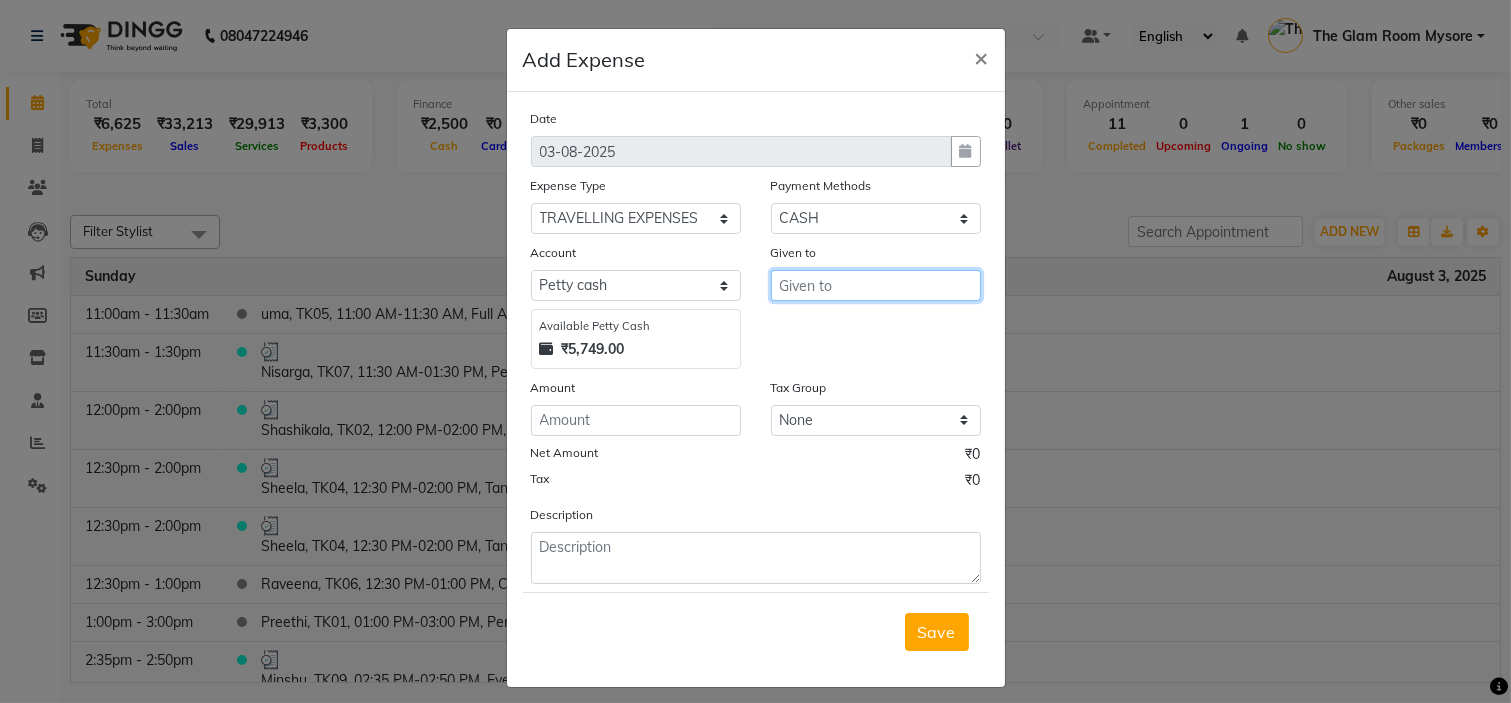click at bounding box center [876, 285] 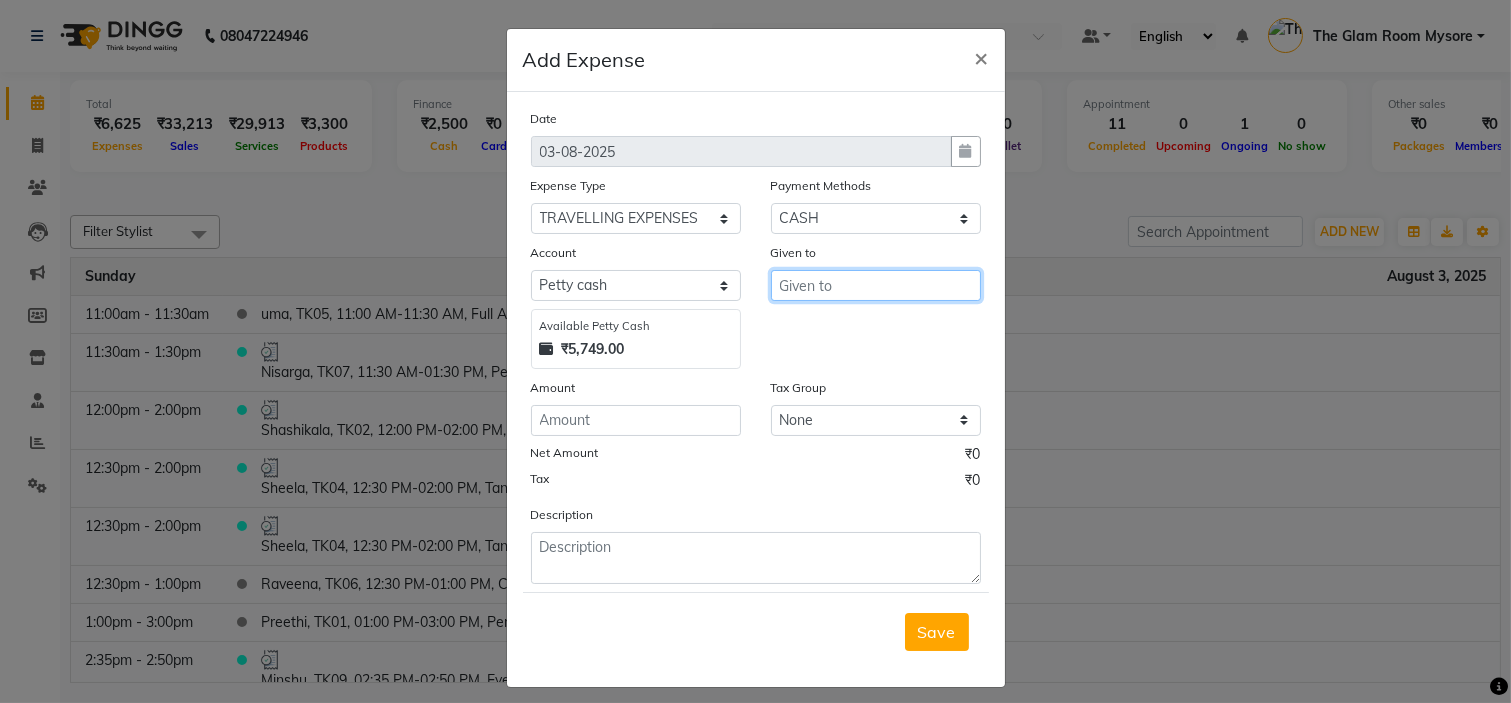 click at bounding box center [876, 285] 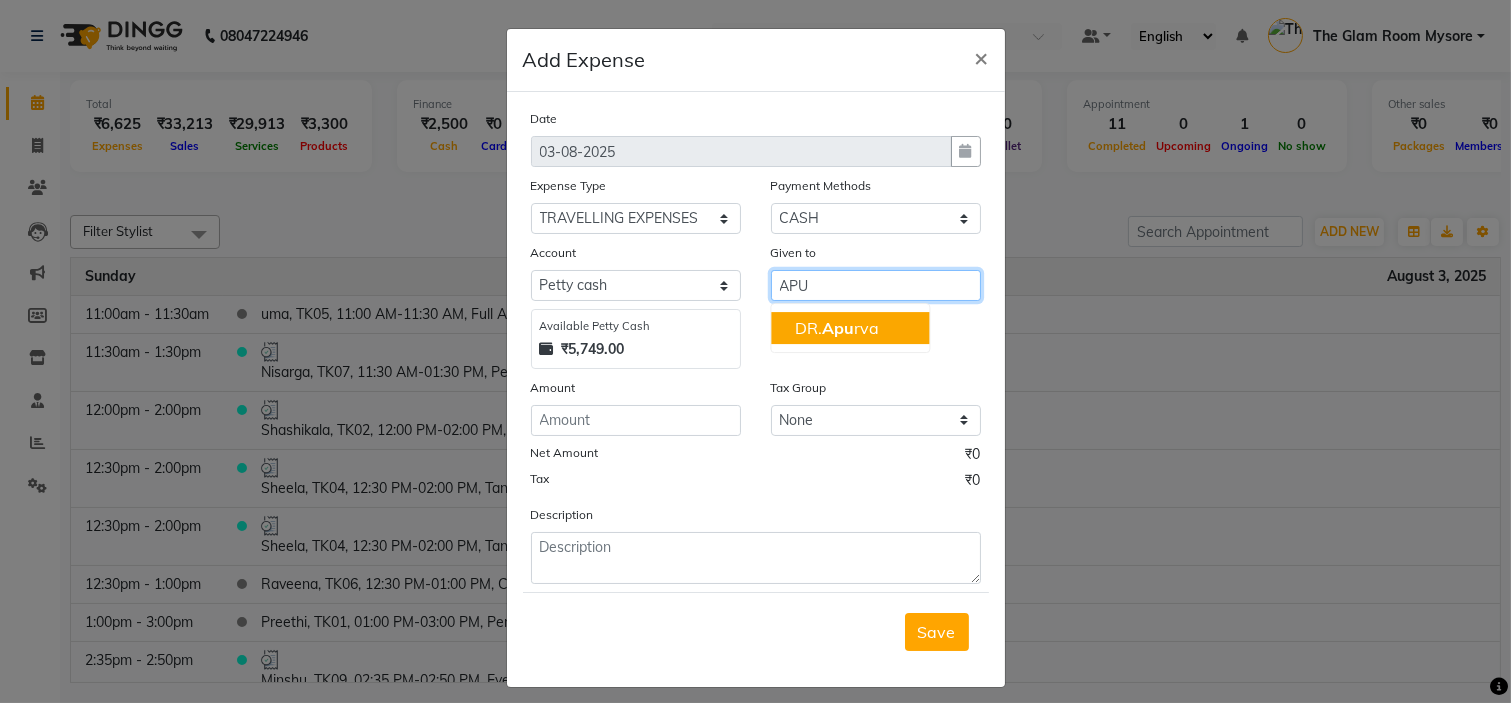 click on "Apu" at bounding box center (838, 328) 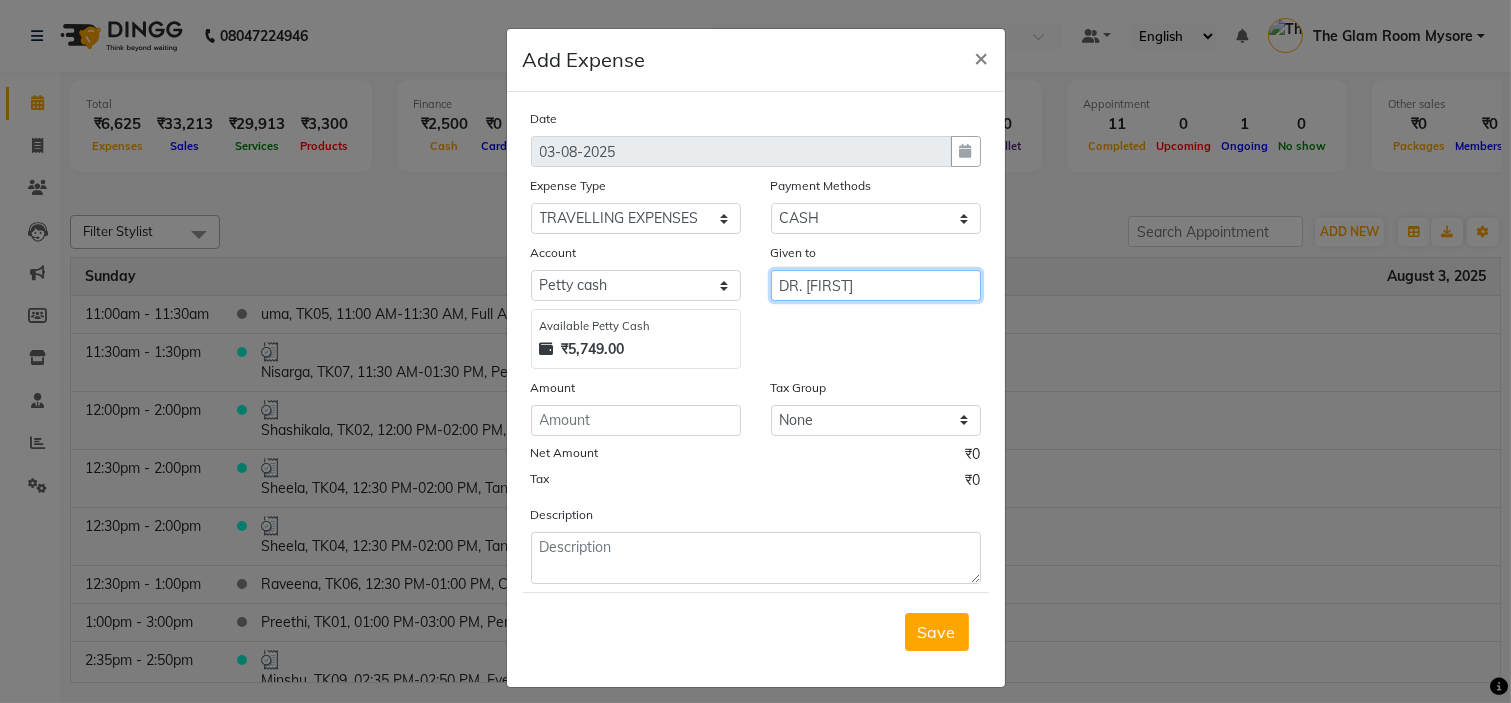 type on "DR. [FIRST]" 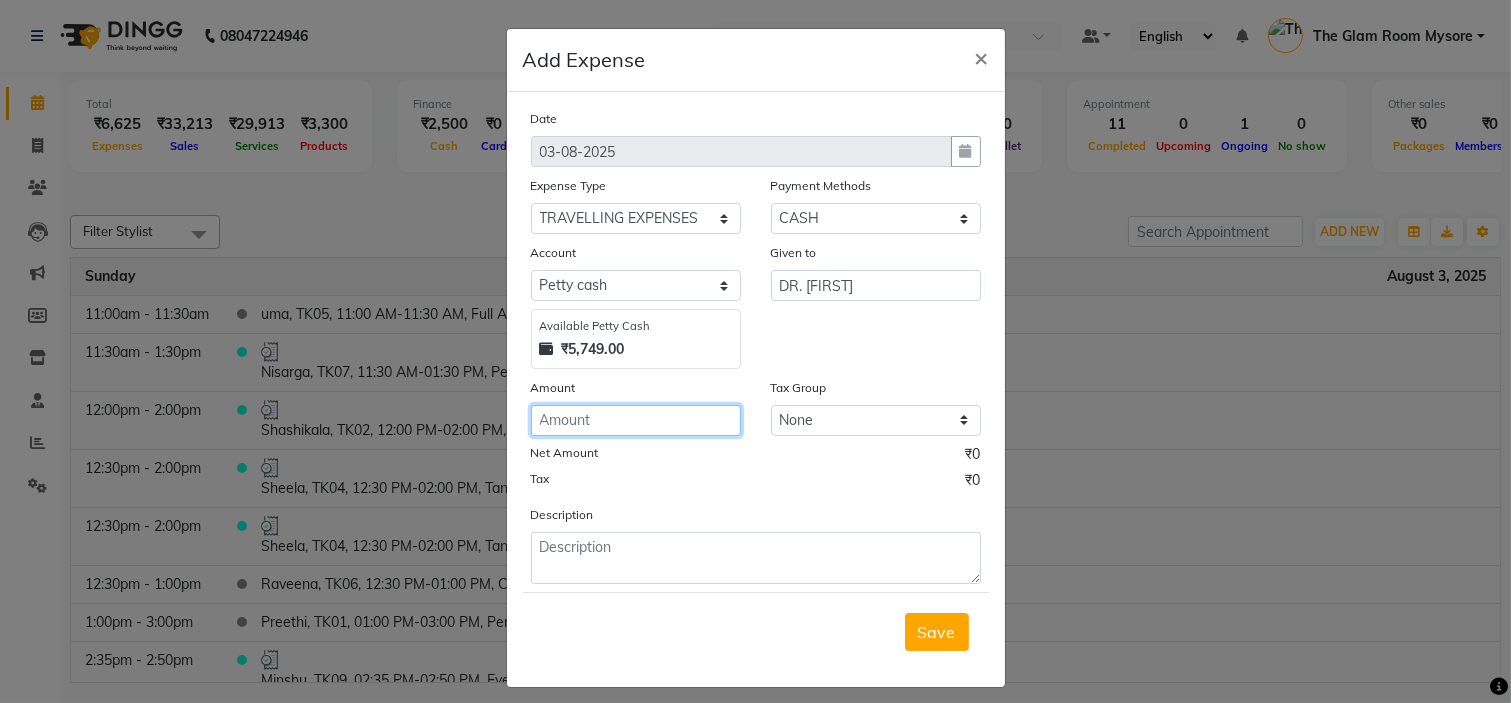 click 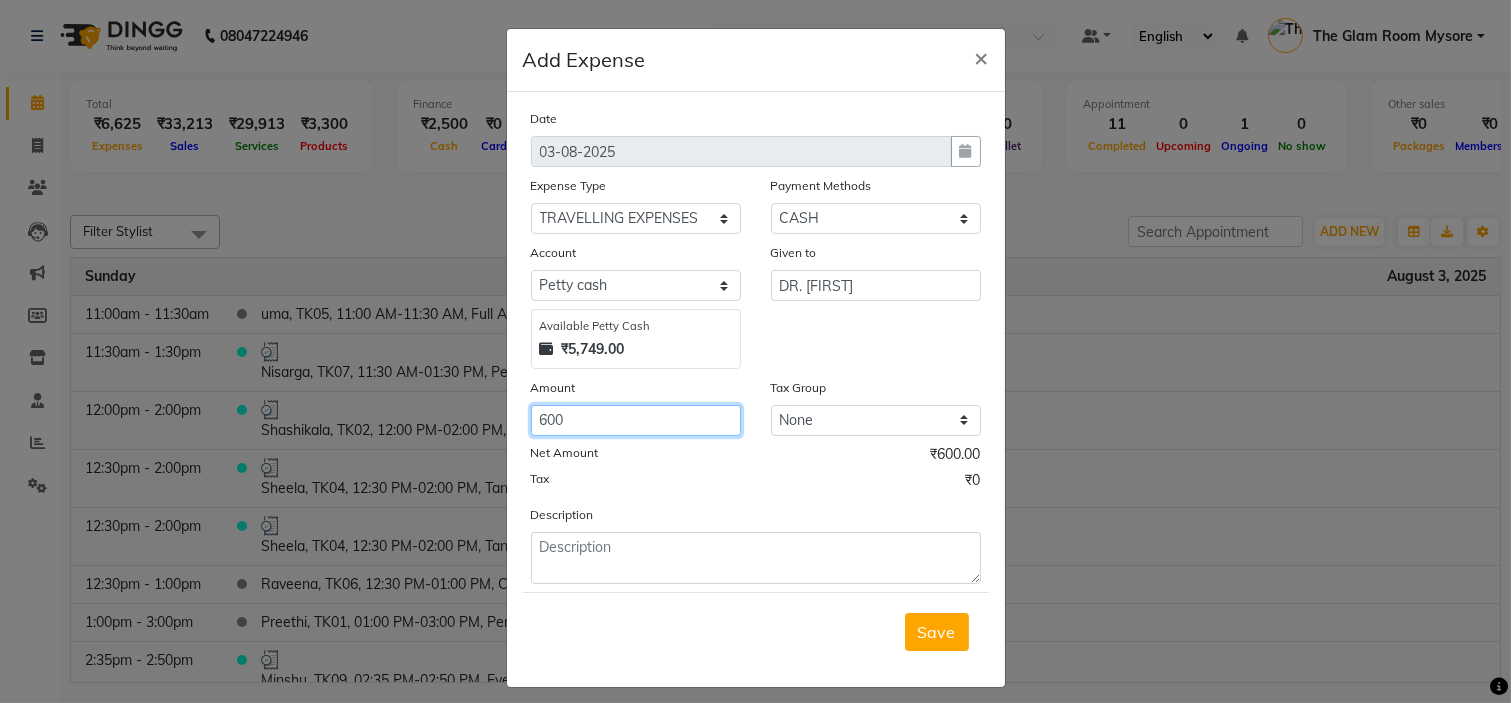 type on "600" 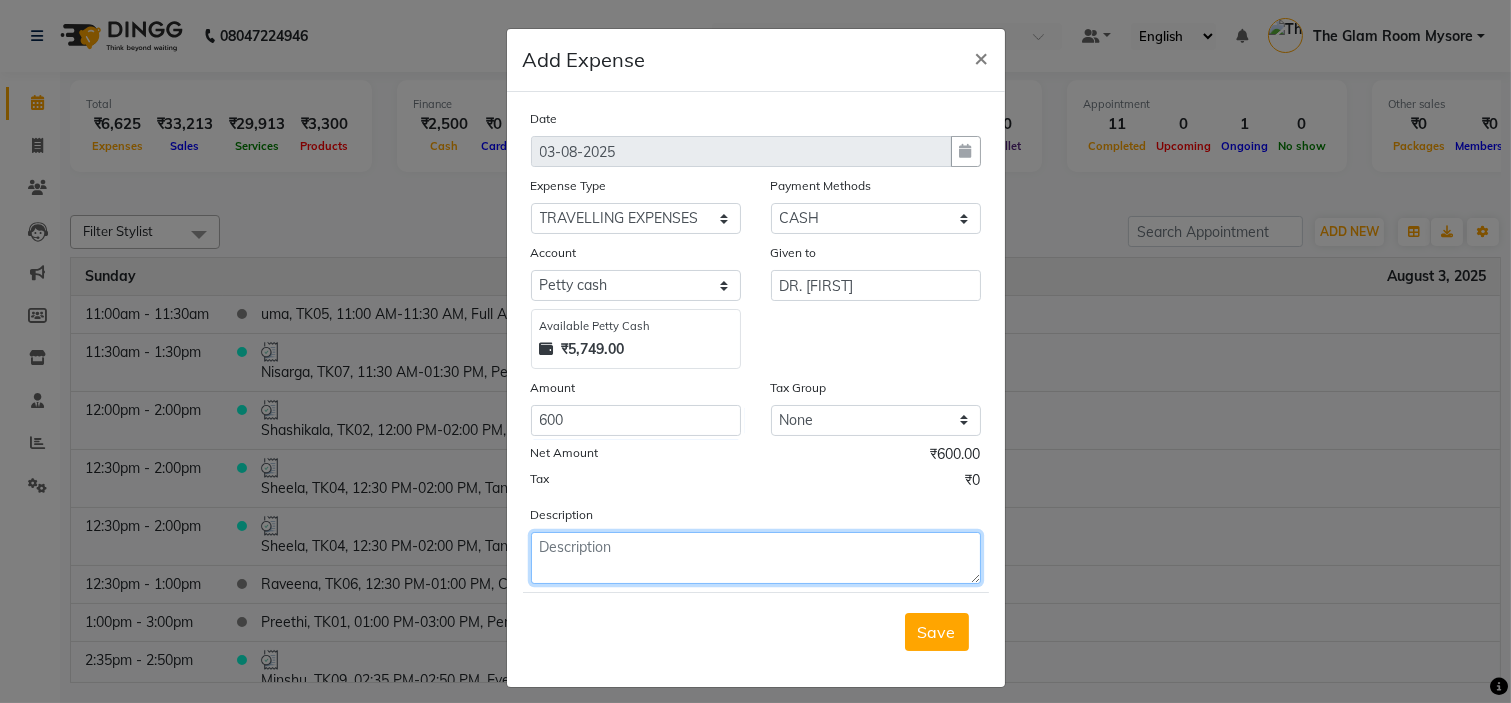 click 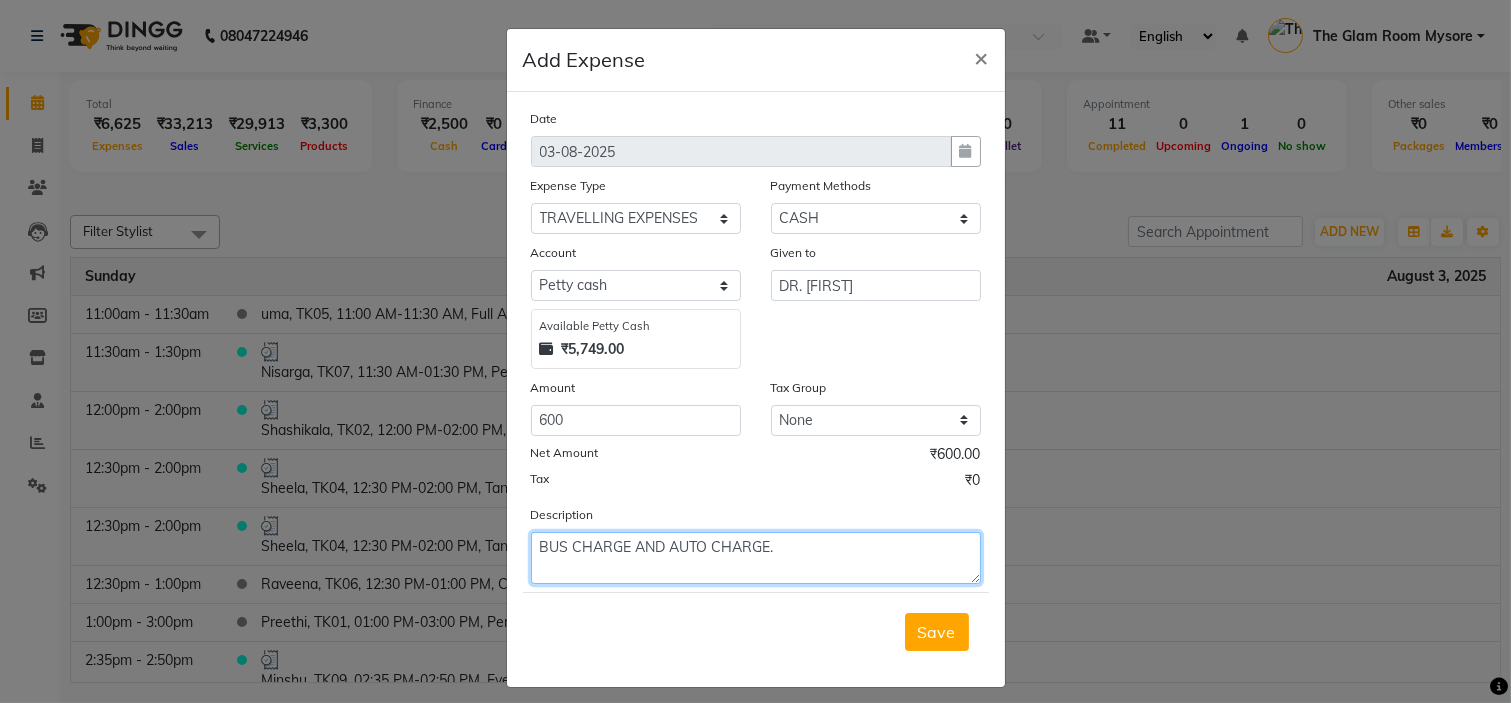 type on "BUS CHARGE AND AUTO CHARGE." 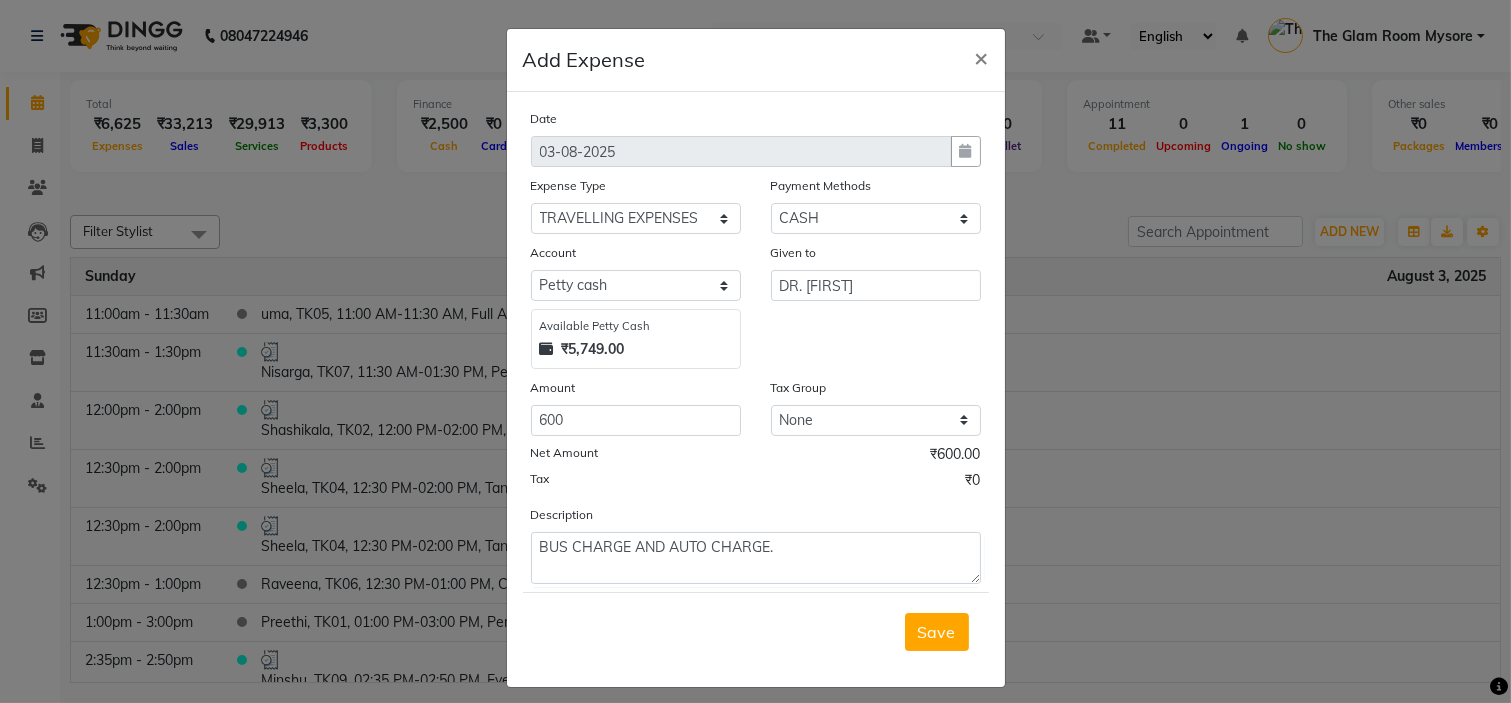 click on "Net Amount ₹600.00" 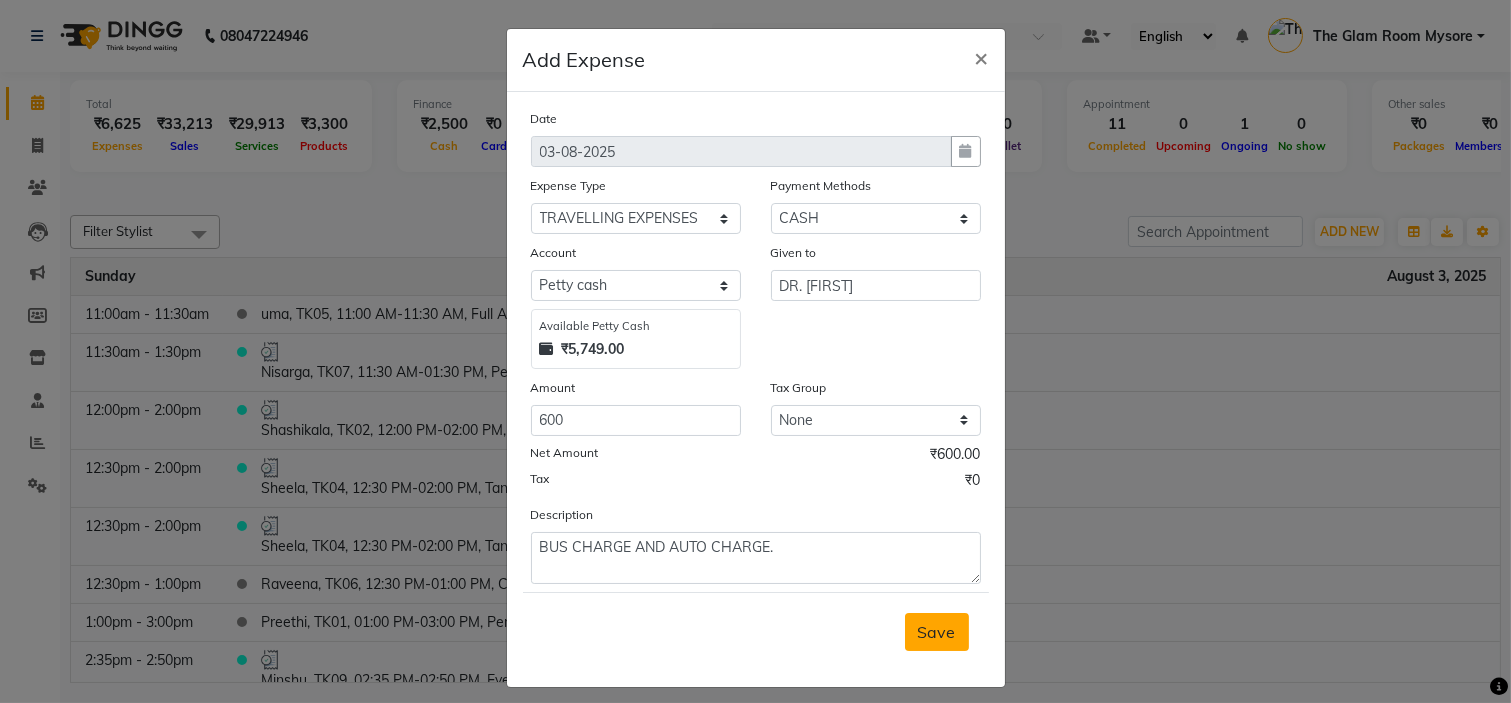 click on "Save" at bounding box center (937, 632) 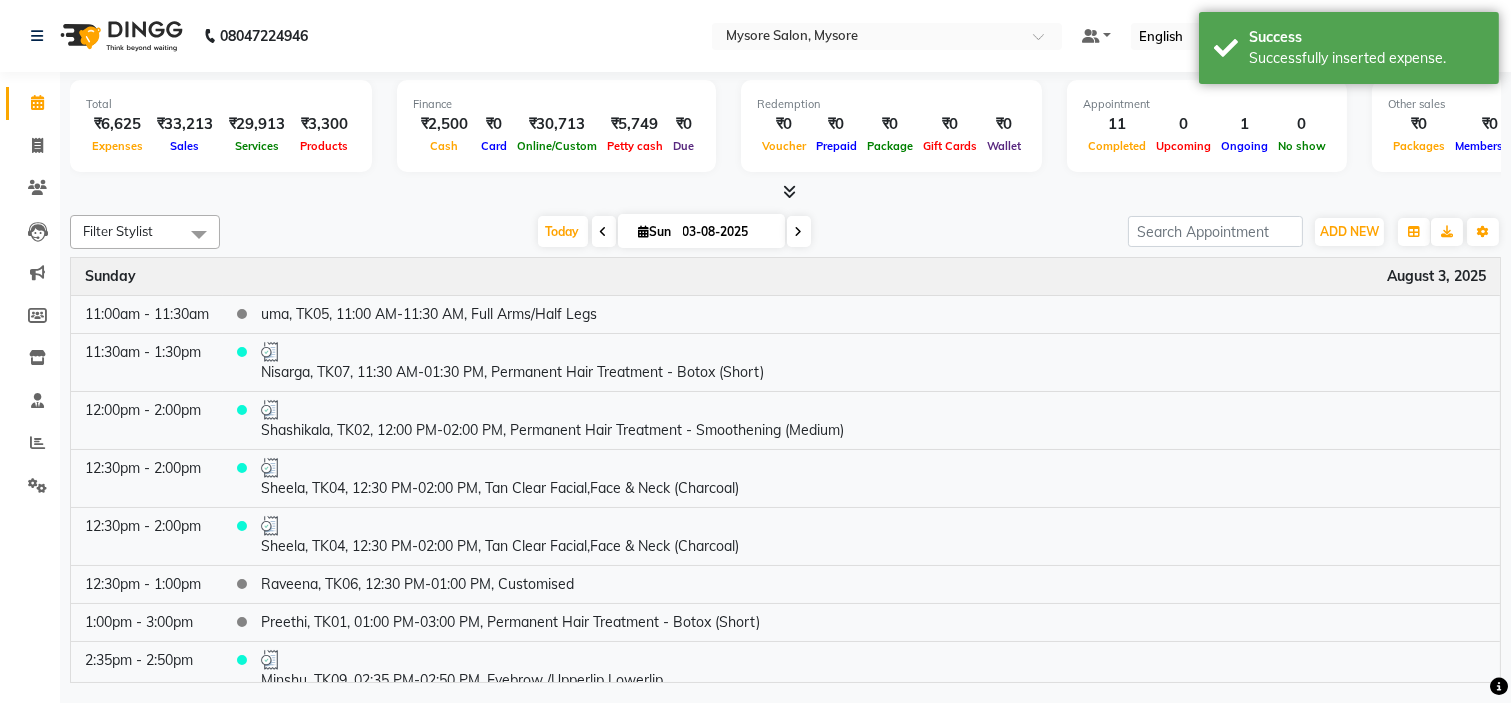 click on "Filter Stylist Select All Ankita Arti Ashwini Ayaan DR. Apurva Fatma Jayshree Lakshmi Paul Ruhul alom Shangnimwon Steve Sumaiya Banu Sumit Teja Tezz The Glam Room Mysore Today  Sun 03-08-2025 Toggle Dropdown Add Appointment Add Invoice Add Expense Add Attendance Add Client Add Transaction Toggle Dropdown Add Appointment Add Invoice Add Expense Add Attendance Add Client ADD NEW Toggle Dropdown Add Appointment Add Invoice Add Expense Add Attendance Add Client Add Transaction Filter Stylist Select All Ankita Arti Ashwini Ayaan DR. Apurva Fatma Jayshree Lakshmi Paul Ruhul alom Shangnimwon Steve Sumaiya Banu Sumit Teja Tezz The Glam Room Mysore Group By  Staff View   Room View  View as Vertical  Vertical - Week View  Horizontal  Horizontal - Week View  List  Toggle Dropdown Calendar Settings Manage Tags   Arrange Stylists   Reset Stylists  Full Screen  Show Available Stylist  Appointment Form Zoom 100% Time Event Sunday August 3, 2025 11:00am - 11:30am    uma, TK05, 11:00 AM-11:30 AM, Full Arms/Half Legs" 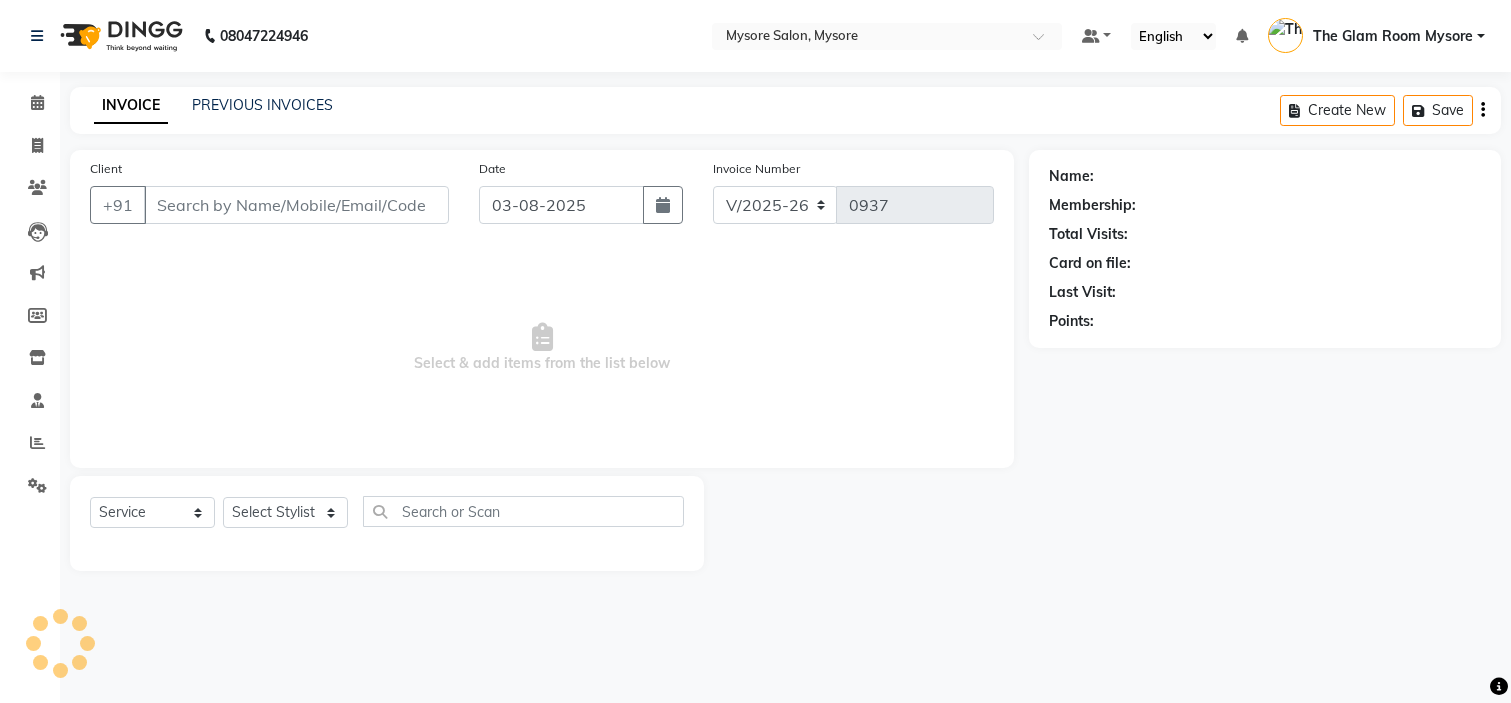 select on "4255" 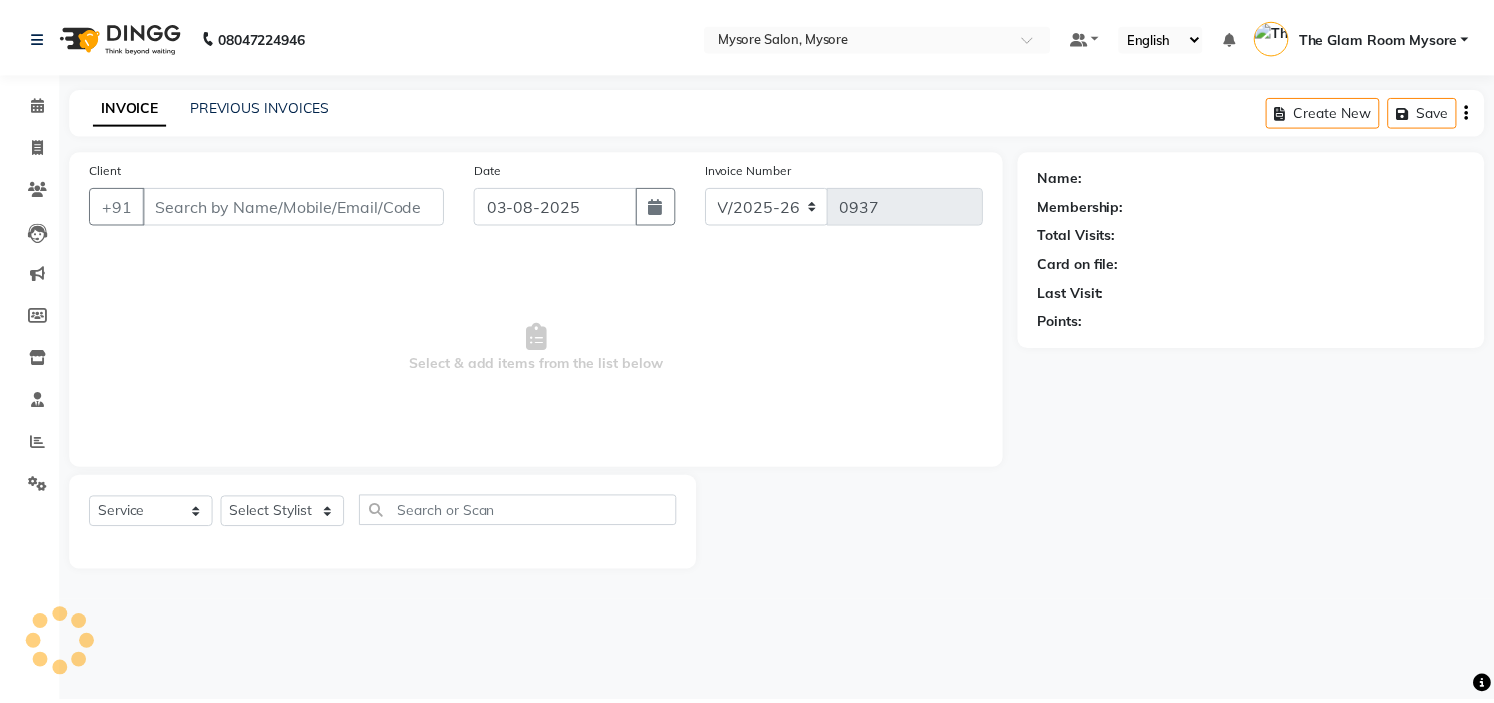 scroll, scrollTop: 0, scrollLeft: 0, axis: both 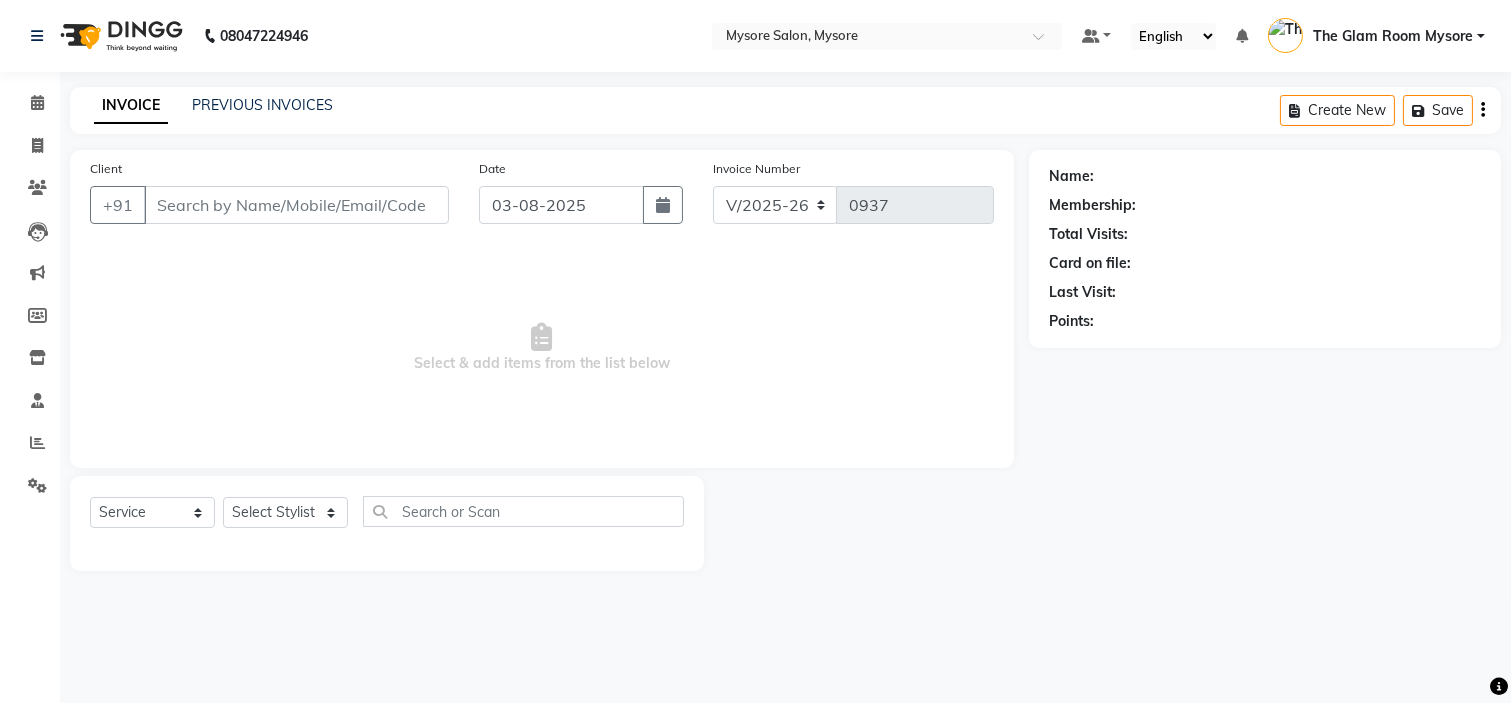type on "[PHONE]" 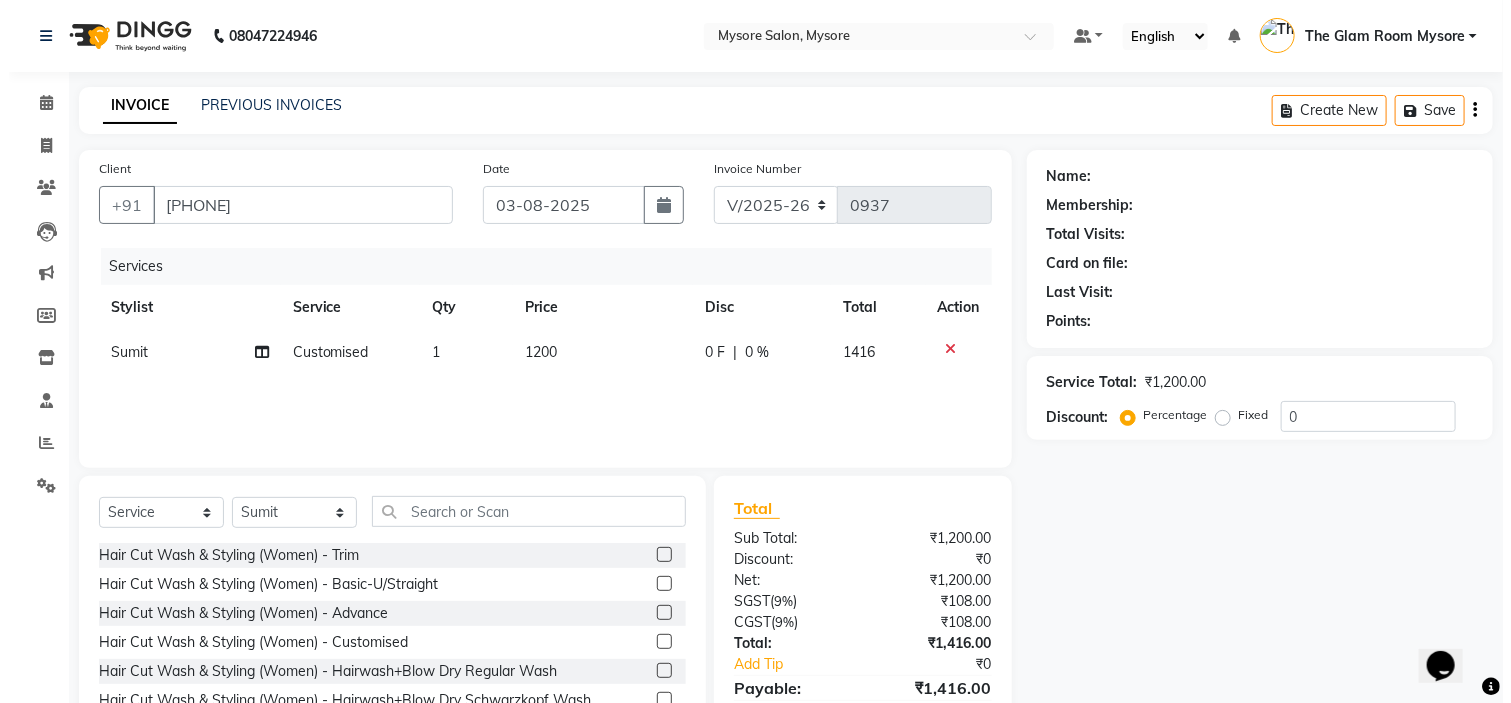 scroll, scrollTop: 0, scrollLeft: 0, axis: both 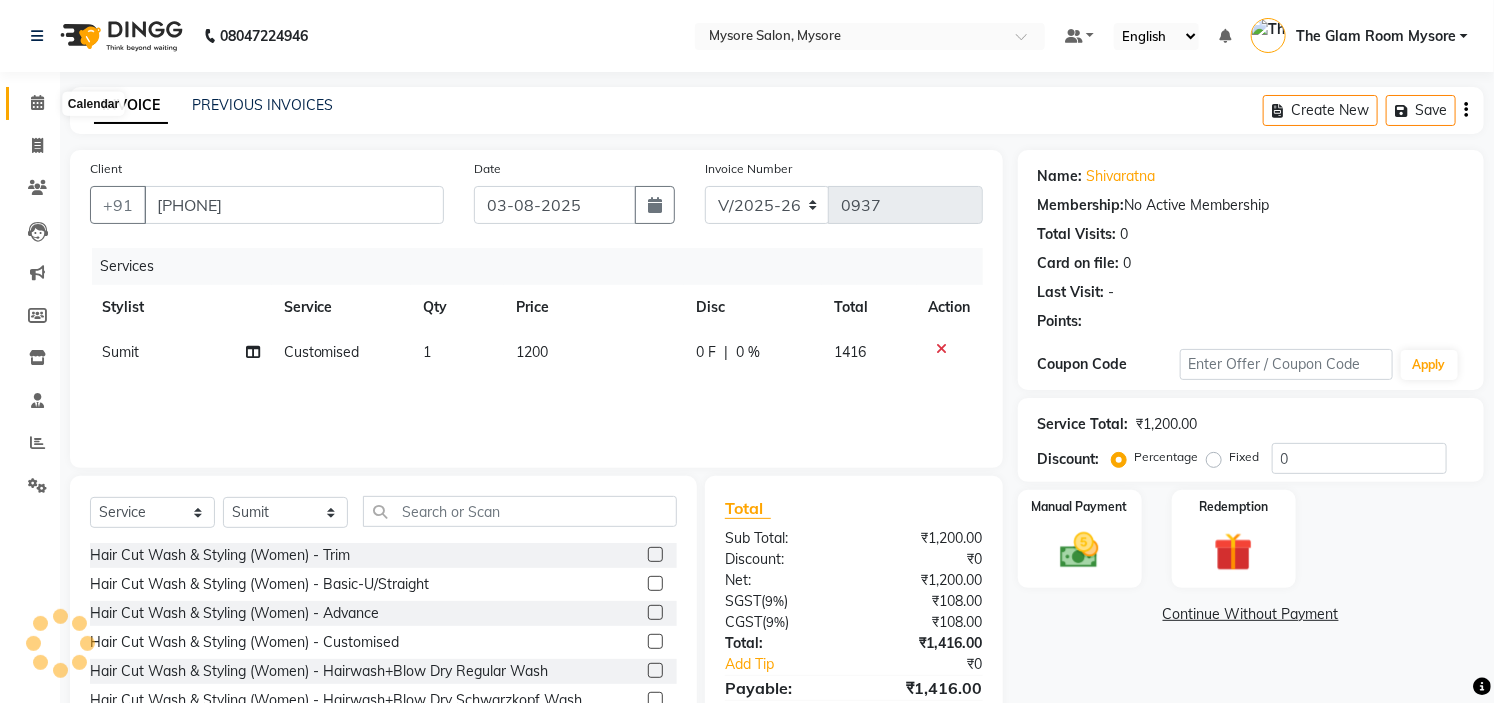 click 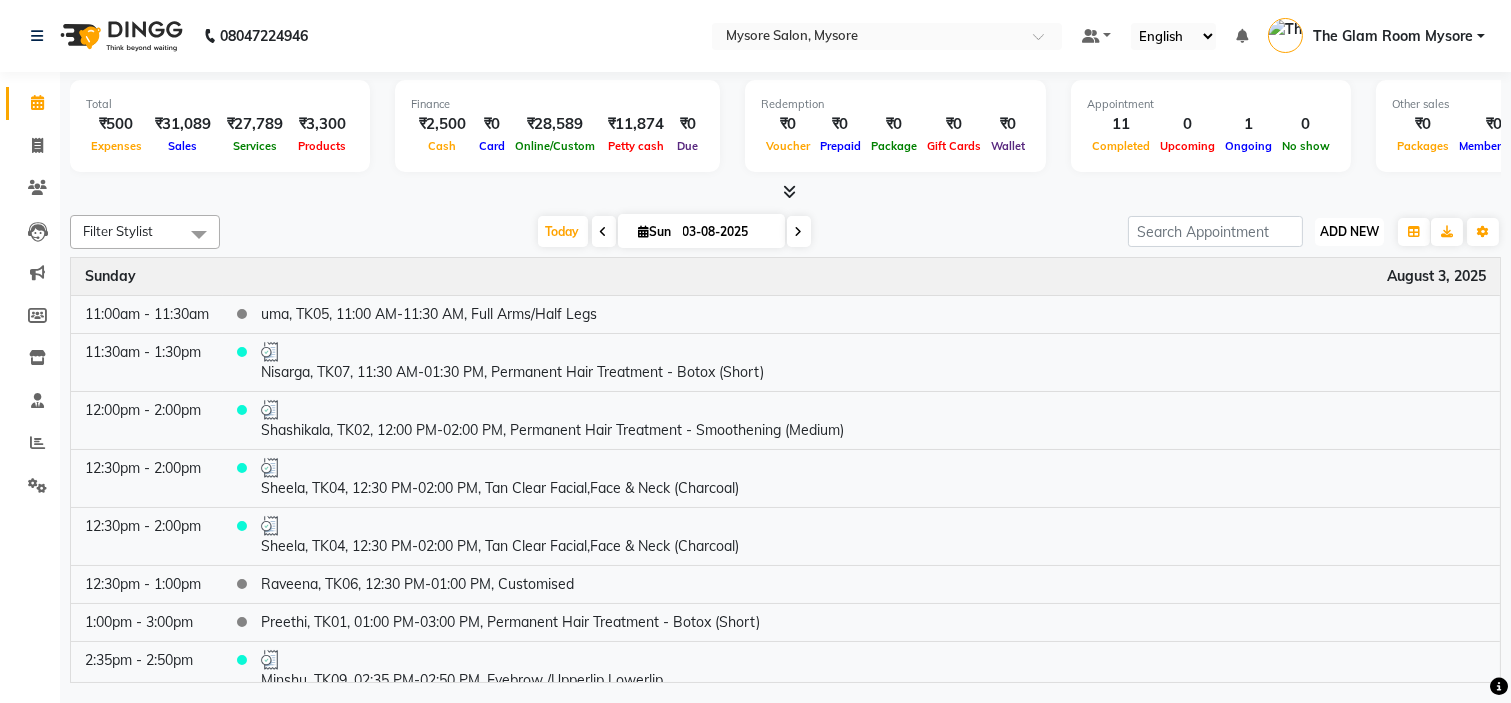 click on "ADD NEW" at bounding box center [1349, 231] 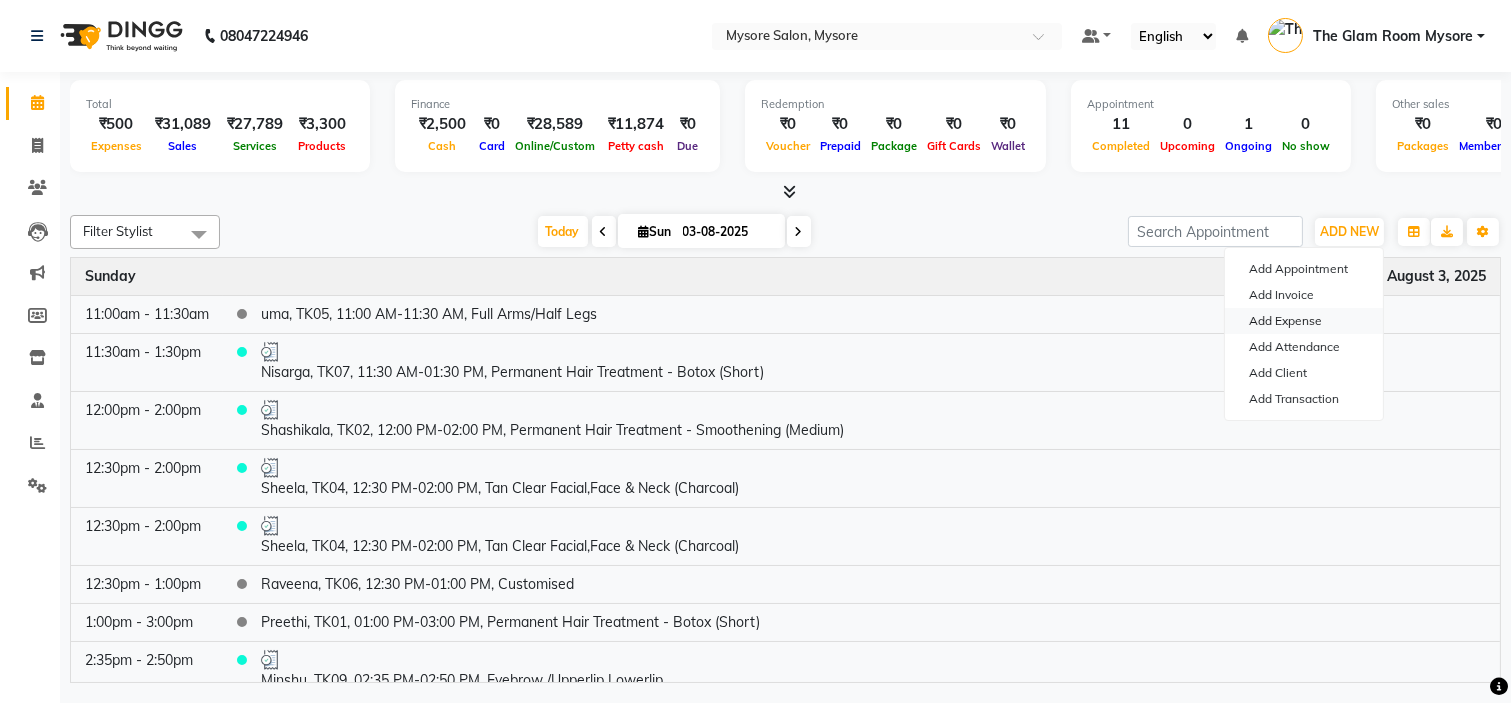 click on "Add Expense" at bounding box center (1304, 321) 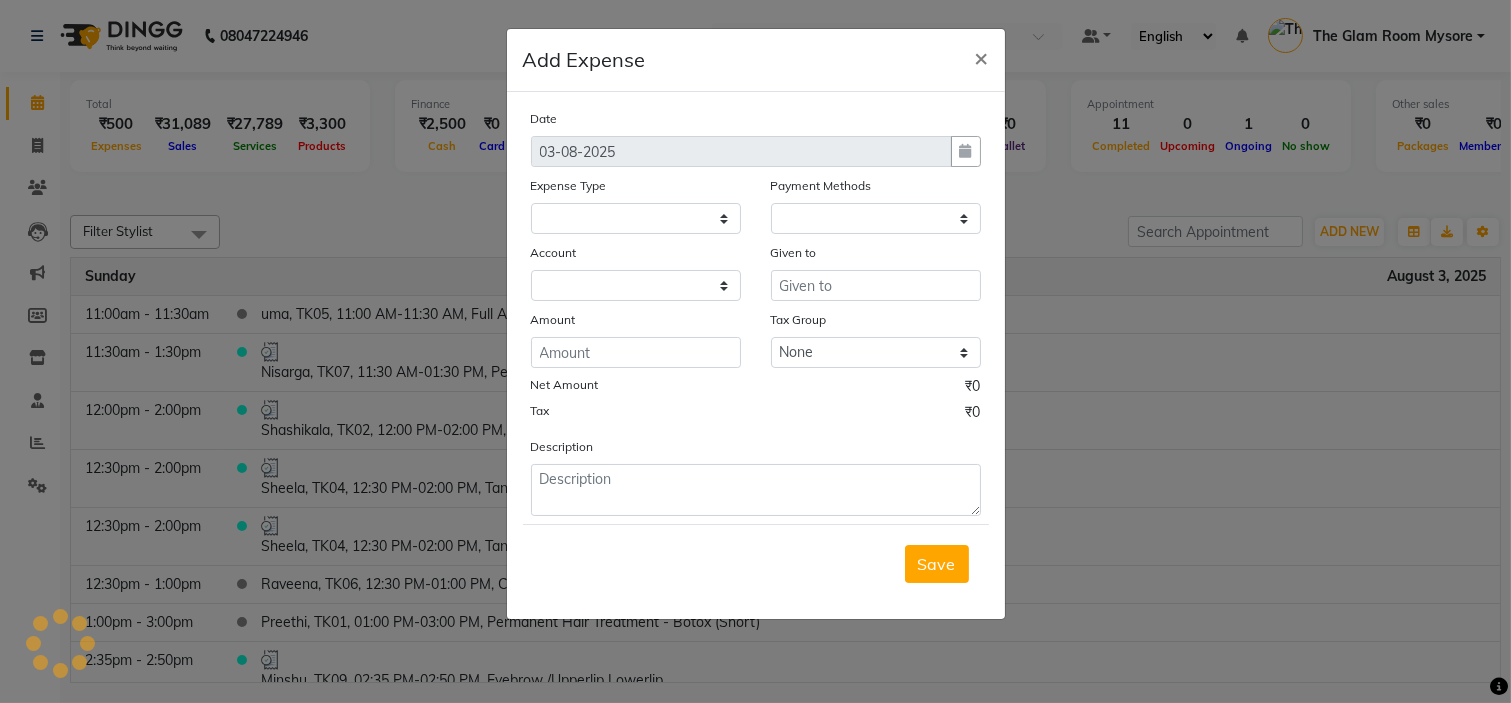 select on "1" 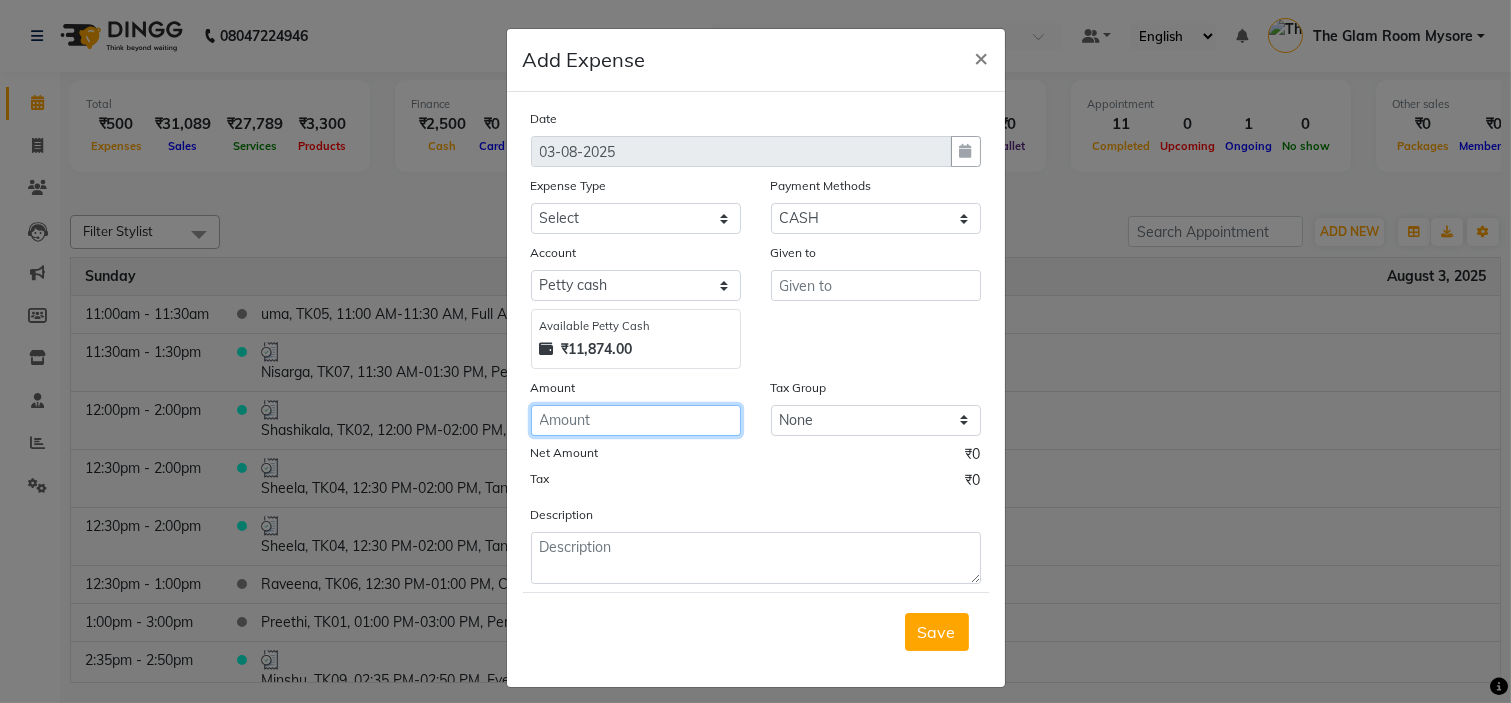 click 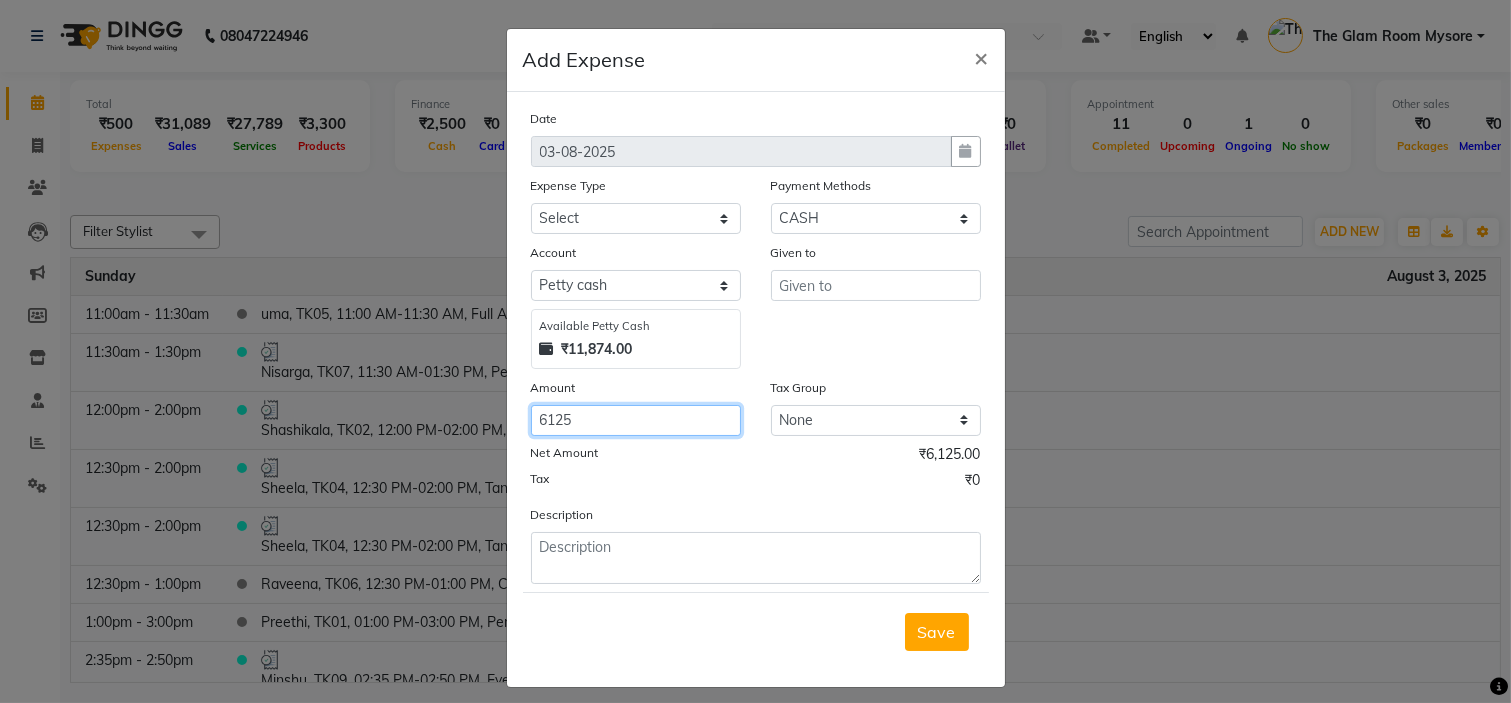 type on "6125" 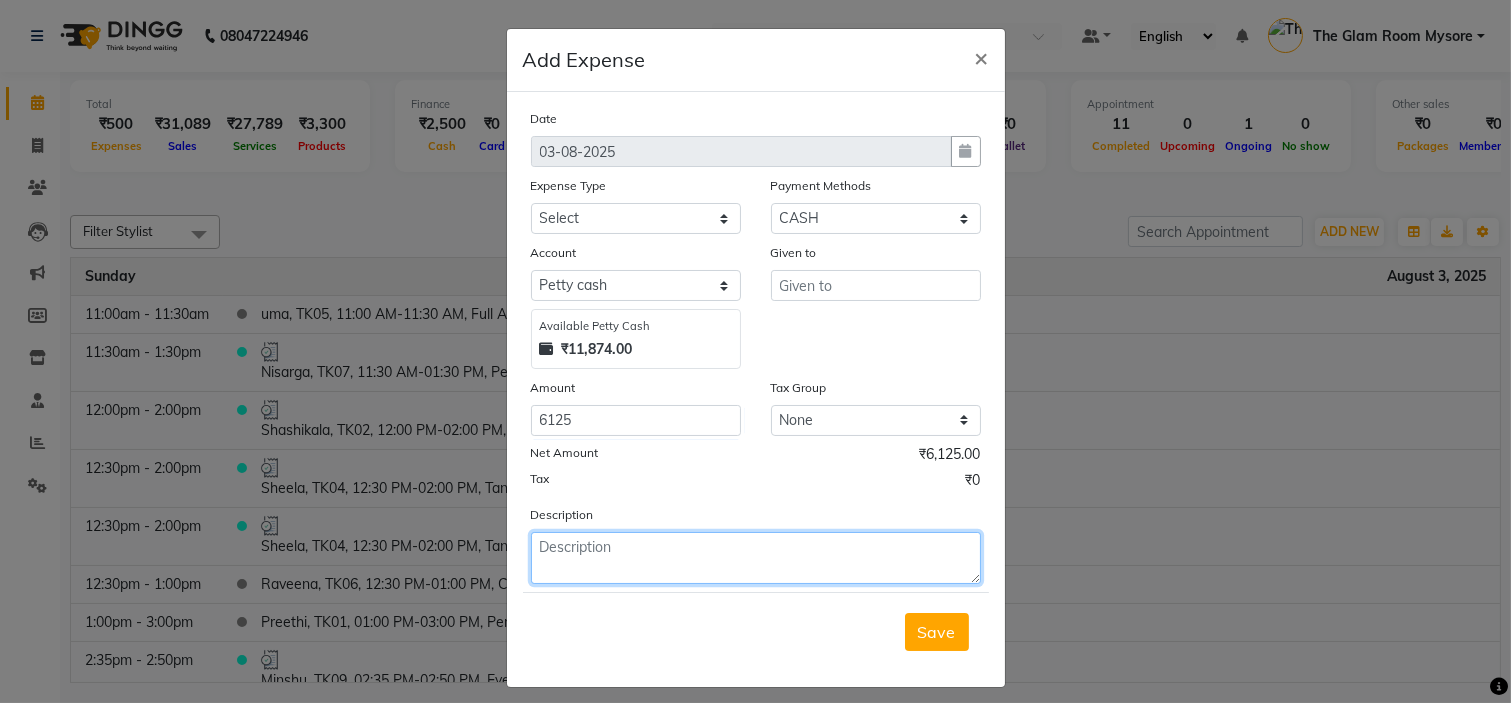 click 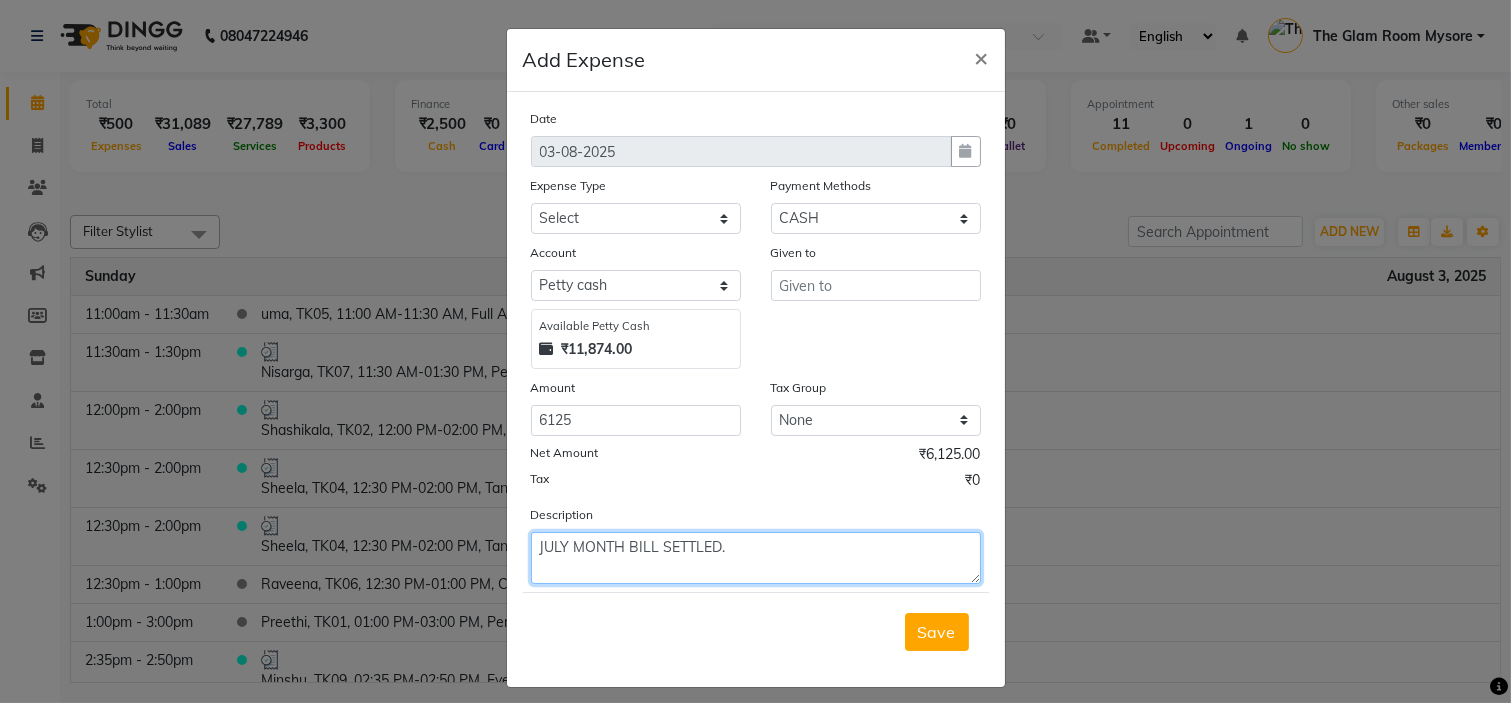 type on "JULY MONTH BILL SETTLED." 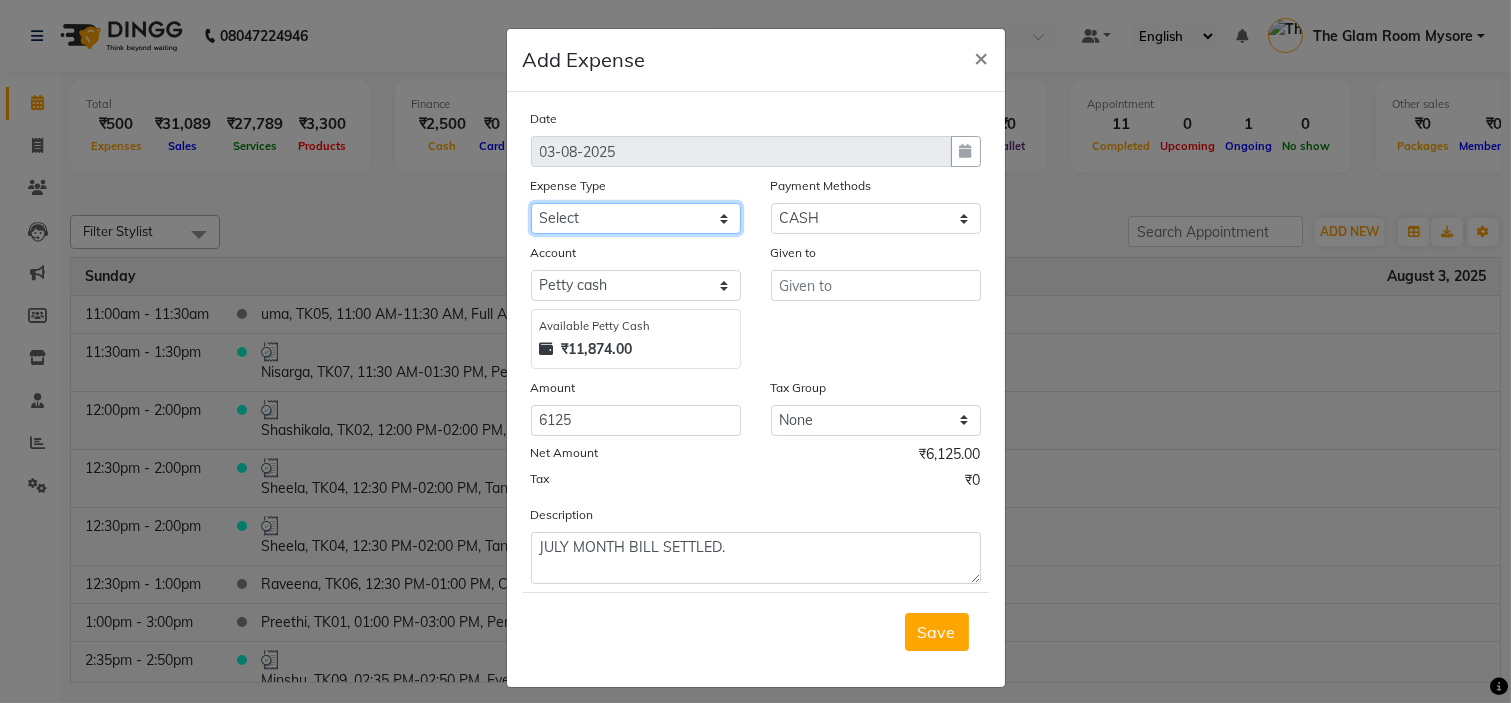 click on "Select AC SERVICE Beauty Center BLINKIT BPMP Building Rent Cash setteled to devika anti Cash Setteled to vimarsh Cash Settled to Jayshree cash settled to madesh uncle Client Refund clinical covers courier DEPOSIT drink prime Electricity and water Bill FOIL PAPER FOR CLIENT Furniture and Fixtures GARBAGE GARBAGE MAN GENERATOR FUEL CHARGES GLOBLANC incentive JAYASHREE jayshree upi jayshree upi KNK Distributors Laundry Madhu medicals MAHADEV MEDICALS MANJUNATHA PRINTERS Marketing Expenses Google Marketing expenses Meta Medigetz MILK MONTHLY BILL Pantry Expenses pavan Surge Naveen Surgical PHONE PAY PLUMPER PMU products pooja expense POOJA ITEMS Porter PRILOX Printing and Designing Charges Printing and Stationary Purchase of Products RECHARGE RENT Repair and Maintenance Salaries Salon and Clinic Cash Purchases SECURITY SERVICE CHARGES Sreenivasa Glamour Stores Staff welfare telephone and Internet Bill TRANSGENDER TRAVELLING EXPENSES WATER RECHARGE ZEPTO" 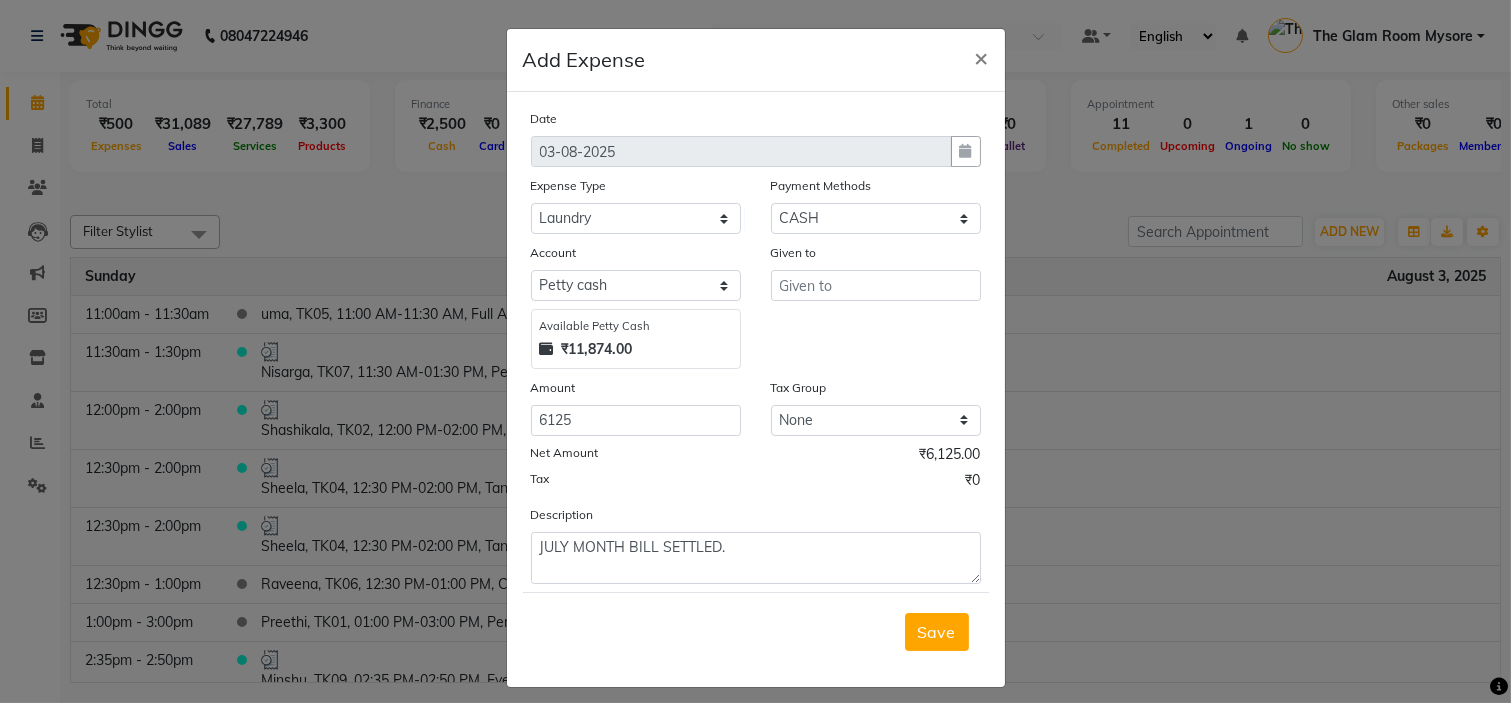click on "Date 03-08-2025 Expense Type Select AC SERVICE Beauty Center BLINKIT BPMP Building Rent Cash setteled to devika anti Cash Setteled to vimarsh Cash Settled to Jayshree cash settled to madesh uncle Client Refund clinical covers courier DEPOSIT drink prime Electricity and water Bill FOIL PAPER FOR CLIENT Furniture and Fixtures GARBAGE GARBAGE MAN GENERATOR FUEL CHARGES GLOBLANC incentive JAYASHREE jayshree upi jayshree upi KNK Distributors Laundry Madhu medicals MAHADEV MEDICALS MANJUNATHA PRINTERS Marketing Expenses Google Marketing expenses Meta Medigetz MILK MONTHLY BILL Pantry Expenses pavan Surge Naveen Surgical PHONE PAY PLUMPER PMU products pooja expense POOJA ITEMS Porter PRILOX Printing and Designing Charges Printing and Stationary Purchase of Products RECHARGE RENT Repair and Maintenance Salaries Salon and Clinic Cash Purchases SECURITY SERVICE CHARGES Sreenivasa Glamour Stores Staff welfare telephone and Internet Bill TRANSGENDER TRAVELLING EXPENSES WATER RECHARGE ZEPTO Payment Methods Select CARD UPI" 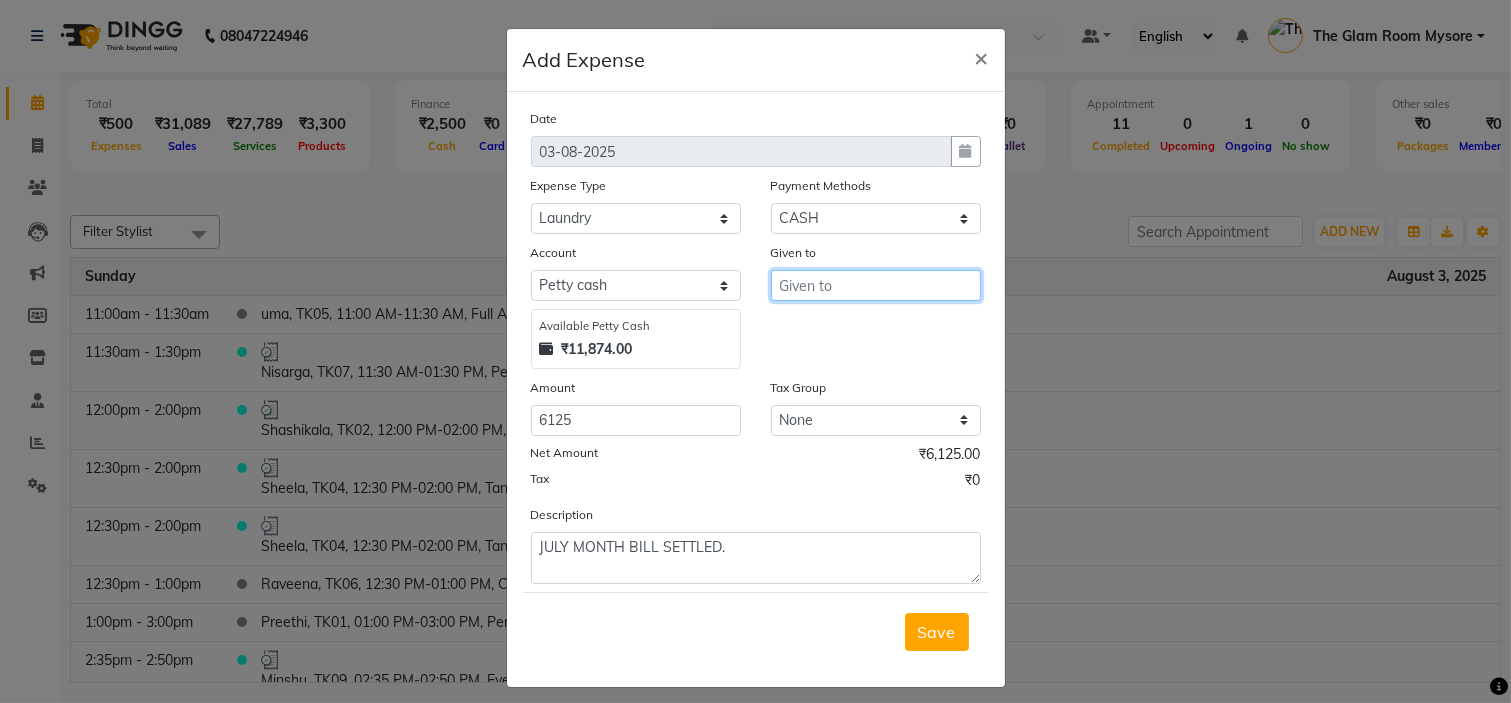 click at bounding box center (876, 285) 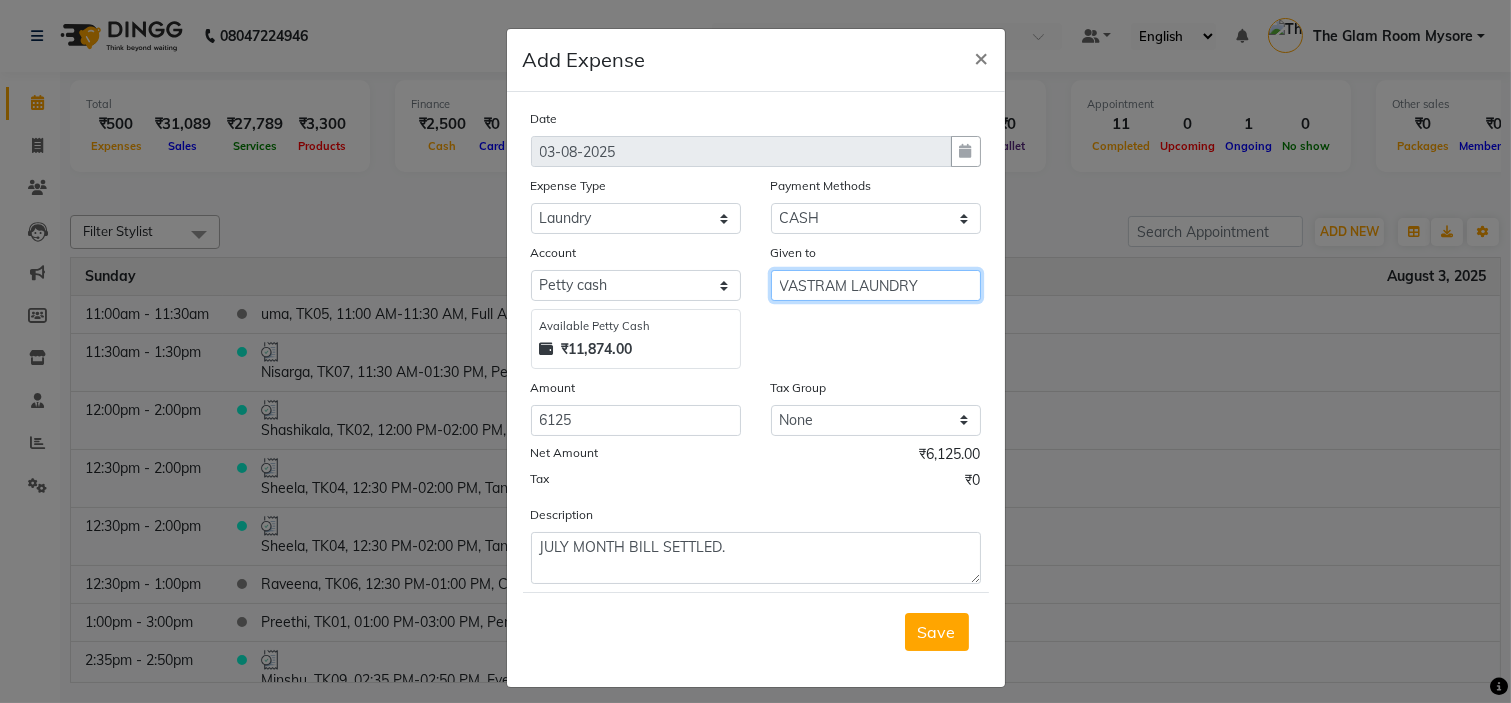 type on "VASTRAM LAUNDRY" 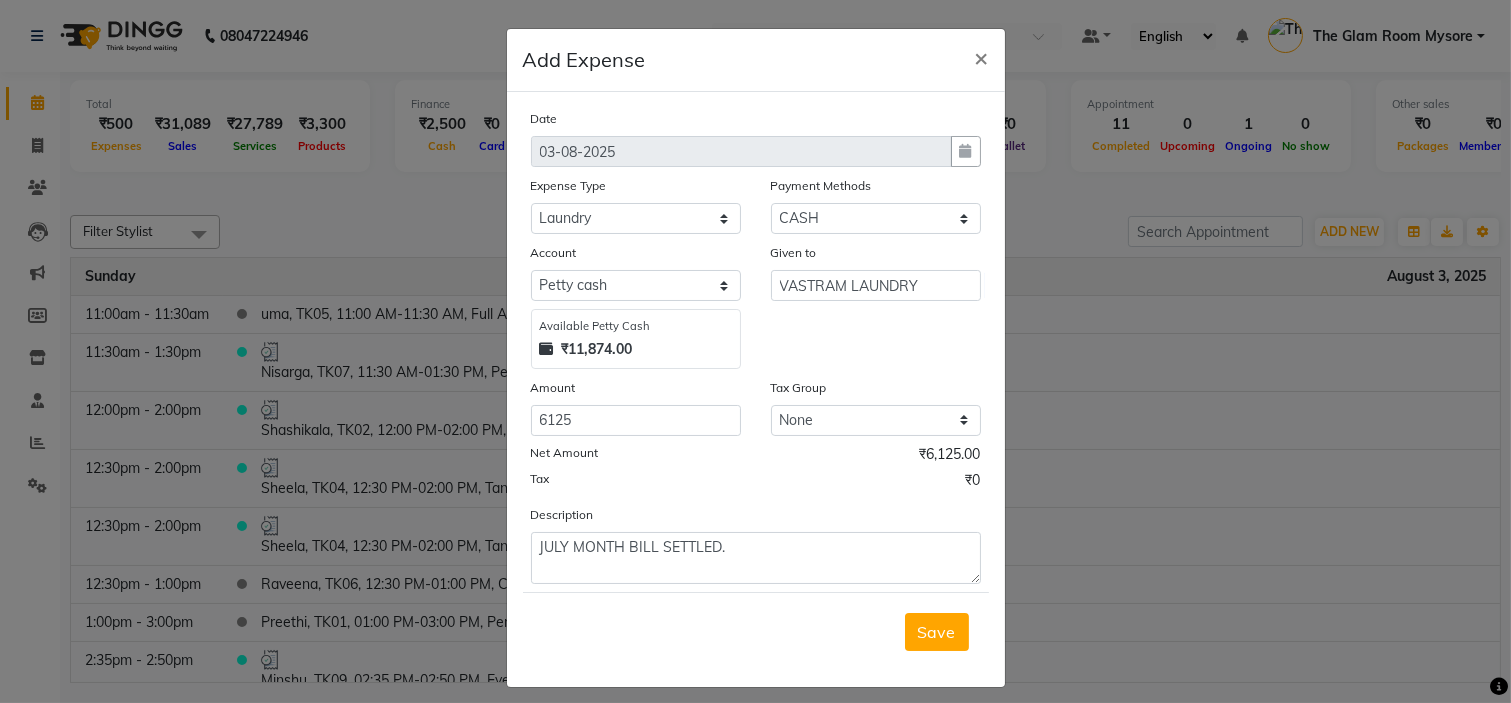 click on "Date" 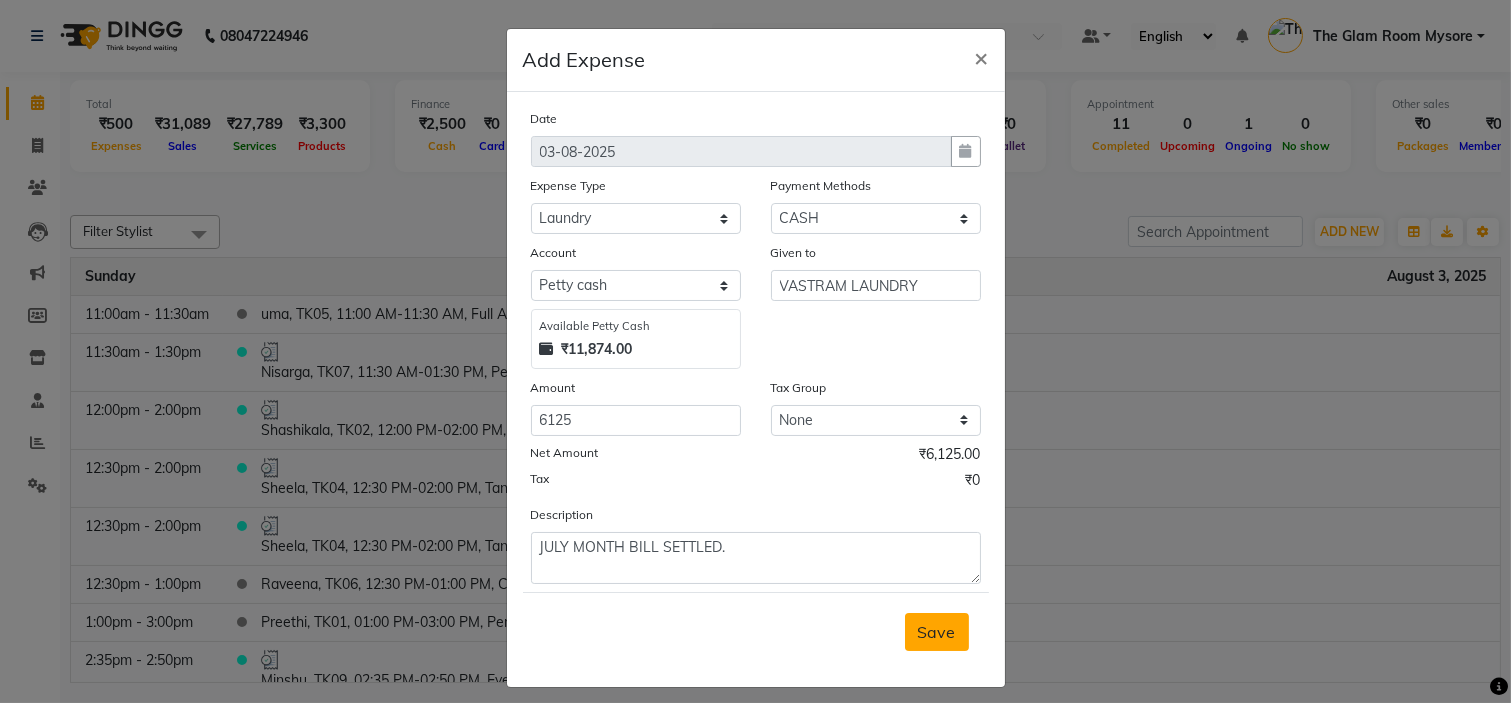 click on "Save" at bounding box center (937, 632) 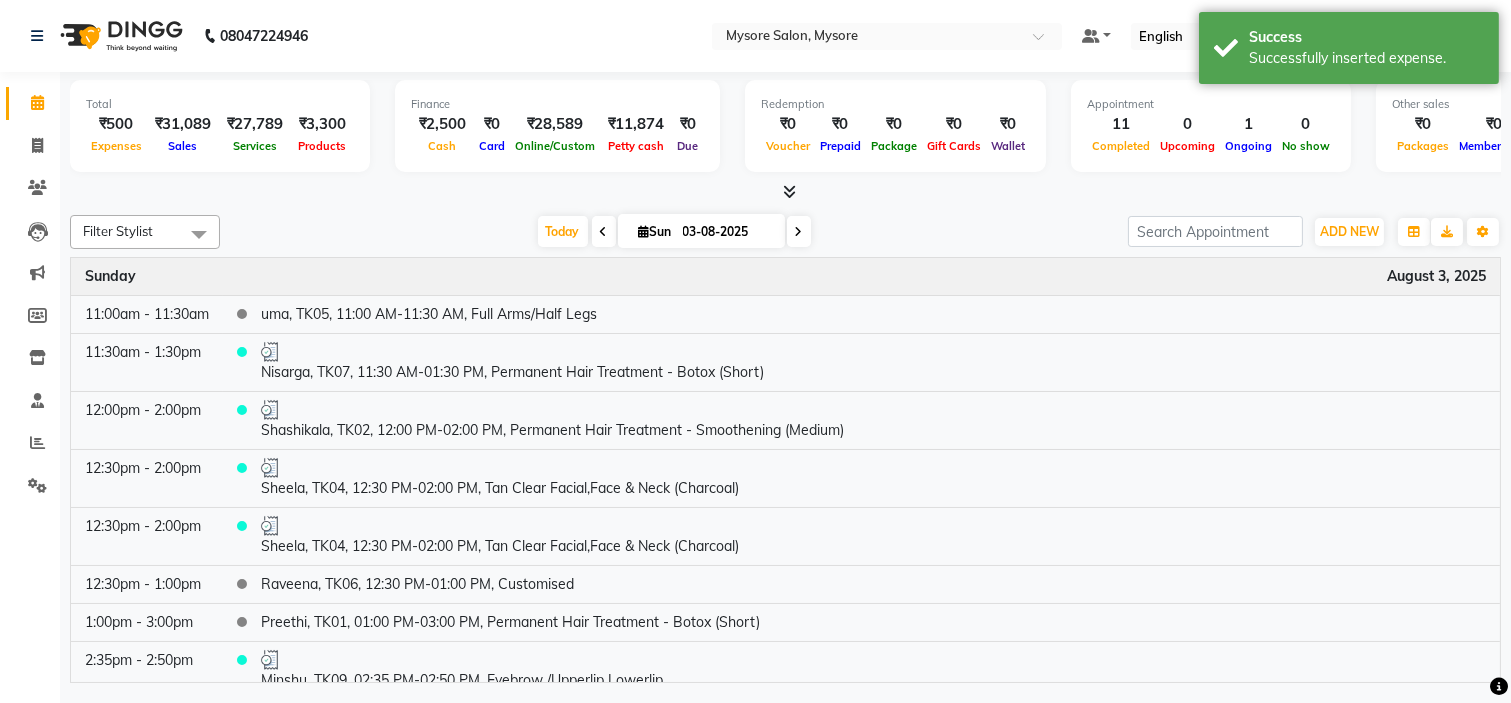 click at bounding box center (785, 192) 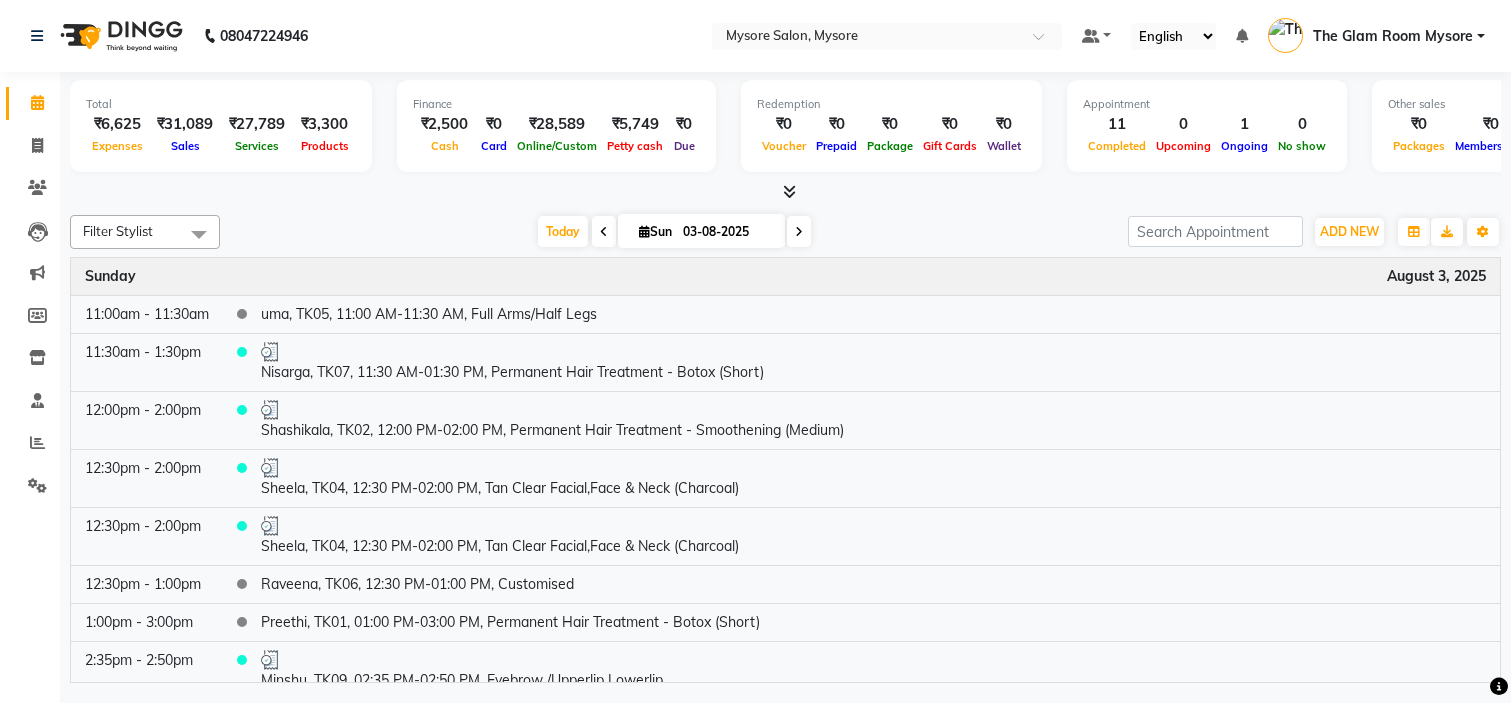 scroll, scrollTop: 0, scrollLeft: 0, axis: both 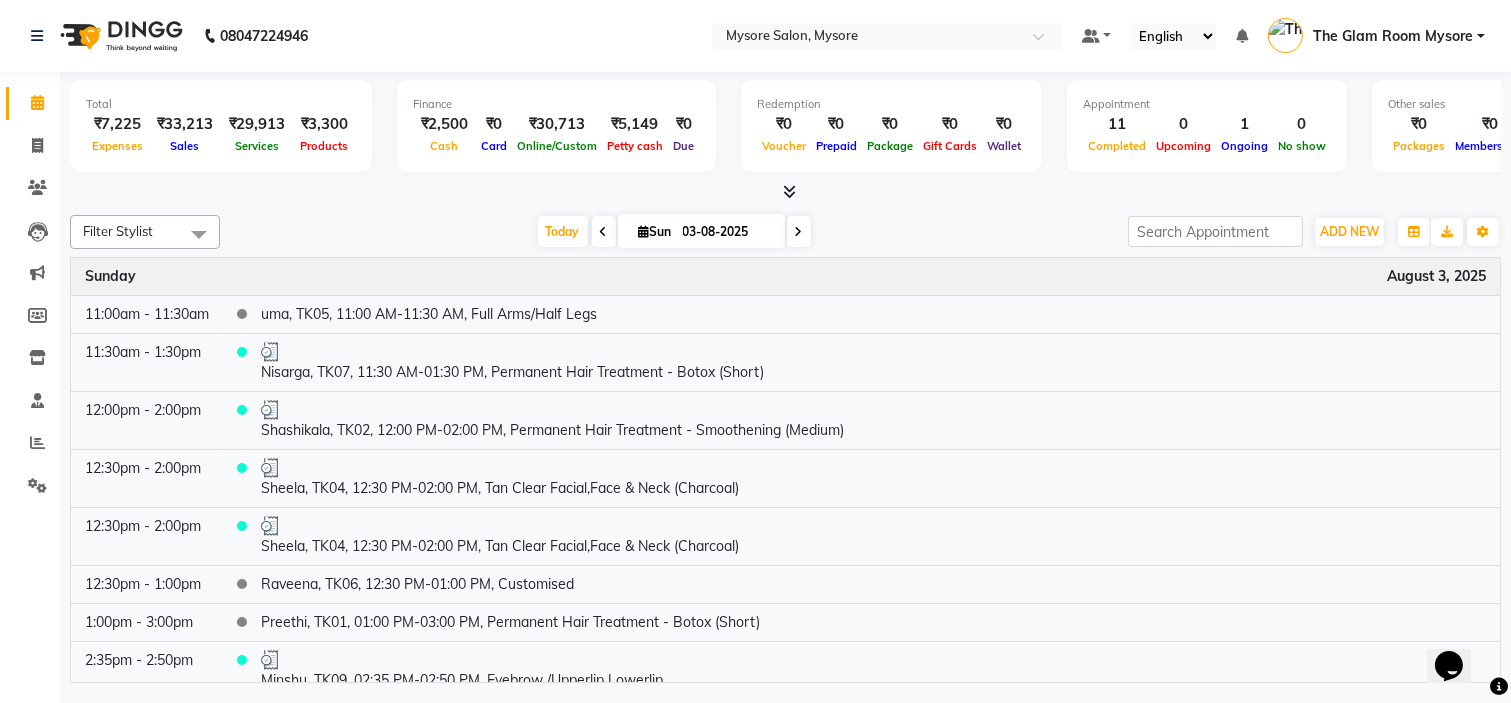 click at bounding box center (785, 192) 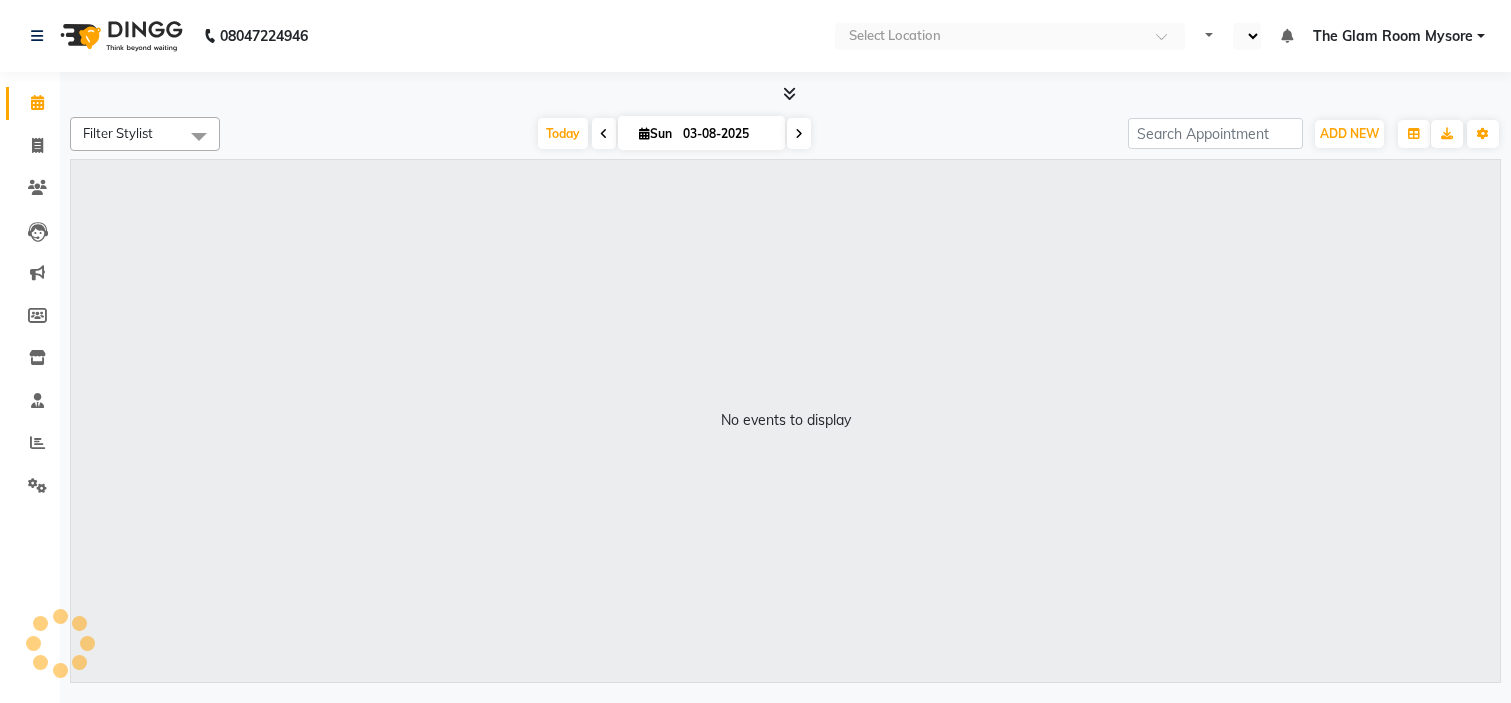 scroll, scrollTop: 0, scrollLeft: 0, axis: both 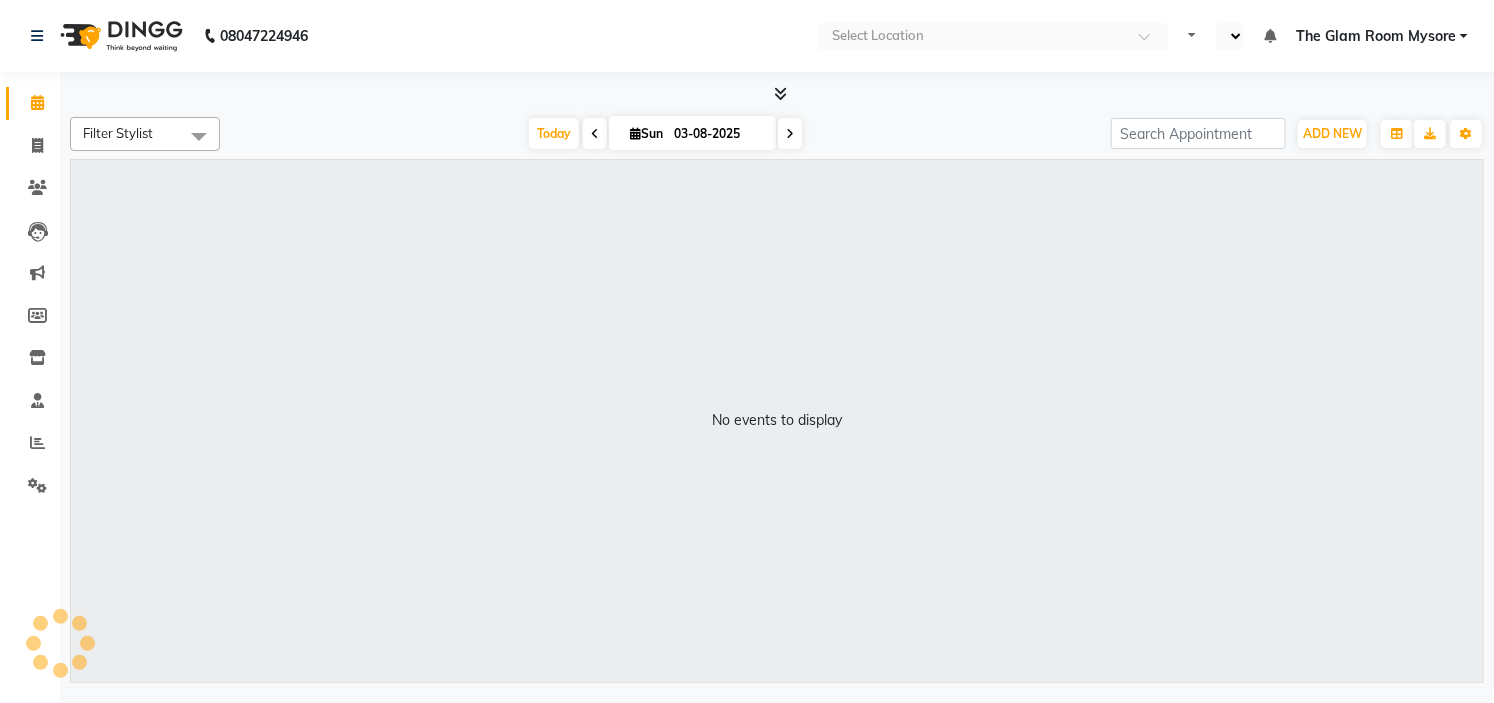 select on "en" 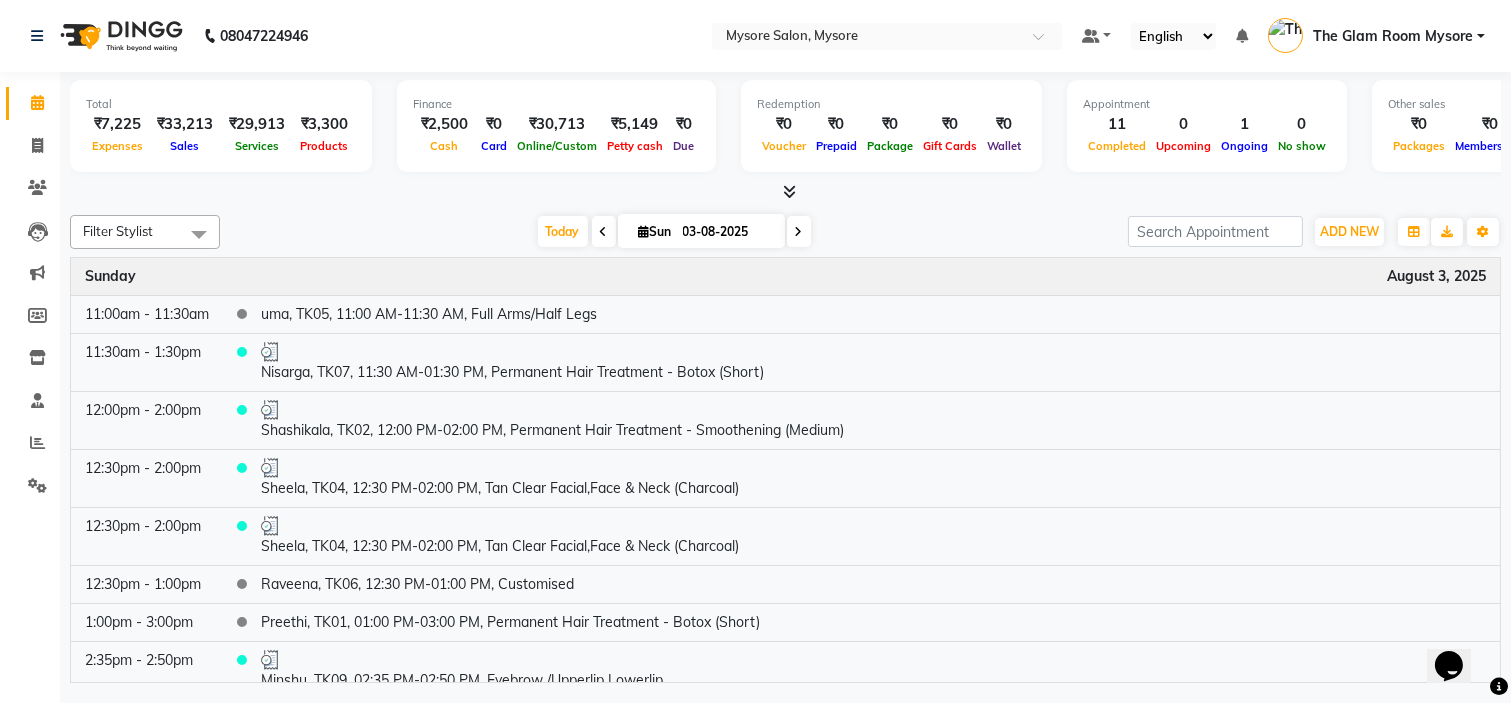 scroll, scrollTop: 0, scrollLeft: 0, axis: both 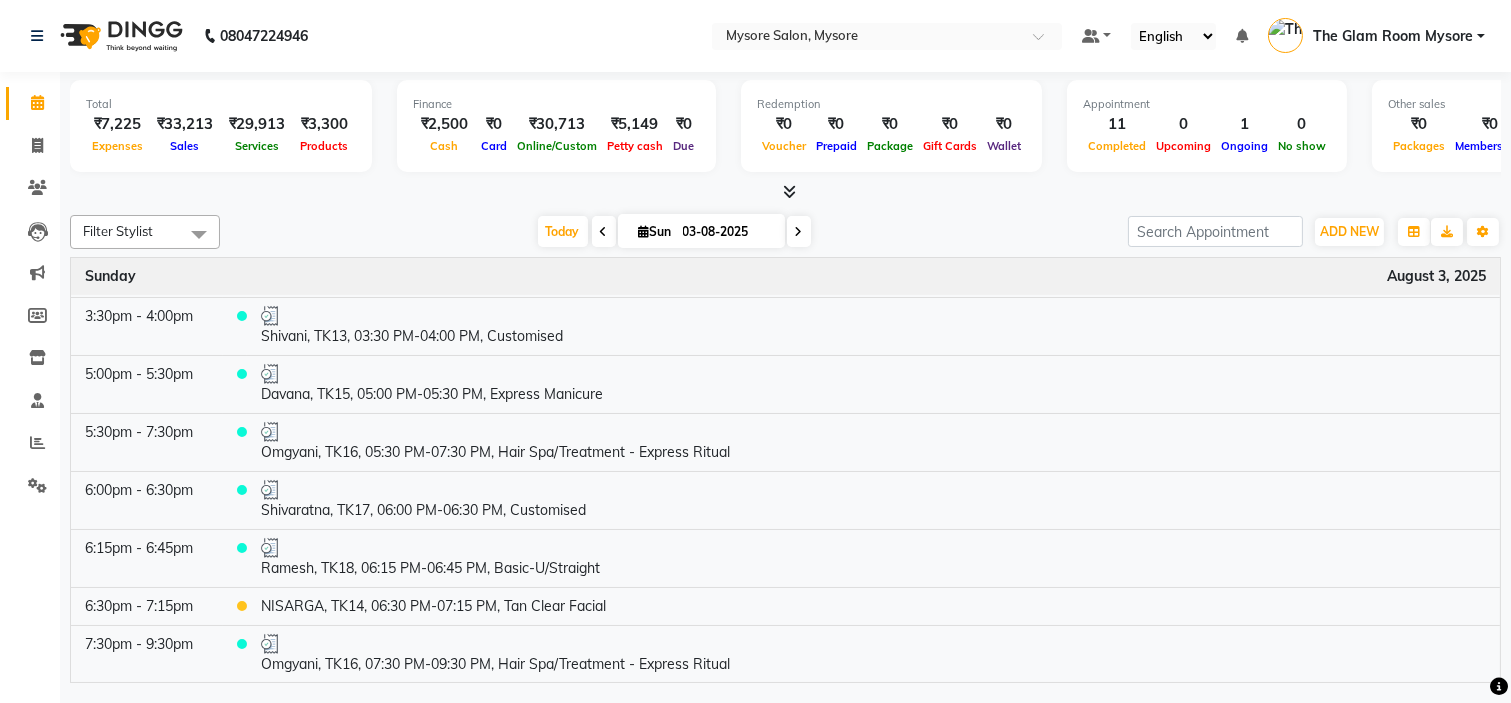 click at bounding box center [785, 192] 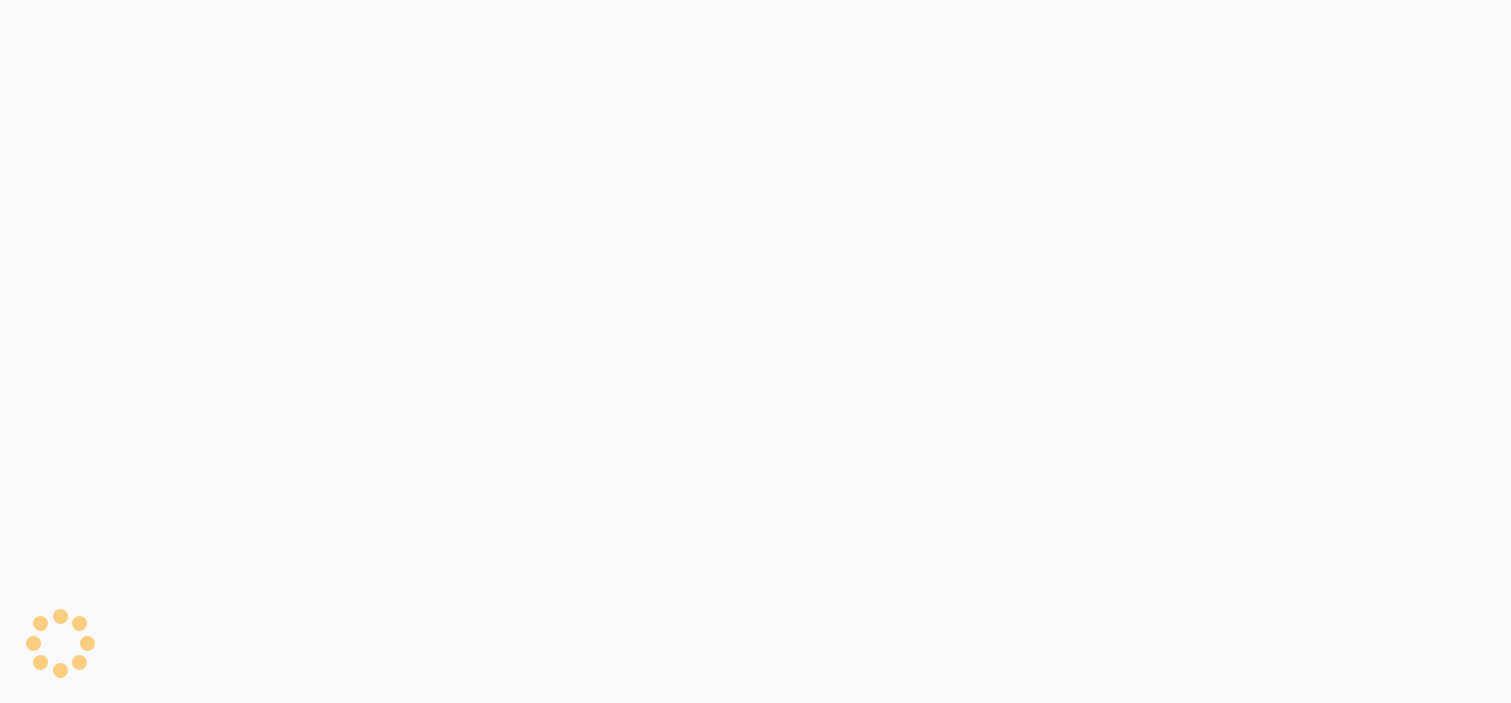 scroll, scrollTop: 0, scrollLeft: 0, axis: both 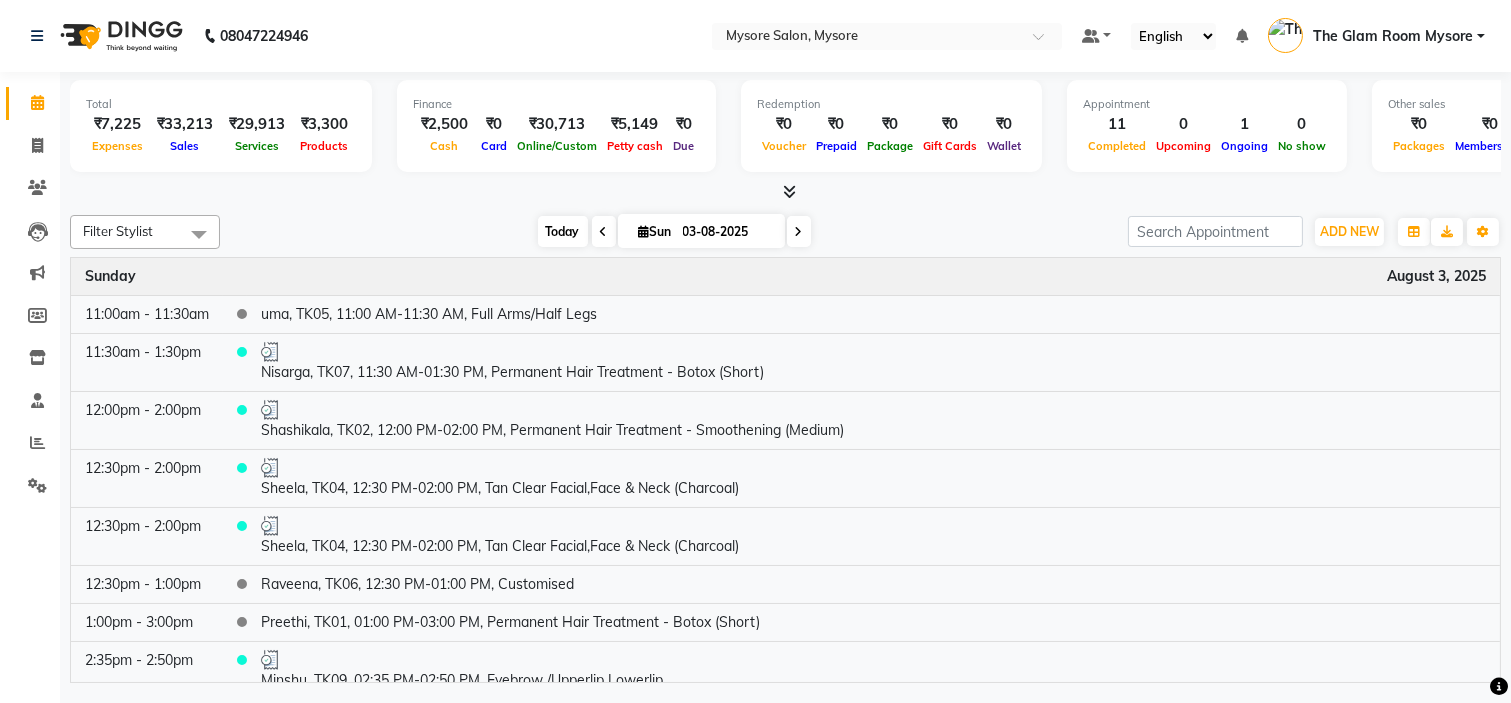 click on "Today" at bounding box center (563, 231) 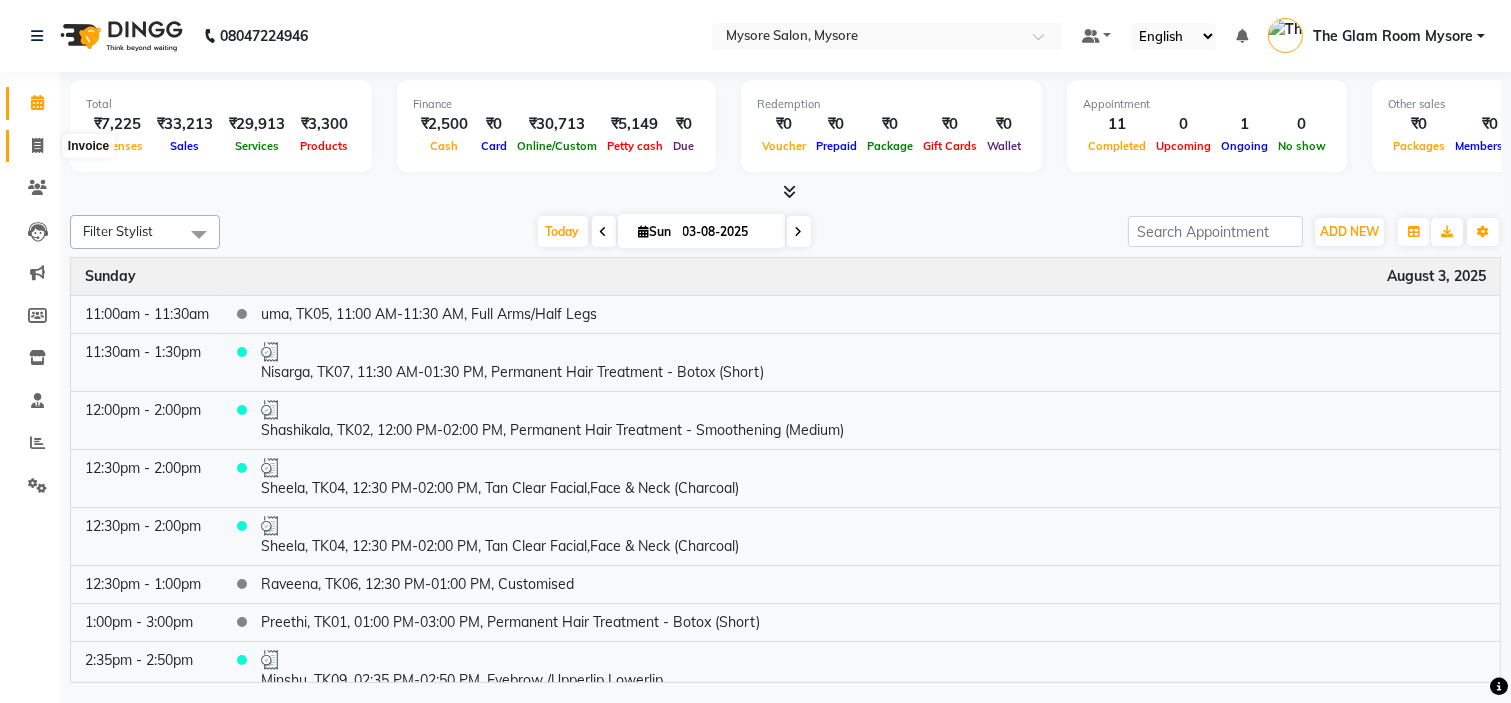 click 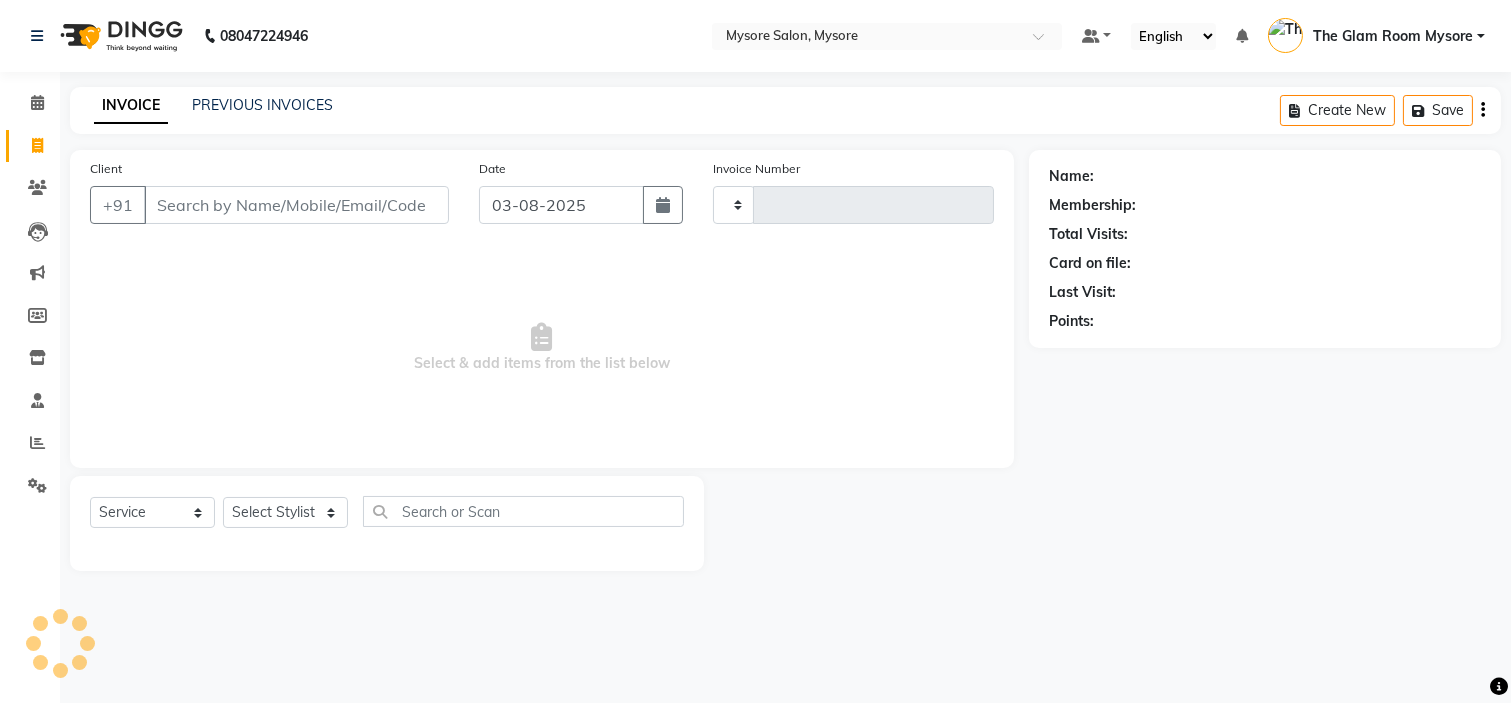 type on "0938" 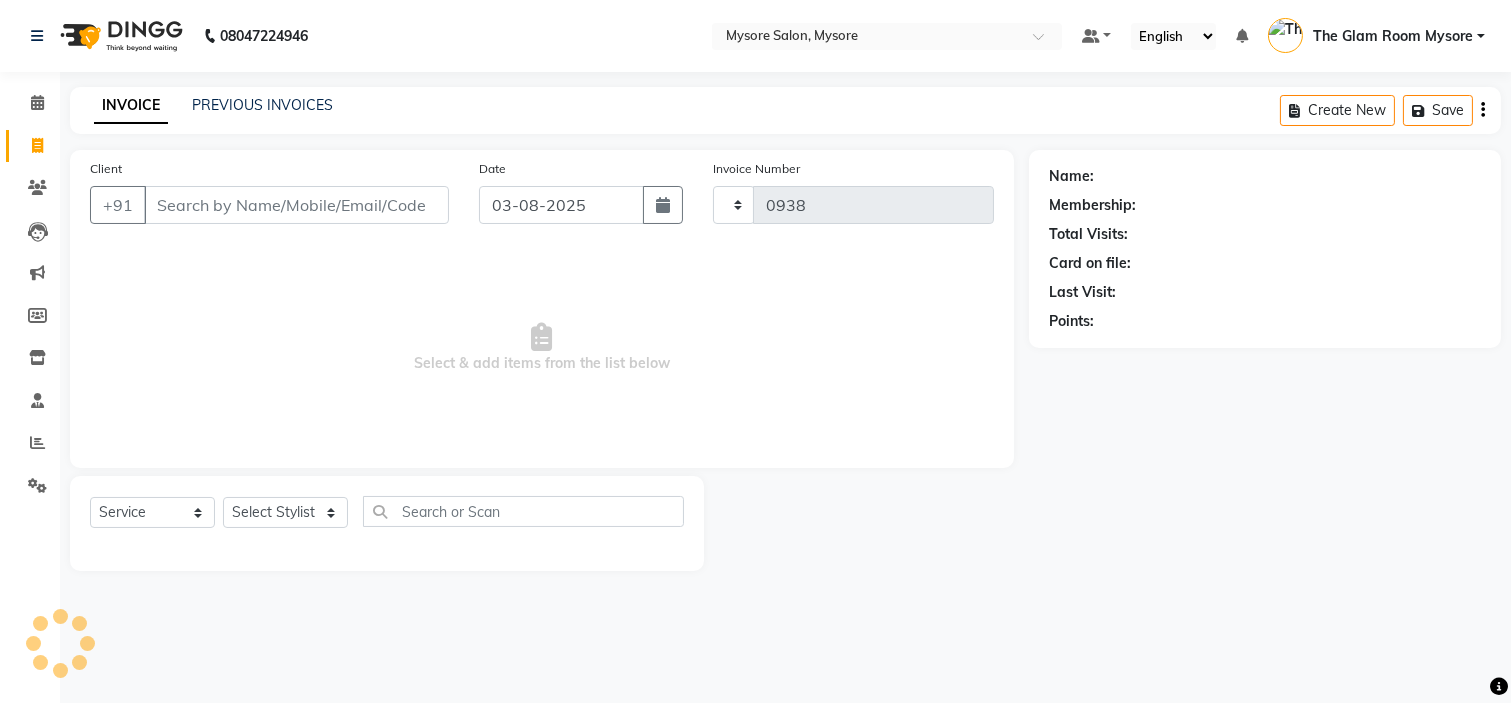 select on "4255" 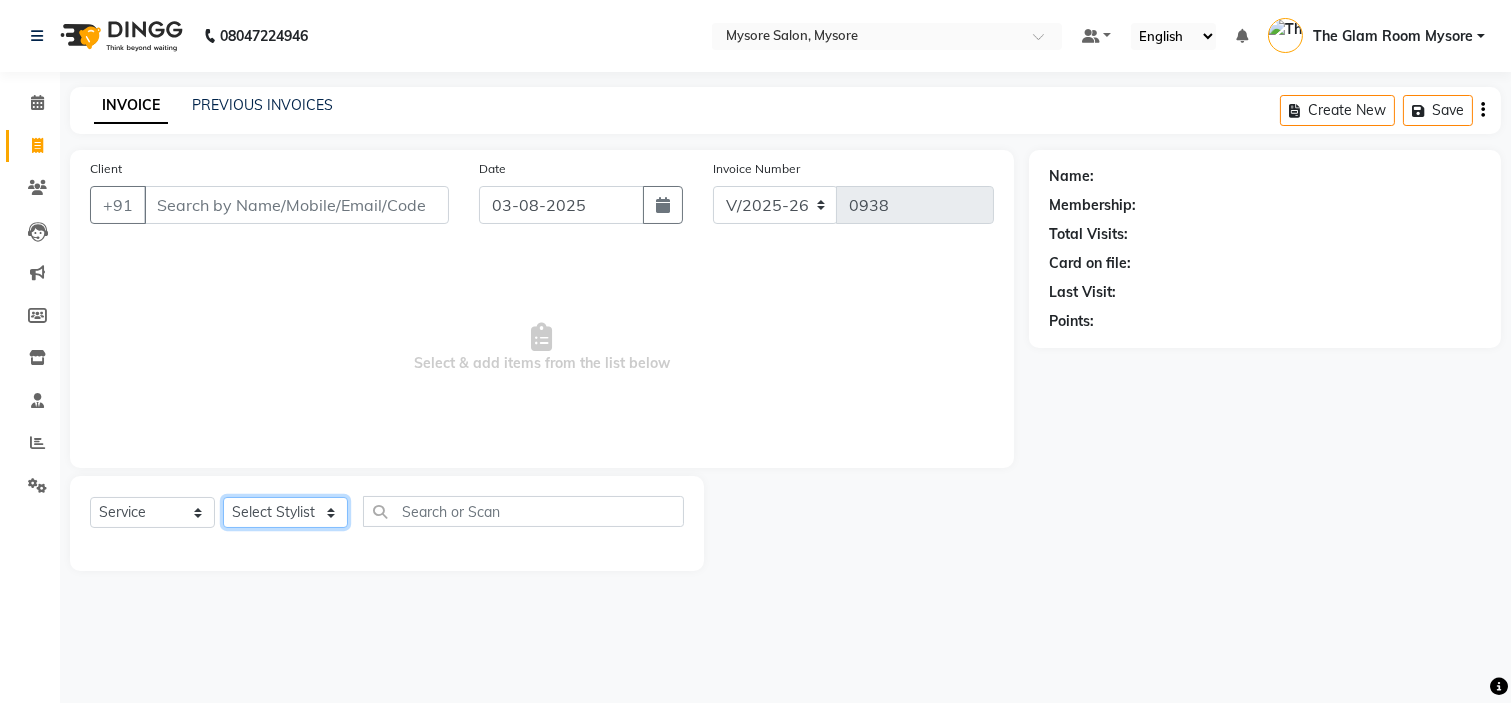 click on "Select Stylist Ankita Arti Ashwini Ayaan DR. Apurva Fatma Jayshree Lakshmi Paul Ruhul alom Shangnimwon Steve Sumaiya Banu Sumit Teja Tezz The Glam Room Mysore" 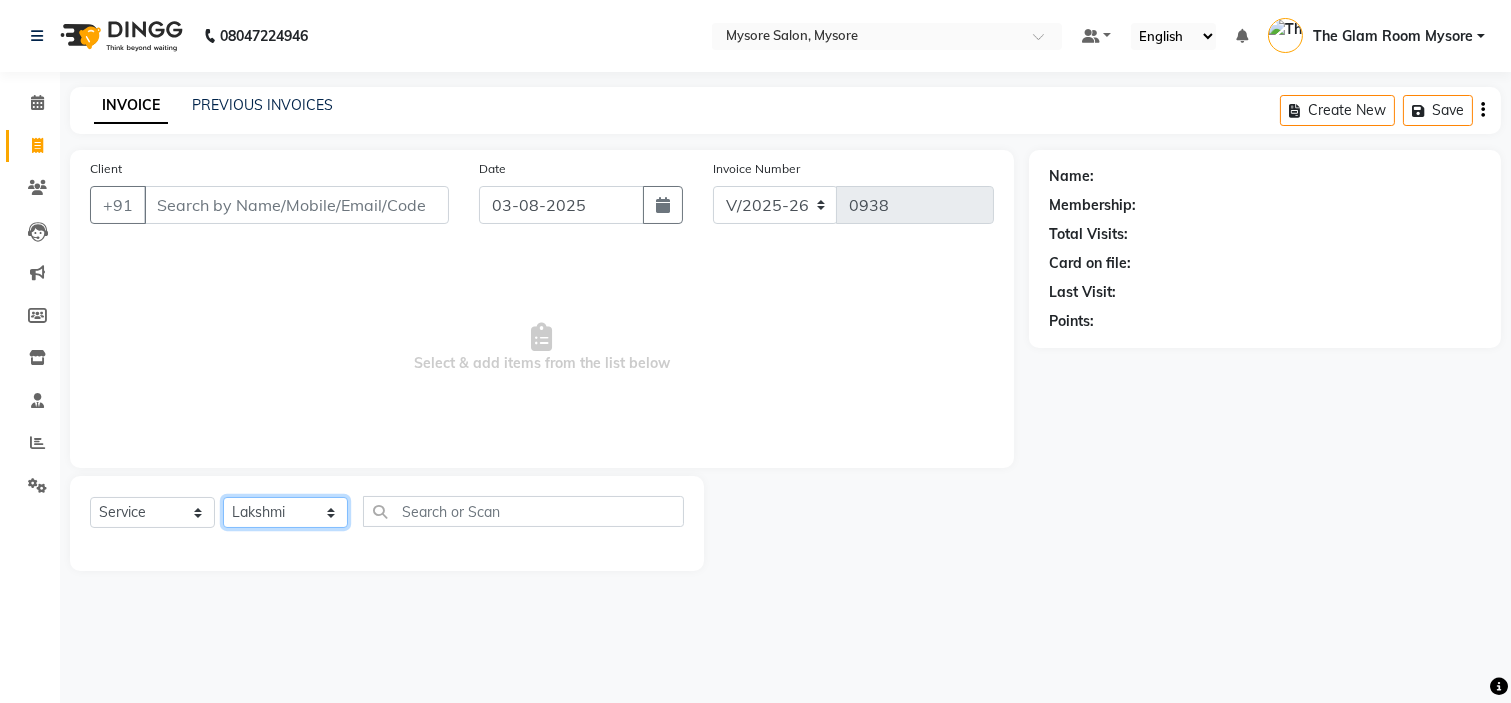 click on "Select Stylist Ankita Arti Ashwini Ayaan DR. Apurva Fatma Jayshree Lakshmi Paul Ruhul alom Shangnimwon Steve Sumaiya Banu Sumit Teja Tezz The Glam Room Mysore" 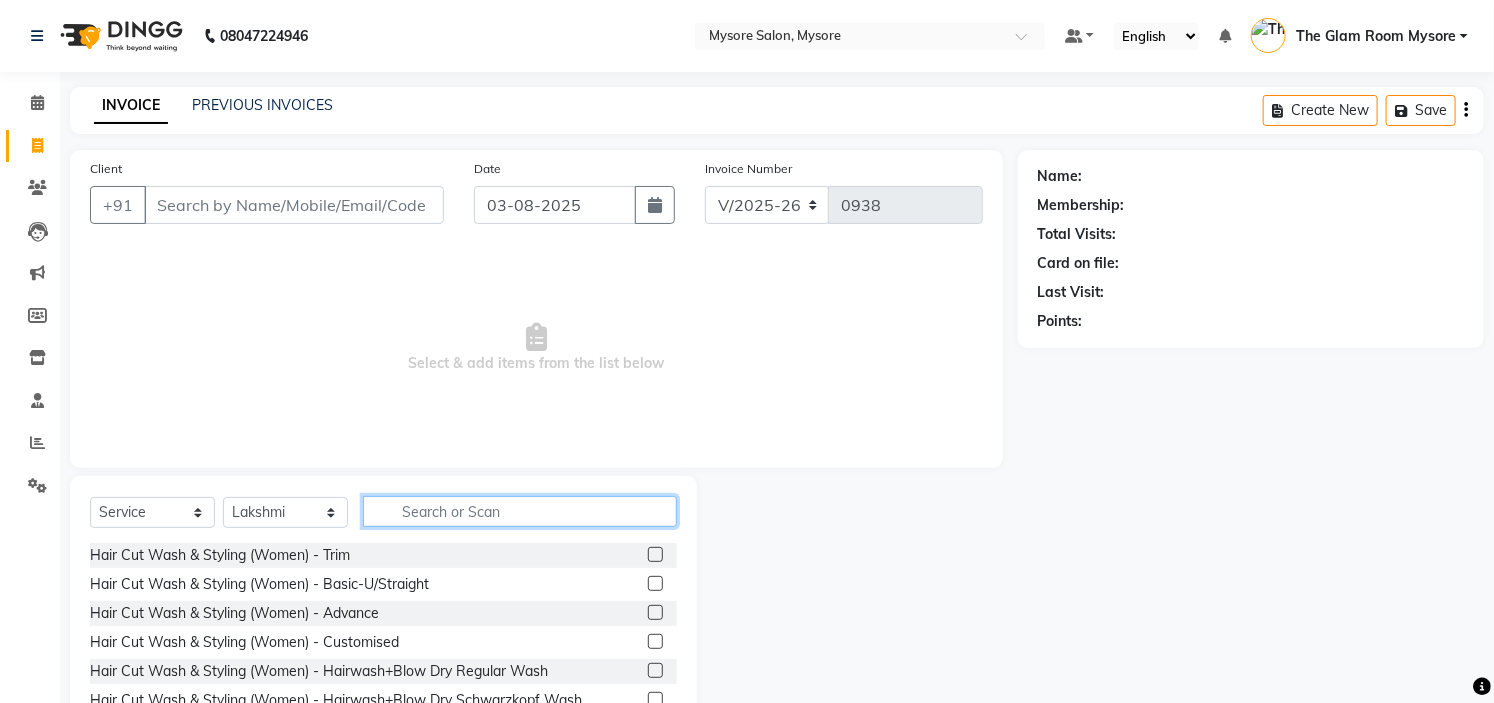 click 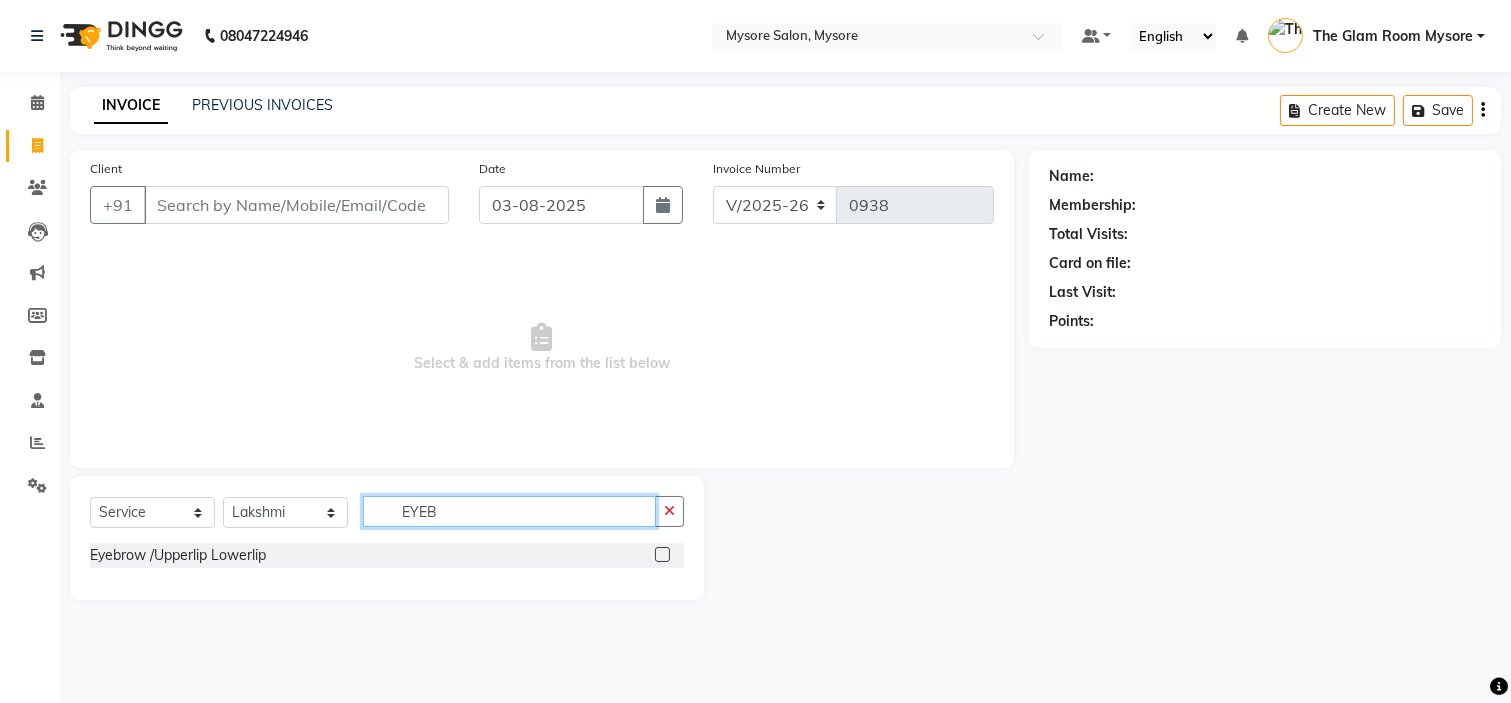type on "EYEB" 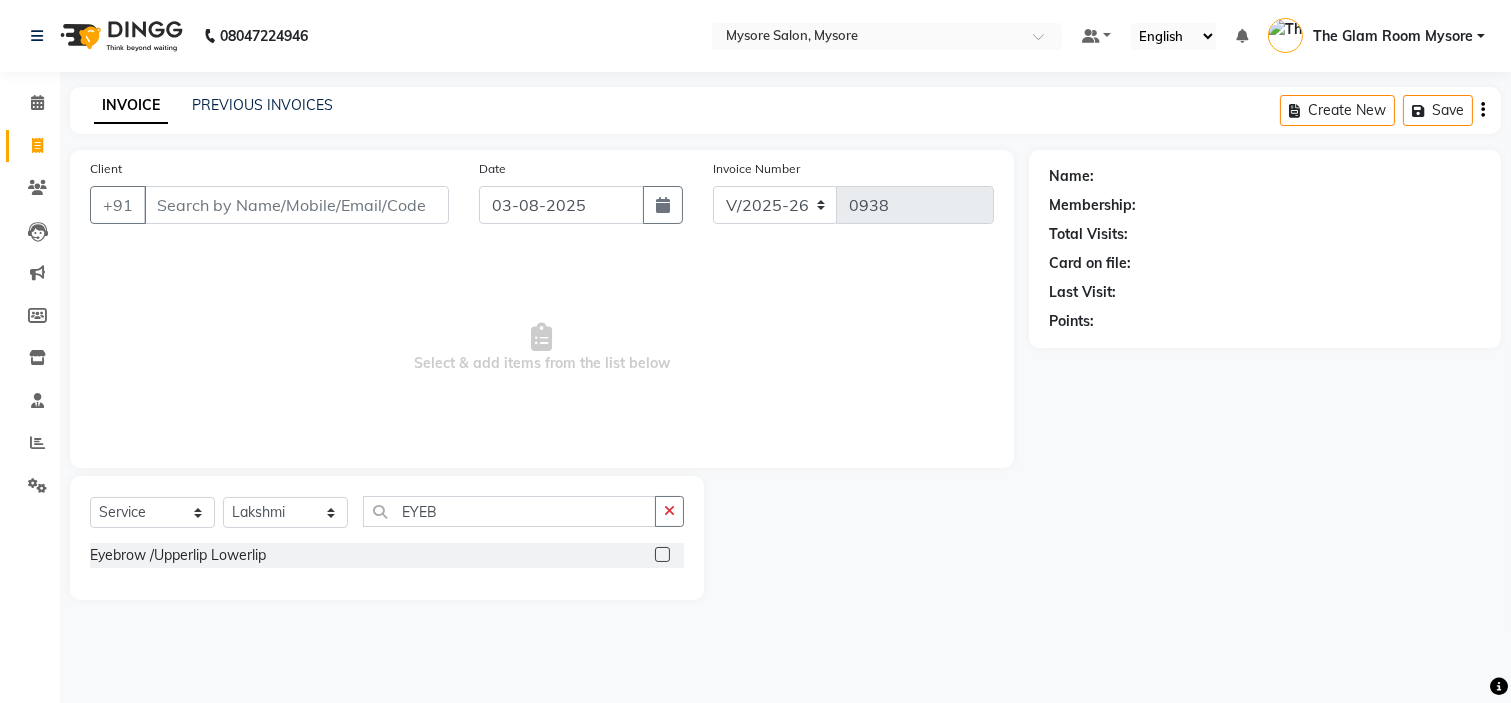 click 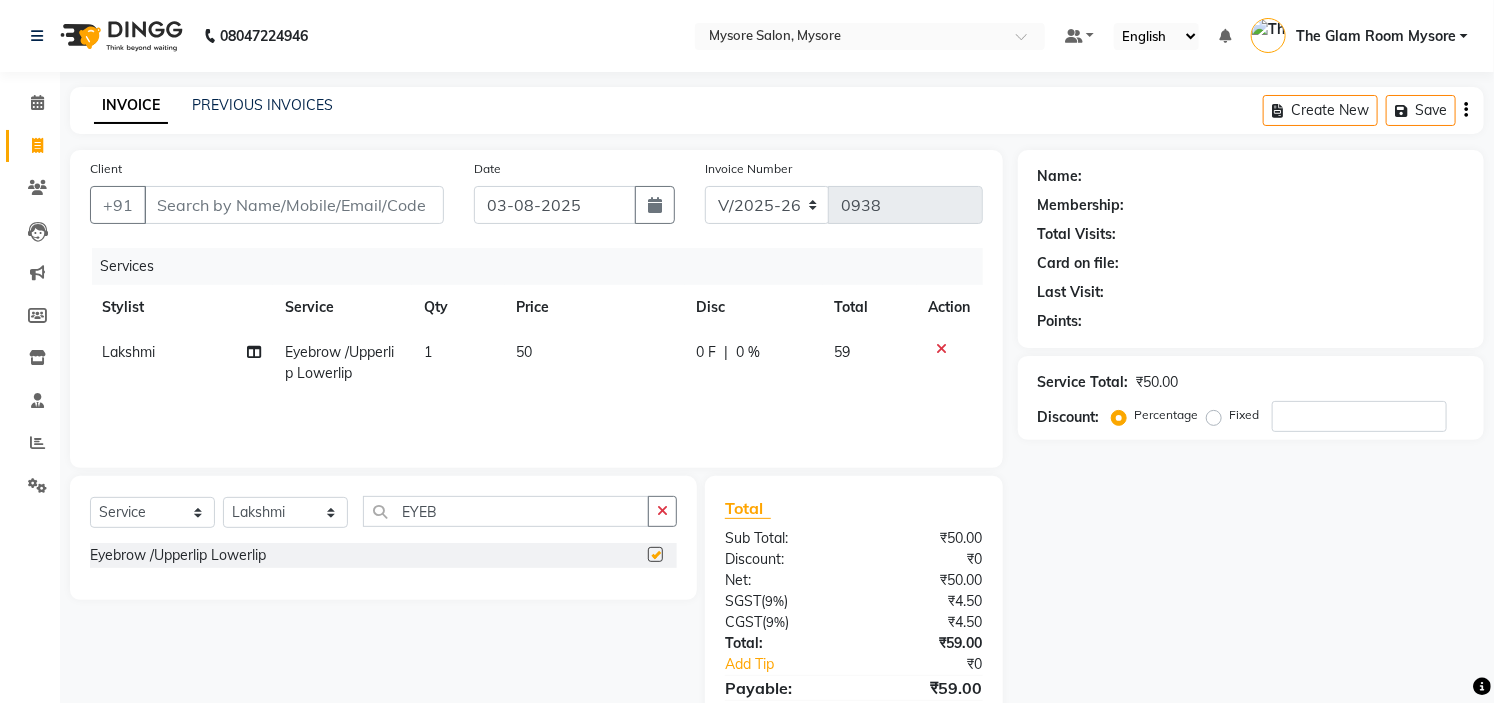 checkbox on "false" 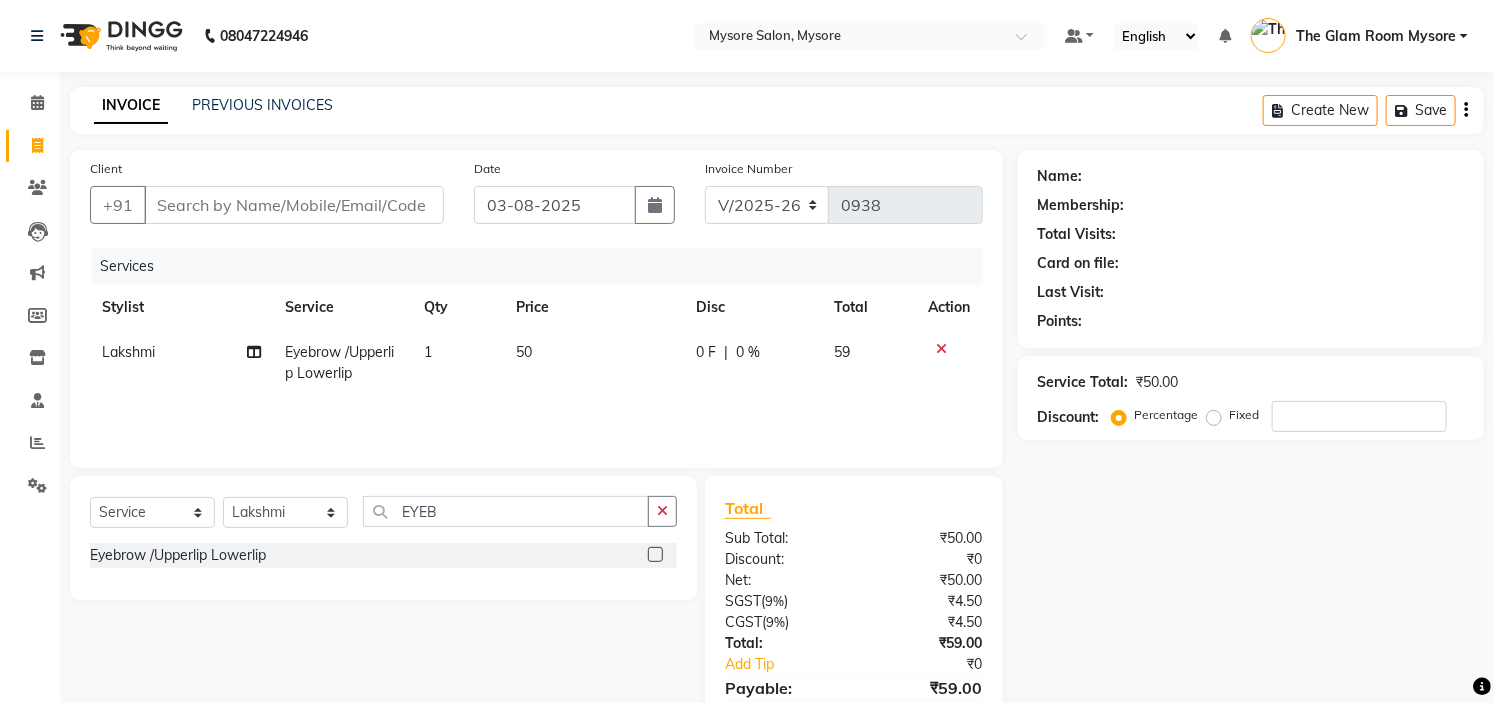 click on "1" 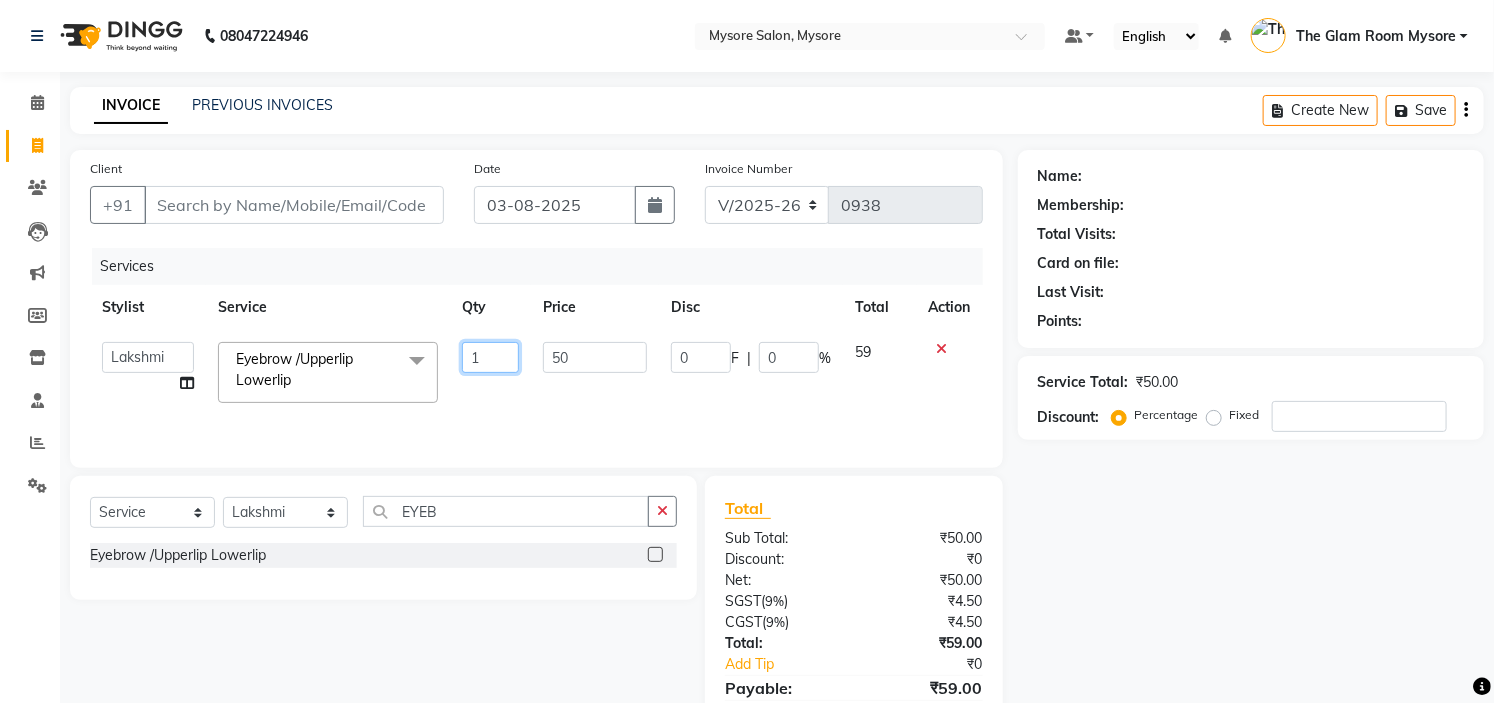 click on "1" 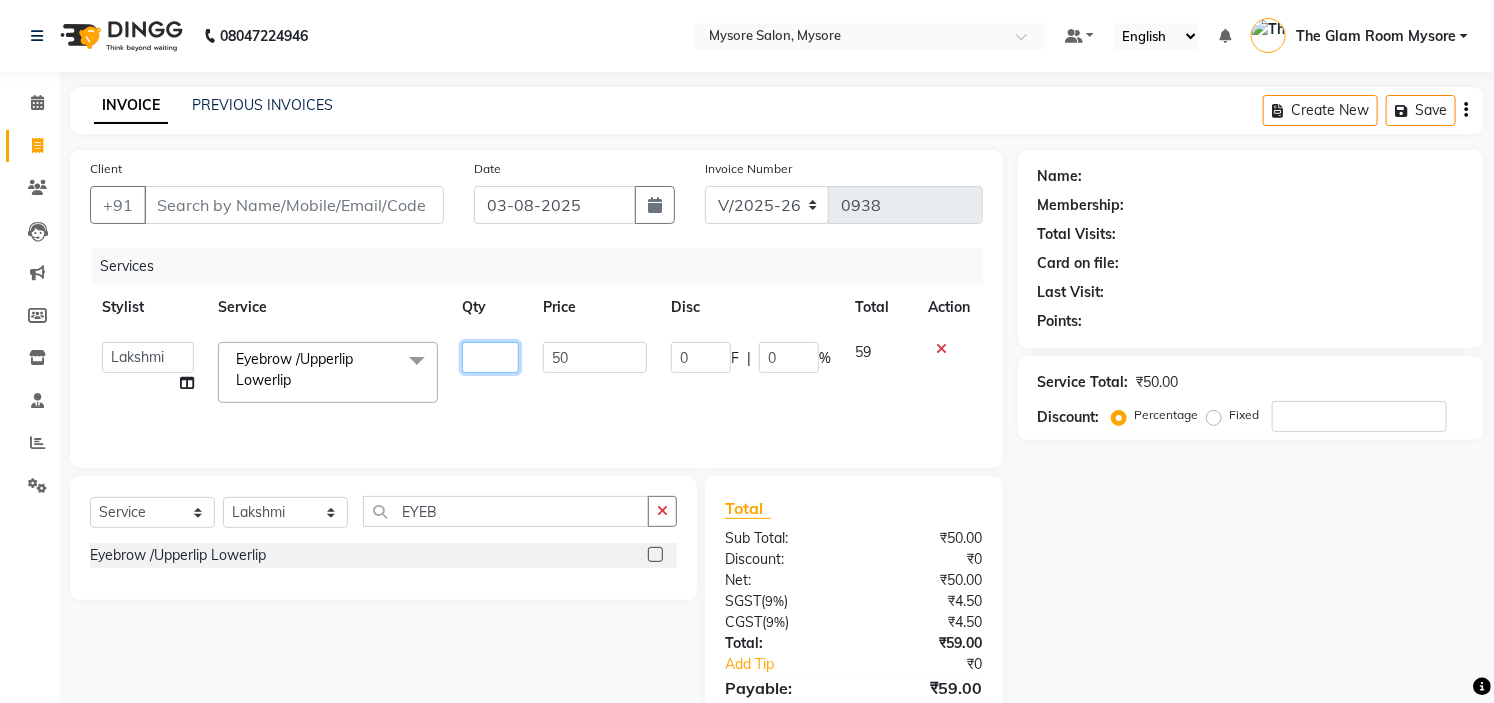type on "3" 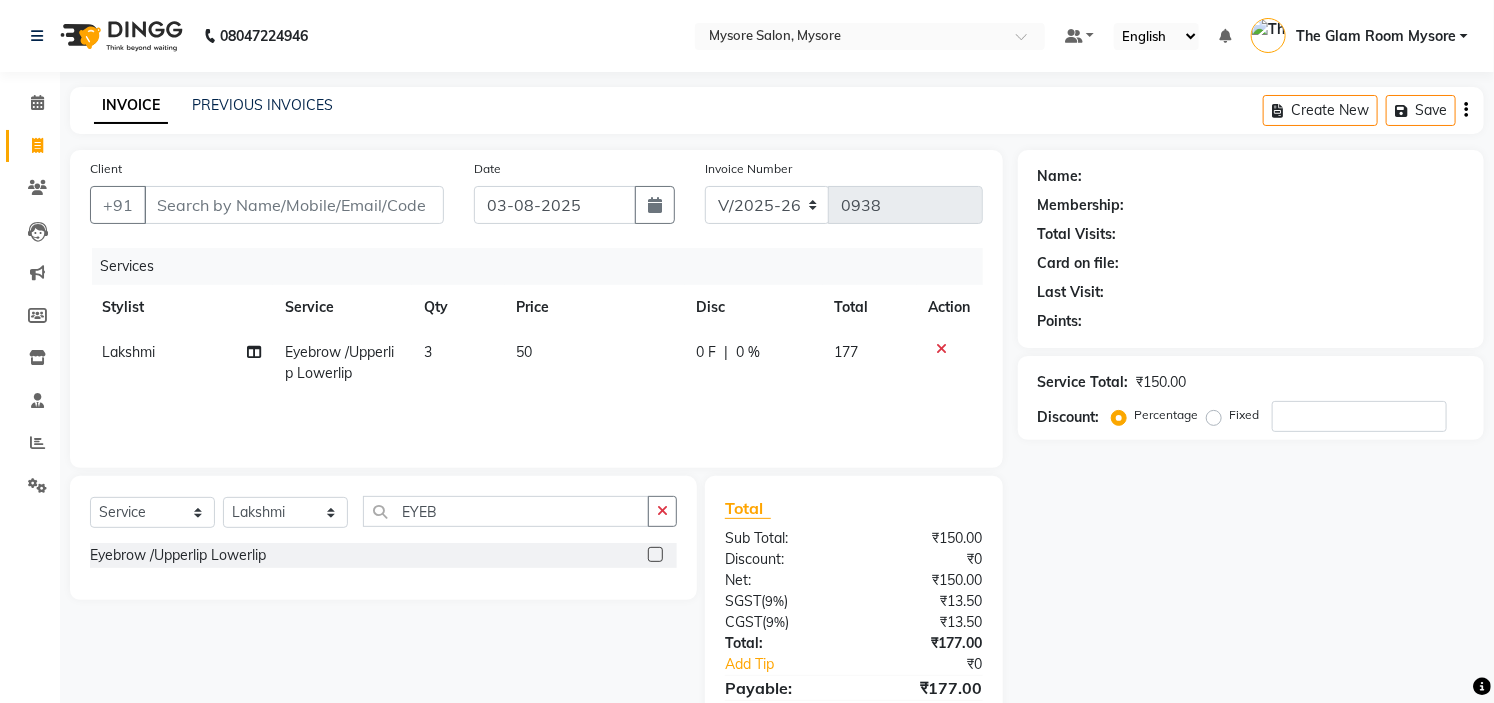 click on "Name: Membership: Total Visits: Card on file: Last Visit:  Points:  Service Total:  ₹150.00  Discount:  Percentage   Fixed" 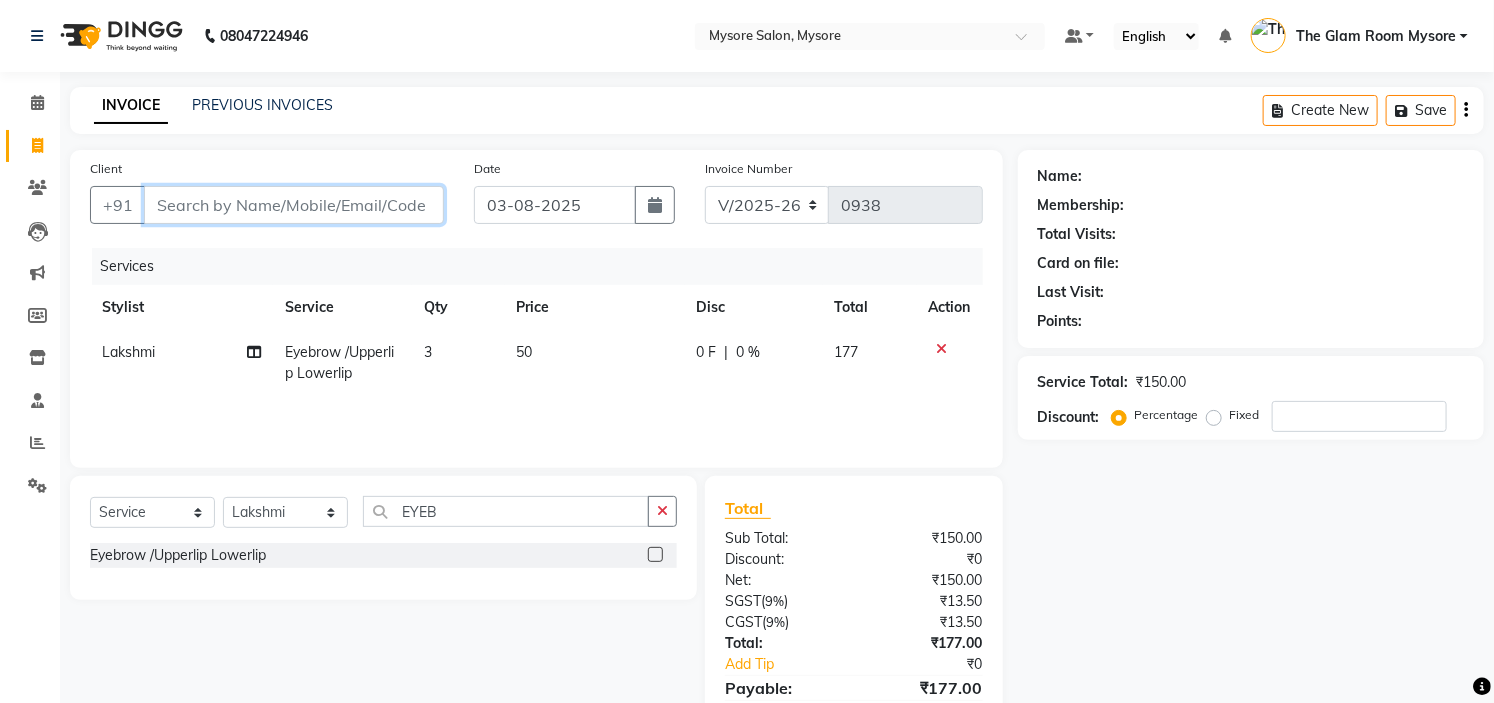 click on "Client" at bounding box center (294, 205) 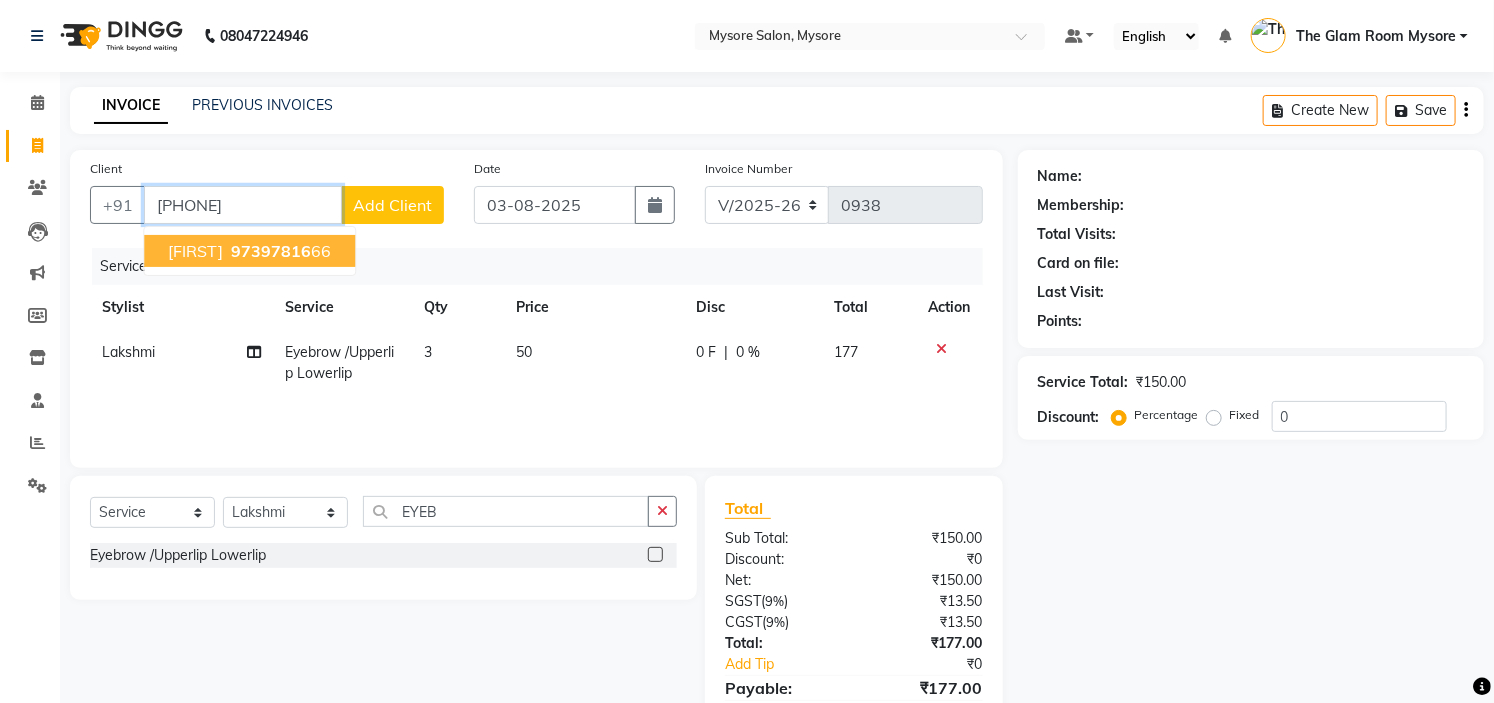 type on "9739781666" 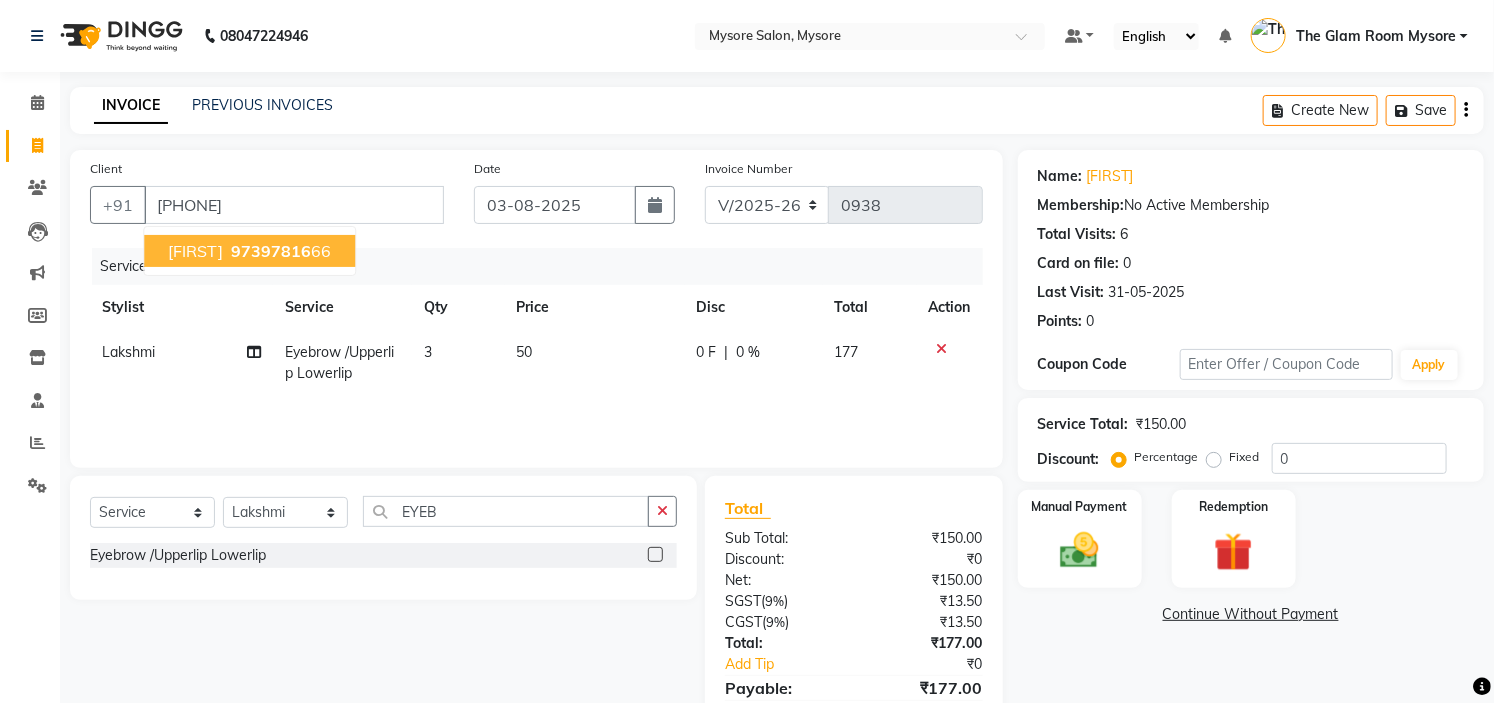 click on "97397816 66" at bounding box center [279, 251] 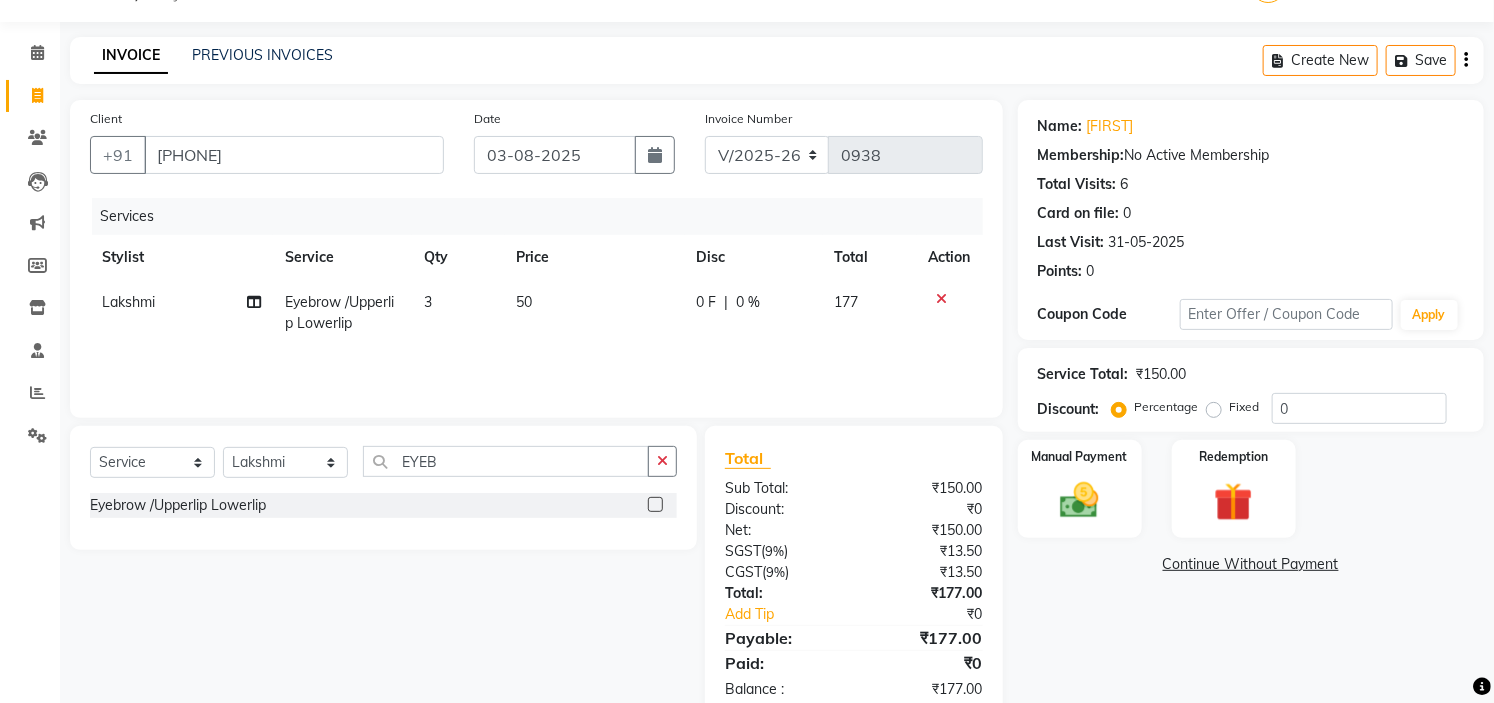 scroll, scrollTop: 96, scrollLeft: 0, axis: vertical 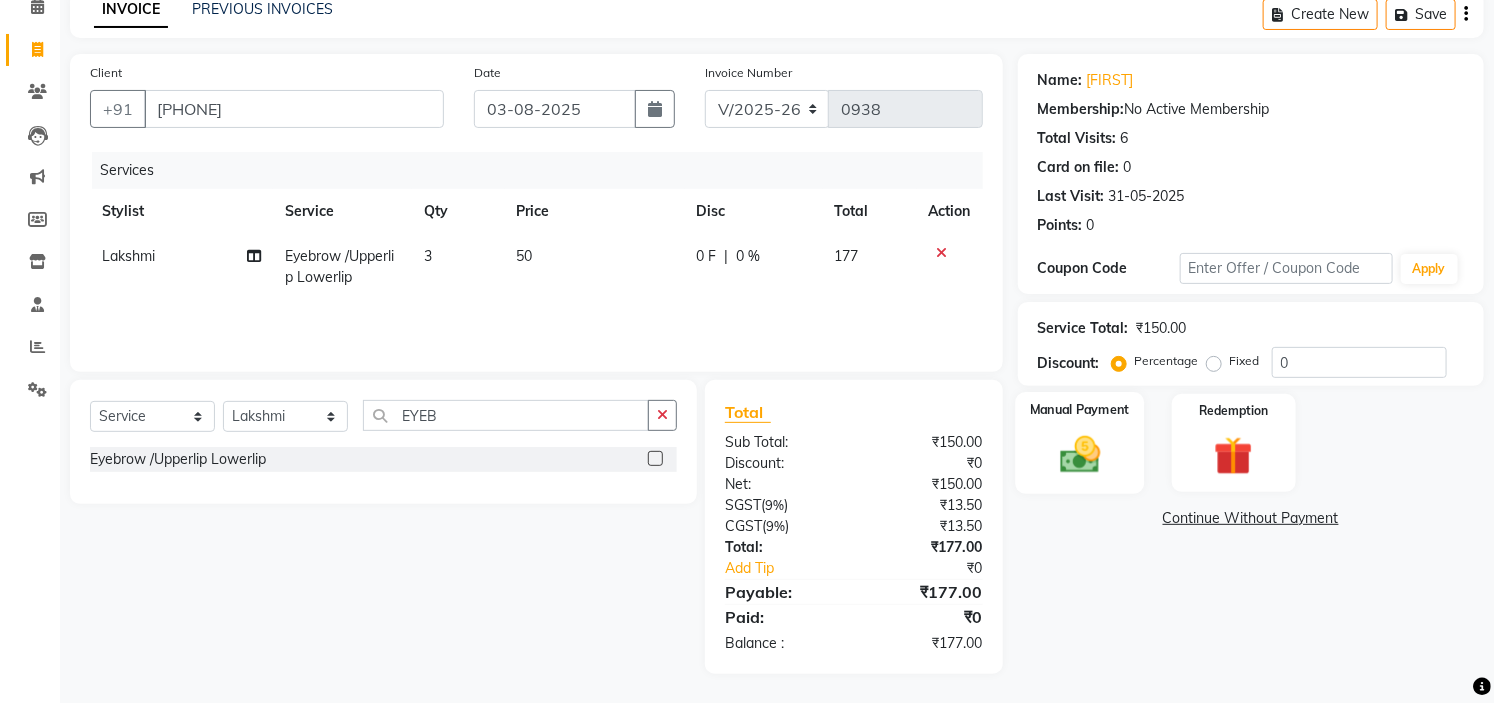 click 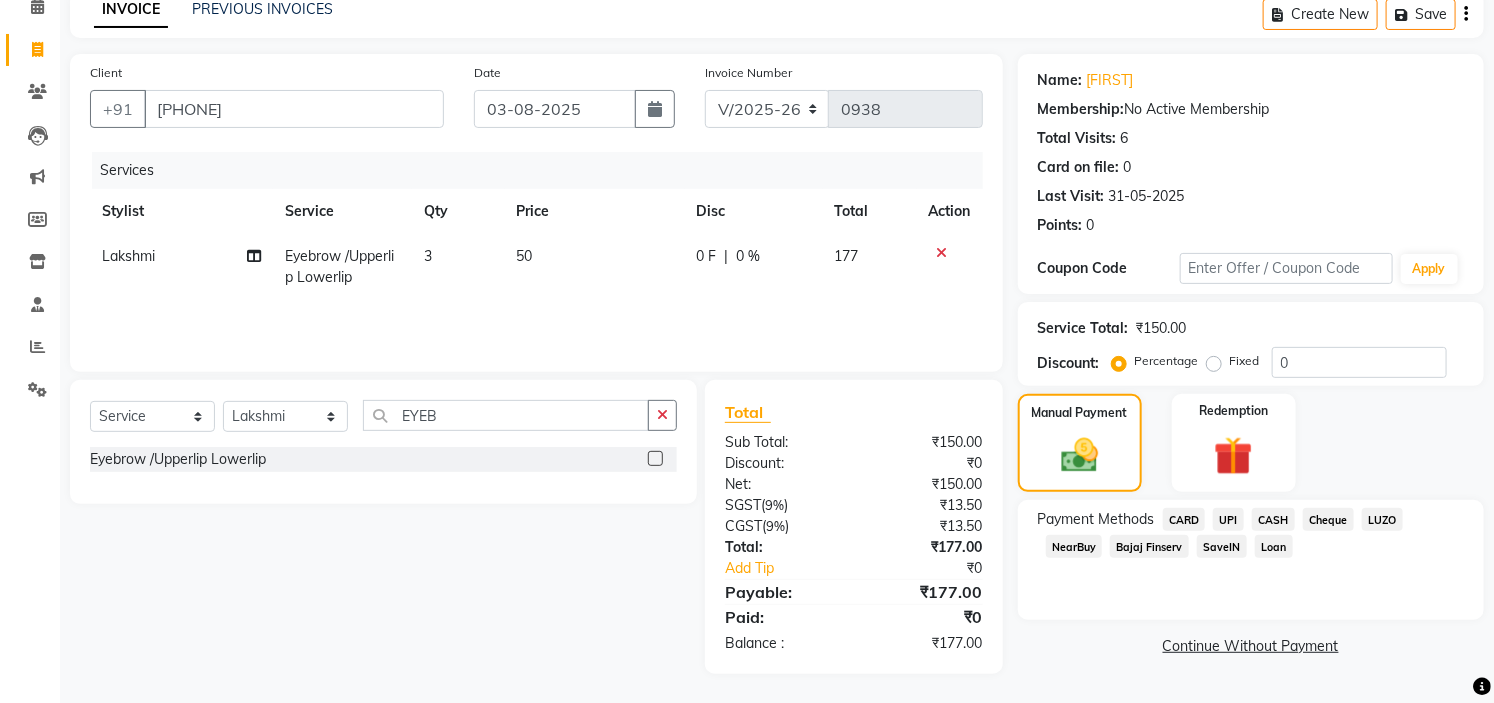 click on "CASH" 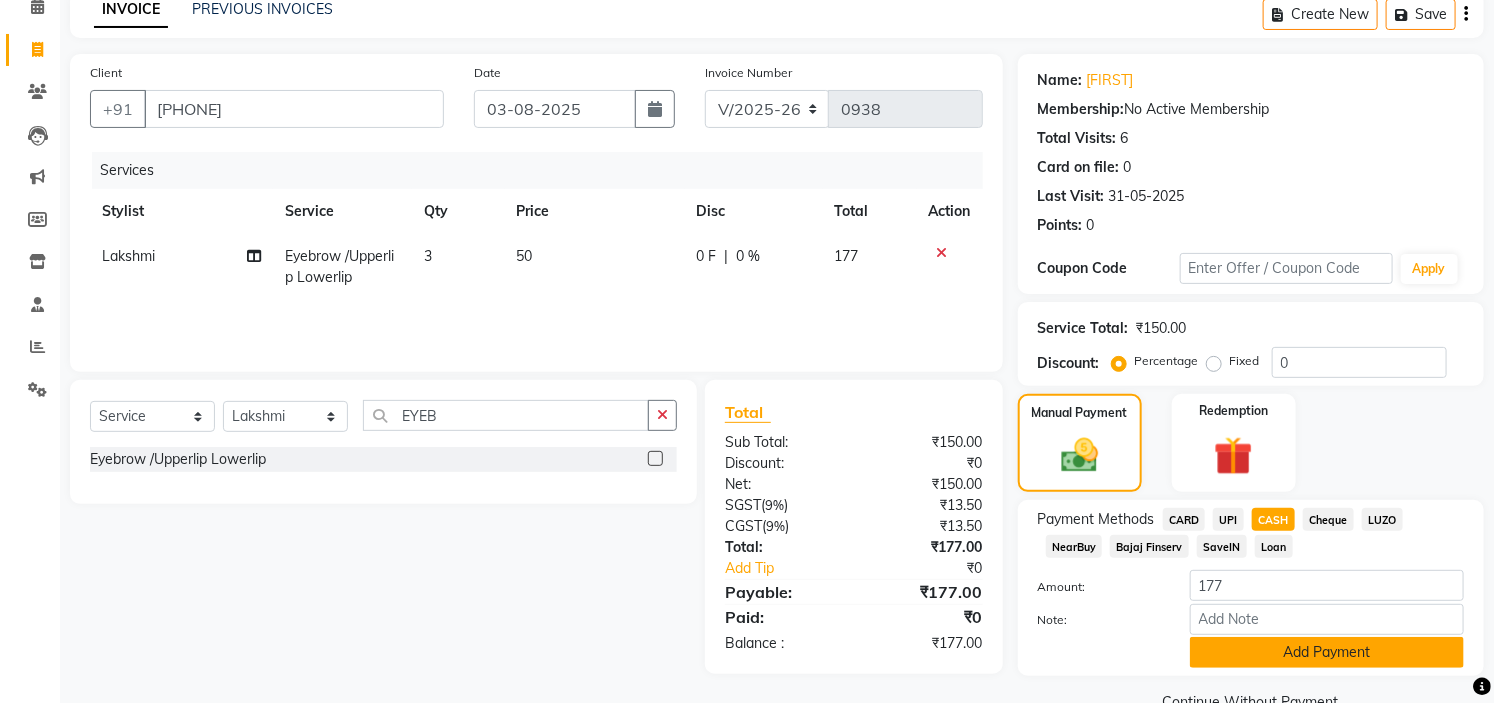 click on "Add Payment" 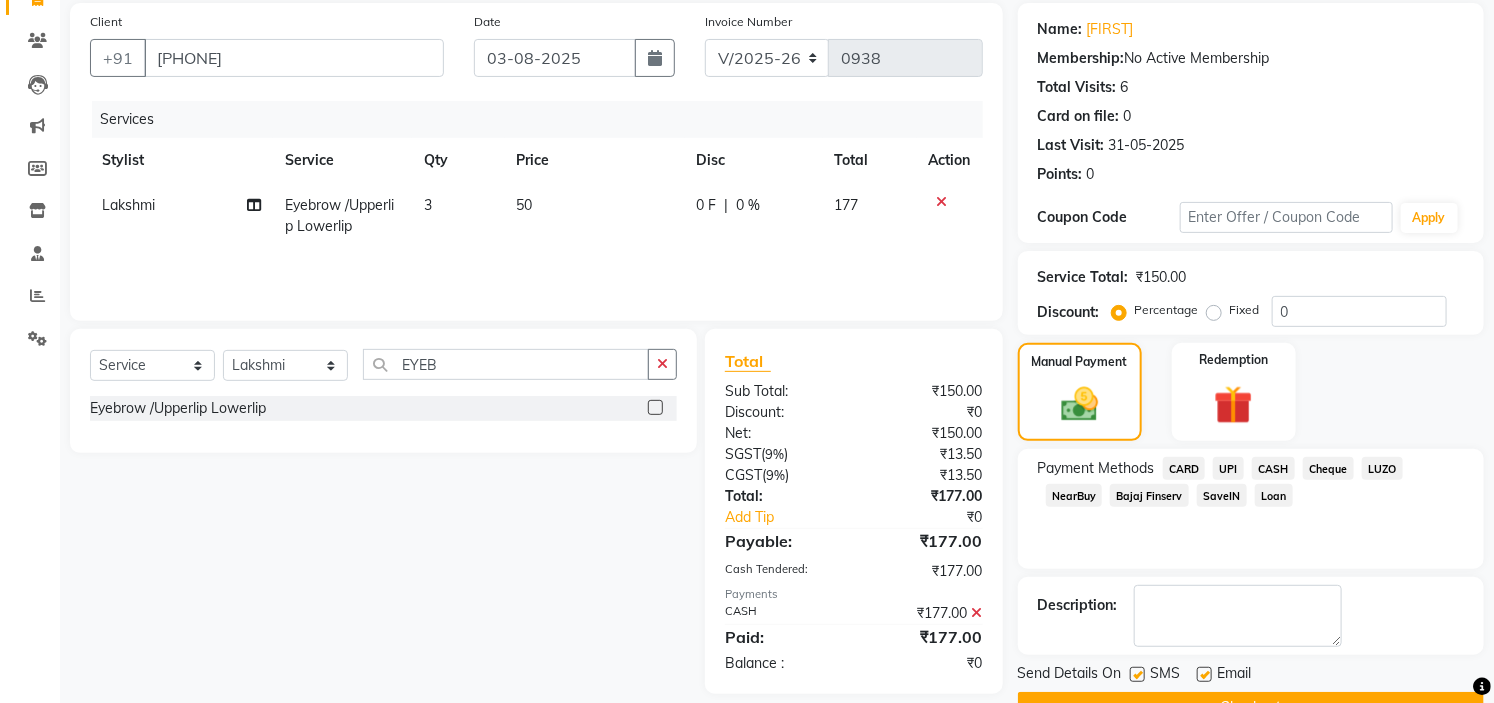 scroll, scrollTop: 196, scrollLeft: 0, axis: vertical 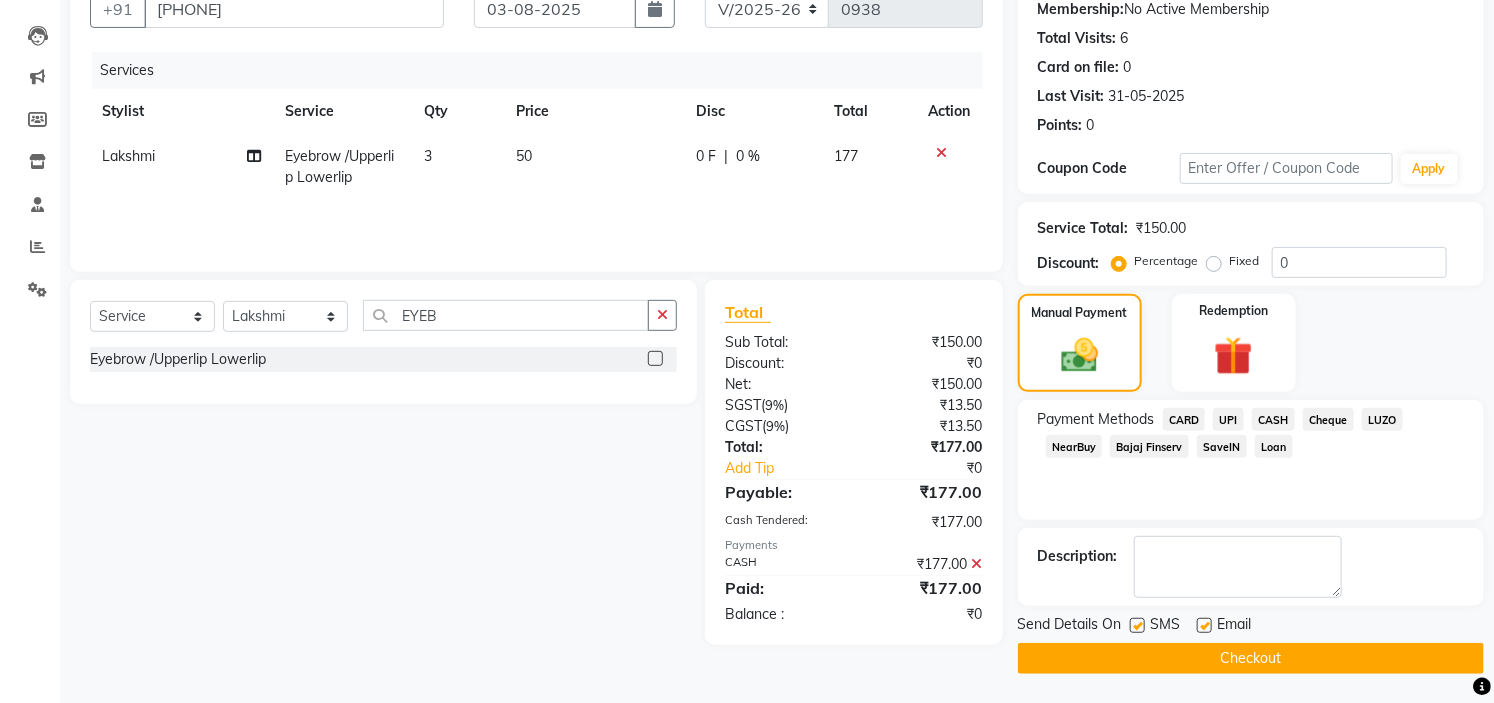 click on "Checkout" 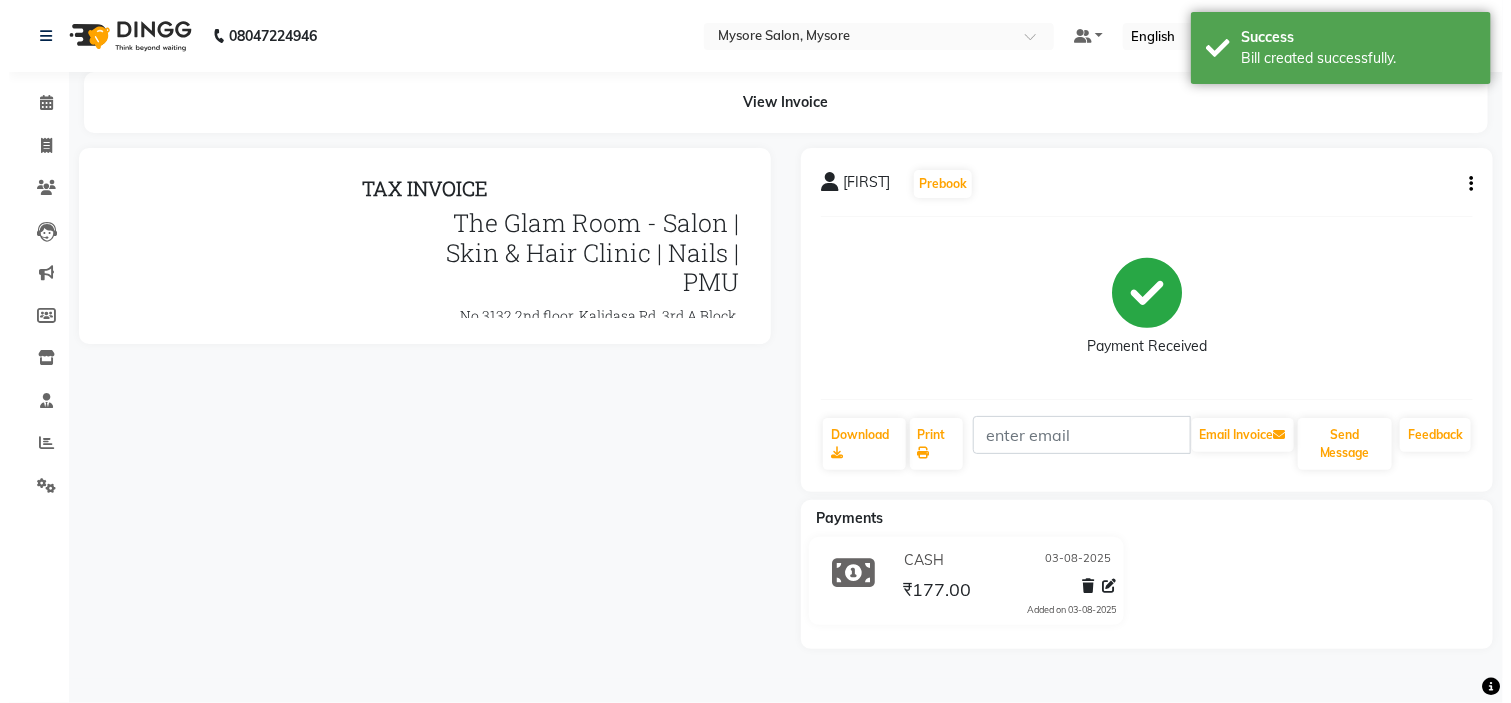 scroll, scrollTop: 0, scrollLeft: 0, axis: both 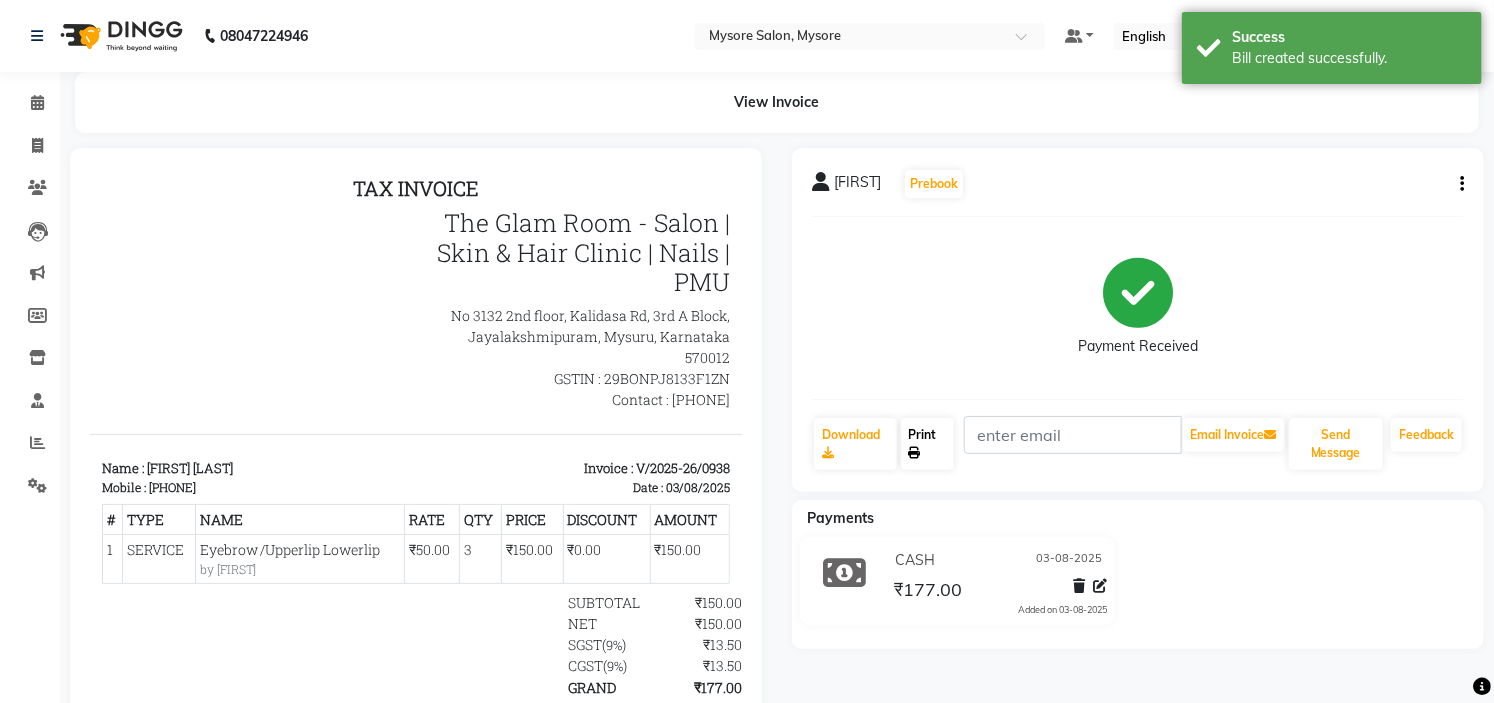 click on "Print" 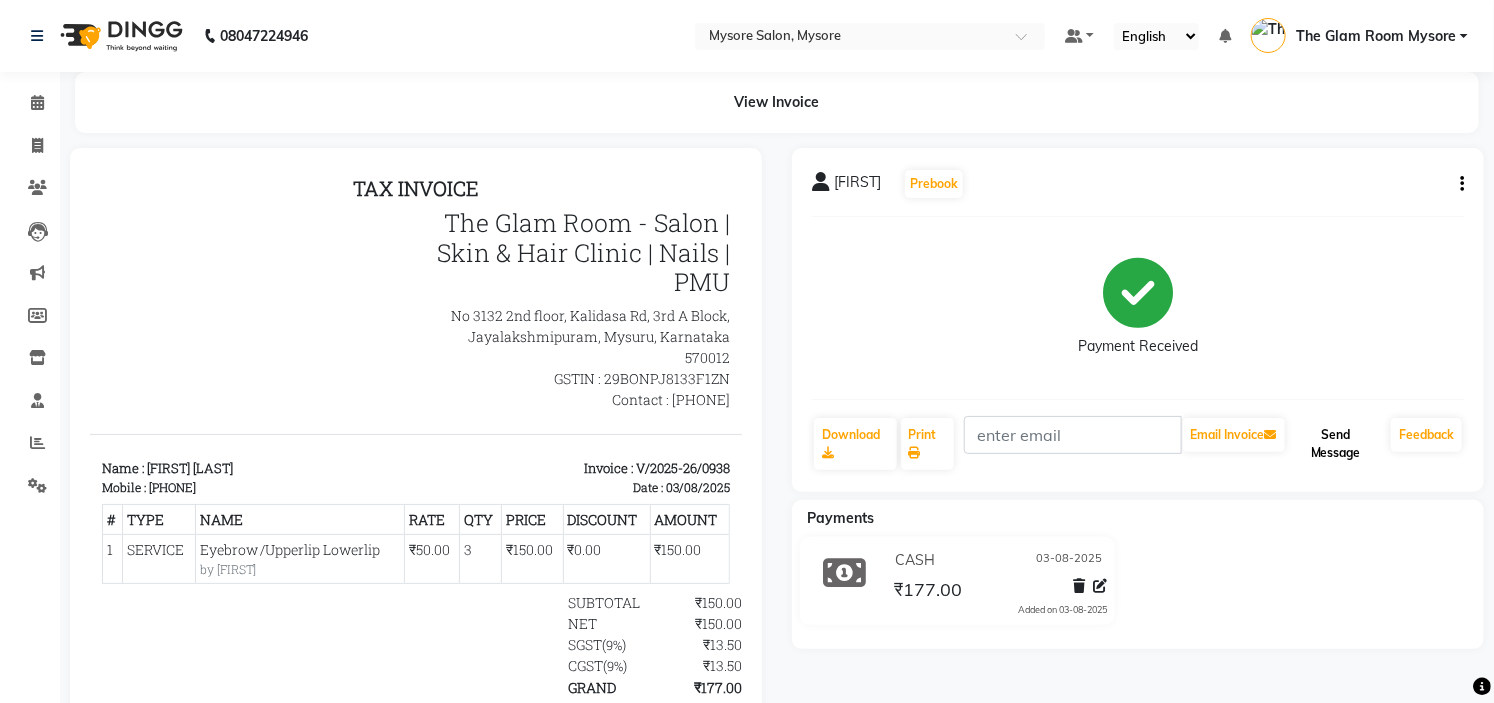 drag, startPoint x: 1335, startPoint y: 436, endPoint x: 225, endPoint y: 83, distance: 1164.7786 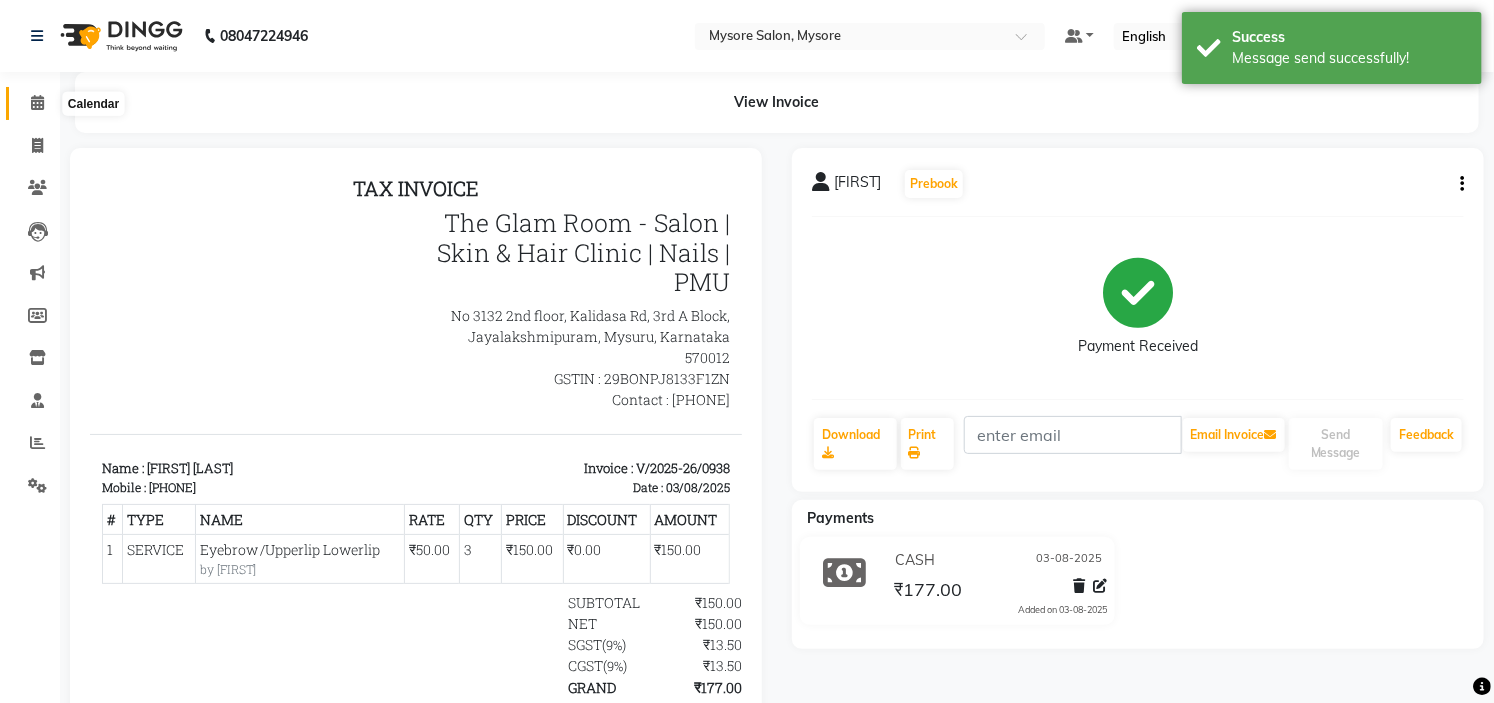 click 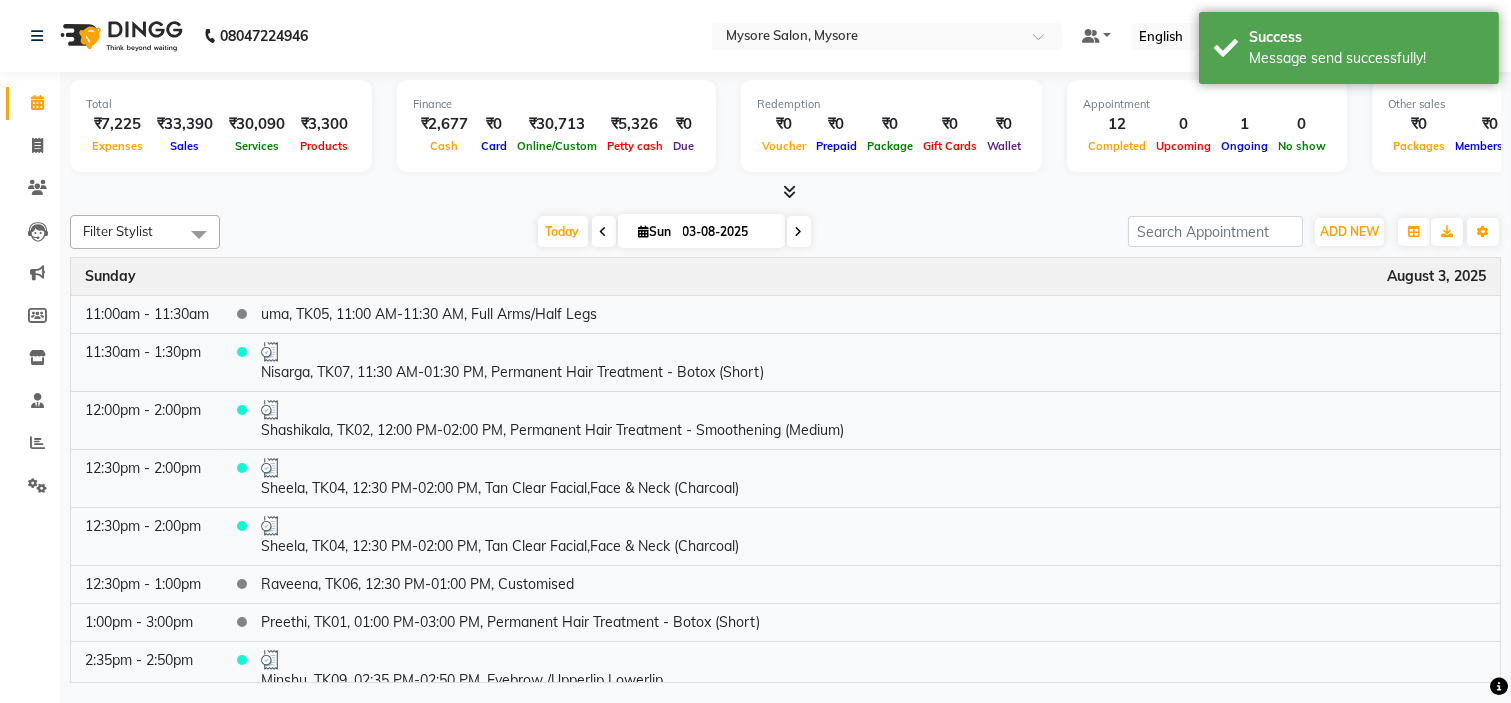 click on "Today  Sun 03-08-2025" at bounding box center [674, 232] 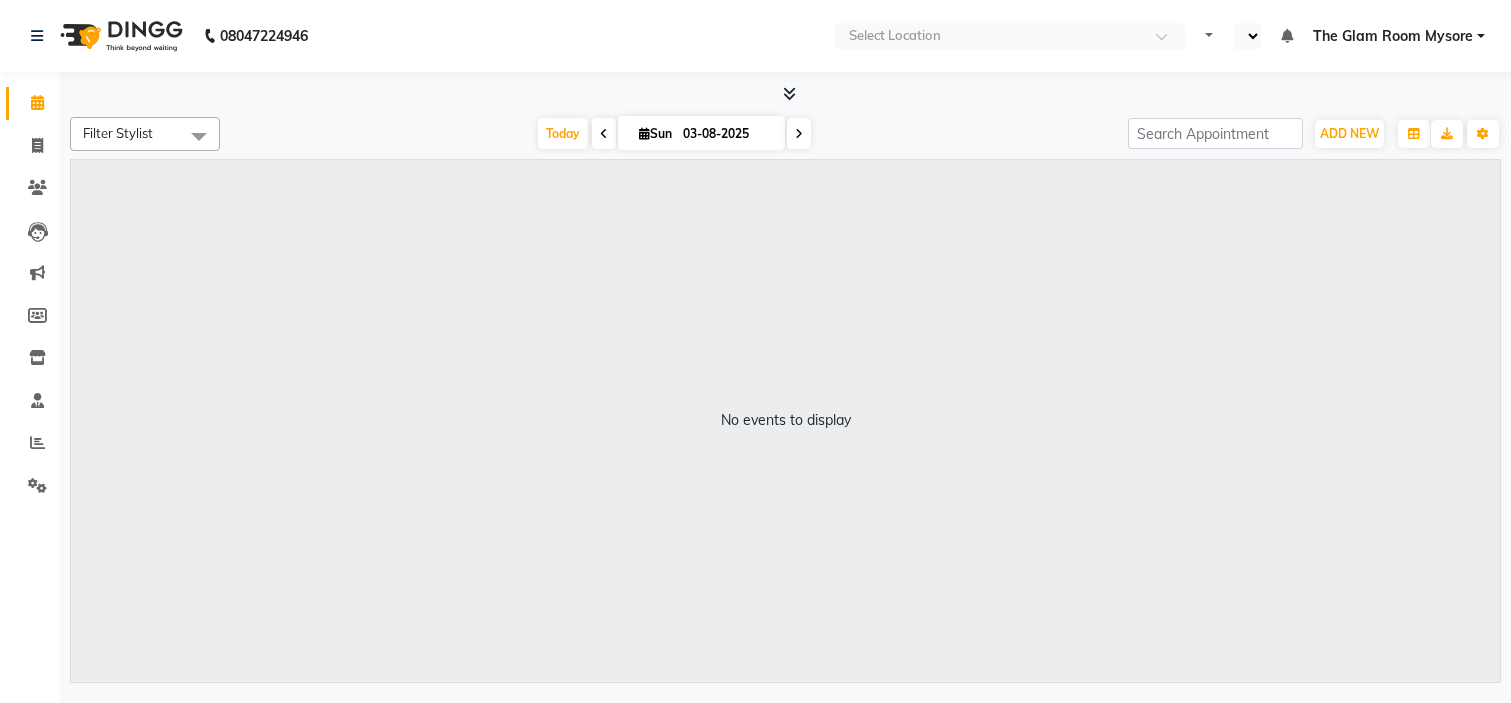 scroll, scrollTop: 0, scrollLeft: 0, axis: both 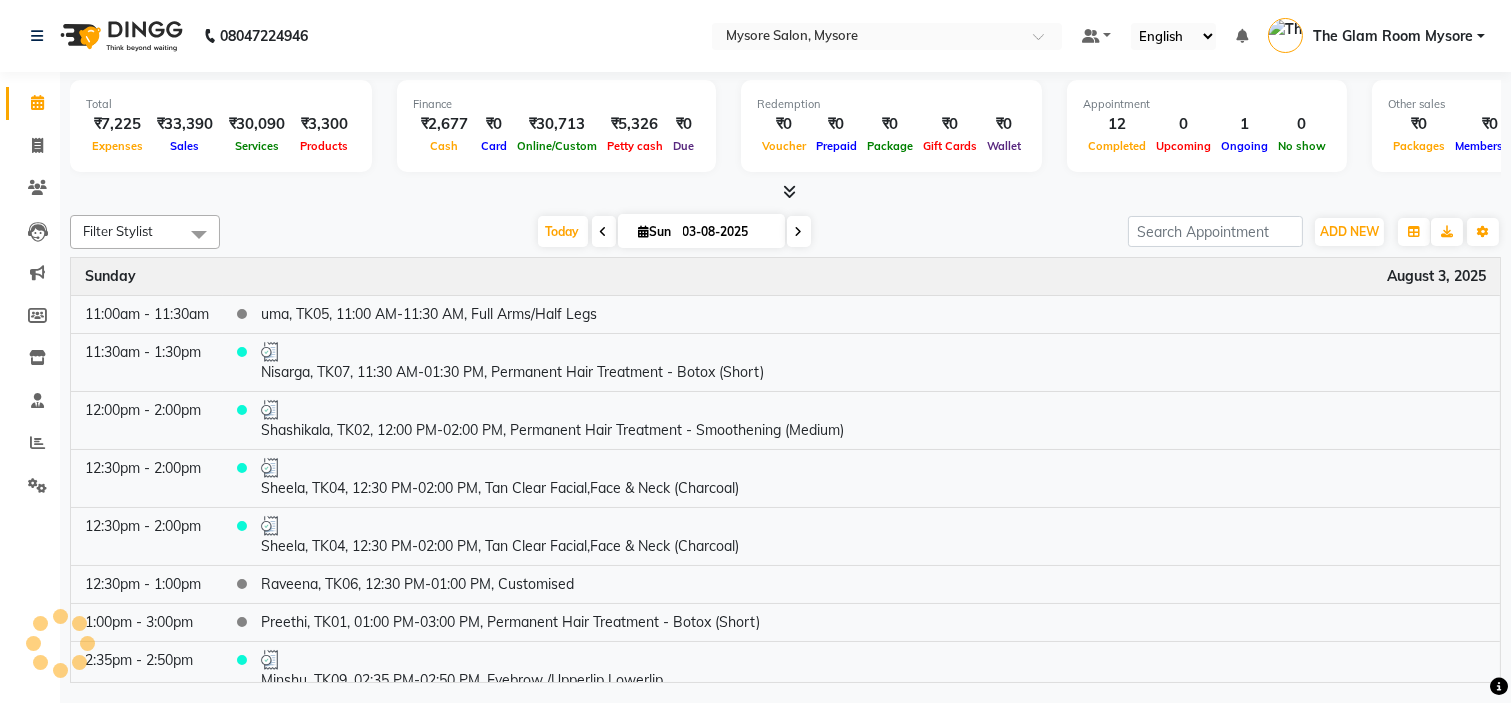 select on "en" 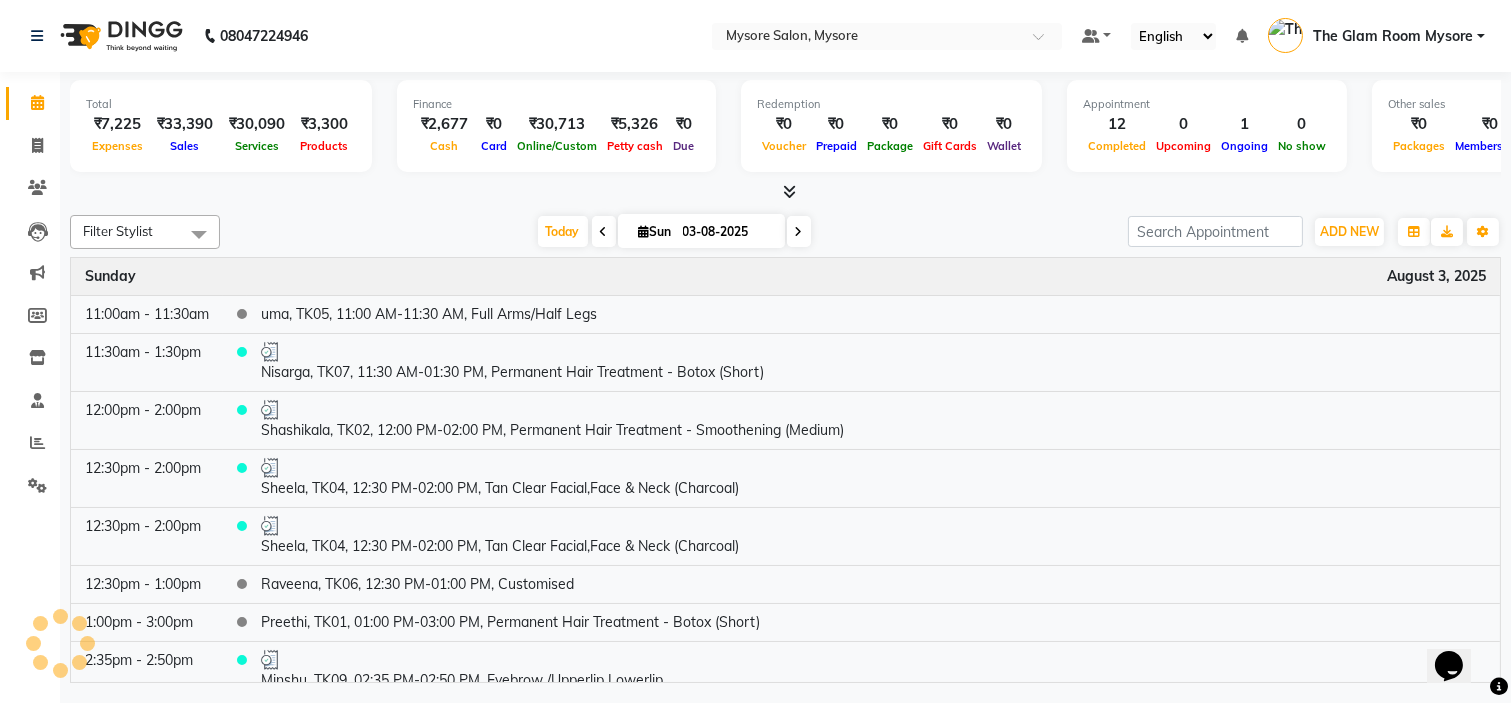 scroll, scrollTop: 0, scrollLeft: 0, axis: both 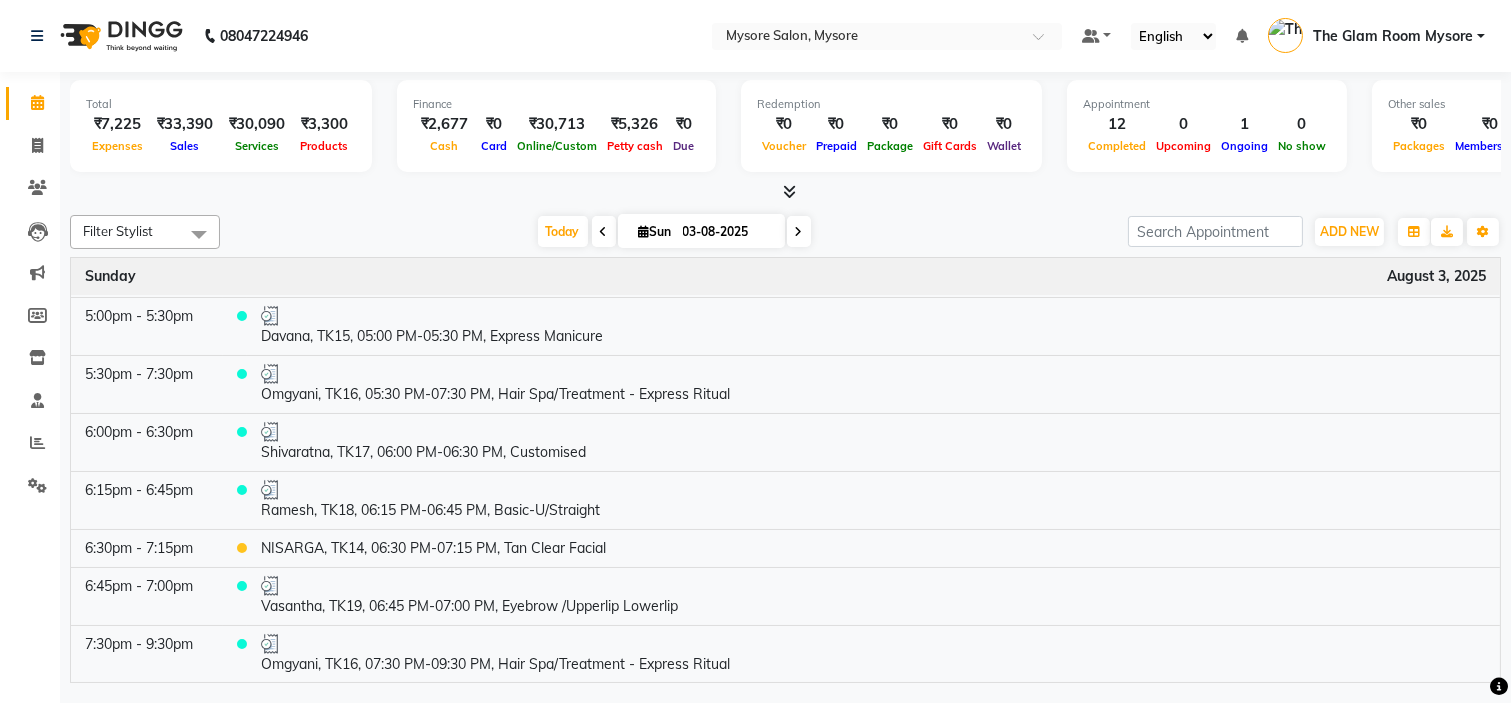 click on "Total  ₹7,225  Expenses ₹33,390  Sales ₹30,090  Services ₹3,300  Products Finance  ₹2,677  Cash ₹0  Card ₹30,713  Online/Custom ₹5,326 Petty cash ₹0 Due  Redemption  ₹0 Voucher ₹0 Prepaid ₹0 Package ₹0  Gift Cards ₹0  Wallet  Appointment  12 Completed 0 Upcoming 1 Ongoing 0 No show  Other sales  ₹0  Packages ₹0  Memberships ₹0  Vouchers ₹0  Prepaids ₹0  Gift Cards" at bounding box center [785, 137] 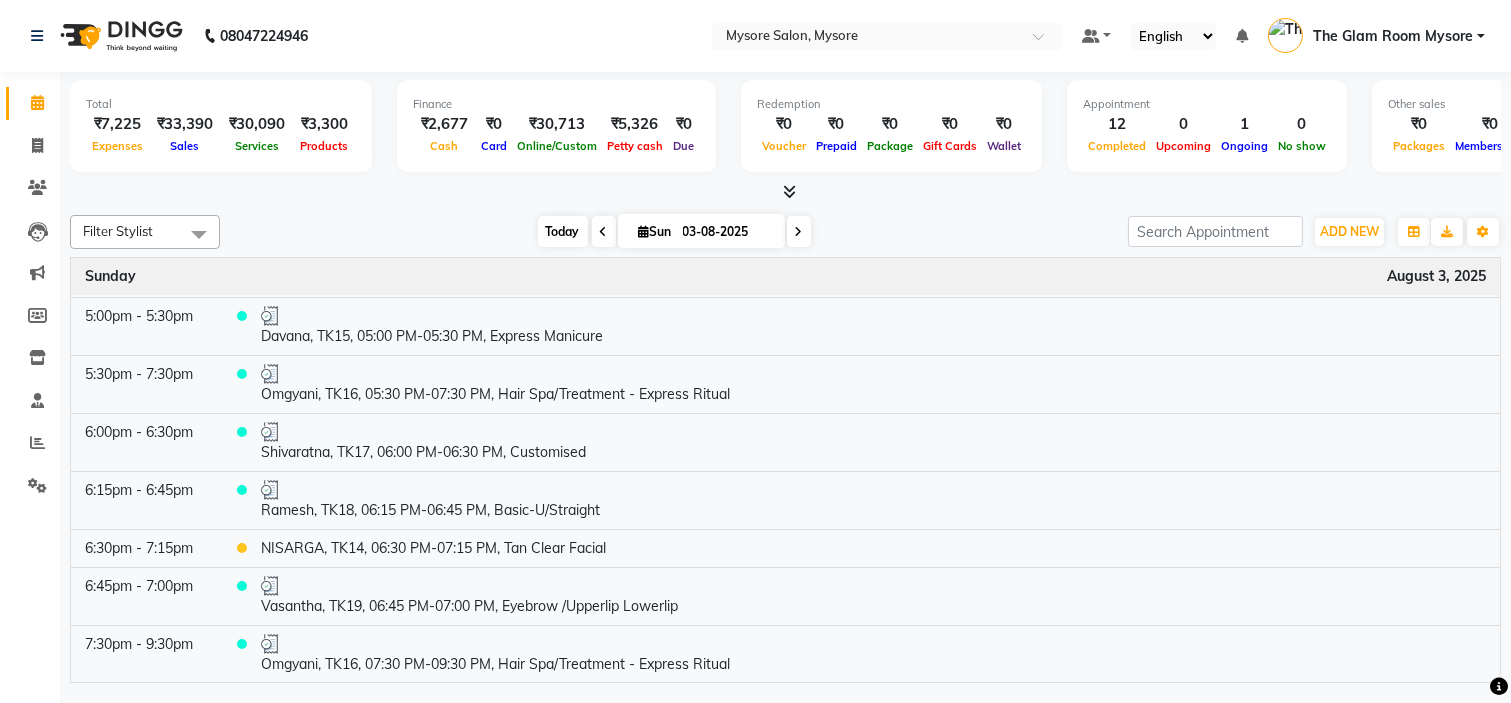 click on "Today" at bounding box center [563, 231] 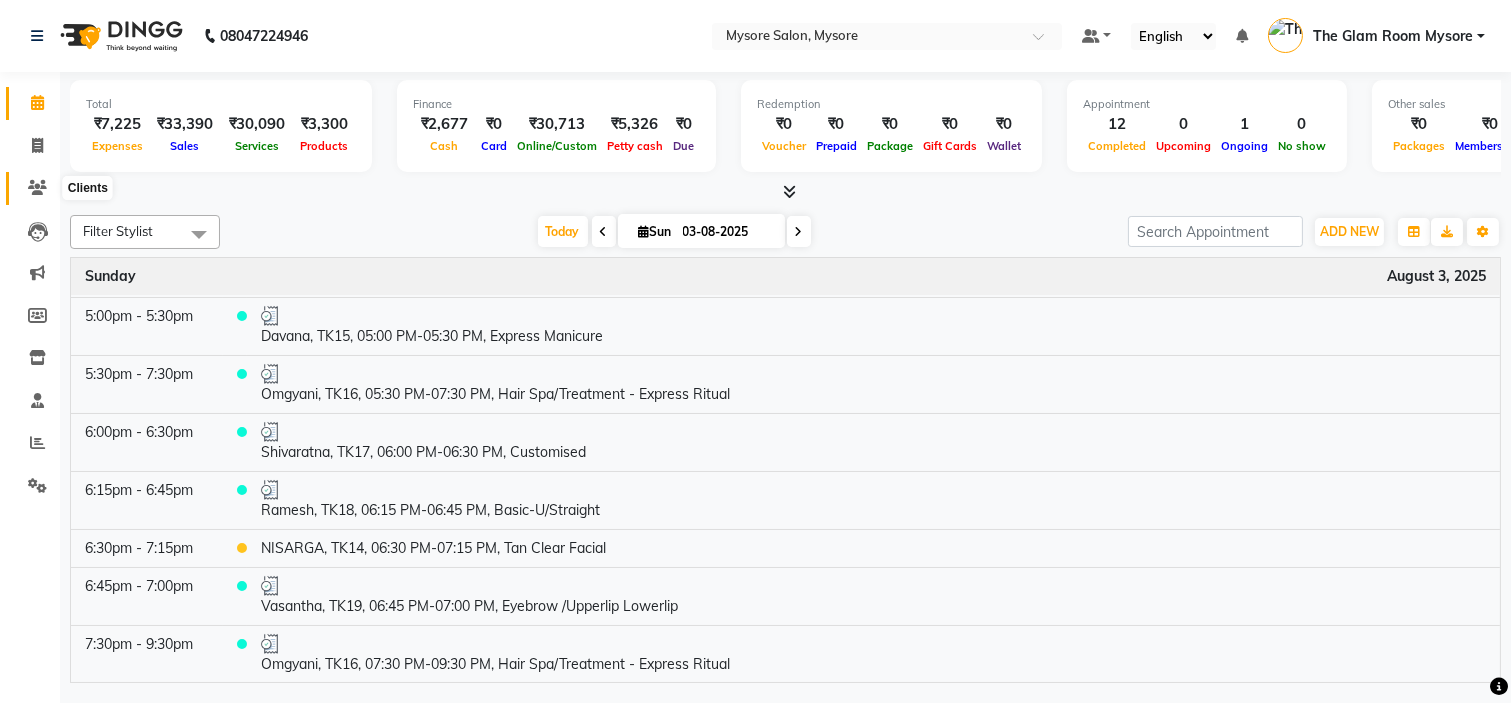 click 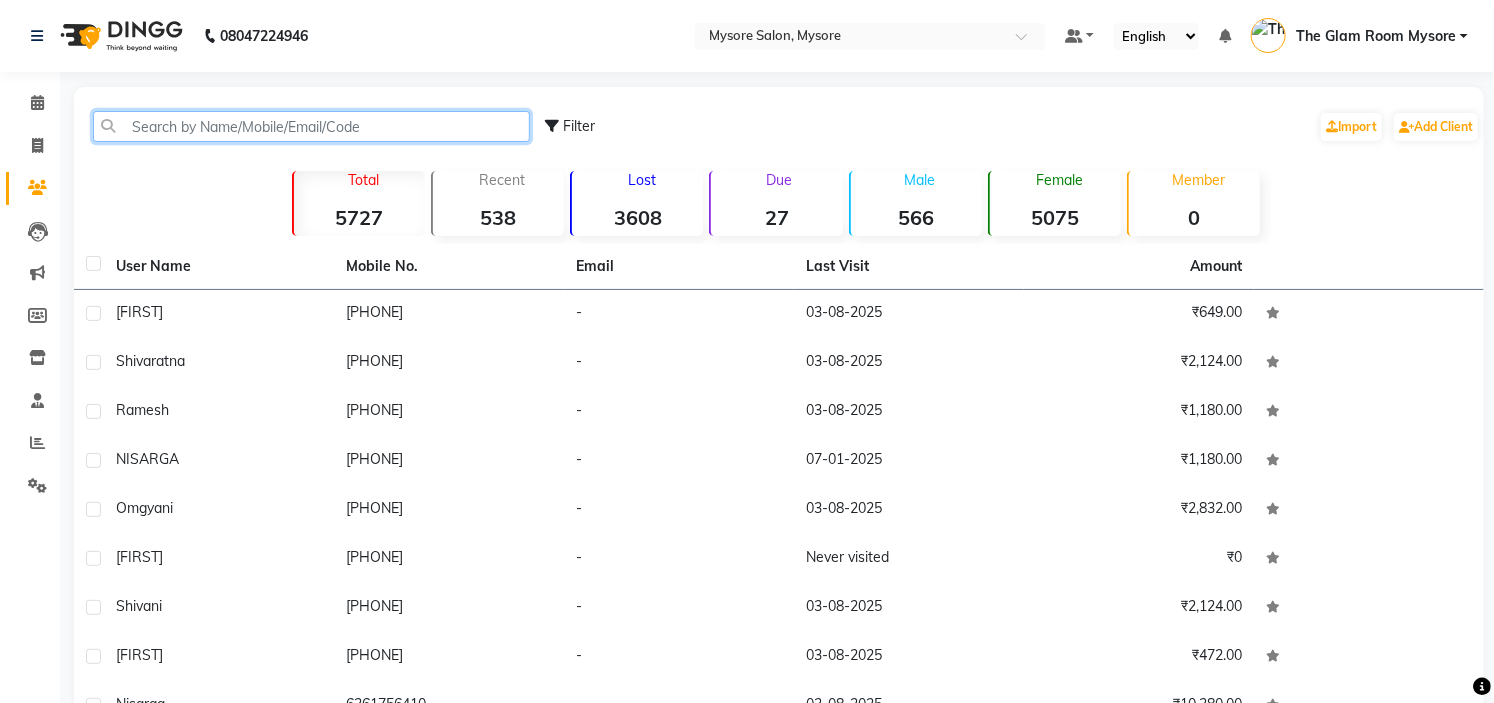 click 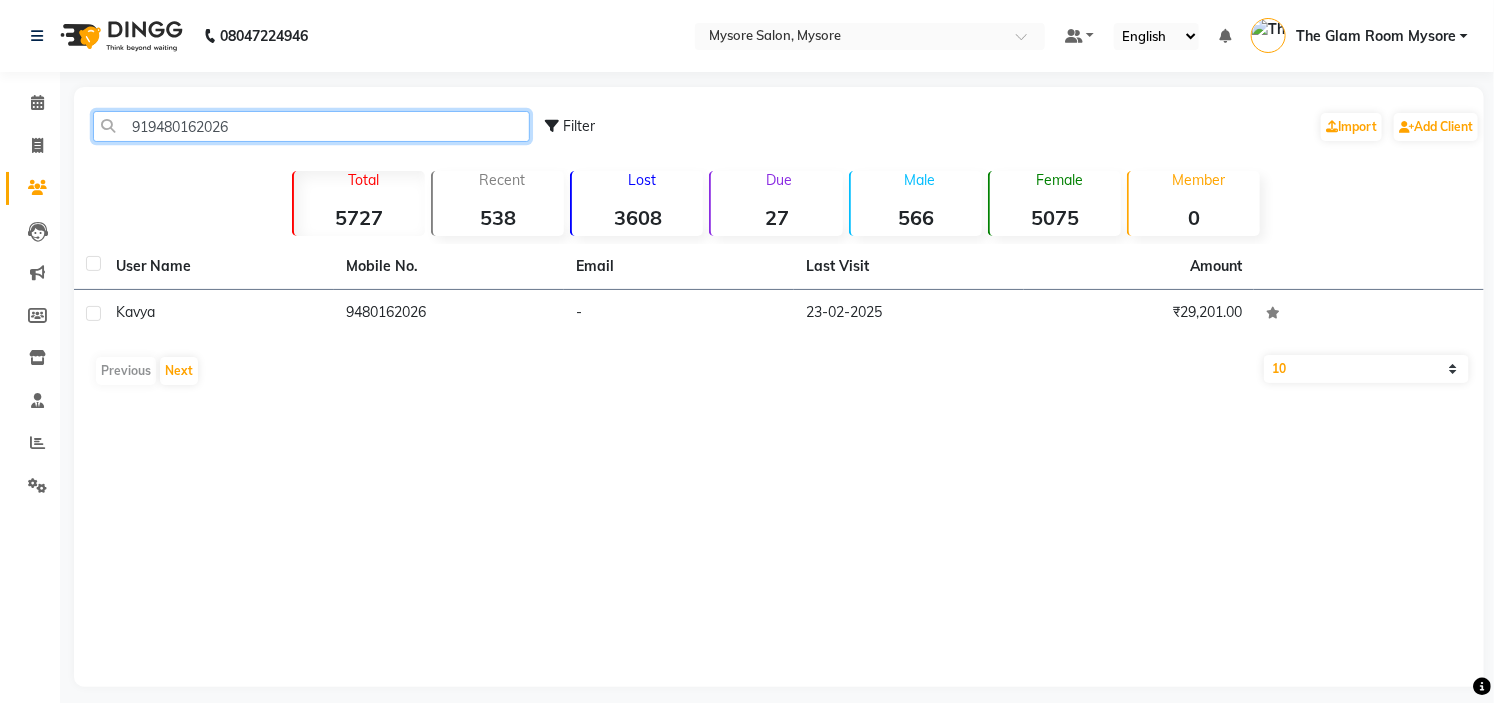 click on "919480162026" 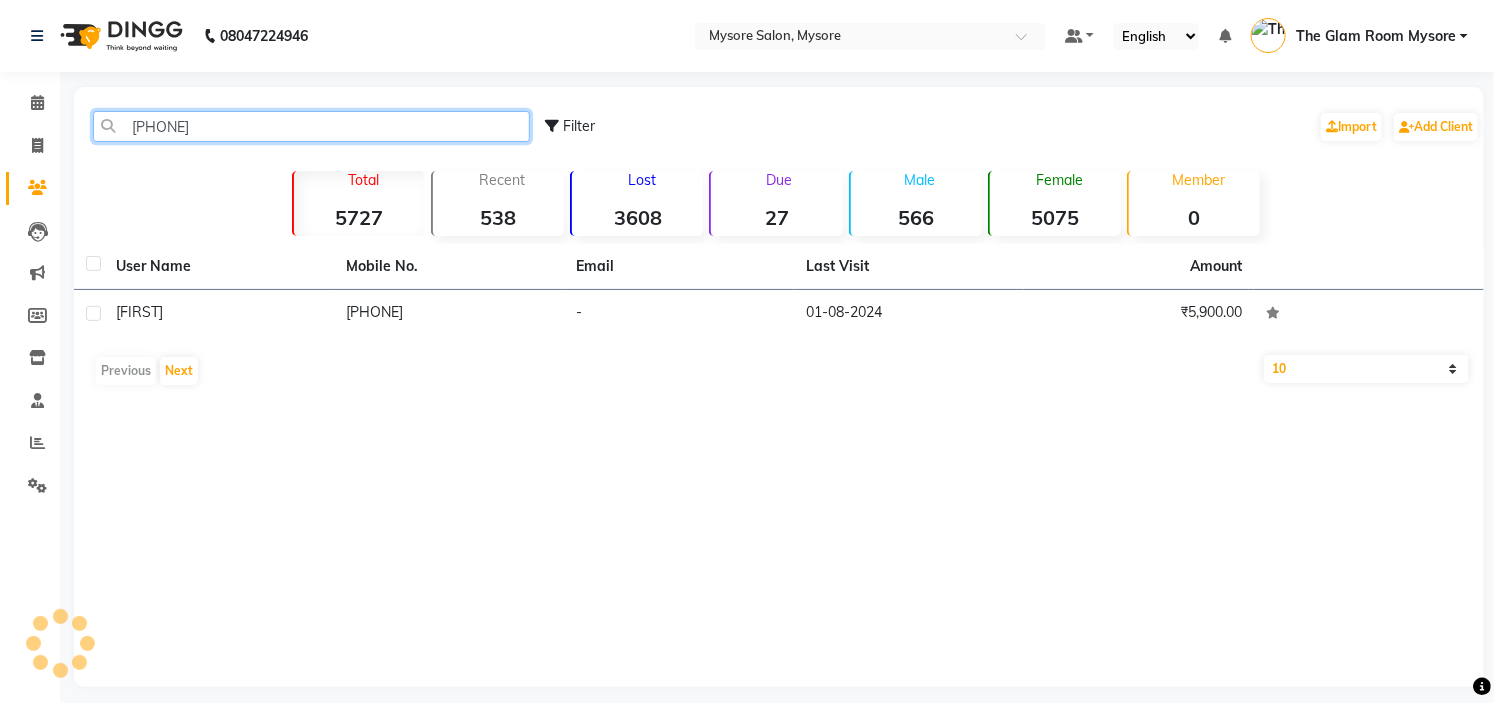click on "917204955226" 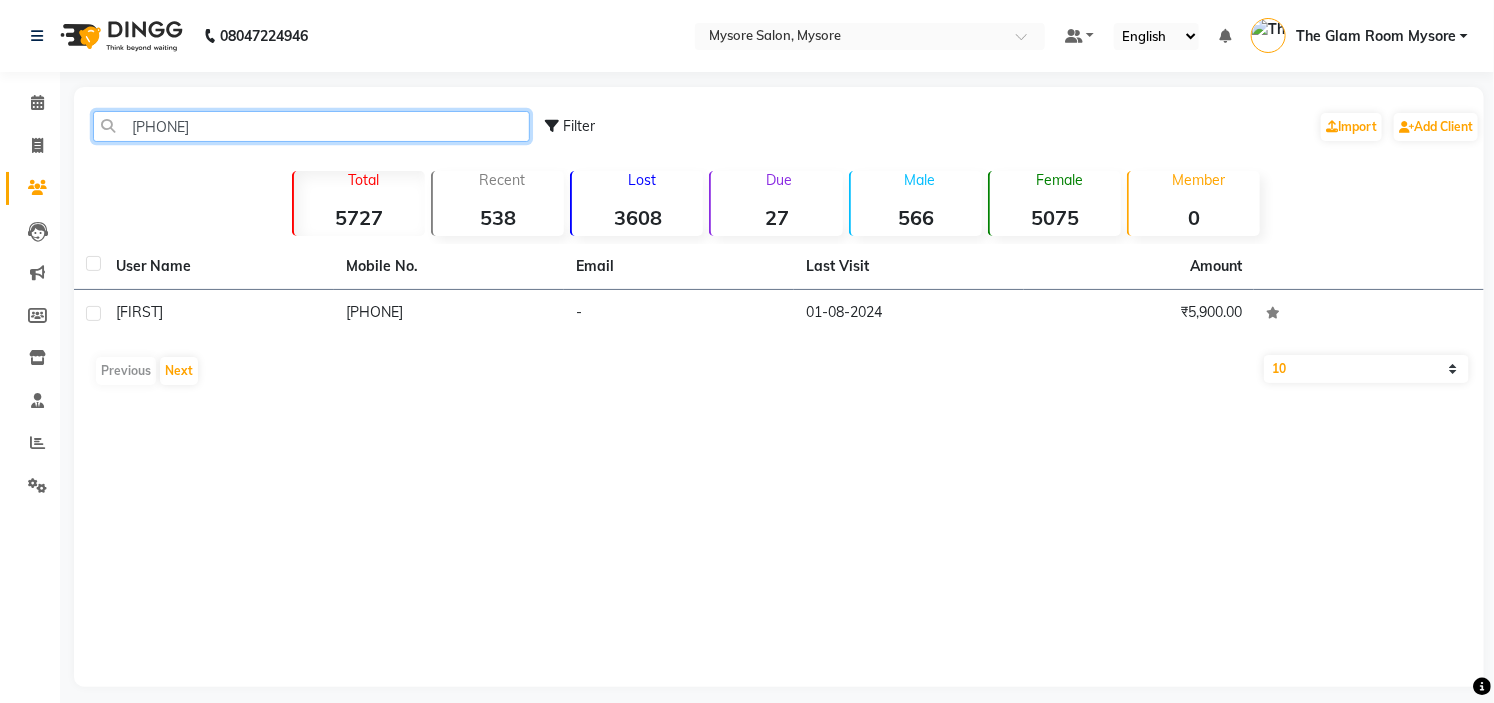 paste on "973968591" 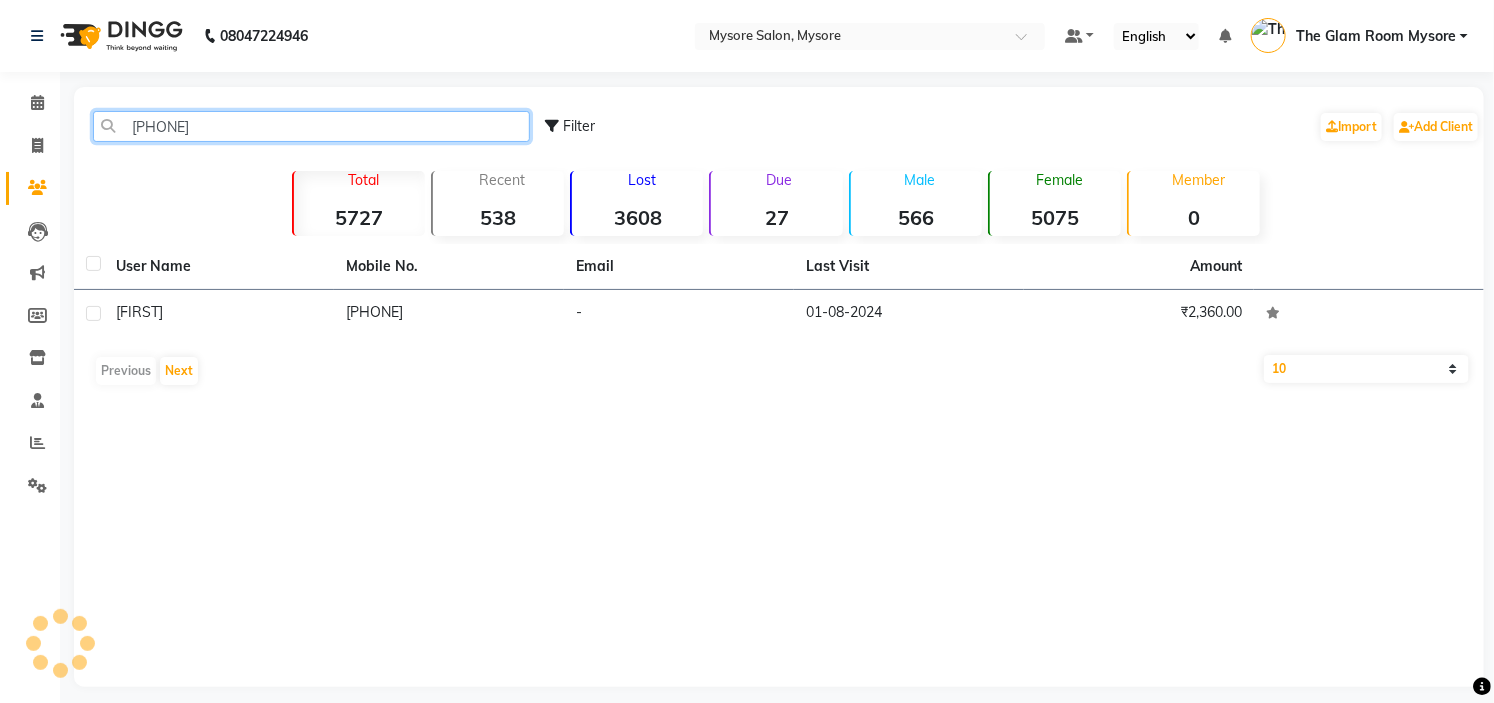click on "919739685916" 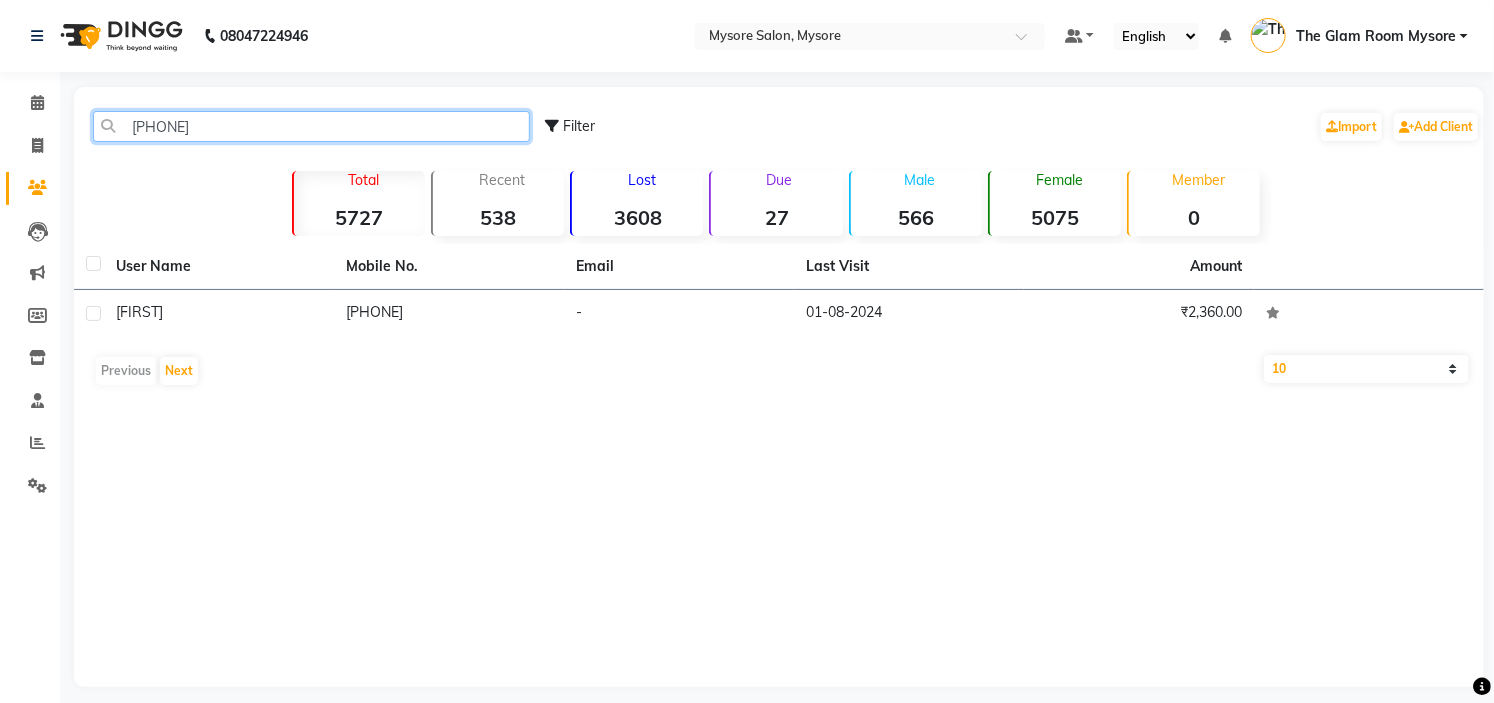 click on "919739685916" 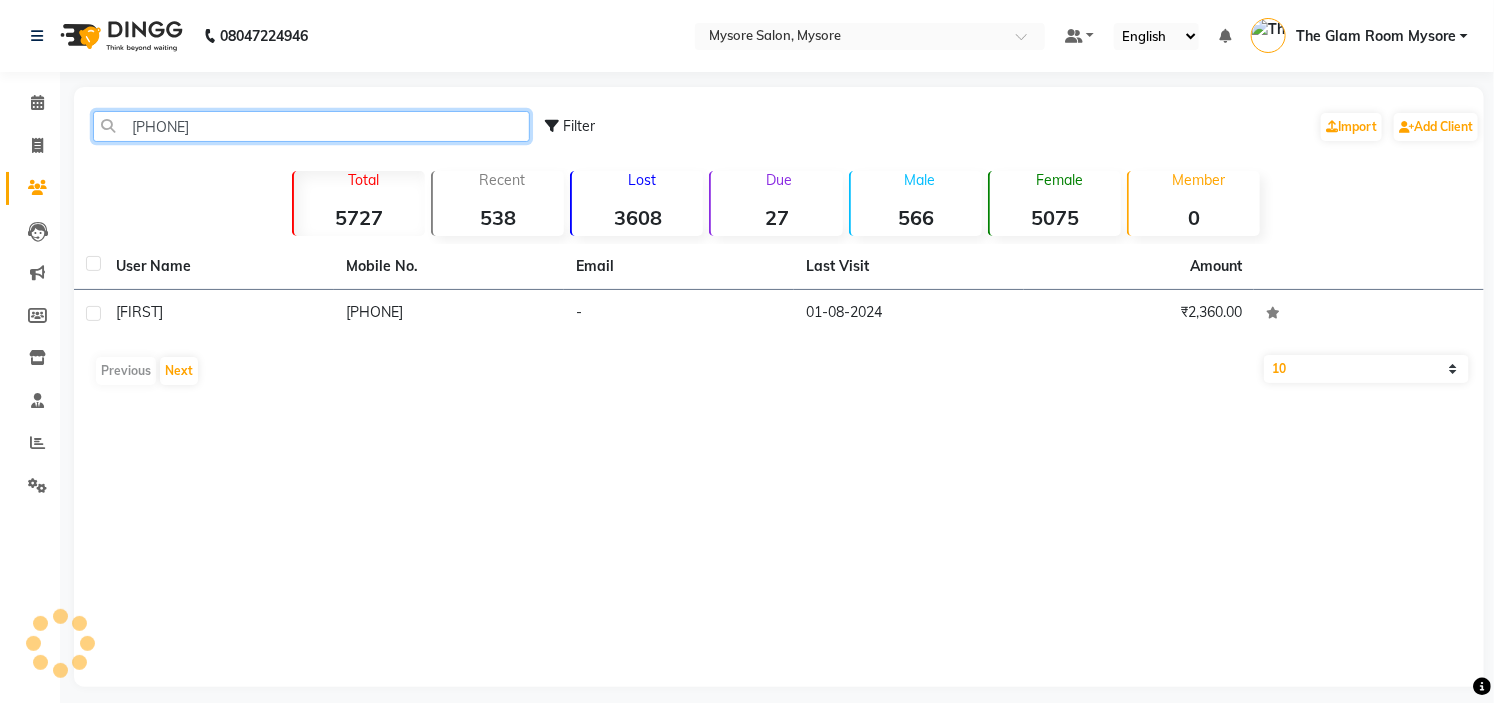 click on "919739685916" 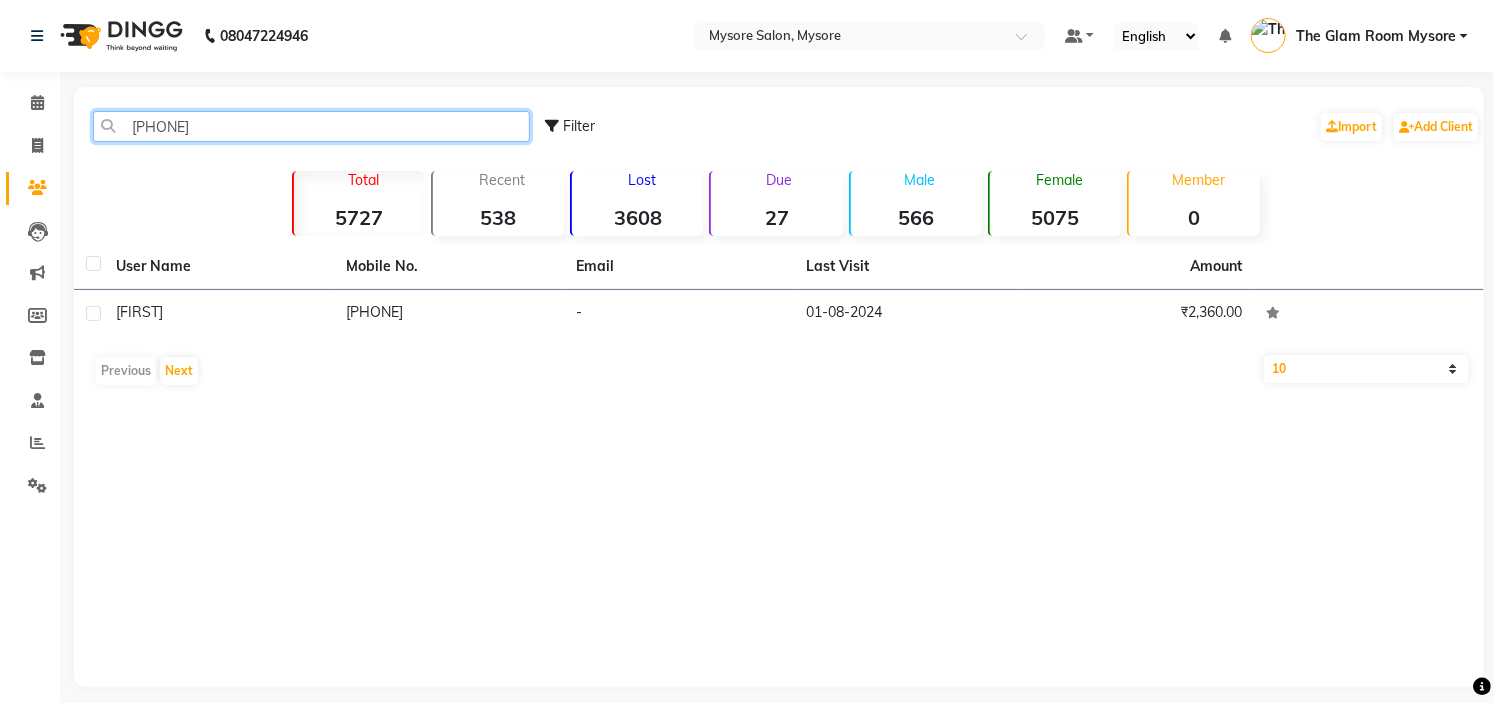 drag, startPoint x: 277, startPoint y: 122, endPoint x: 324, endPoint y: -97, distance: 223.9866 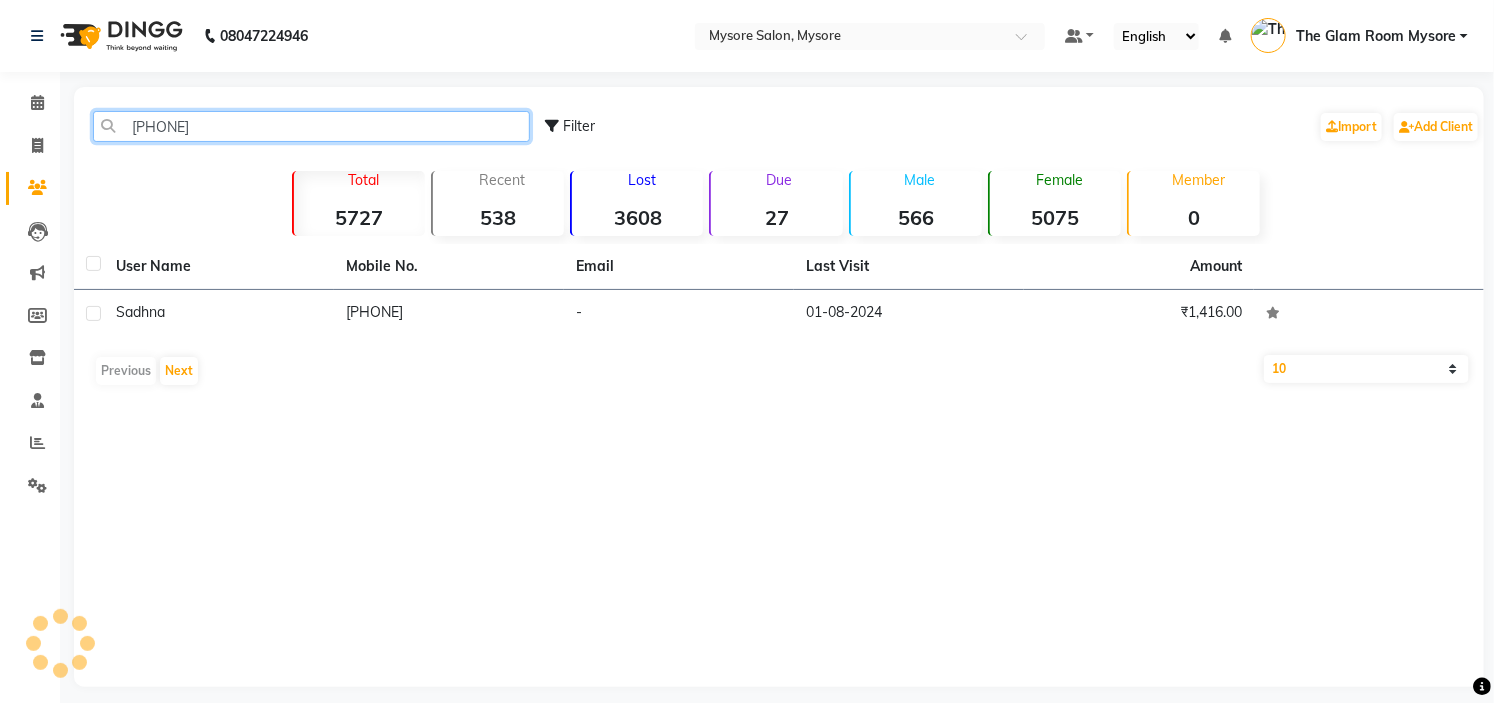 click on "919663719696" 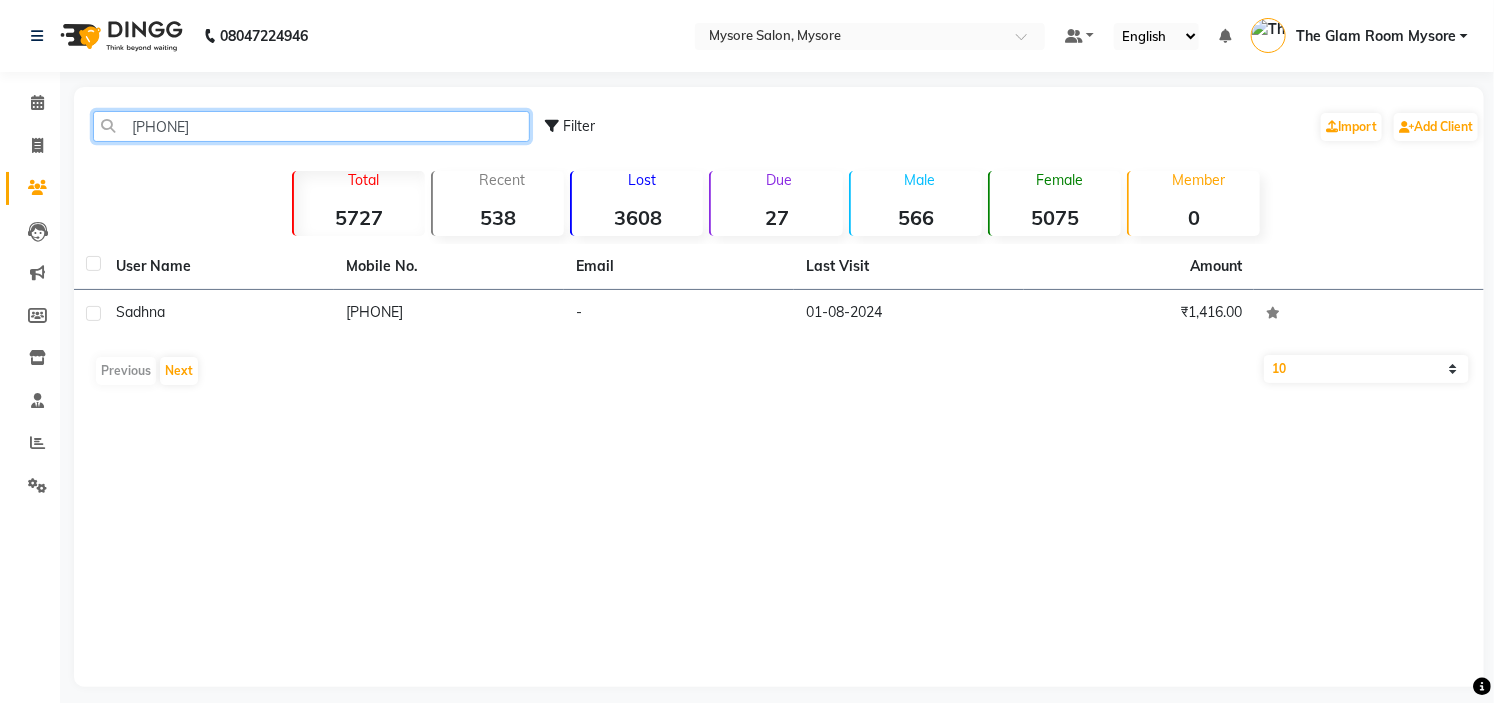 click on "919663719696" 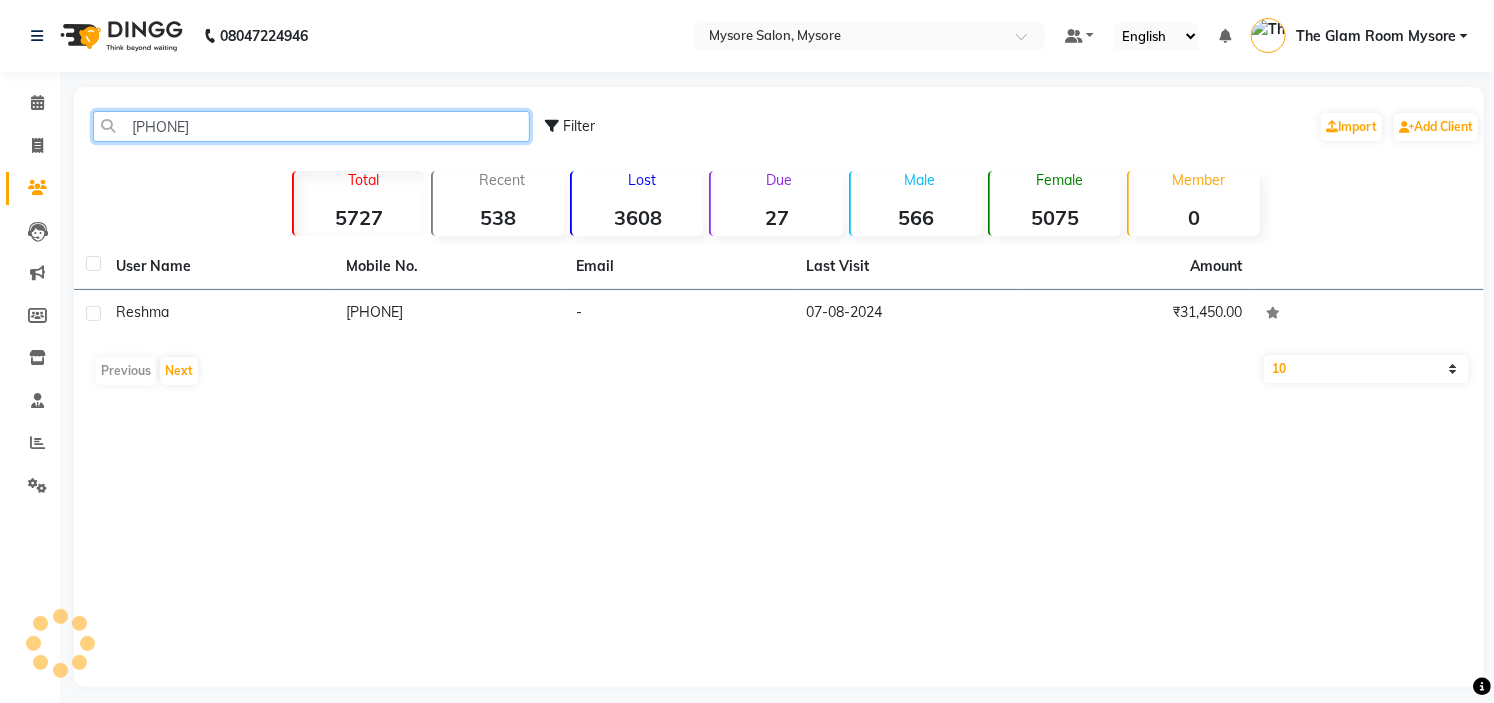 click on "919731380948" 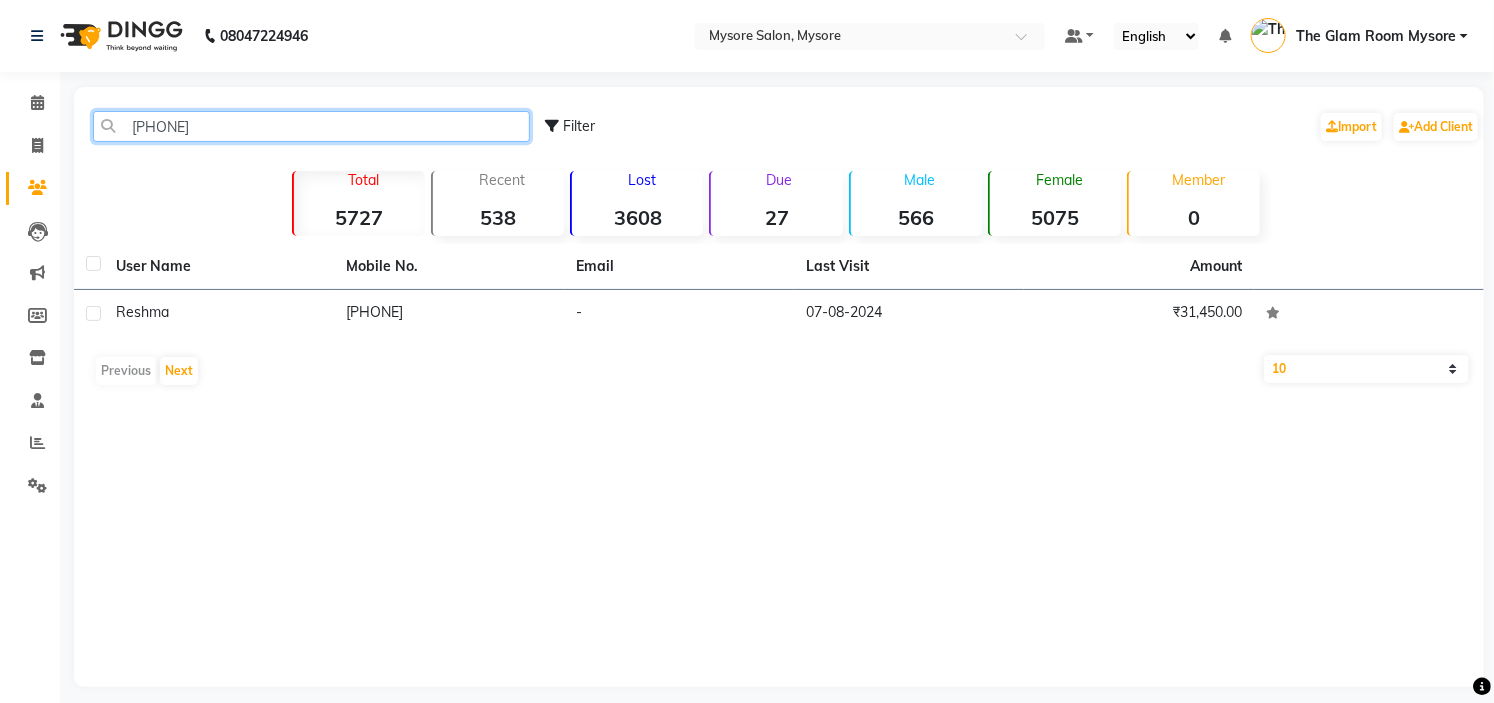 click on "919731380948" 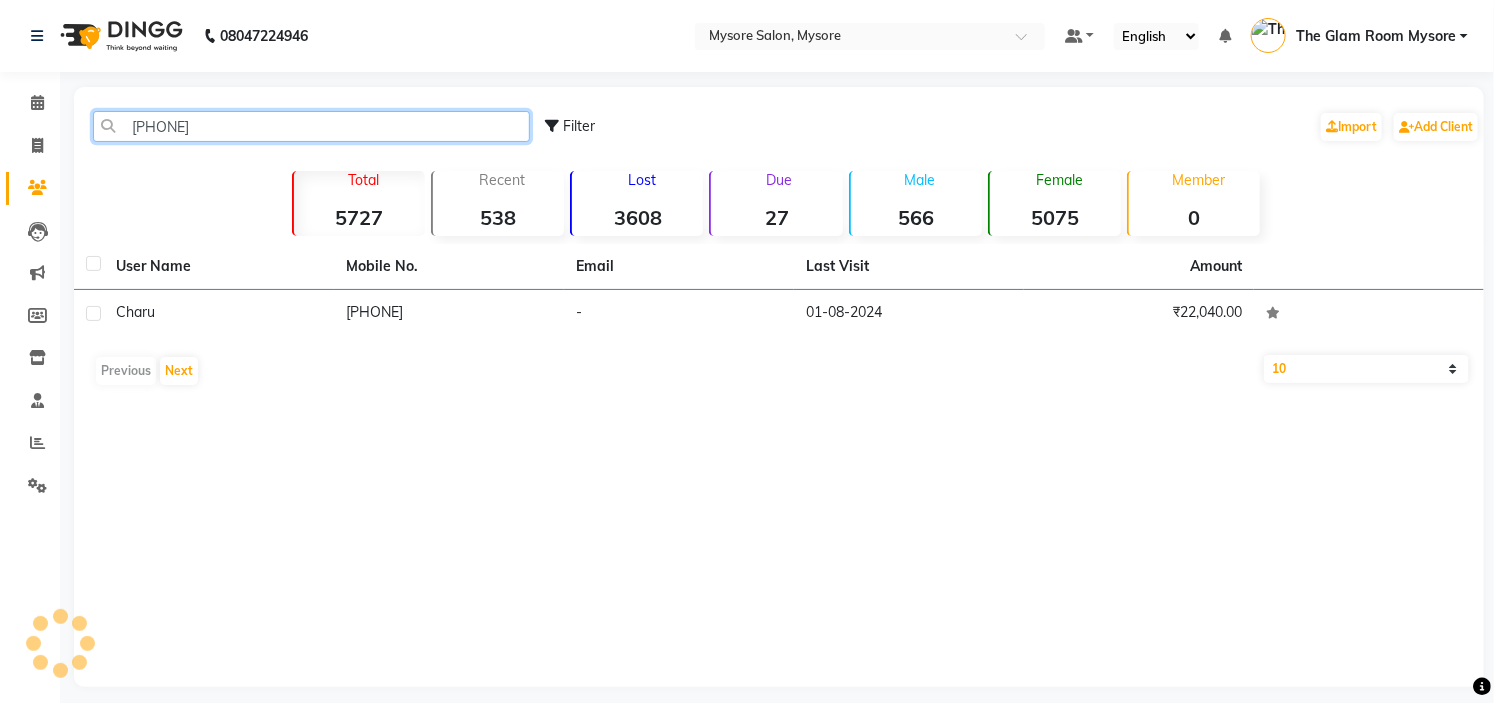 click on "919900189006" 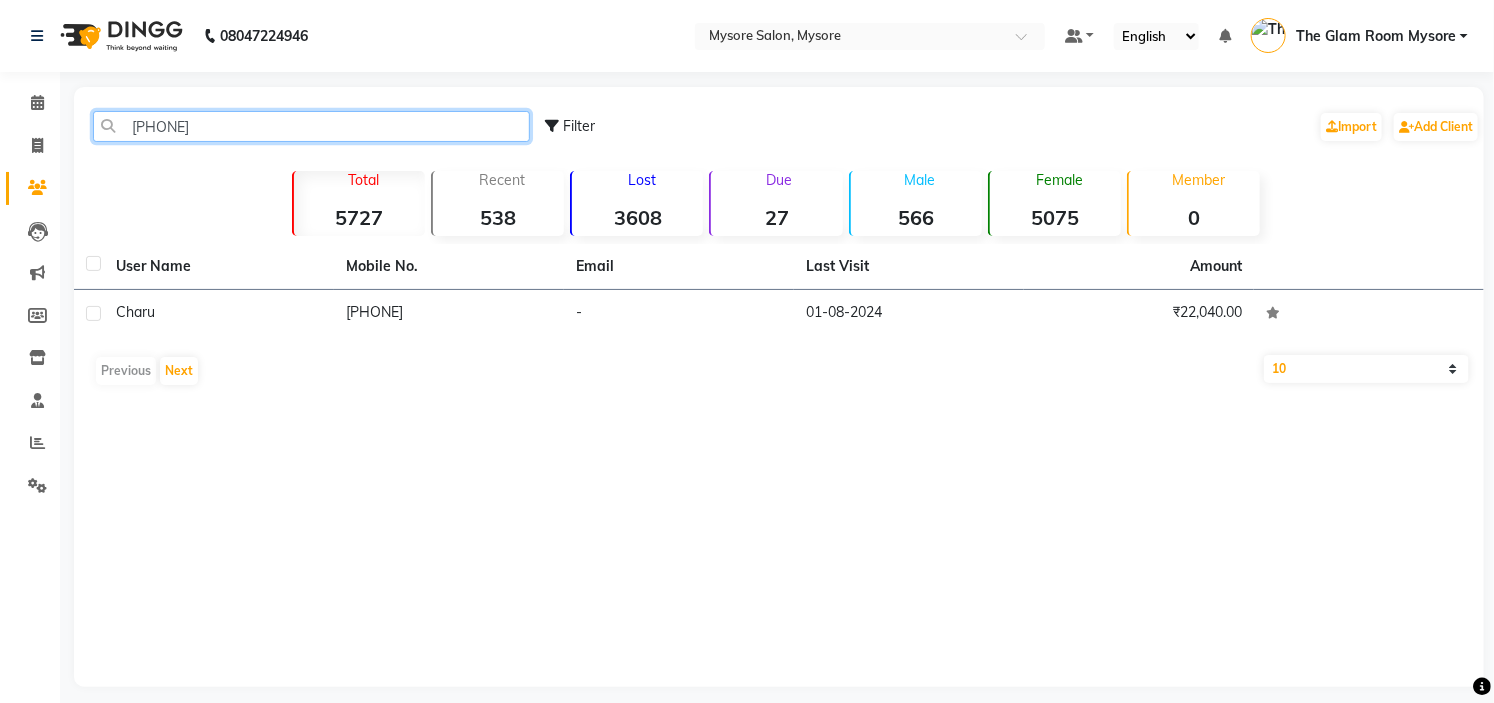 click on "919900189006" 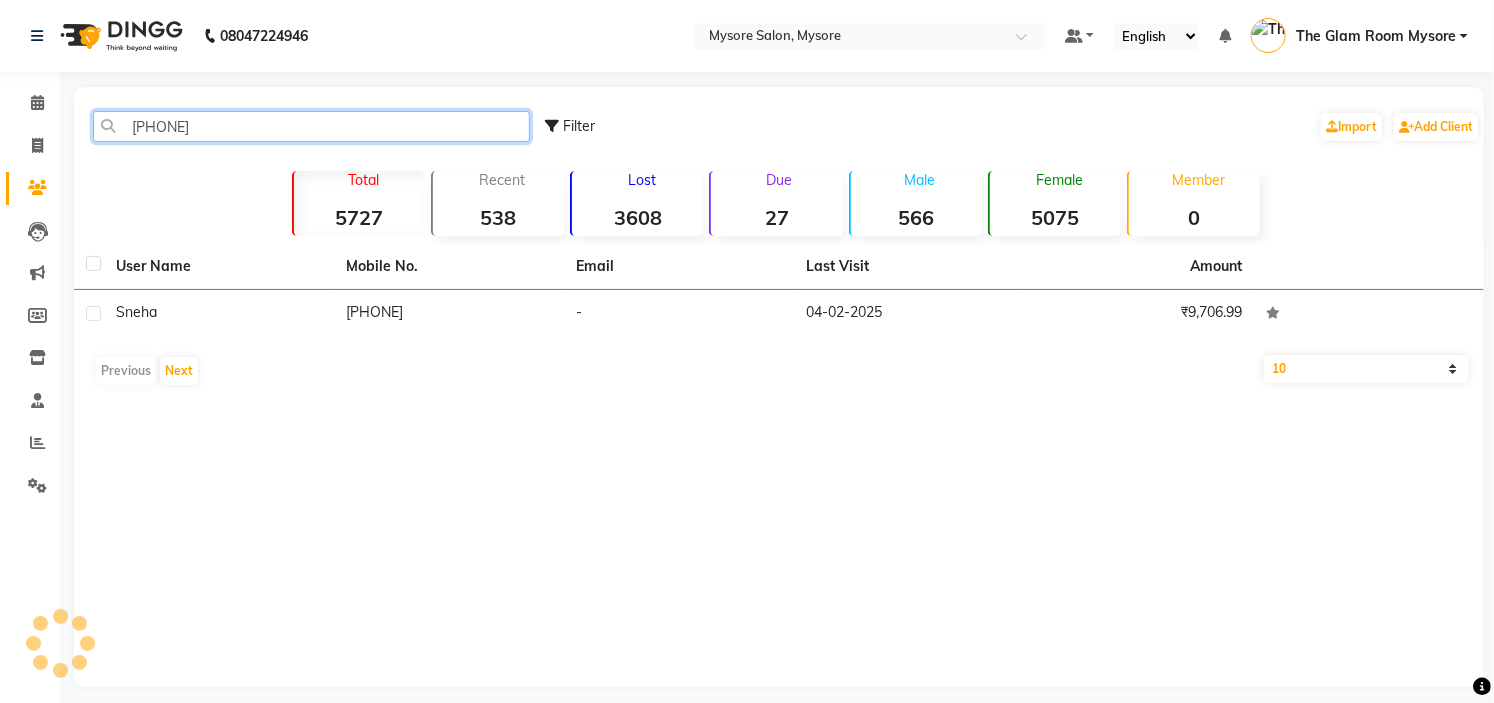 click on "918660398026" 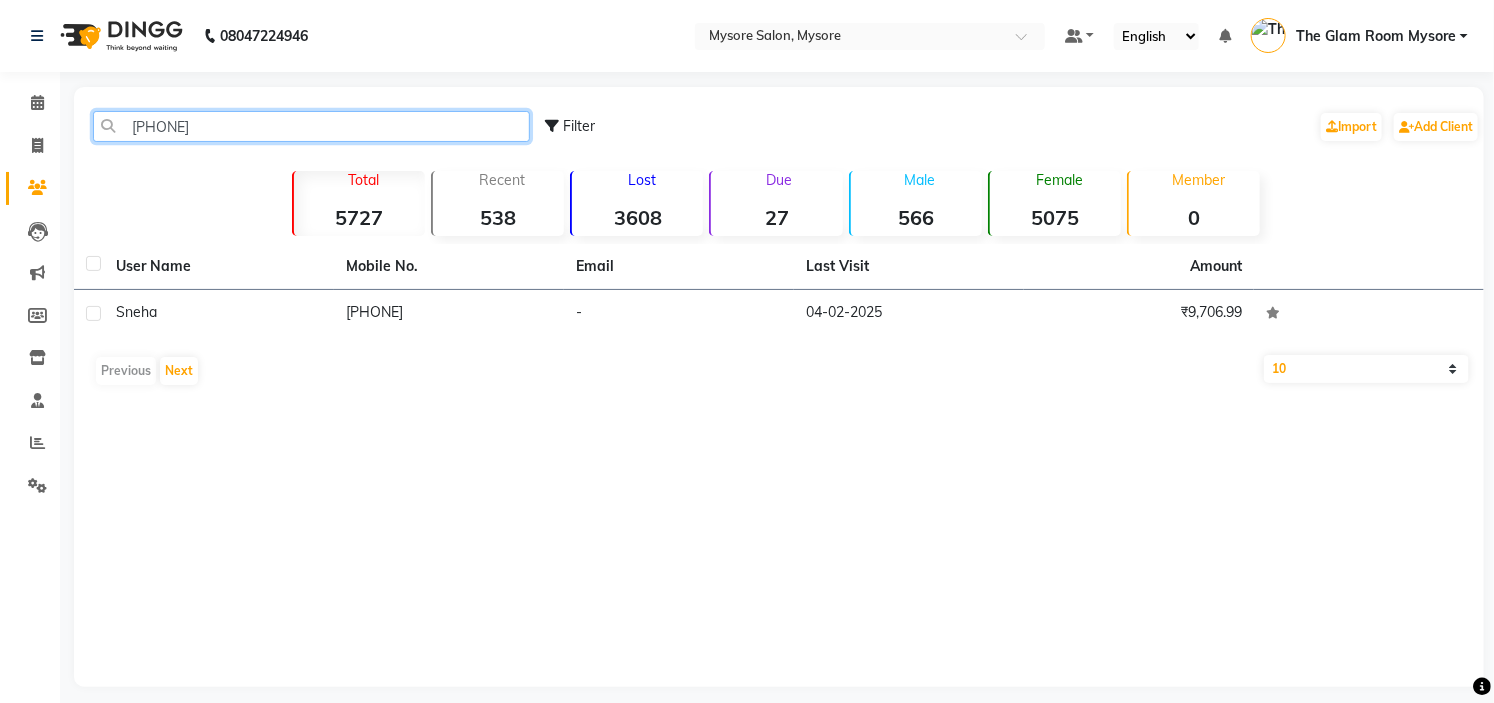 click on "918660398026" 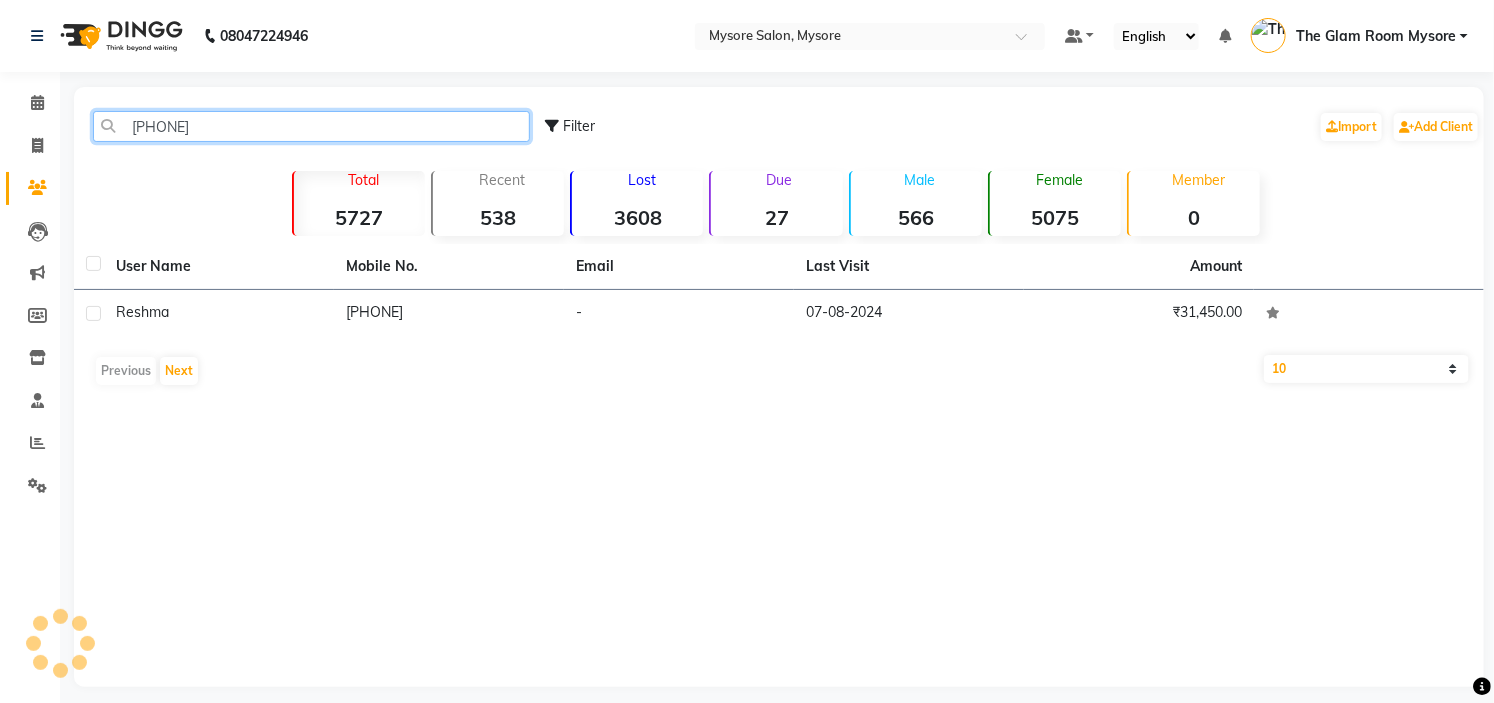 click on "919731380948" 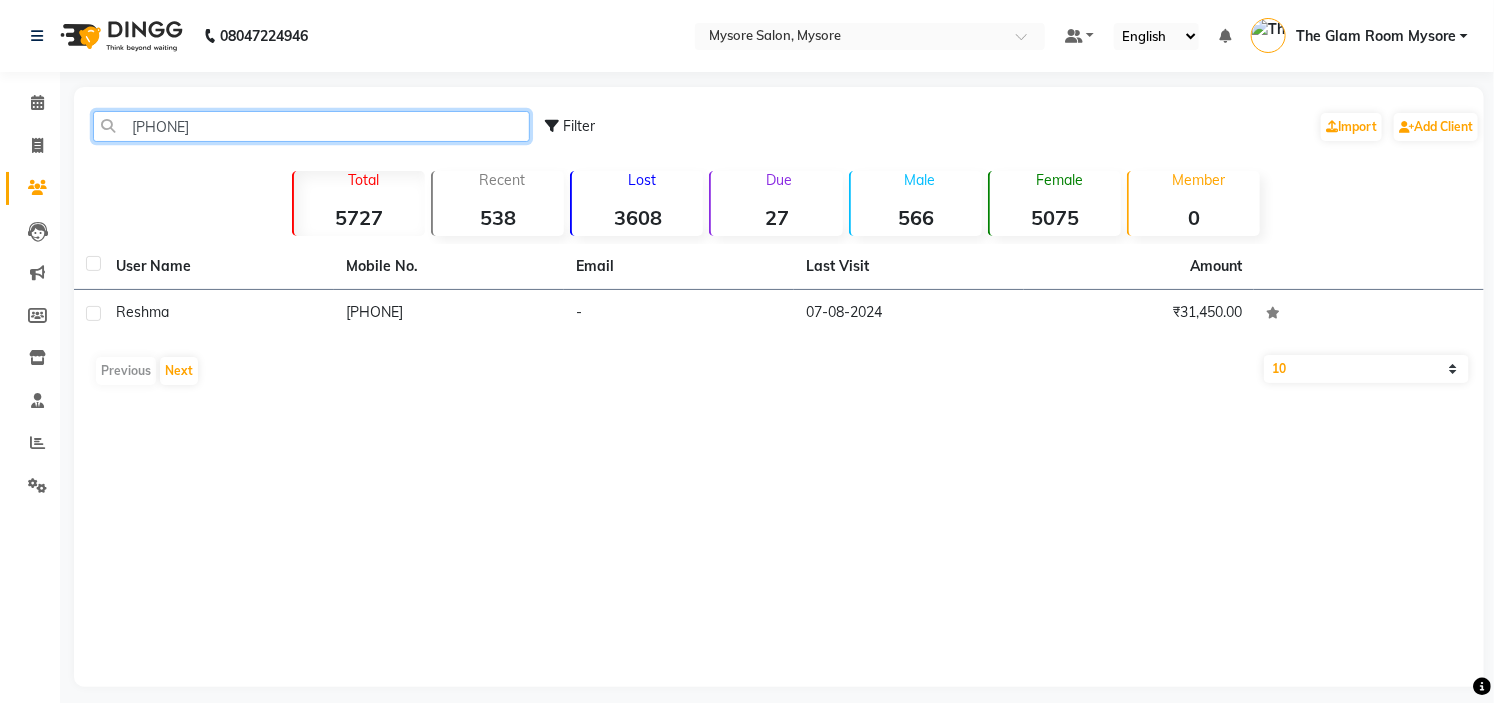 click on "919731380948" 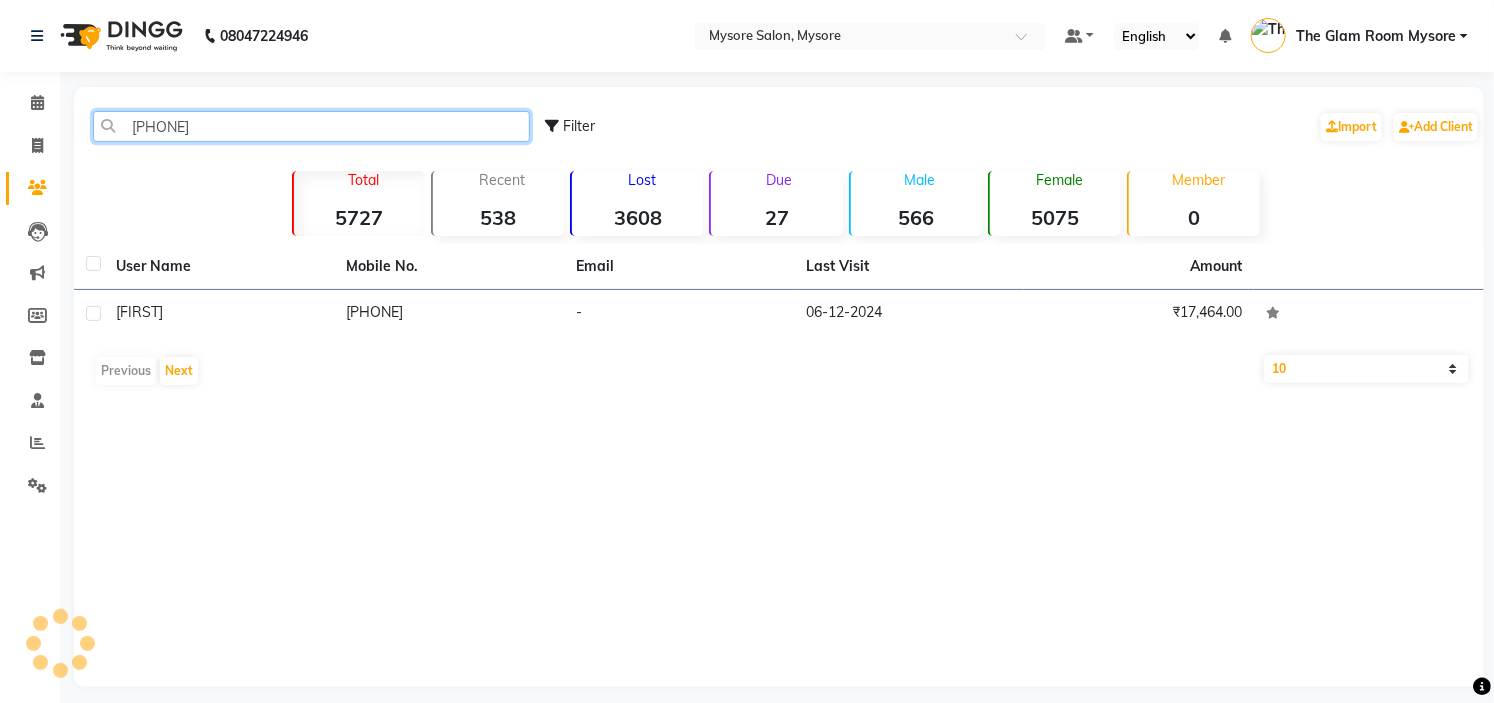 click on "918553126369" 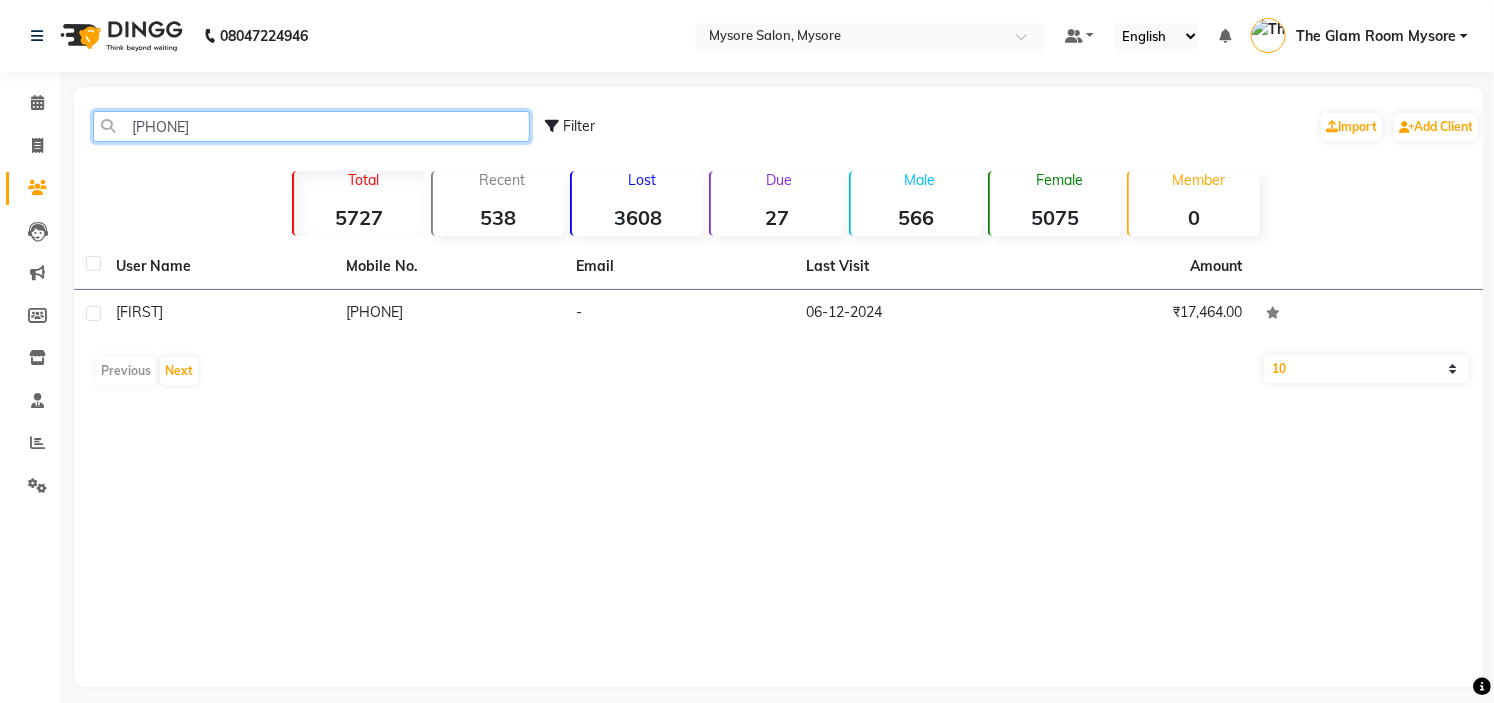 click on "918553126369" 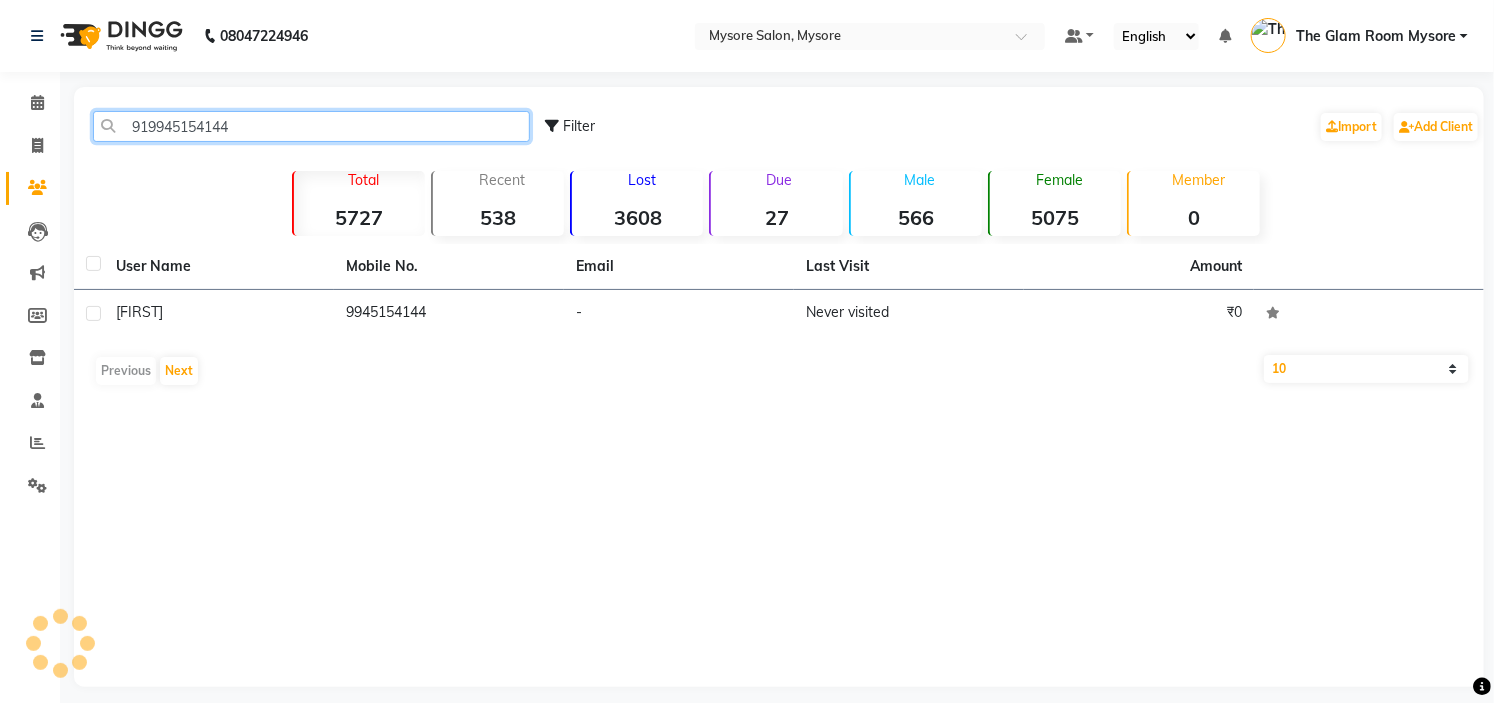 click on "919945154144" 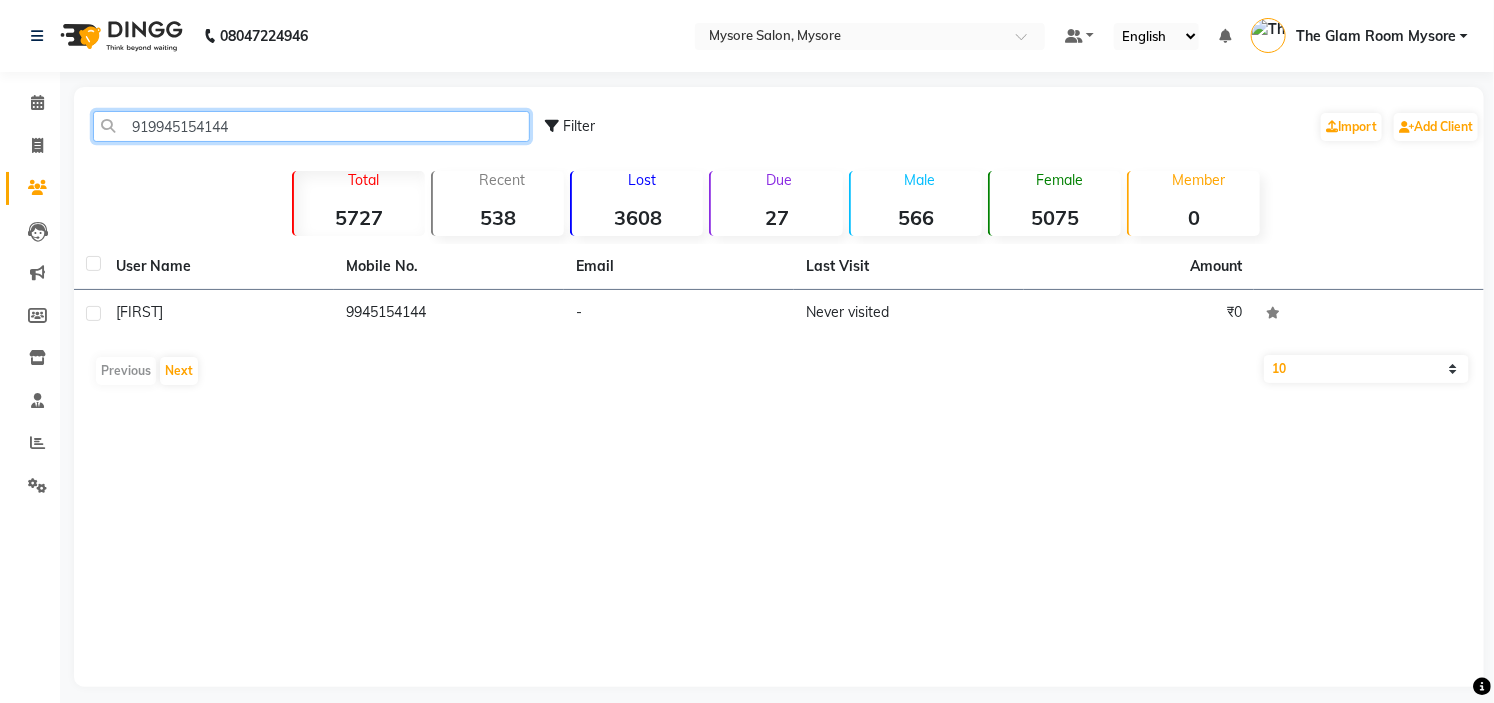 paste on "731380948" 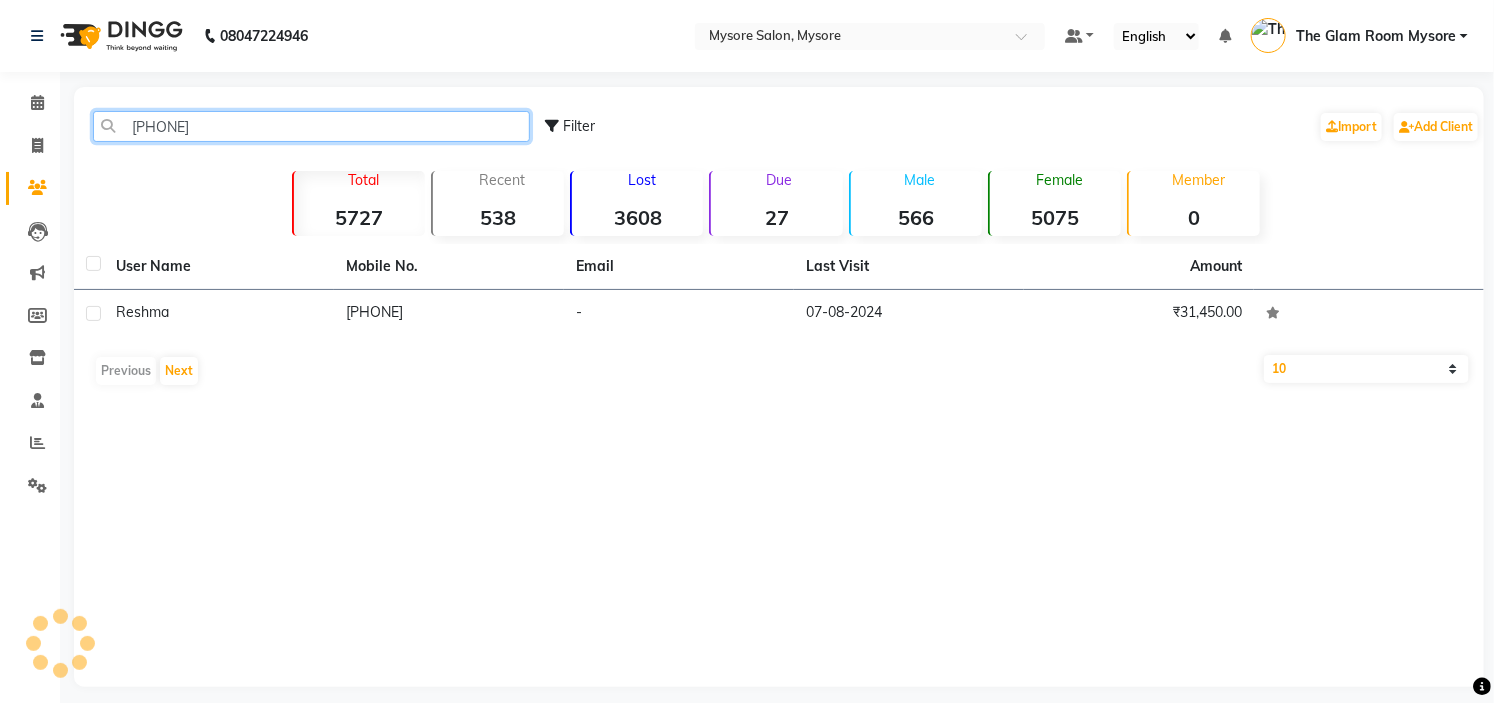 click on "919731380948" 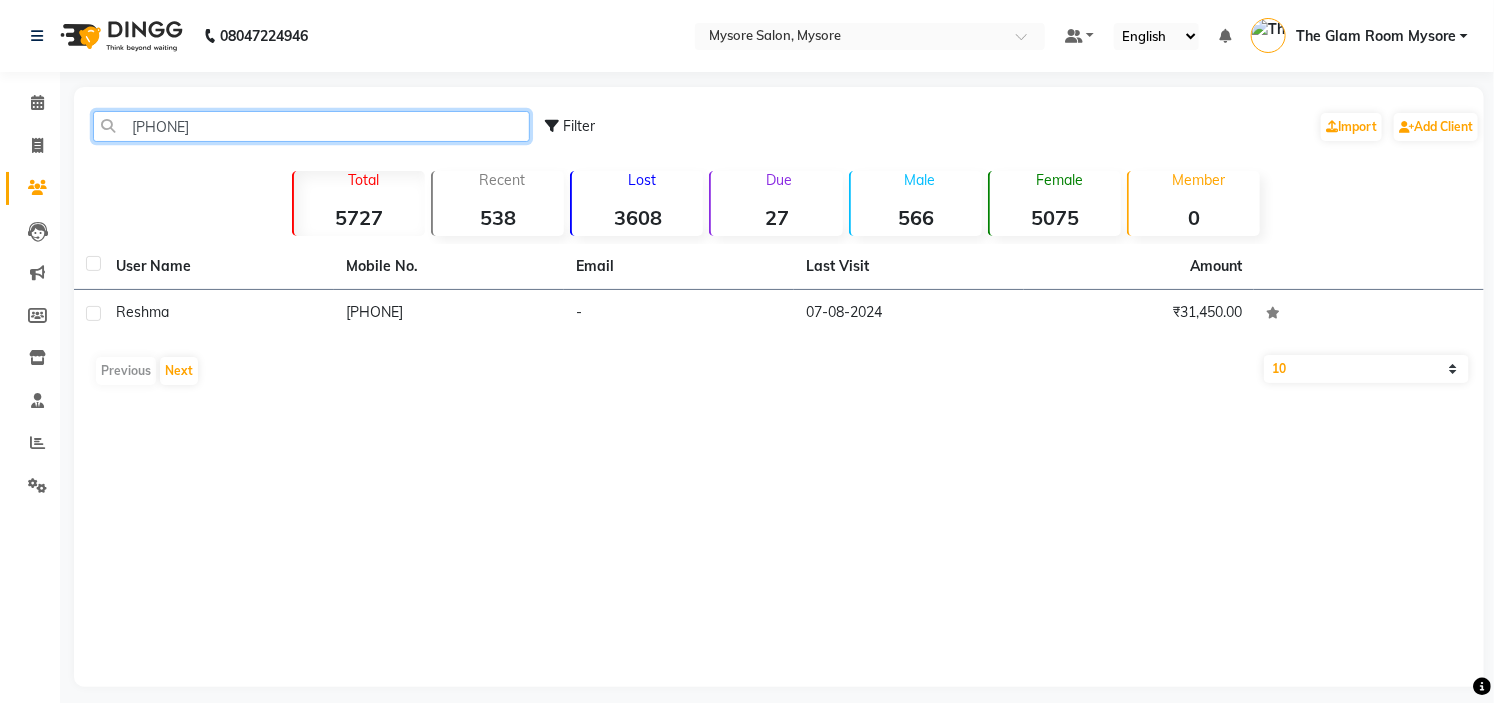 click on "919731380948" 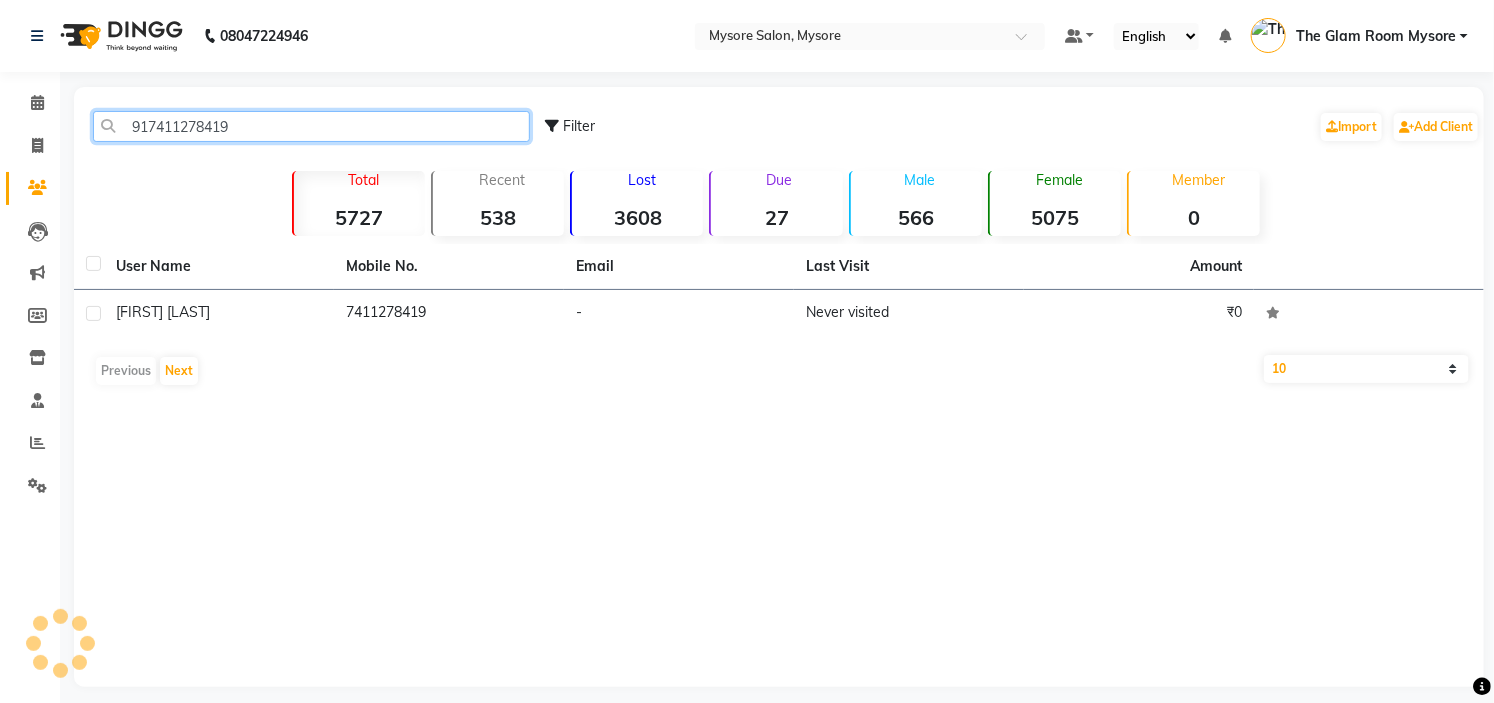 click on "917411278419" 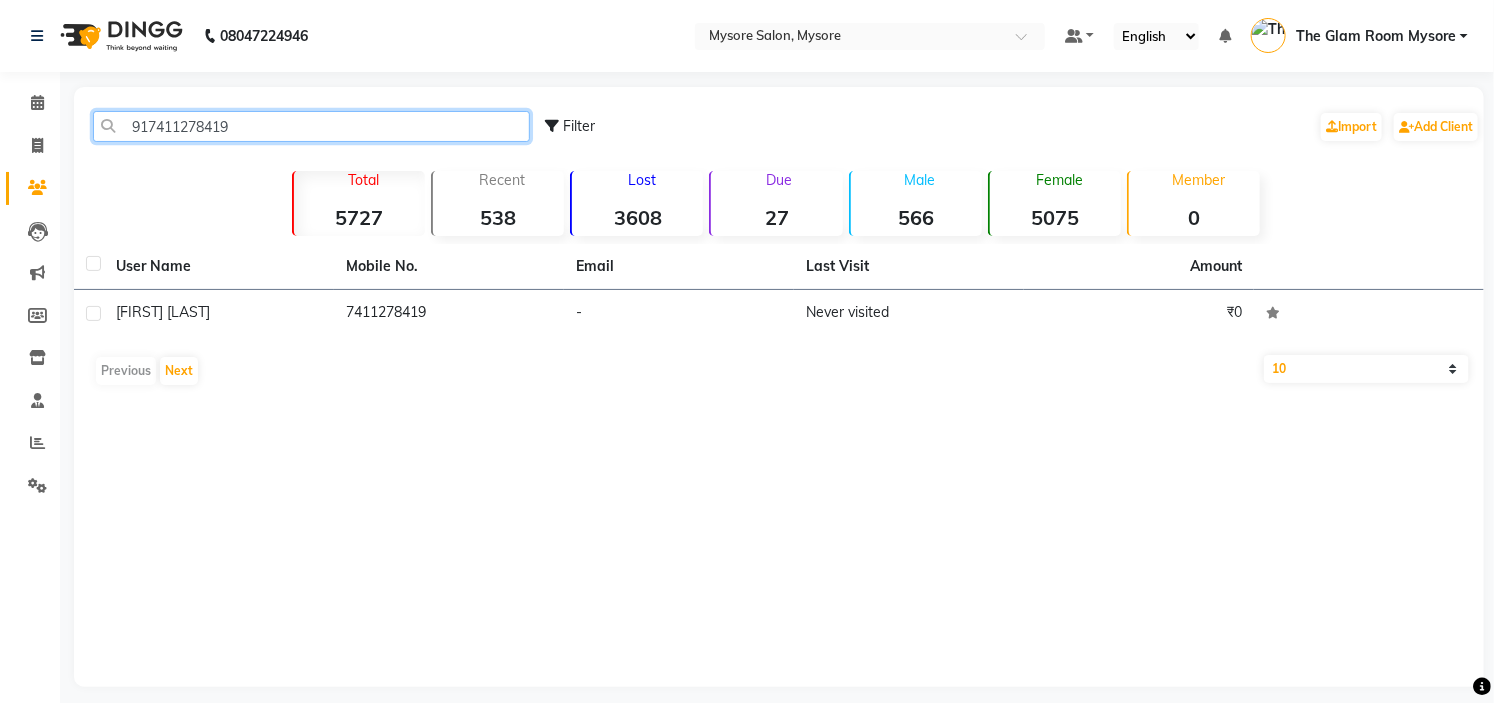 drag, startPoint x: 280, startPoint y: 115, endPoint x: 327, endPoint y: -97, distance: 217.14742 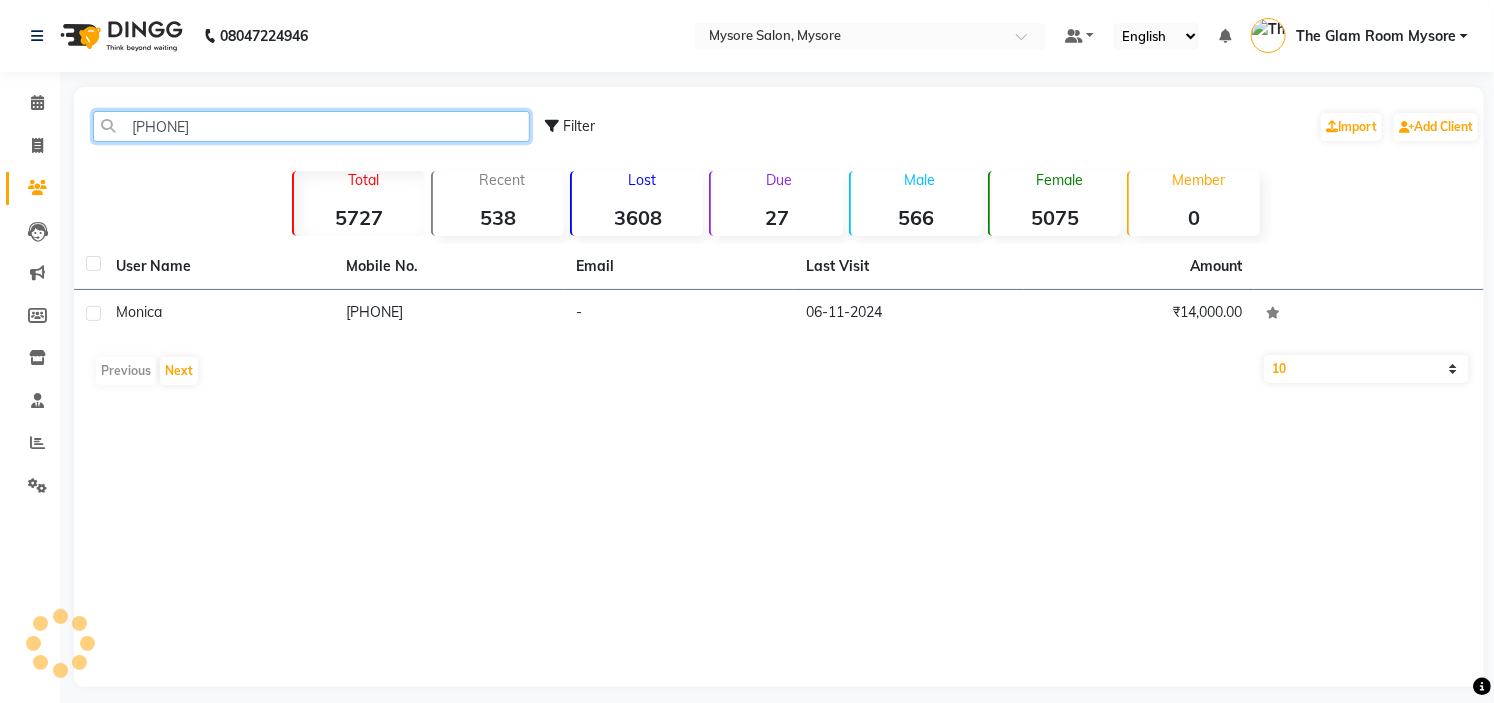 click on "916362840027" 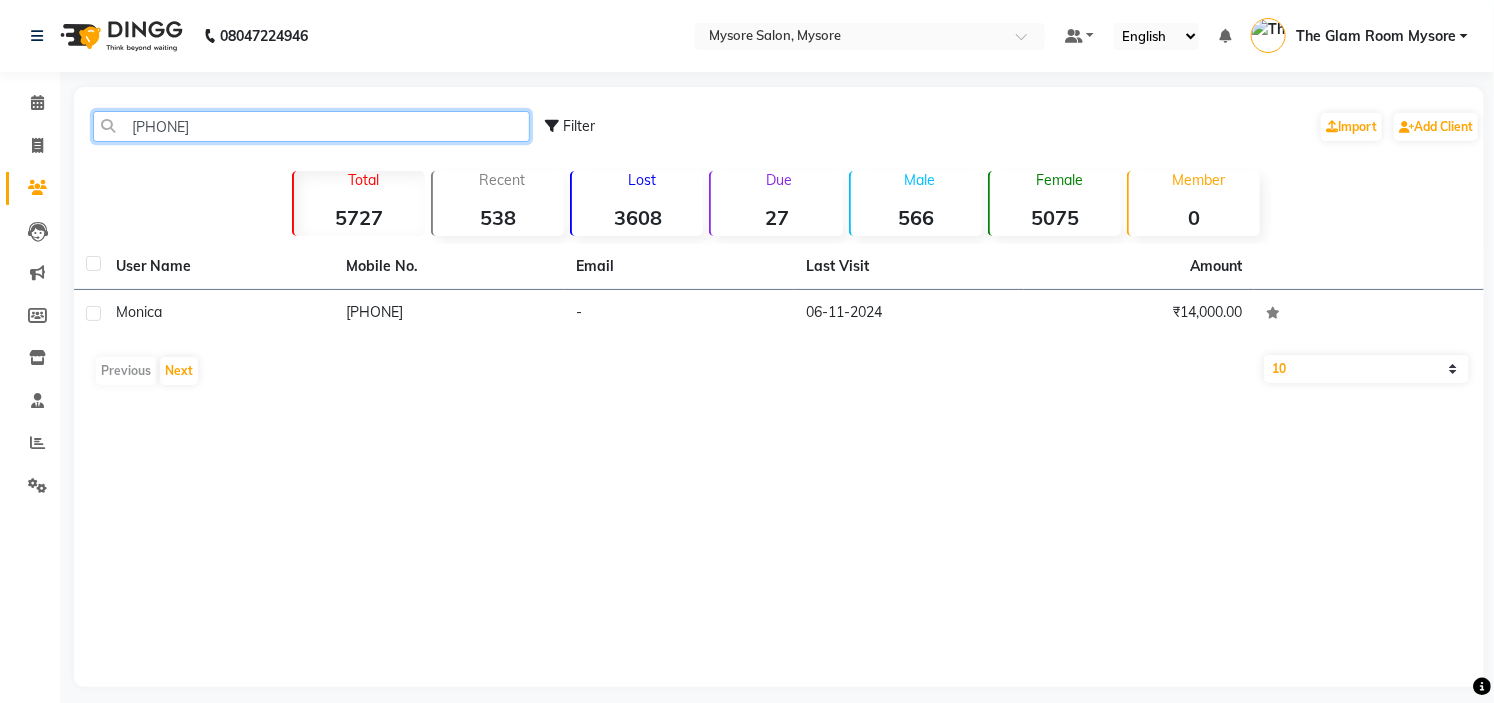 click on "916362840027" 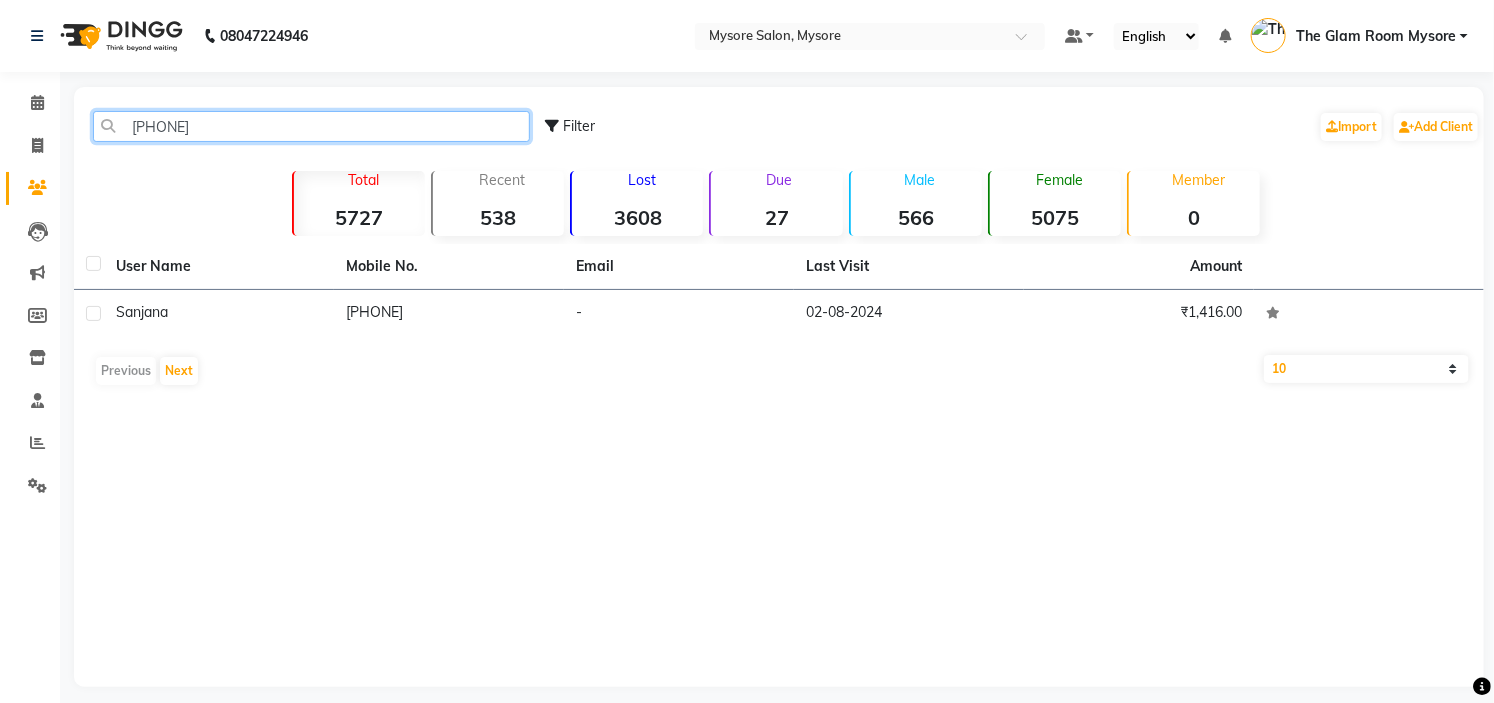 click on "917026316147" 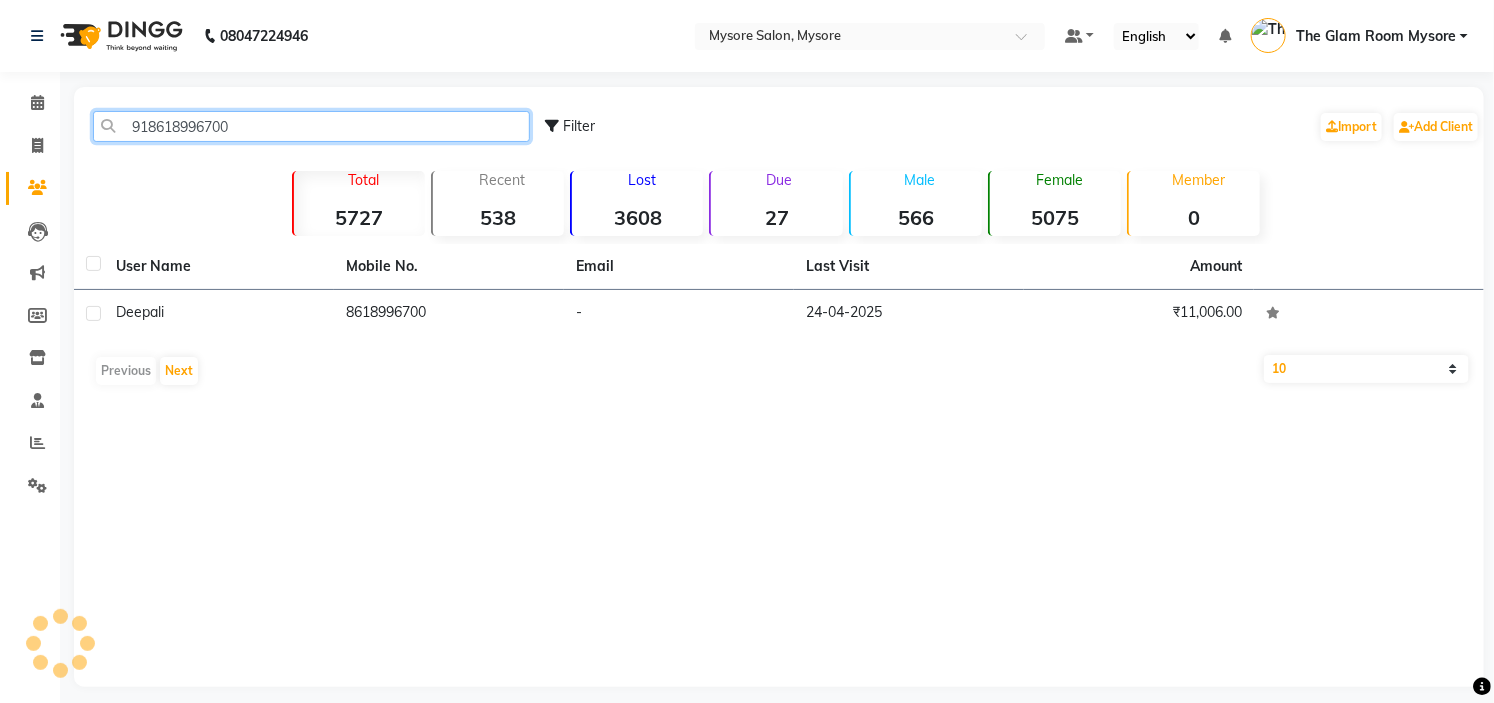 click on "918618996700" 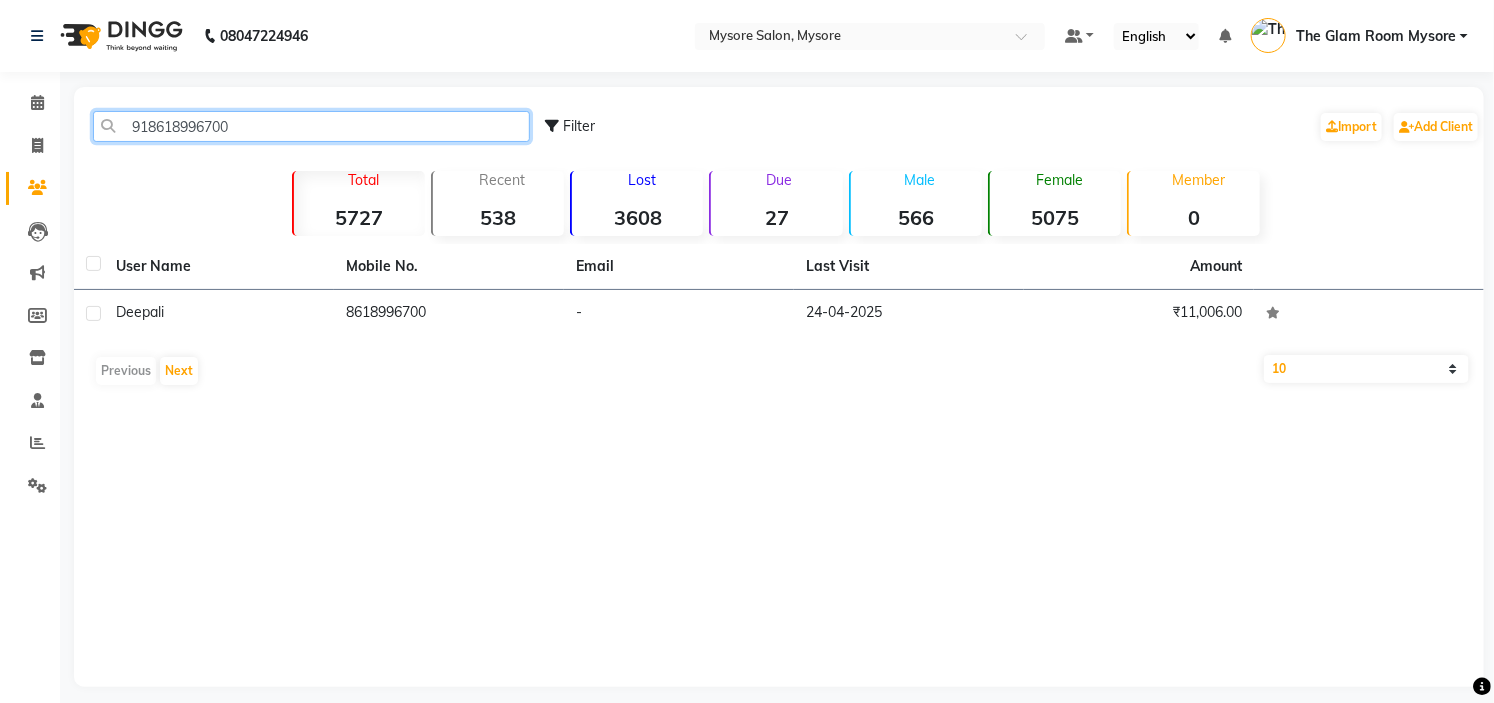 click on "918618996700" 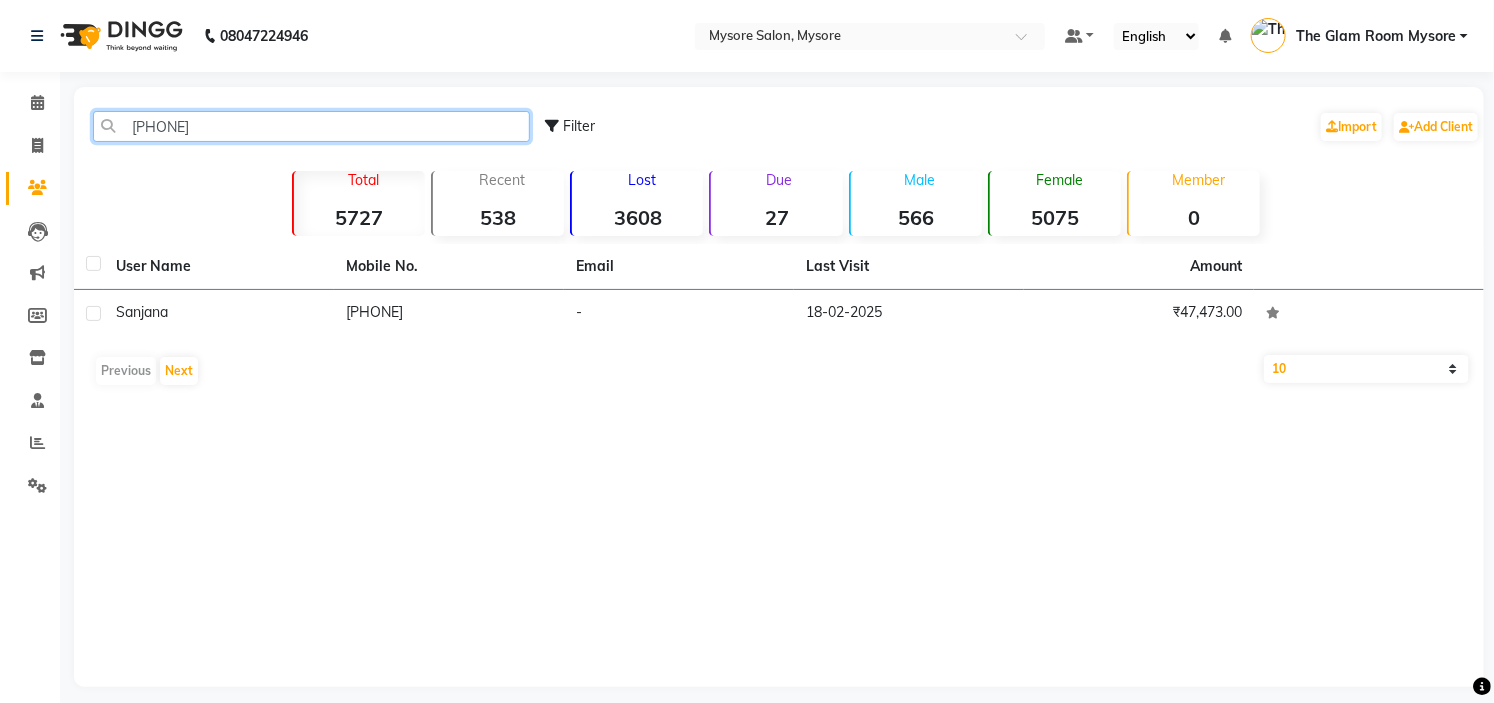 click on "917411495798" 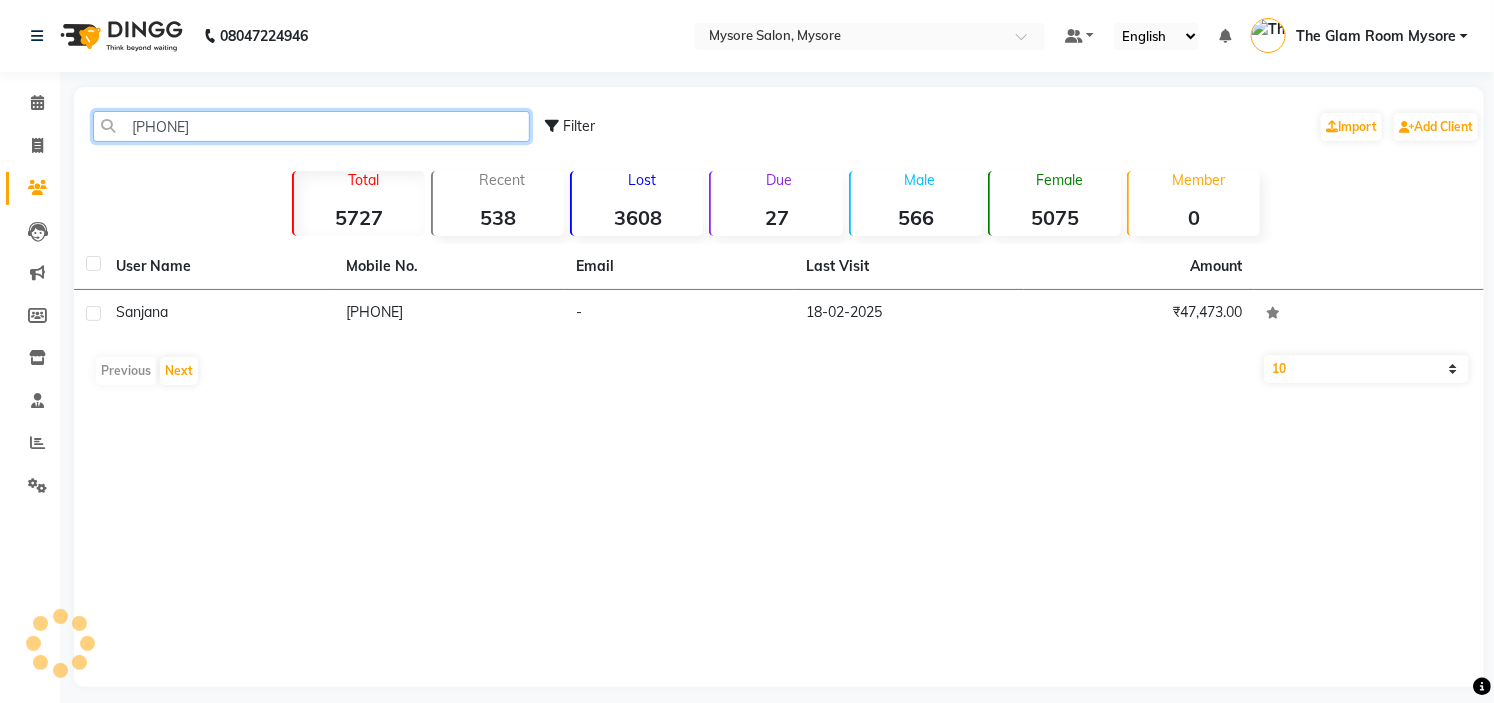 paste on "935375666" 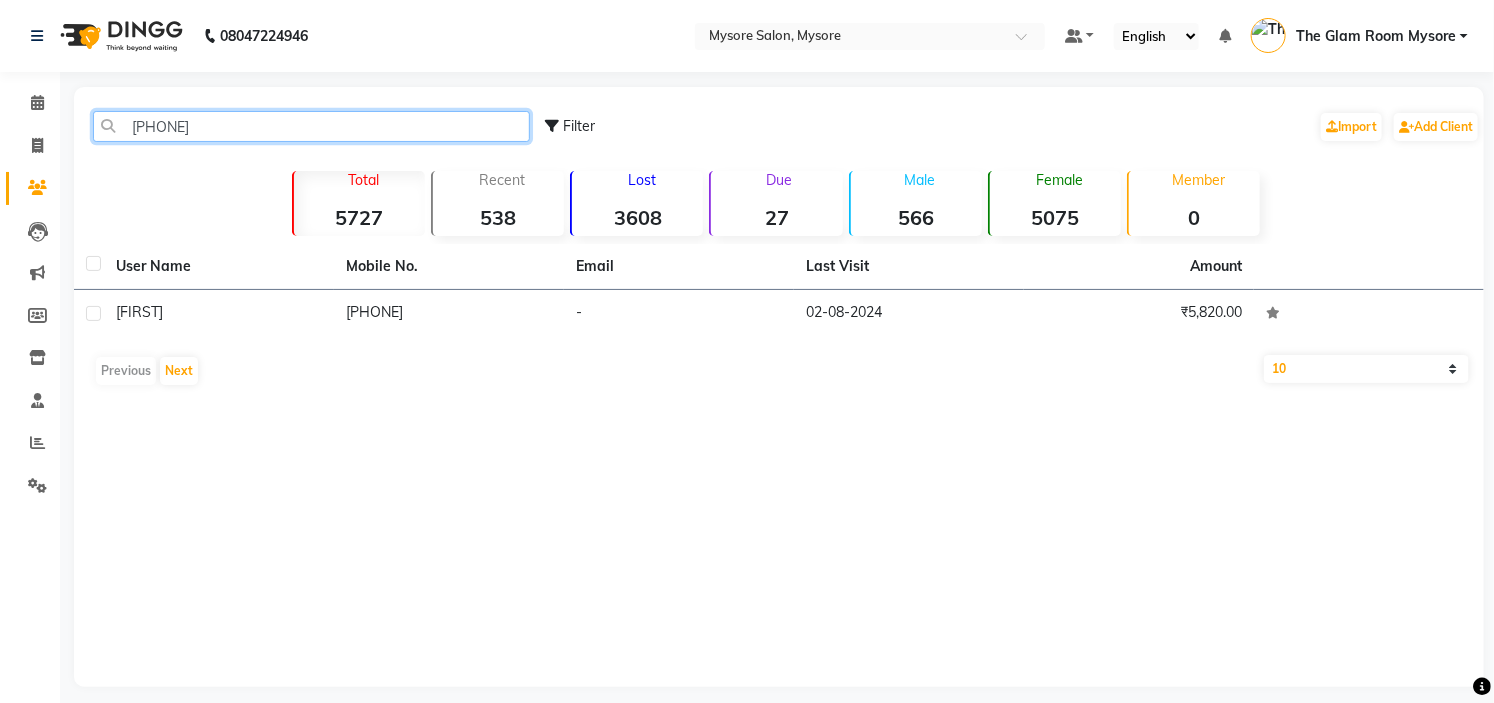 click on "919353756668" 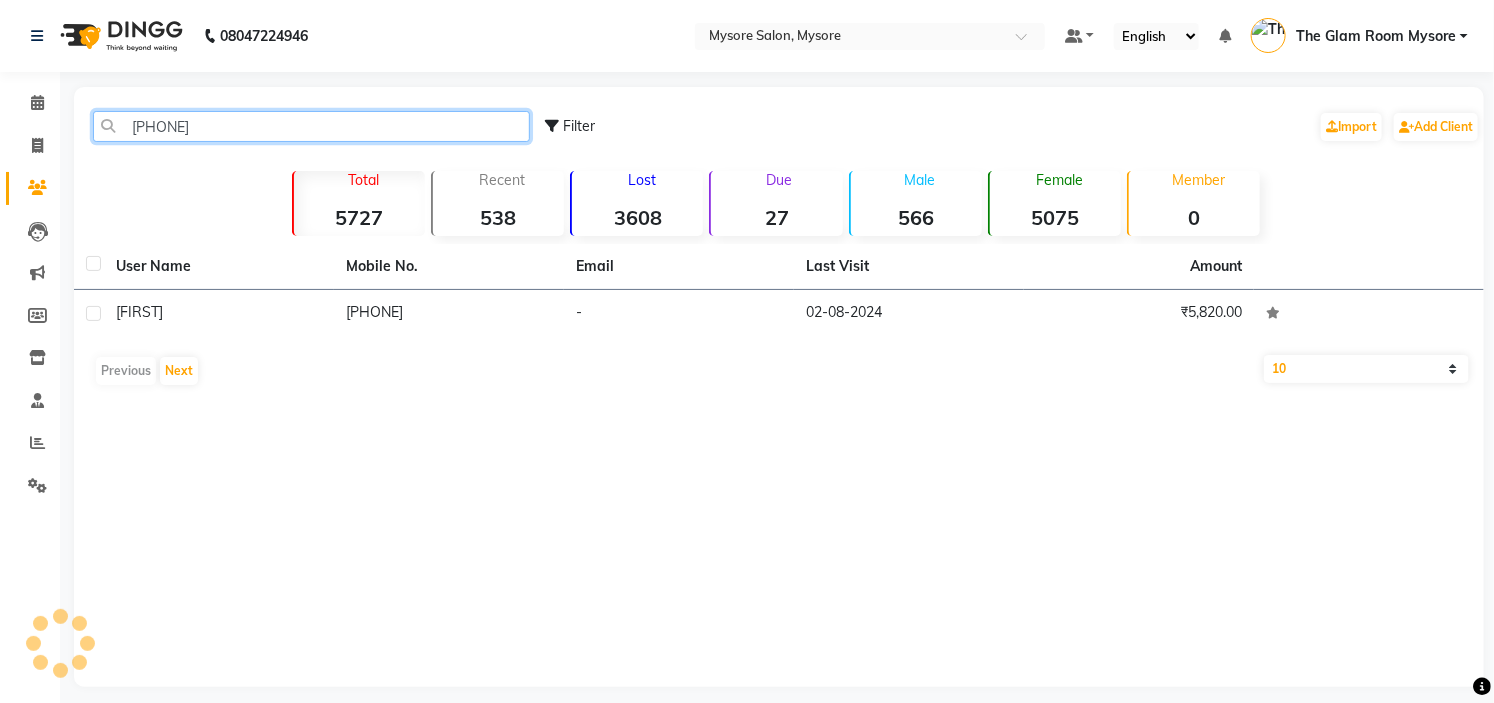 drag, startPoint x: 308, startPoint y: 128, endPoint x: 355, endPoint y: -97, distance: 229.85648 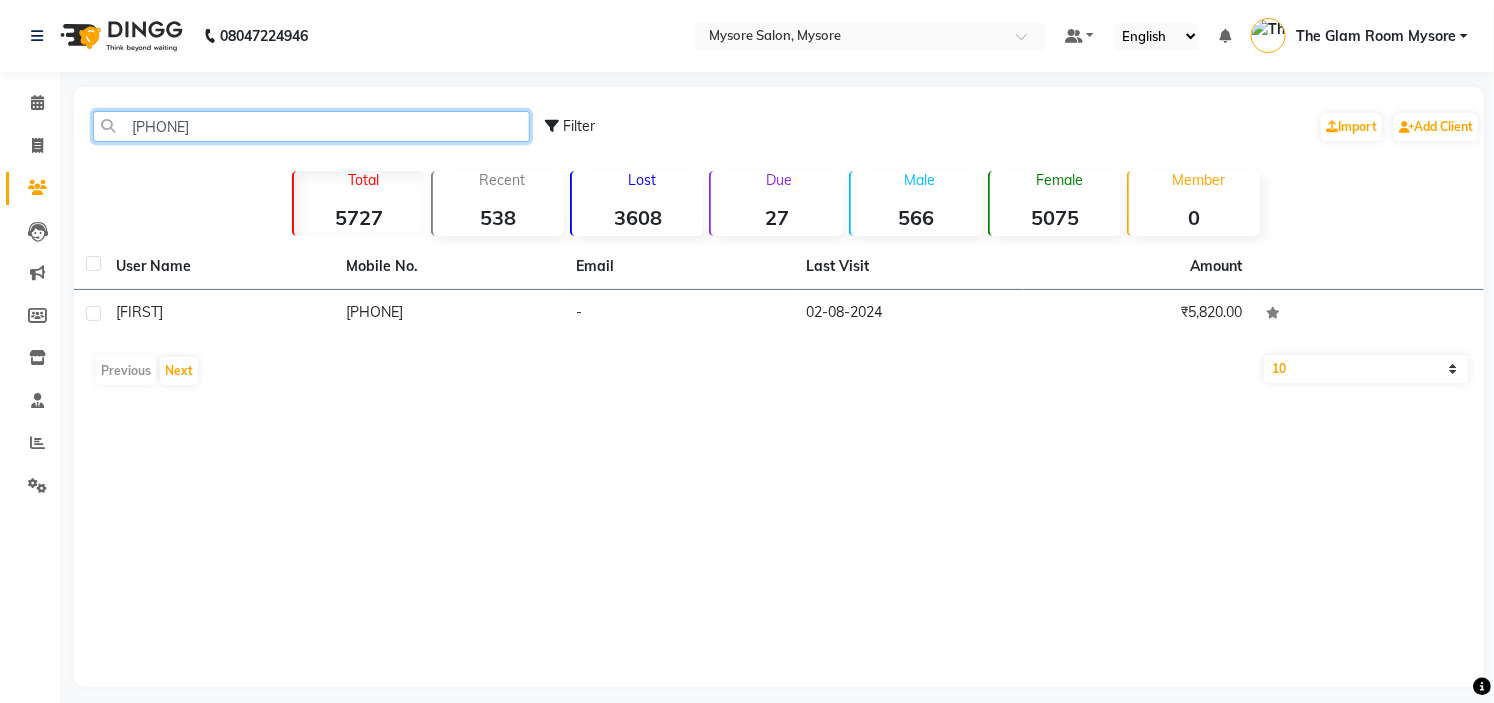 paste on "636103212" 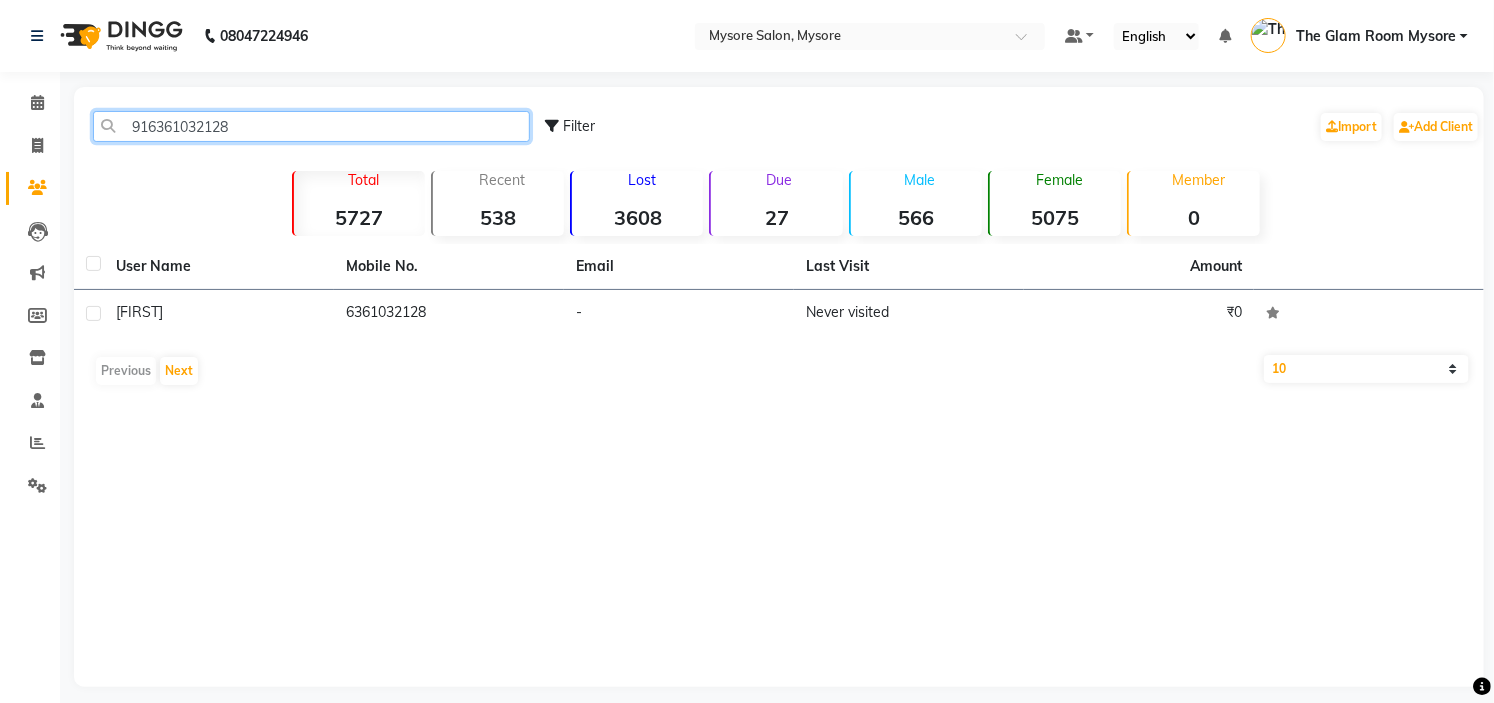 click on "916361032128" 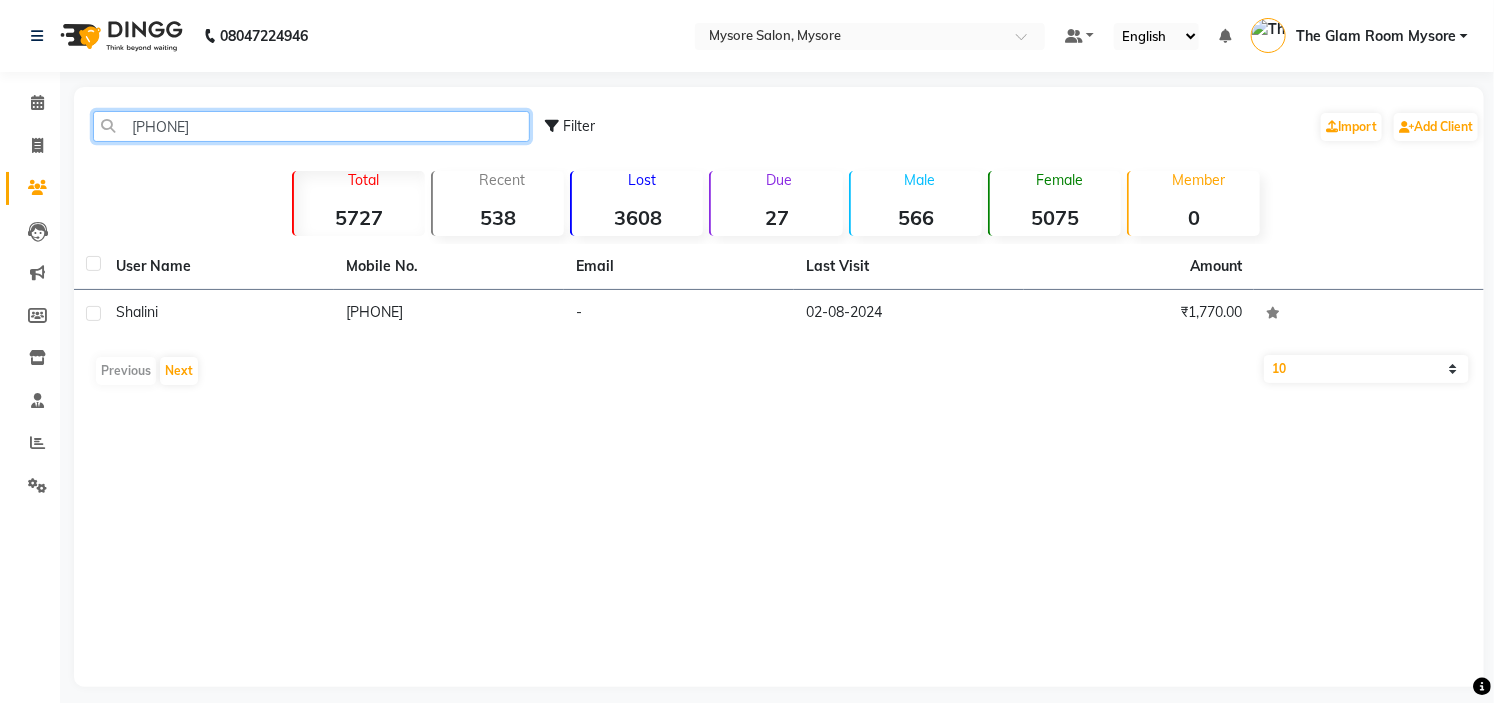 click on "918147632099" 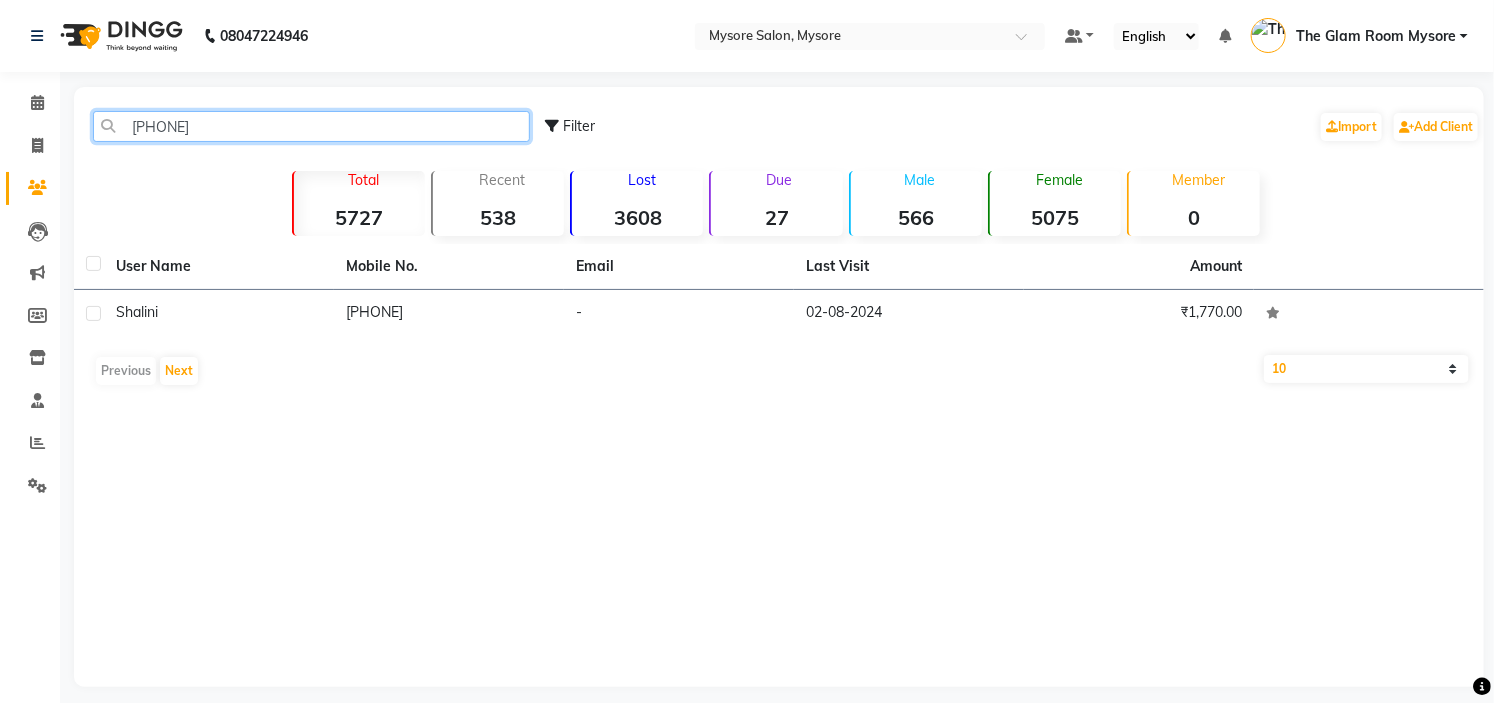 paste on "7483973613" 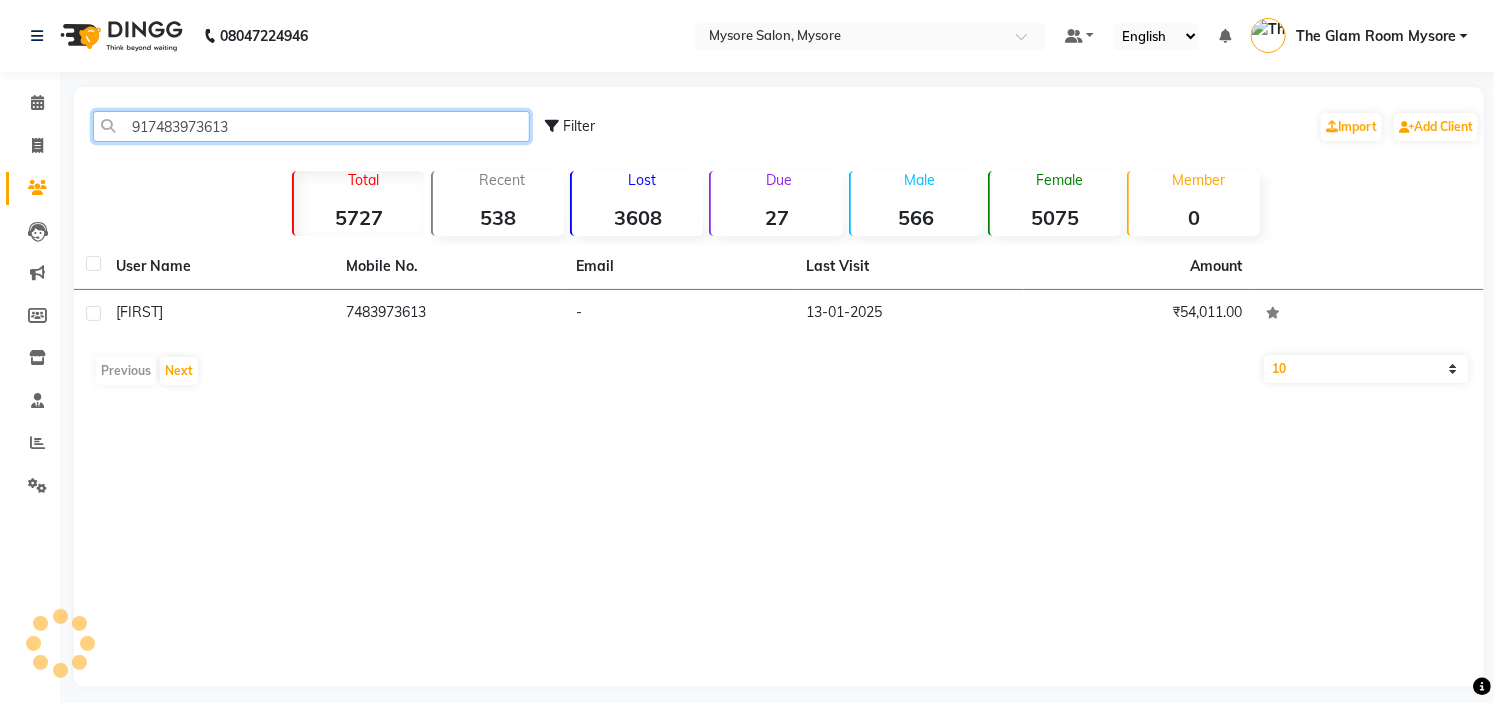 click on "917483973613" 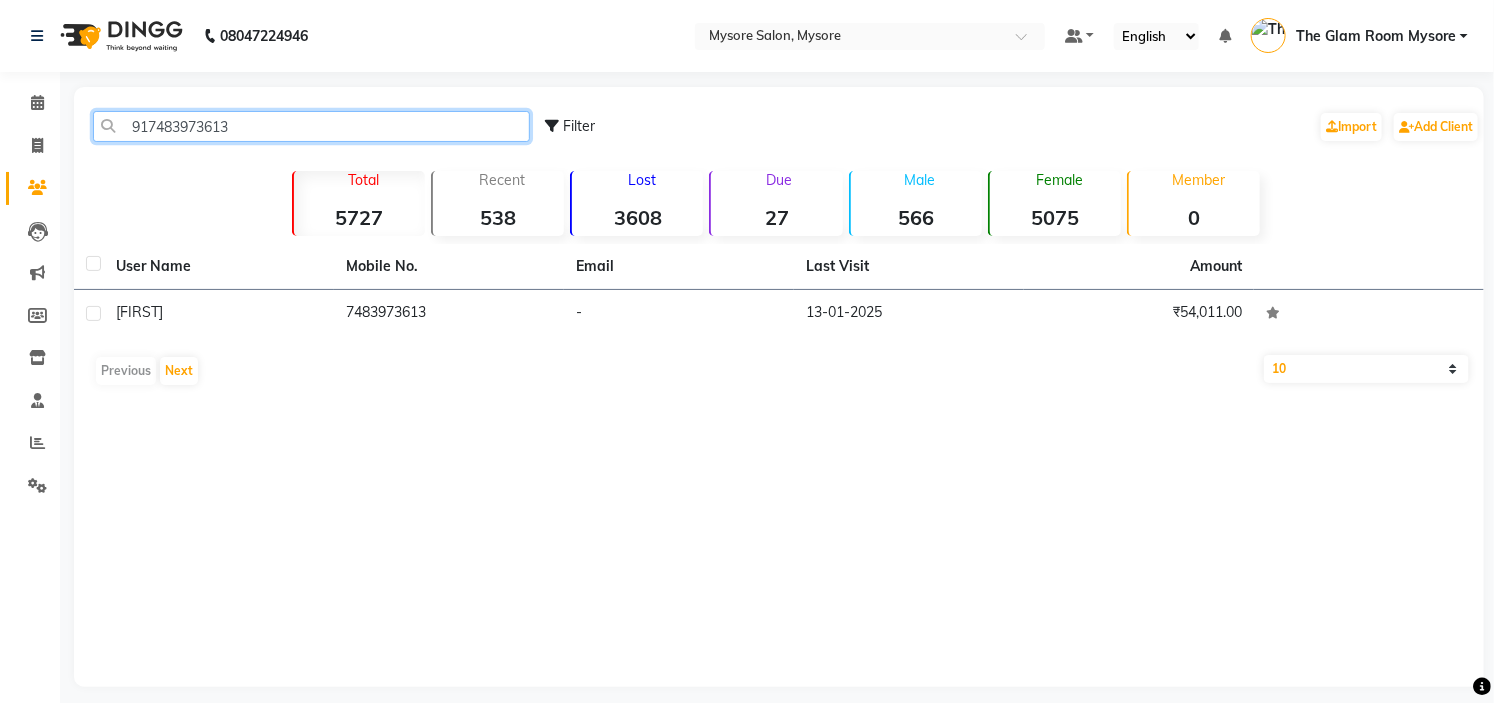 drag, startPoint x: 262, startPoint y: 112, endPoint x: 308, endPoint y: -97, distance: 214.00233 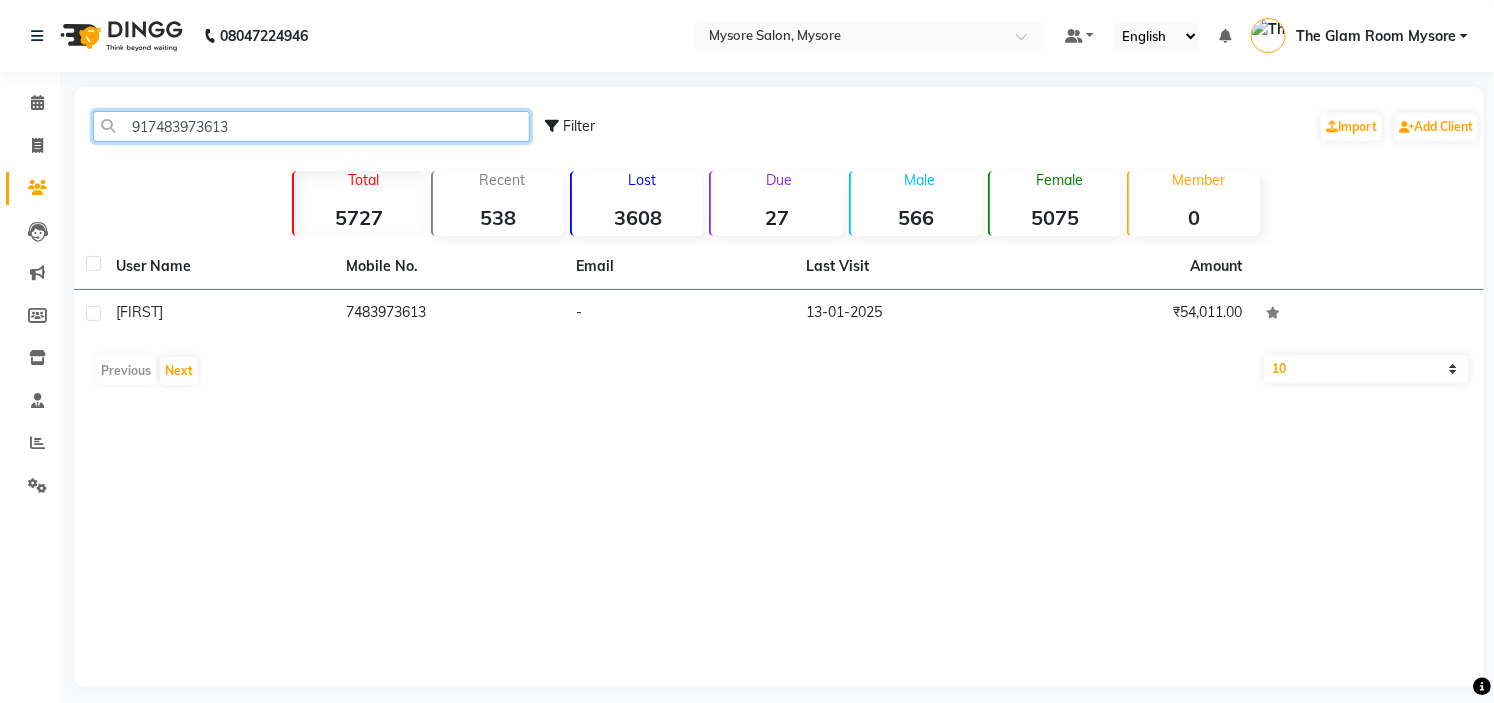 paste on "676997399" 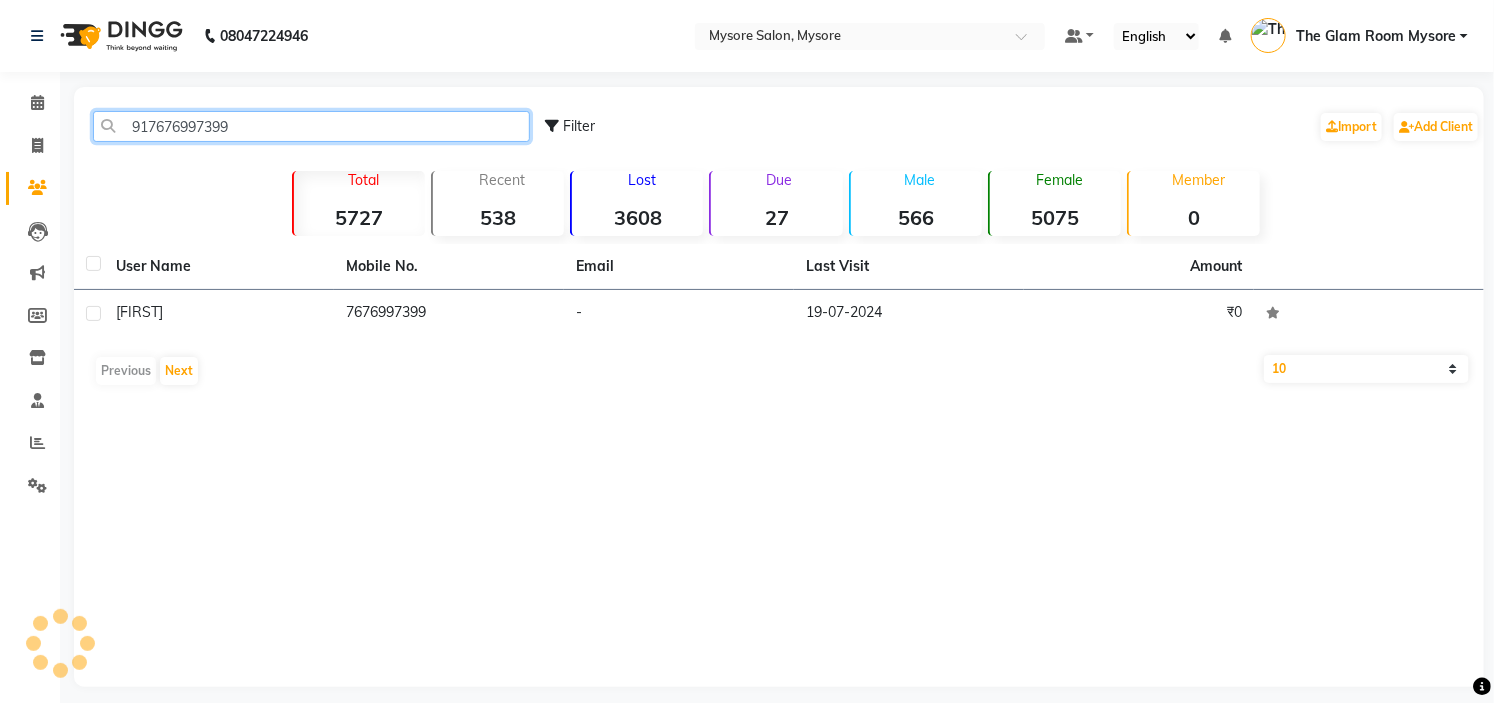click on "917676997399" 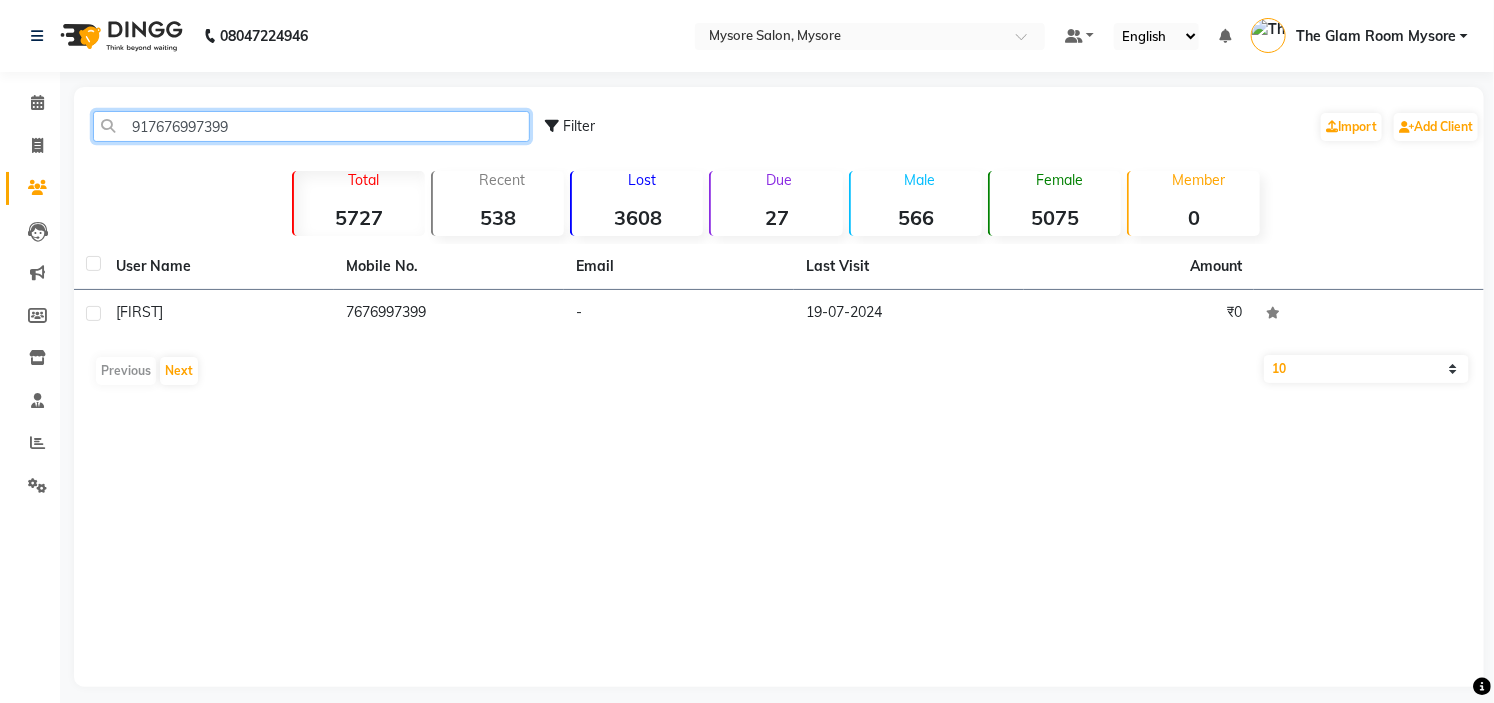 drag, startPoint x: 313, startPoint y: 127, endPoint x: 324, endPoint y: -97, distance: 224.26993 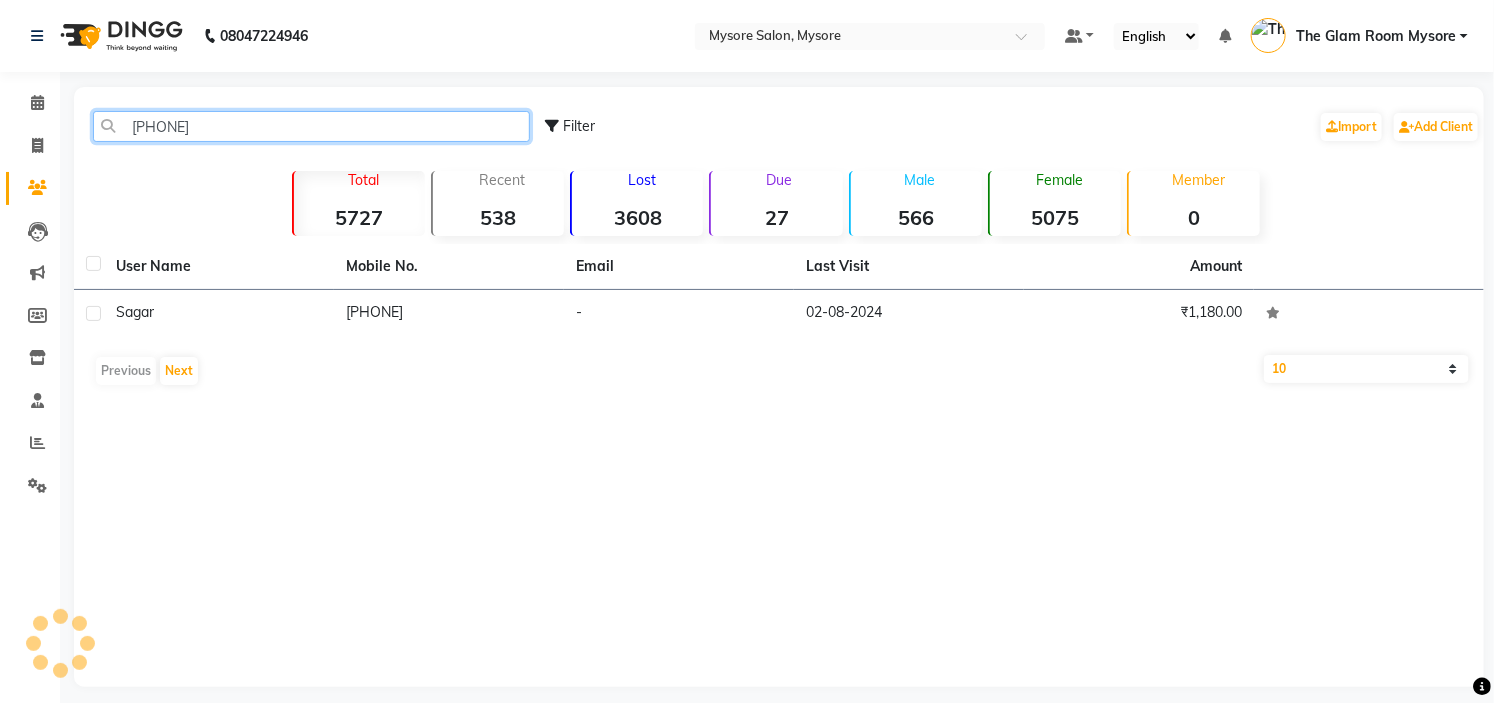 click on "919964009999" 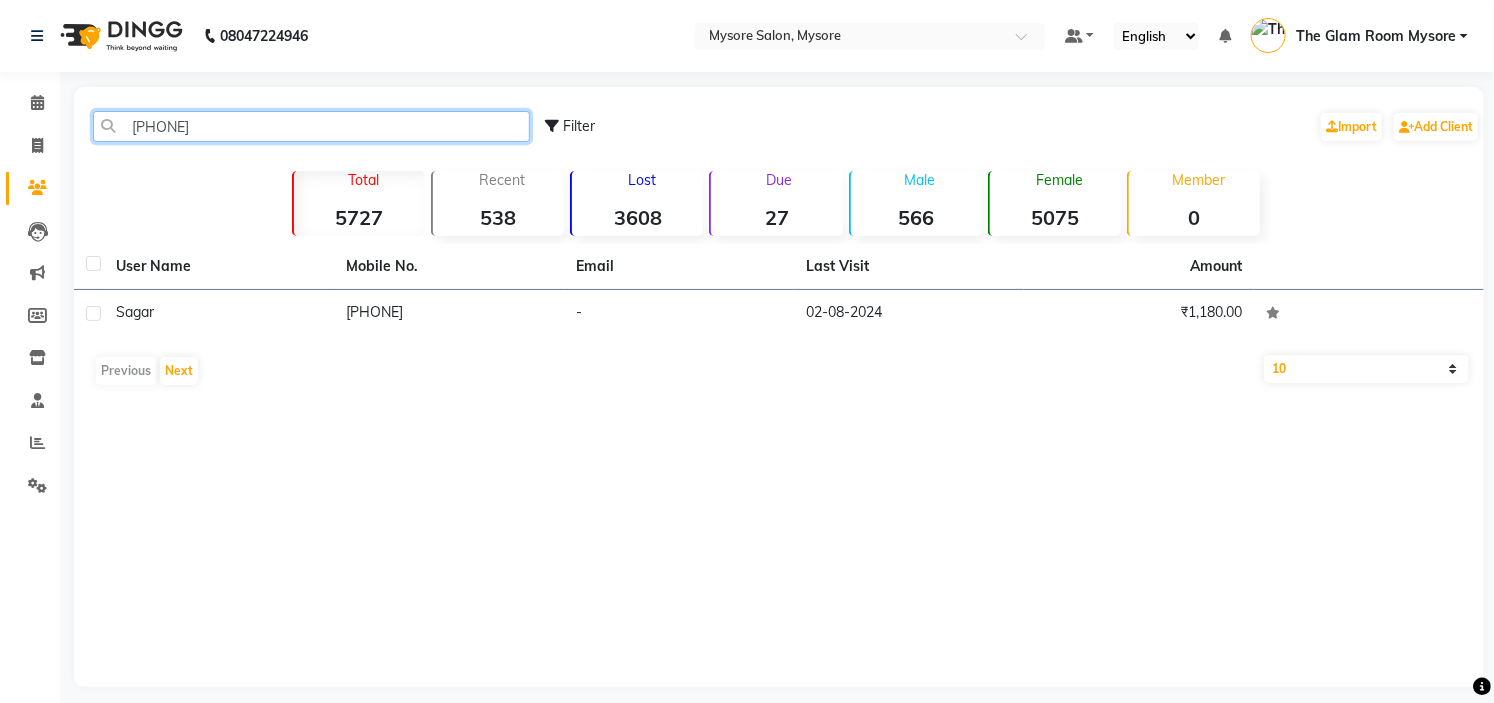 click on "919964009999" 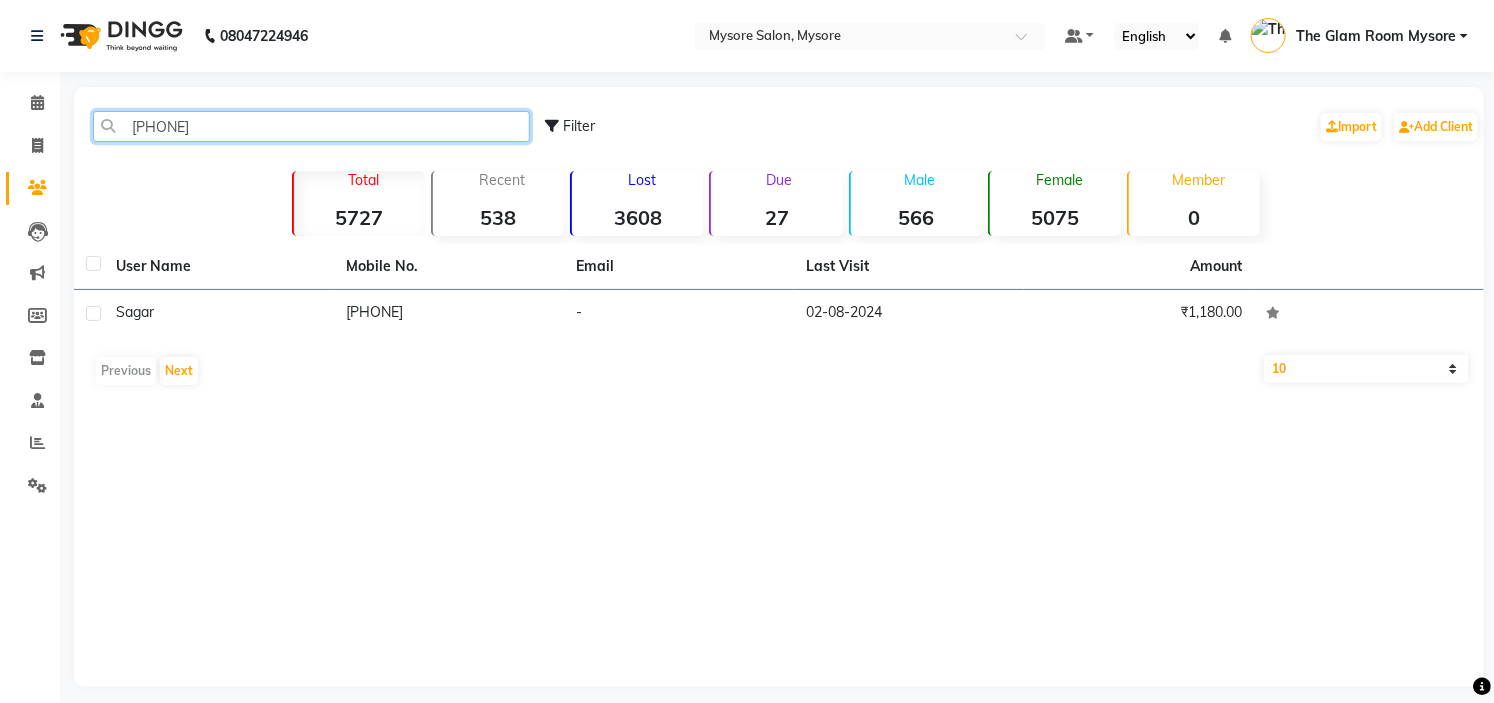 paste on "45168988" 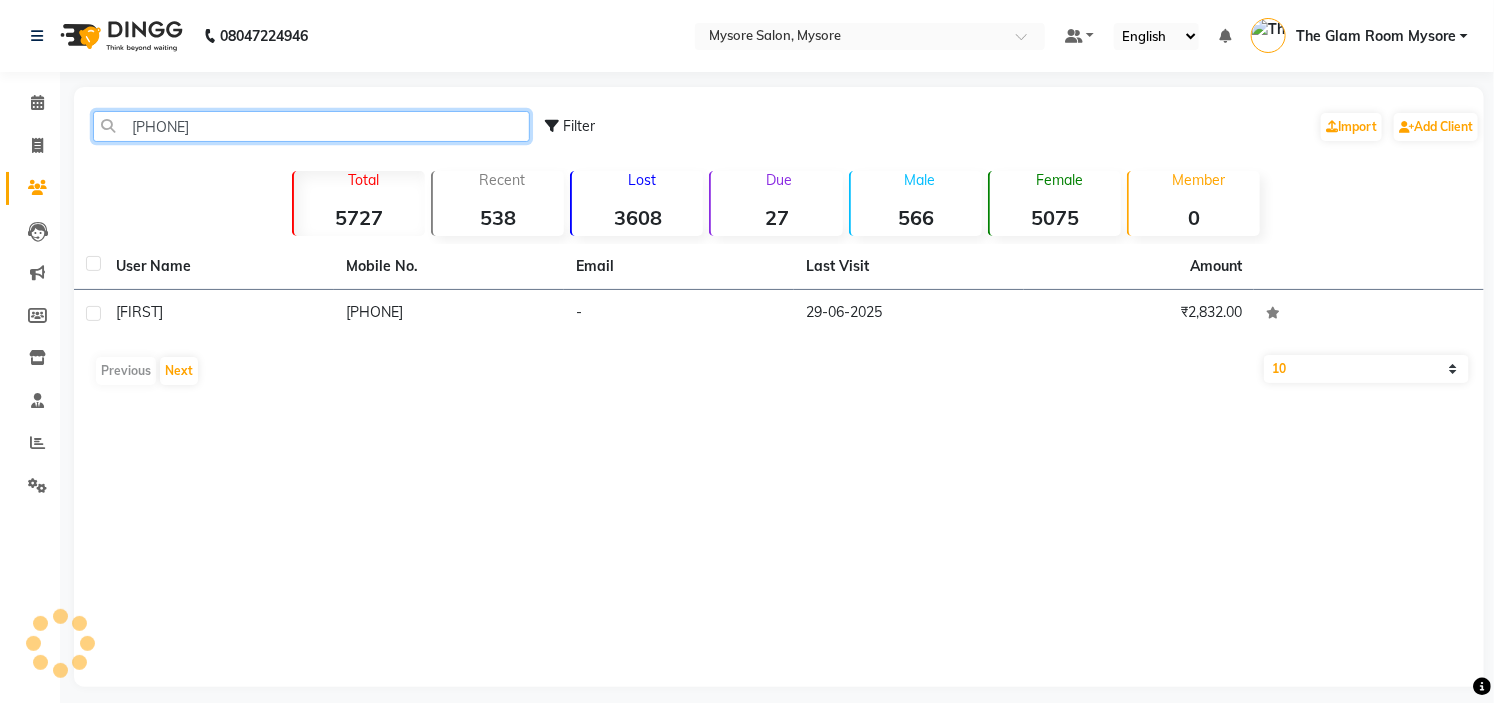click on "919945168988" 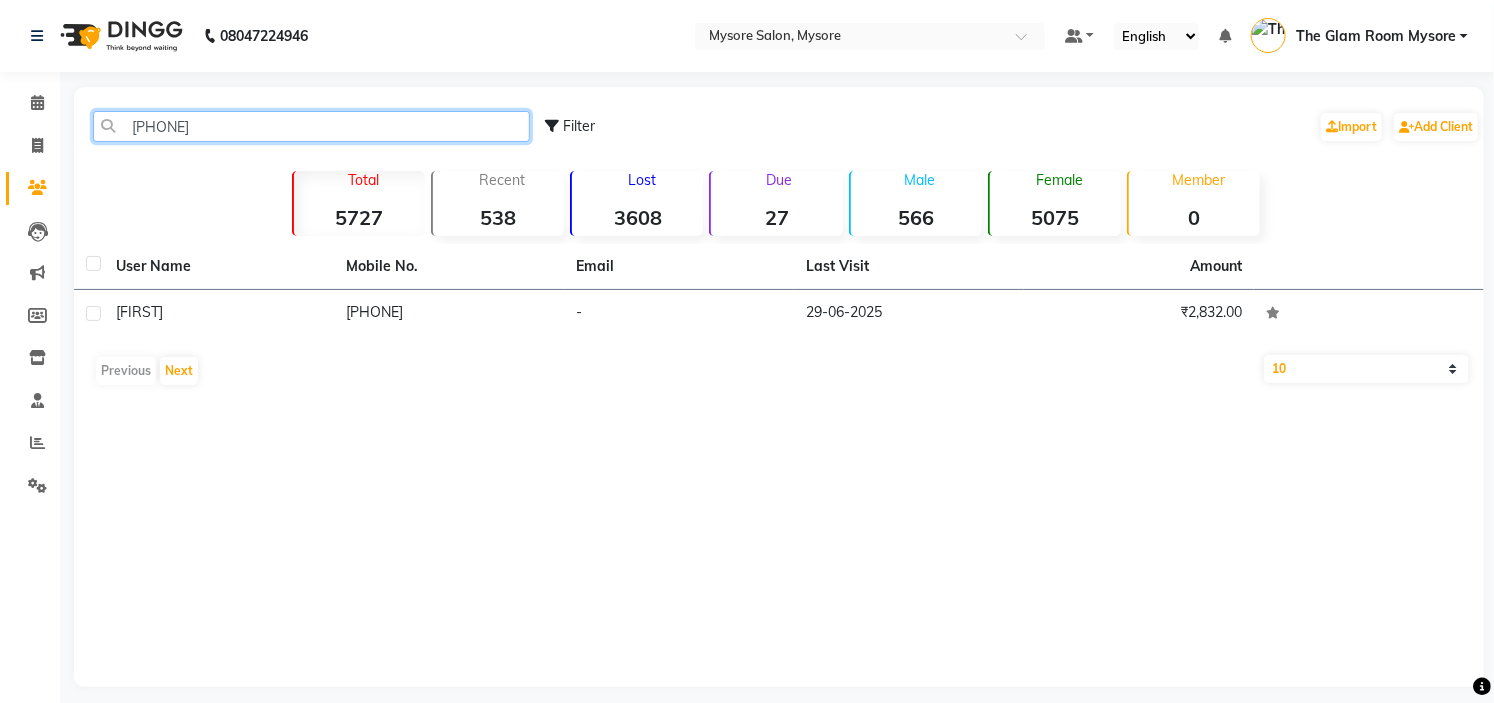 click on "919945168988" 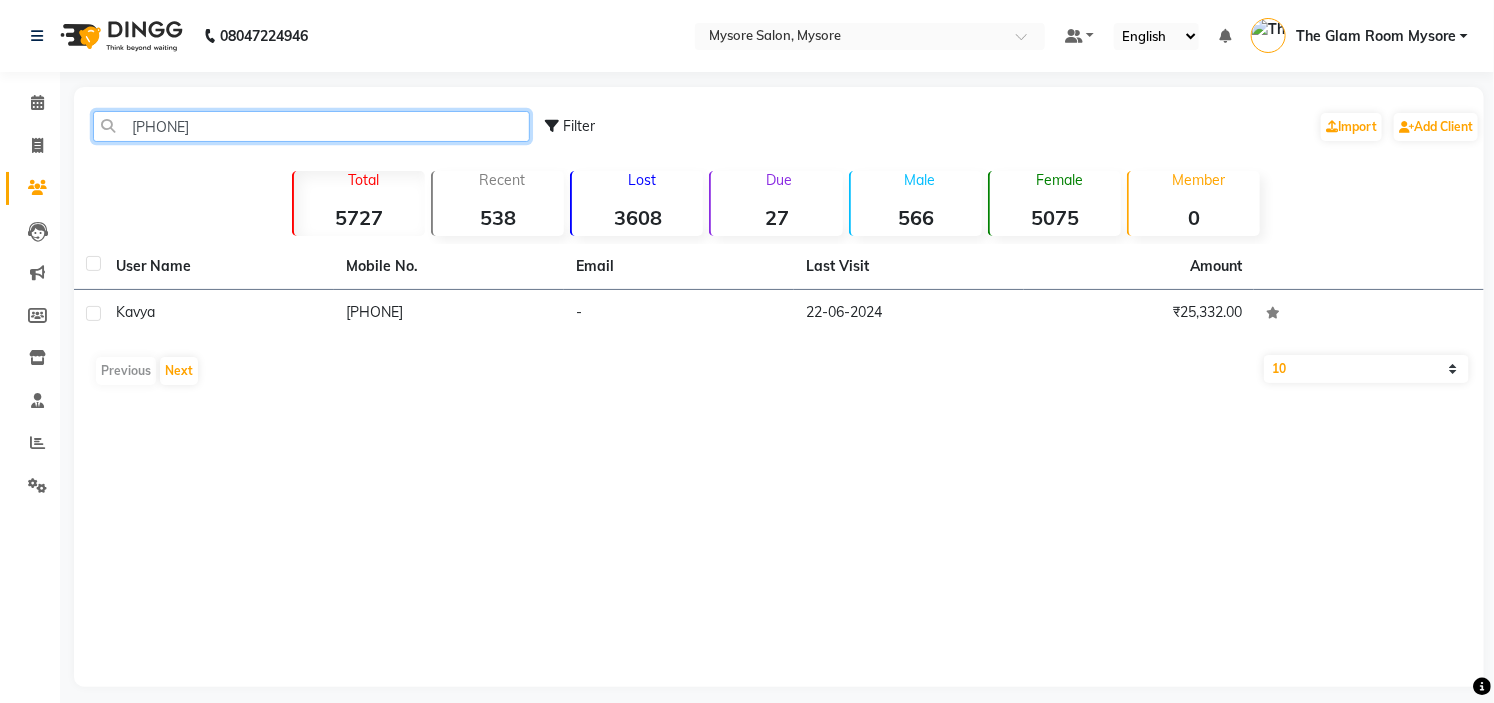 click on "918431253502" 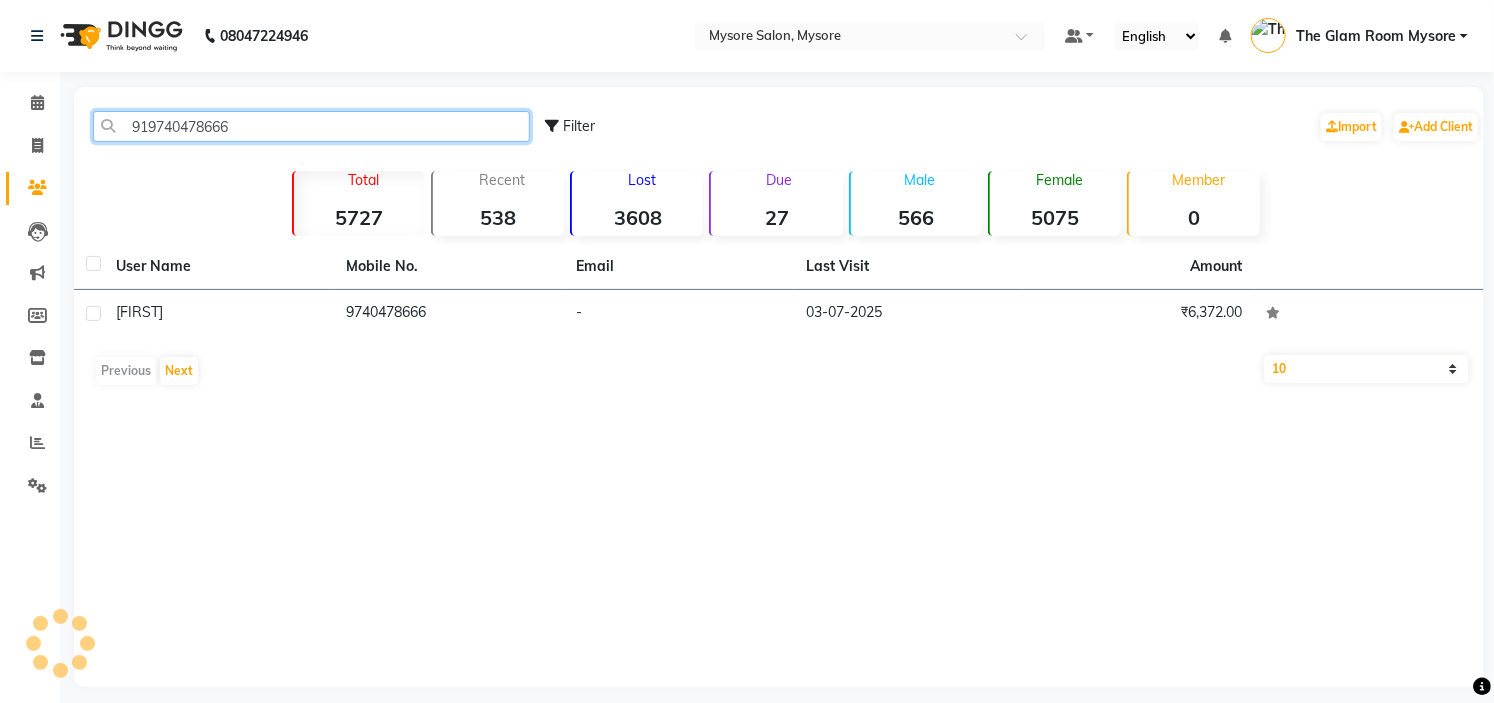 click on "919740478666" 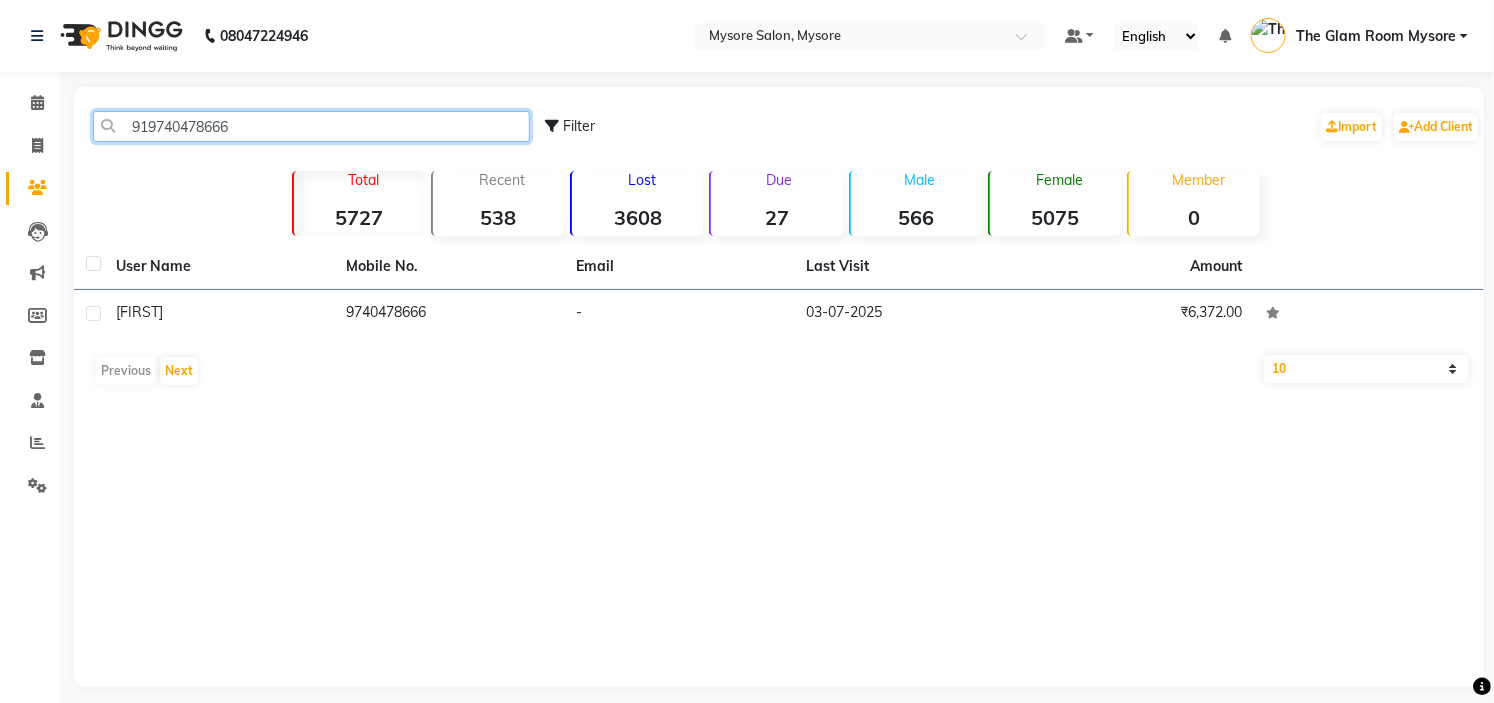 click on "919740478666" 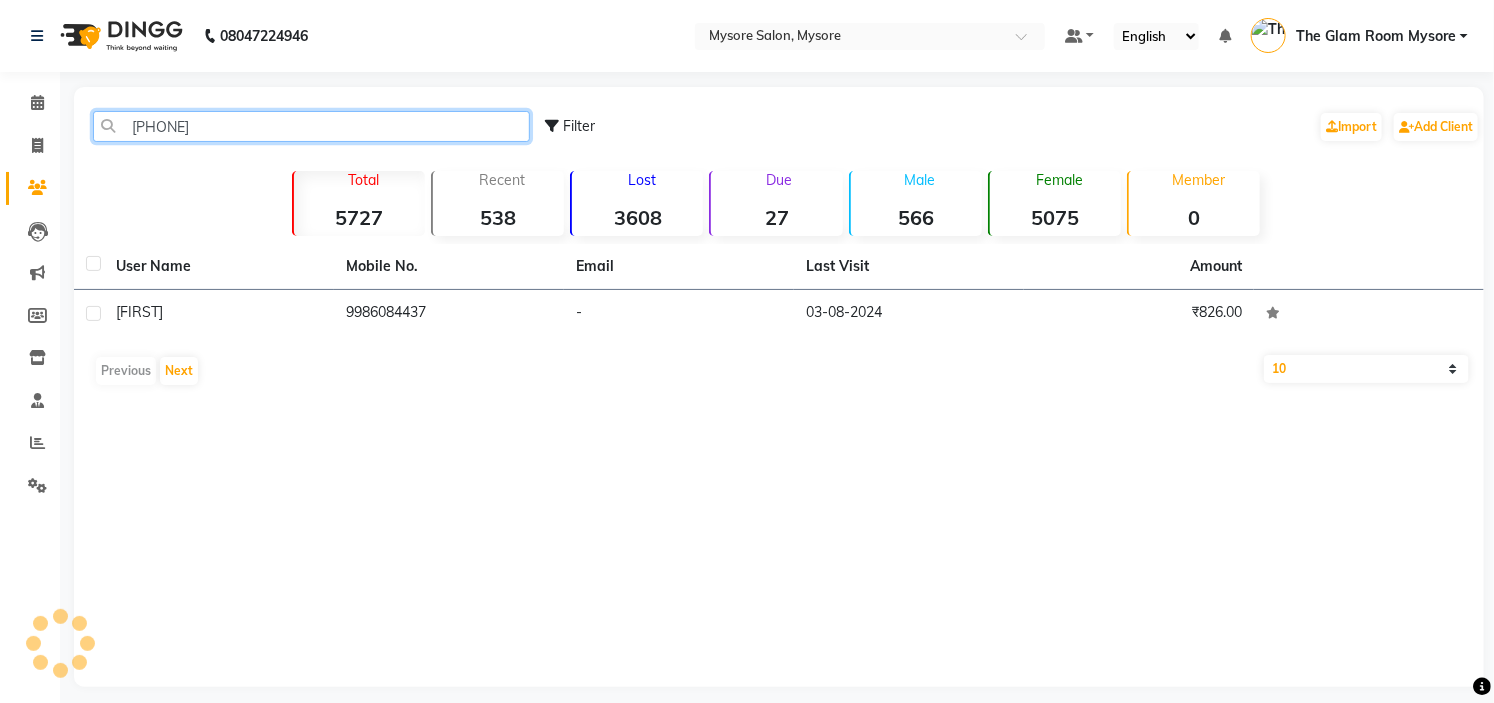 click on "919986084437" 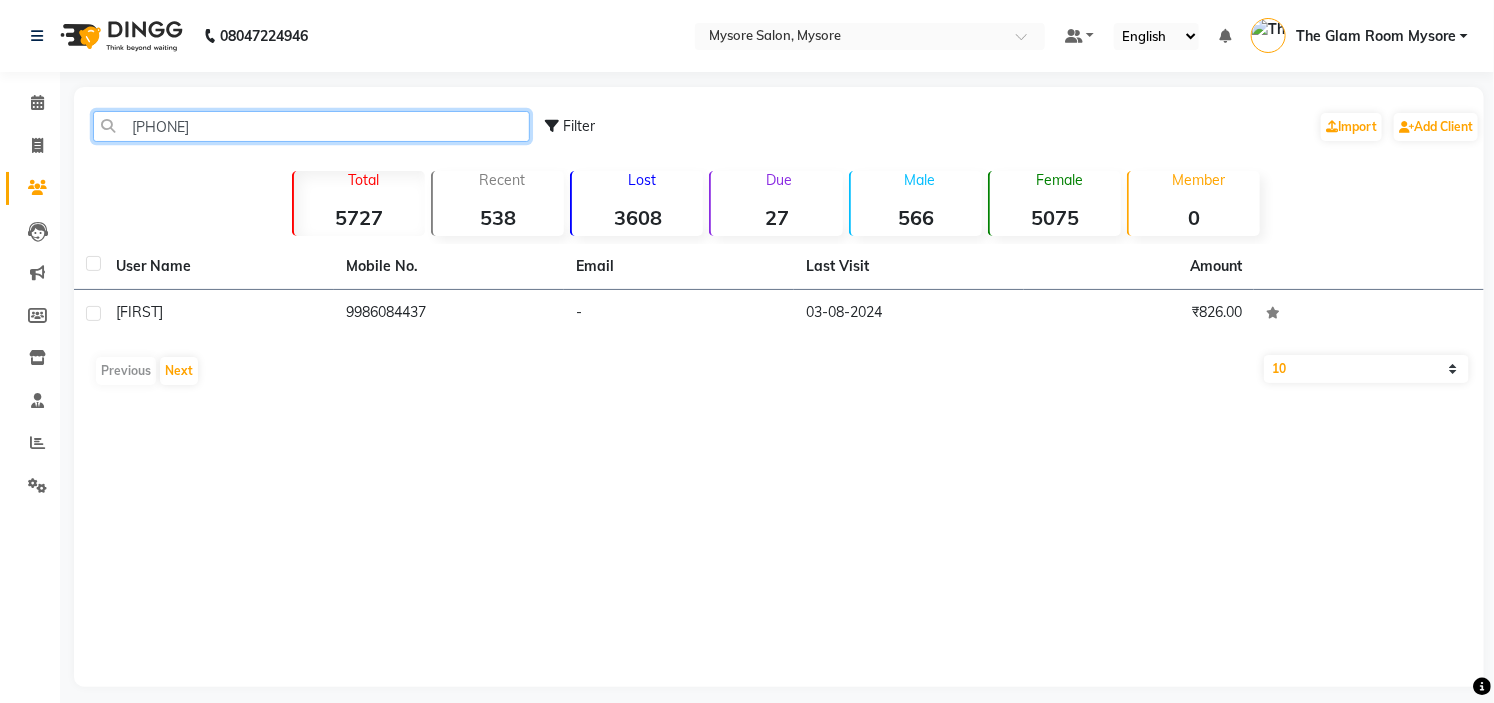 drag, startPoint x: 302, startPoint y: 121, endPoint x: 345, endPoint y: -97, distance: 222.20036 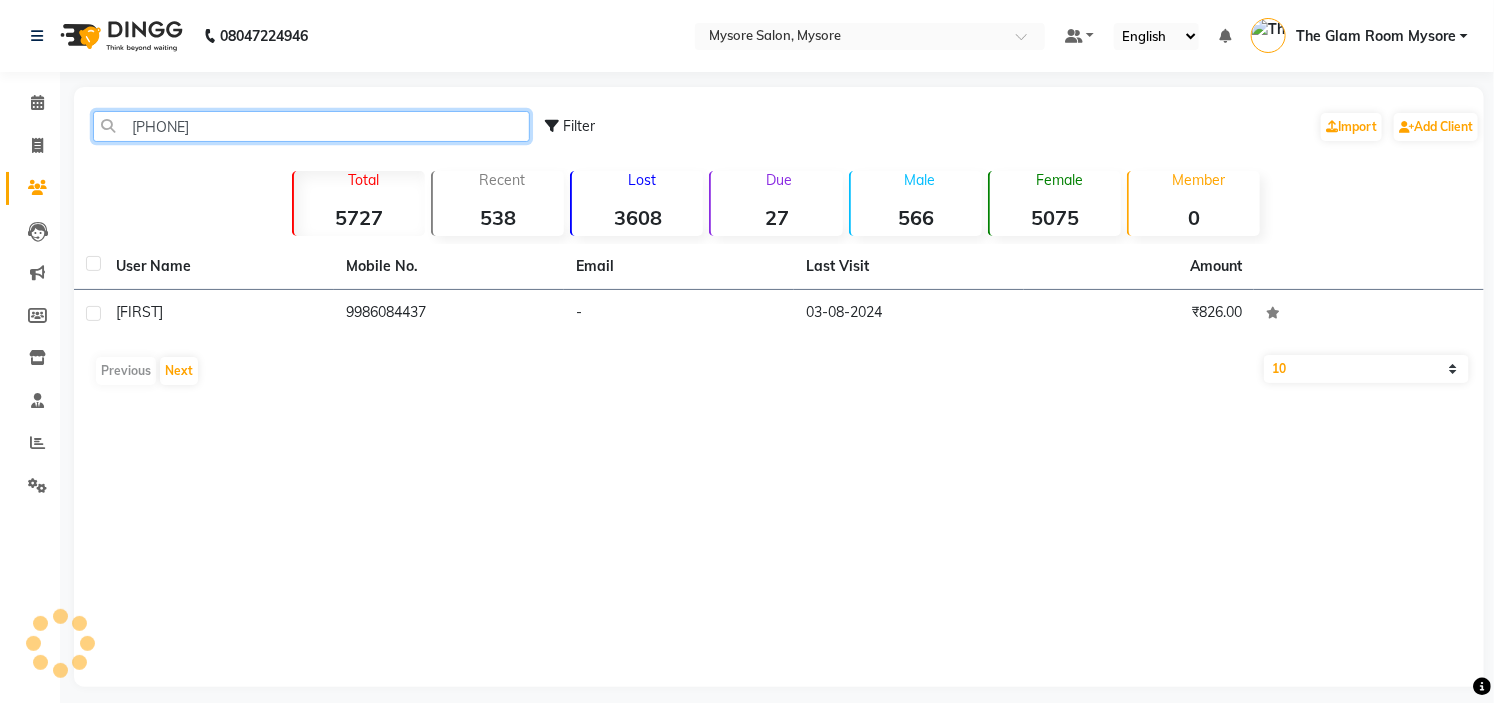 paste on "035394575" 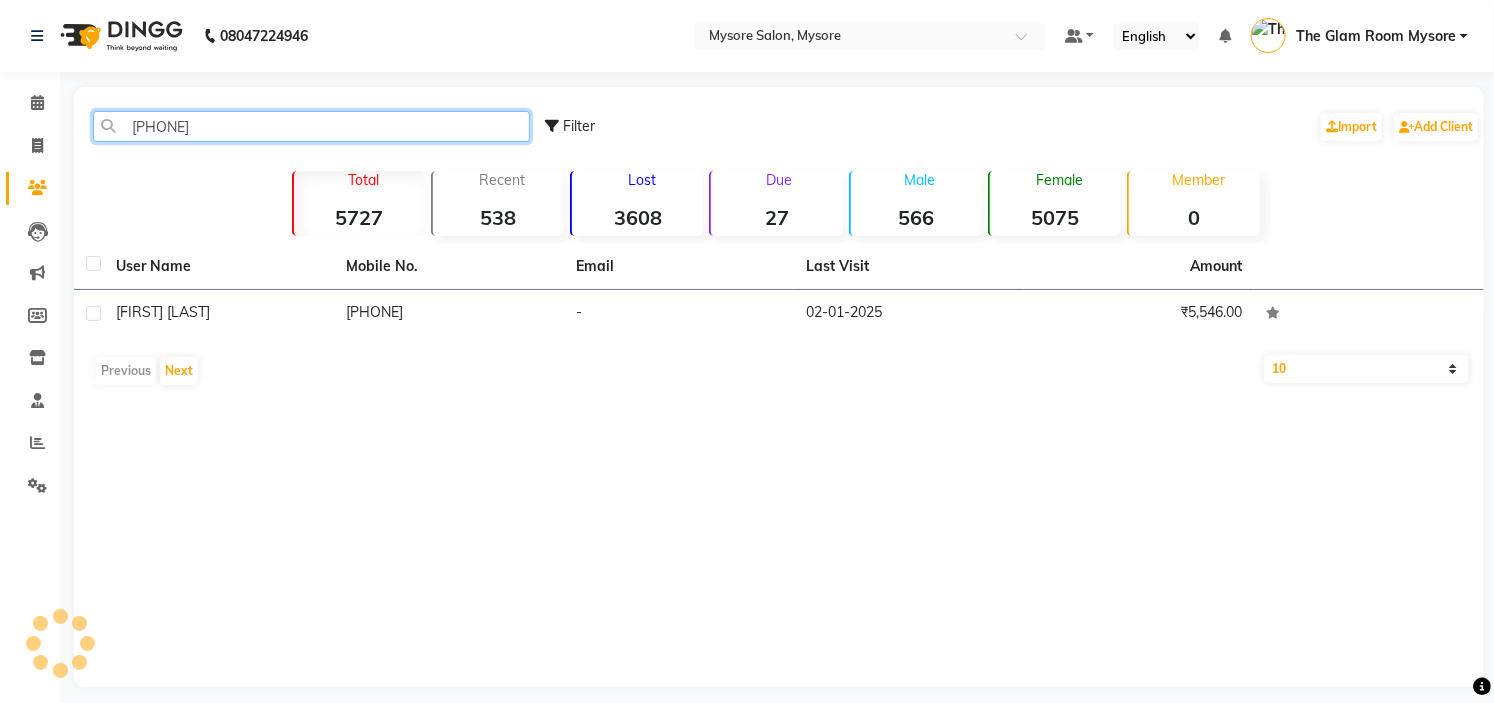 click on "919035394575" 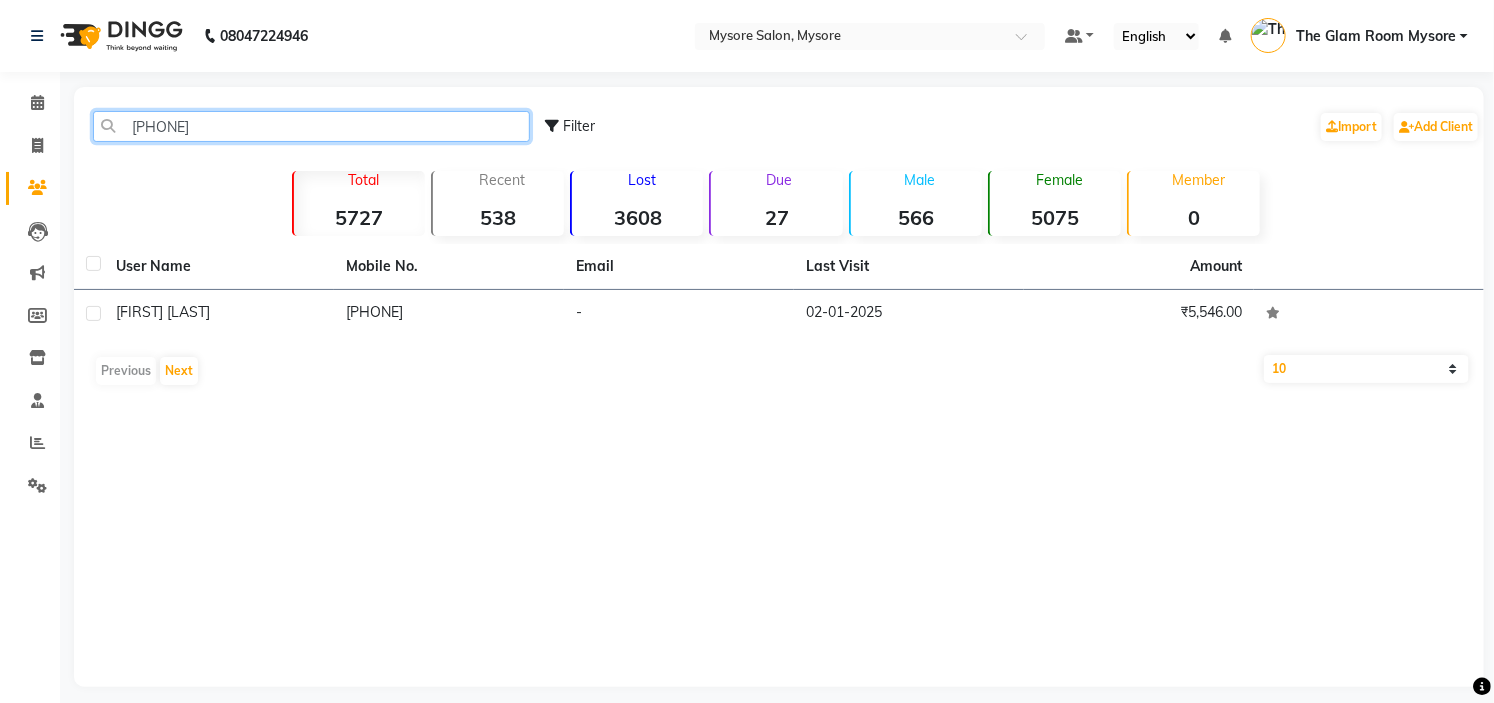 paste on "7019828254" 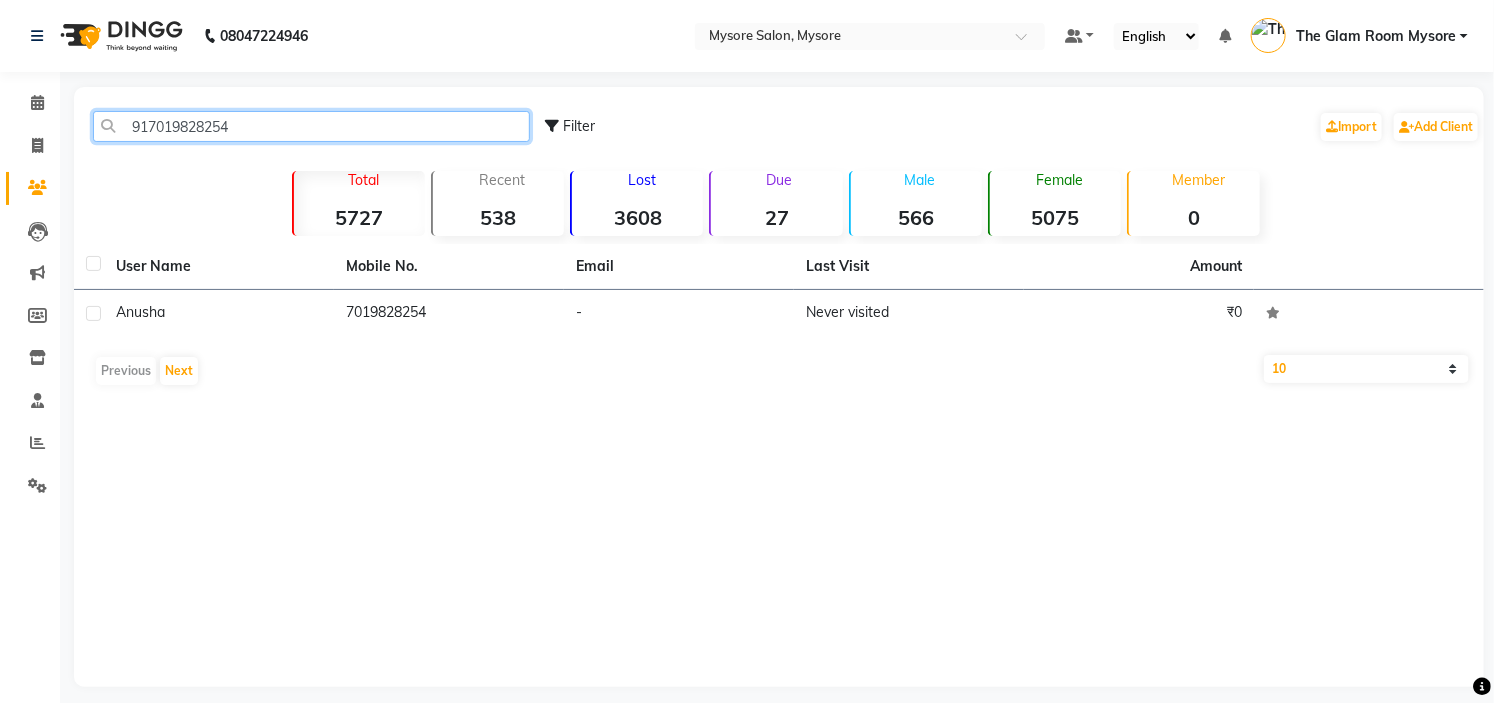 click on "917019828254" 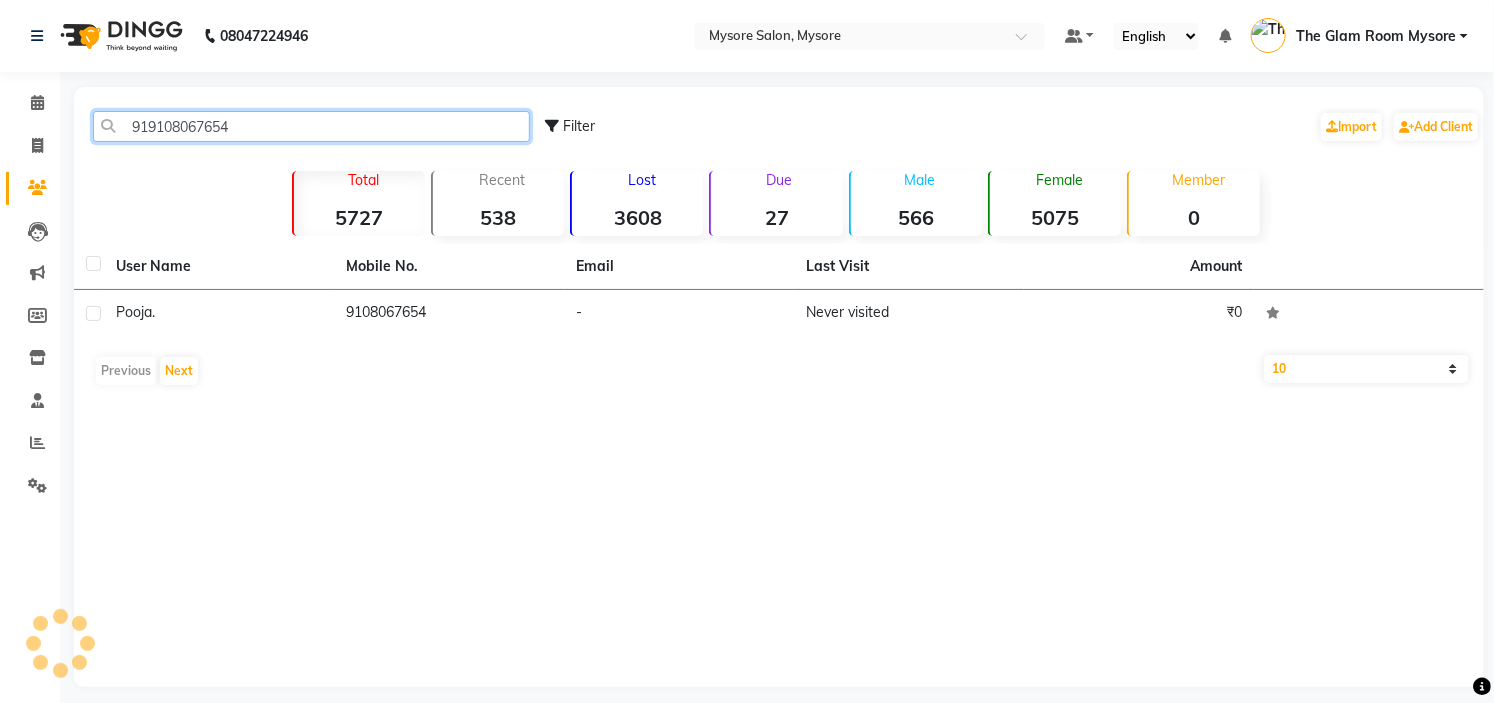 click on "919108067654" 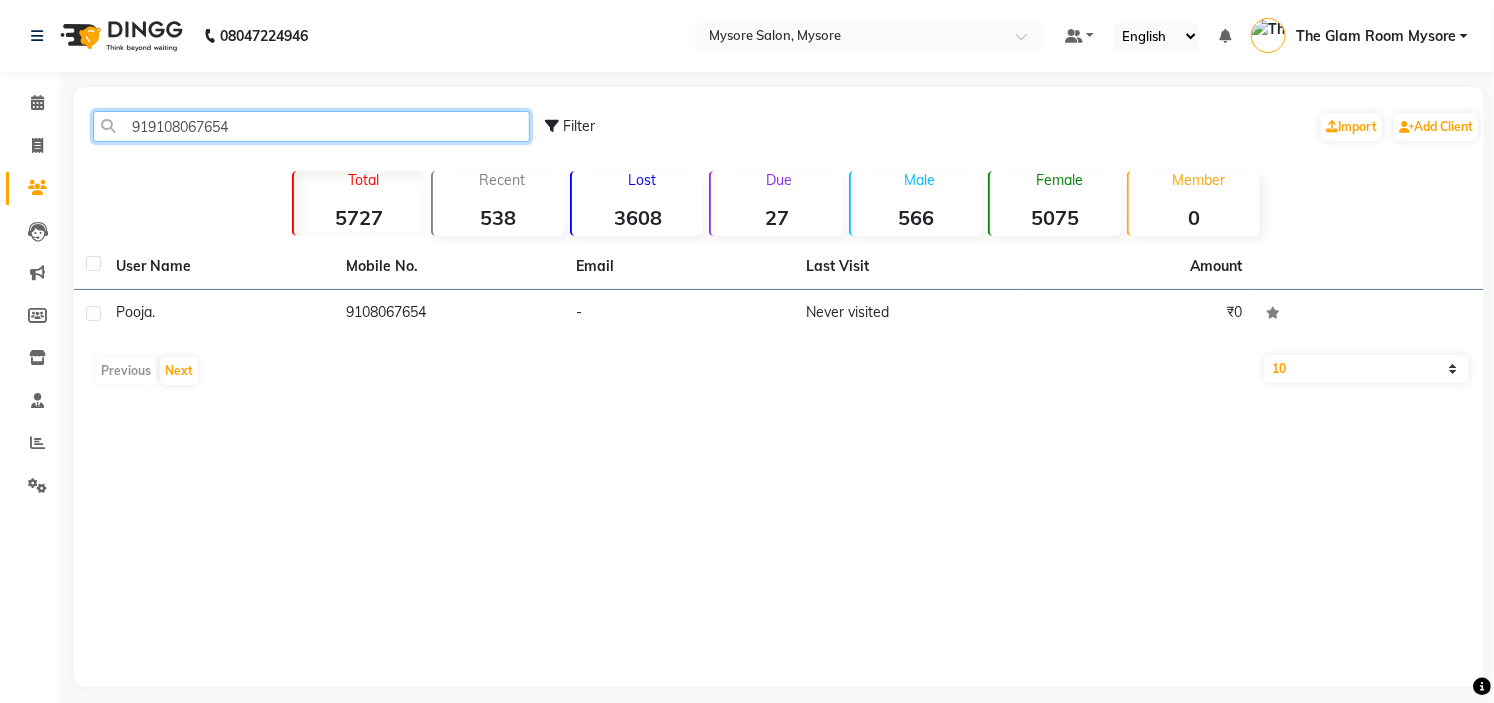 drag, startPoint x: 315, startPoint y: 126, endPoint x: 386, endPoint y: -97, distance: 234.0299 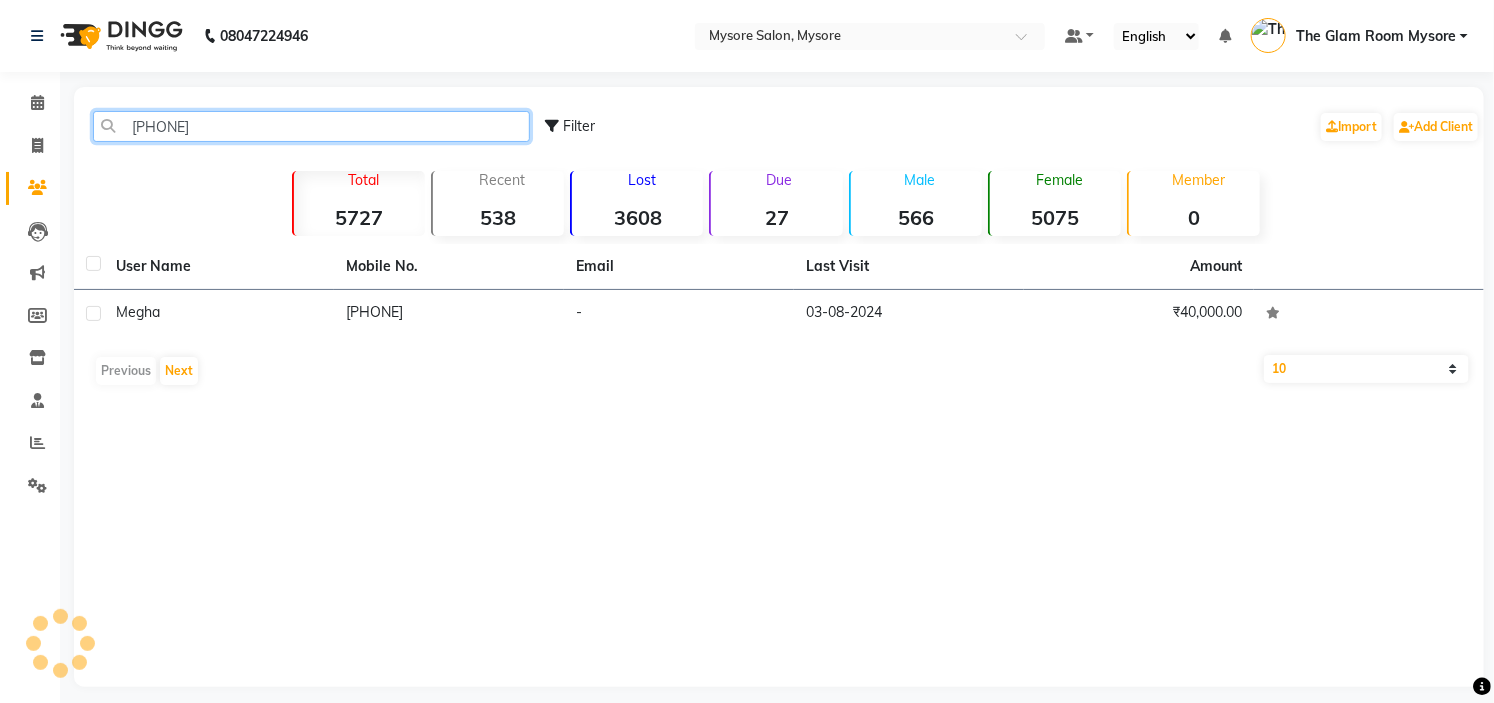 click on "918317487733" 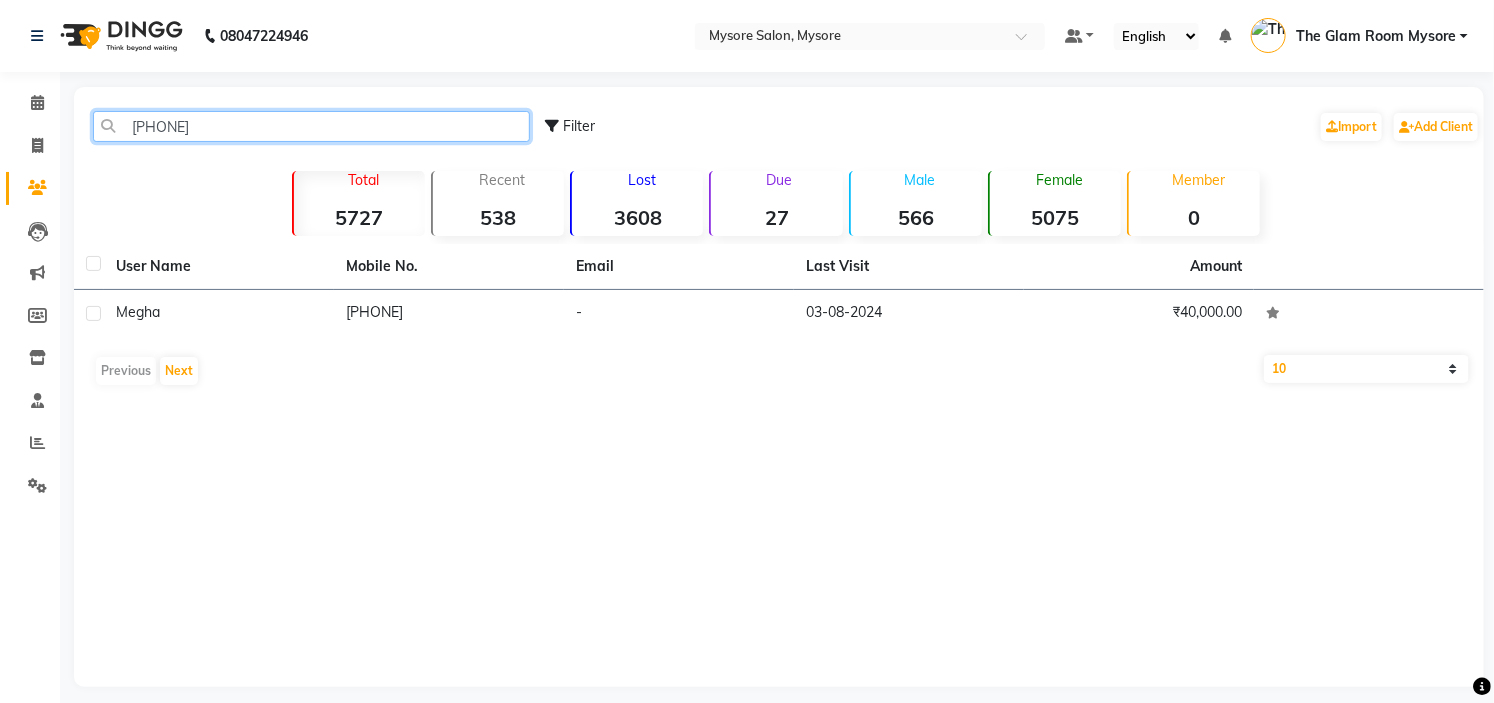 drag, startPoint x: 274, startPoint y: 128, endPoint x: 313, endPoint y: -97, distance: 228.35498 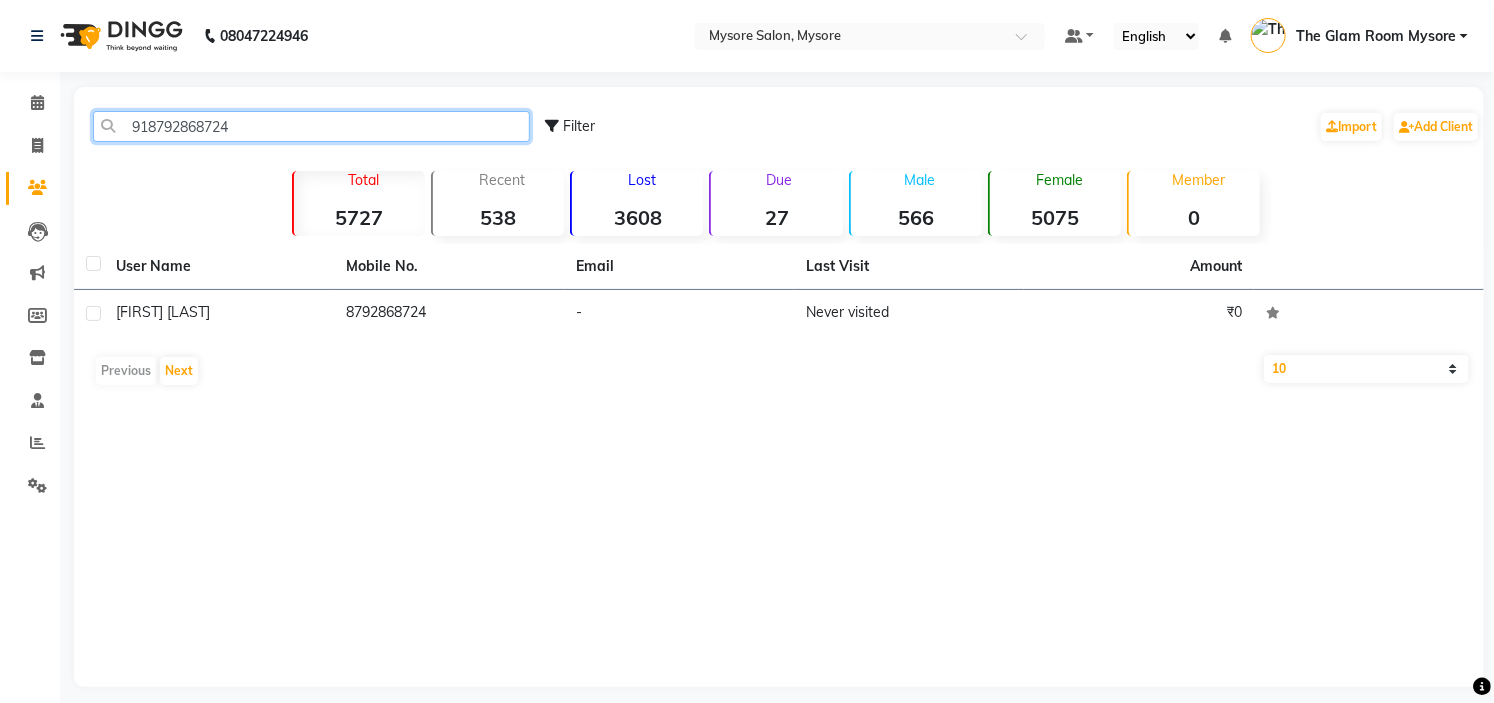 click on "918792868724" 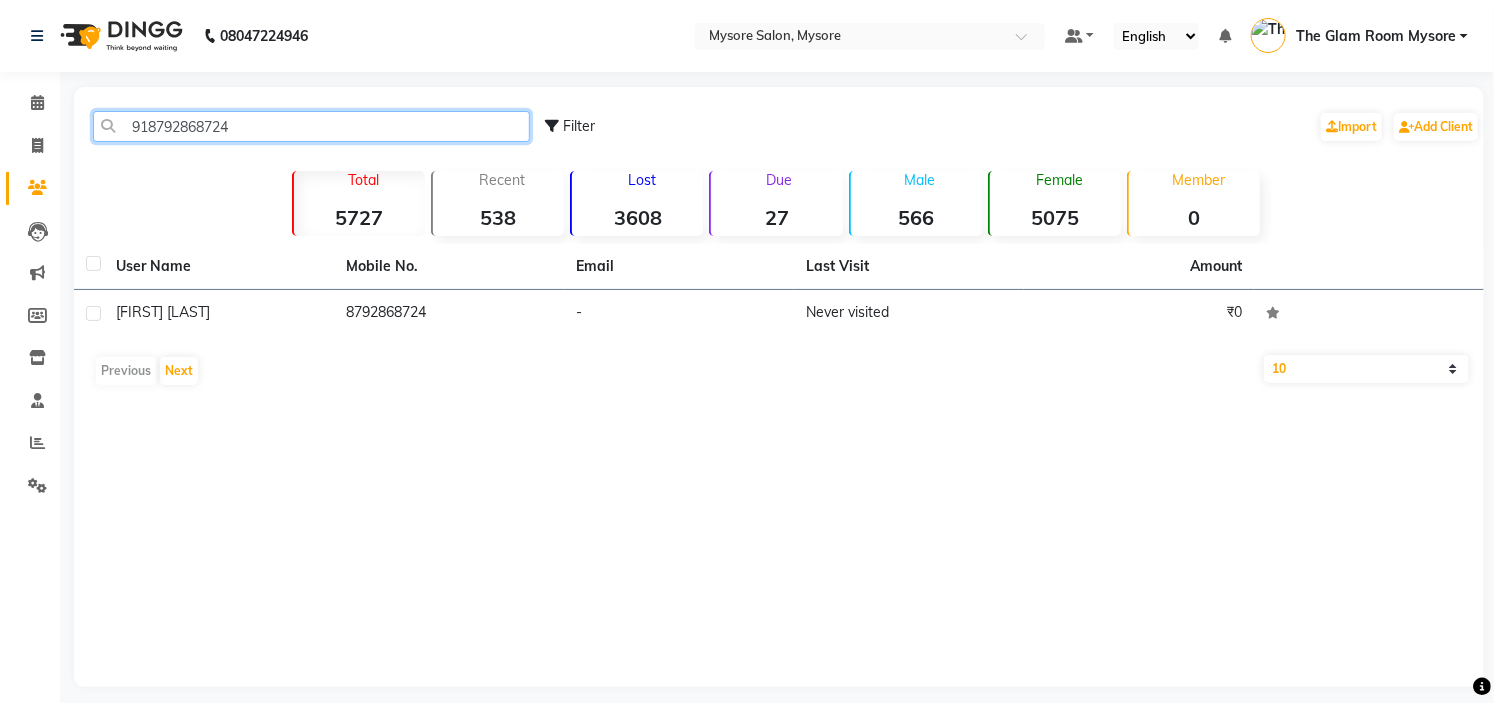 click on "918792868724" 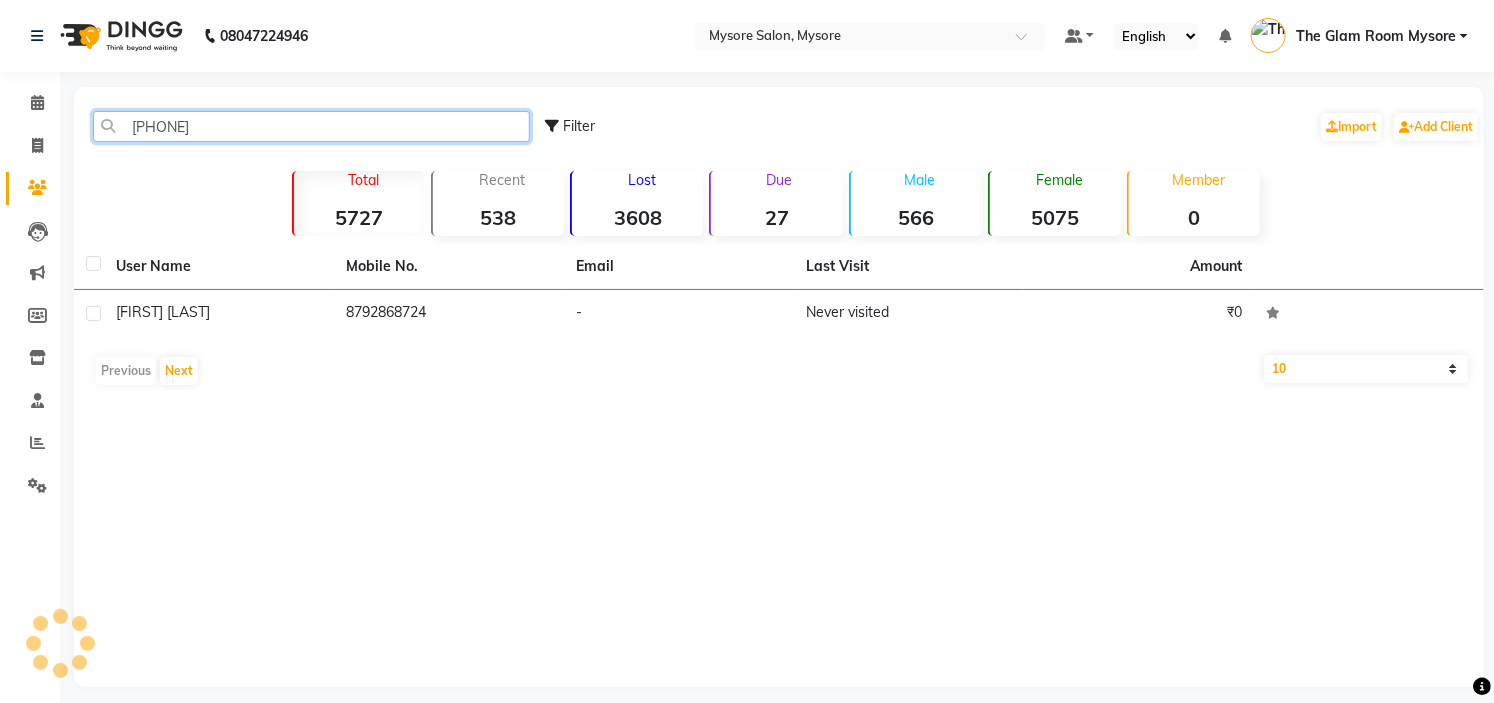 click on "91879286872491934775" 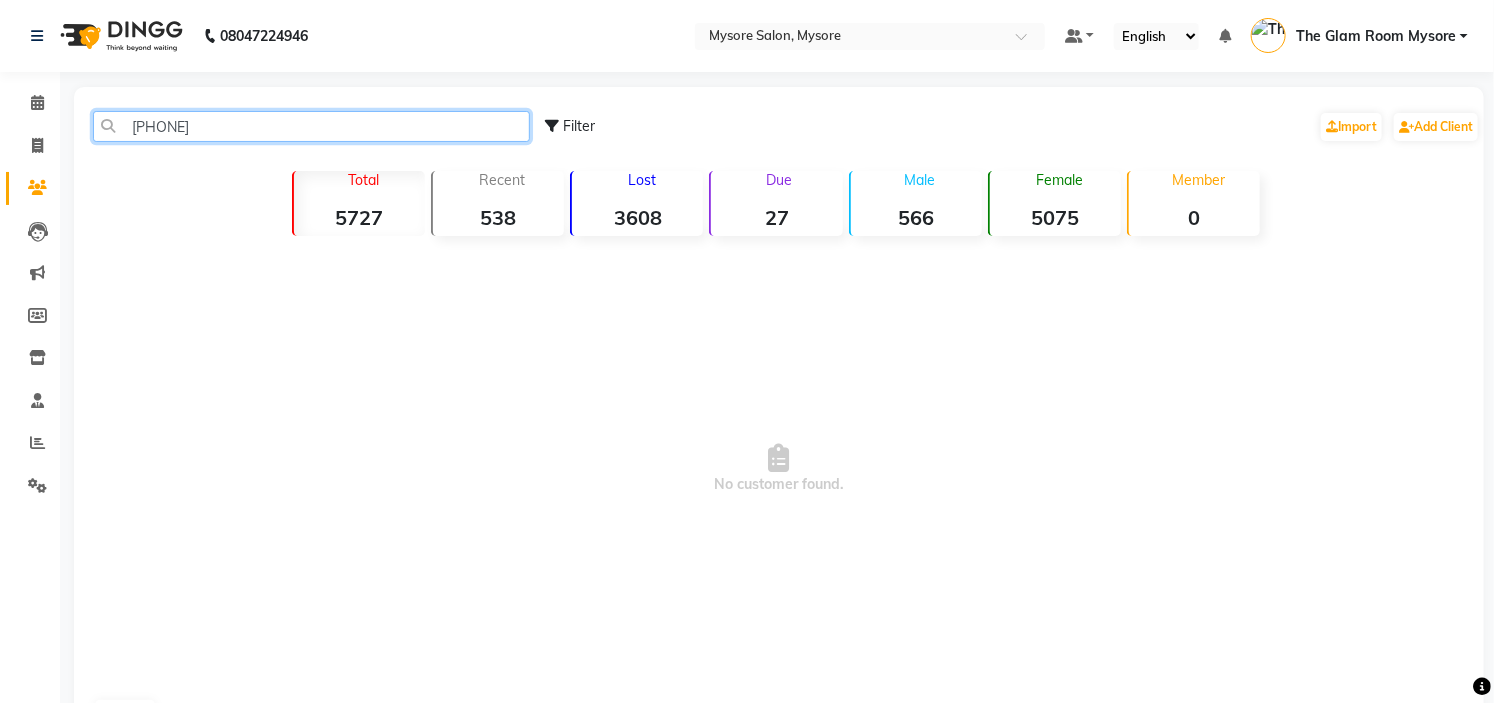 paste on "9347750337" 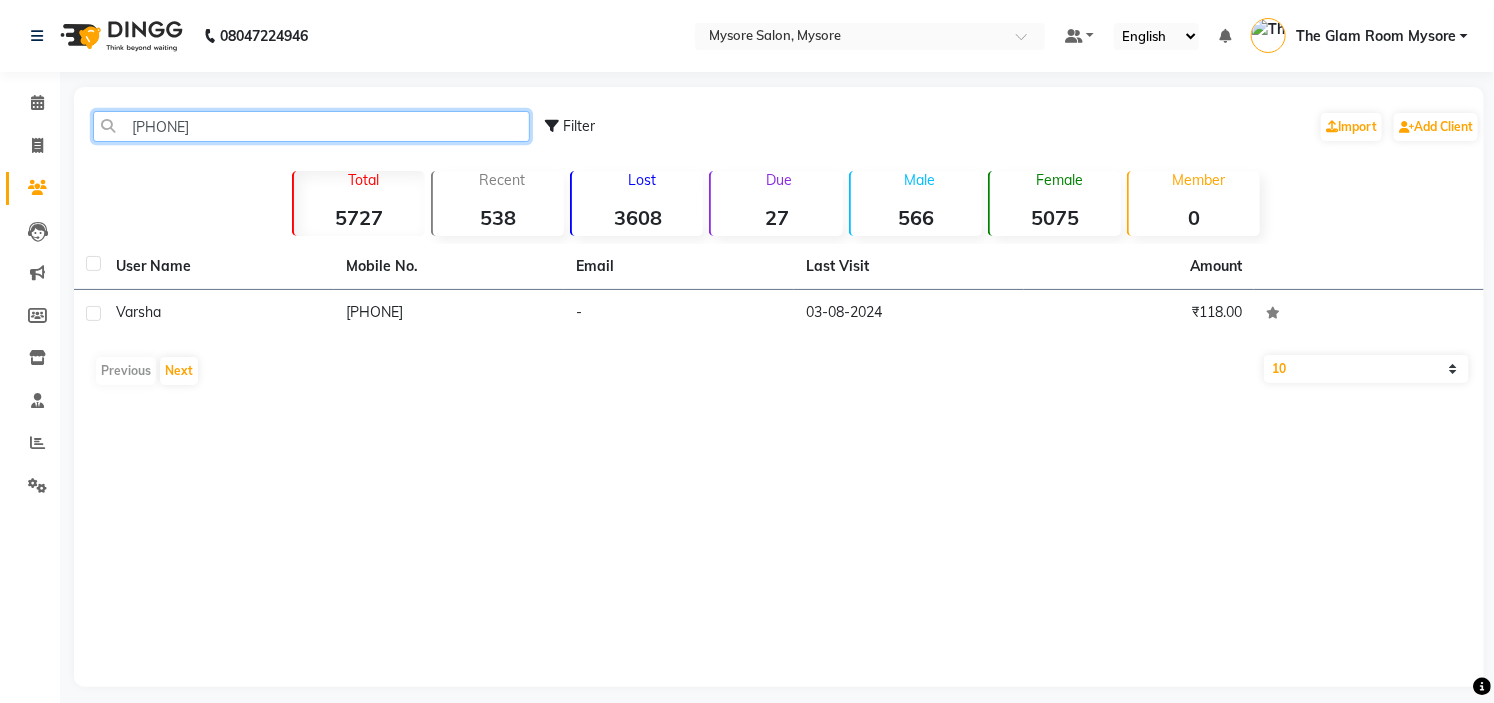 click on "919347750337" 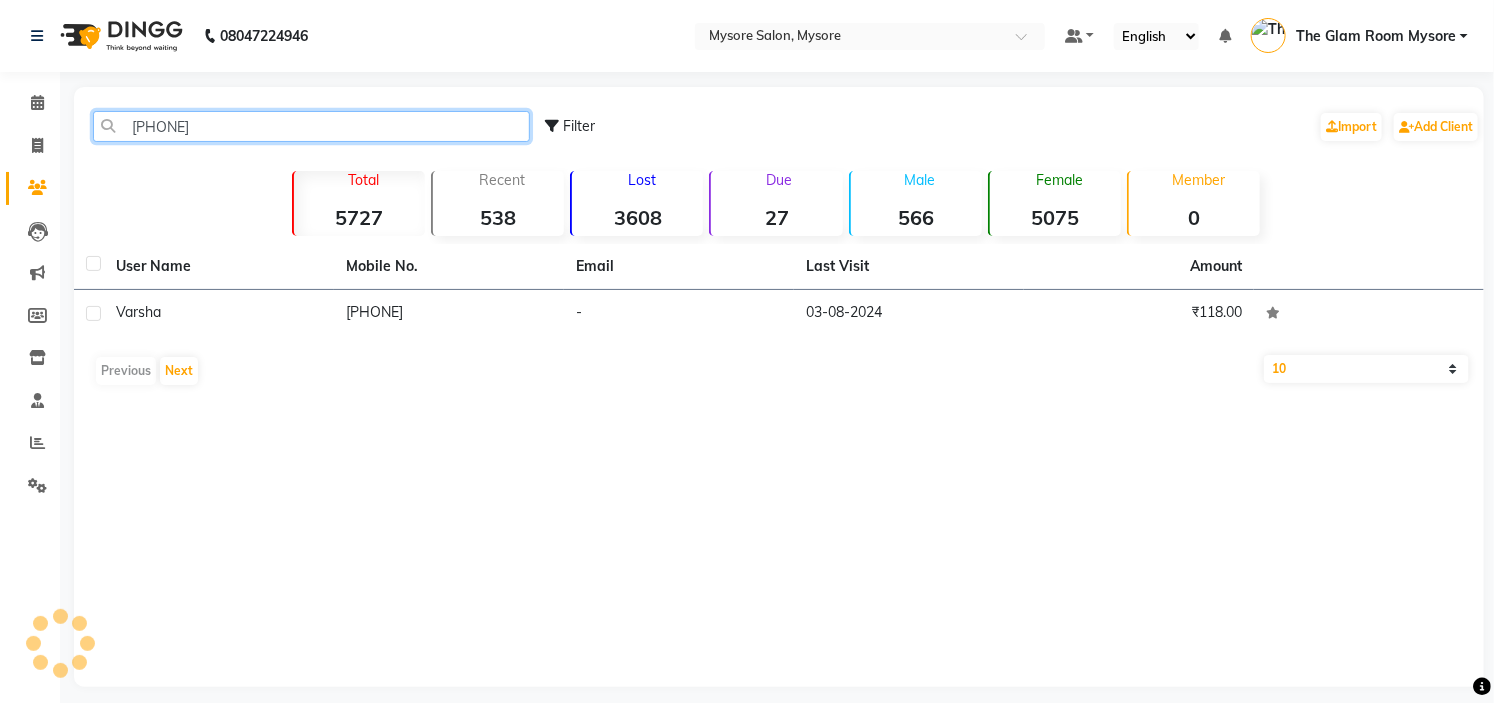 type on "919347750337" 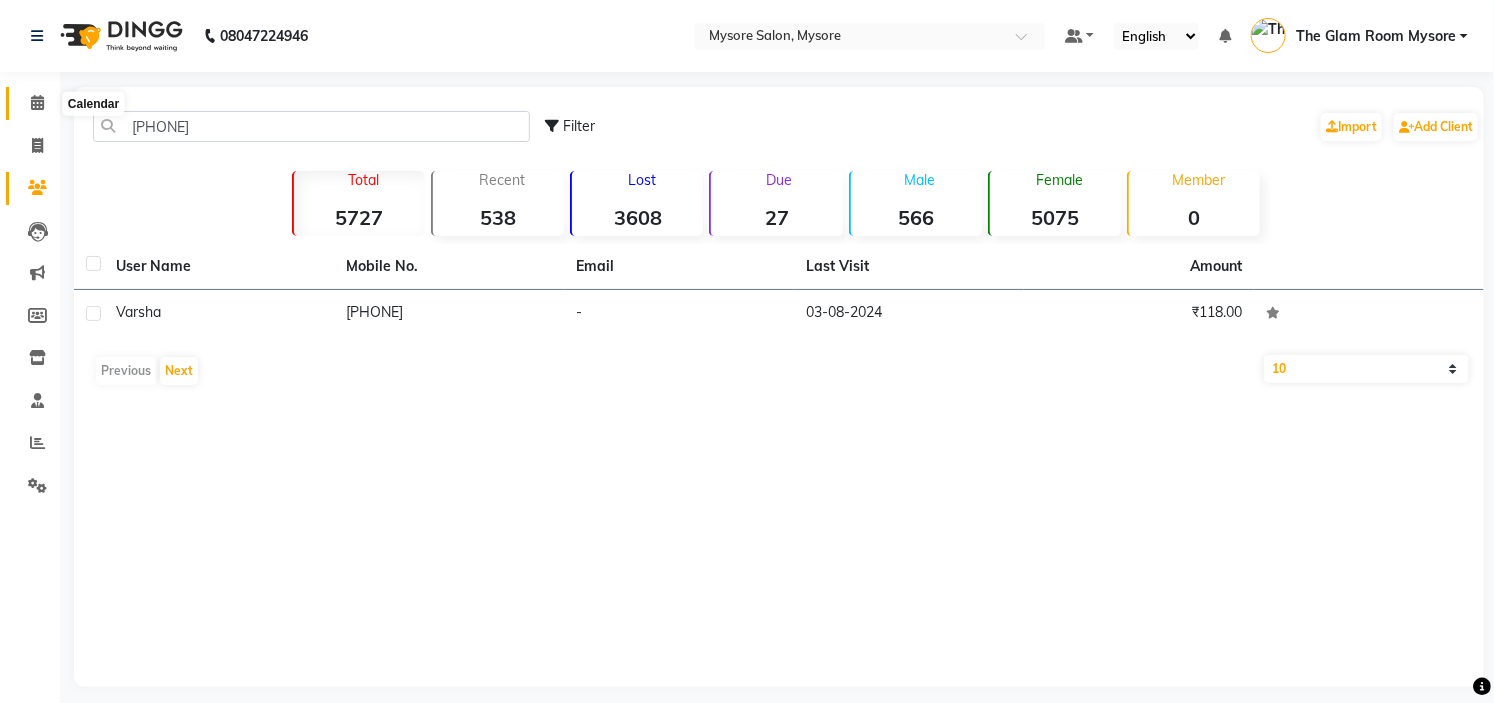 click 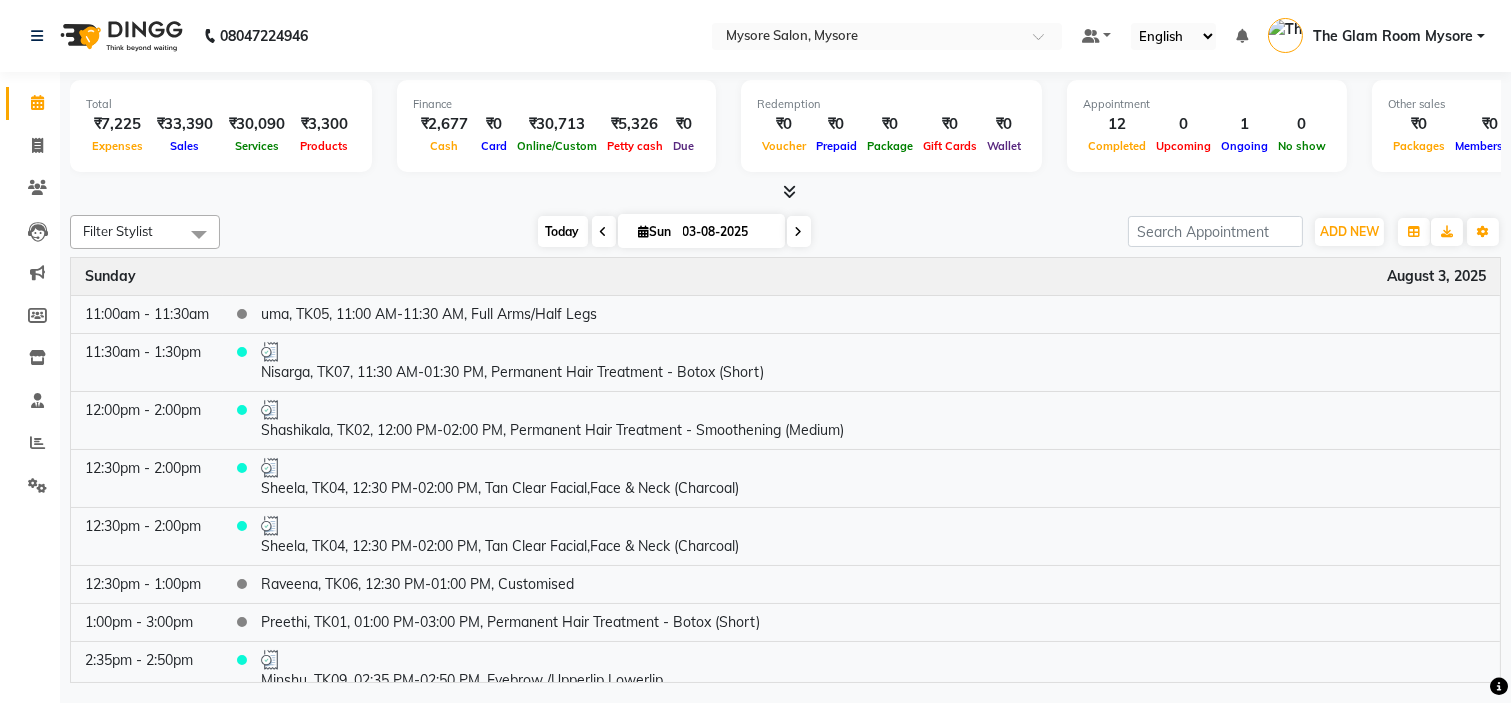 click on "Today" at bounding box center [563, 231] 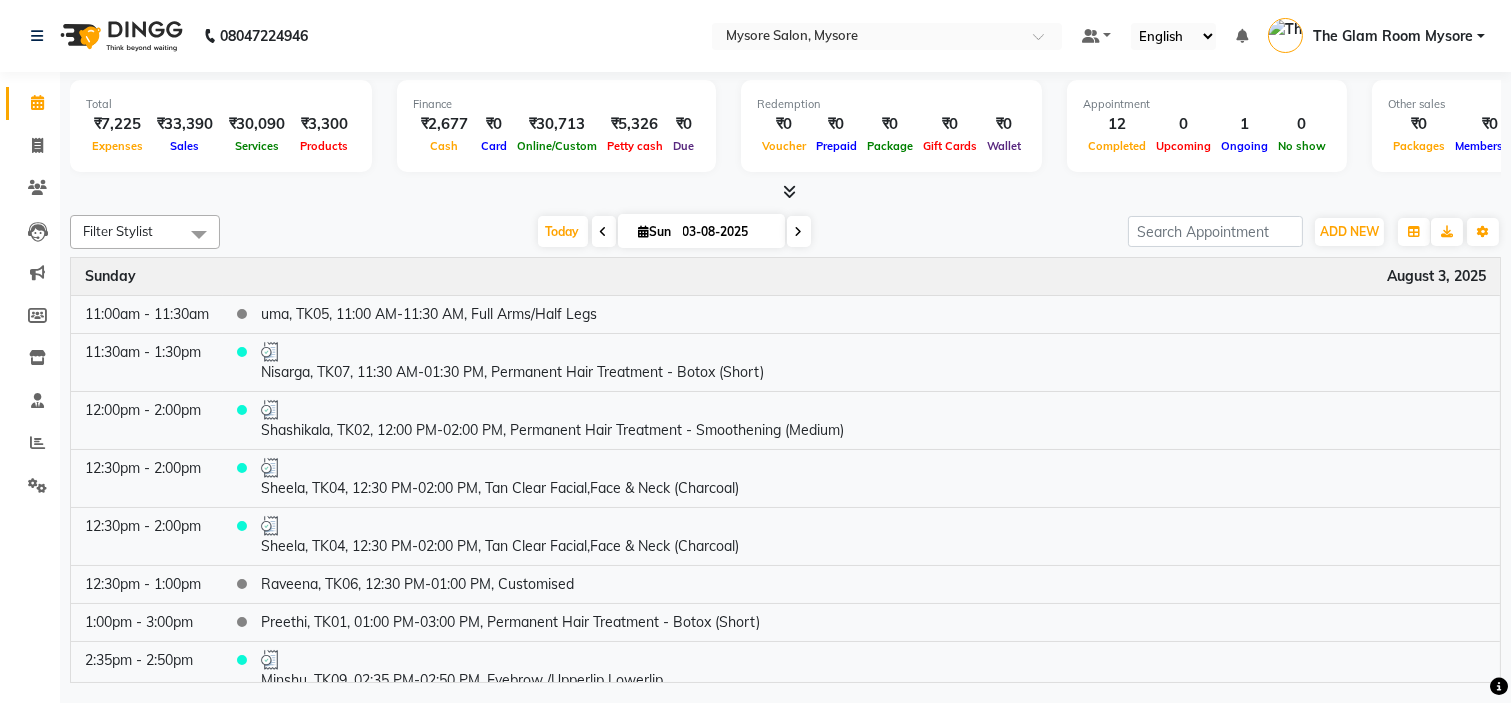 click on "03-08-2025" at bounding box center (727, 232) 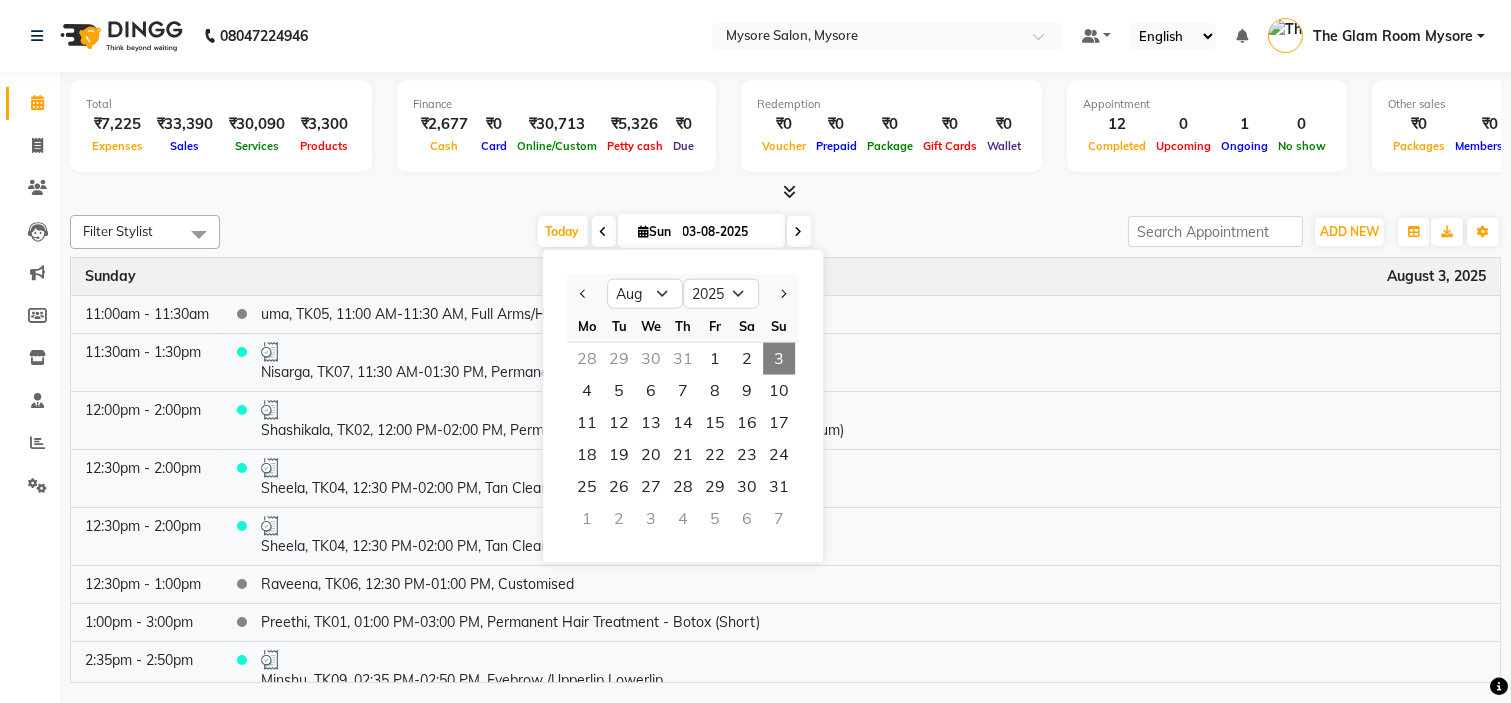 click at bounding box center (785, 192) 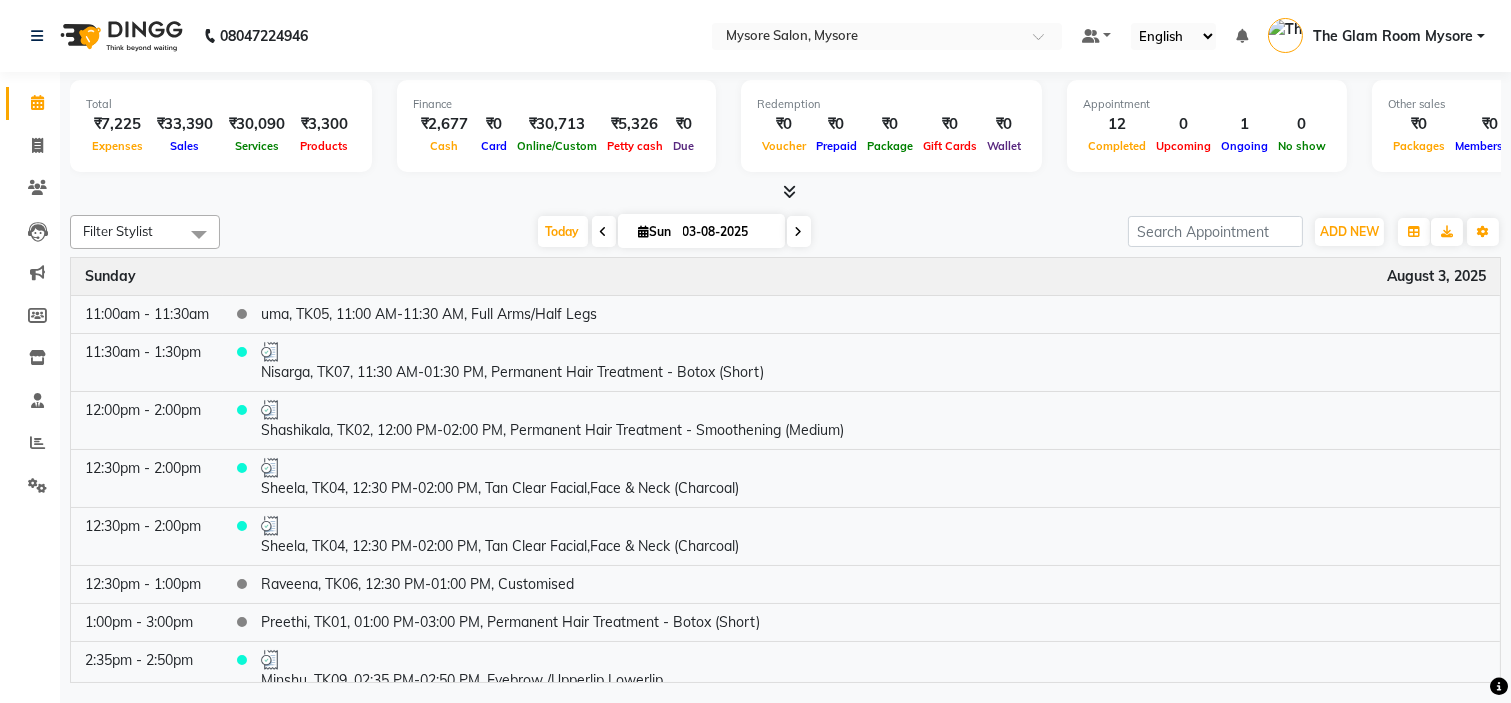 click at bounding box center (799, 231) 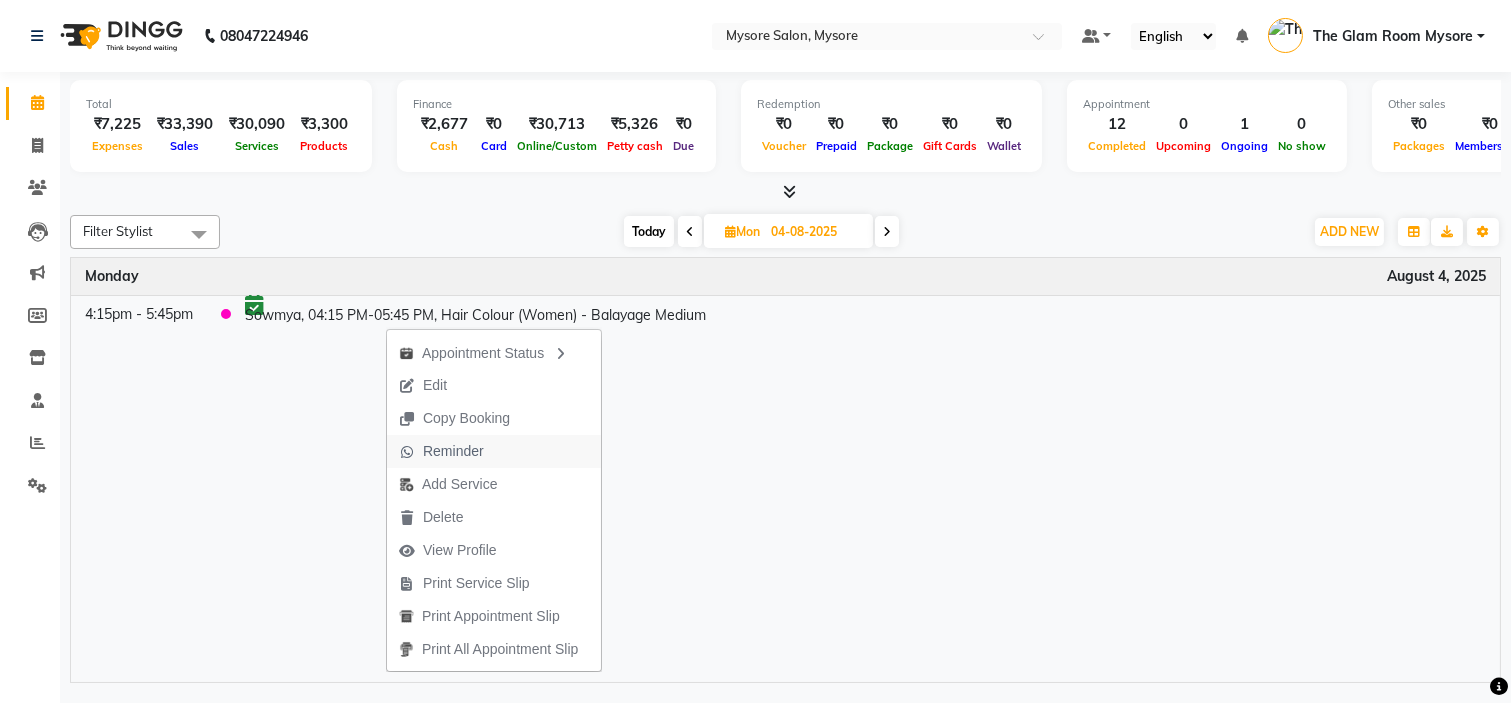 click on "Reminder" at bounding box center (453, 451) 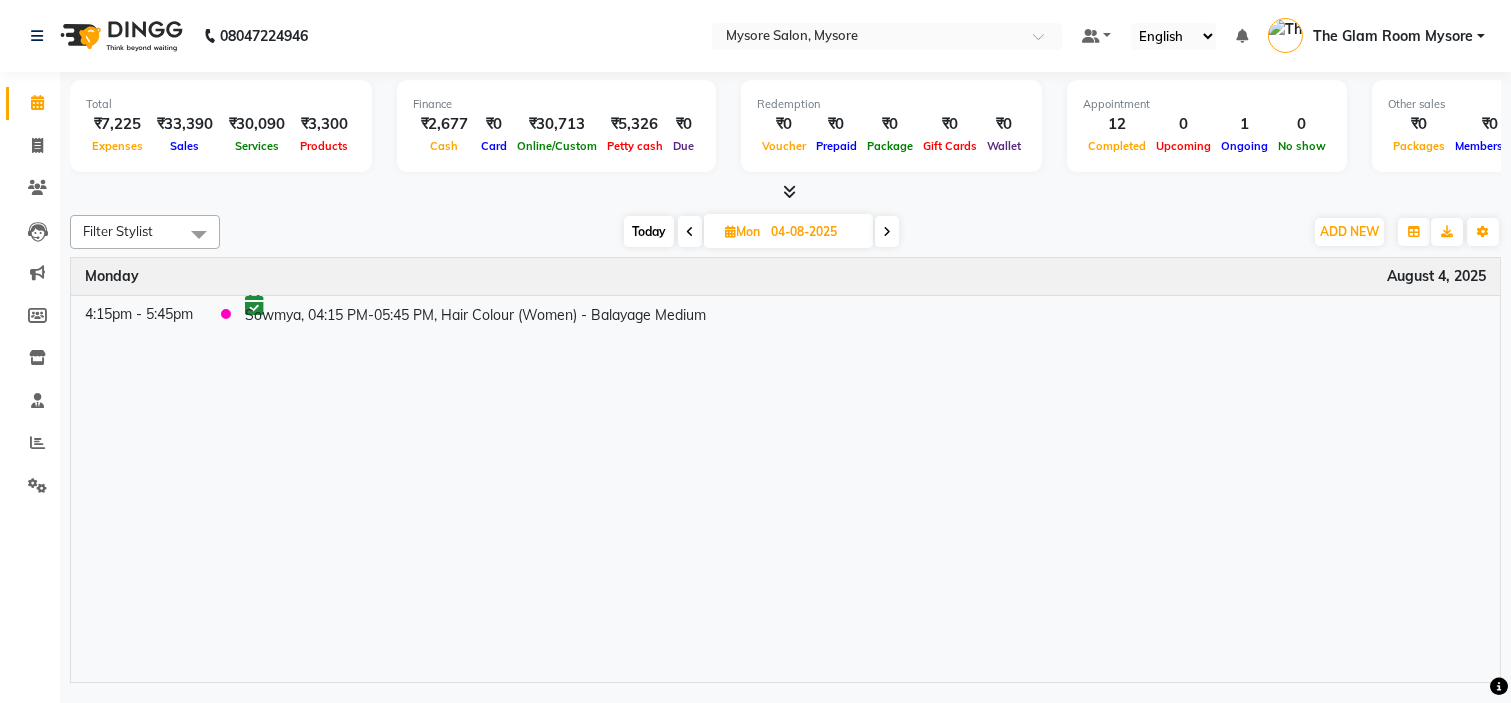 click on "Today" at bounding box center [649, 231] 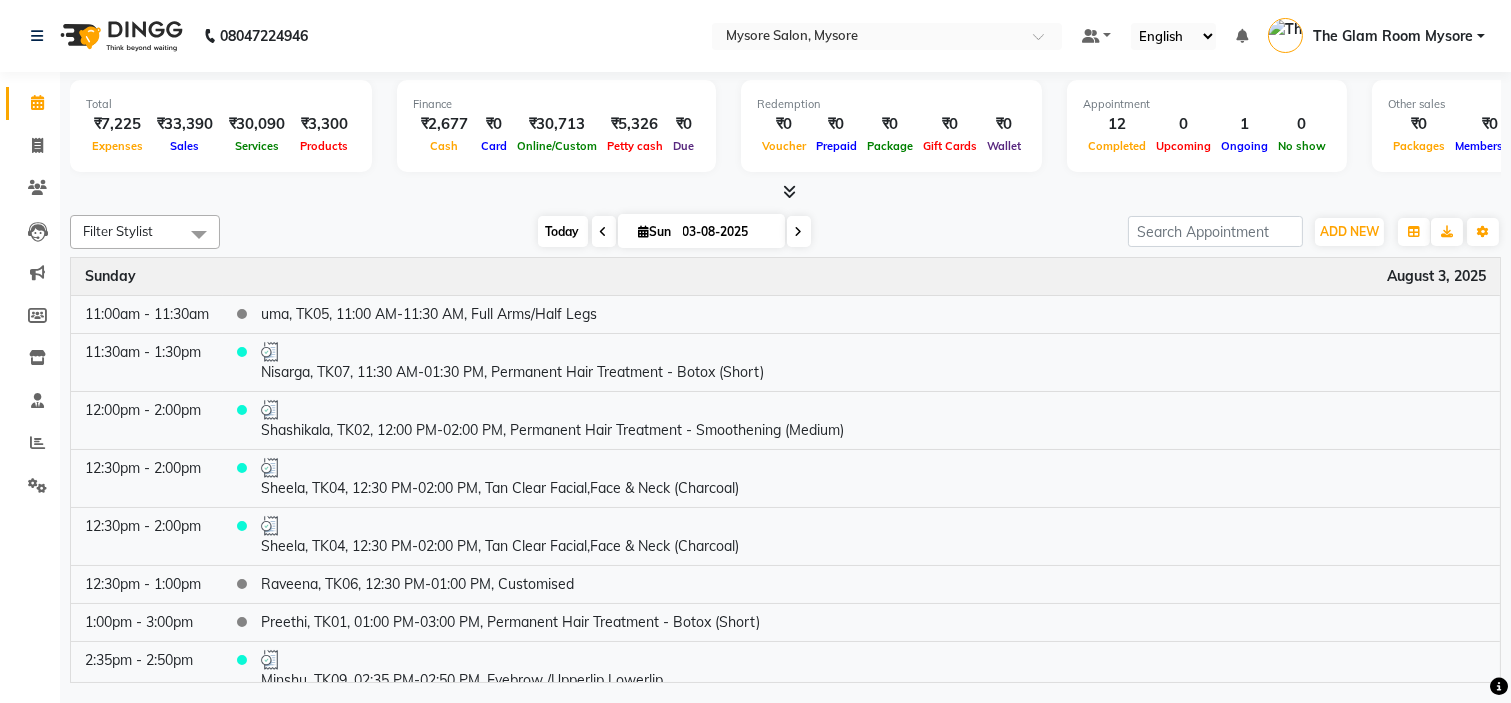 click on "Today" at bounding box center (563, 231) 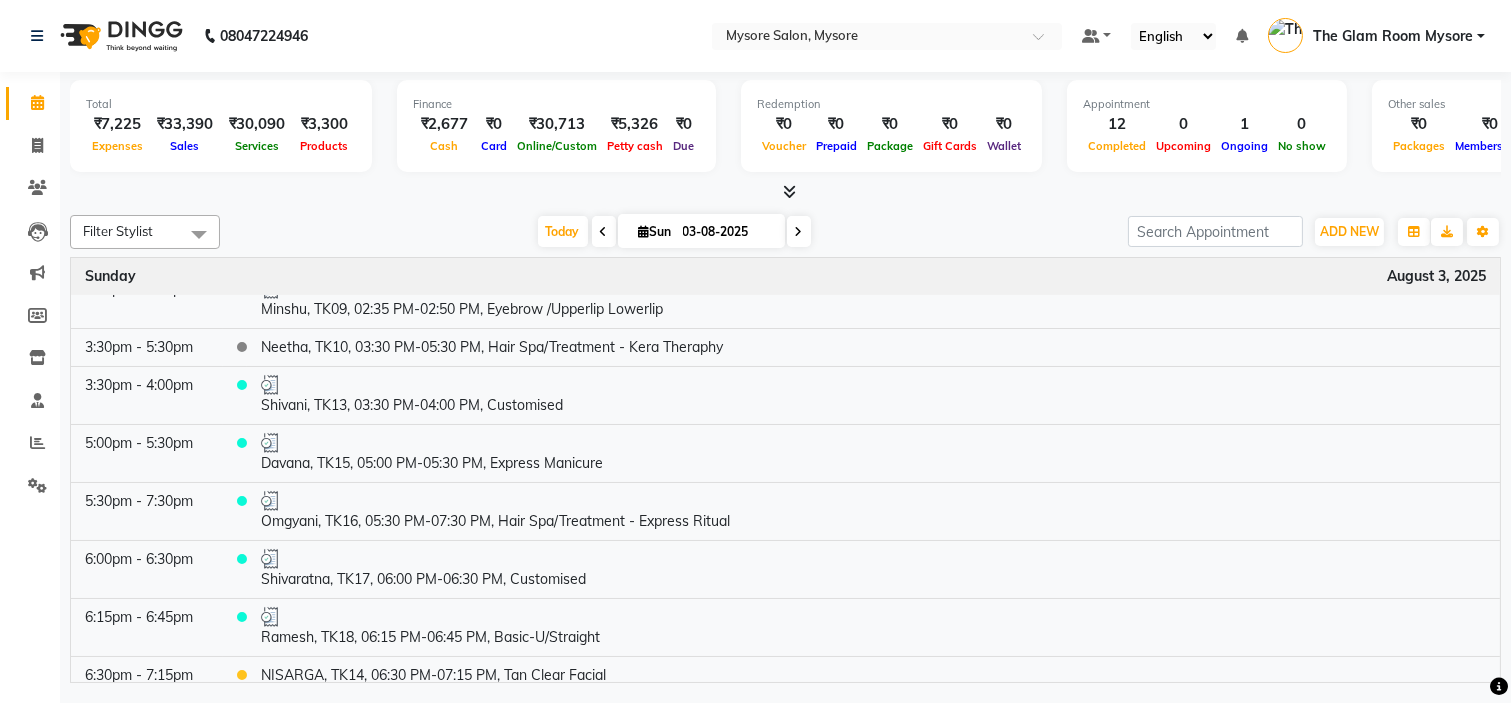 scroll, scrollTop: 500, scrollLeft: 0, axis: vertical 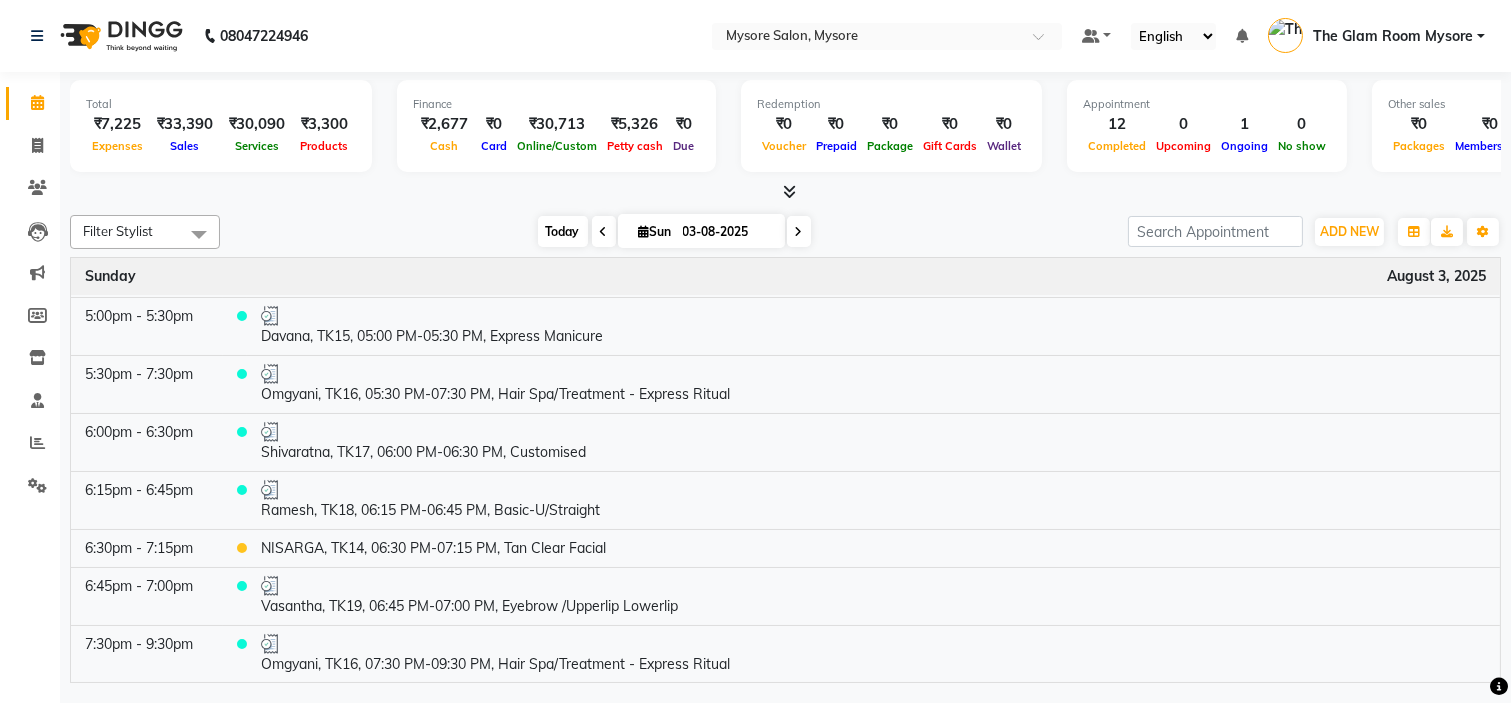 click on "Today" at bounding box center [563, 231] 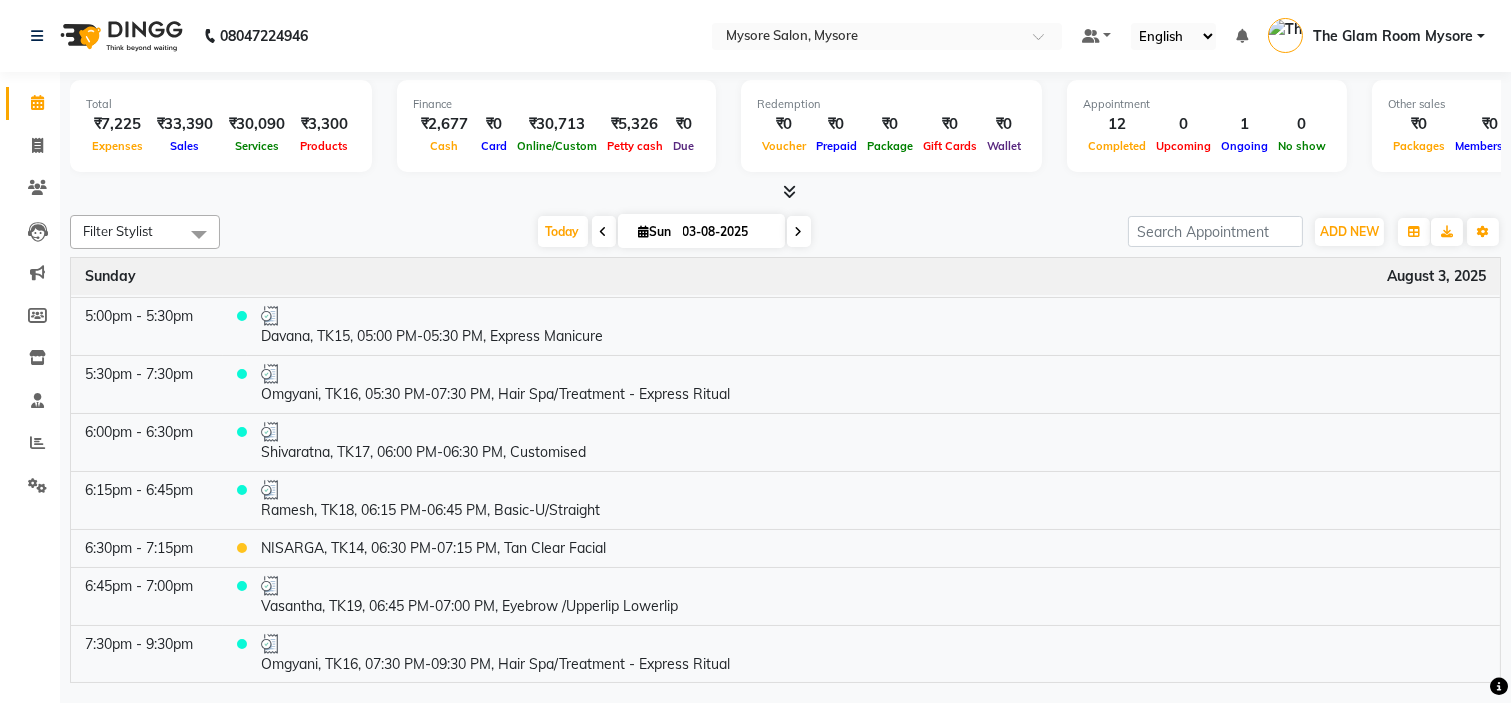 scroll, scrollTop: 128, scrollLeft: 0, axis: vertical 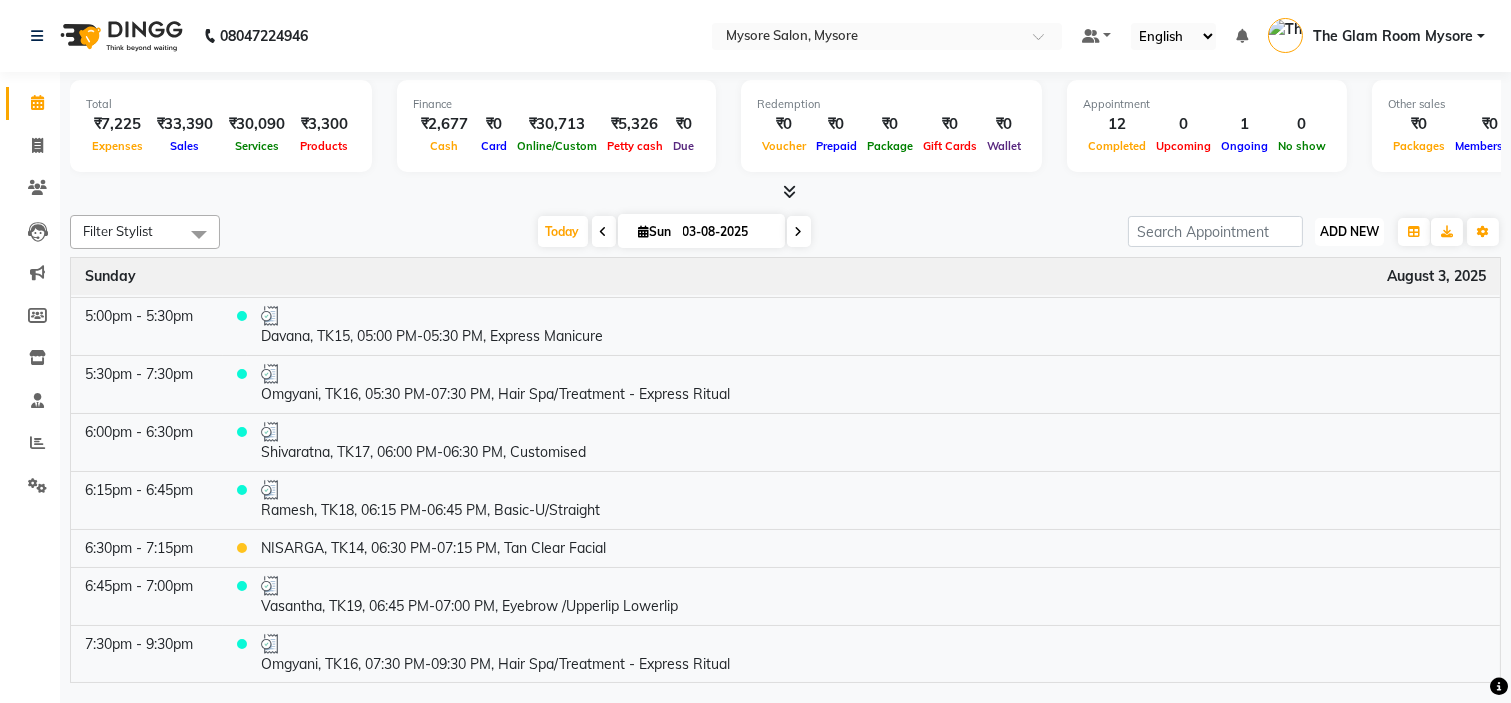 click on "ADD NEW" at bounding box center [1349, 231] 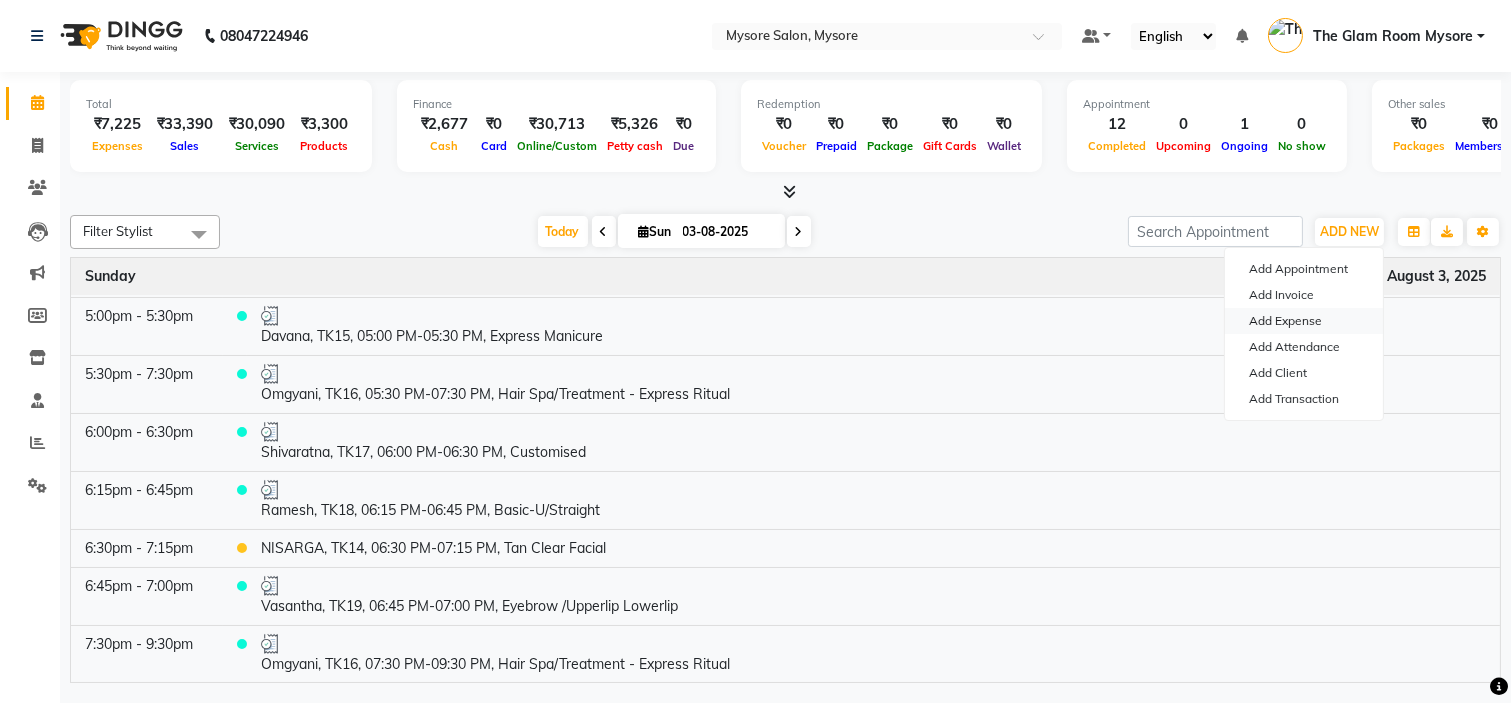 click on "Add Expense" at bounding box center (1304, 321) 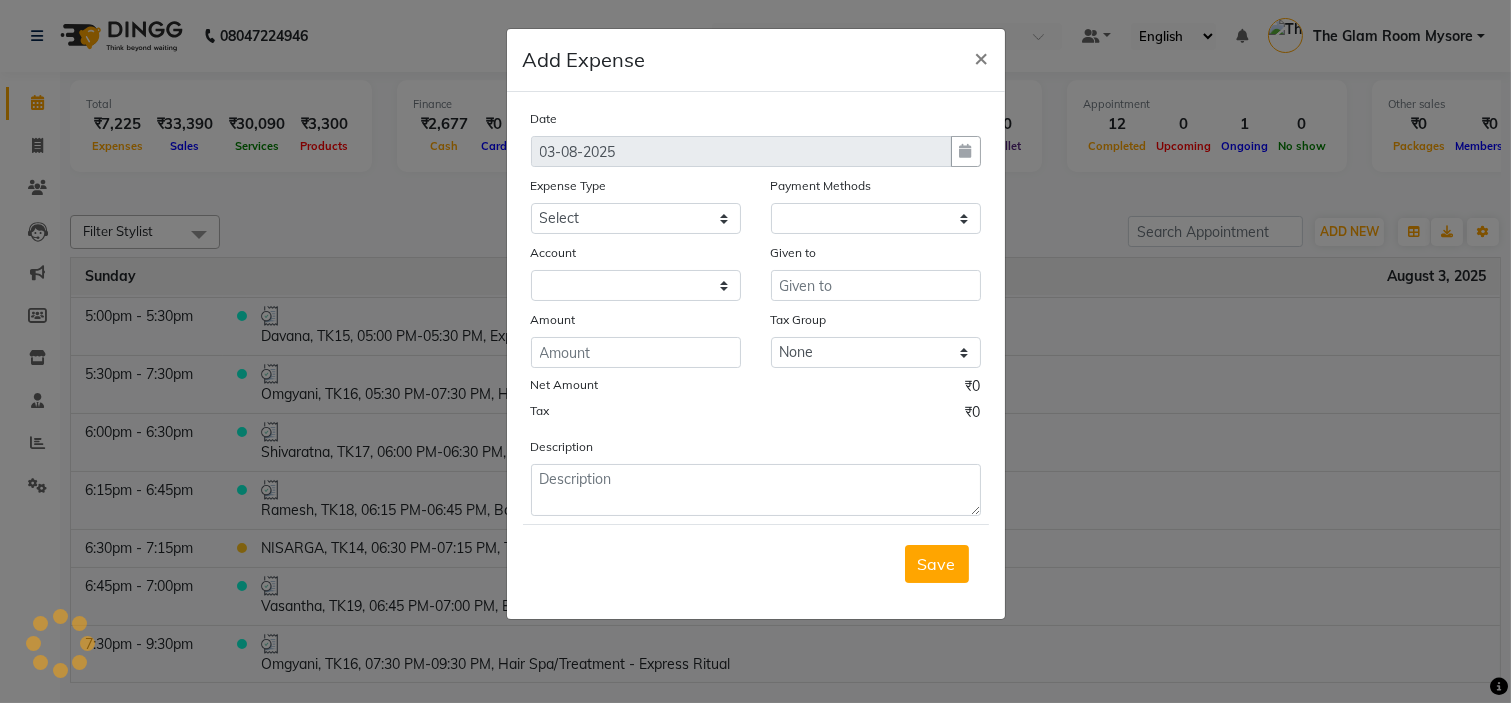 select on "1" 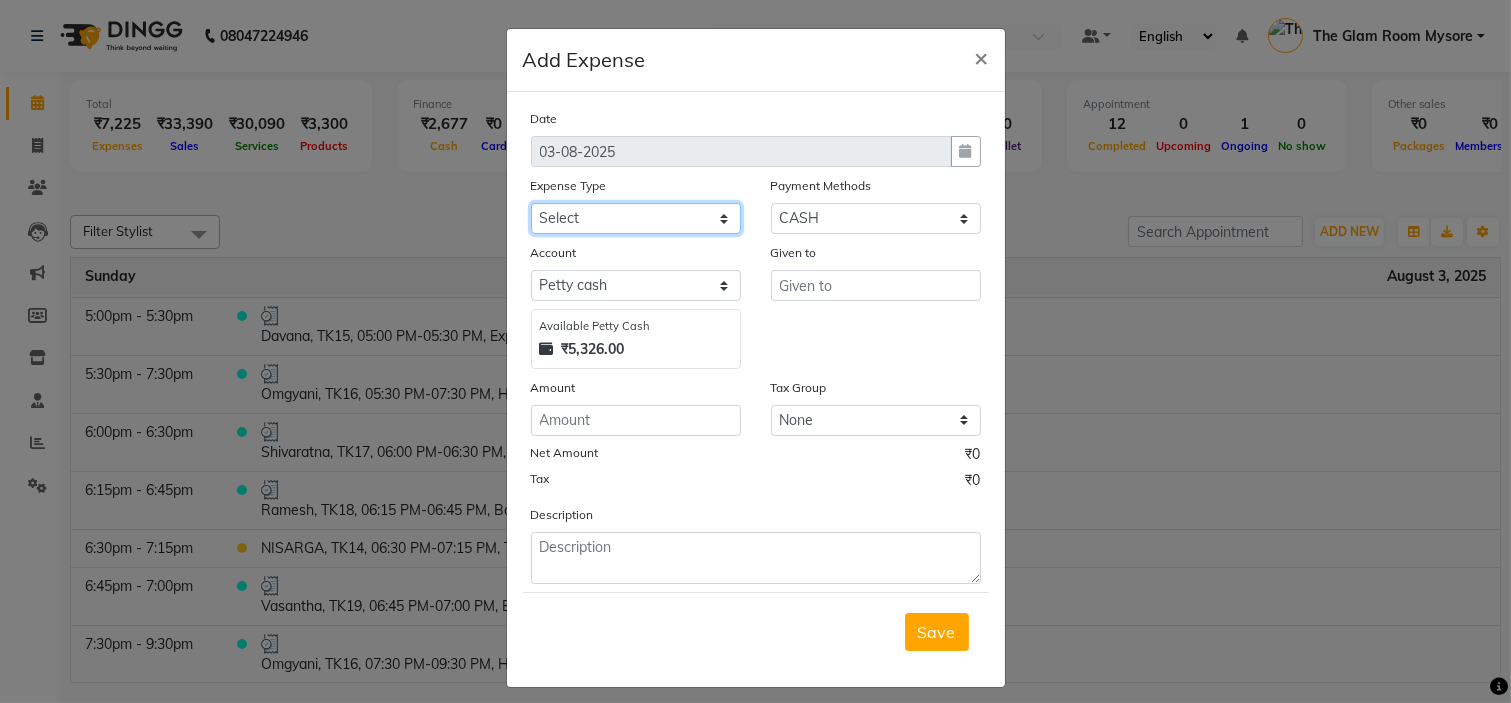 click on "Select AC SERVICE Beauty Center BLINKIT BPMP Building Rent Cash setteled to devika anti Cash Setteled to vimarsh Cash Settled to Jayshree cash settled to madesh uncle Client Refund clinical covers courier DEPOSIT drink prime Electricity and water Bill FOIL PAPER FOR CLIENT Furniture and Fixtures GARBAGE GARBAGE MAN GENERATOR FUEL CHARGES GLOBLANC incentive JAYASHREE jayshree upi jayshree upi KNK Distributors Laundry Madhu medicals MAHADEV MEDICALS MANJUNATHA PRINTERS Marketing Expenses Google Marketing expenses Meta Medigetz MILK MONTHLY BILL Pantry Expenses pavan Surge Naveen Surgical PHONE PAY PLUMPER PMU products pooja expense POOJA ITEMS Porter PRILOX Printing and Designing Charges Printing and Stationary Purchase of Products RECHARGE RENT Repair and Maintenance Salaries Salon and Clinic Cash Purchases SECURITY SERVICE CHARGES Sreenivasa Glamour Stores Staff welfare telephone and Internet Bill TRANSGENDER TRAVELLING EXPENSES WATER RECHARGE ZEPTO" 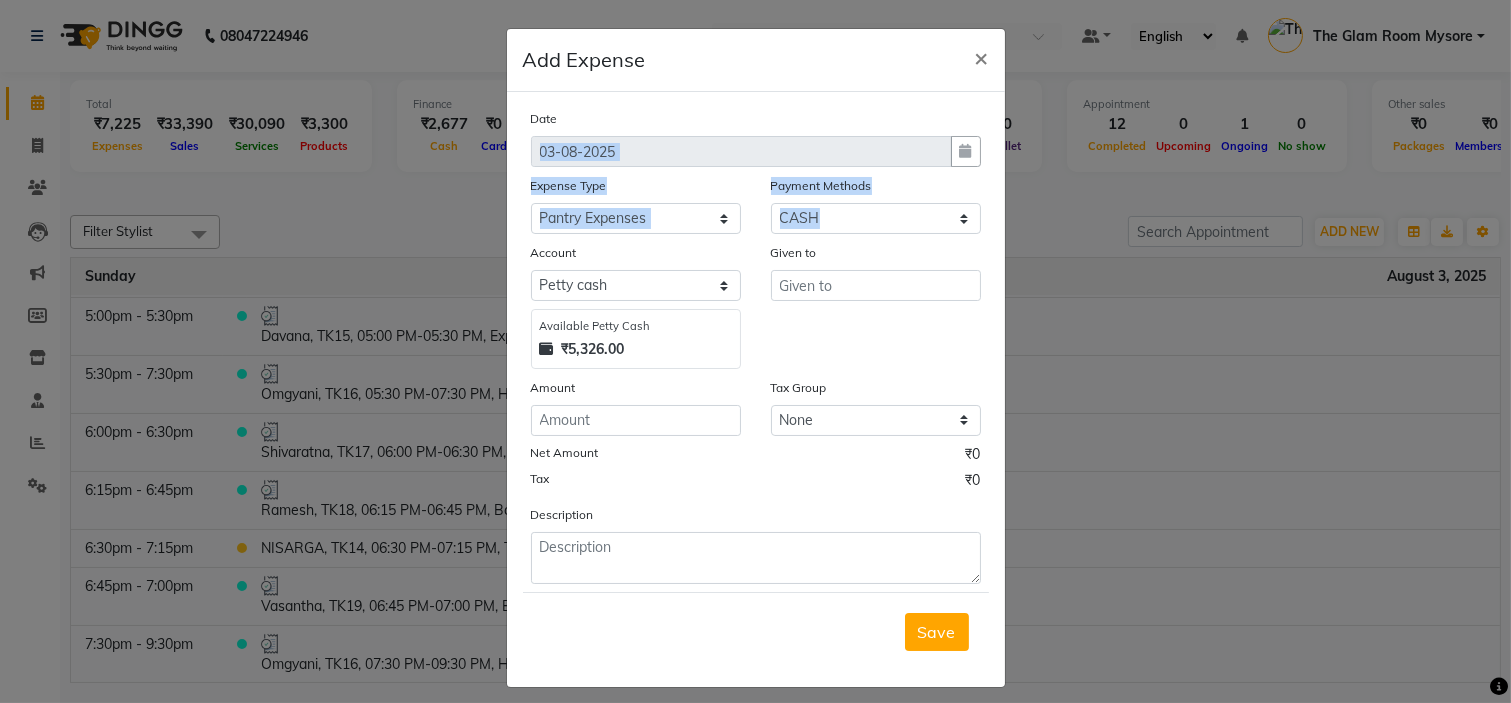 drag, startPoint x: 718, startPoint y: 111, endPoint x: 681, endPoint y: 285, distance: 177.89041 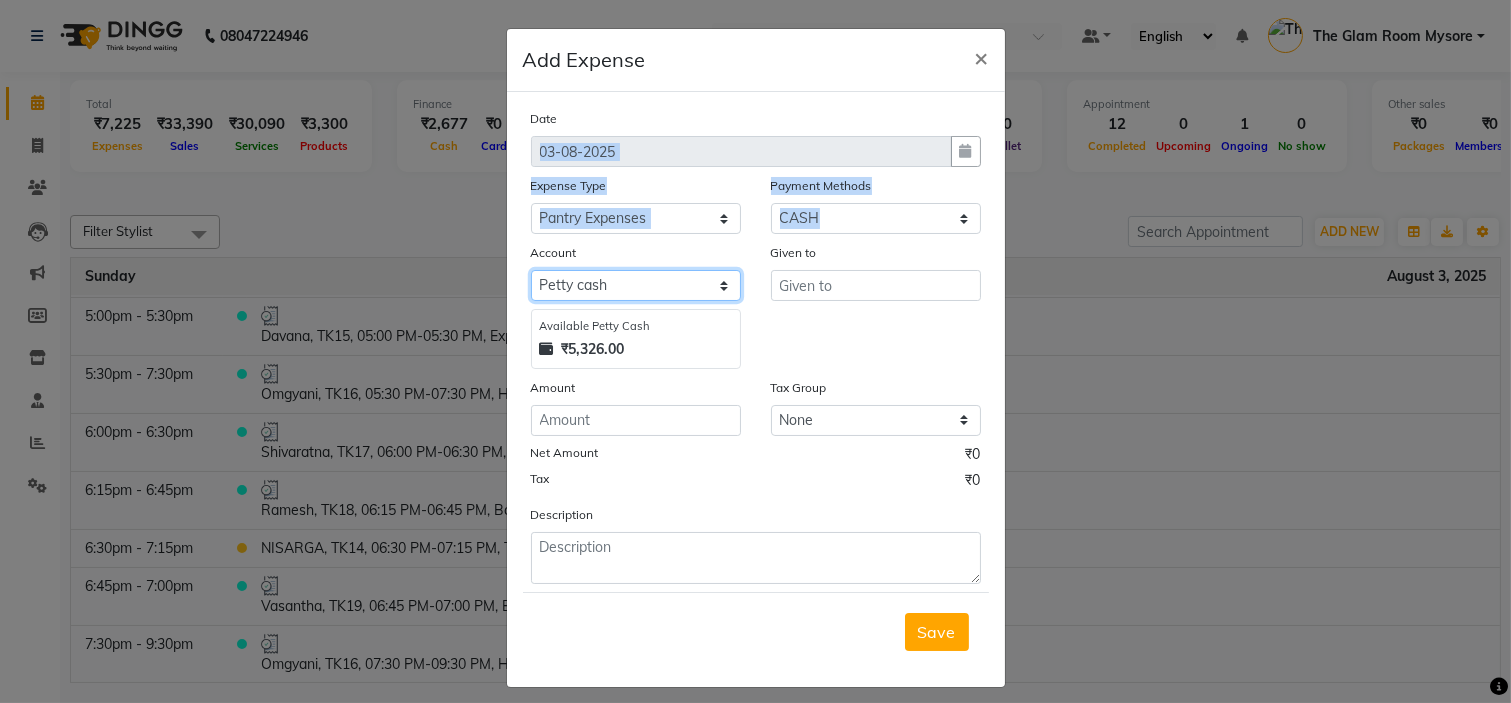 click on "Select Petty cash Jayshree Canara Jayshree cash Satff paid MONTHLY EXPENSES" 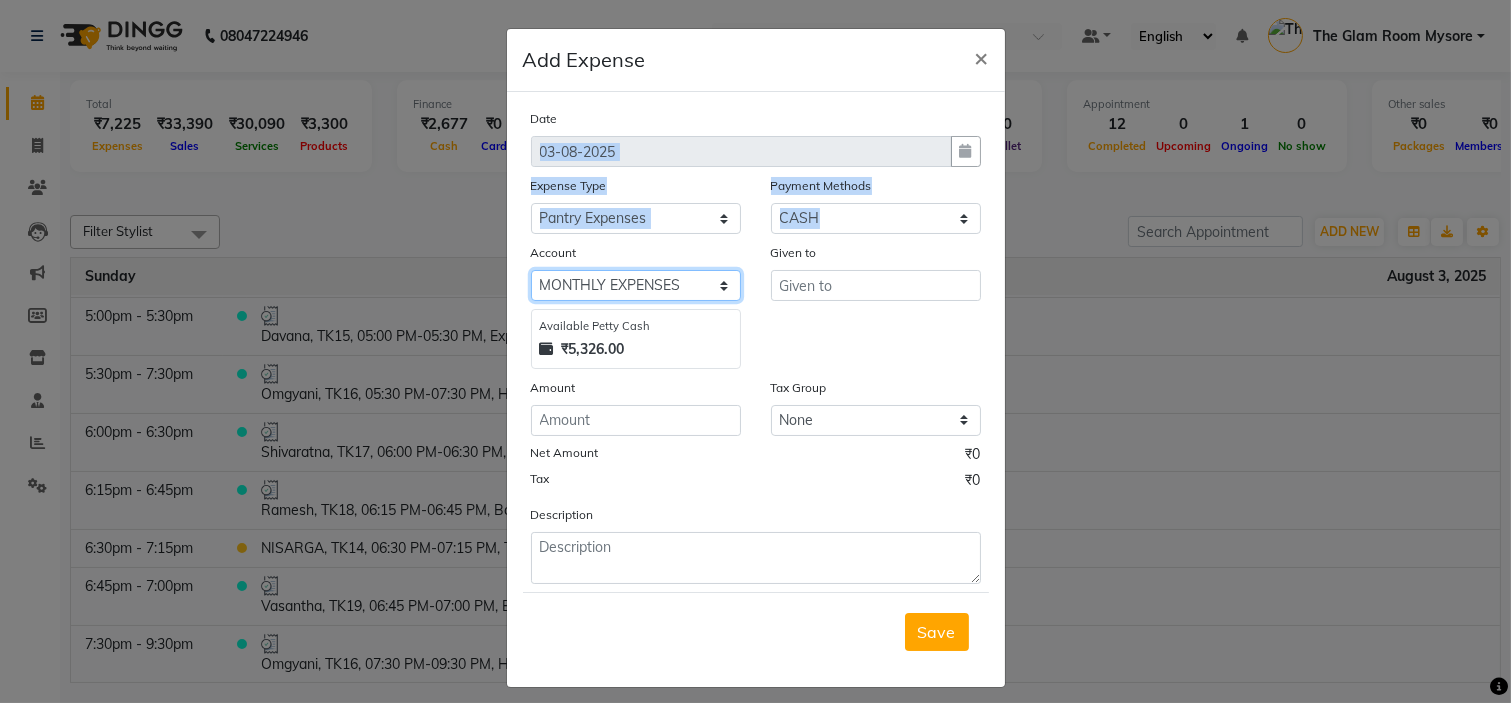 click on "Select Petty cash Jayshree Canara Jayshree cash Satff paid MONTHLY EXPENSES" 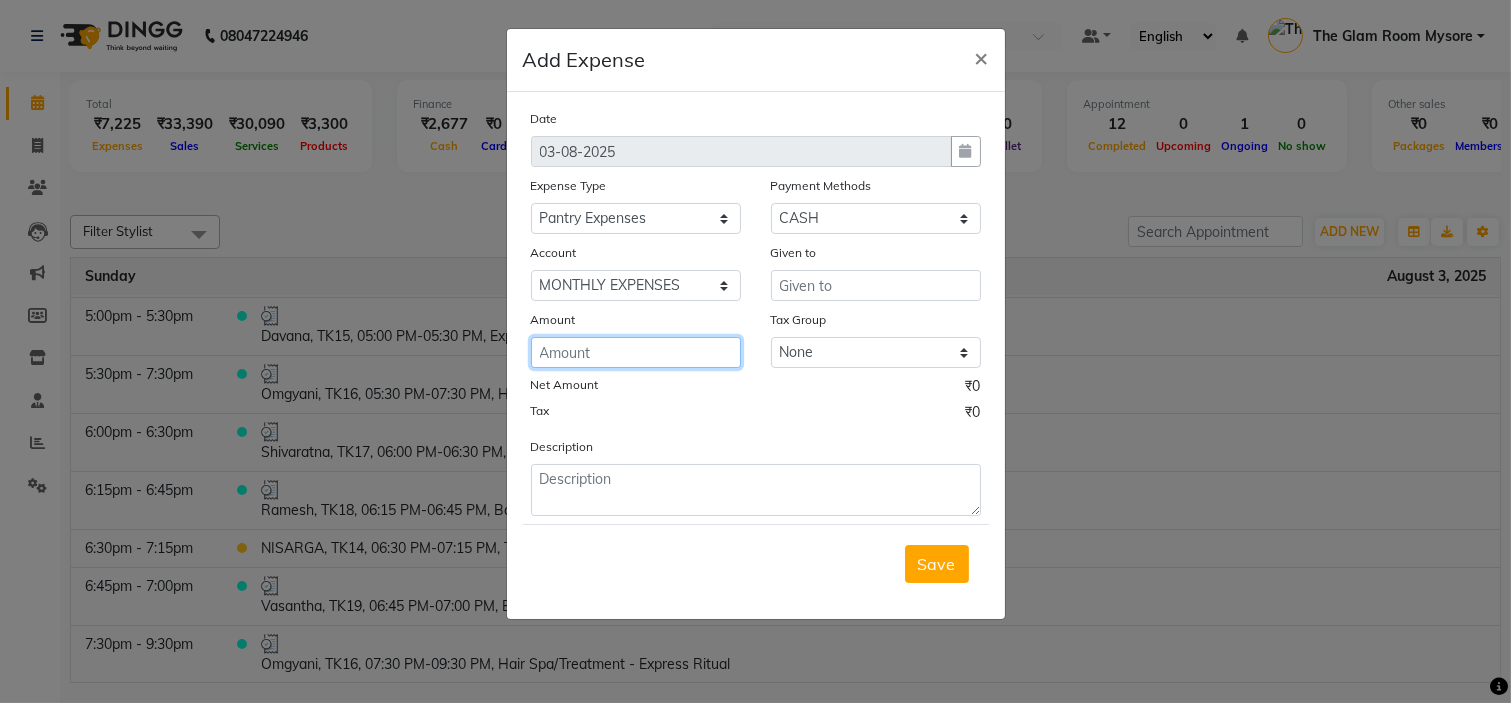 click 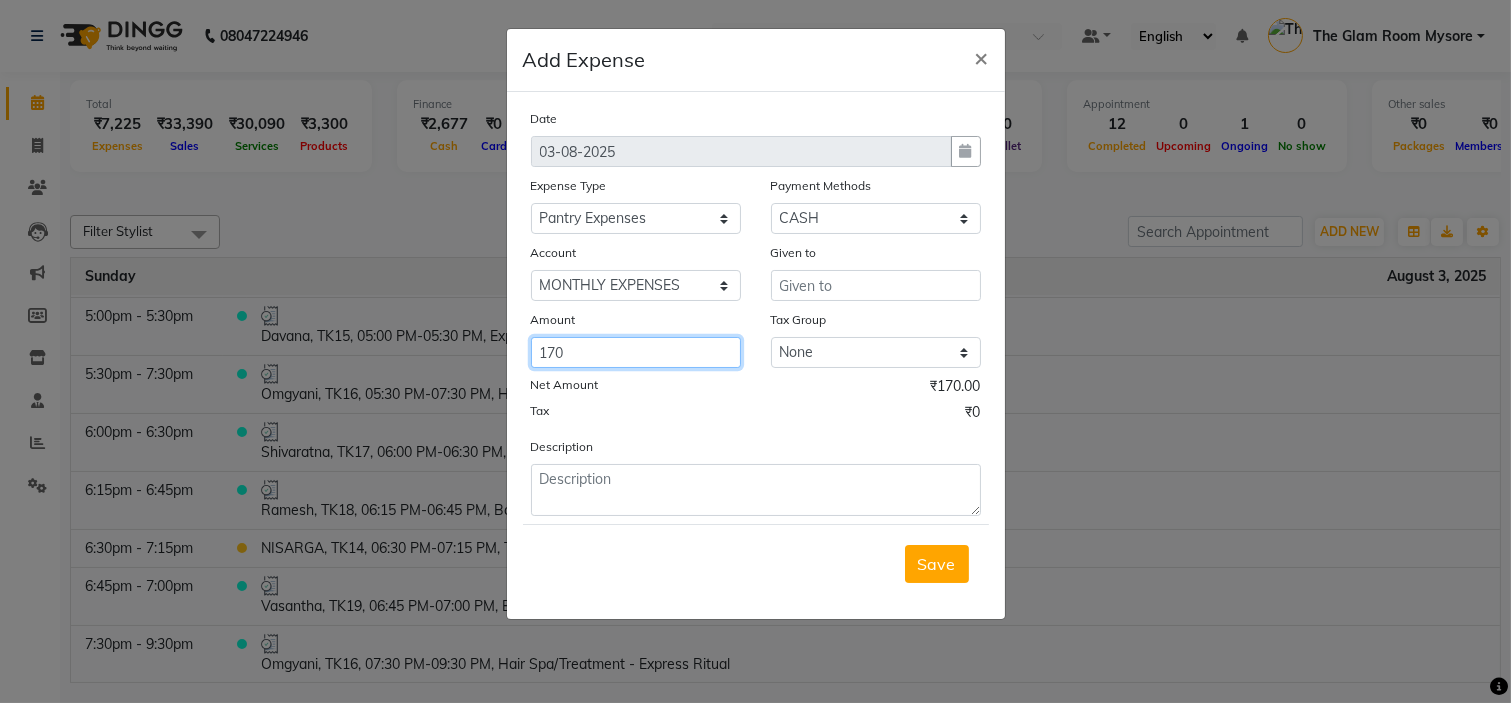 type on "170" 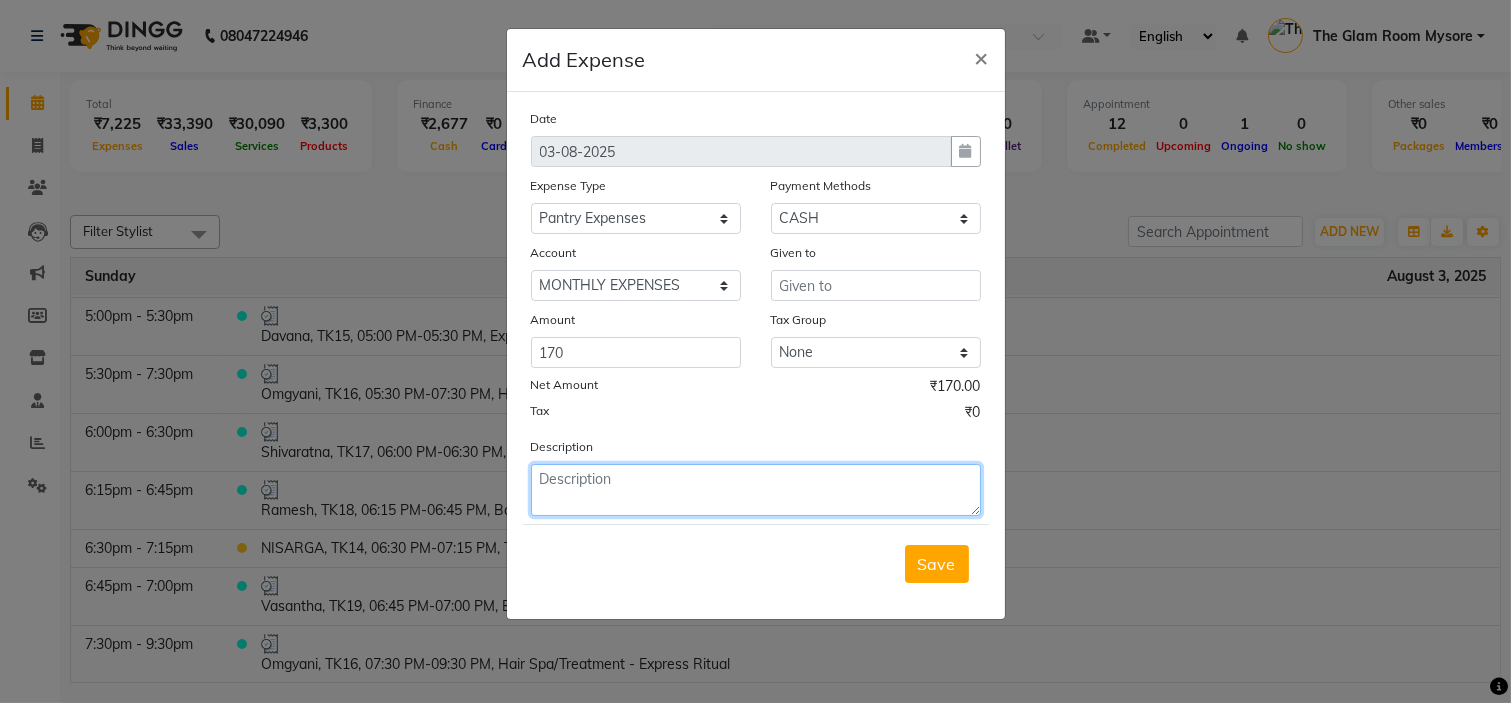 click 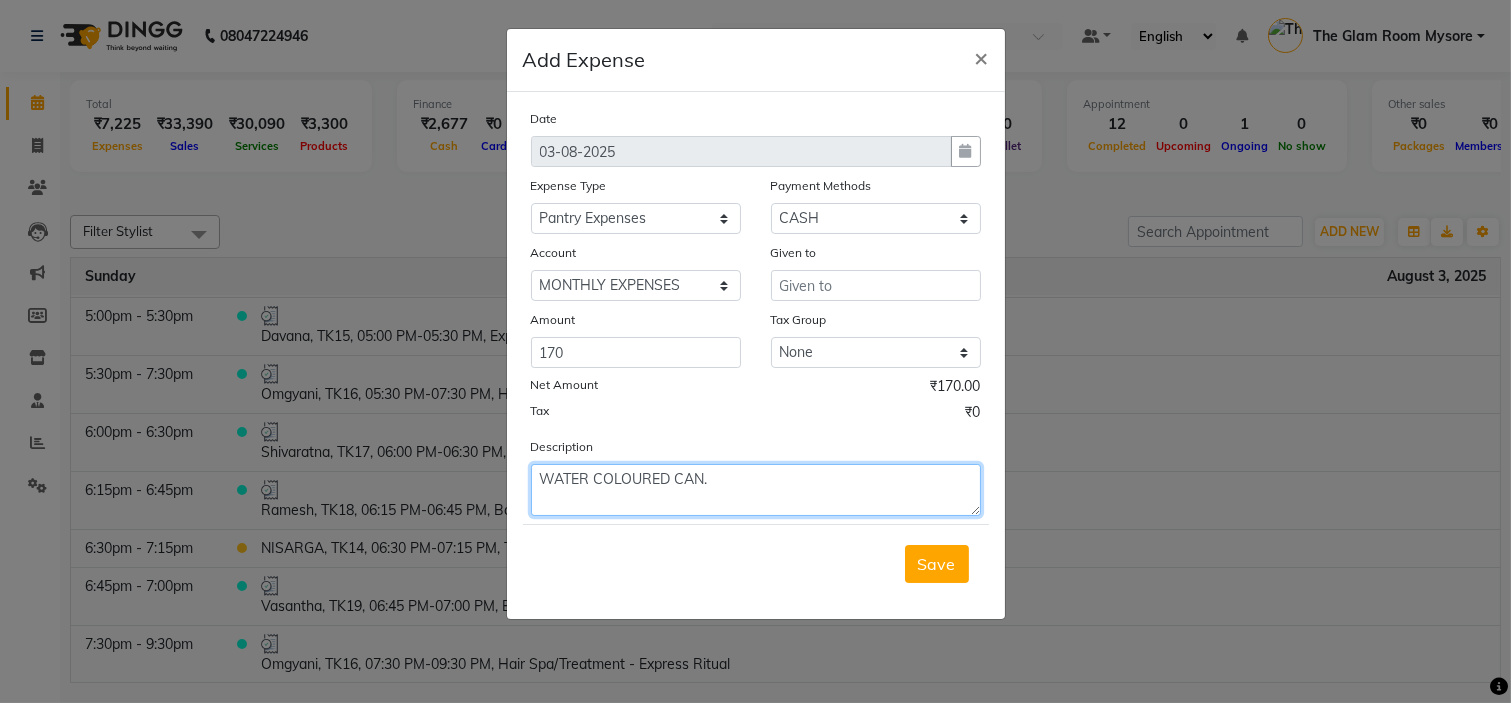 type on "WATER COLOURED CAN." 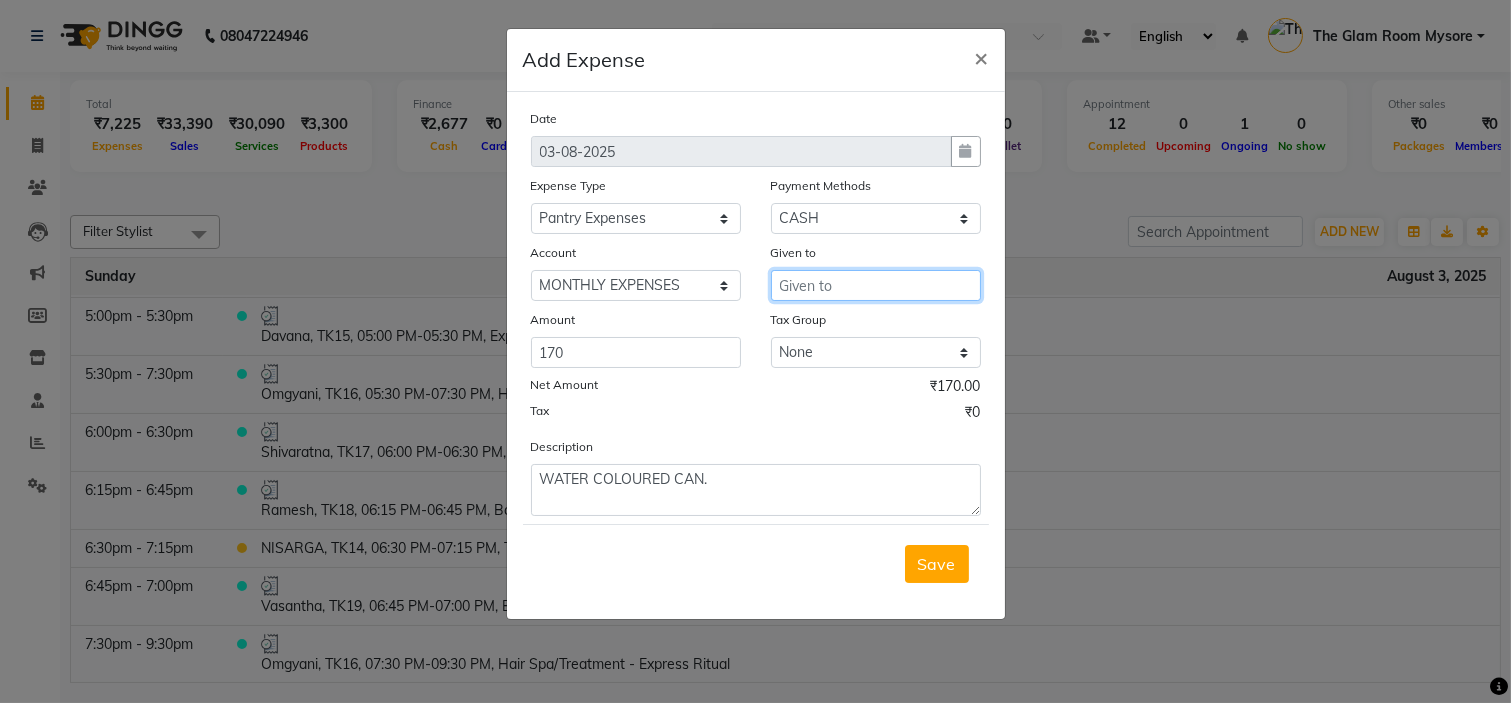 click at bounding box center (876, 285) 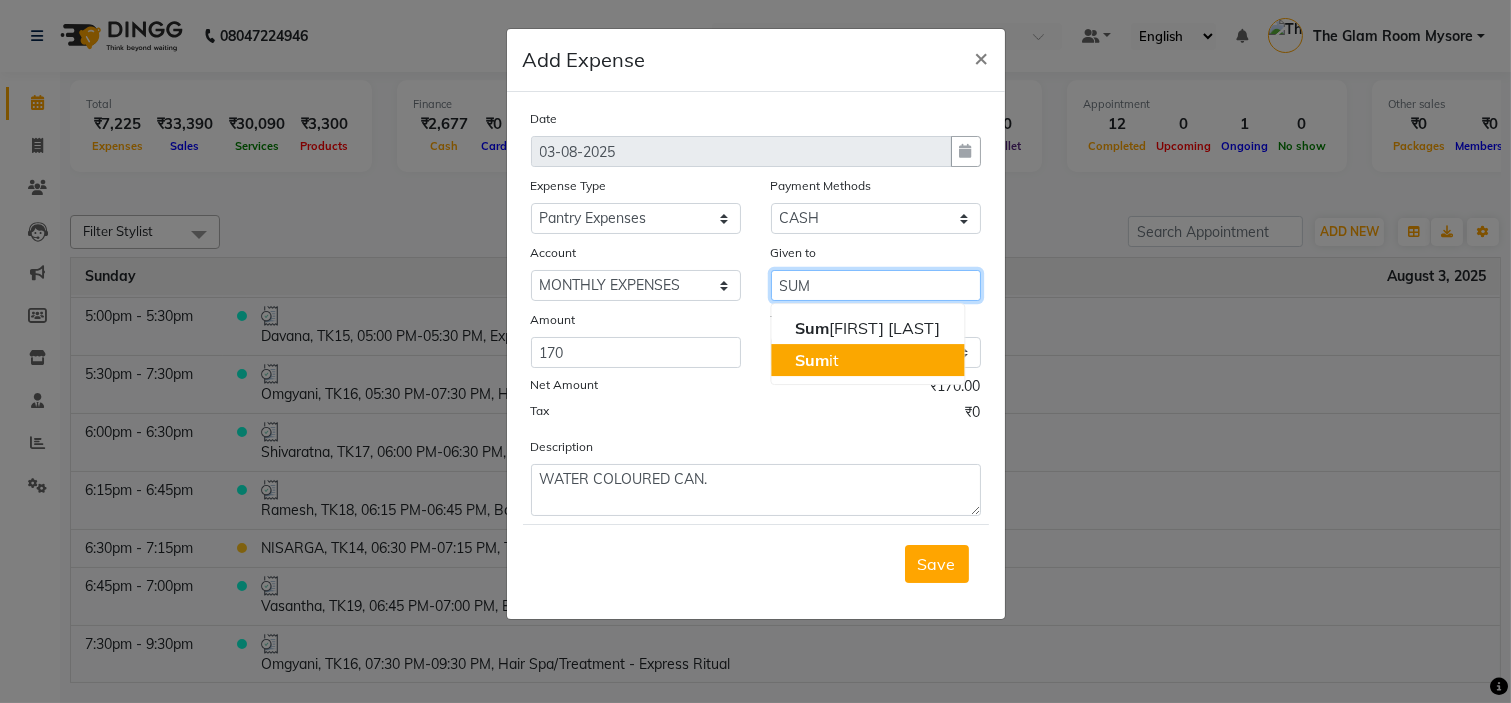 click on "Sum" 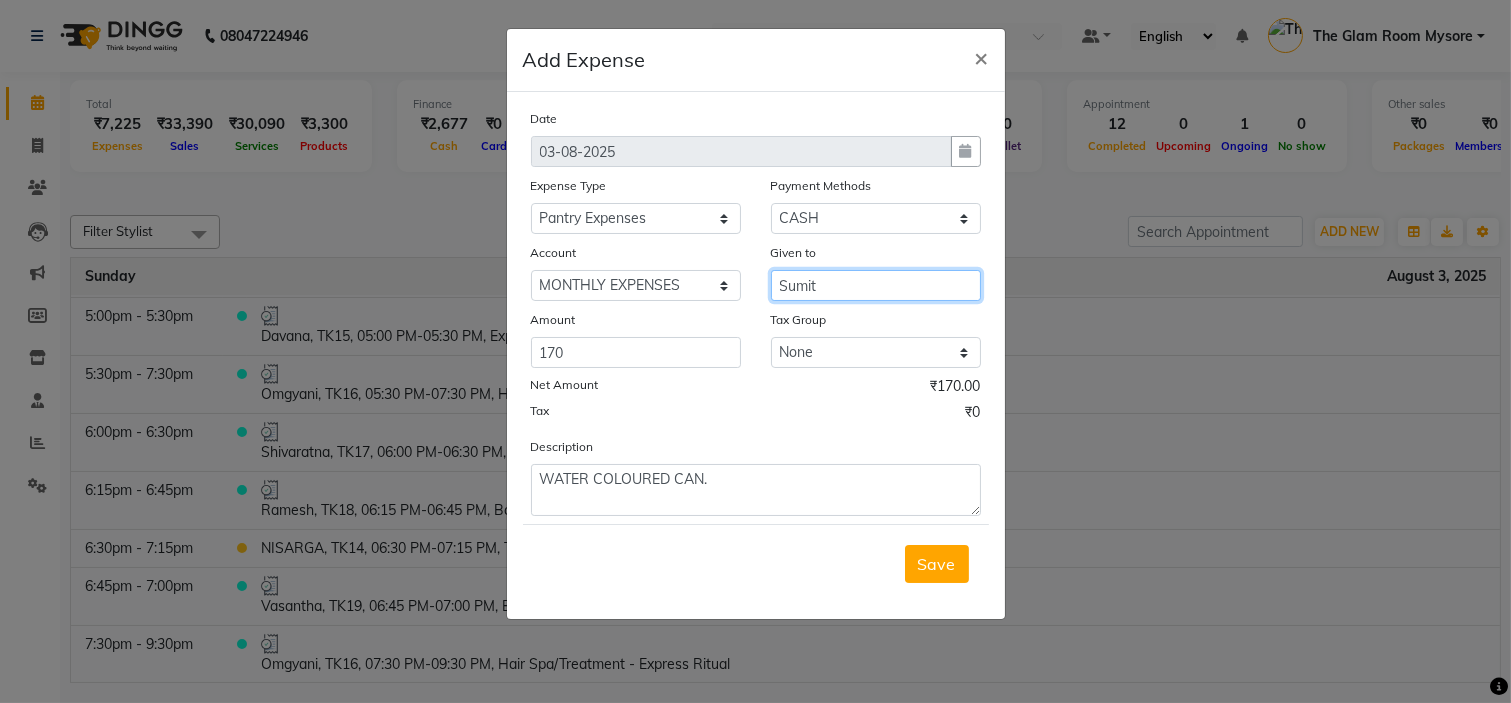 type on "Sumit" 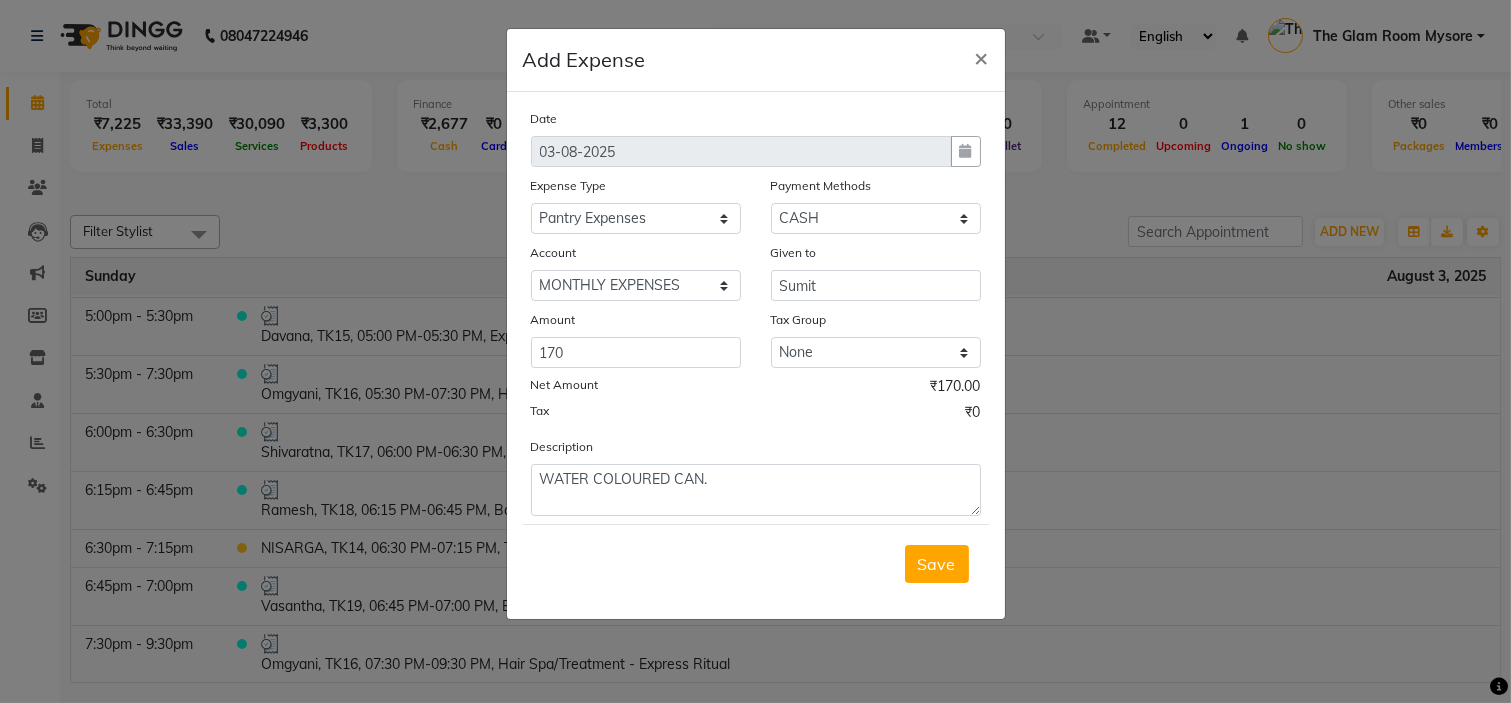 click on "Tax ₹0" 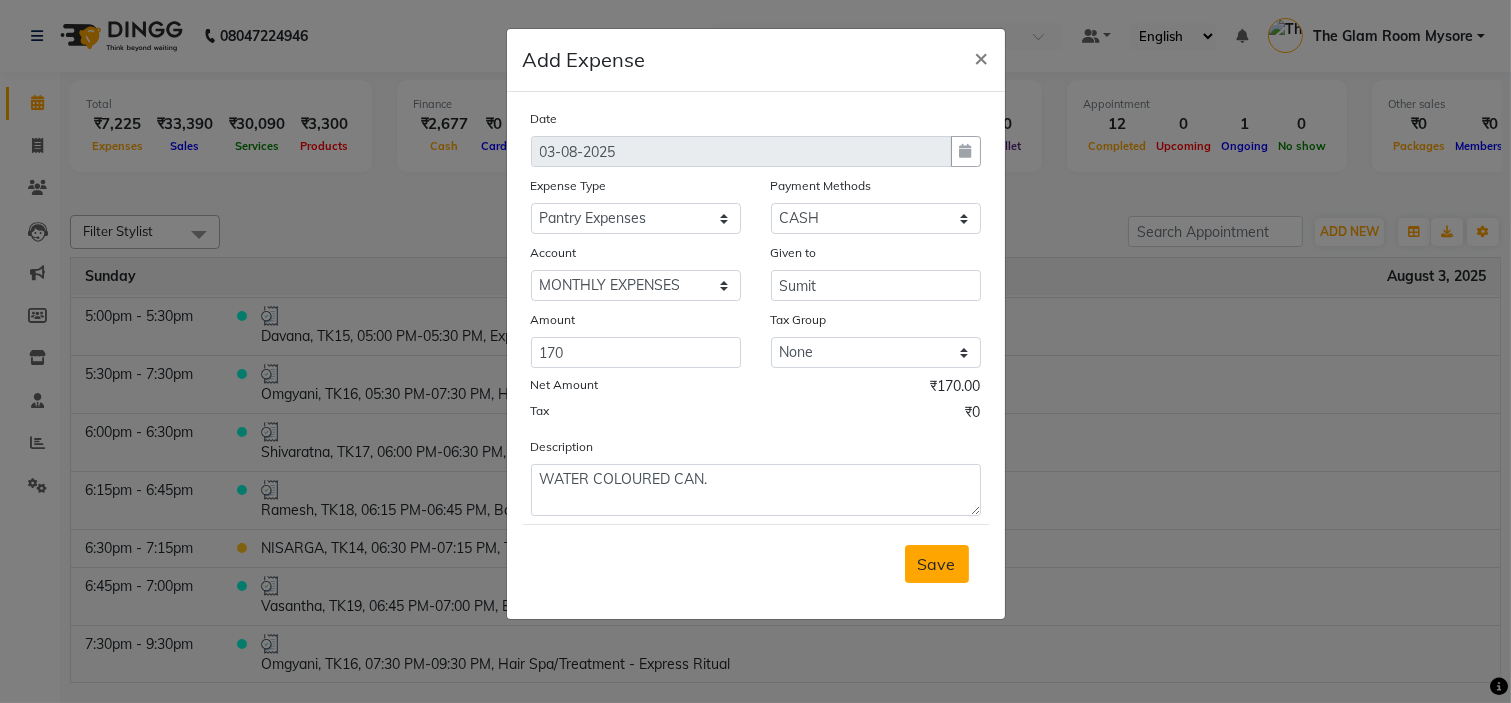 click on "Save" at bounding box center (937, 564) 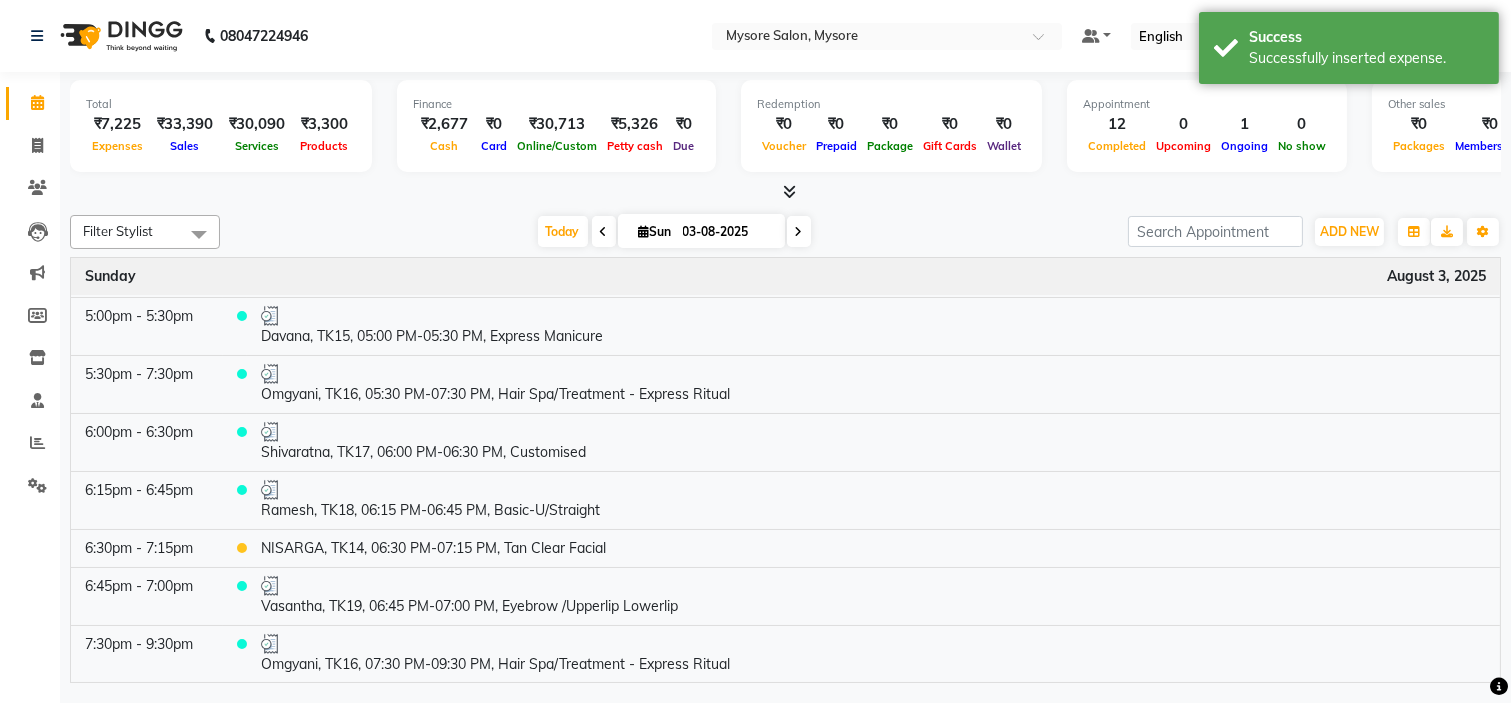 click at bounding box center (785, 192) 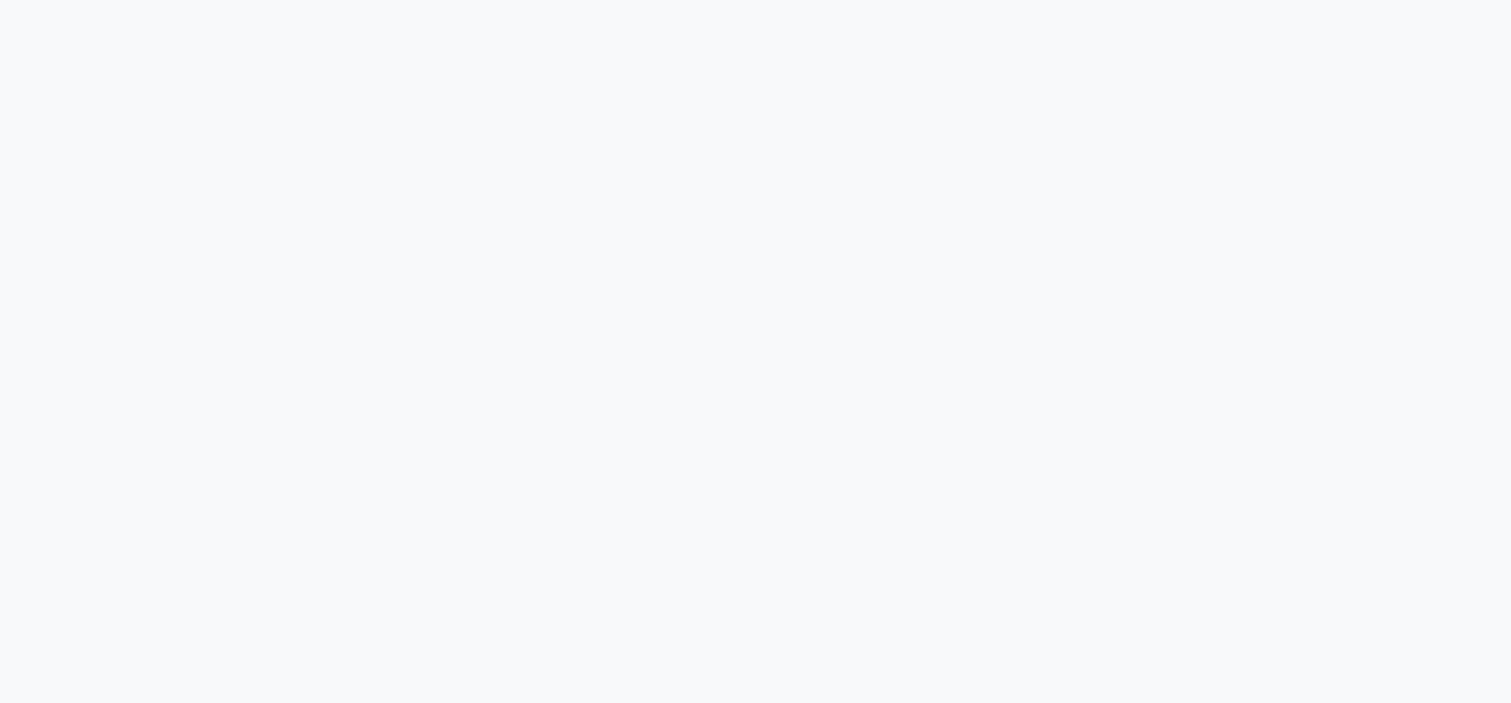 scroll, scrollTop: 0, scrollLeft: 0, axis: both 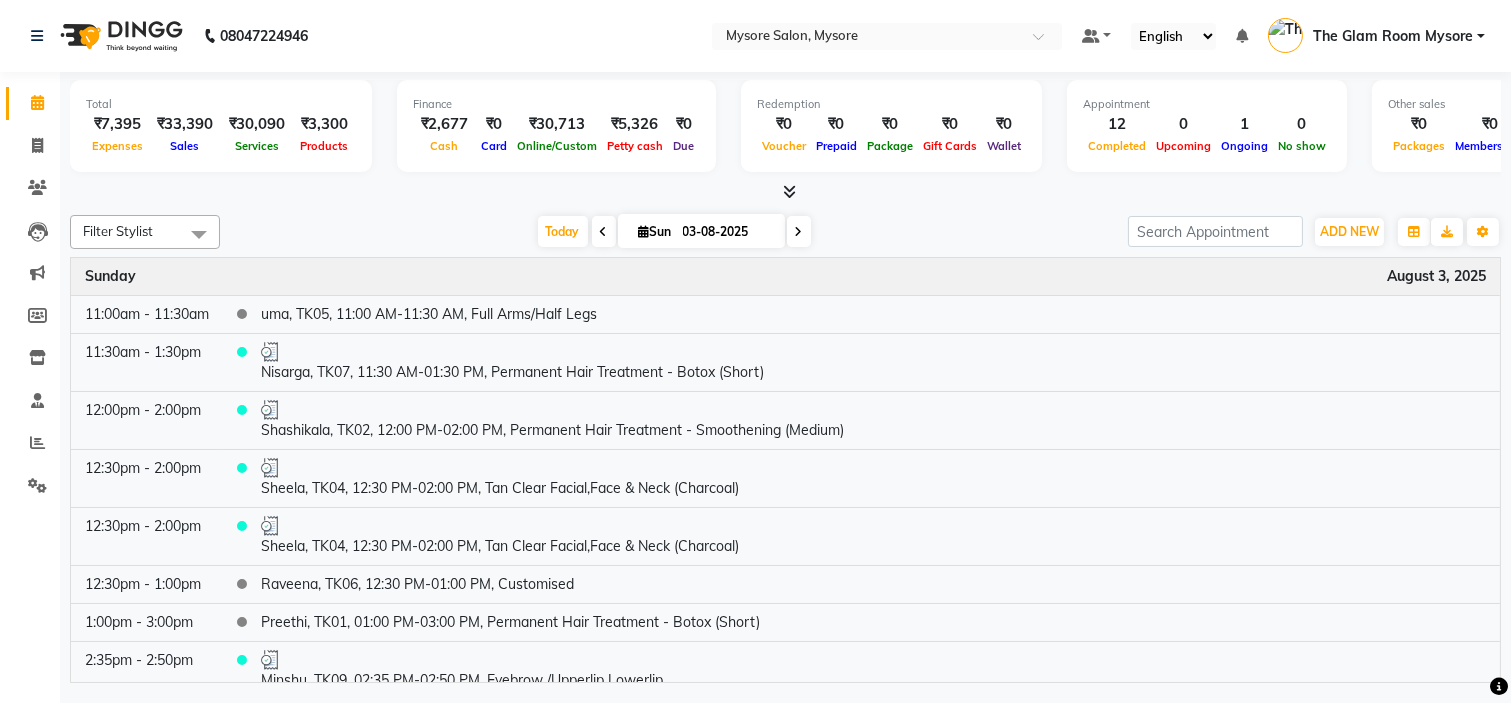 click on "Total  ₹7,395  Expenses ₹33,390  Sales ₹30,090  Services ₹3,300  Products Finance  ₹2,677  Cash ₹0  Card ₹30,713  Online/Custom ₹5,326 Petty cash ₹0 Due  Redemption  ₹0 Voucher ₹0 Prepaid ₹0 Package ₹0  Gift Cards ₹0  Wallet  Appointment  12 Completed 0 Upcoming 1 Ongoing 0 No show  Other sales  ₹0  Packages ₹0  Memberships ₹0  Vouchers ₹0  Prepaids ₹0  Gift Cards Filter Stylist Select All Ankita Arti Ashwini Ayaan DR. Apurva Fatma Jayshree Lakshmi Paul Ruhul alom Shangnimwon Steve Sumaiya Banu Sumit Teja Tezz The Glam Room Mysore Today  Sun 03-08-2025 Toggle Dropdown Add Appointment Add Invoice Add Expense Add Attendance Add Client Add Transaction Toggle Dropdown Add Appointment Add Invoice Add Expense Add Attendance Add Client ADD NEW Toggle Dropdown Add Appointment Add Invoice Add Expense Add Attendance Add Client Add Transaction Filter Stylist Select All Ankita Arti Ashwini Ayaan DR. Apurva Fatma Jayshree Lakshmi Paul Ruhul alom Shangnimwon Steve Sumaiya Banu Sumit" 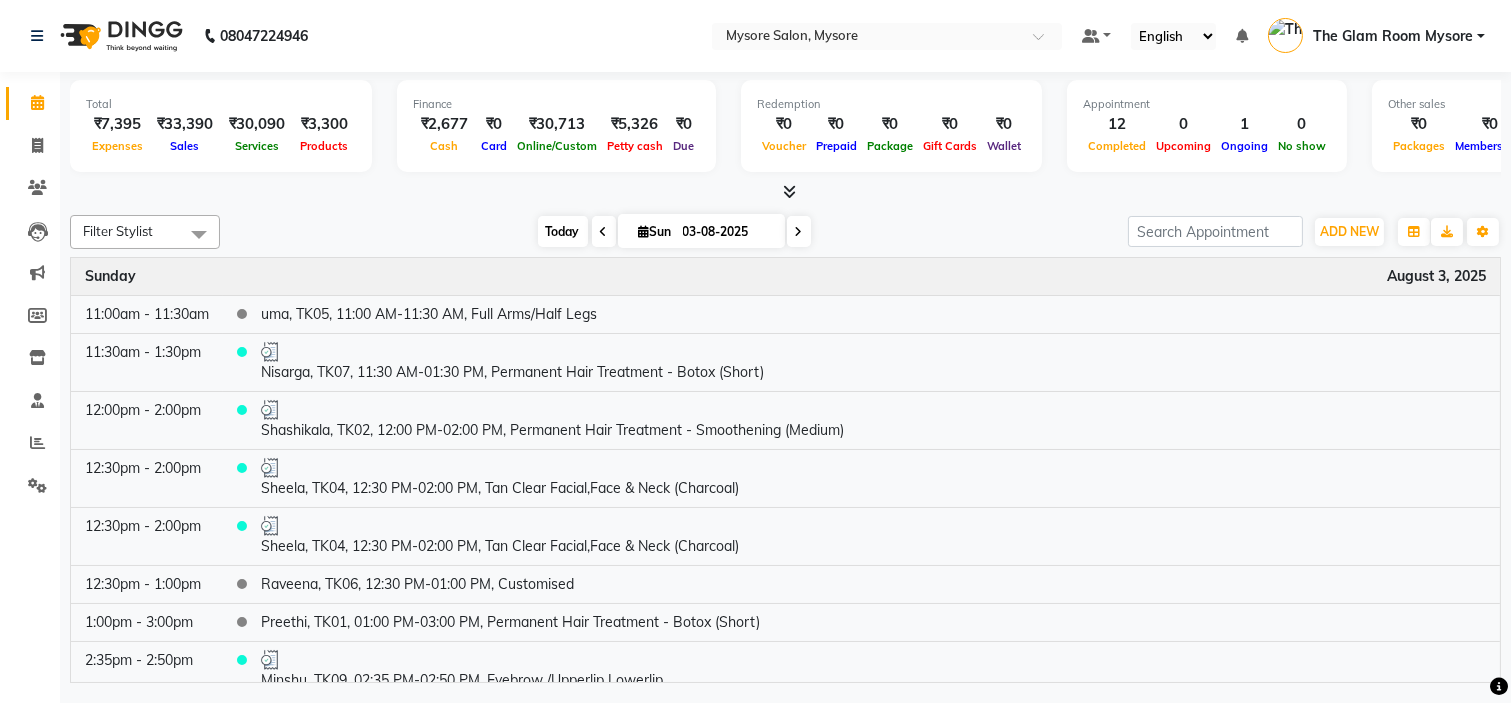 click on "Today" at bounding box center (563, 231) 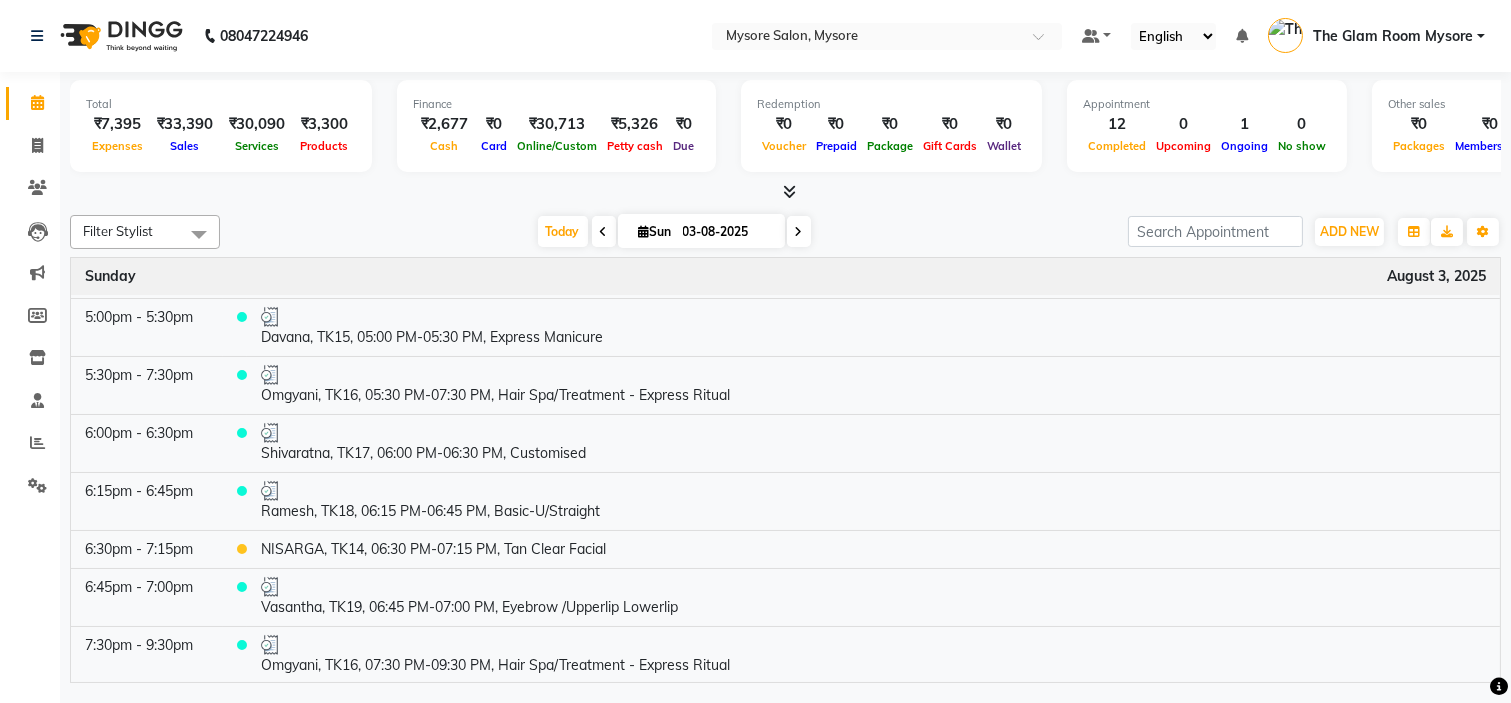 scroll, scrollTop: 500, scrollLeft: 0, axis: vertical 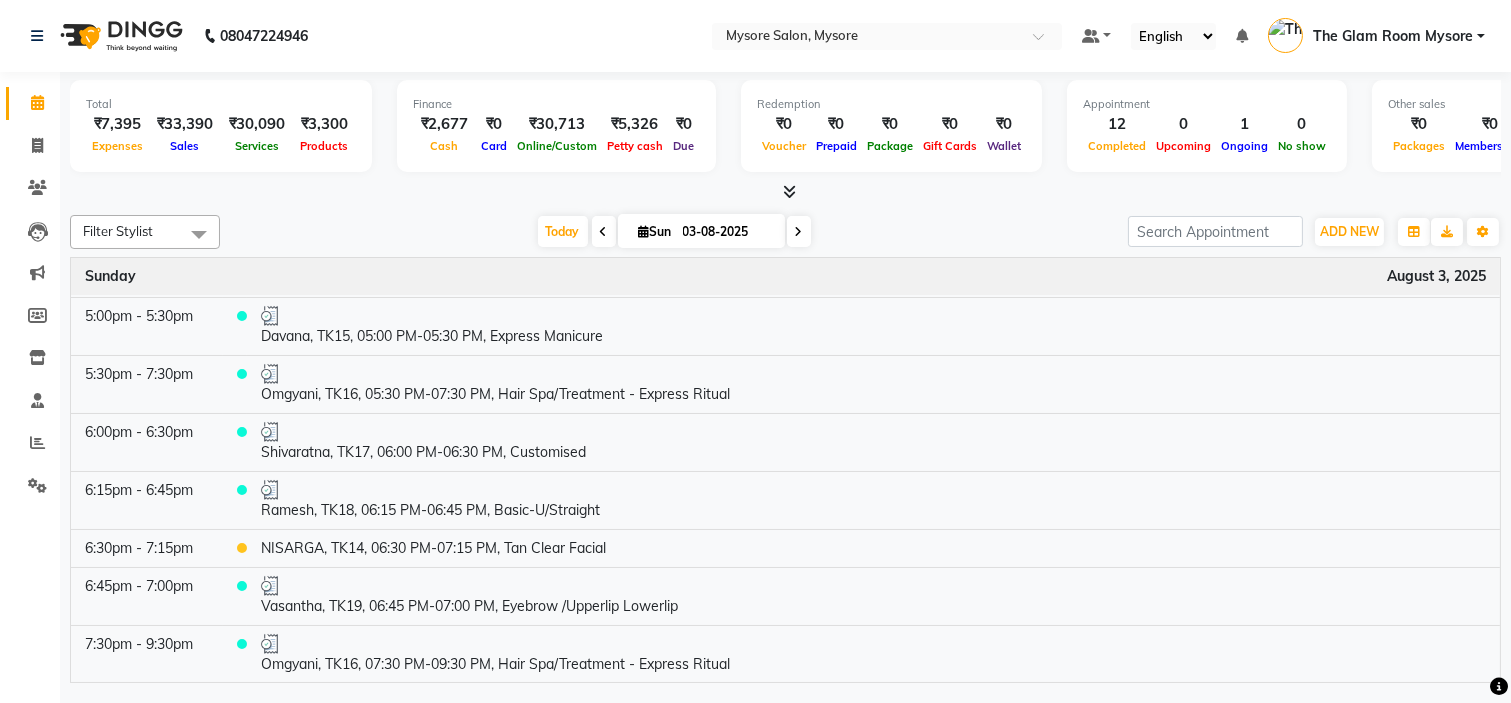 click at bounding box center [785, 192] 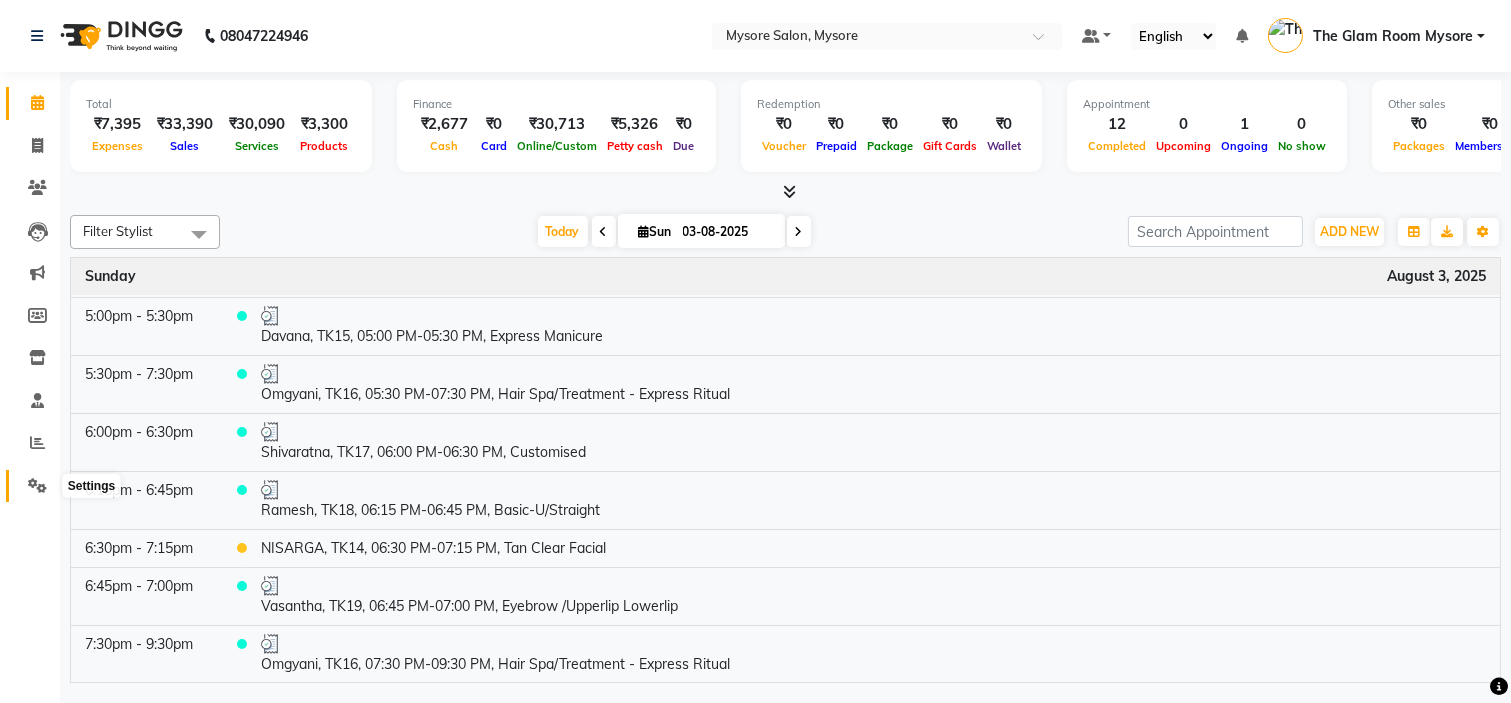 click 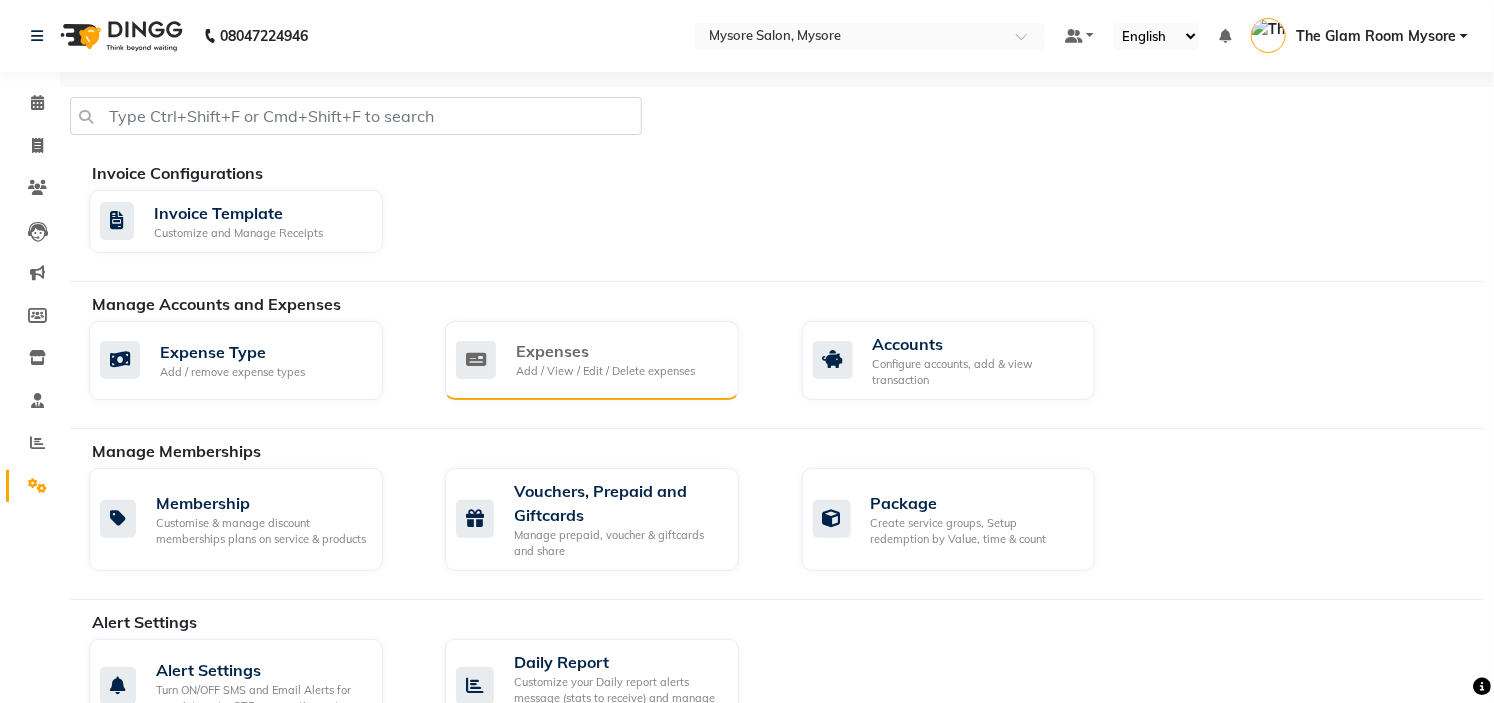 click on "Expenses" 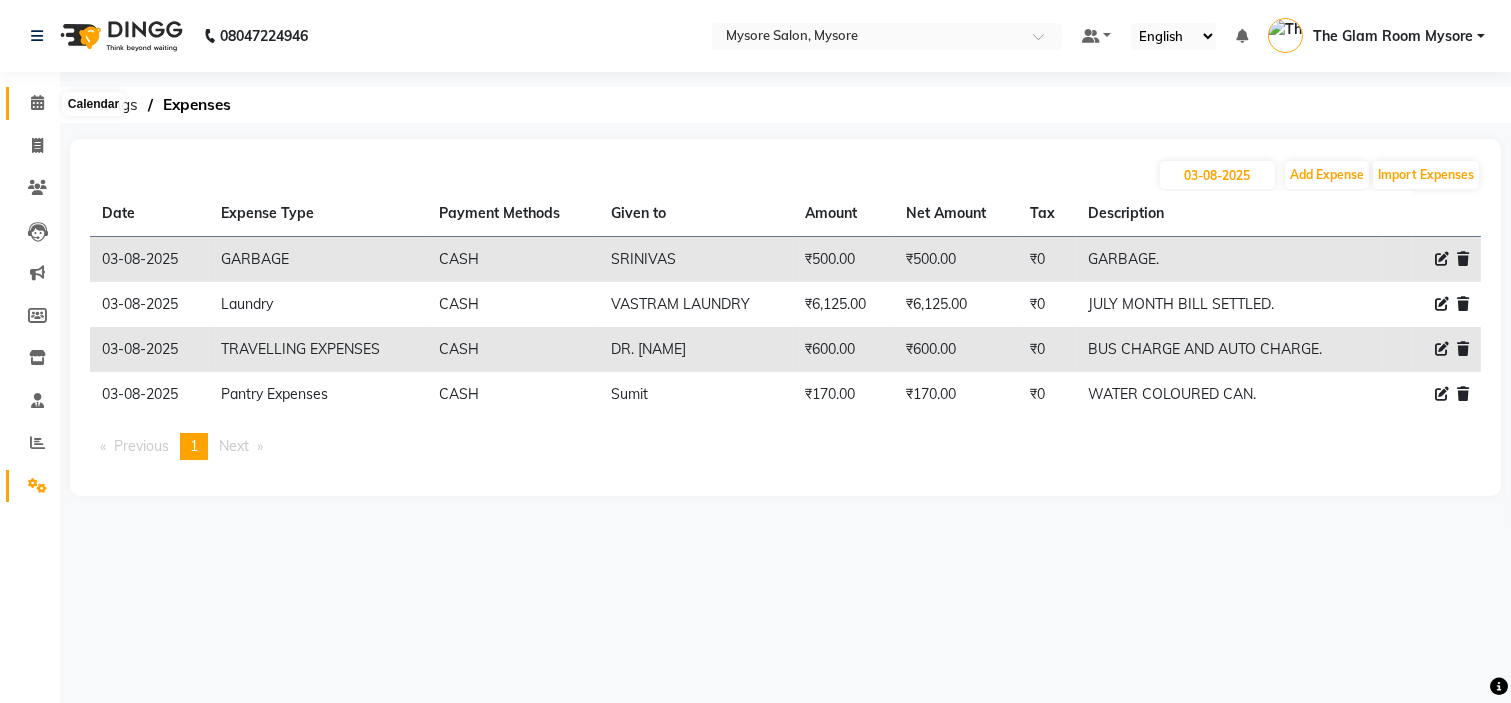 click 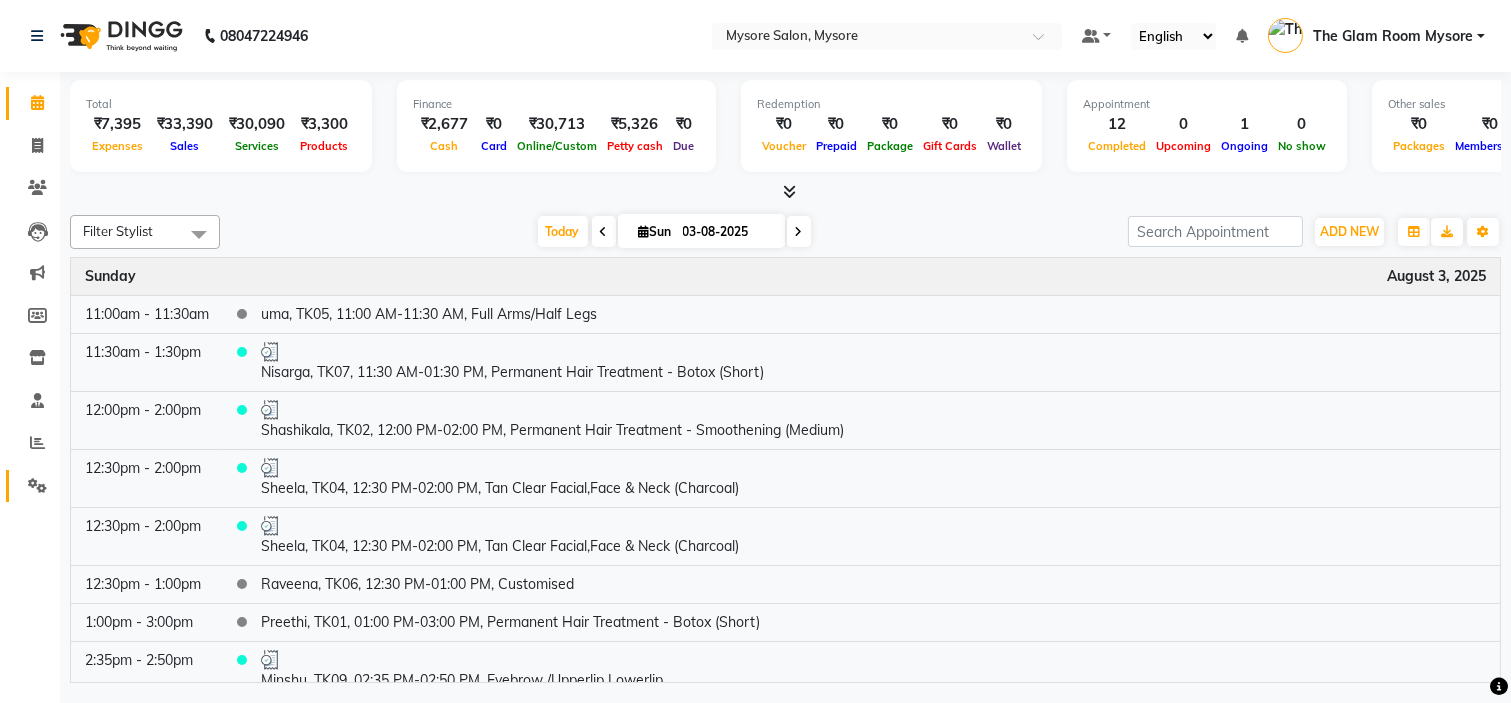 click on "Settings" 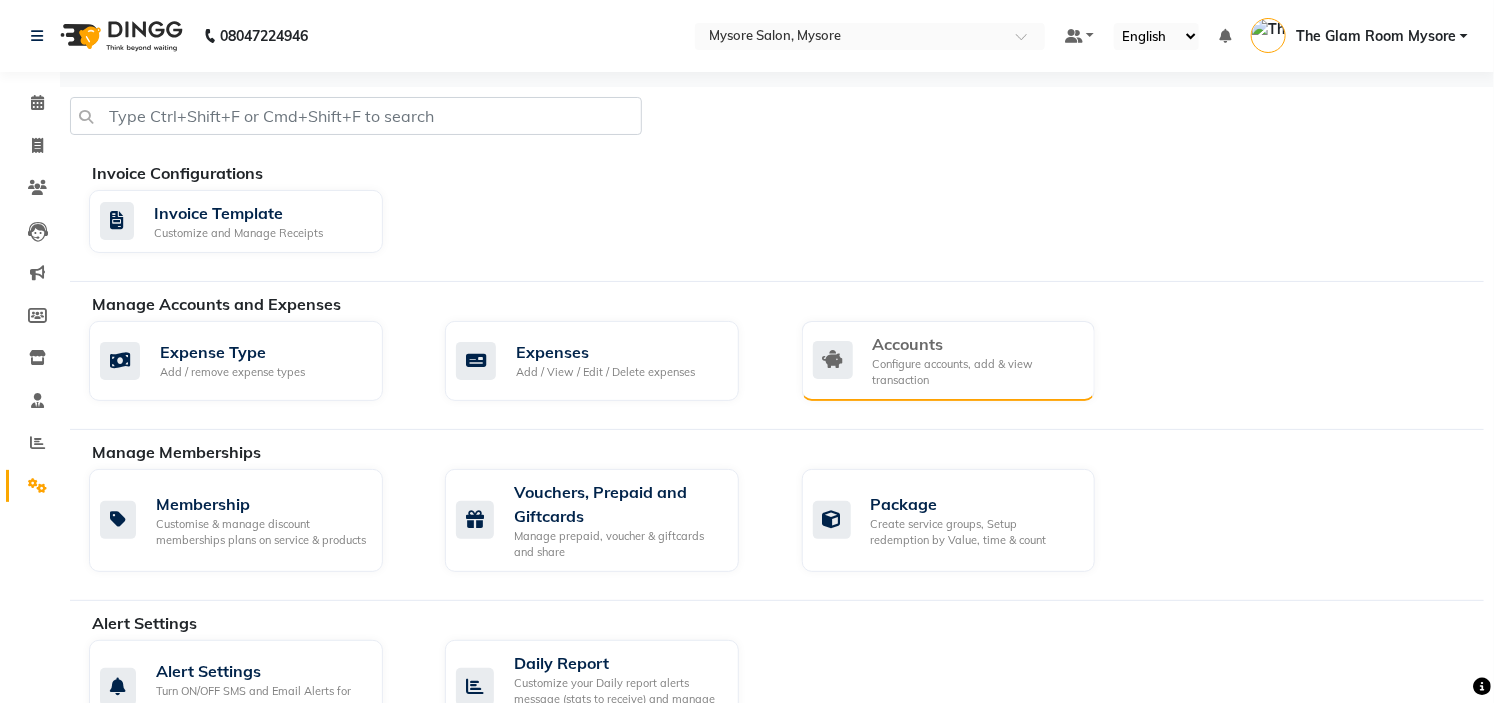 click on "Accounts" 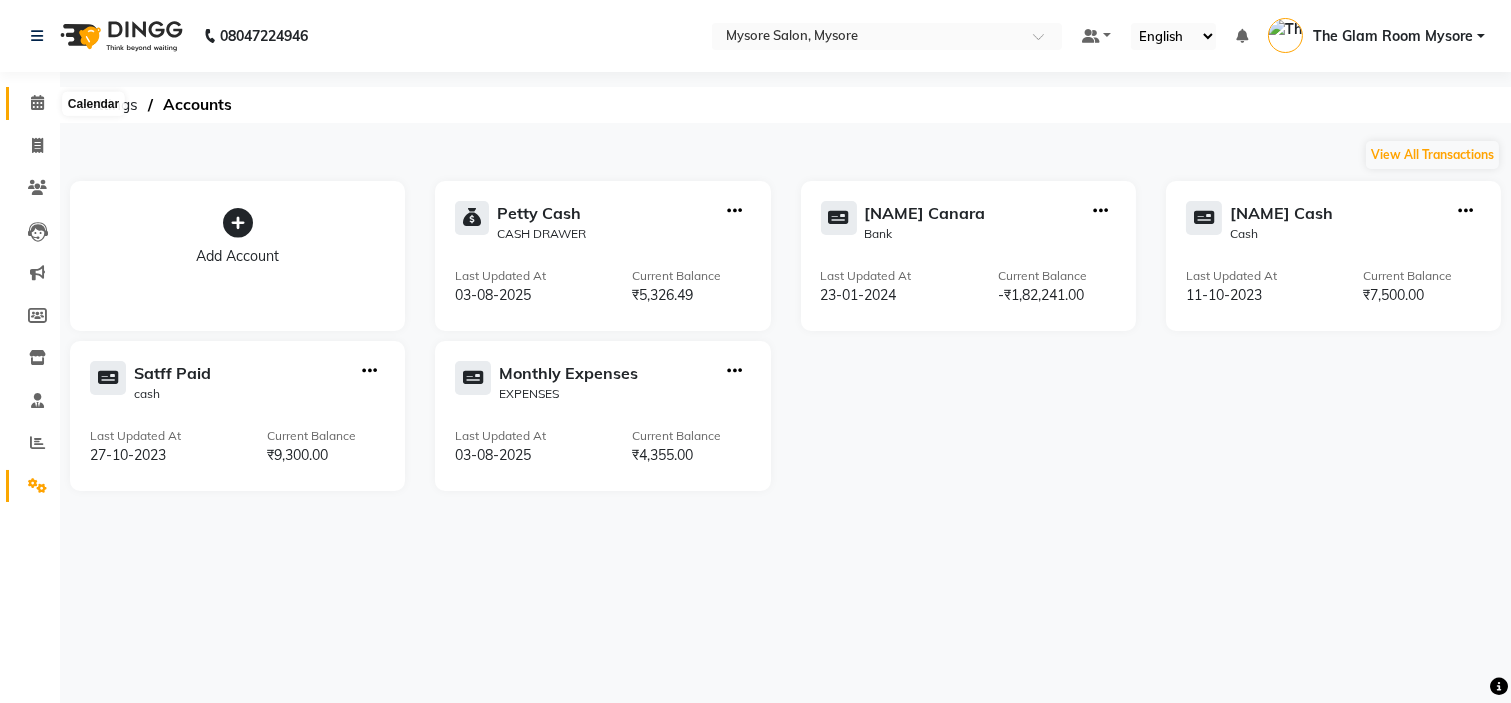 click 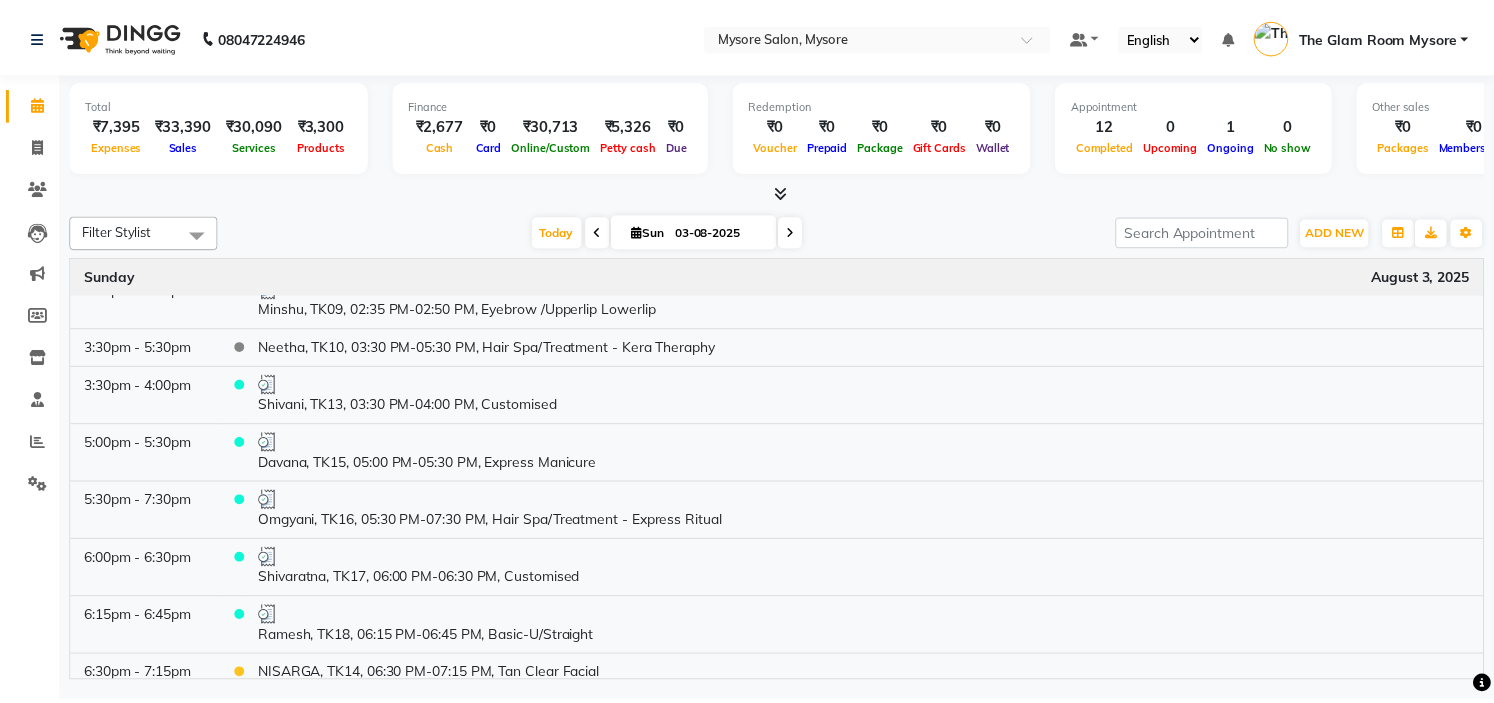 scroll, scrollTop: 494, scrollLeft: 0, axis: vertical 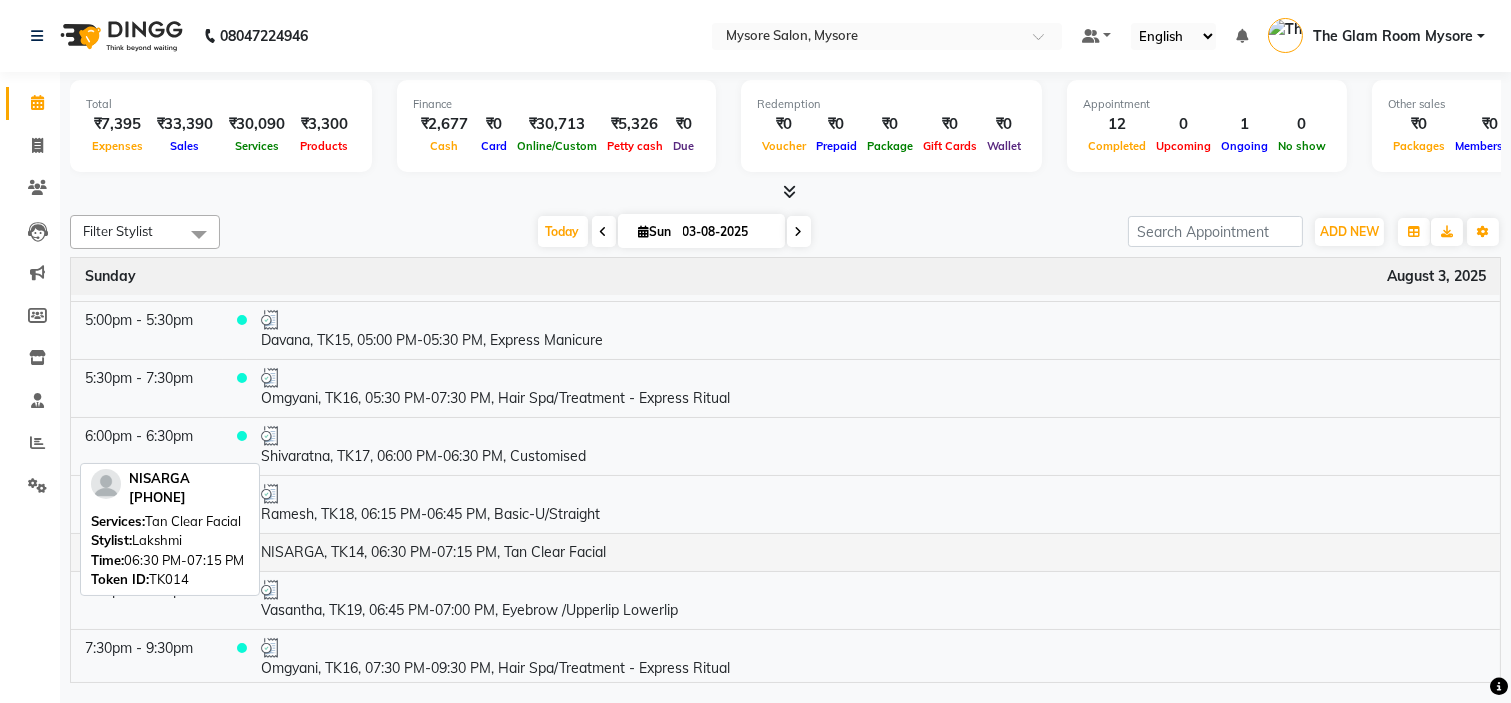 click on "NISARGA, TK14, 06:30 PM-07:15 PM, Tan Clear Facial" at bounding box center [873, 552] 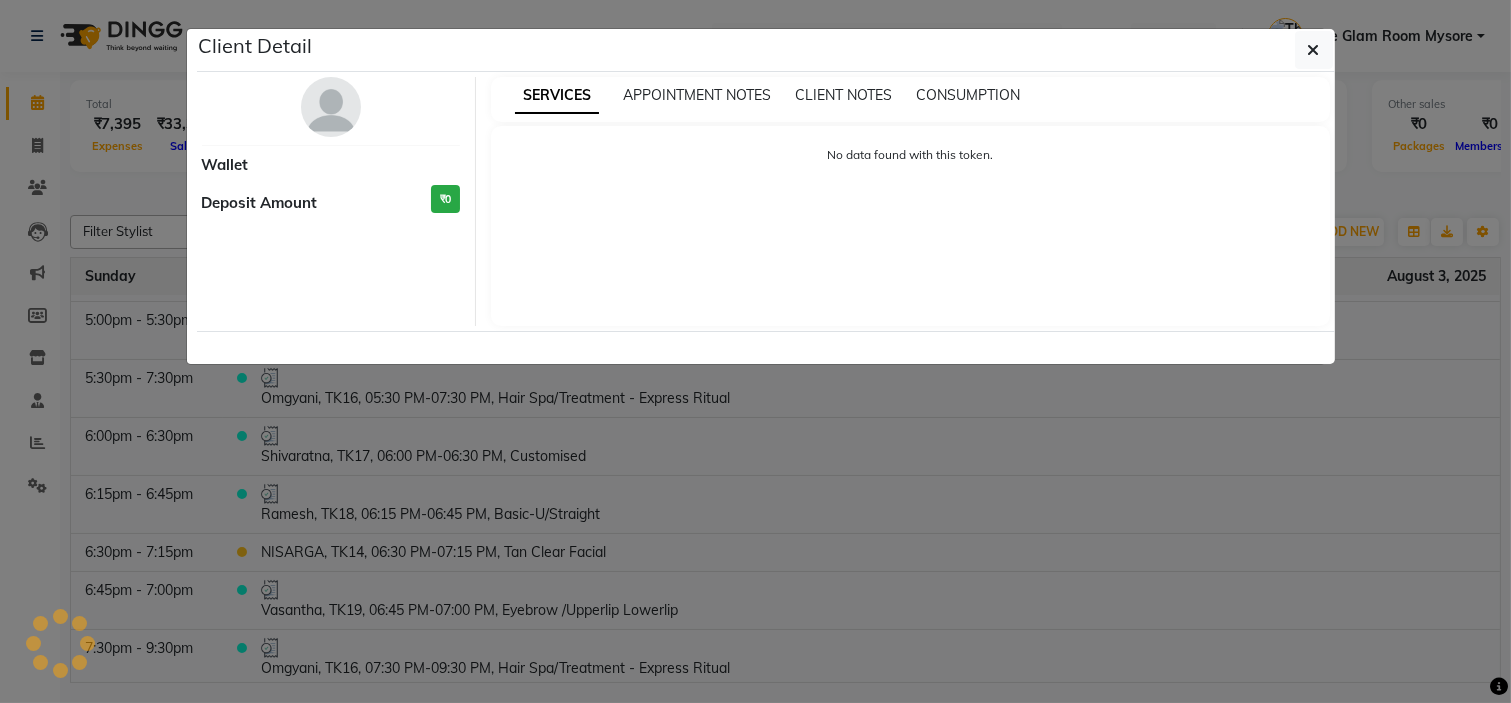select on "1" 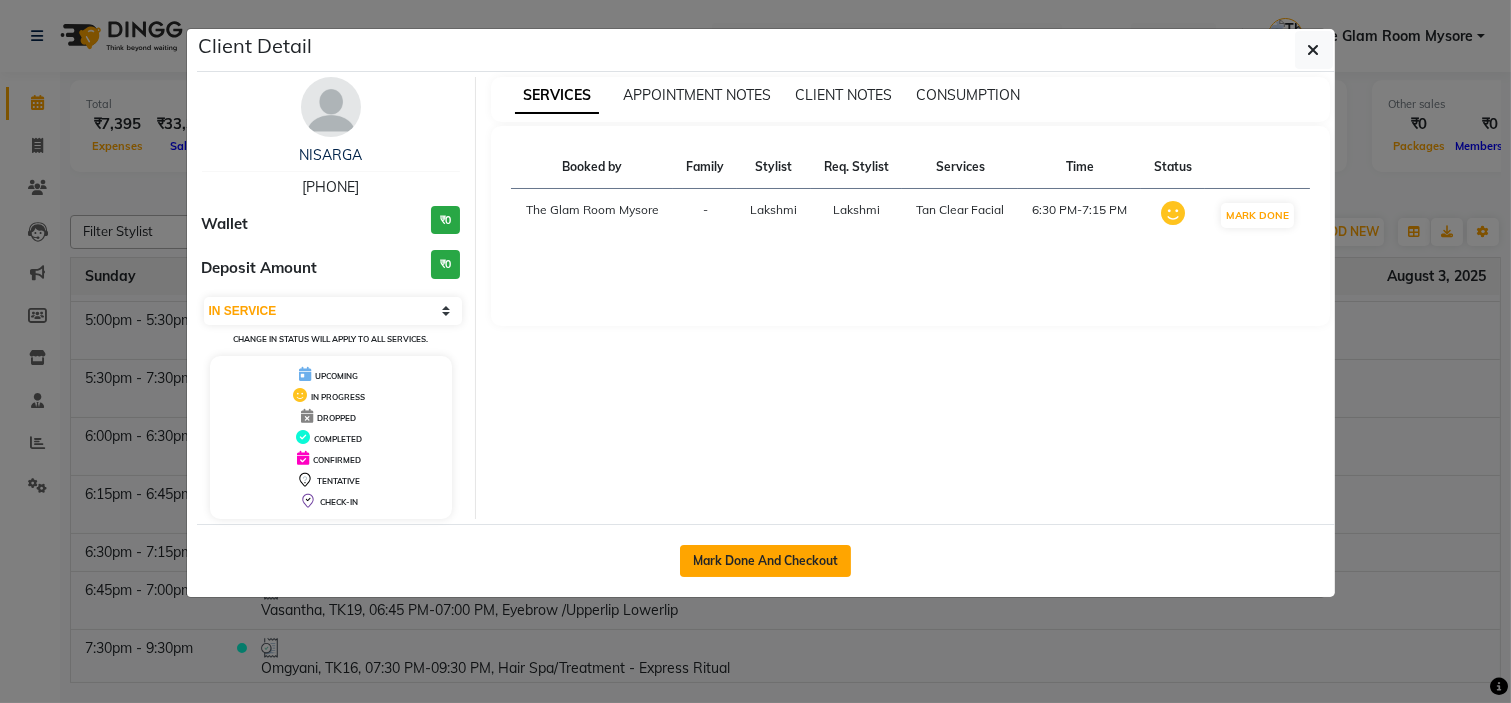click on "Mark Done And Checkout" 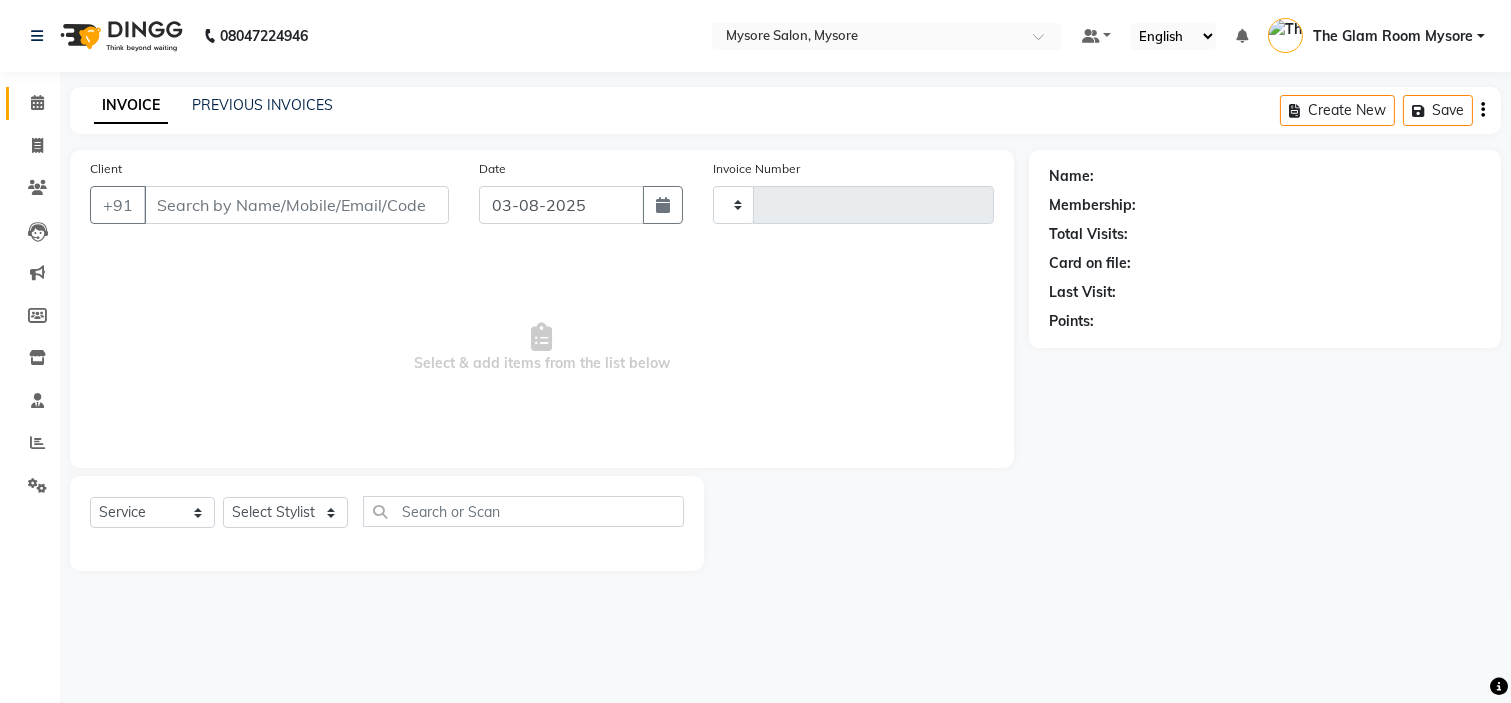 type on "0939" 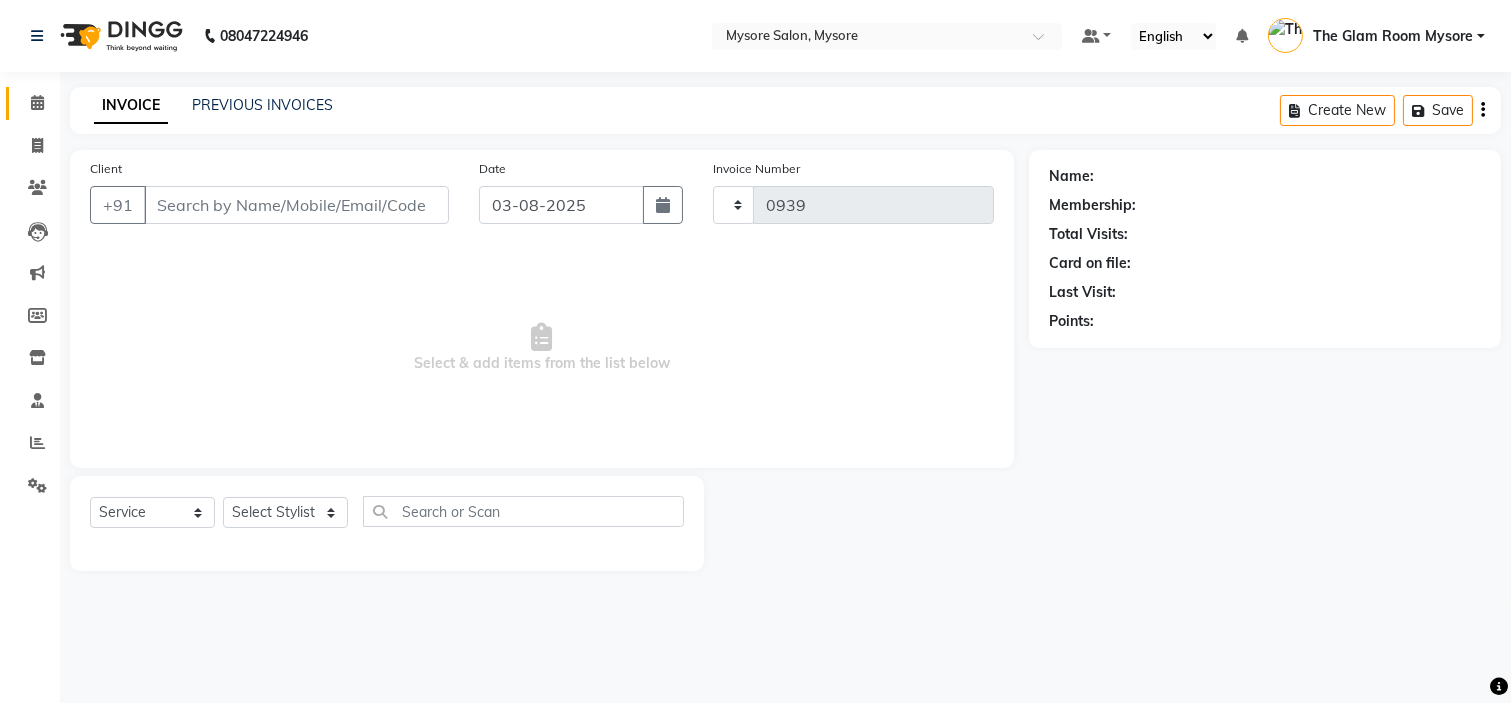 select on "3" 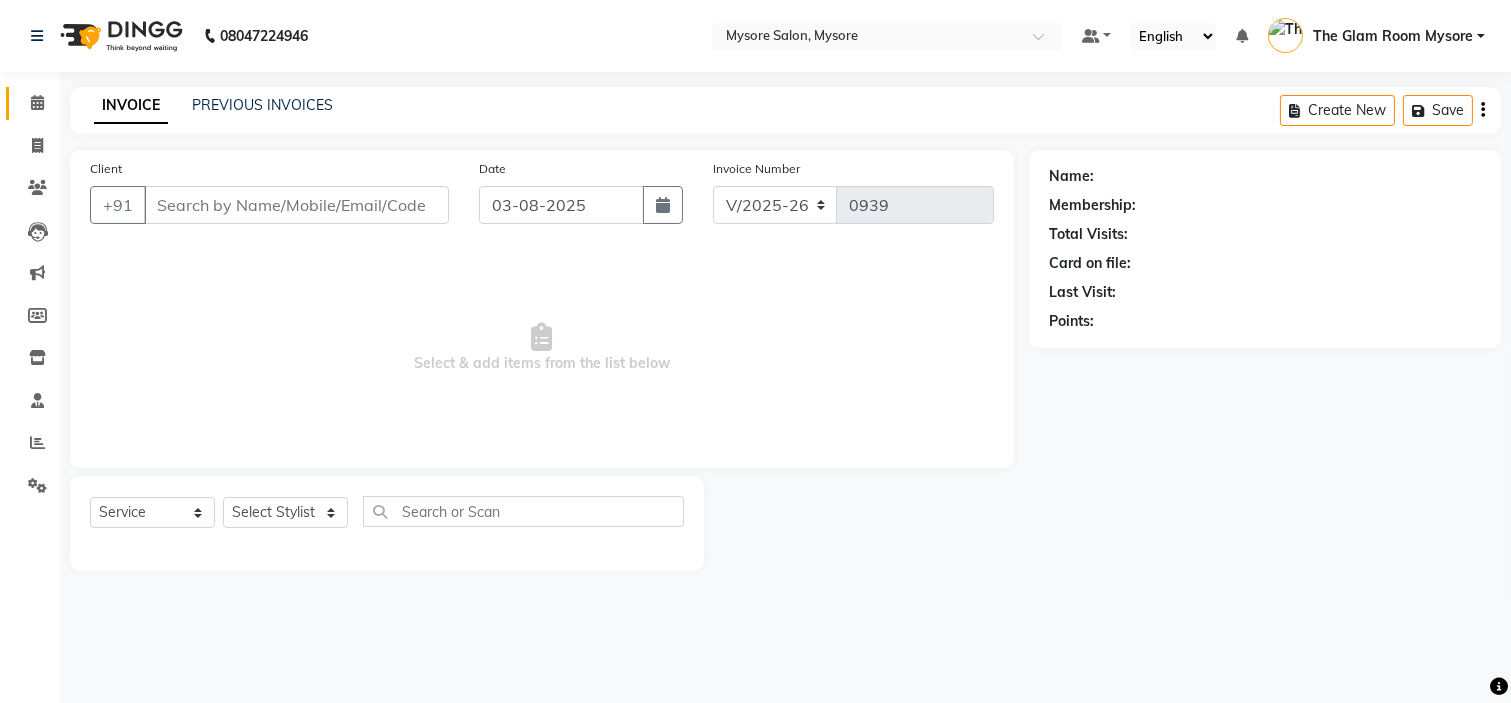 type on "9035423880" 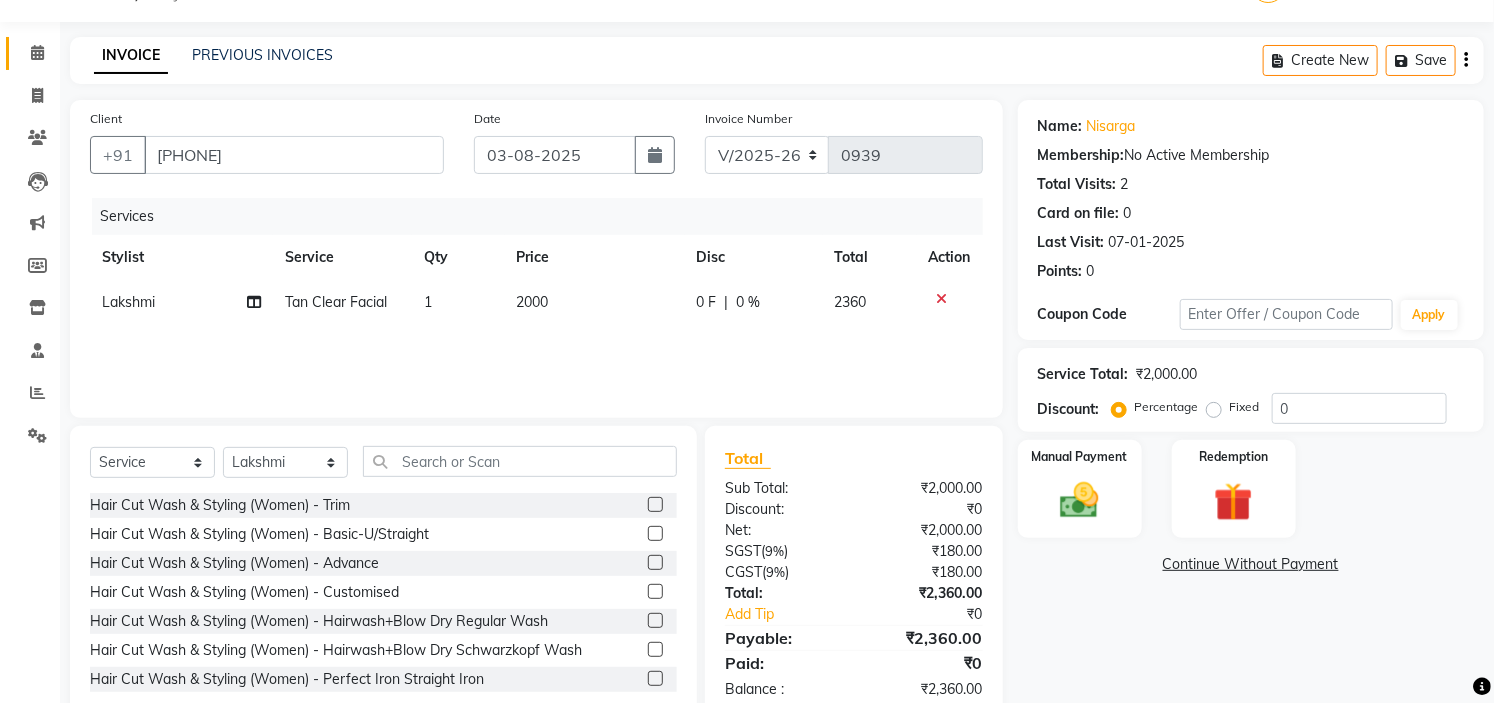scroll, scrollTop: 97, scrollLeft: 0, axis: vertical 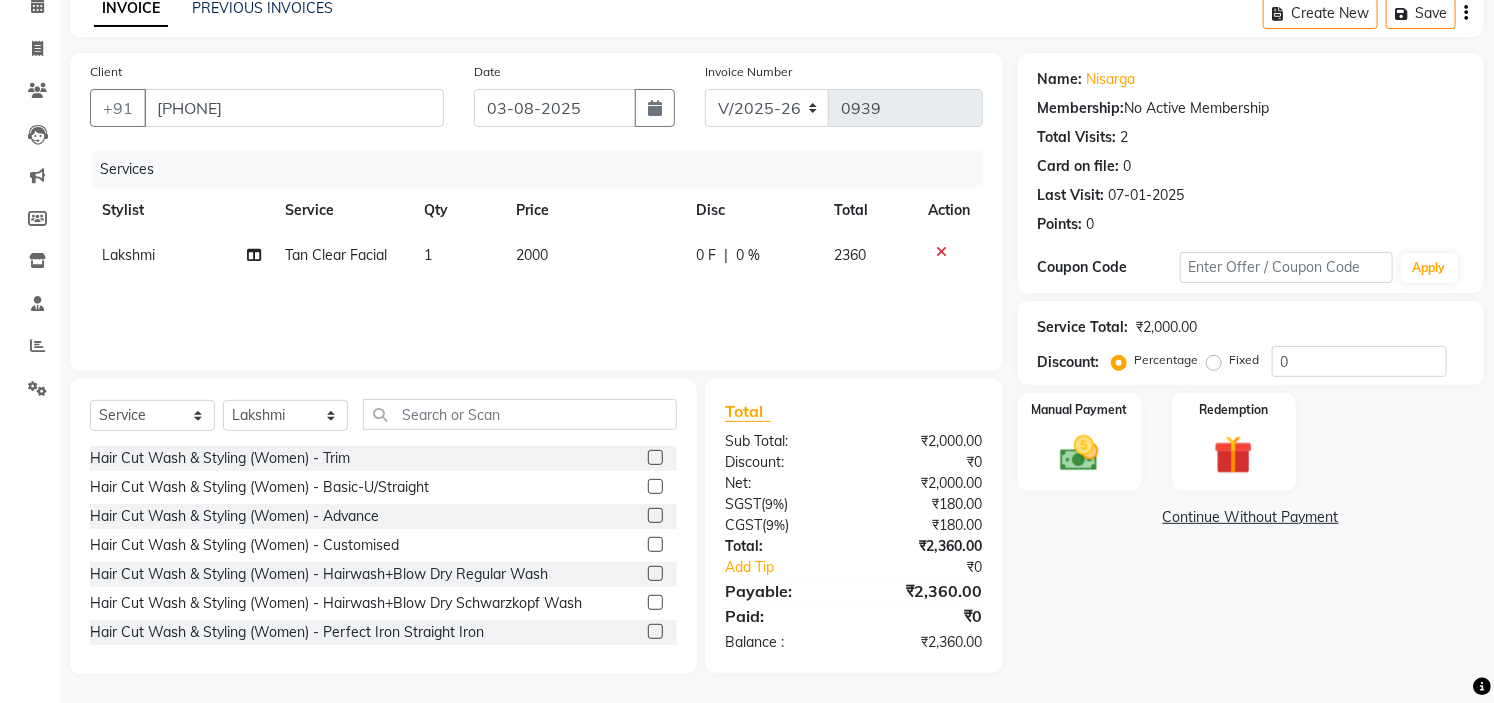 click on "Tan Clear Facial" 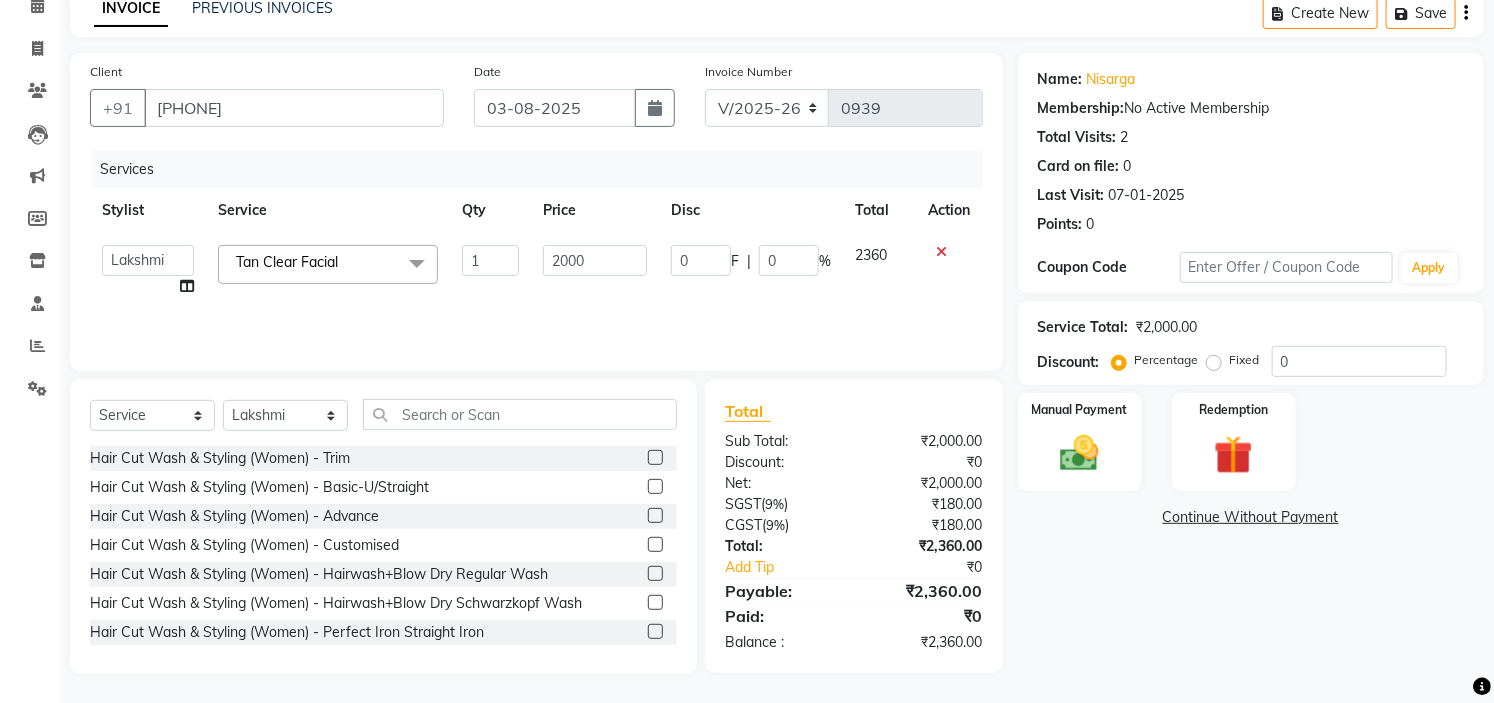 click 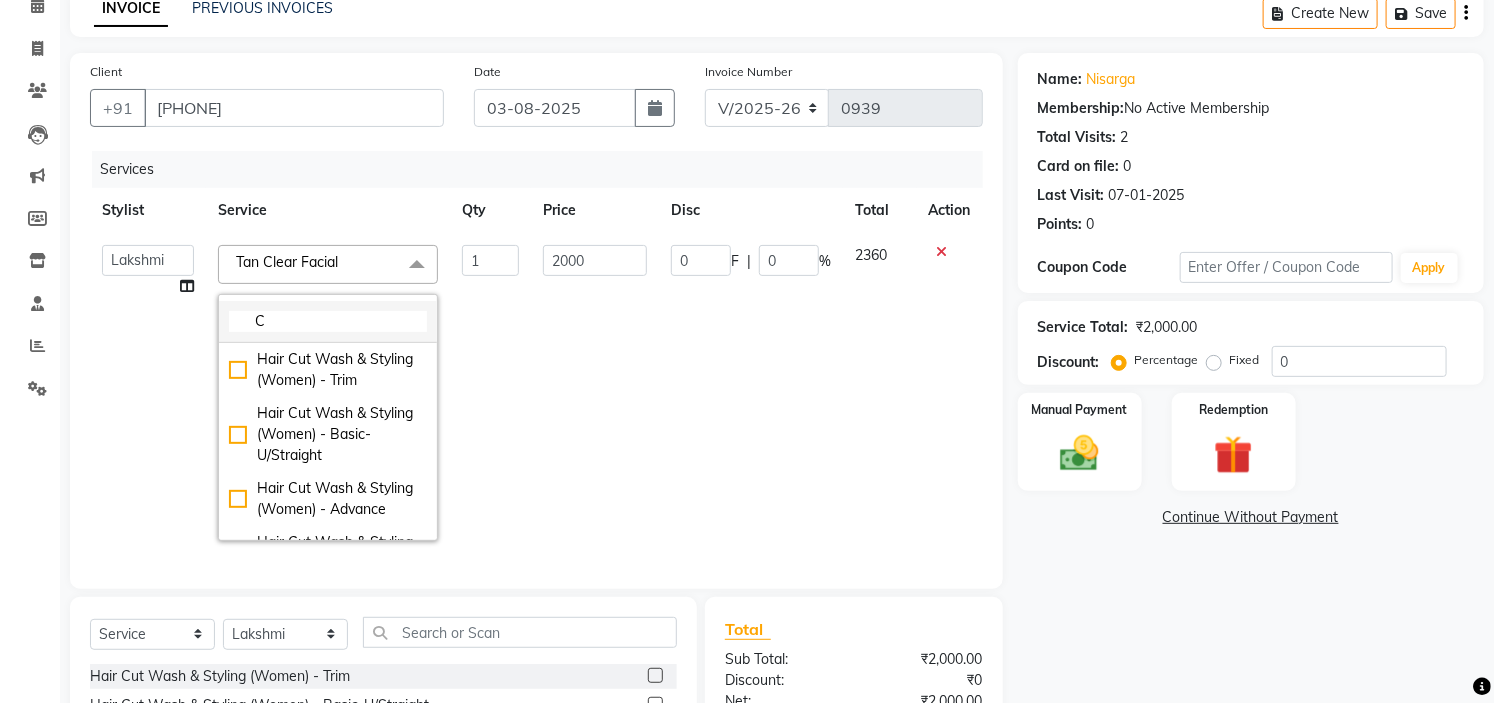 click on "C" 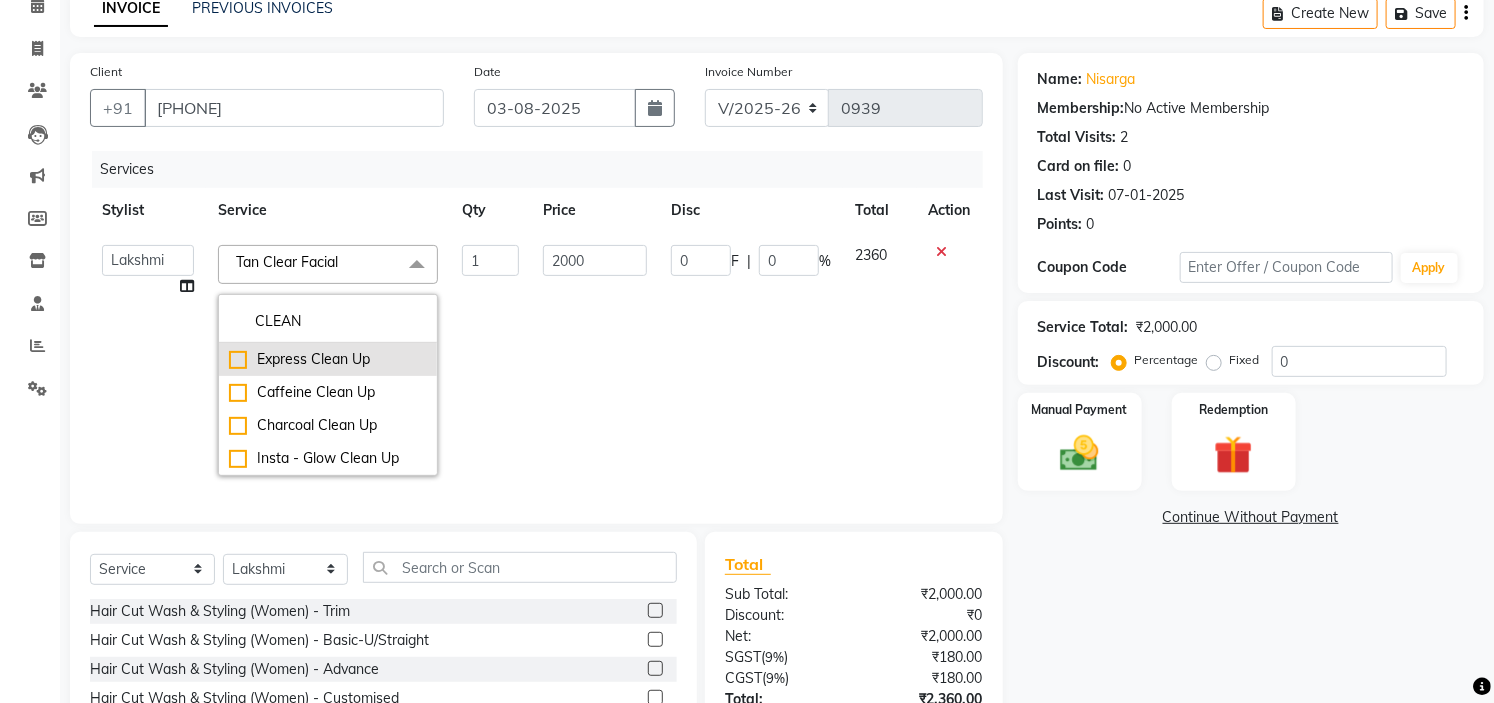 type on "CLEAN" 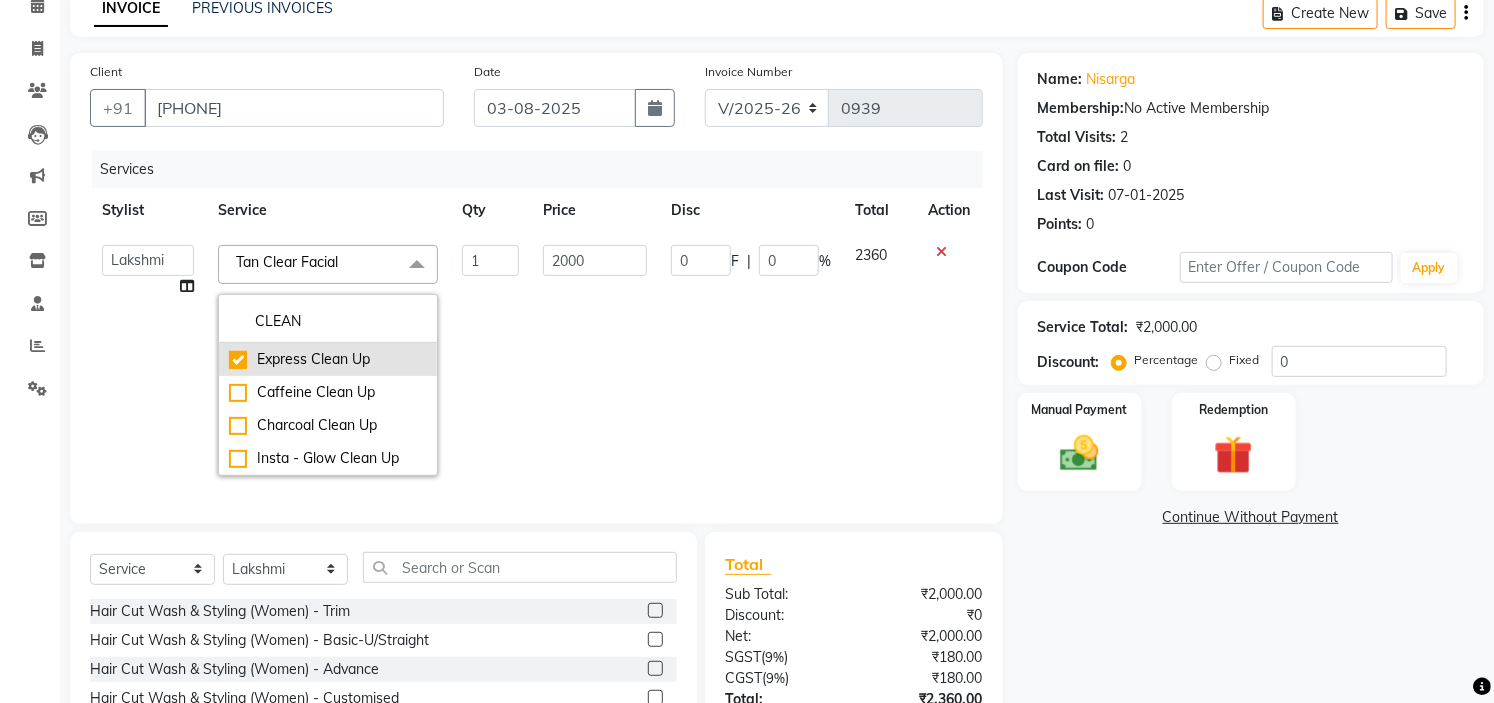 checkbox on "true" 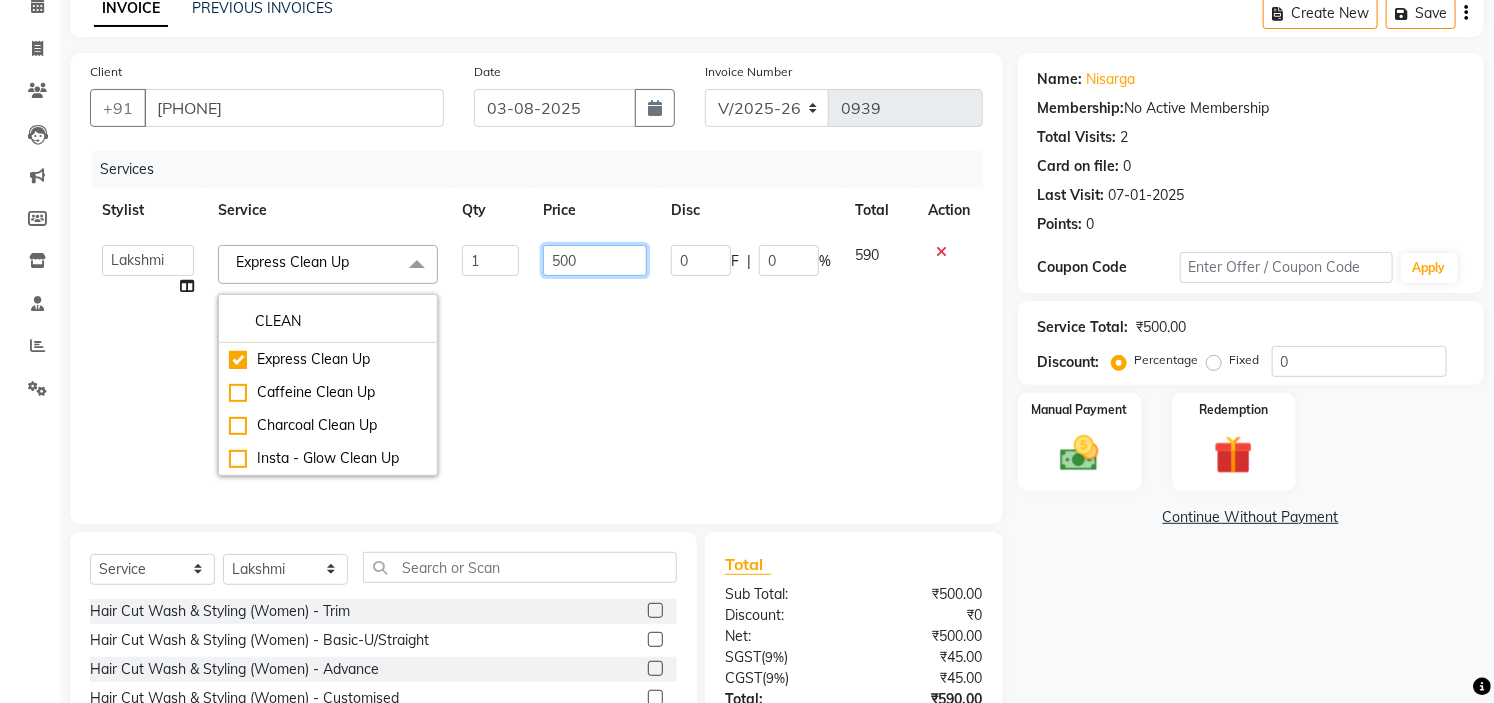 click on "500" 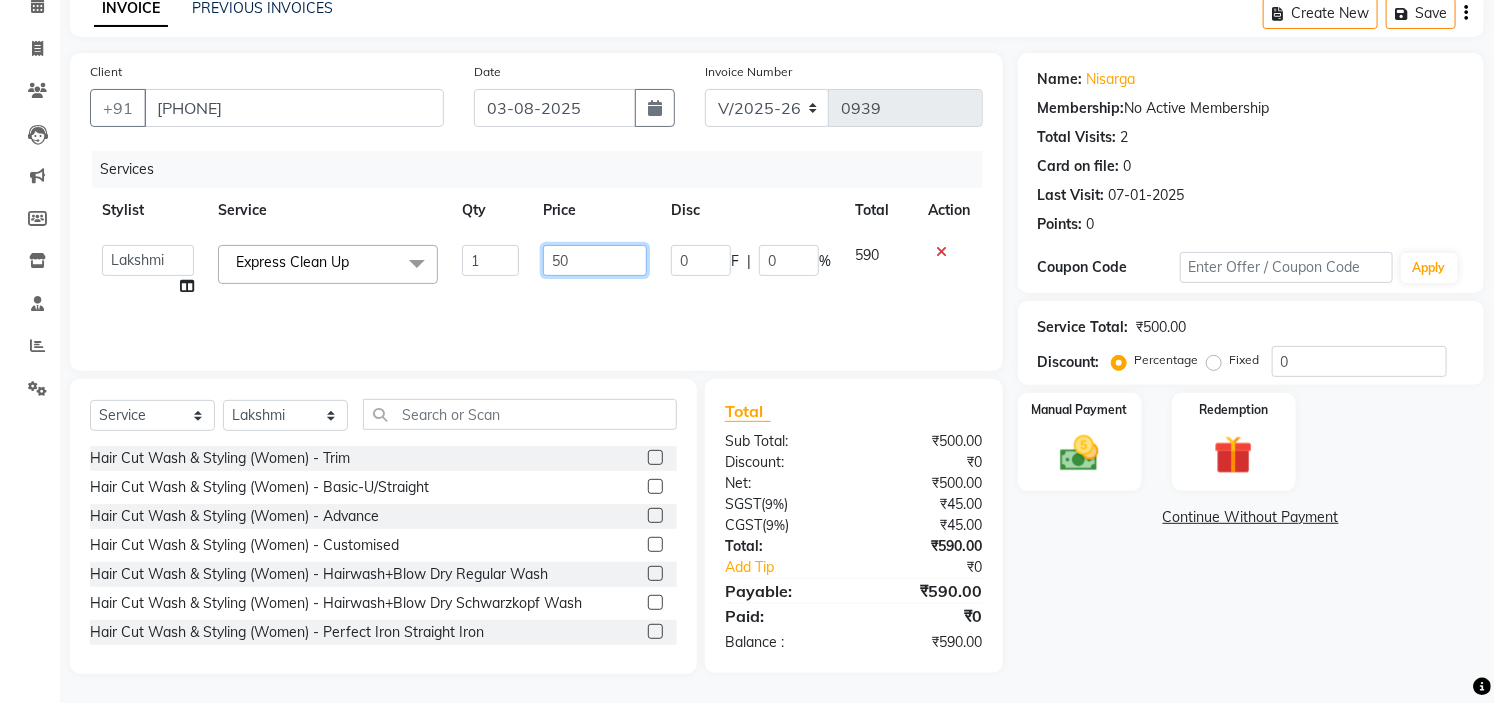 type on "5" 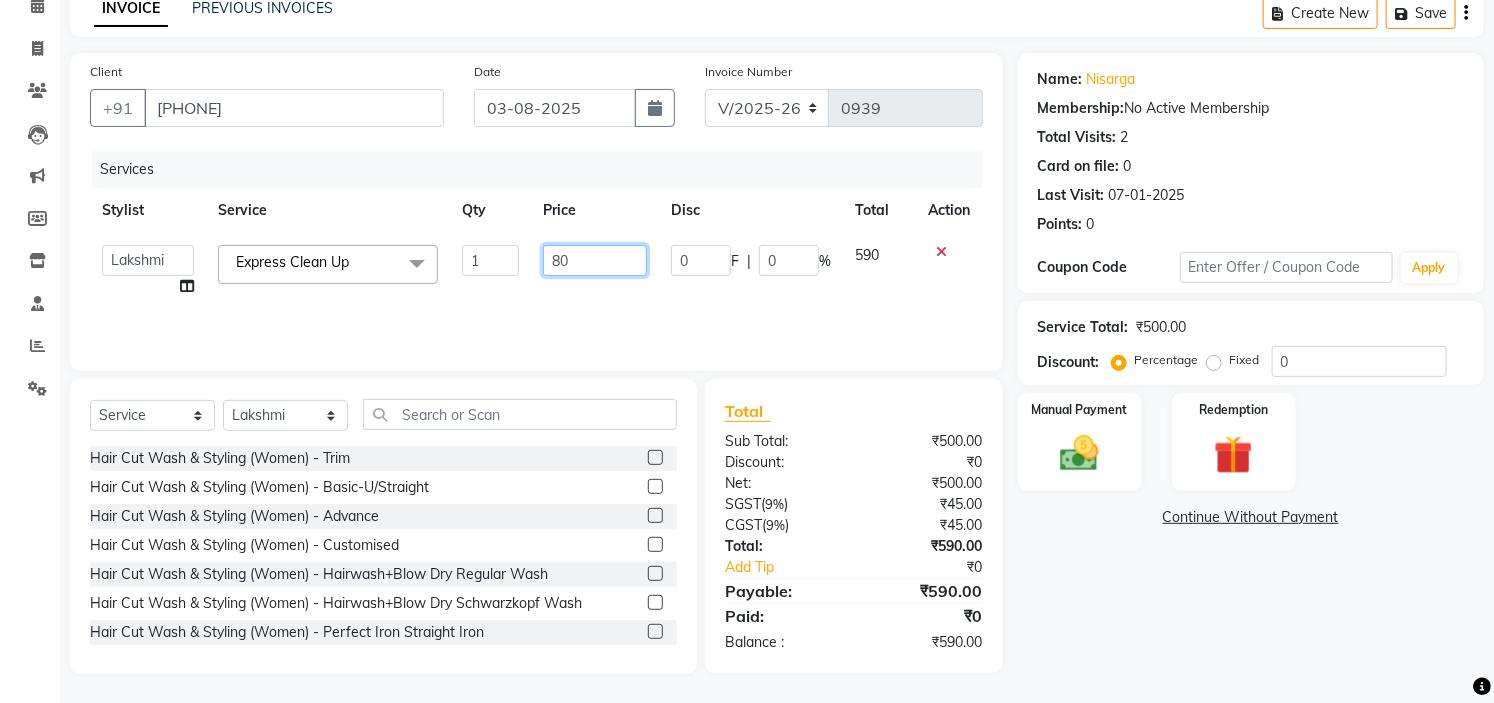 type on "800" 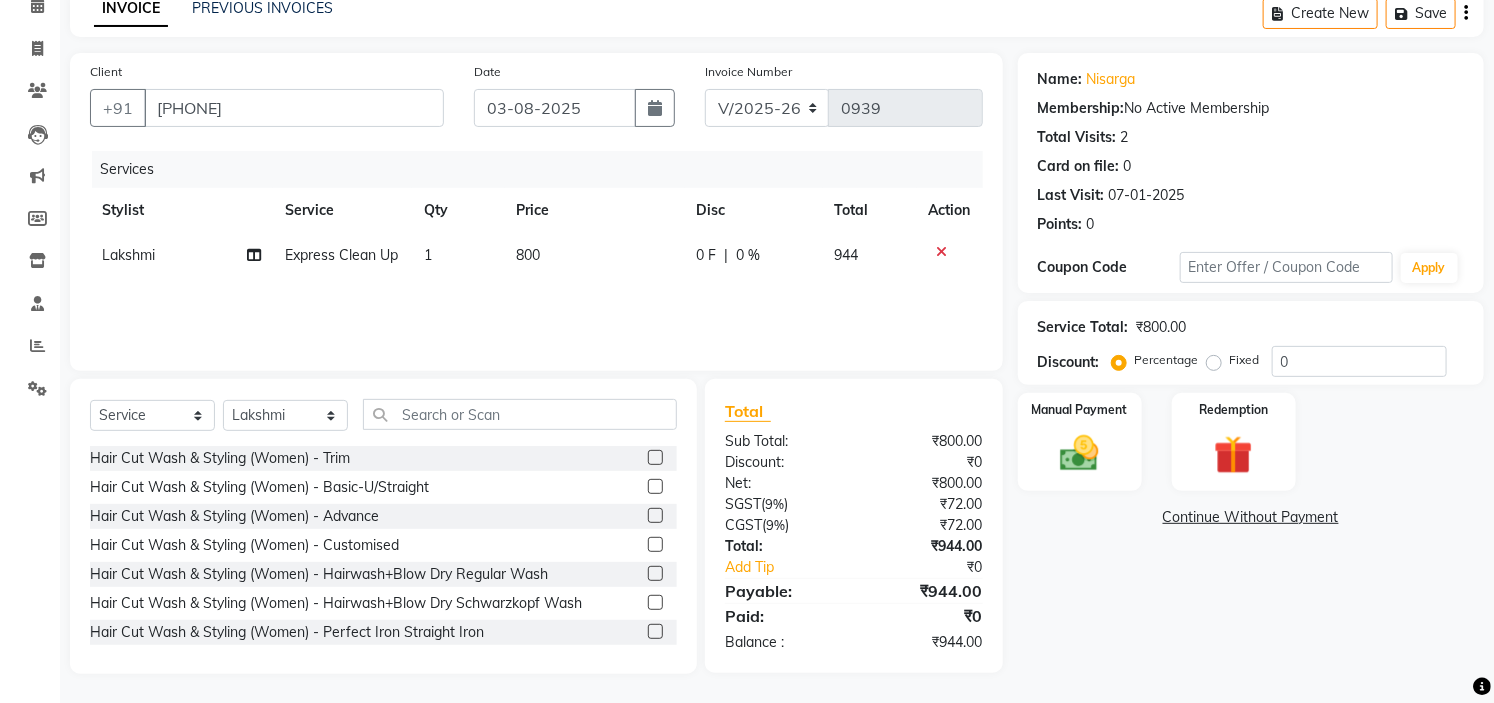 click on "Name: Nisarga  Membership:  No Active Membership  Total Visits:  2 Card on file:  0 Last Visit:   07-01-2025 Points:   0  Coupon Code Apply Service Total:  ₹800.00  Discount:  Percentage   Fixed  0 Manual Payment Redemption  Continue Without Payment" 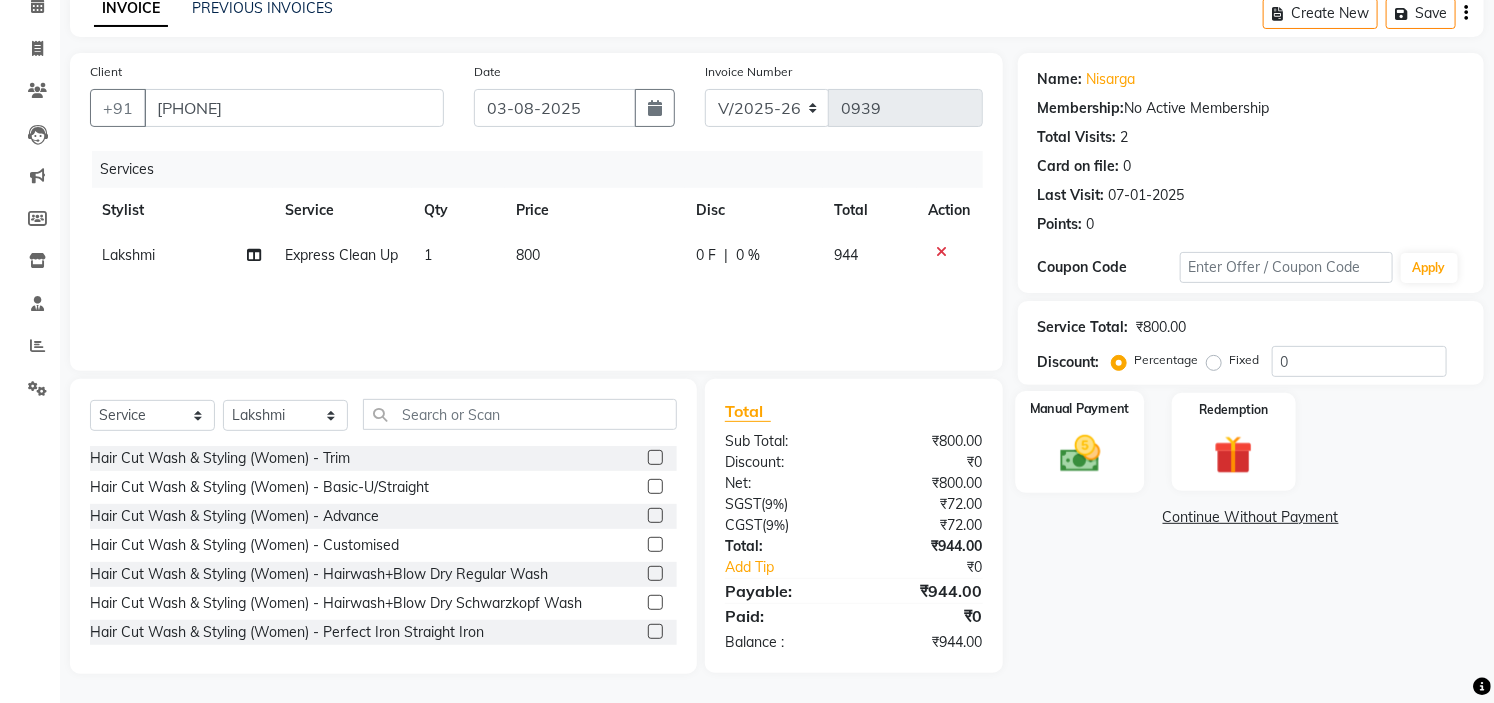 click on "Manual Payment" 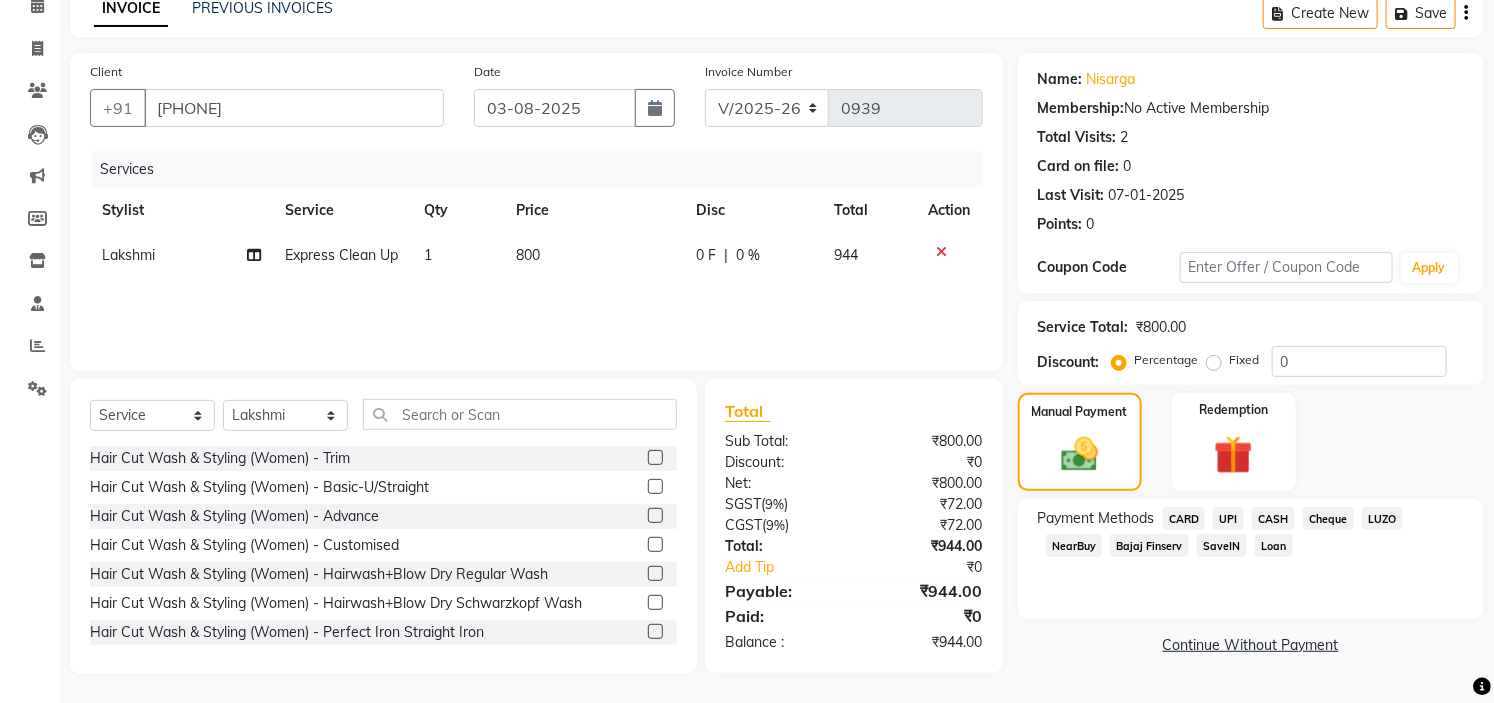click on "CASH" 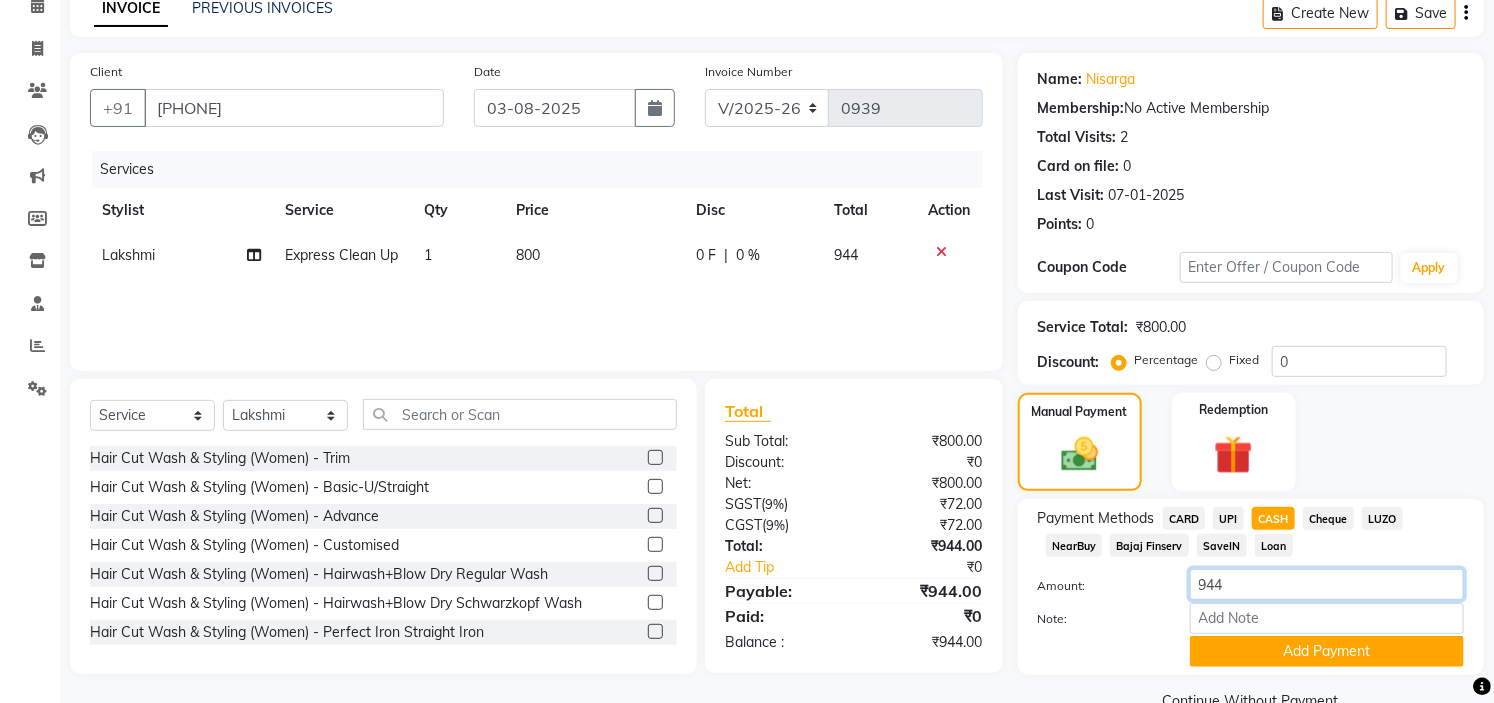 click on "944" 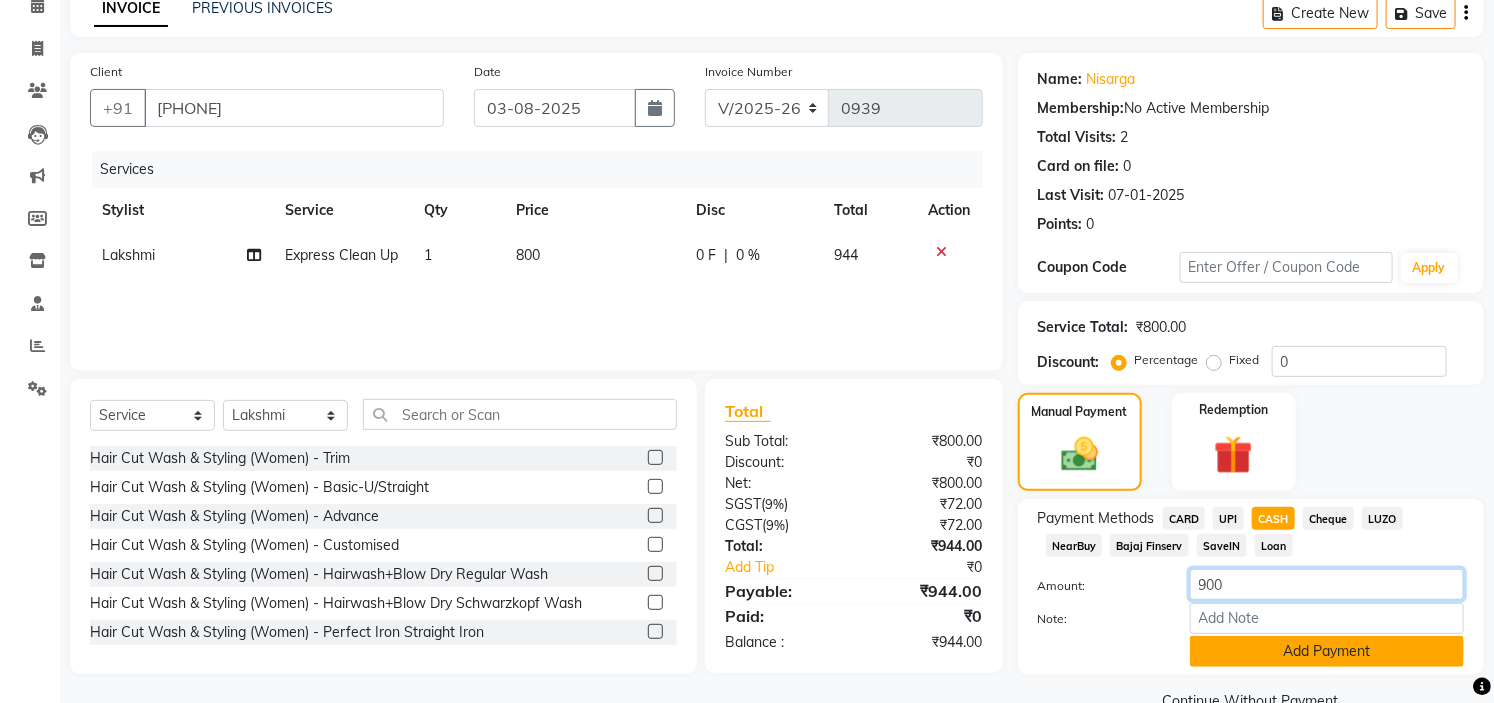 type on "900" 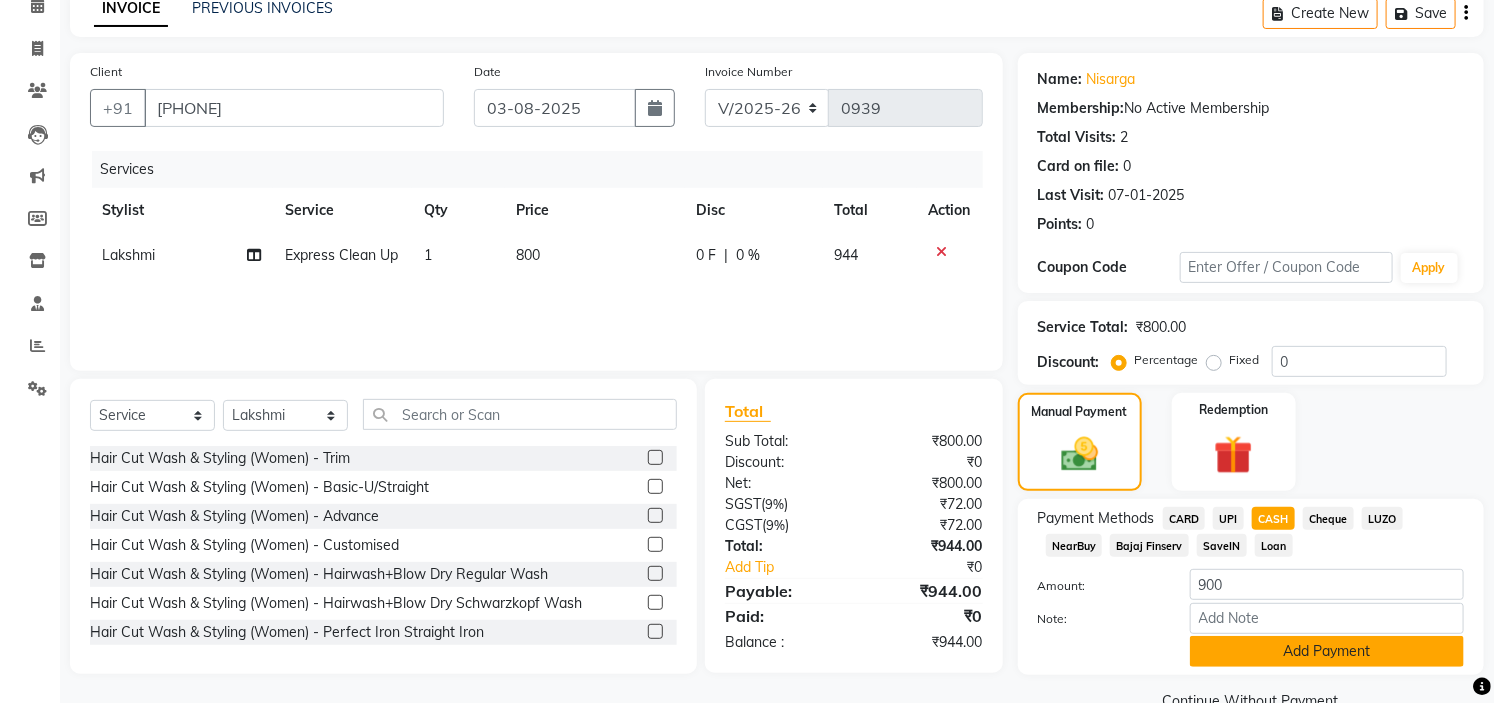 click on "Add Payment" 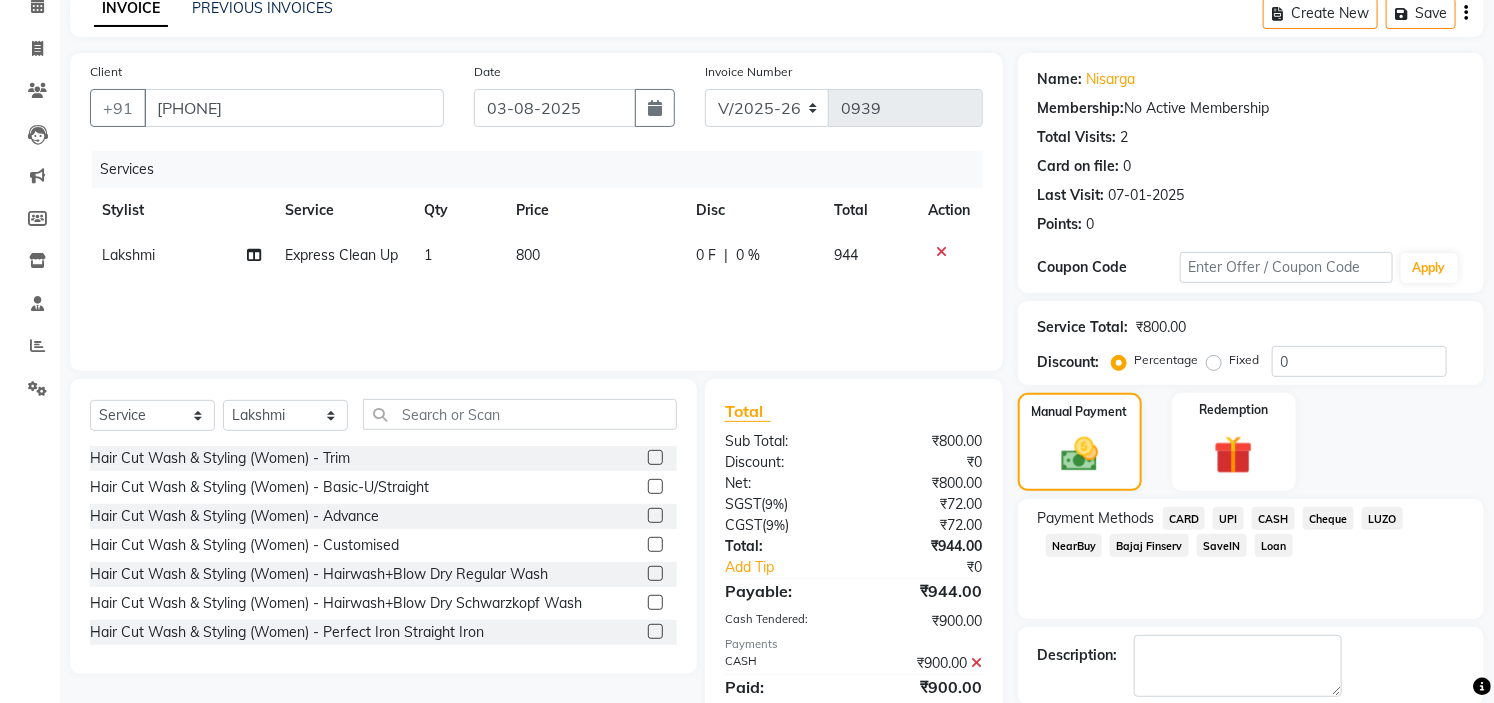 click on "UPI" 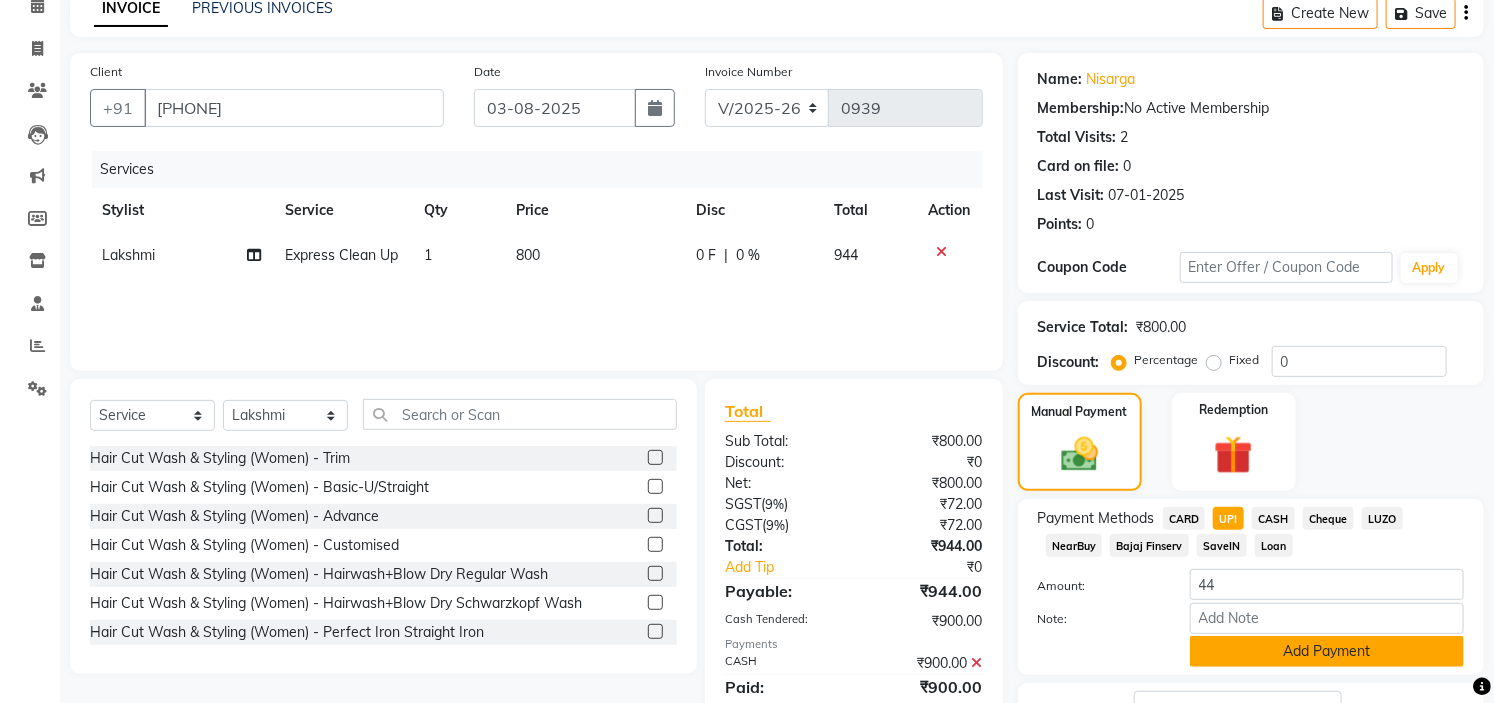 click on "Add Payment" 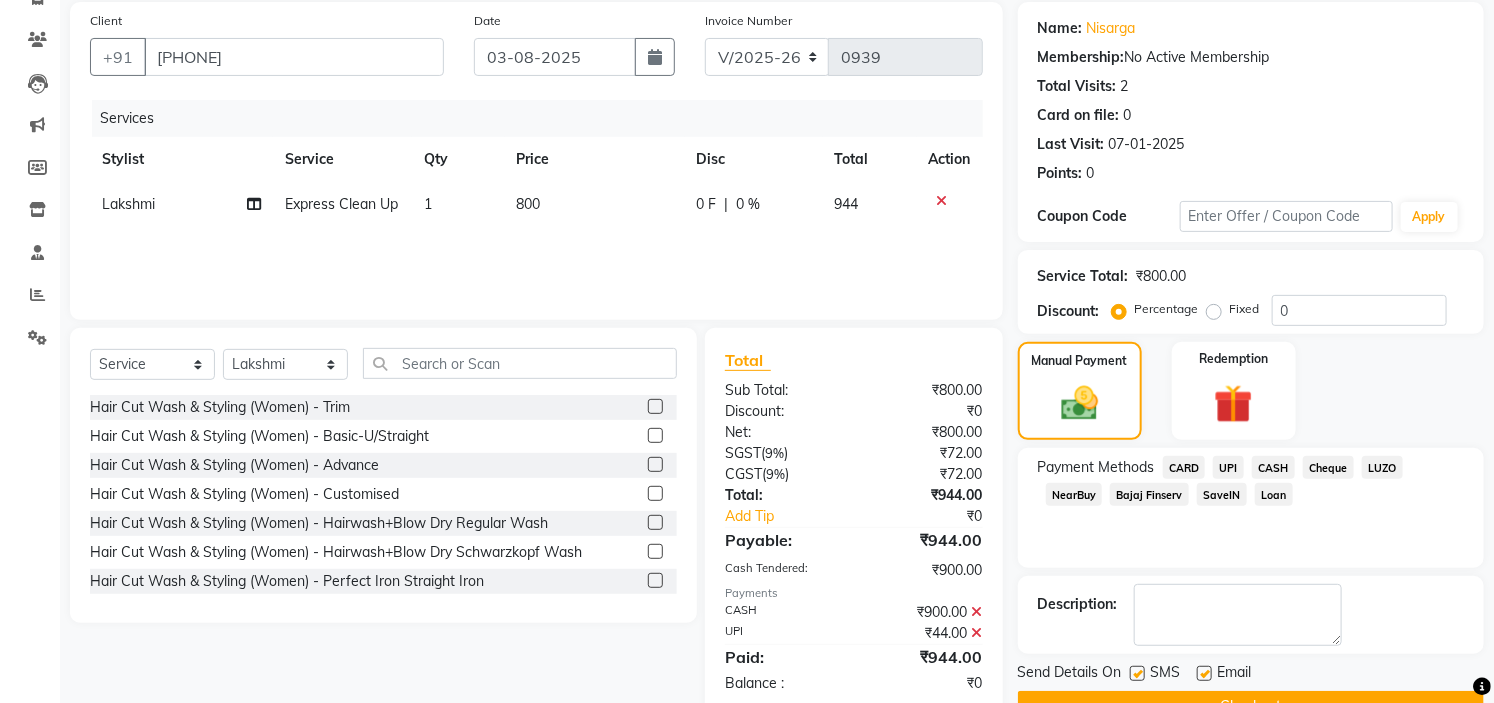 scroll, scrollTop: 196, scrollLeft: 0, axis: vertical 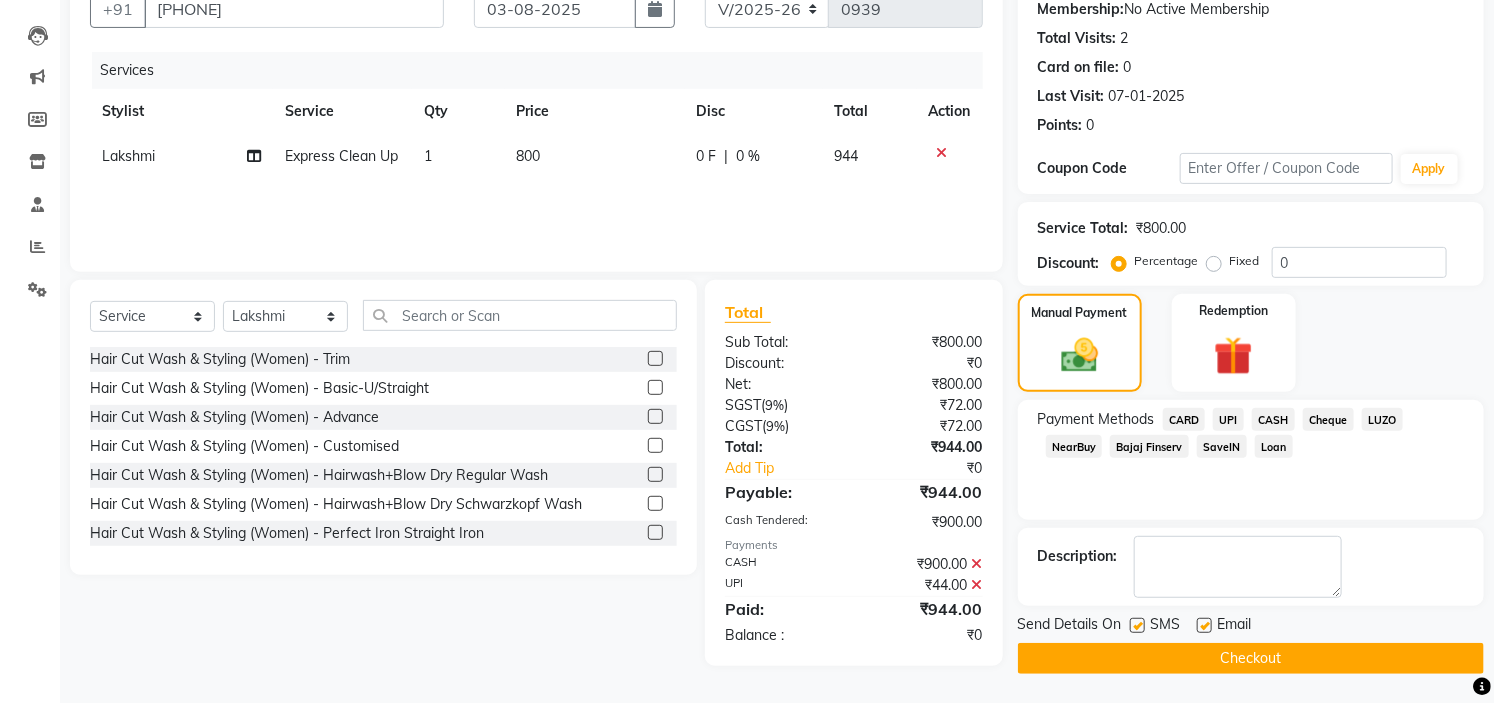 click on "Checkout" 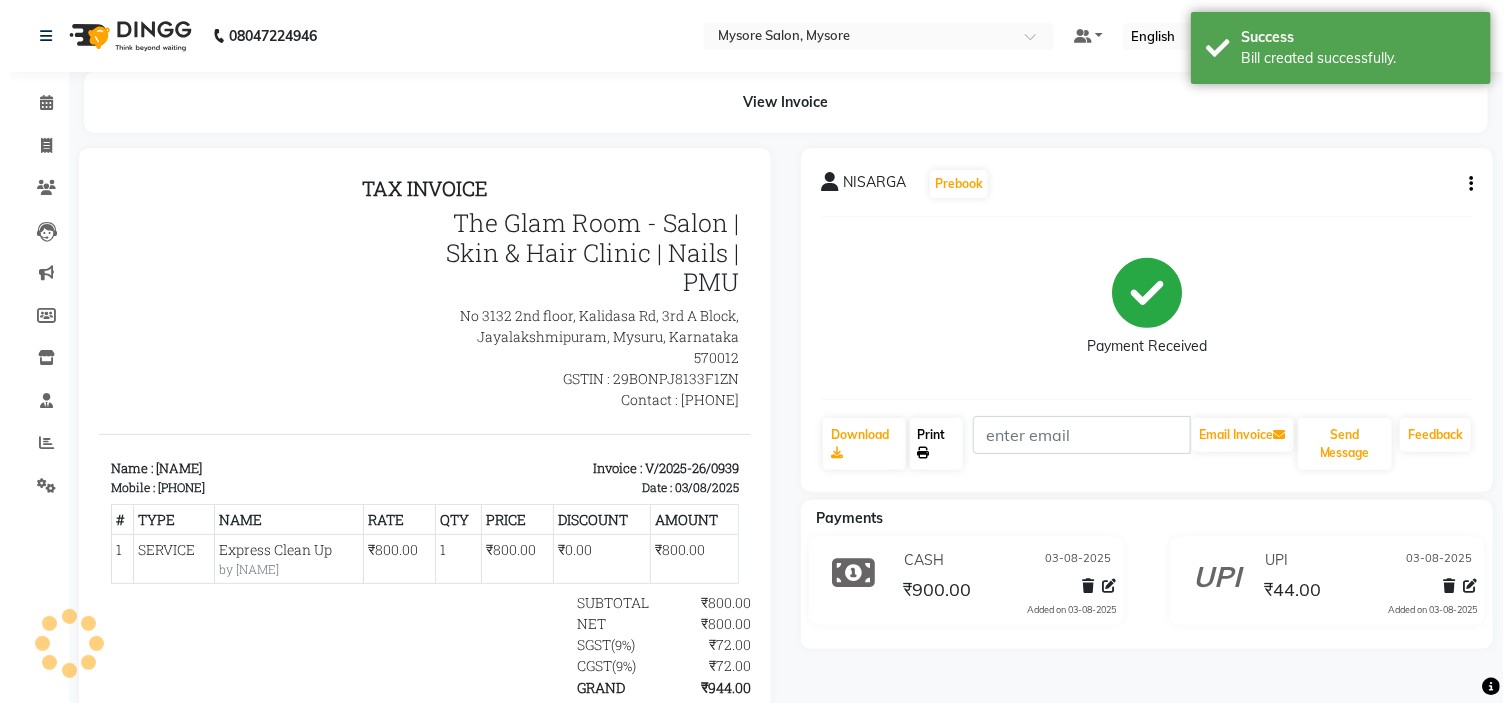 scroll, scrollTop: 0, scrollLeft: 0, axis: both 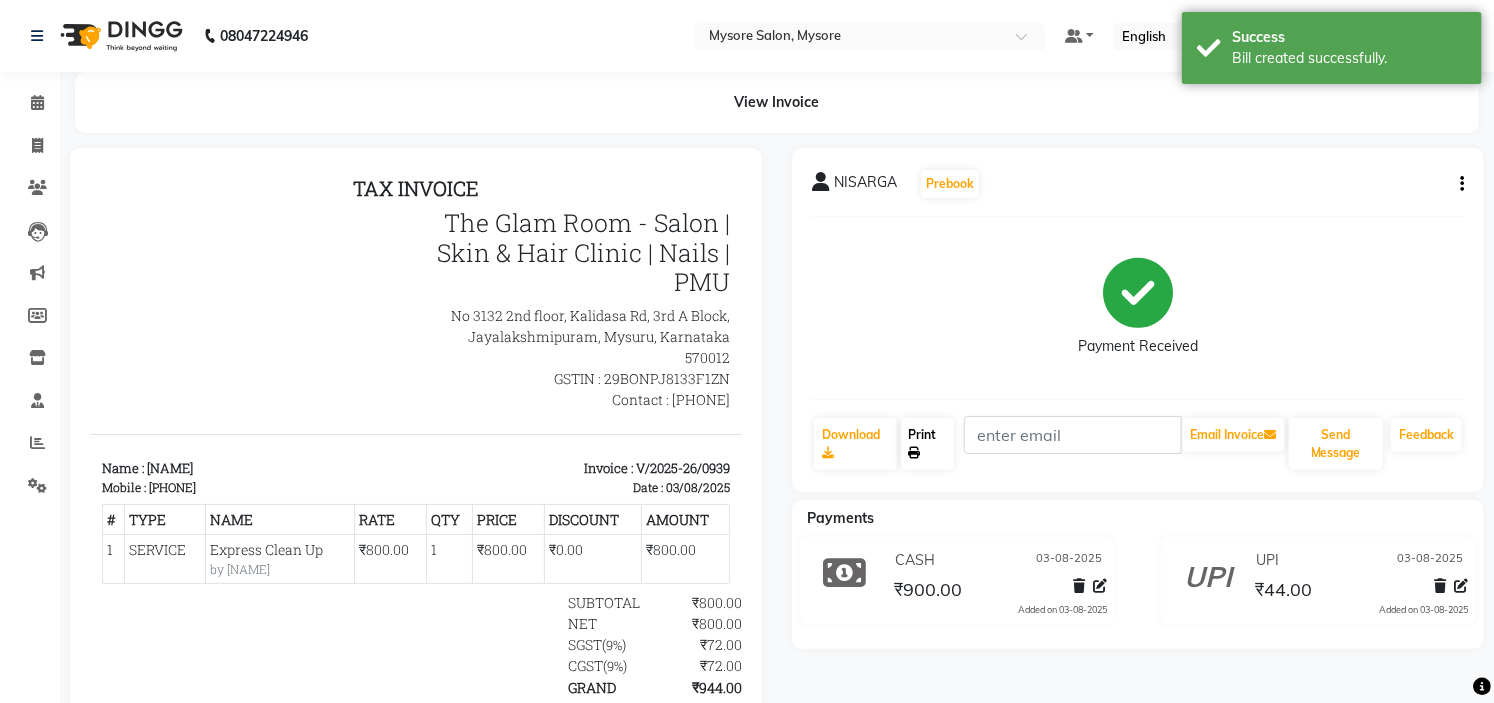 click on "Print" 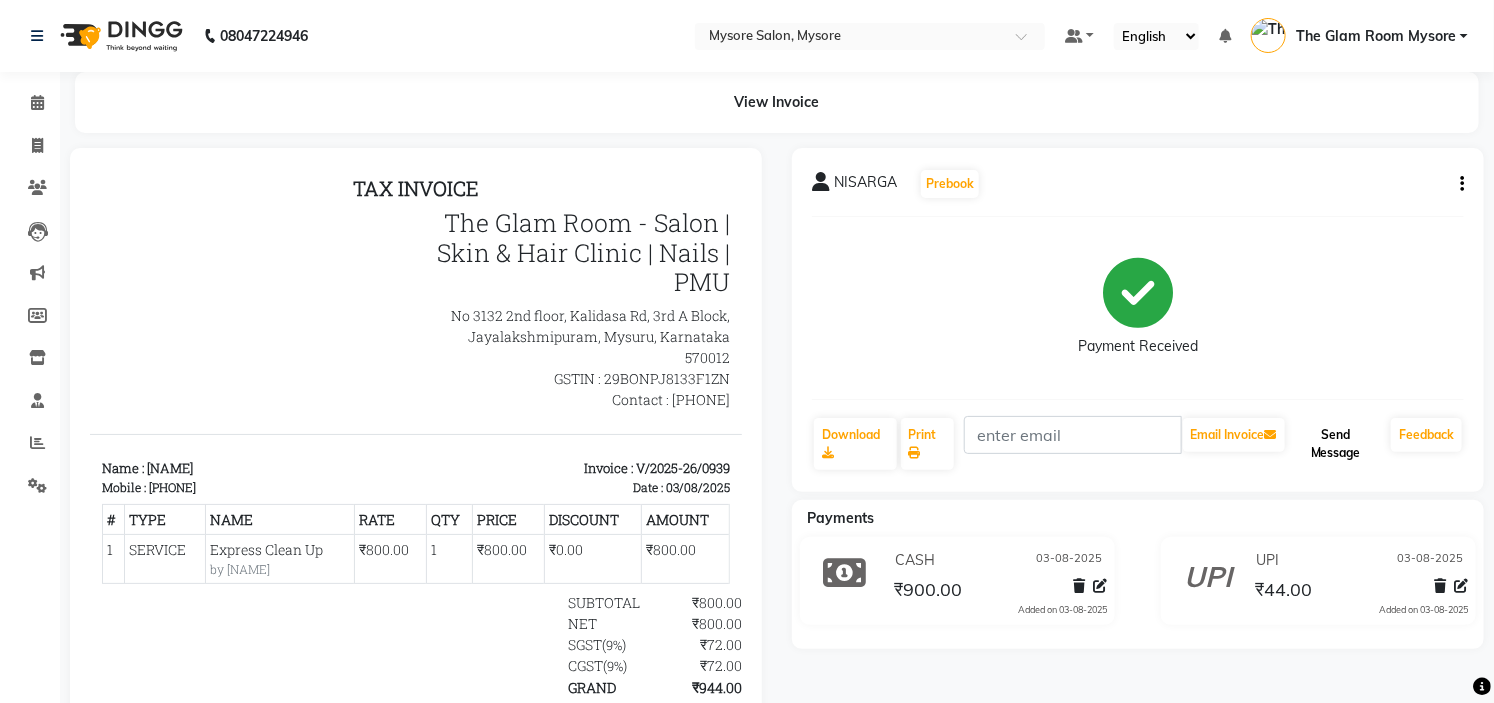 click on "Send Message" 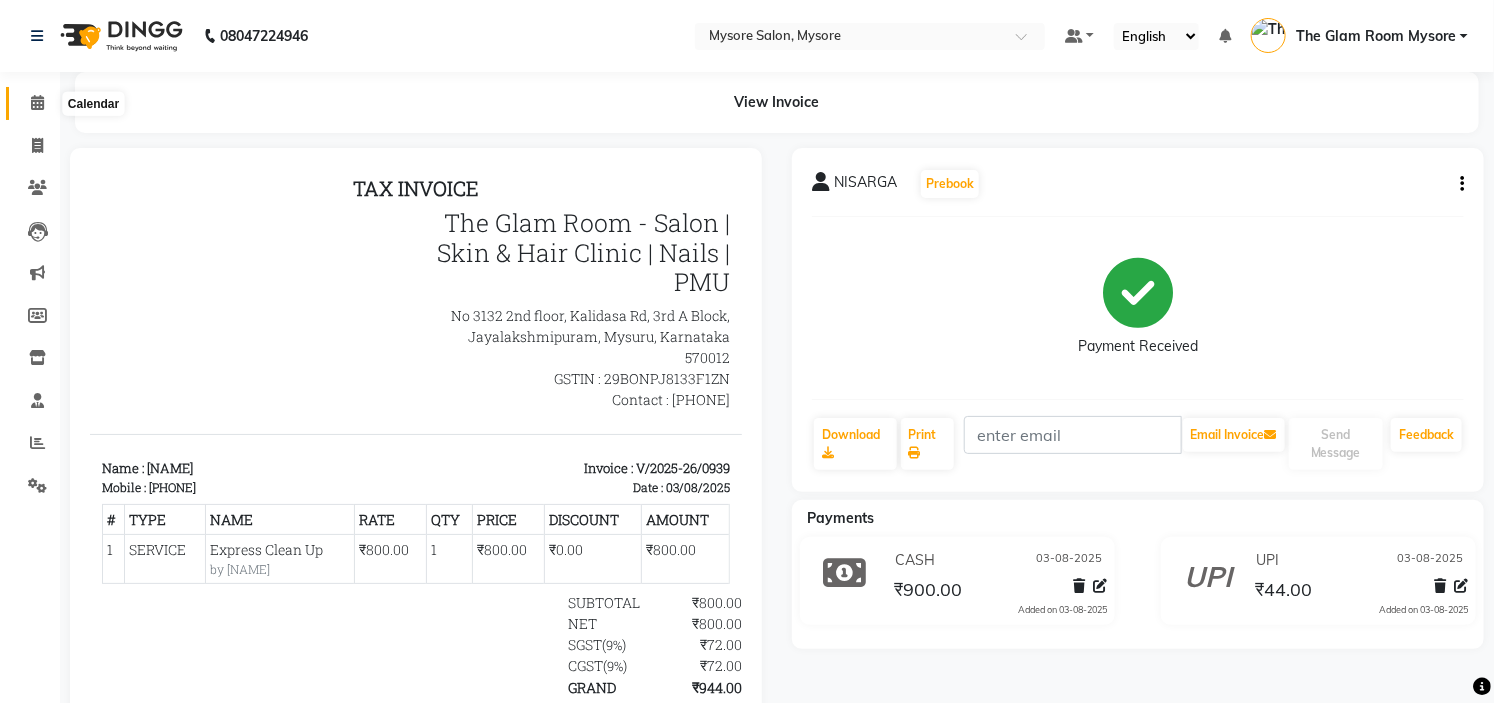click 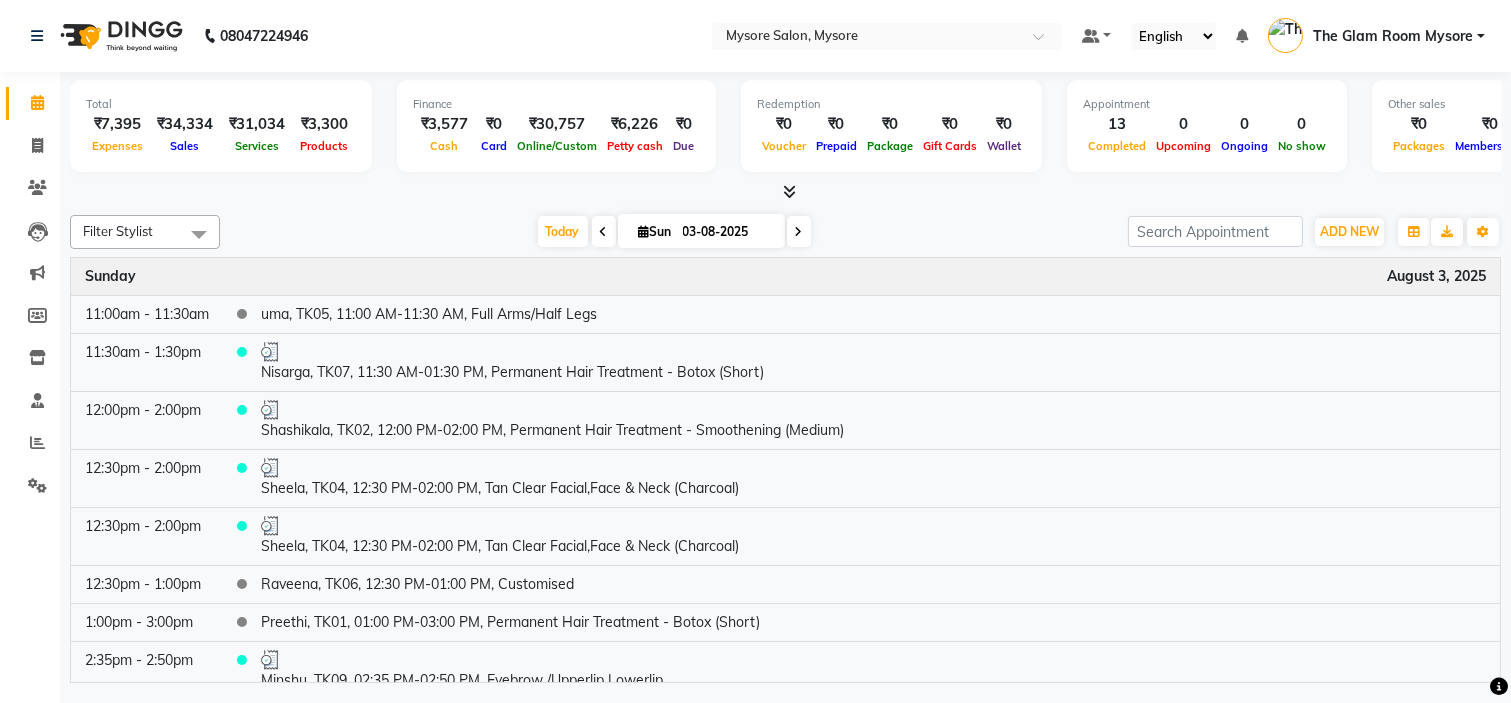 click on "Filter Stylist Select All Ankita Arti Ashwini Ayaan DR. Apurva Fatma Jayshree Lakshmi Paul Ruhul alom Shangnimwon Steve Sumaiya Banu Sumit Teja Tezz The Glam Room Mysore Today  Sun 03-08-2025 Toggle Dropdown Add Appointment Add Invoice Add Expense Add Attendance Add Client Add Transaction Toggle Dropdown Add Appointment Add Invoice Add Expense Add Attendance Add Client ADD NEW Toggle Dropdown Add Appointment Add Invoice Add Expense Add Attendance Add Client Add Transaction Filter Stylist Select All Ankita Arti Ashwini Ayaan DR. Apurva Fatma Jayshree Lakshmi Paul Ruhul alom Shangnimwon Steve Sumaiya Banu Sumit Teja Tezz The Glam Room Mysore Group By  Staff View   Room View  View as Vertical  Vertical - Week View  Horizontal  Horizontal - Week View  List  Toggle Dropdown Calendar Settings Manage Tags   Arrange Stylists   Reset Stylists  Full Screen  Show Available Stylist  Appointment Form Zoom 100% Time Event Sunday August 3, 2025 11:00am - 11:30am    uma, TK05, 11:00 AM-11:30 AM, Full Arms/Half Legs" 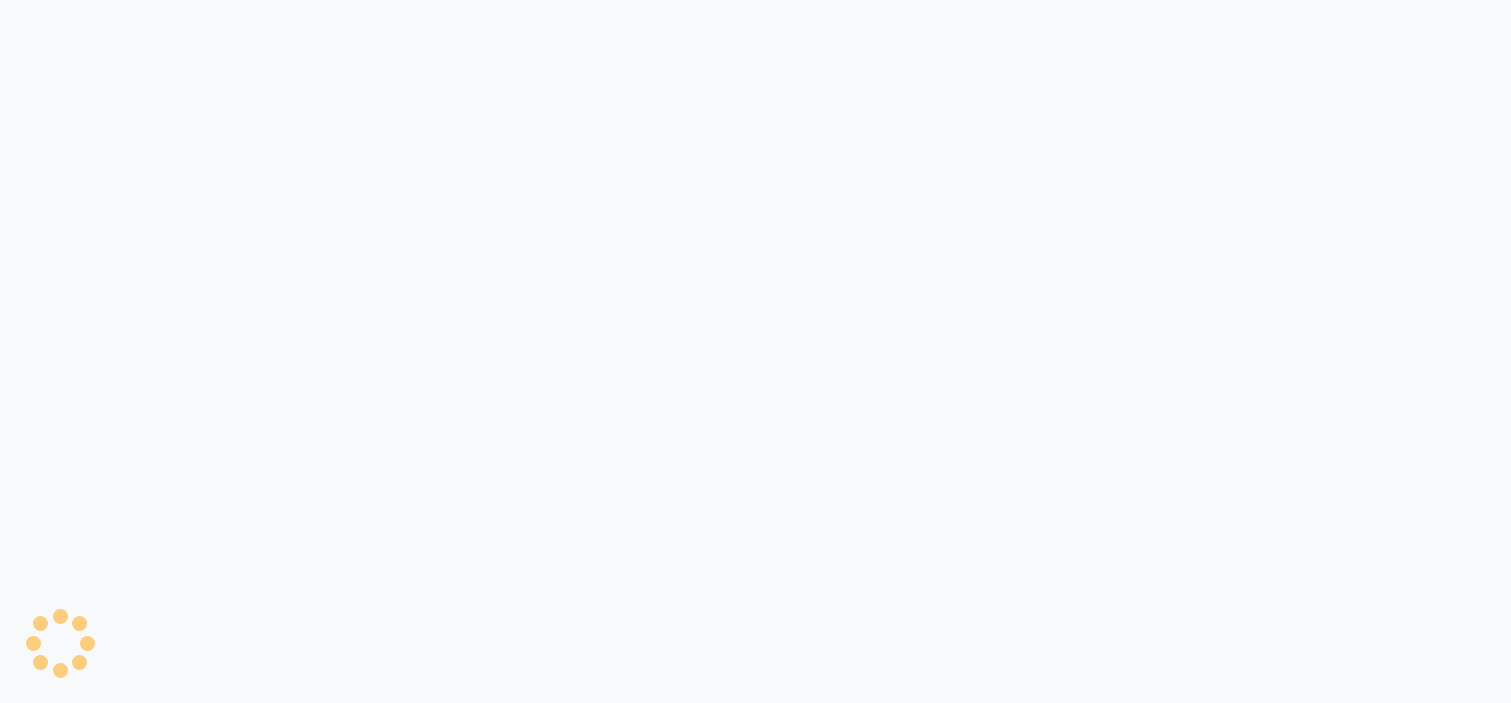 scroll, scrollTop: 0, scrollLeft: 0, axis: both 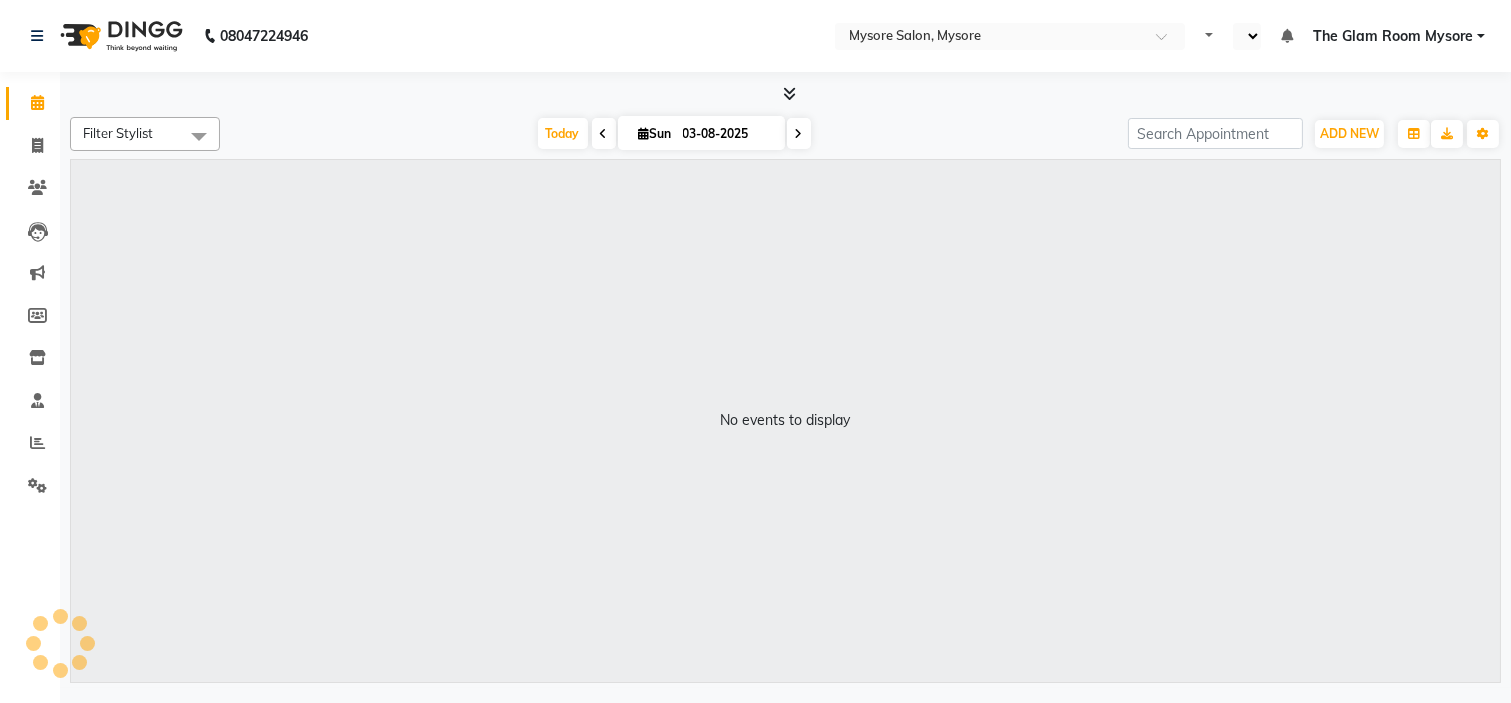 select on "en" 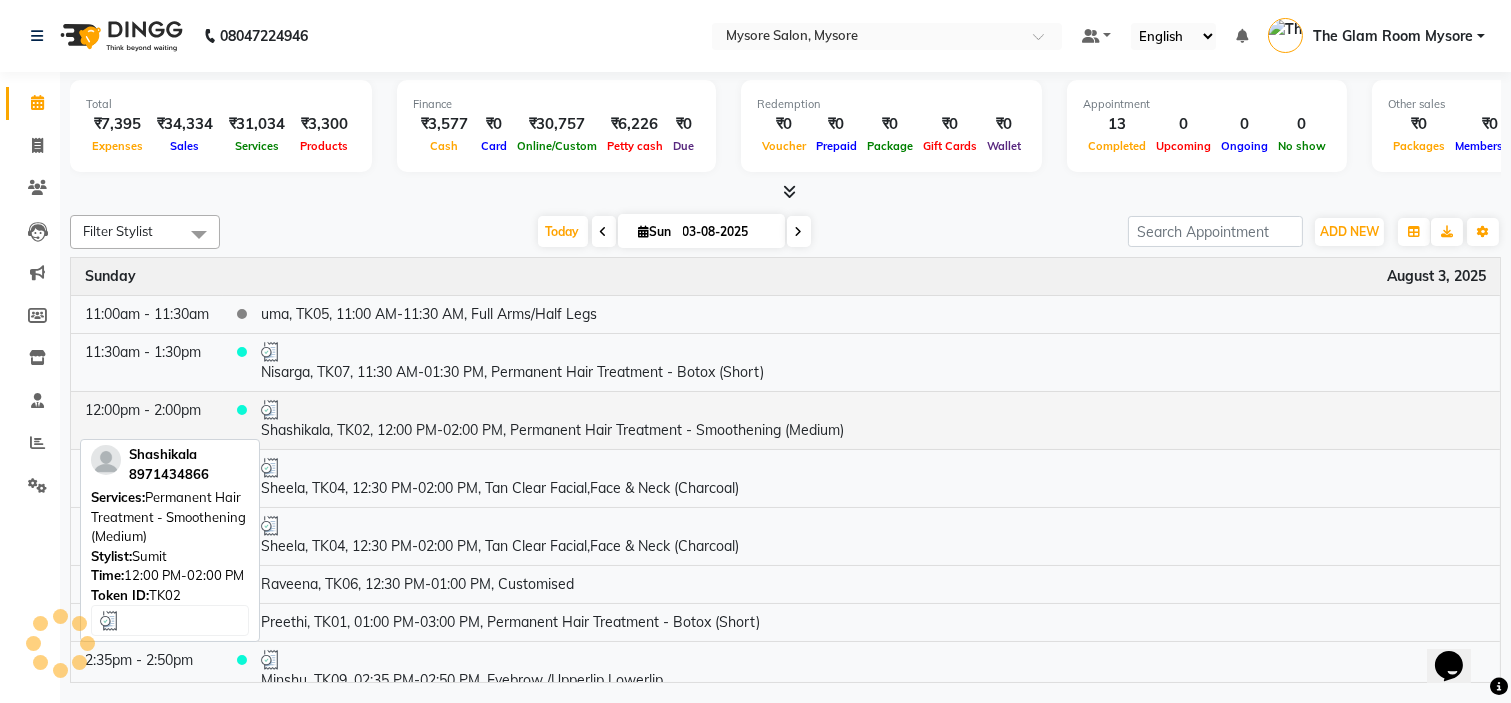 scroll, scrollTop: 0, scrollLeft: 0, axis: both 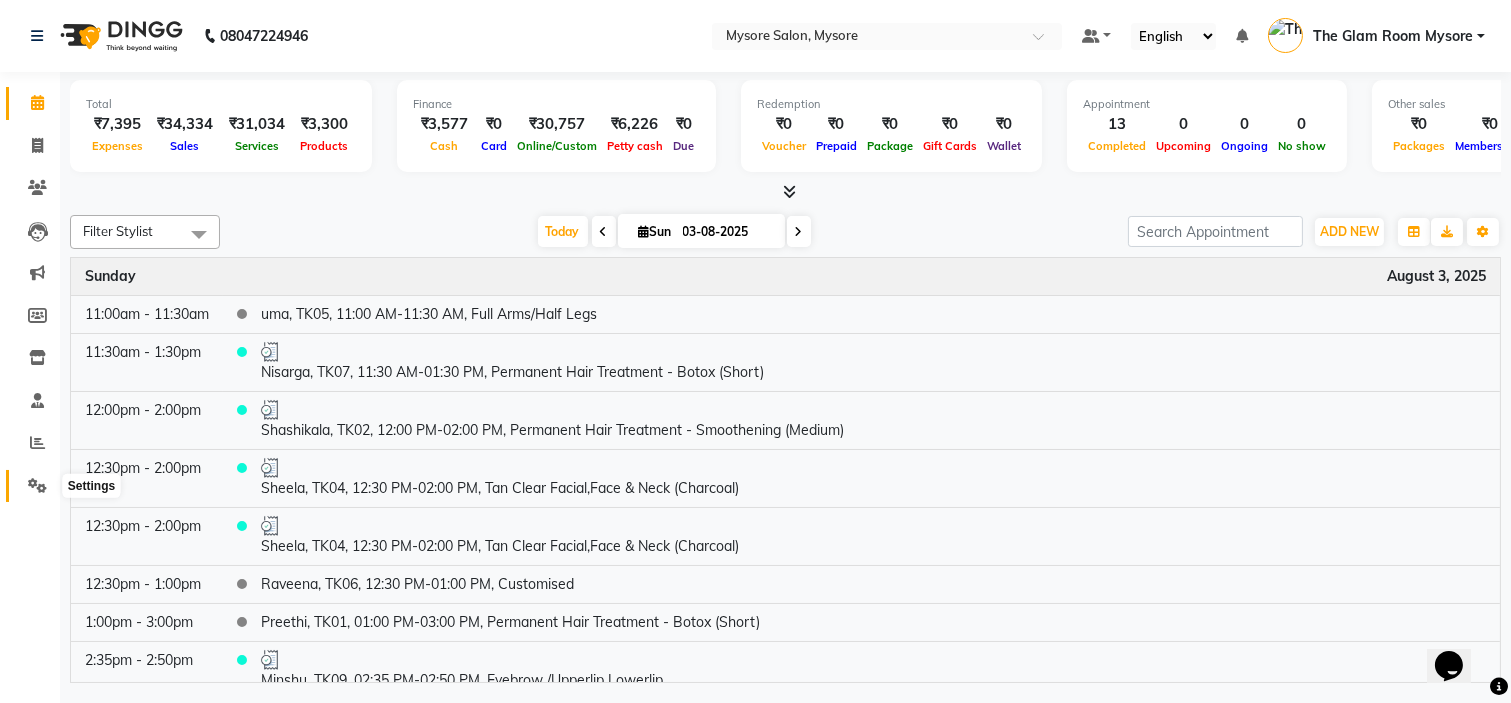 click 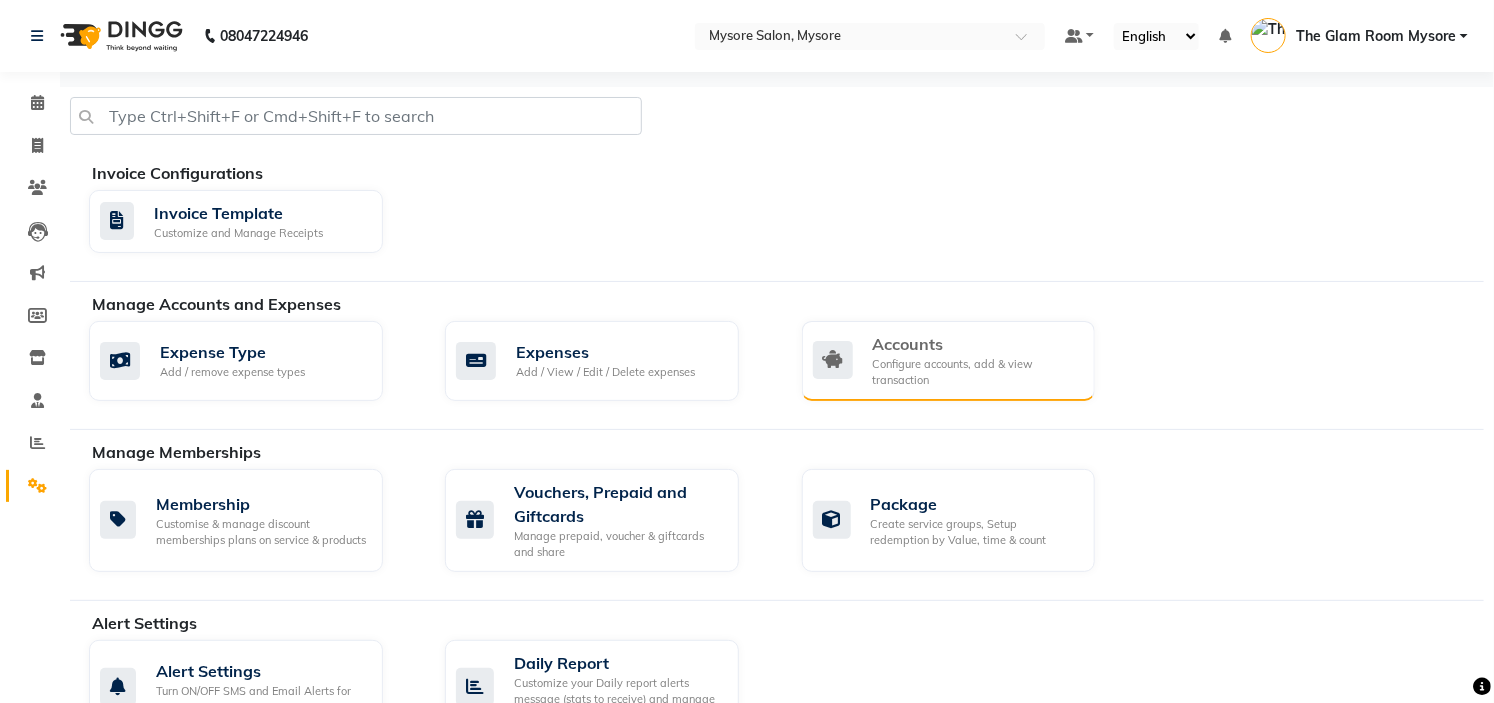 click on "Configure accounts, add & view transaction" 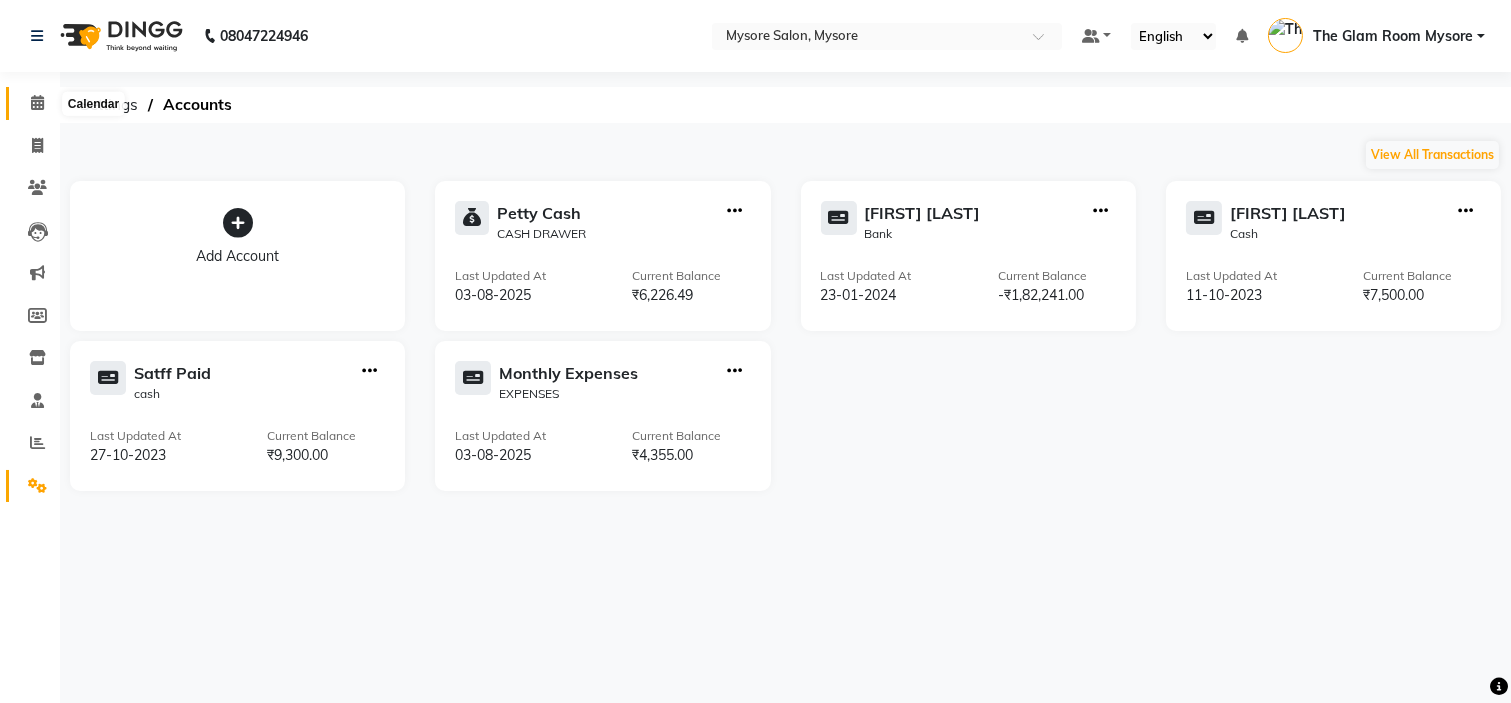 click 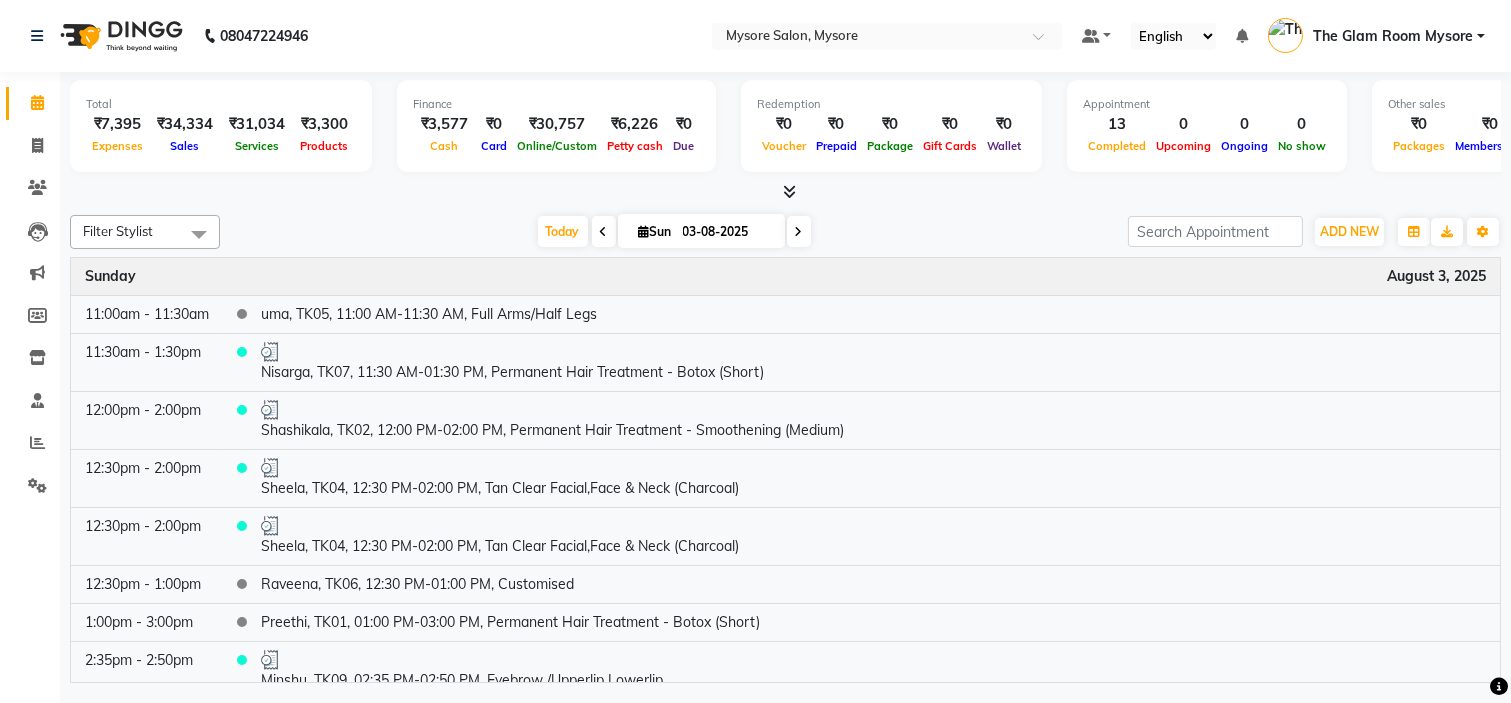 click at bounding box center (785, 192) 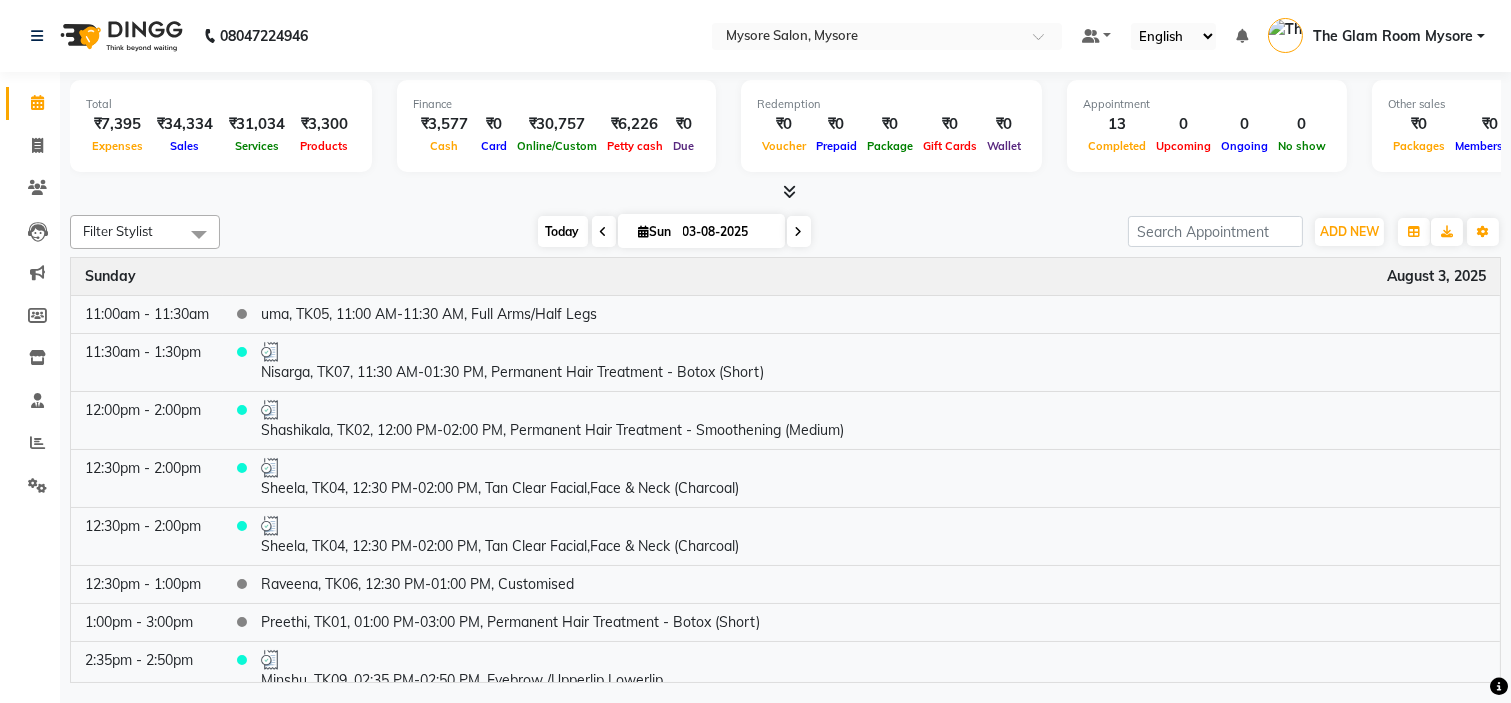 click on "Today" at bounding box center (563, 231) 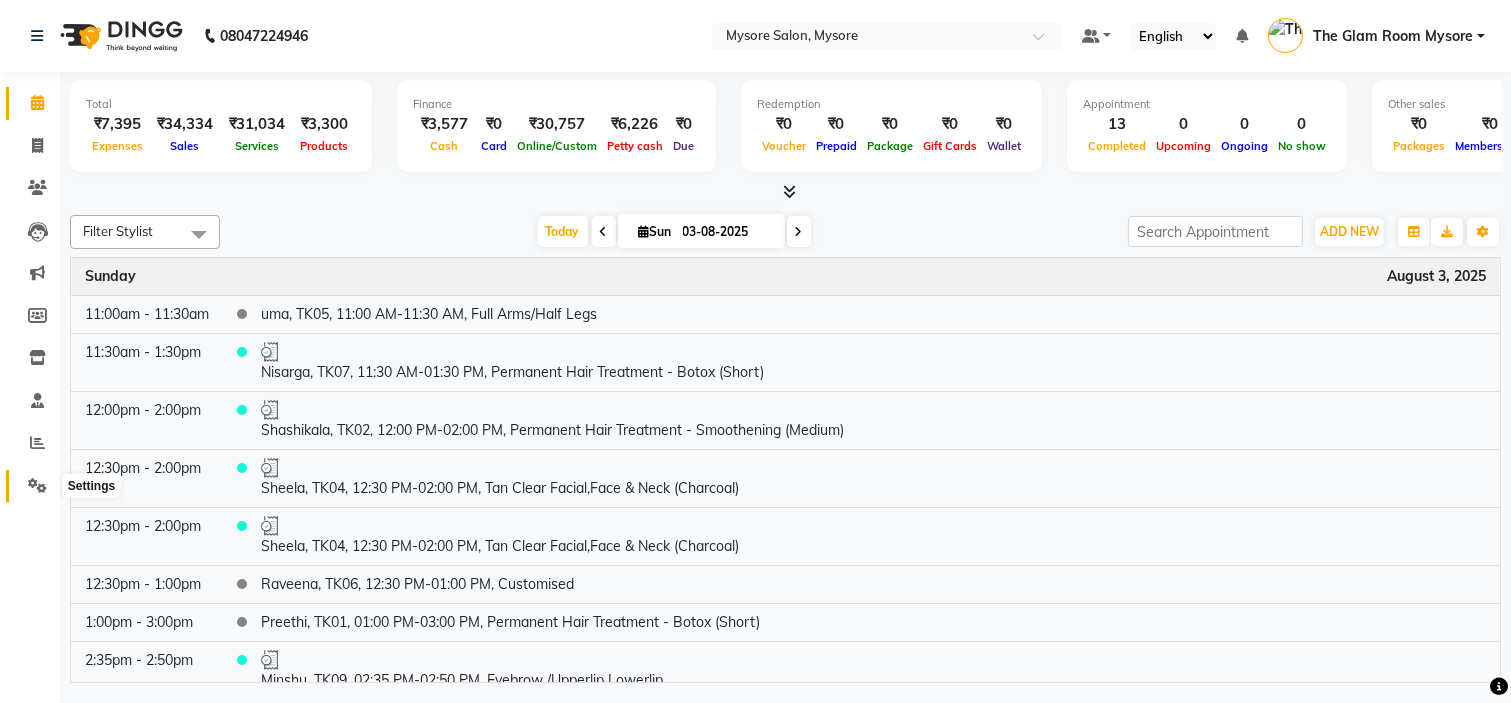 click 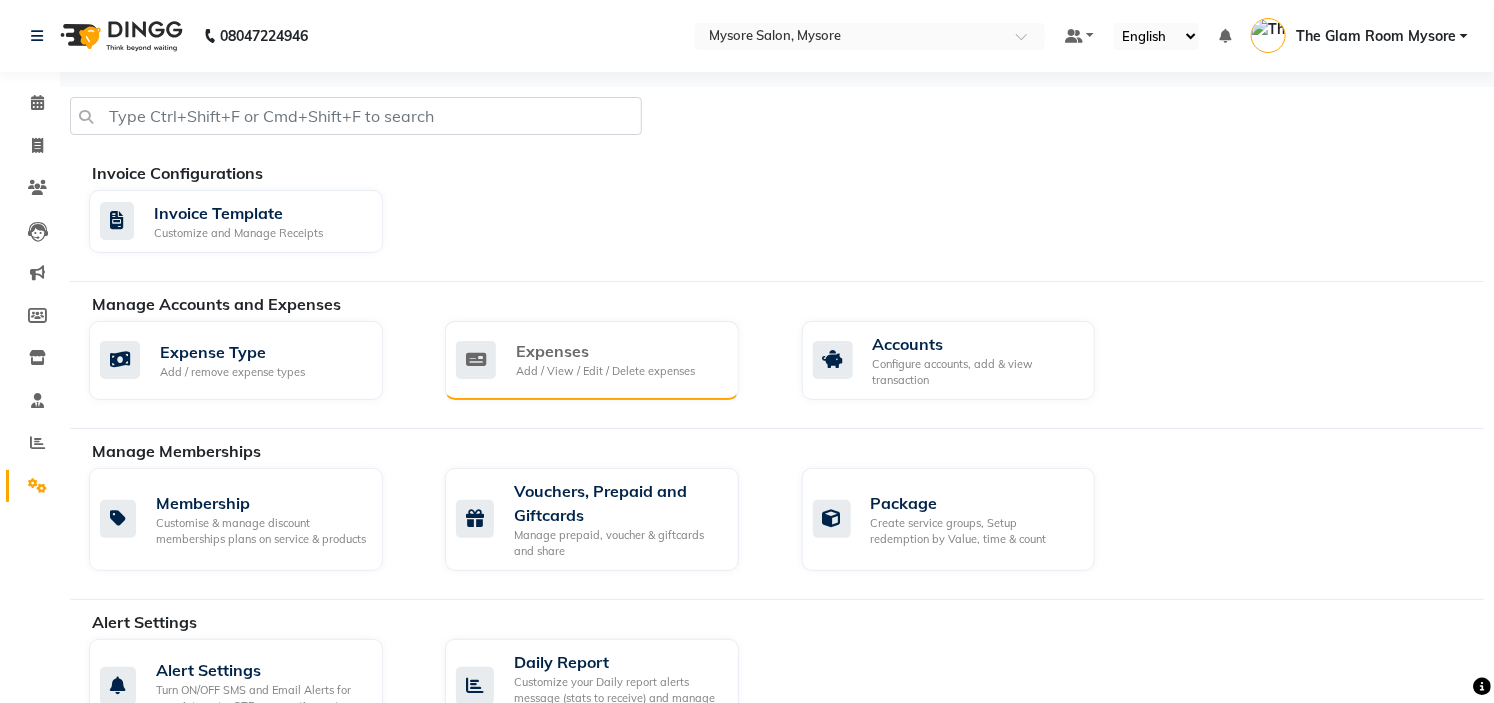 click on "Expenses Add / View / Edit / Delete expenses" 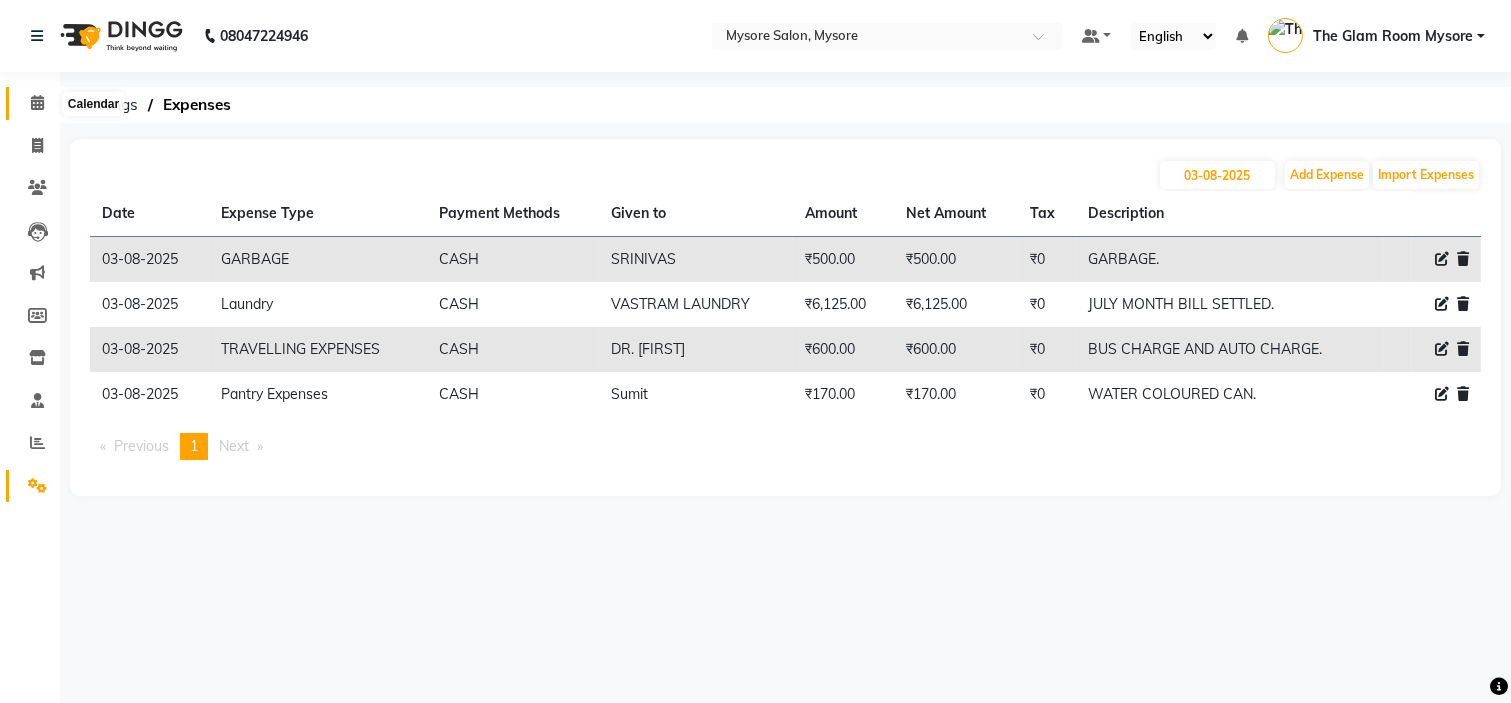 click 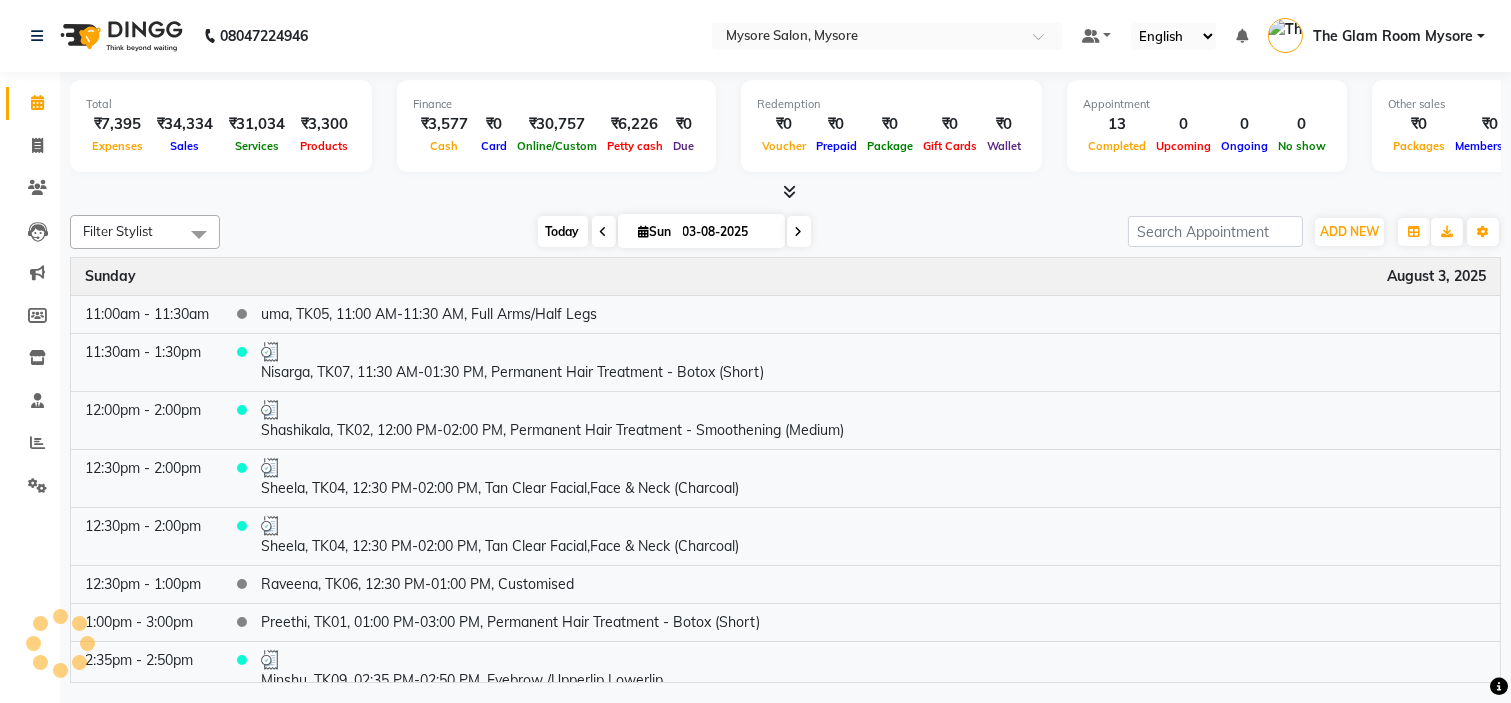 click on "Today" at bounding box center [563, 231] 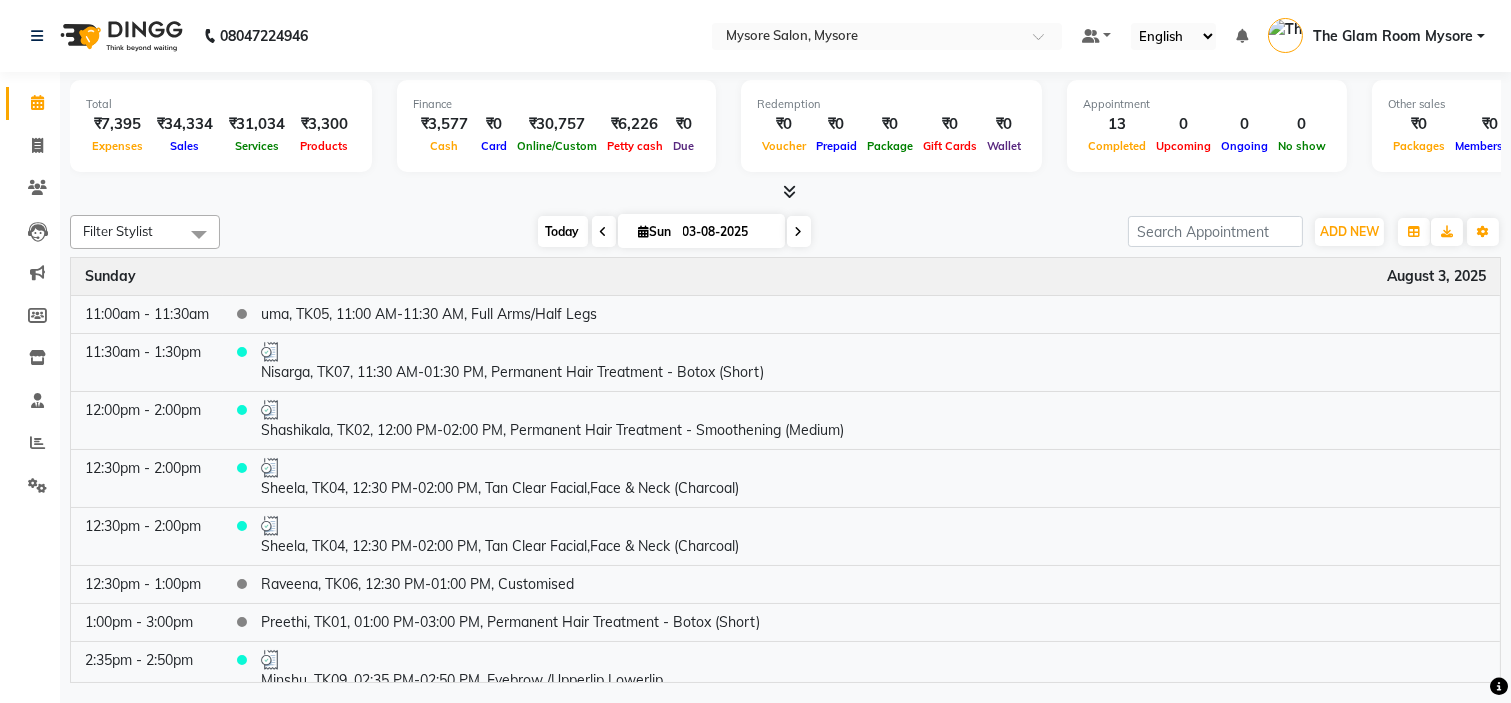 click on "Today" at bounding box center [563, 231] 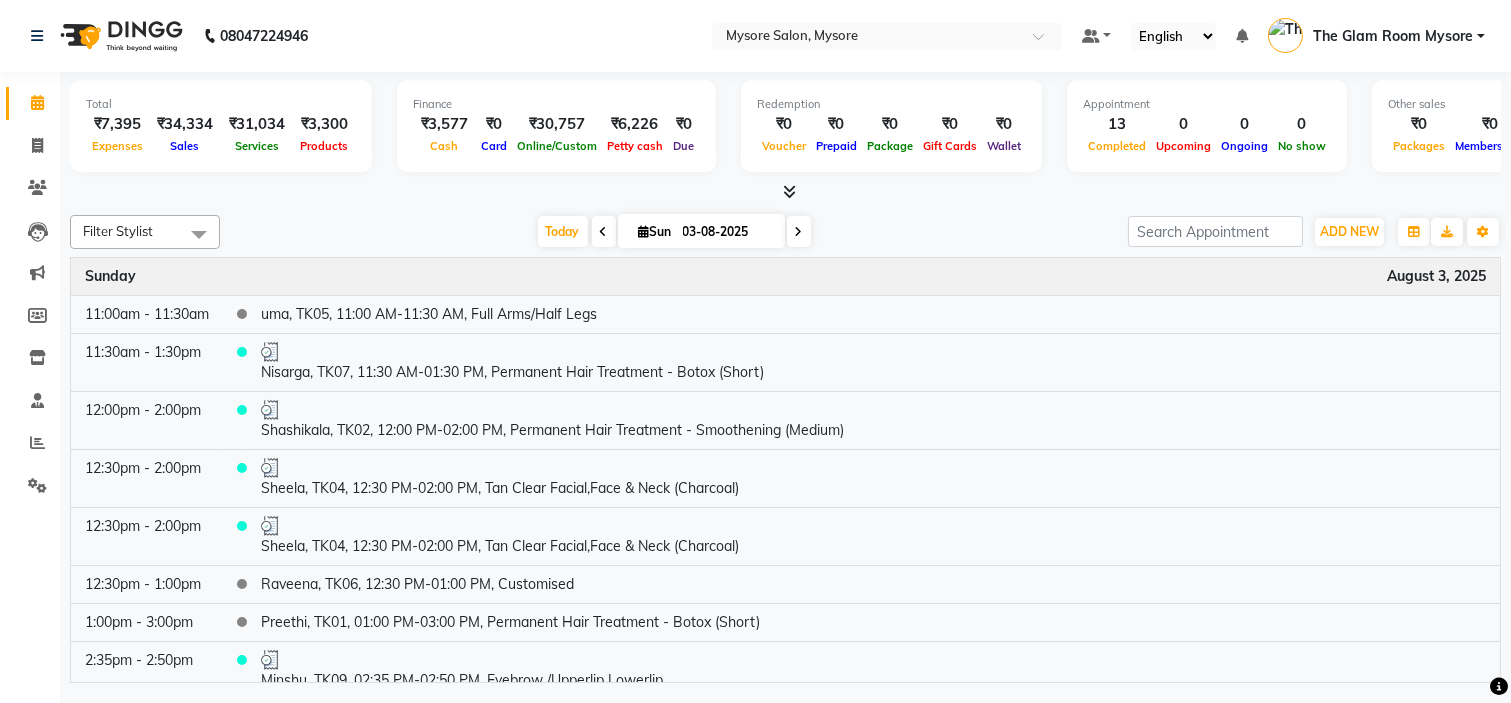 click on "Total  ₹7,395  Expenses ₹34,334  Sales ₹31,034  Services ₹3,300  Products Finance  ₹3,577  Cash ₹0  Card ₹30,757  Online/Custom ₹6,226 Petty cash ₹0 Due  Redemption  ₹0 Voucher ₹0 Prepaid ₹0 Package ₹0  Gift Cards ₹0  Wallet  Appointment  13 Completed 0 Upcoming 0 Ongoing 0 No show  Other sales  ₹0  Packages ₹0  Memberships ₹0  Vouchers ₹0  Prepaids ₹0  Gift Cards Filter Stylist Select All Ankita Arti Ashwini Ayaan DR. [FIRST] Fatma Jayshree Lakshmi Paul [FIRST] [LAST] Shangnimwon Steve Sumaiya Banu Sumit Teja Tezz The Glam Room Mysore Today  Sun 03-08-2025 Toggle Dropdown Add Appointment Add Invoice Add Expense Add Attendance Add Client Add Transaction Toggle Dropdown Add Appointment Add Invoice Add Expense Add Attendance Add Client ADD NEW Toggle Dropdown Add Appointment Add Invoice Add Expense Add Attendance Add Client Add Transaction Filter Stylist Select All Ankita Arti Ashwini Ayaan DR. [FIRST] Fatma Jayshree Lakshmi Paul [FIRST] [LAST] Shangnimwon Steve Sumaiya Banu Sumit" 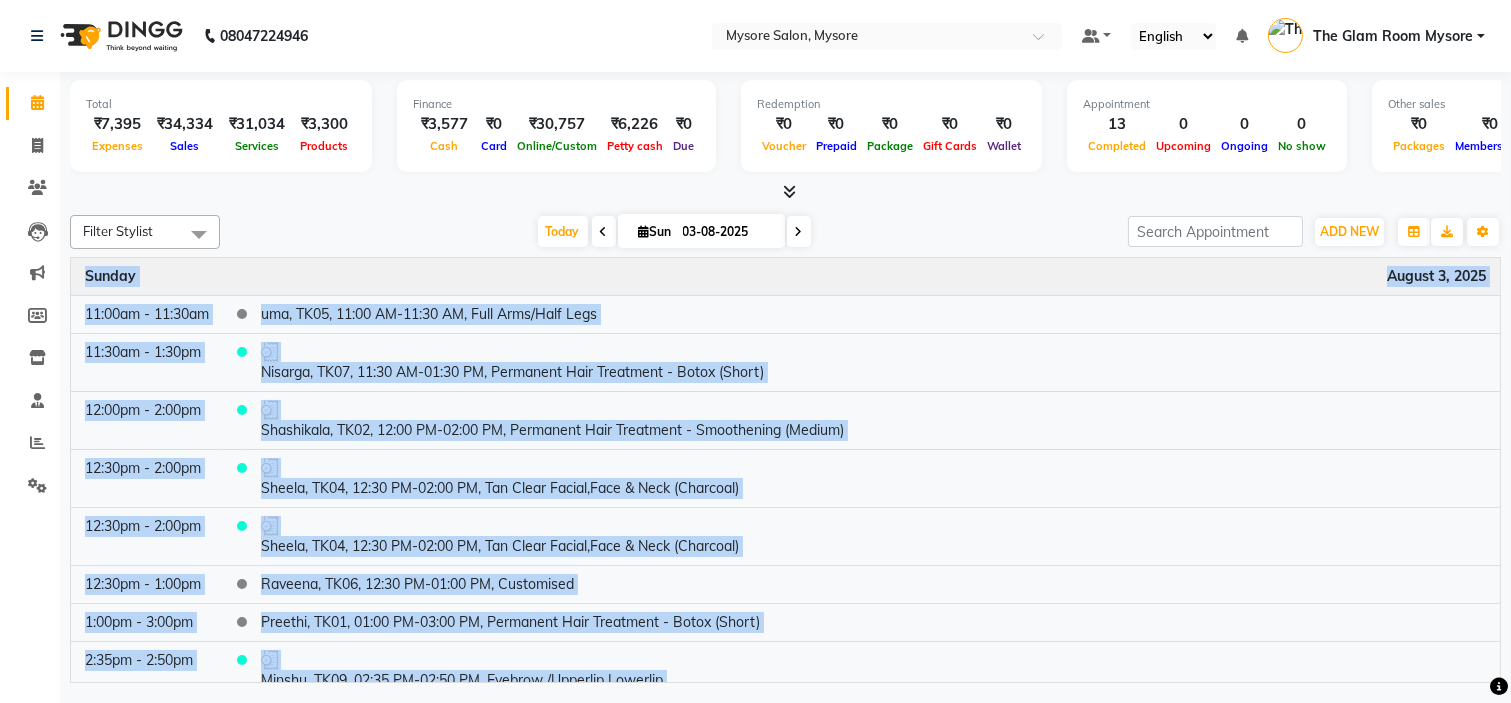 click on "Total  ₹7,395  Expenses ₹34,334  Sales ₹31,034  Services ₹3,300  Products Finance  ₹3,577  Cash ₹0  Card ₹30,757  Online/Custom ₹6,226 Petty cash ₹0 Due  Redemption  ₹0 Voucher ₹0 Prepaid ₹0 Package ₹0  Gift Cards ₹0  Wallet  Appointment  13 Completed 0 Upcoming 0 Ongoing 0 No show  Other sales  ₹0  Packages ₹0  Memberships ₹0  Vouchers ₹0  Prepaids ₹0  Gift Cards Filter Stylist Select All Ankita Arti Ashwini Ayaan DR. [FIRST] Fatma Jayshree Lakshmi Paul [FIRST] [LAST] Shangnimwon Steve Sumaiya Banu Sumit Teja Tezz The Glam Room Mysore Today  Sun 03-08-2025 Toggle Dropdown Add Appointment Add Invoice Add Expense Add Attendance Add Client Add Transaction Toggle Dropdown Add Appointment Add Invoice Add Expense Add Attendance Add Client ADD NEW Toggle Dropdown Add Appointment Add Invoice Add Expense Add Attendance Add Client Add Transaction Filter Stylist Select All Ankita Arti Ashwini Ayaan DR. [FIRST] Fatma Jayshree Lakshmi Paul [FIRST] [LAST] Shangnimwon Steve Sumaiya Banu Sumit" 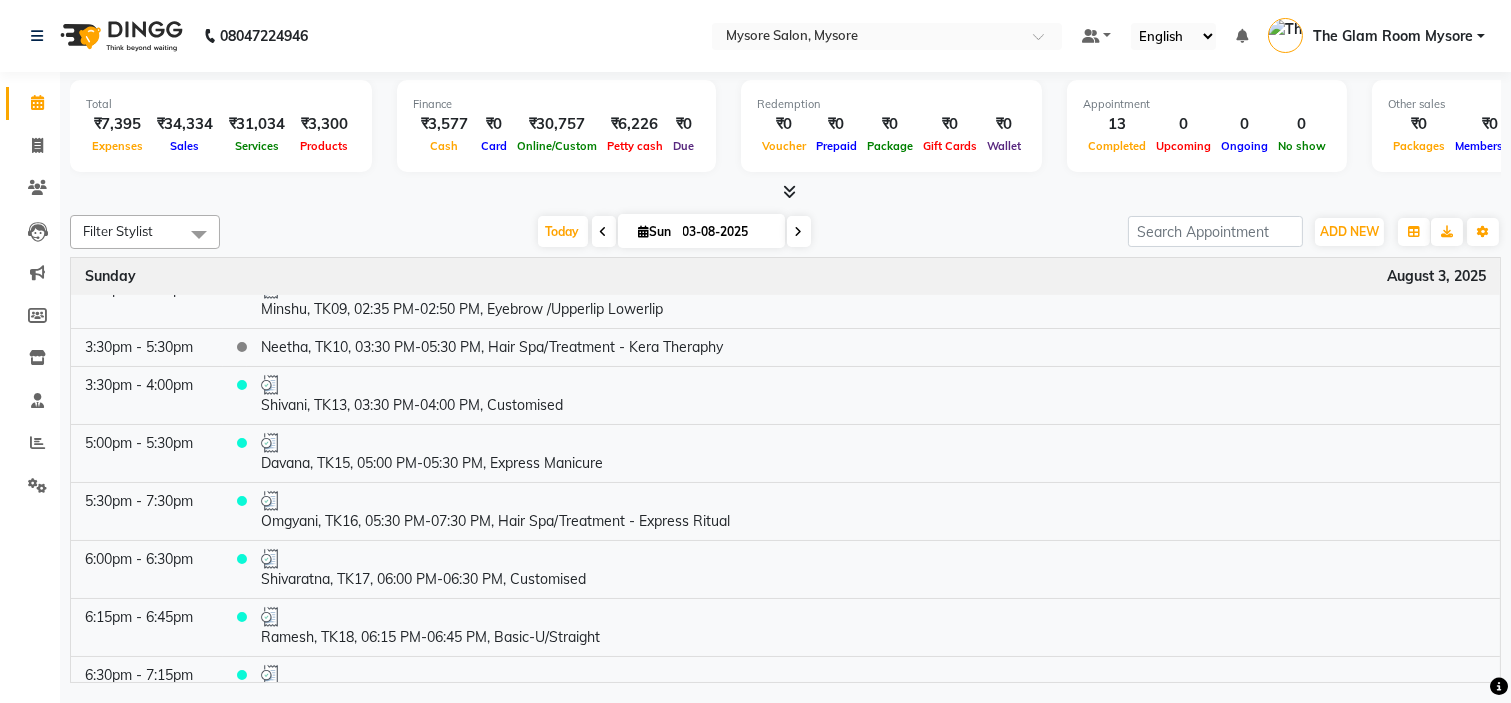 scroll, scrollTop: 520, scrollLeft: 0, axis: vertical 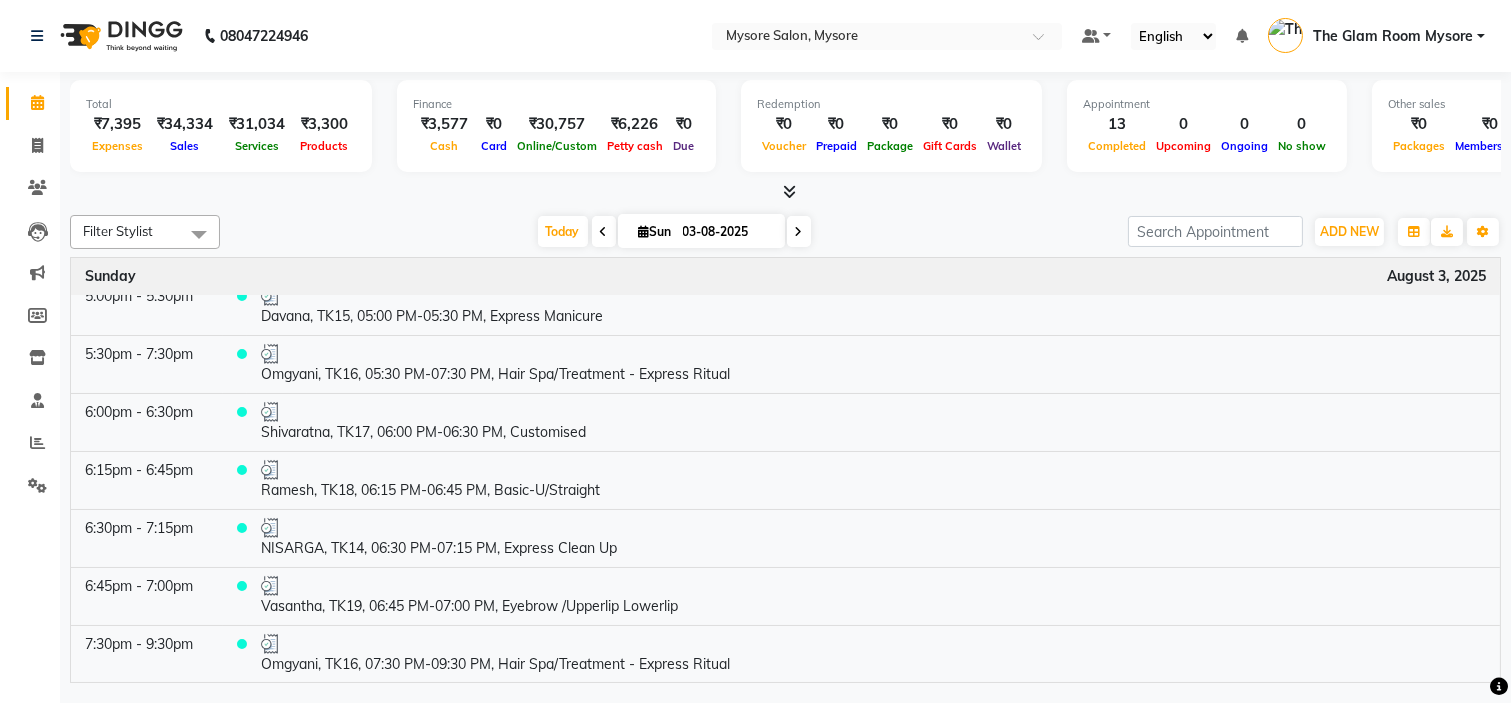 click on "Today  Sun 03-08-2025" at bounding box center (674, 232) 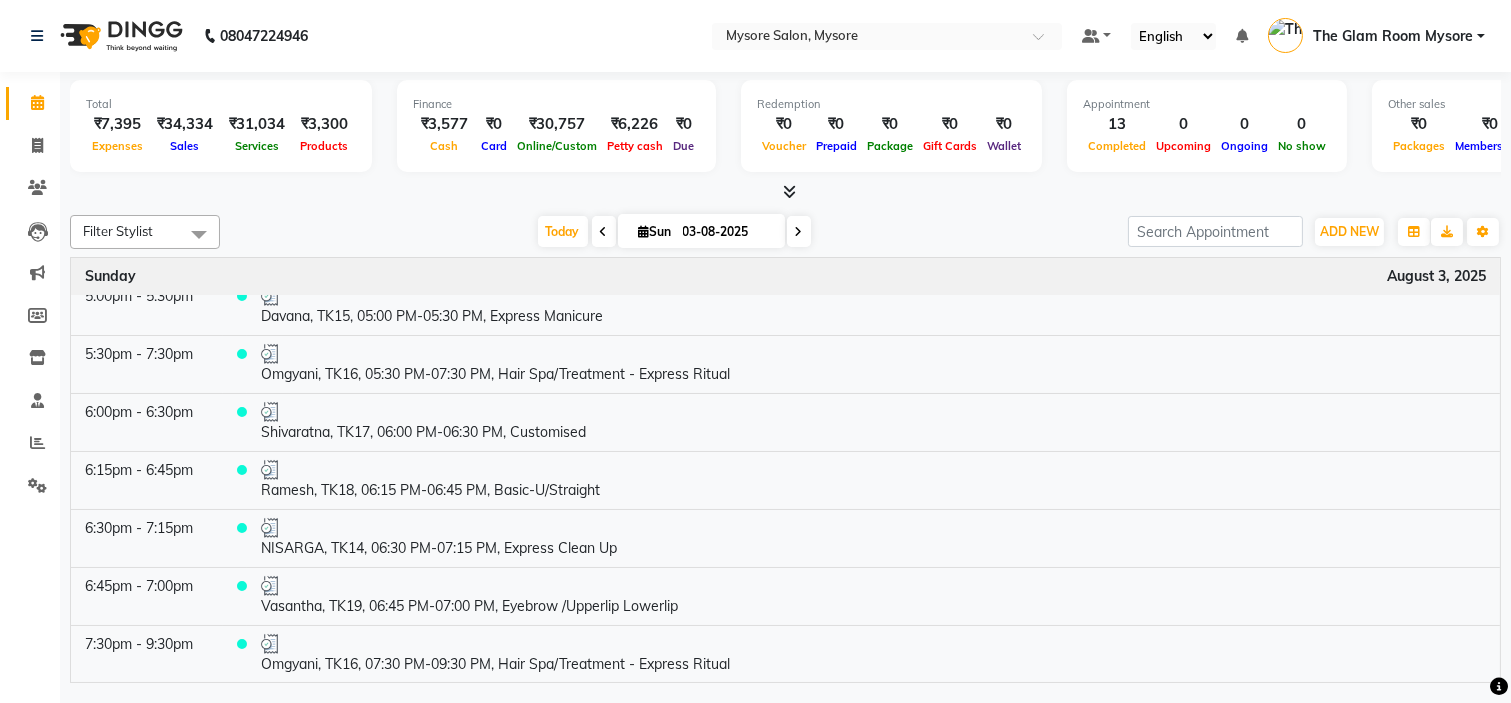 click on "Total  ₹7,395  Expenses ₹34,334  Sales ₹31,034  Services ₹3,300  Products Finance  ₹3,577  Cash ₹0  Card ₹30,757  Online/Custom ₹6,226 Petty cash ₹0 Due  Redemption  ₹0 Voucher ₹0 Prepaid ₹0 Package ₹0  Gift Cards ₹0  Wallet  Appointment  13 Completed 0 Upcoming 0 Ongoing 0 No show  Other sales  ₹0  Packages ₹0  Memberships ₹0  Vouchers ₹0  Prepaids ₹0  Gift Cards Filter Stylist Select All Ankita Arti Ashwini Ayaan DR. [FIRST] Fatma Jayshree Lakshmi Paul [FIRST] [LAST] Shangnimwon Steve Sumaiya Banu Sumit Teja Tezz The Glam Room Mysore Today  Sun 03-08-2025 Toggle Dropdown Add Appointment Add Invoice Add Expense Add Attendance Add Client Add Transaction Toggle Dropdown Add Appointment Add Invoice Add Expense Add Attendance Add Client ADD NEW Toggle Dropdown Add Appointment Add Invoice Add Expense Add Attendance Add Client Add Transaction Filter Stylist Select All Ankita Arti Ashwini Ayaan DR. [FIRST] Fatma Jayshree Lakshmi Paul [FIRST] [LAST] Shangnimwon Steve Sumaiya Banu Sumit" 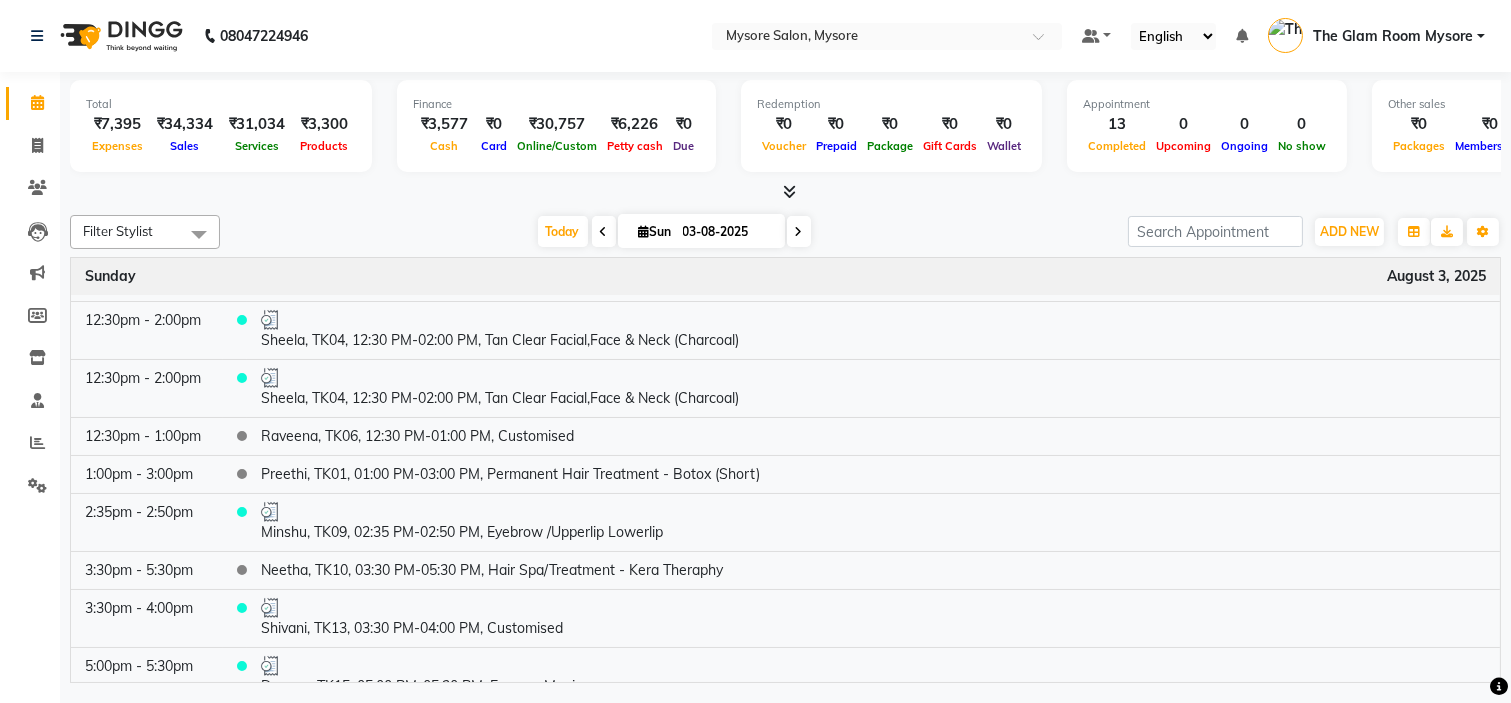 scroll, scrollTop: 31, scrollLeft: 0, axis: vertical 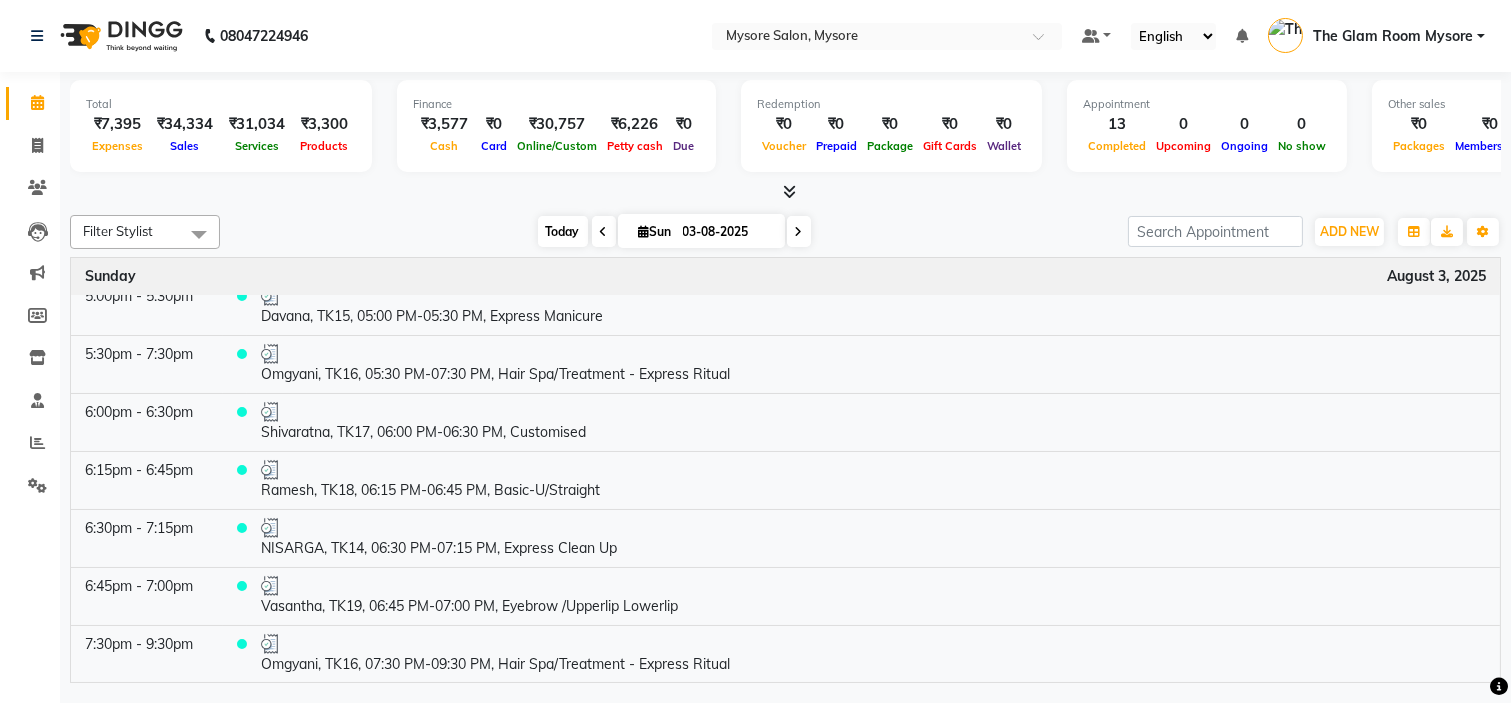 click on "Today" at bounding box center [563, 231] 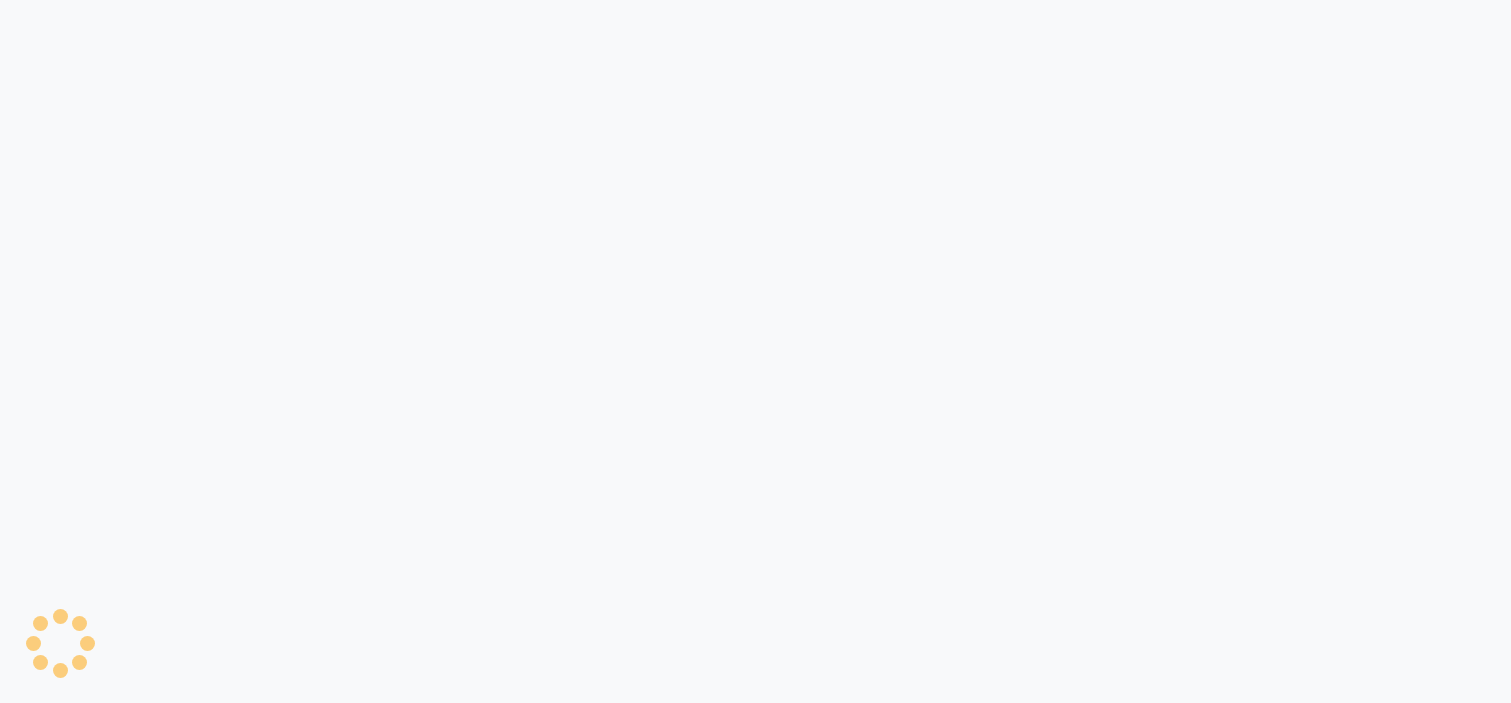 scroll, scrollTop: 0, scrollLeft: 0, axis: both 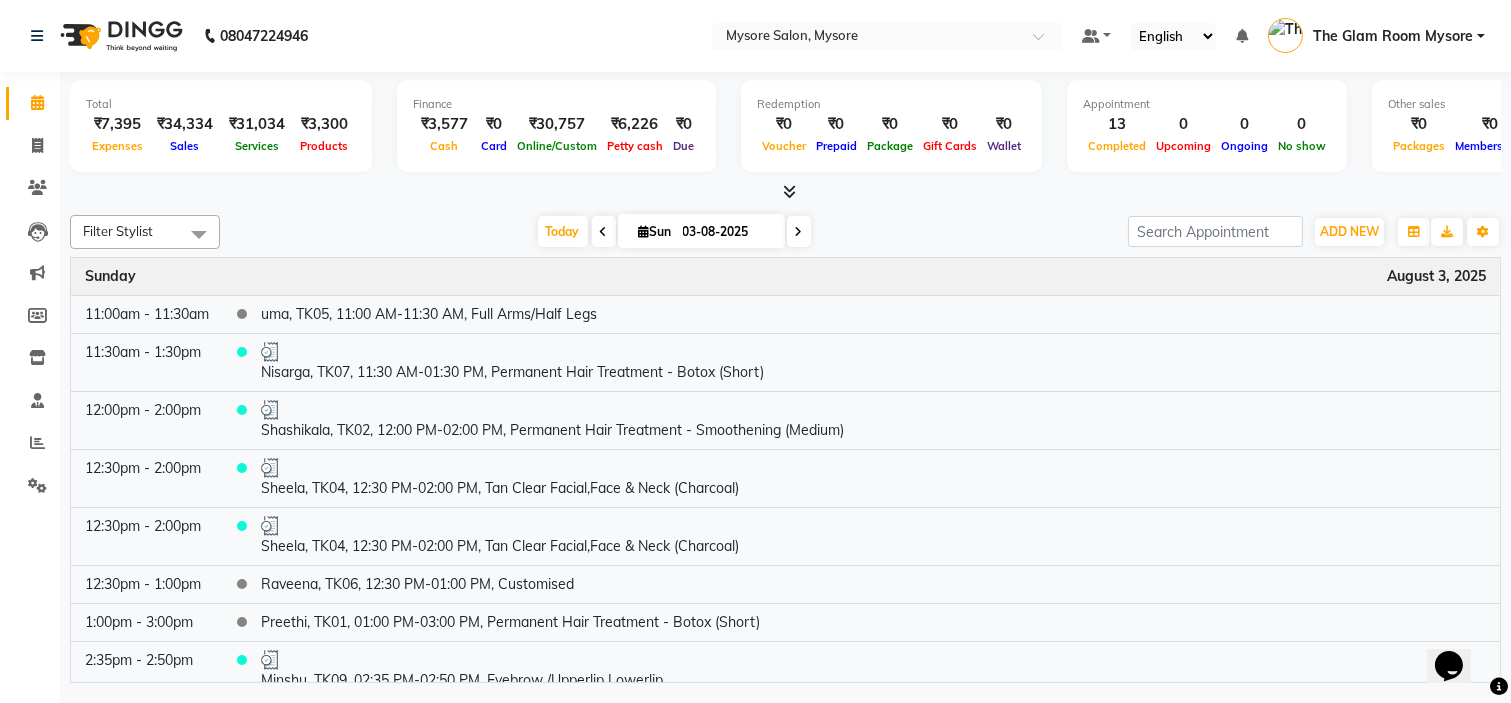 click on "Today" at bounding box center [563, 231] 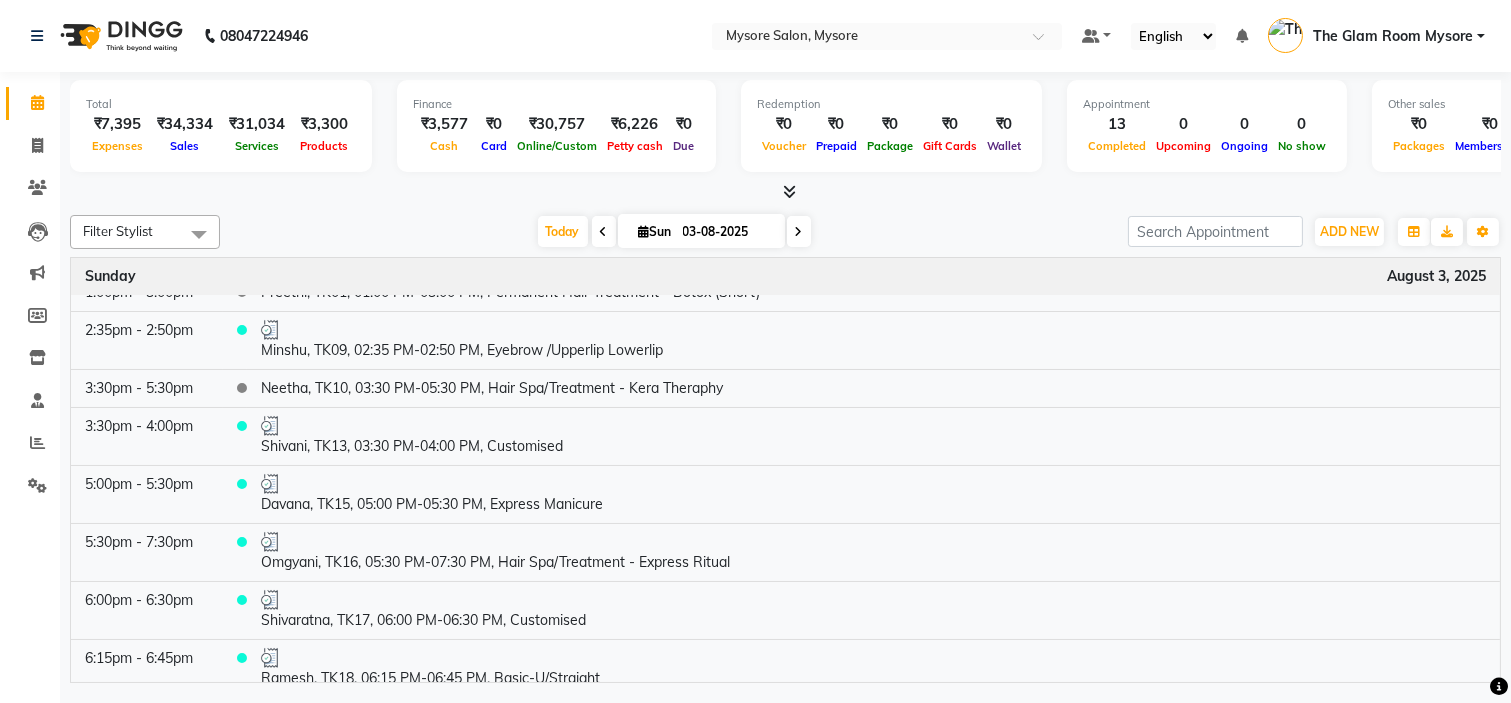 scroll, scrollTop: 371, scrollLeft: 0, axis: vertical 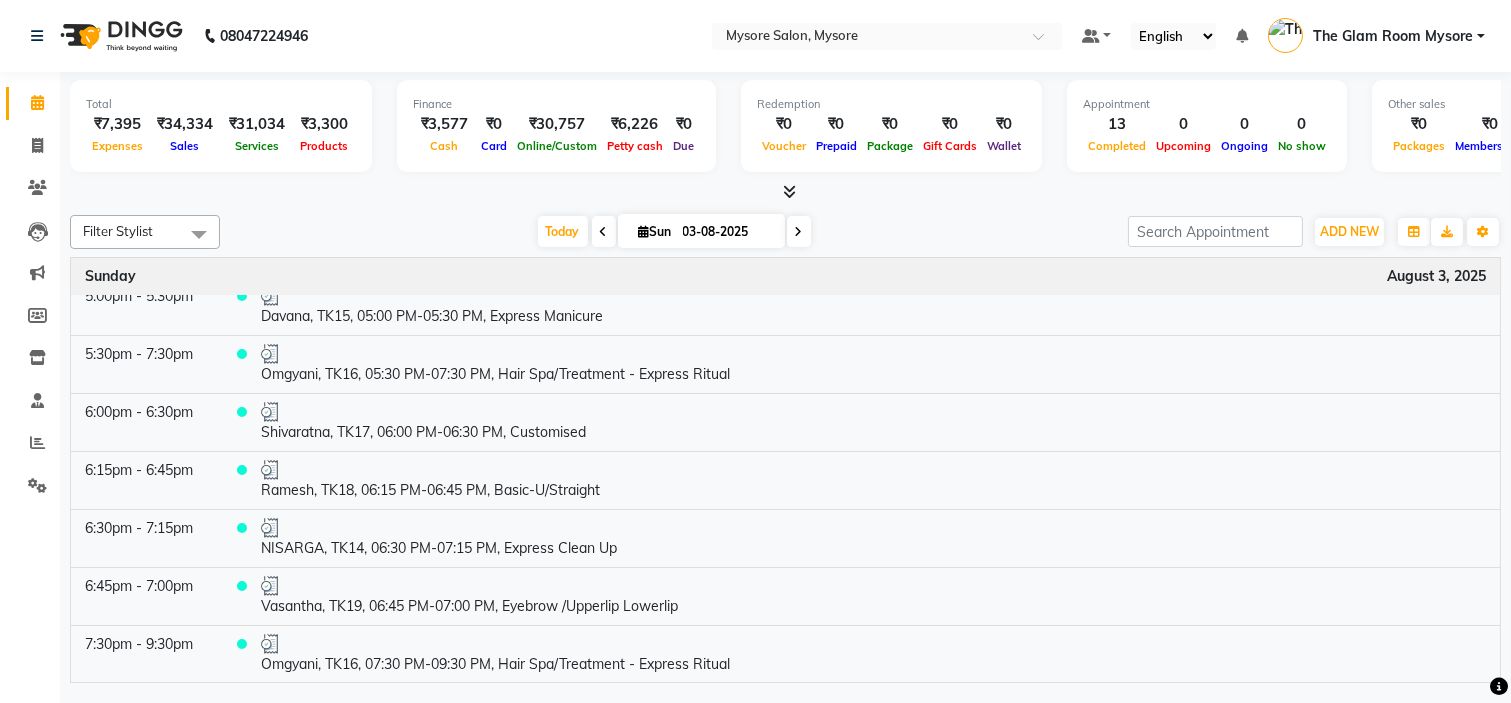click at bounding box center [799, 232] 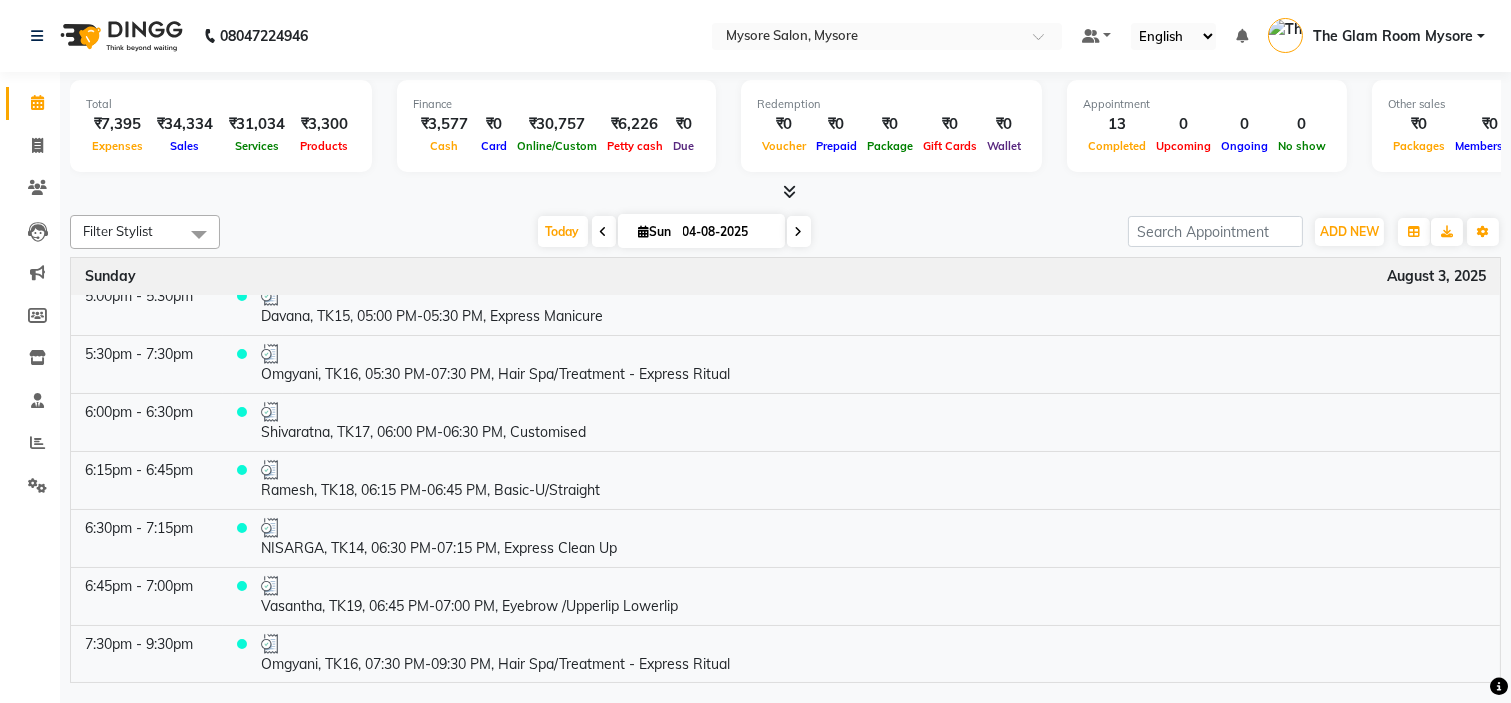 scroll, scrollTop: 0, scrollLeft: 0, axis: both 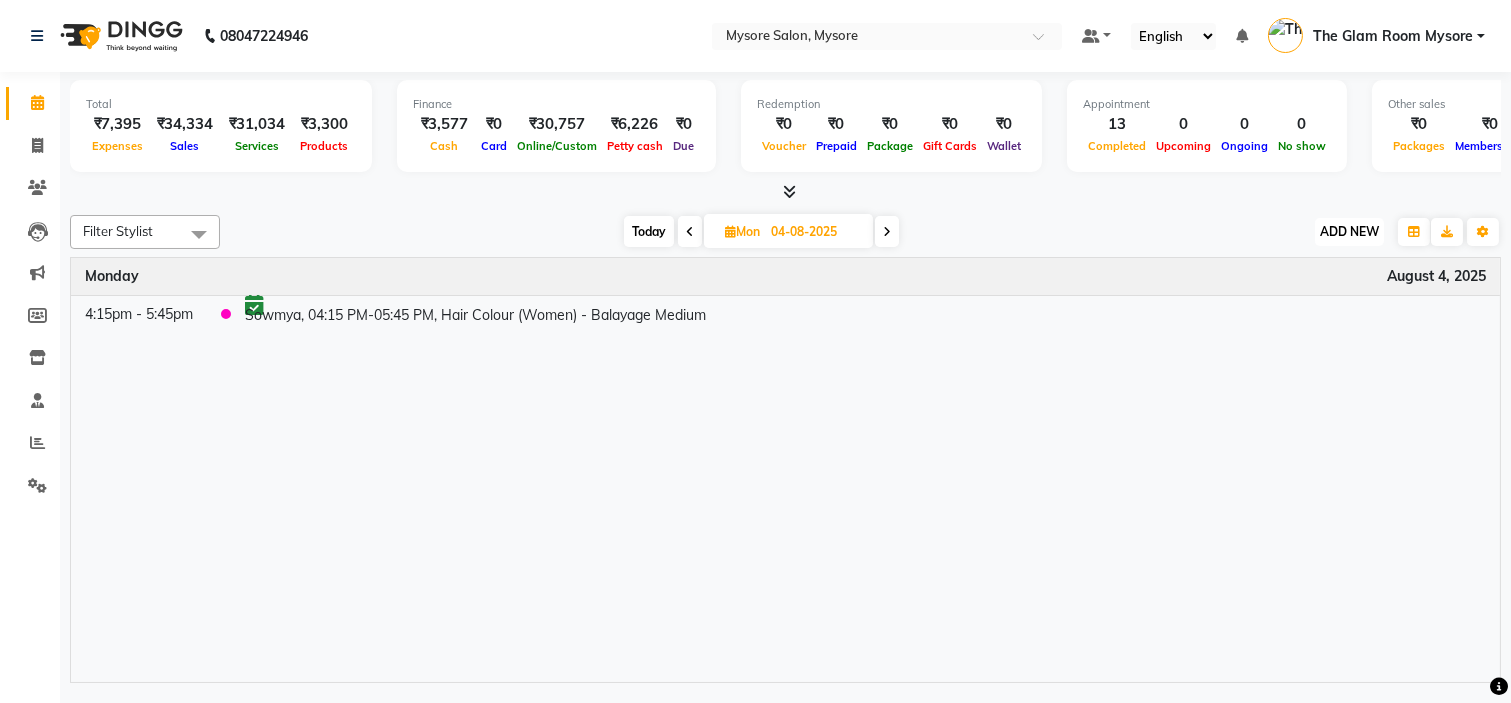 click on "ADD NEW" at bounding box center [1349, 231] 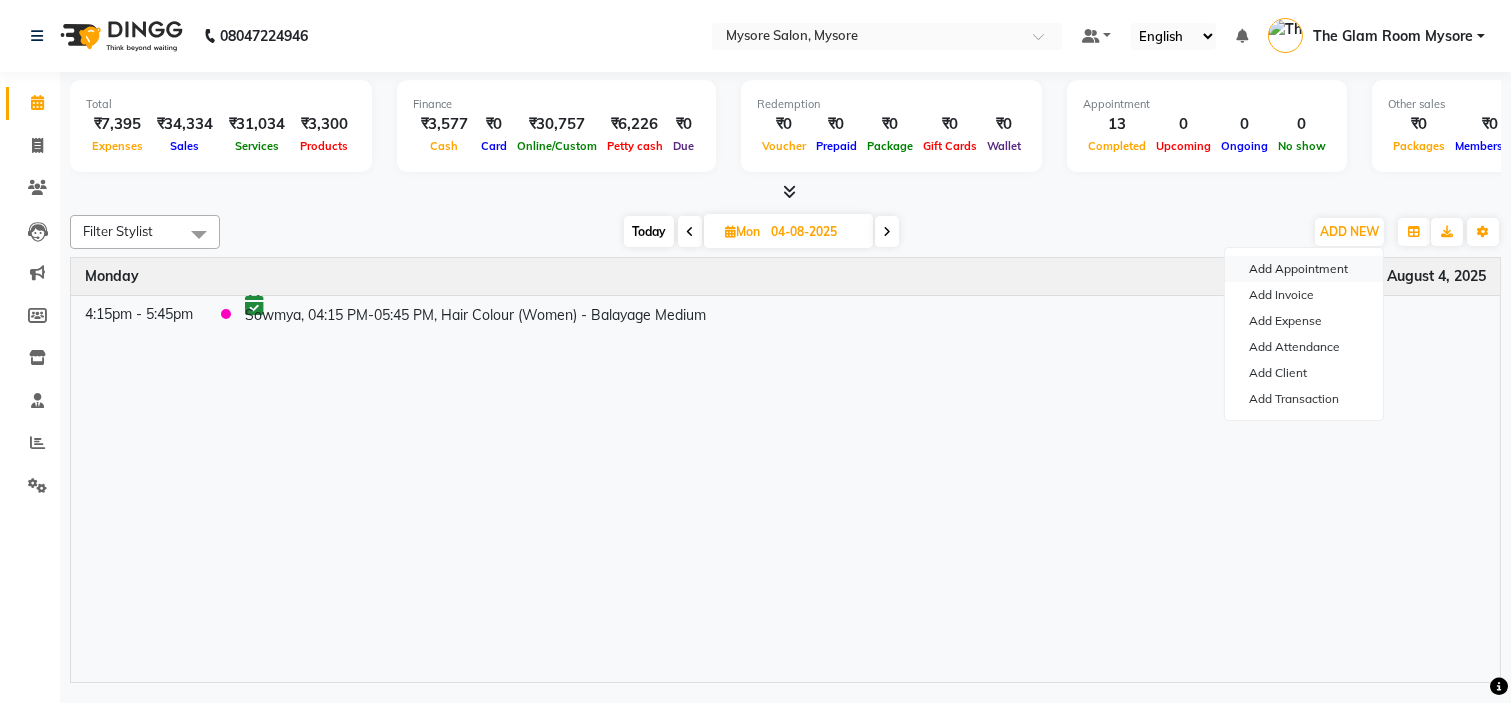 click on "Add Appointment" at bounding box center (1304, 269) 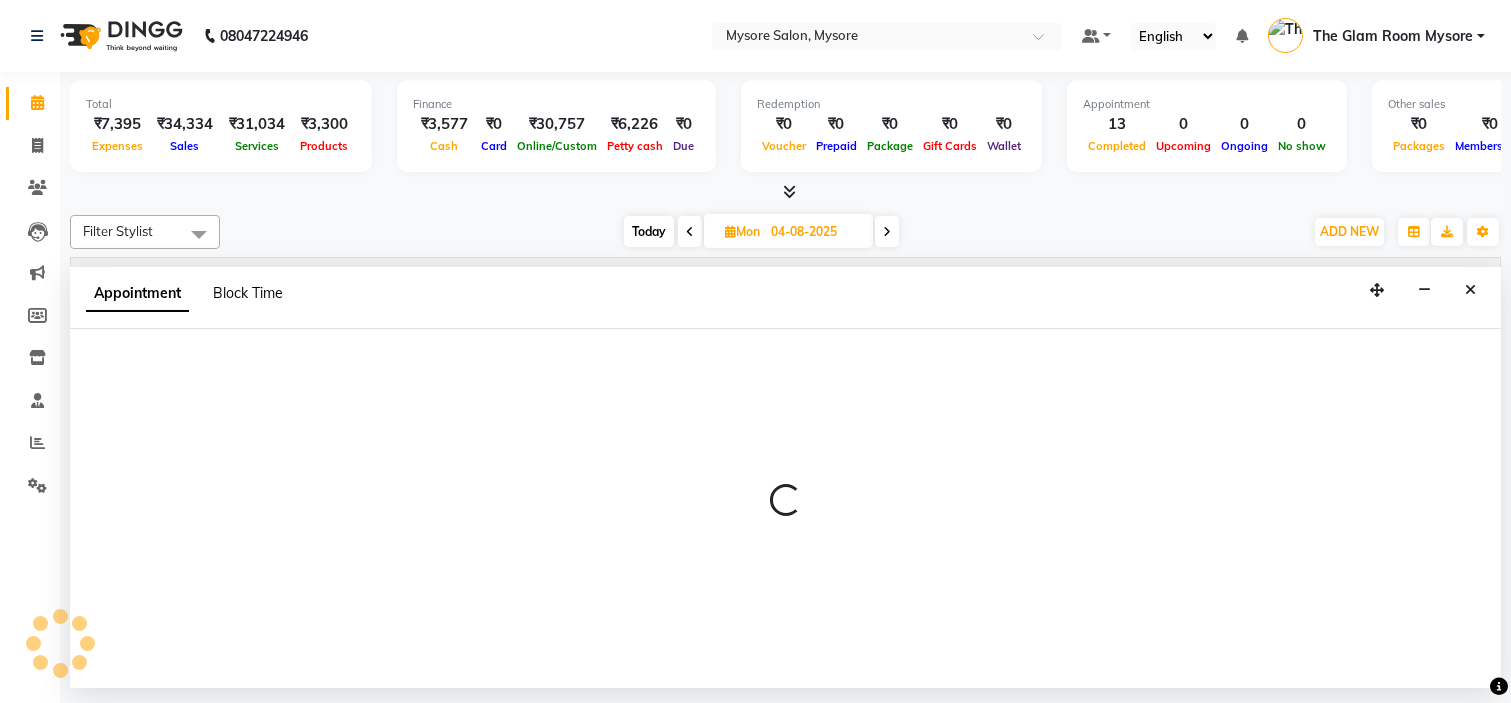 select on "tentative" 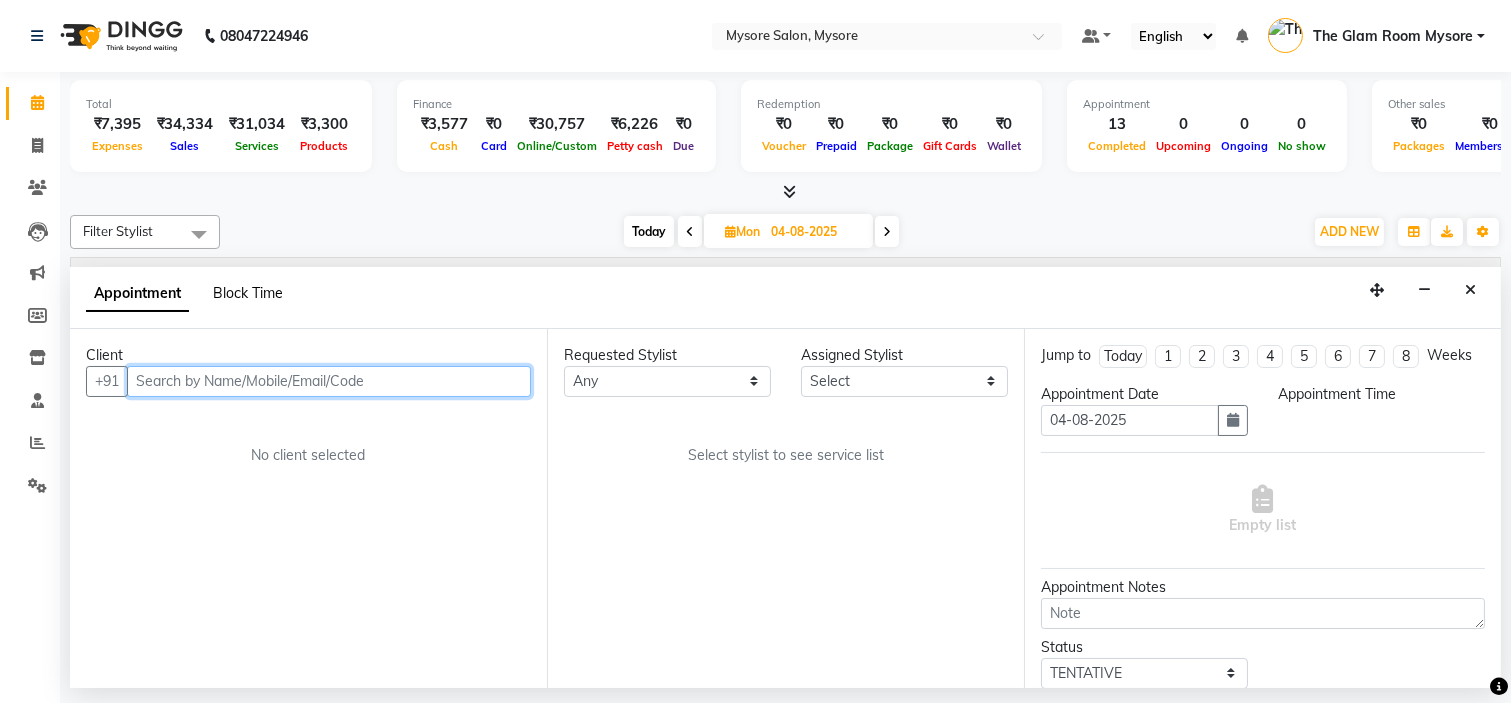 select on "540" 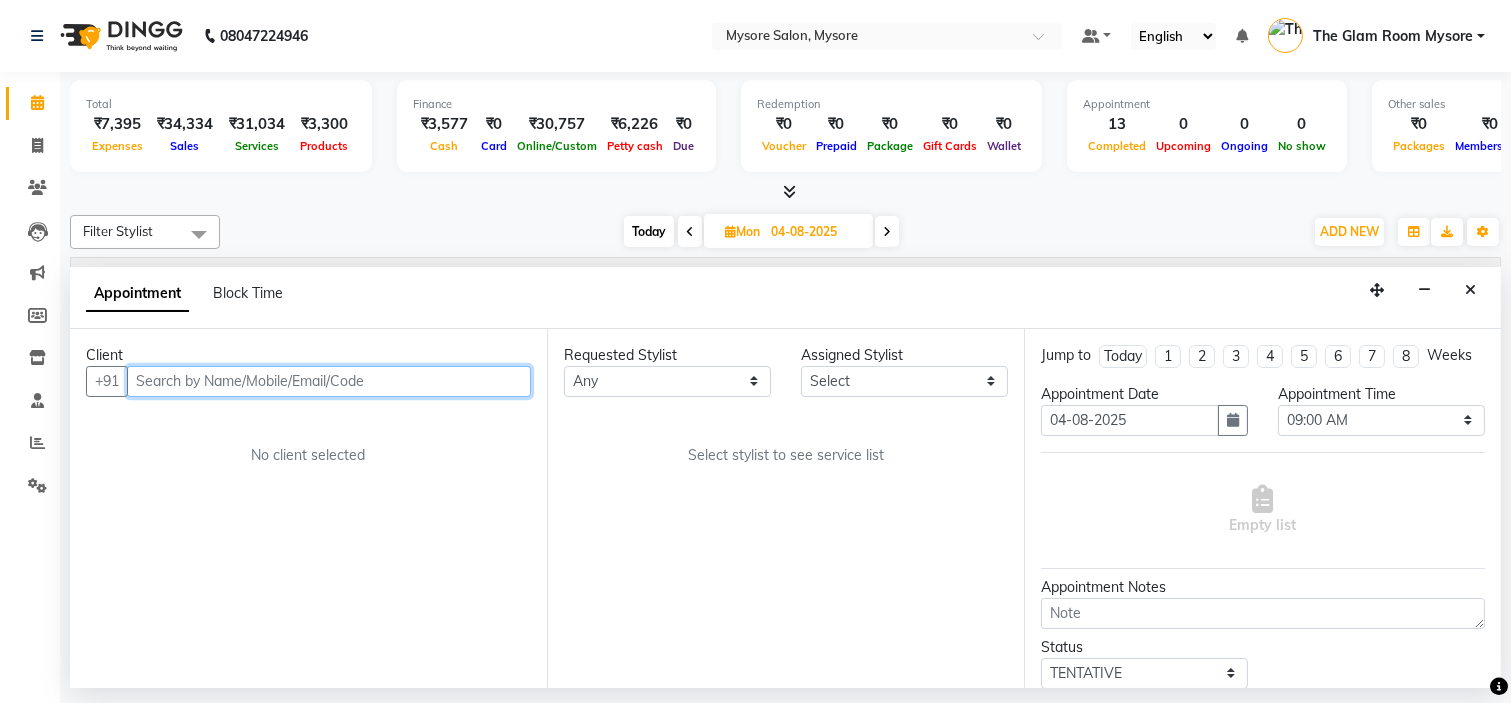 click at bounding box center (329, 381) 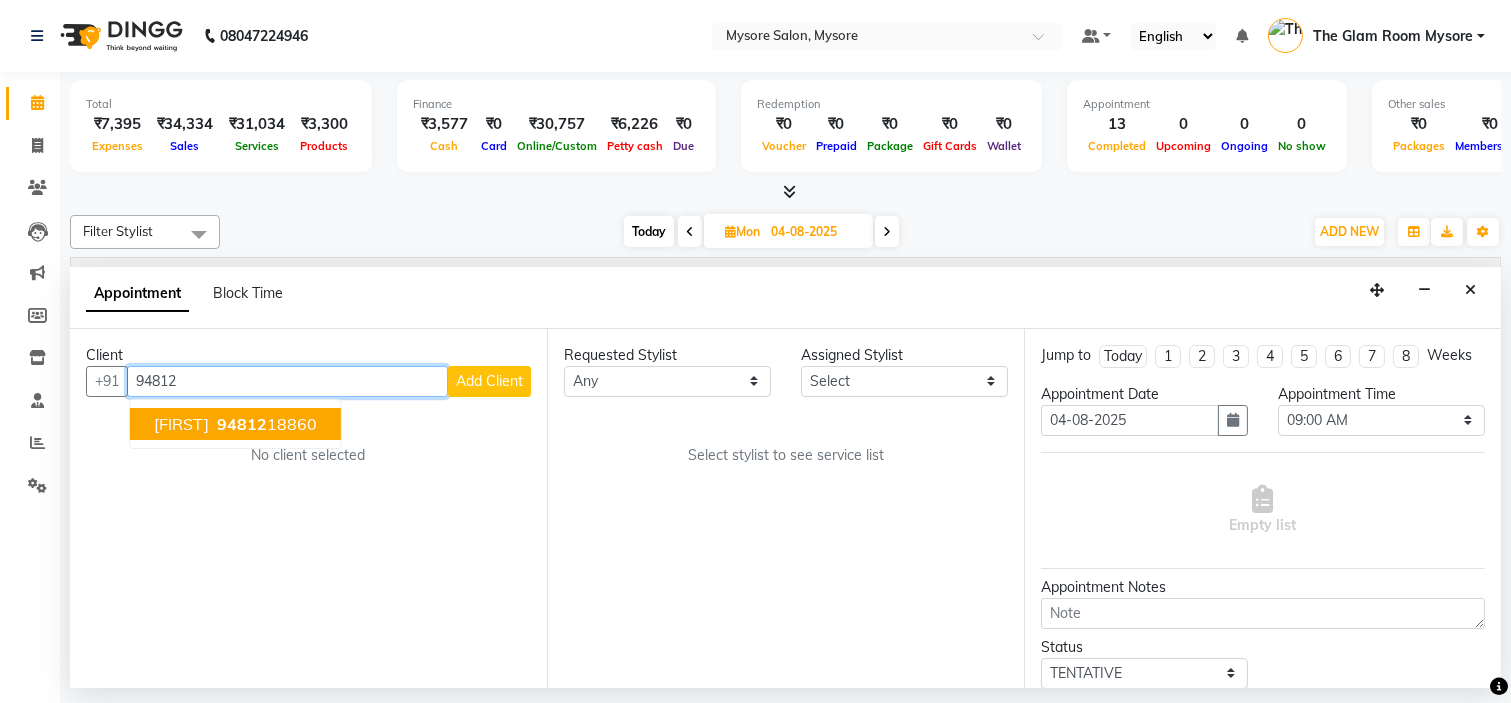 click on "94812" at bounding box center [242, 424] 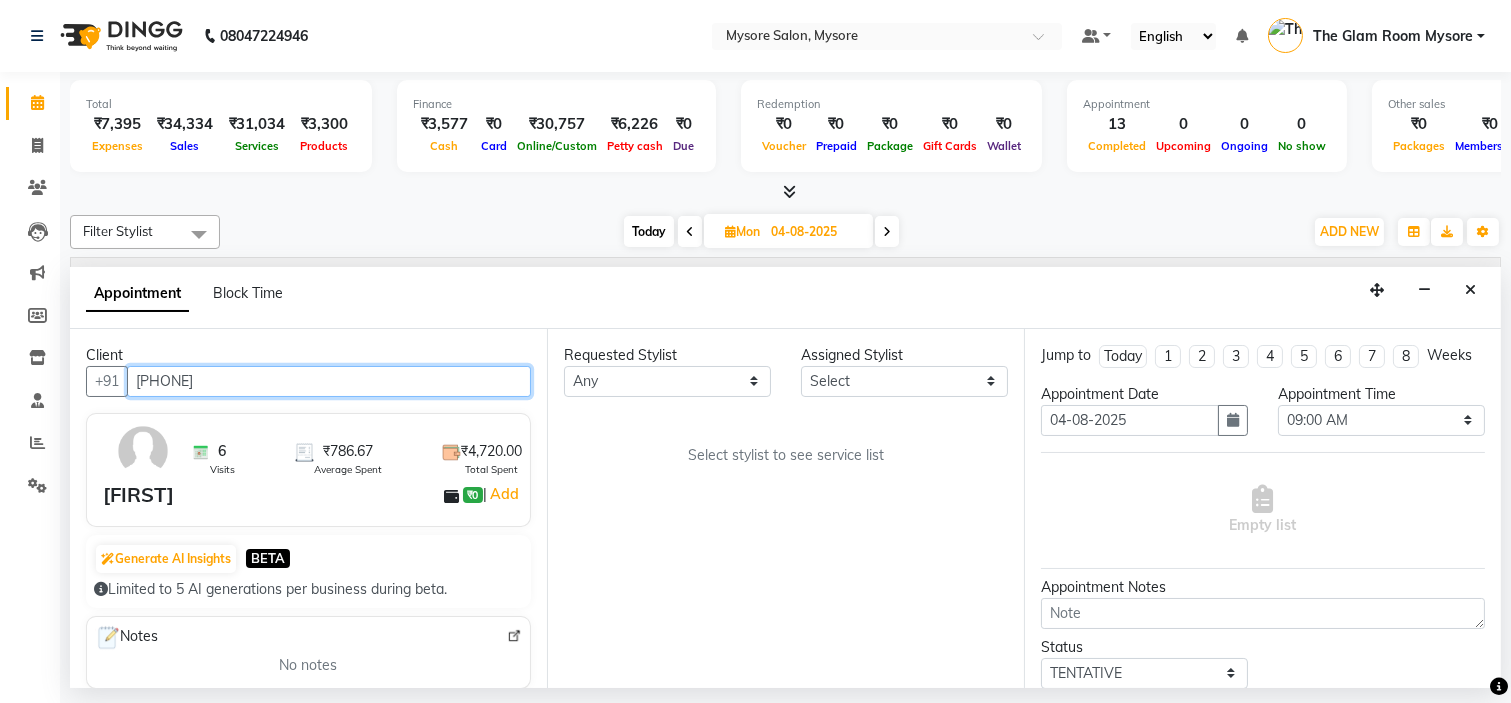 type on "[PHONE]" 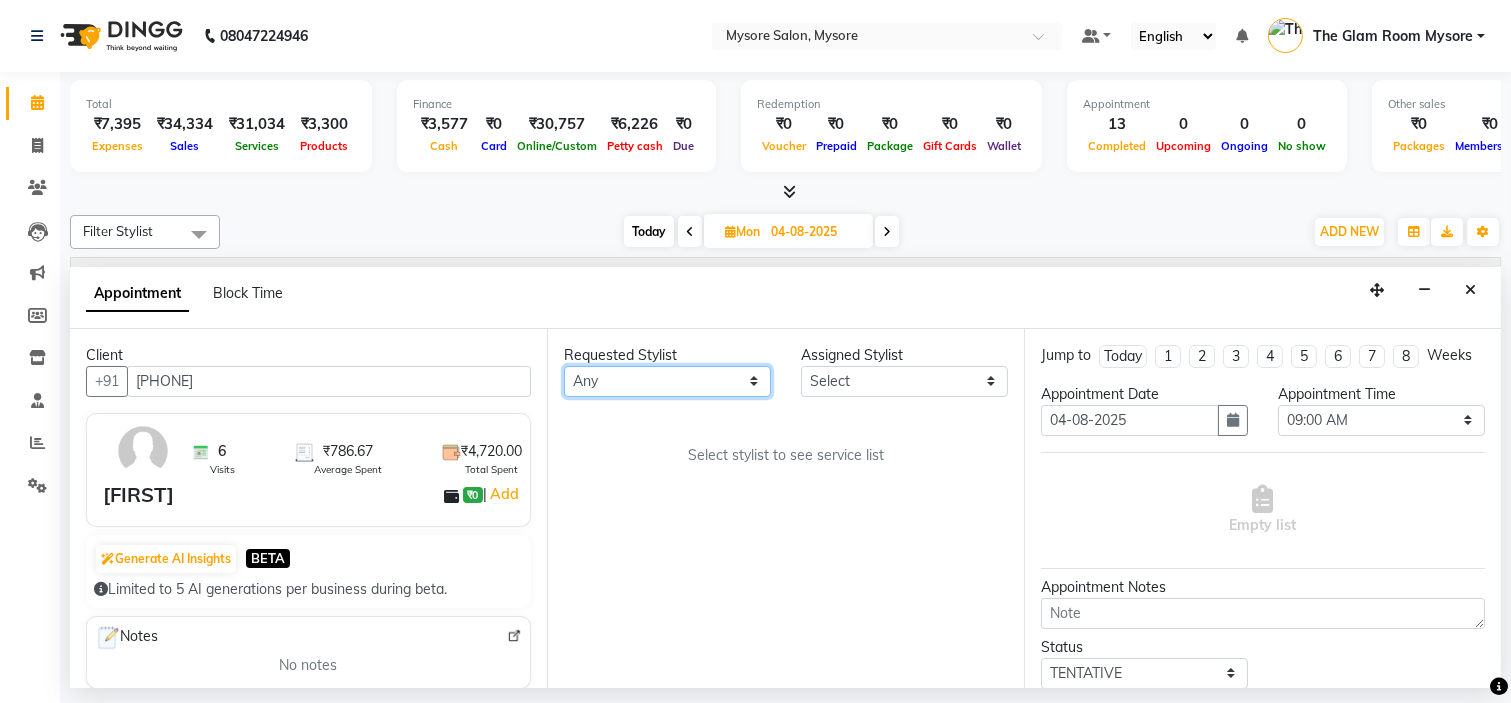 click on "Any Ankita Arti Ashwini Ayaan DR. Apurva Fatma Jayshree Lakshmi Paul Ruhul alom Shangnimwon Steve Sumaiya Banu Sumit Teja Tezz The Glam Room Mysore" at bounding box center [667, 381] 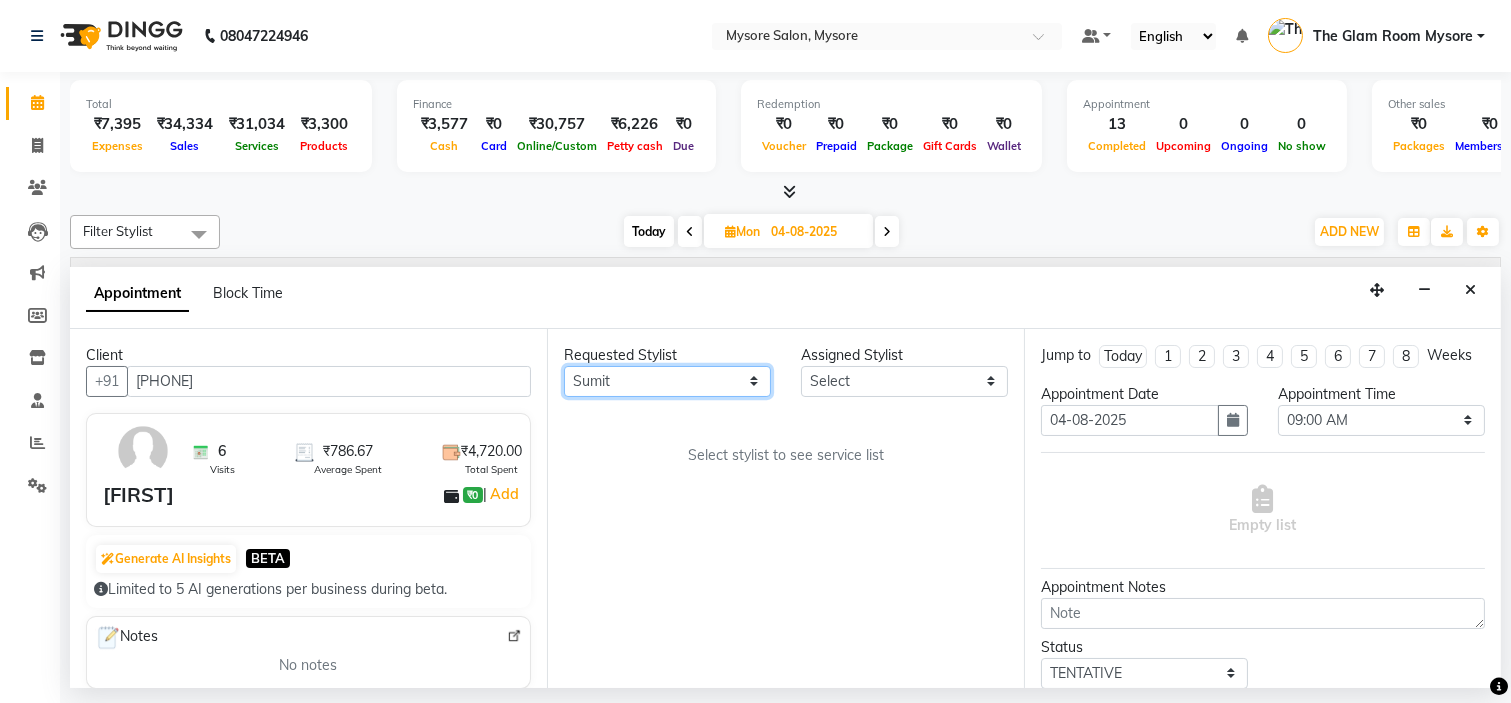 click on "Any Ankita Arti Ashwini Ayaan DR. Apurva Fatma Jayshree Lakshmi Paul Ruhul alom Shangnimwon Steve Sumaiya Banu Sumit Teja Tezz The Glam Room Mysore" at bounding box center (667, 381) 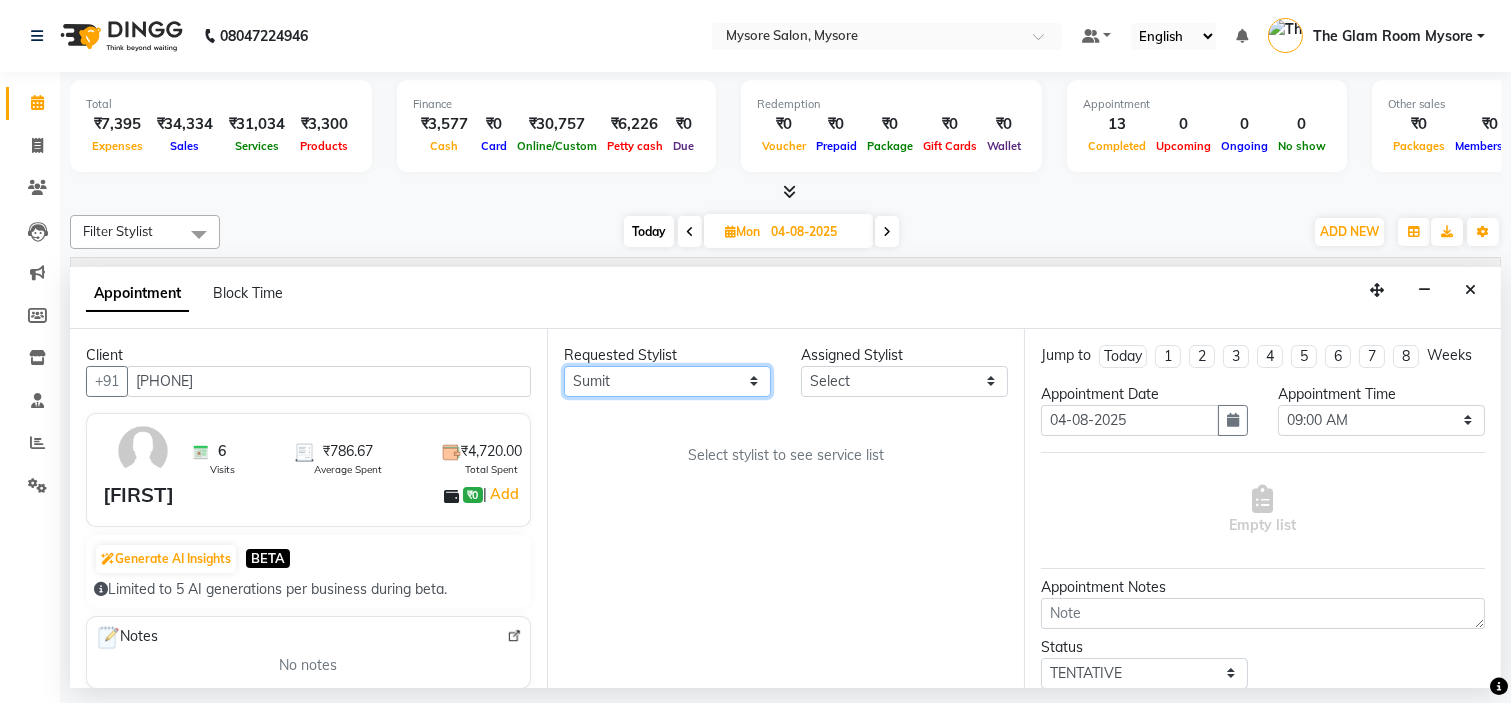 select on "35251" 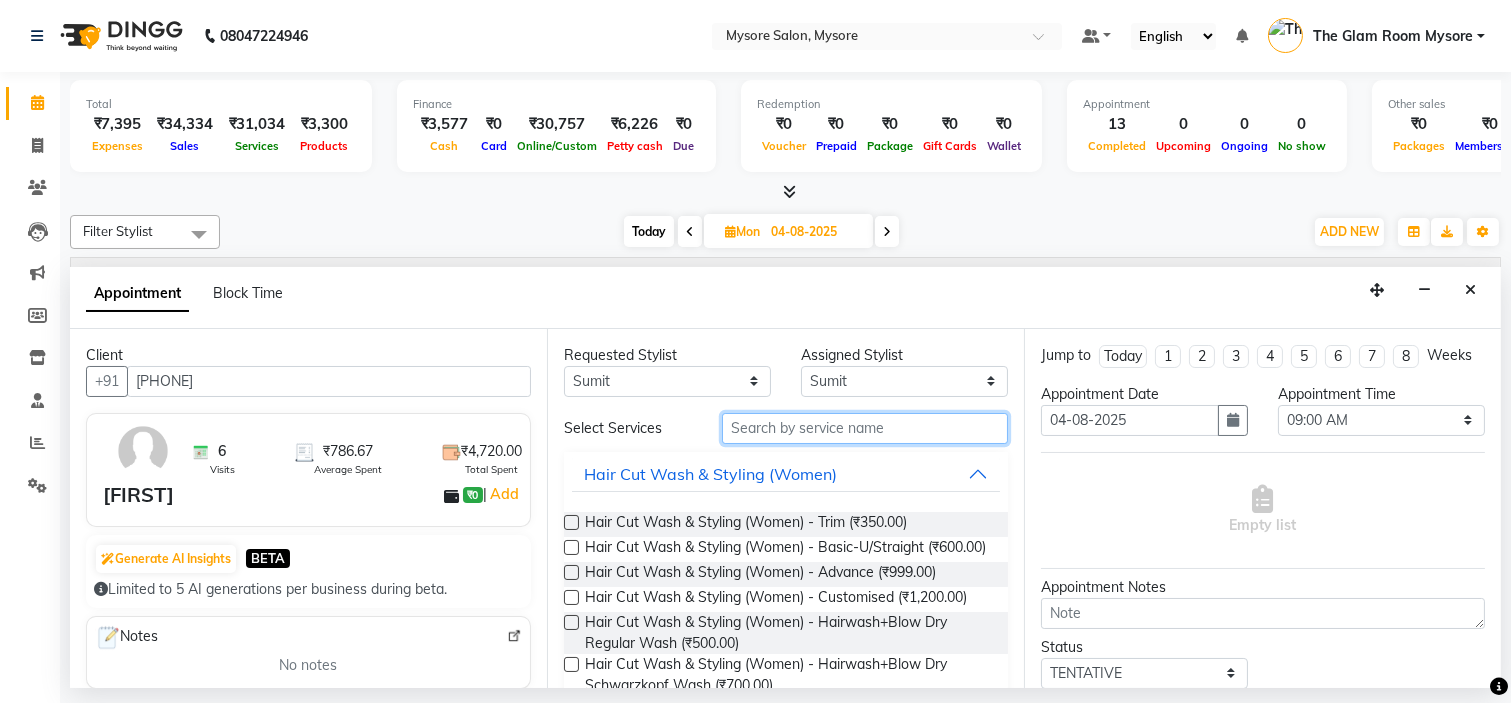 click at bounding box center (865, 428) 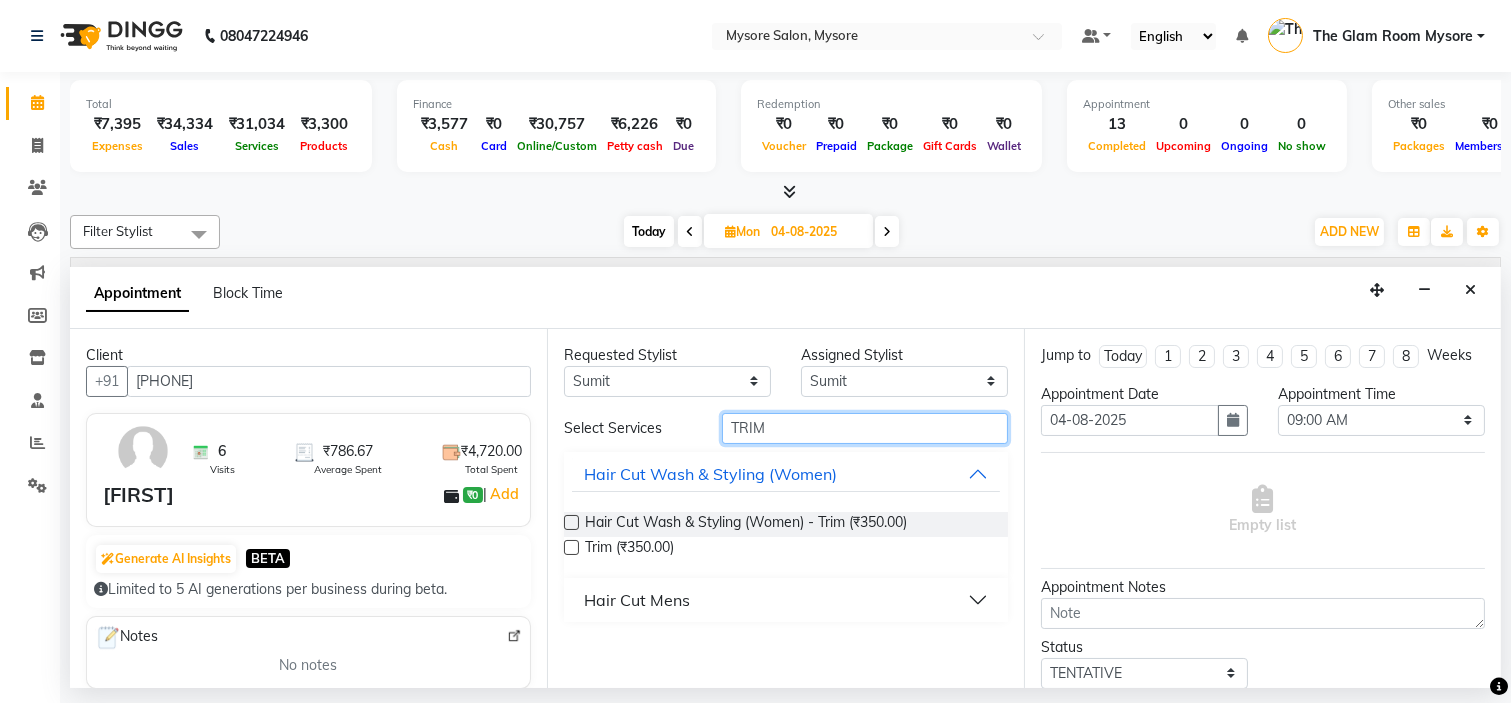 type on "TRIM" 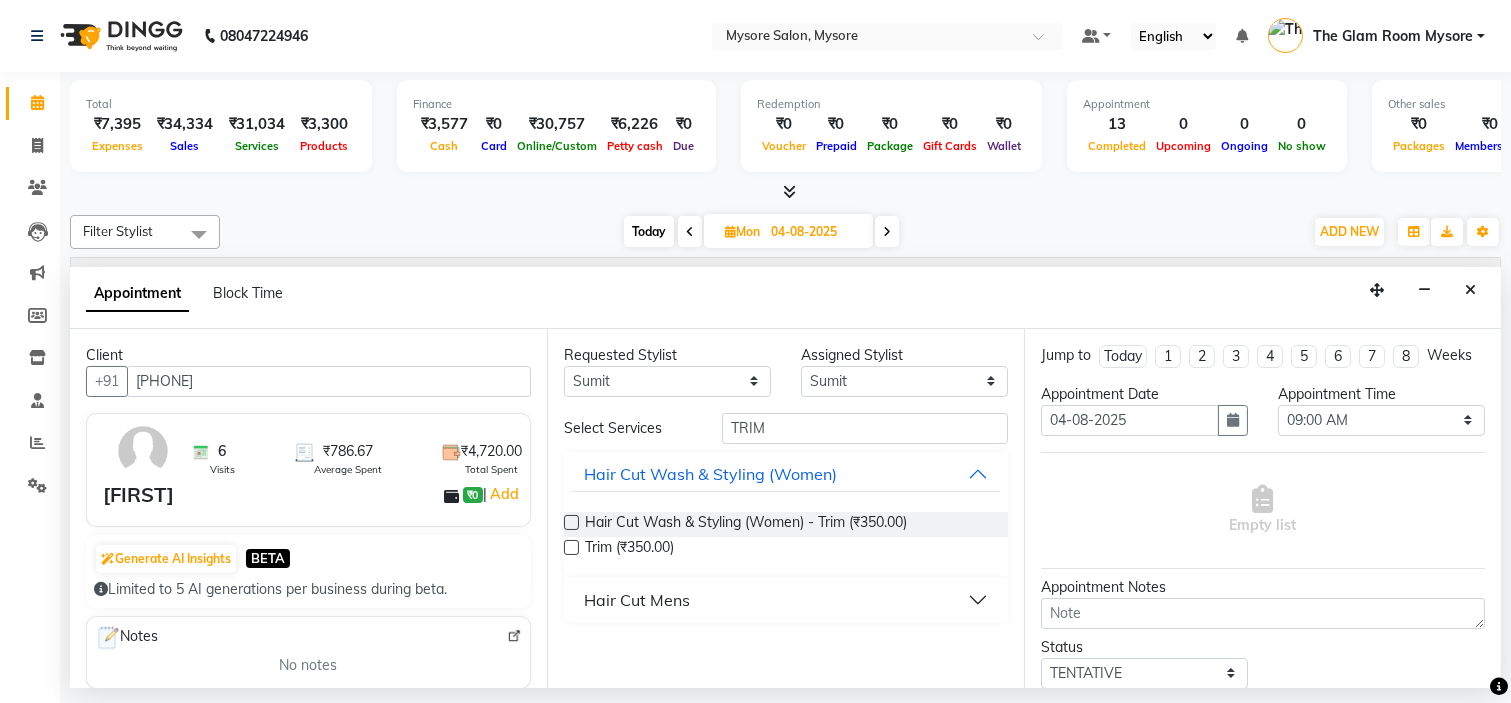 click on "Hair Cut Mens" at bounding box center (786, 600) 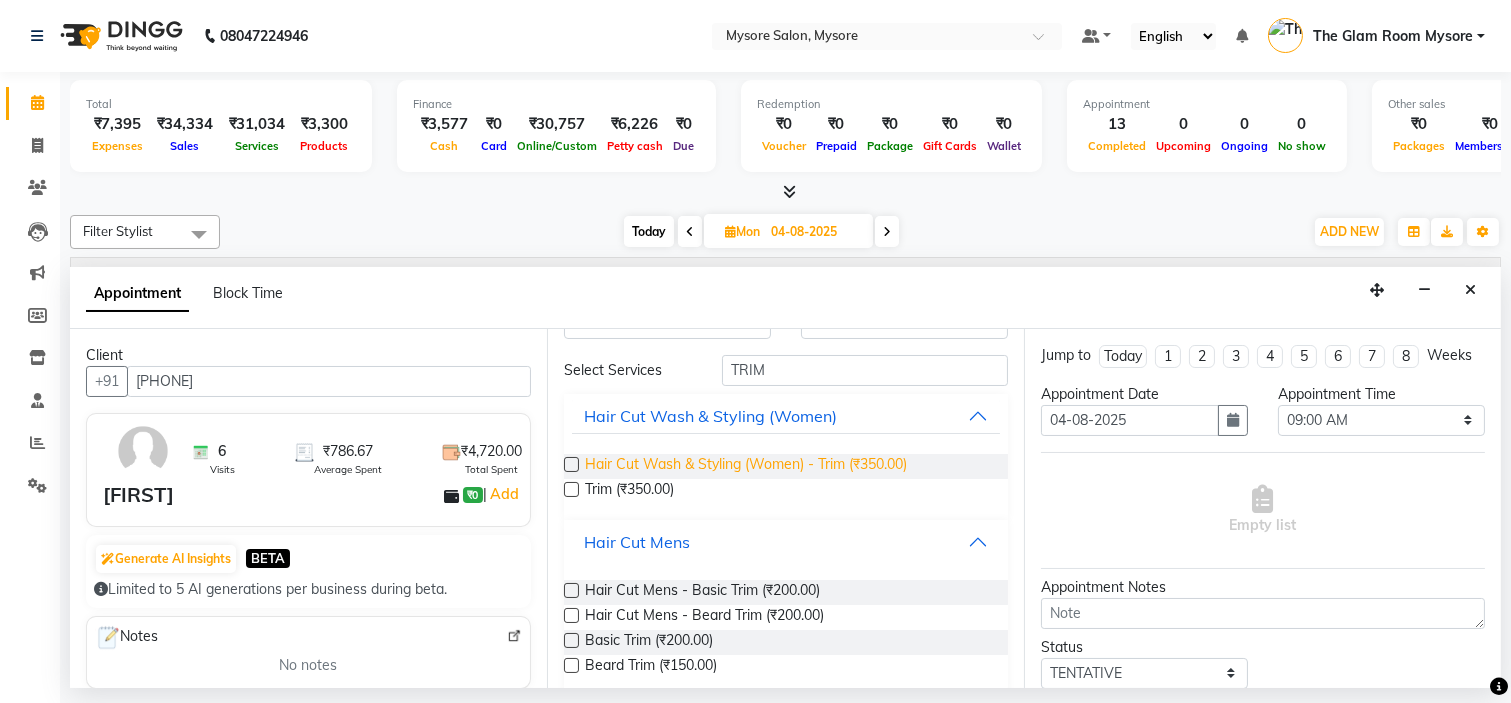 scroll, scrollTop: 81, scrollLeft: 0, axis: vertical 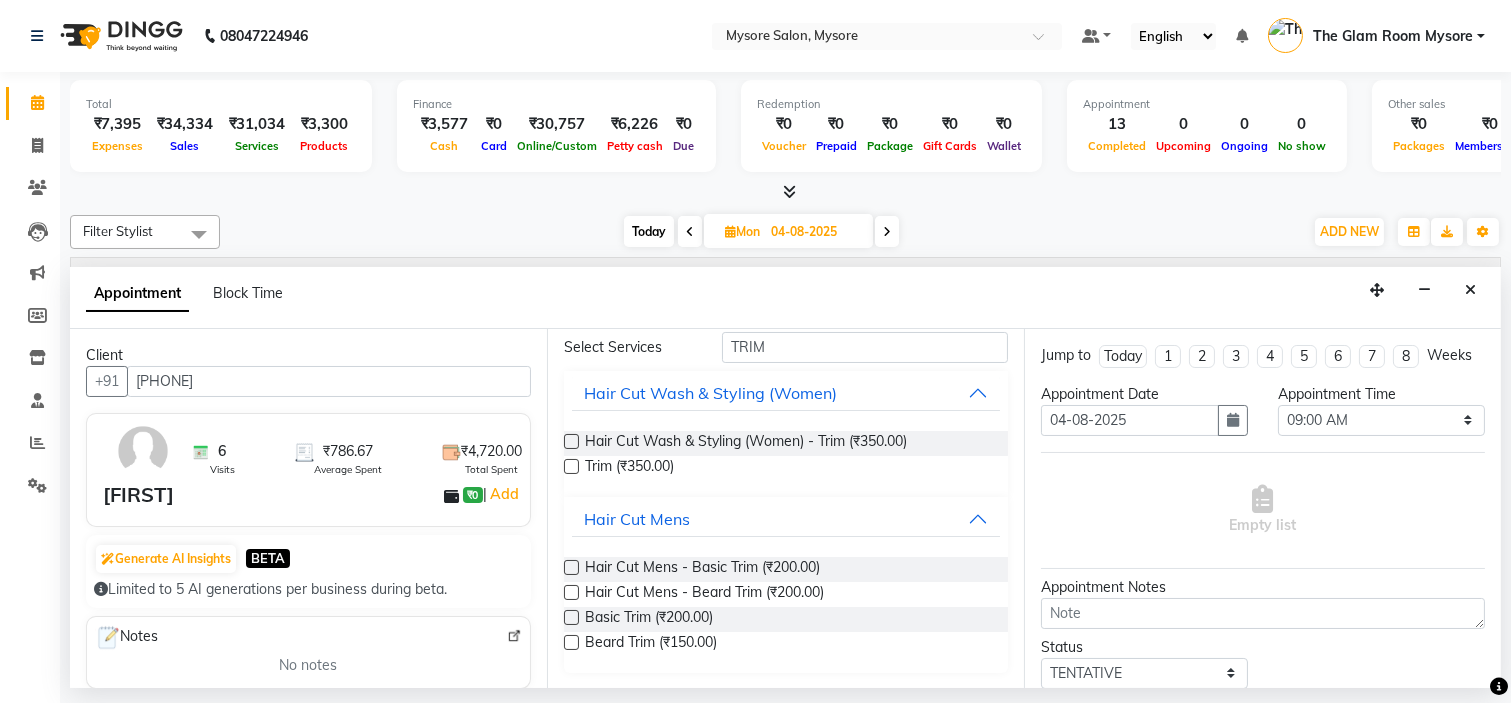 click at bounding box center (571, 567) 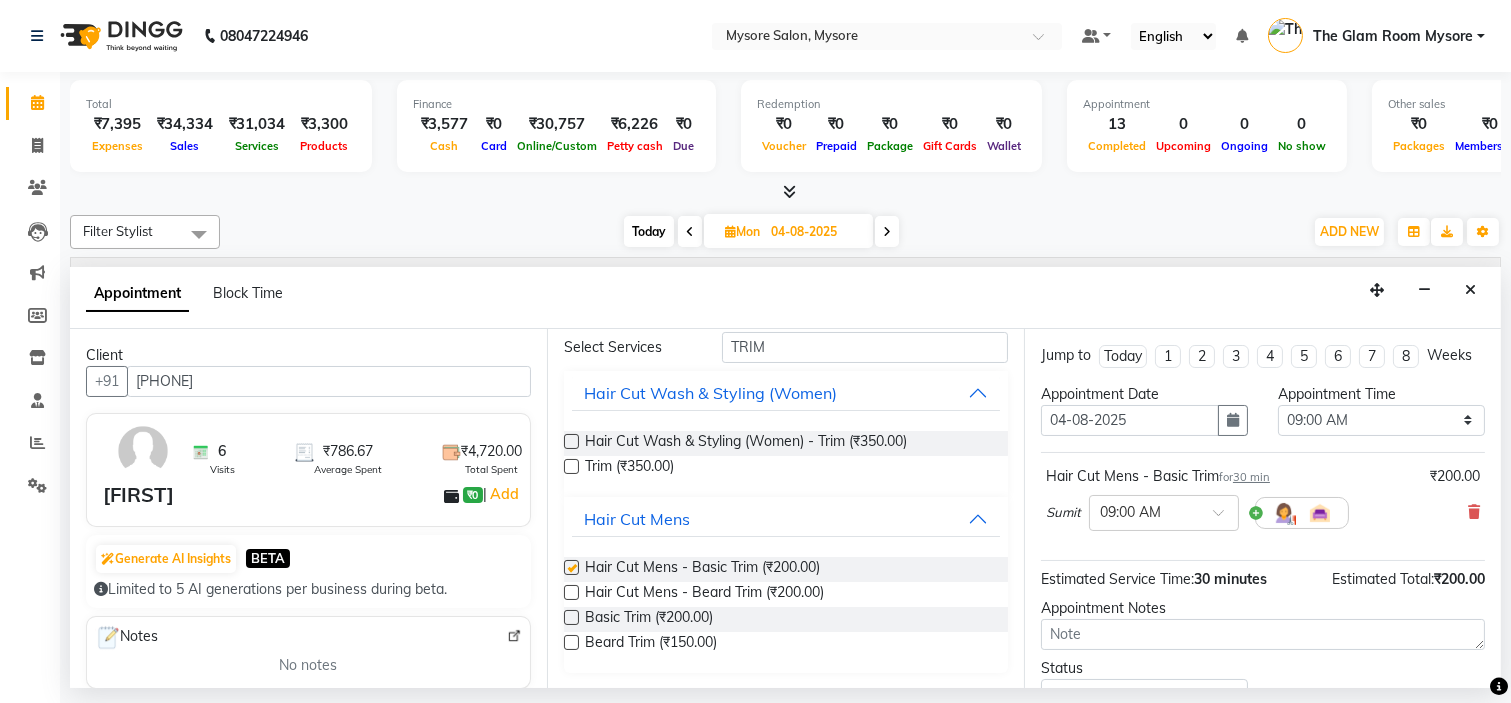 checkbox on "false" 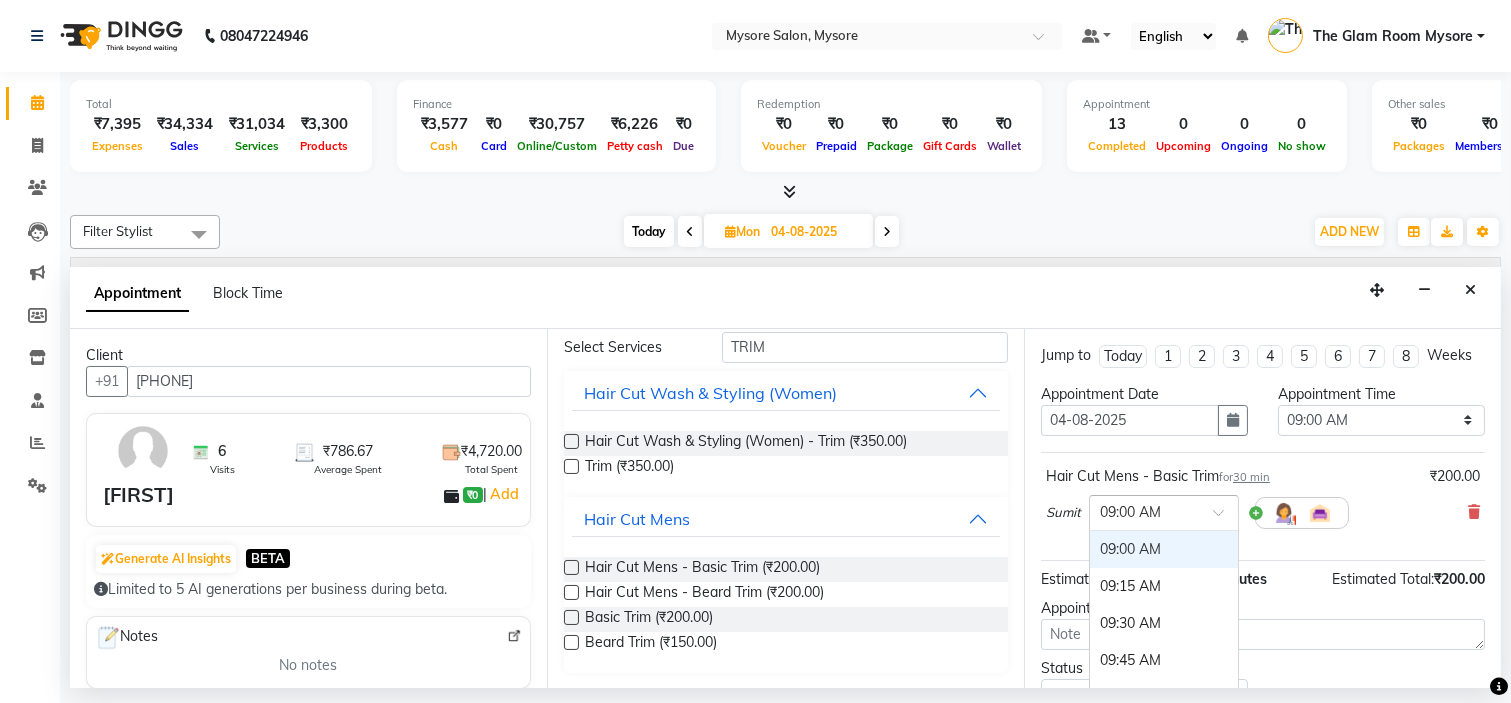 click at bounding box center (1225, 518) 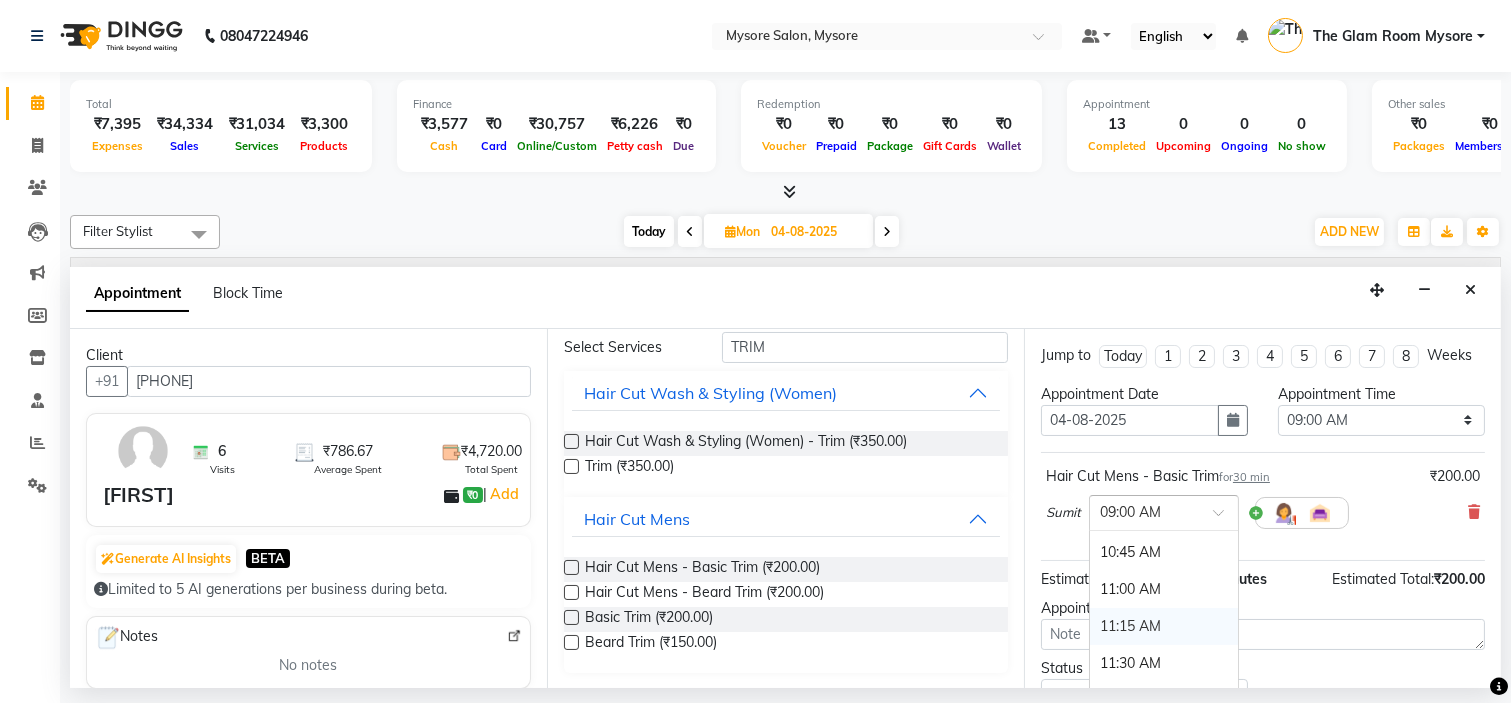 scroll, scrollTop: 280, scrollLeft: 0, axis: vertical 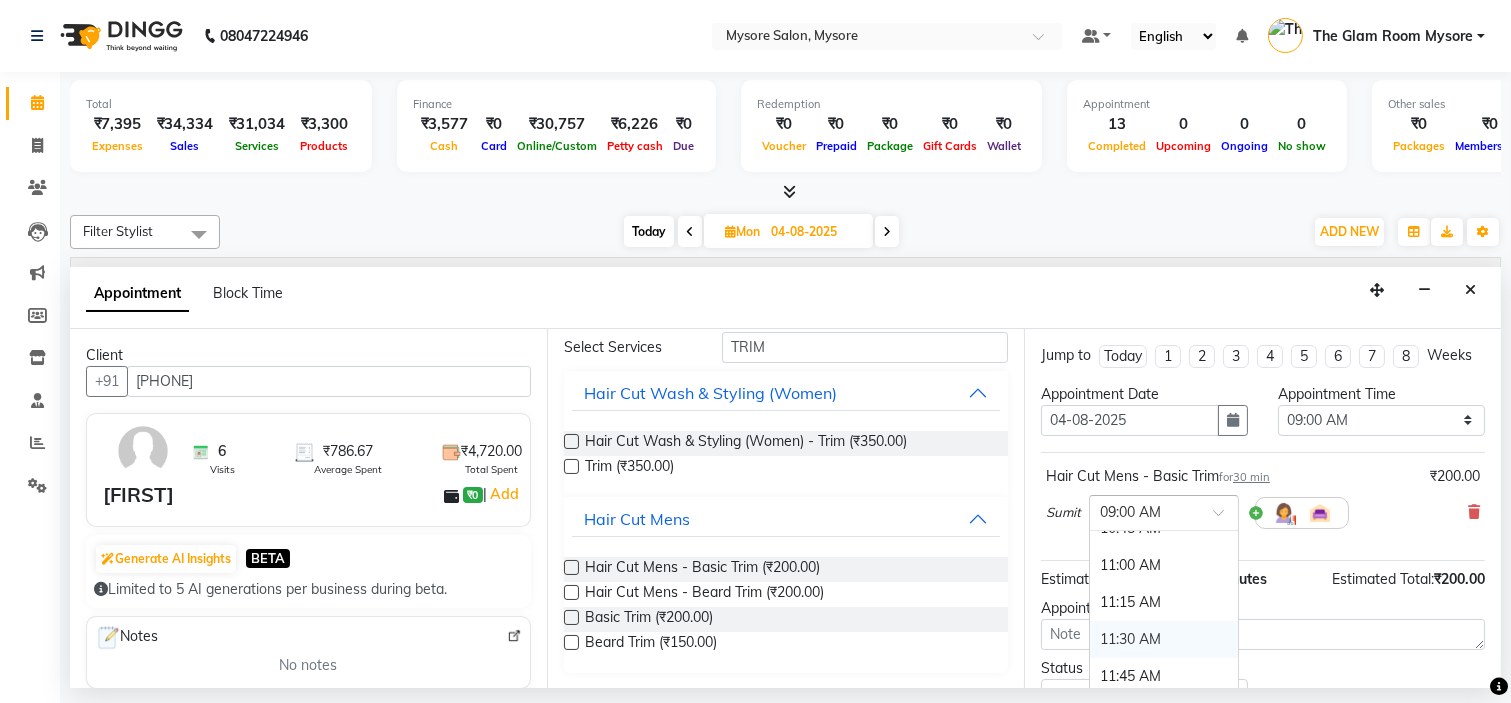 click on "11:30 AM" at bounding box center (1164, 639) 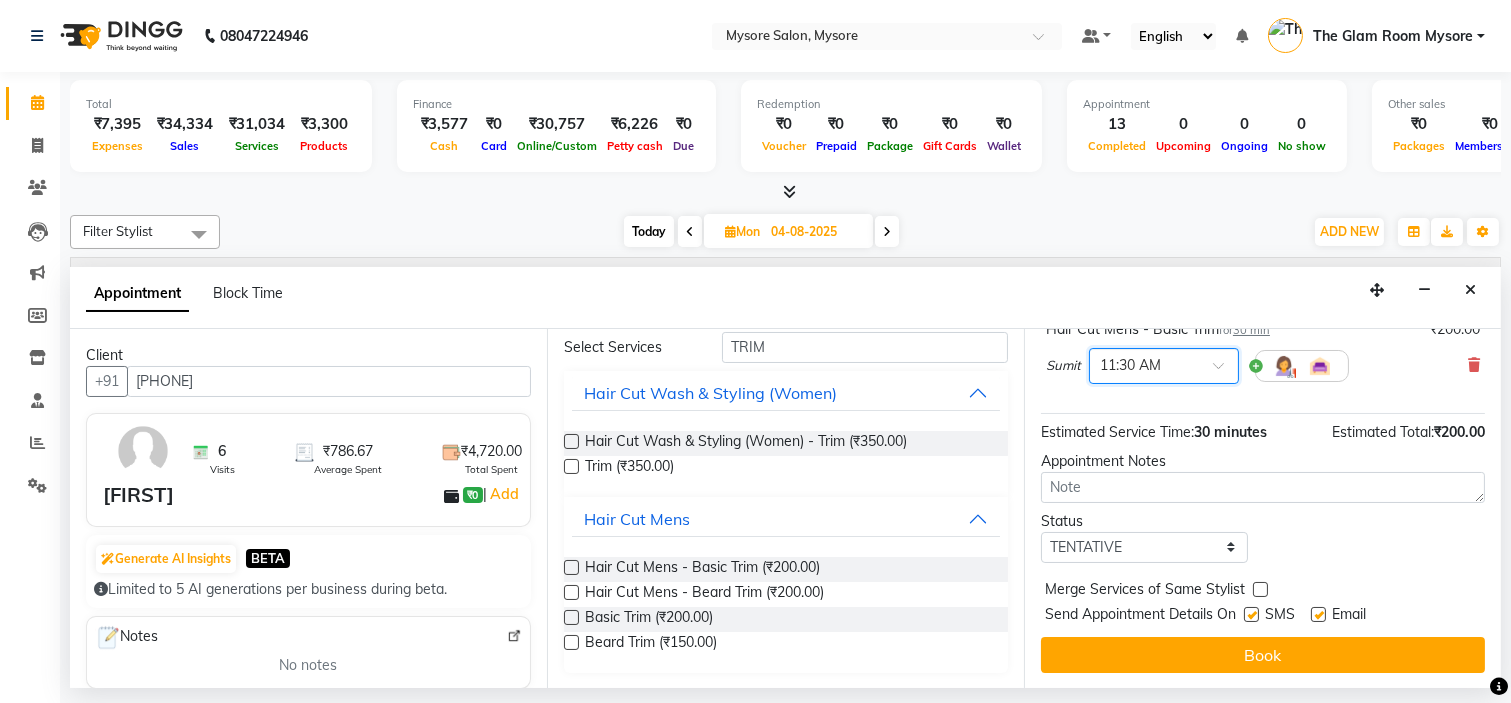 scroll, scrollTop: 166, scrollLeft: 0, axis: vertical 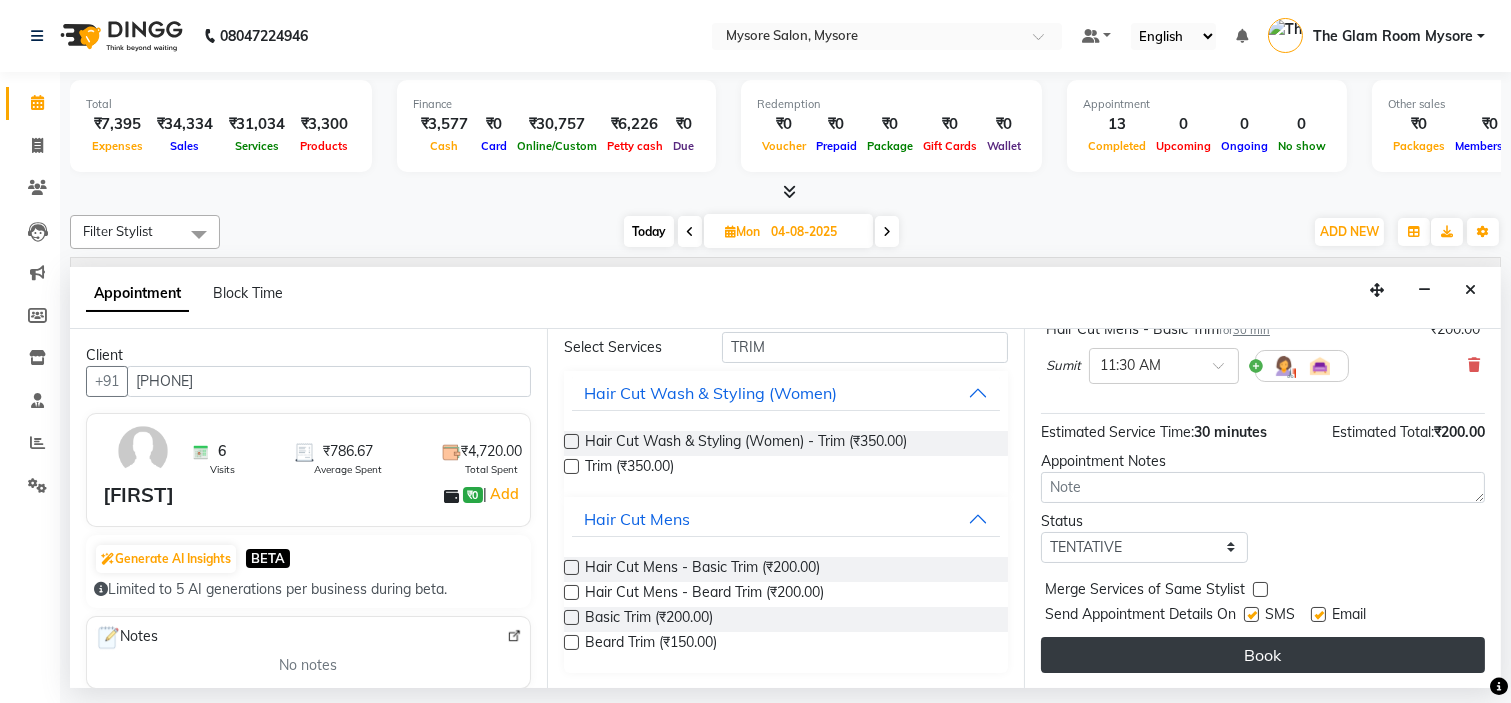 click on "Book" at bounding box center [1263, 655] 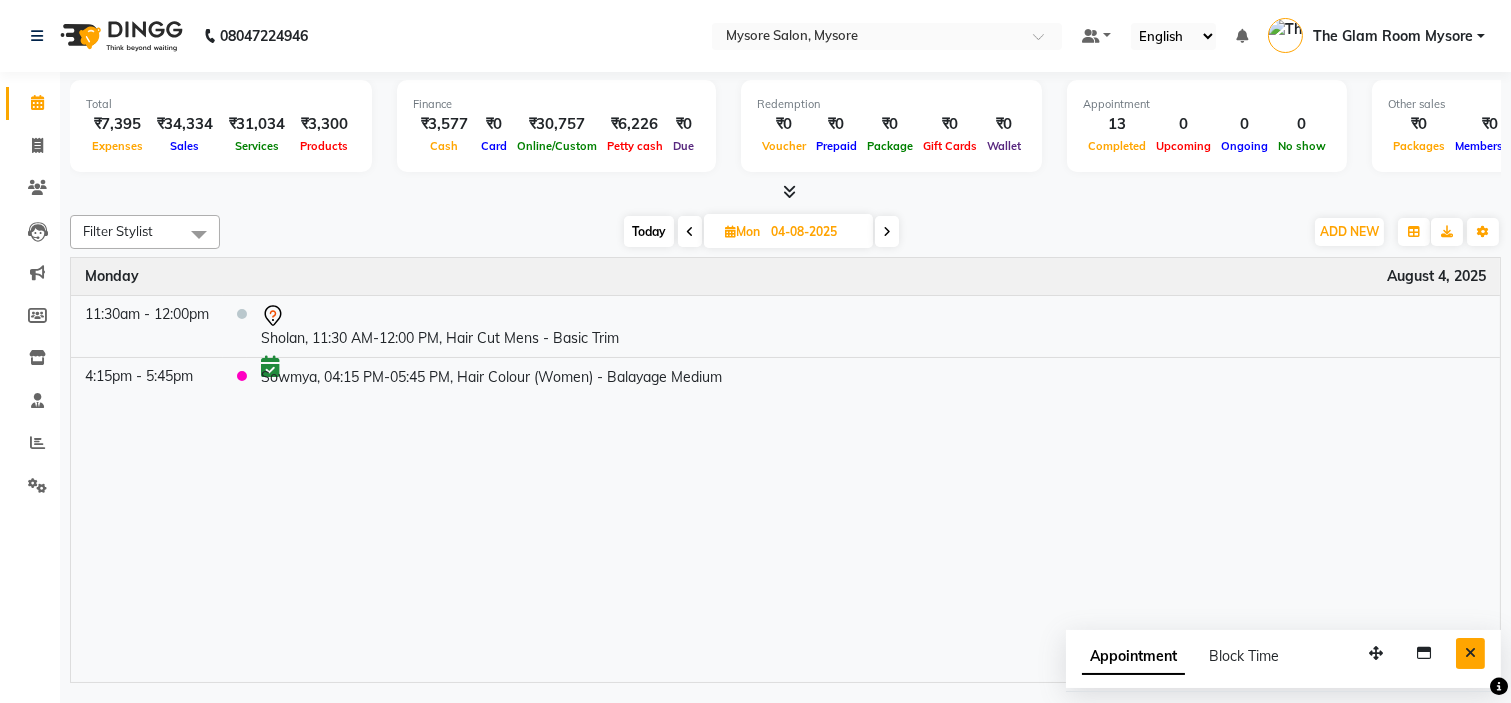 click at bounding box center [1470, 653] 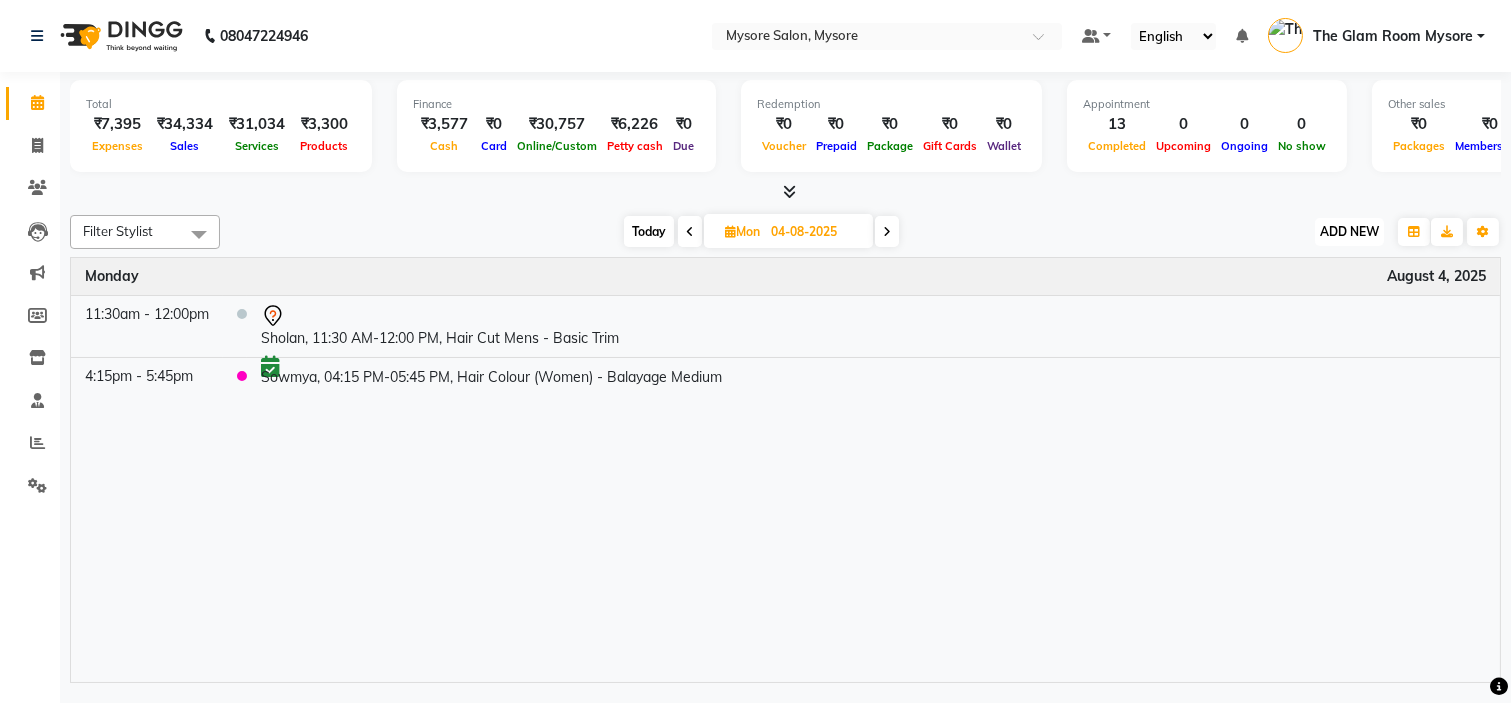 click on "ADD NEW" at bounding box center [1349, 231] 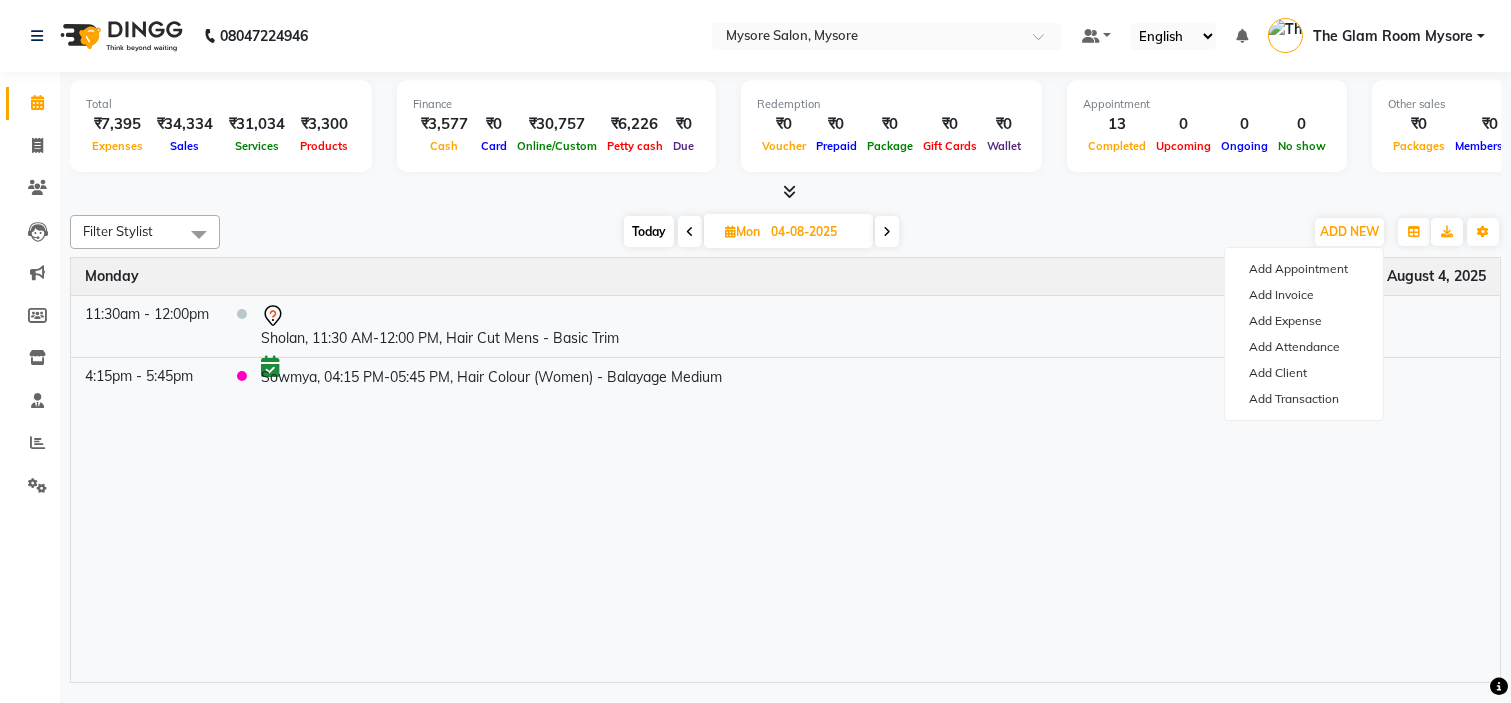 click on "Today  Mon 04-08-2025" at bounding box center (761, 232) 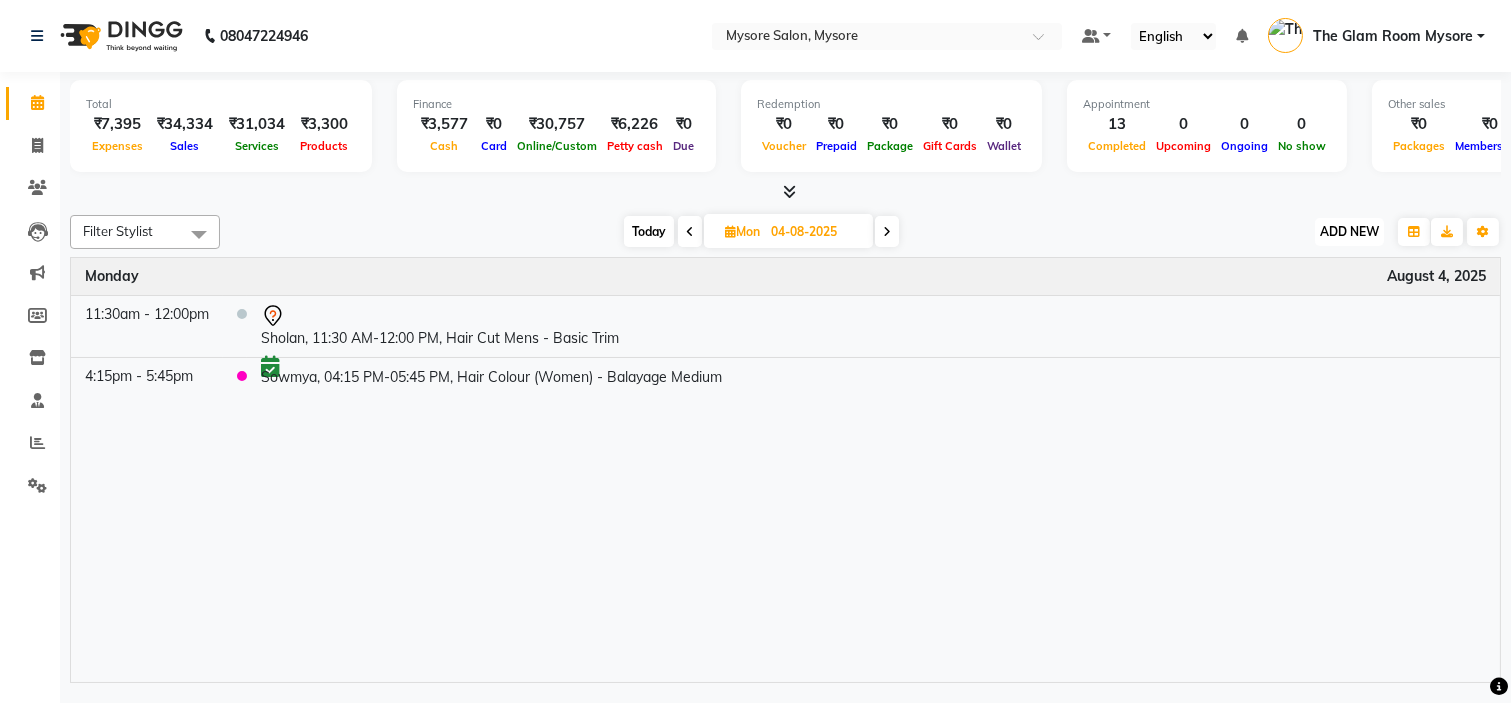 click on "ADD NEW" at bounding box center (1349, 231) 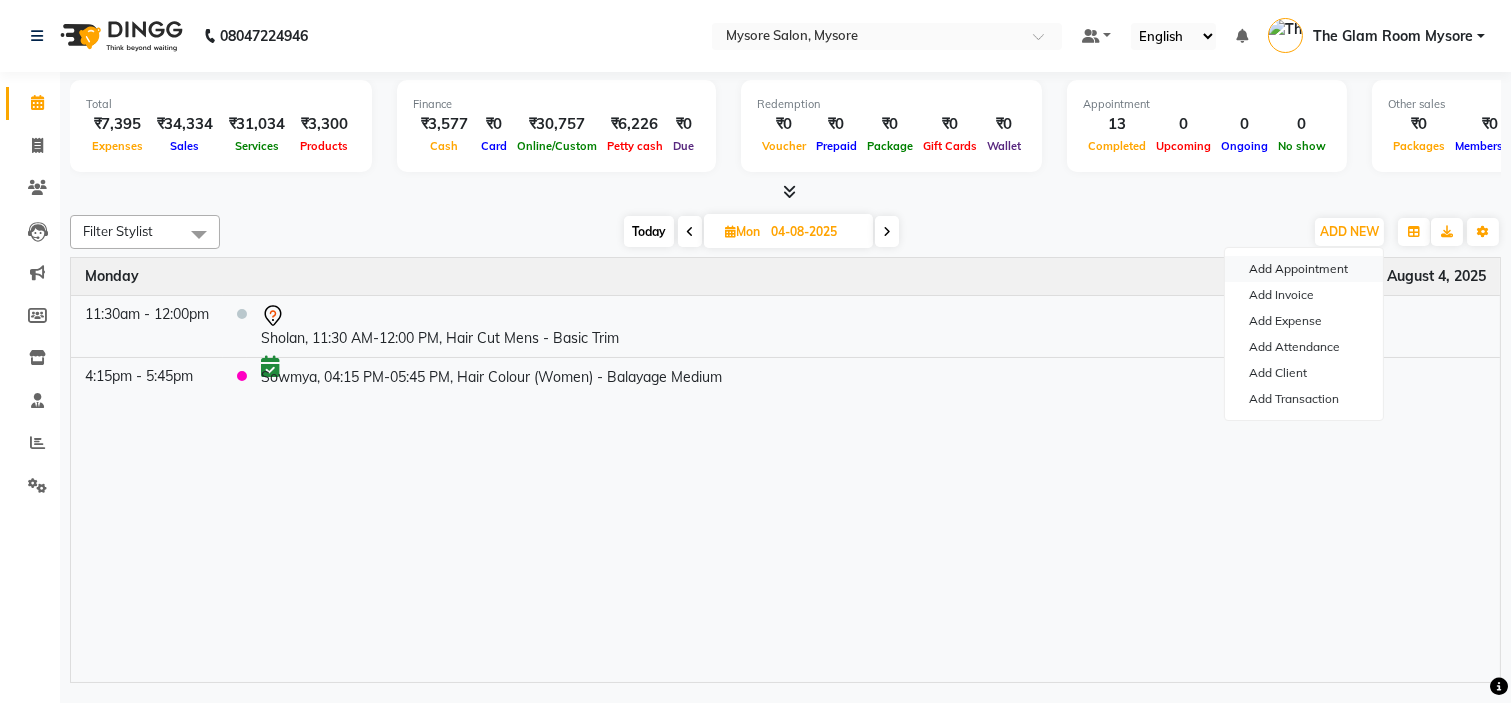 click on "Add Appointment" at bounding box center (1304, 269) 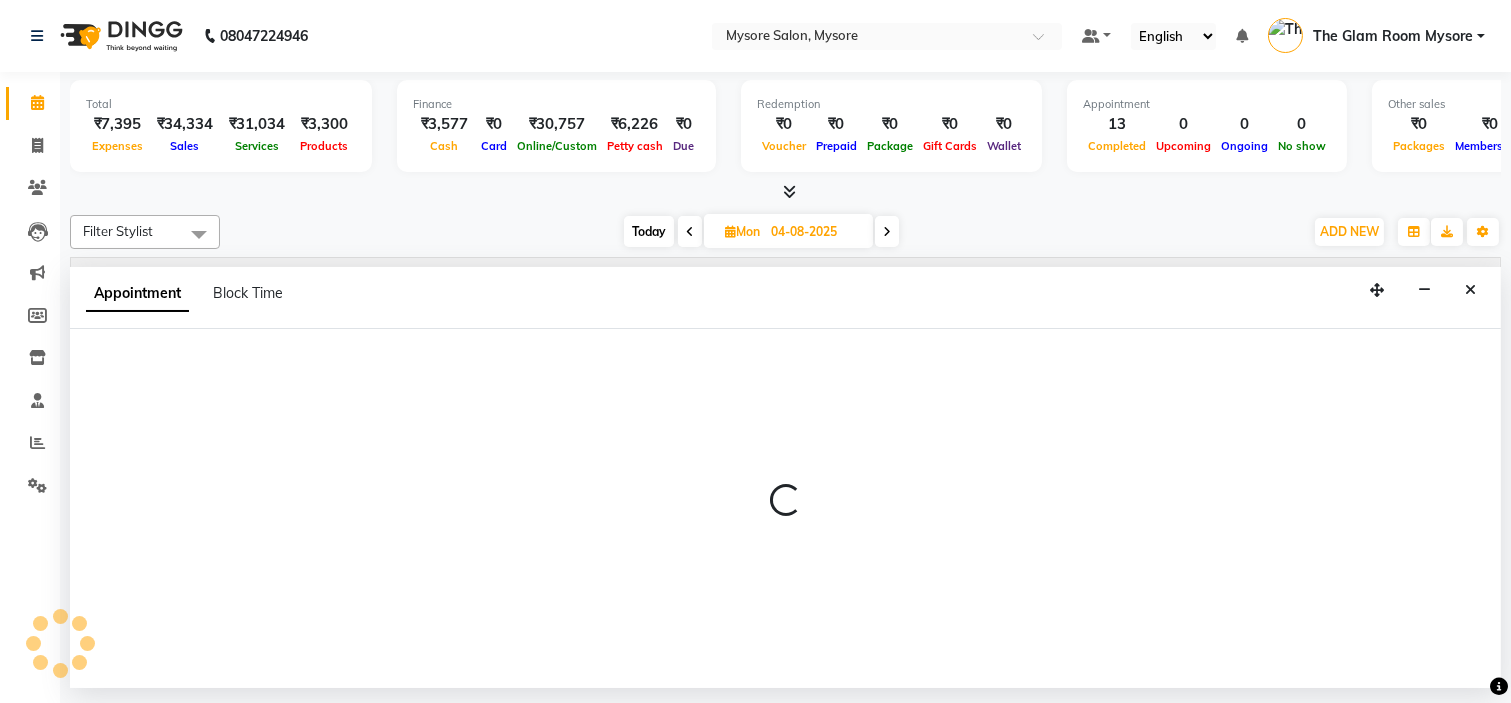 select on "540" 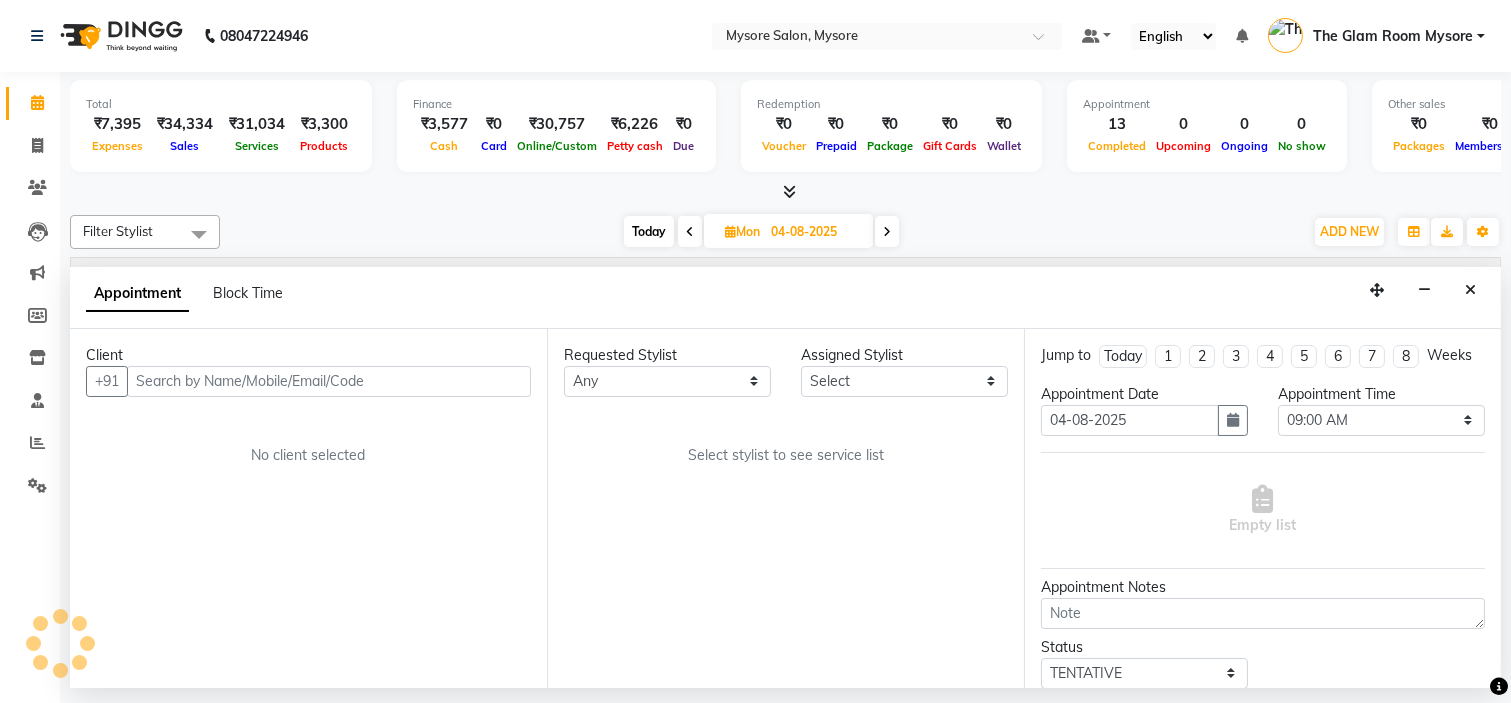 click at bounding box center (329, 381) 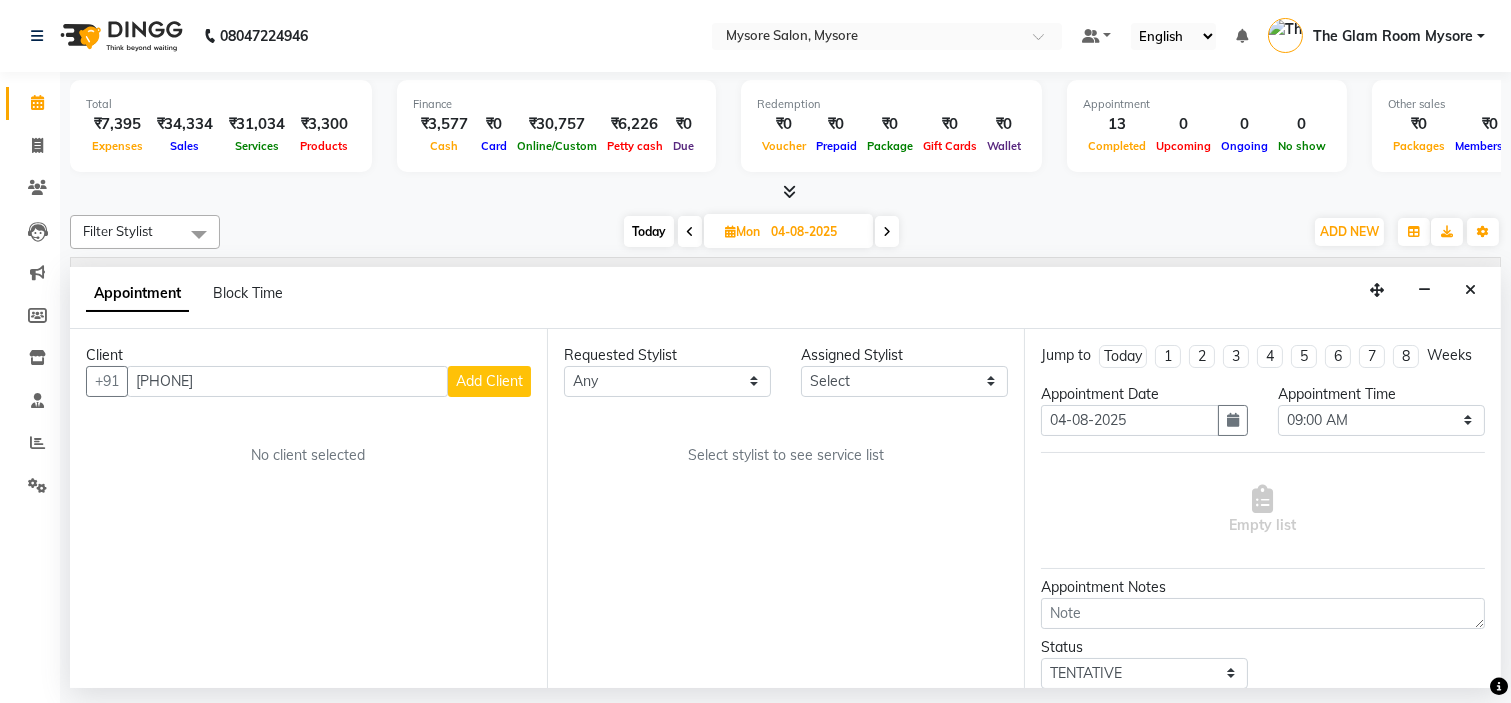 type on "9148133177" 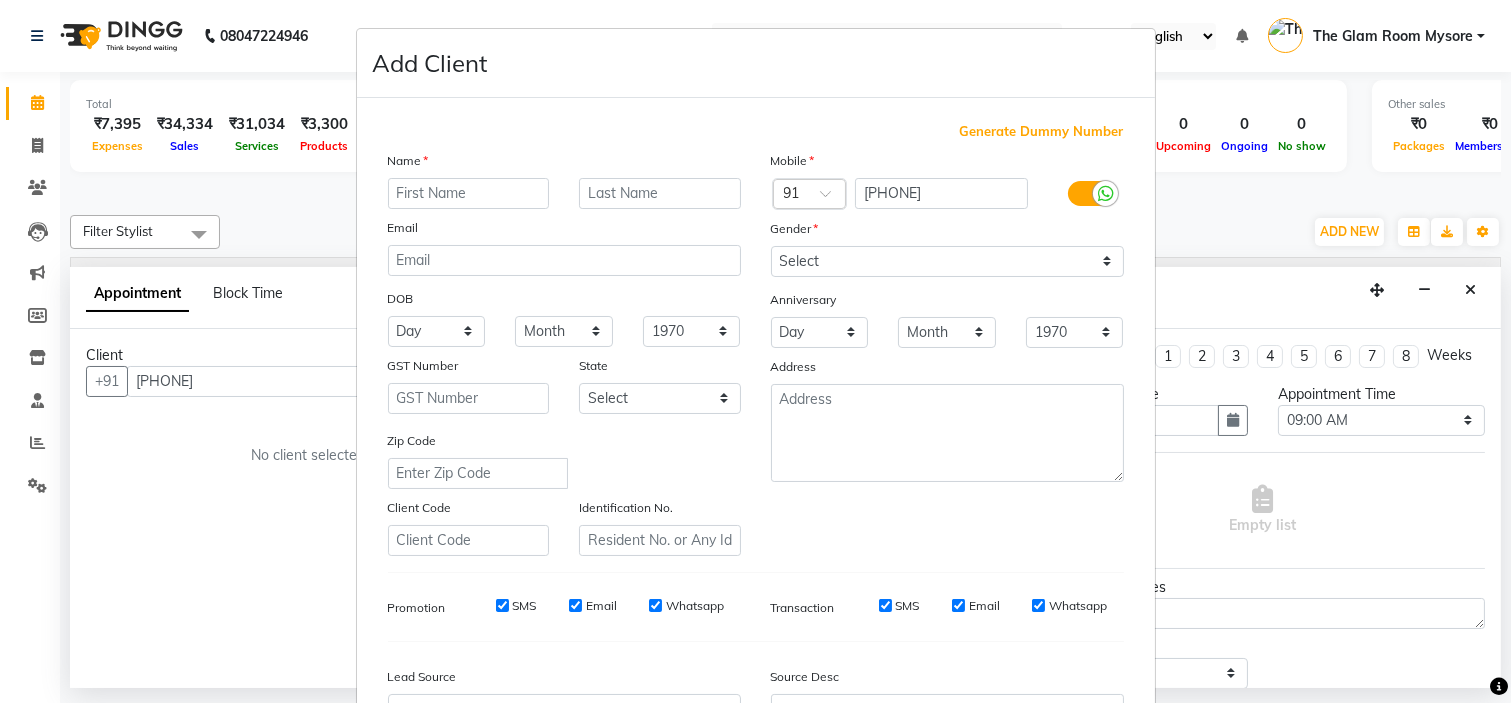 click at bounding box center [469, 193] 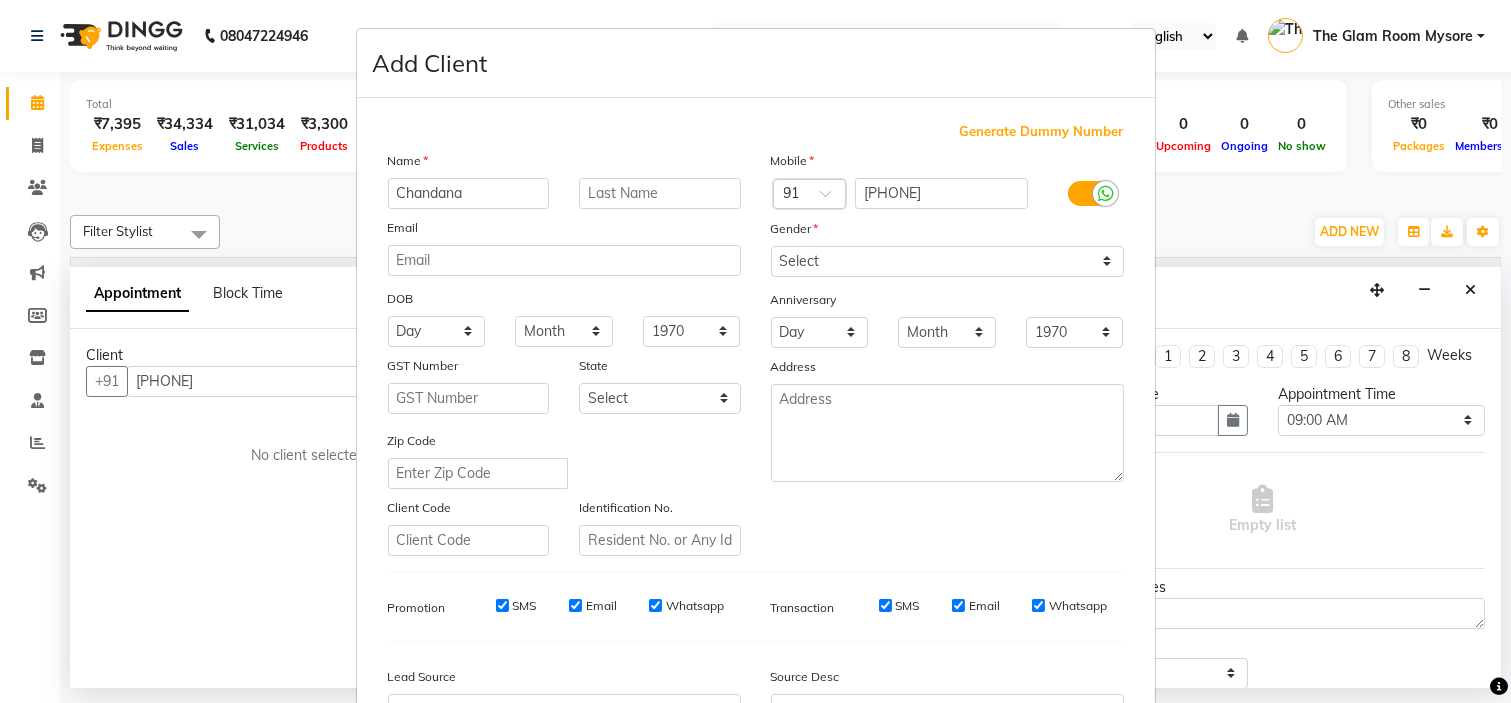 type on "Chandana" 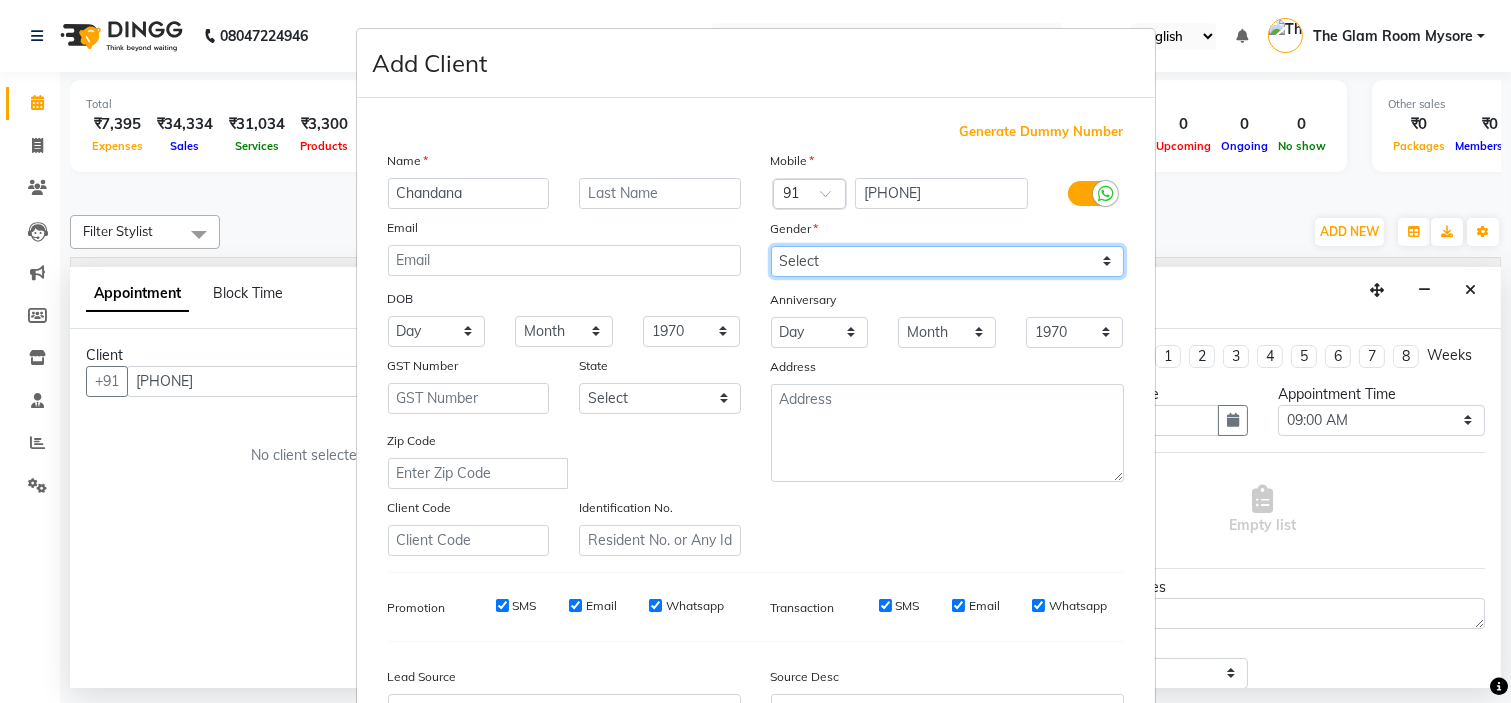 click on "Select Male Female Other Prefer Not To Say" at bounding box center (947, 261) 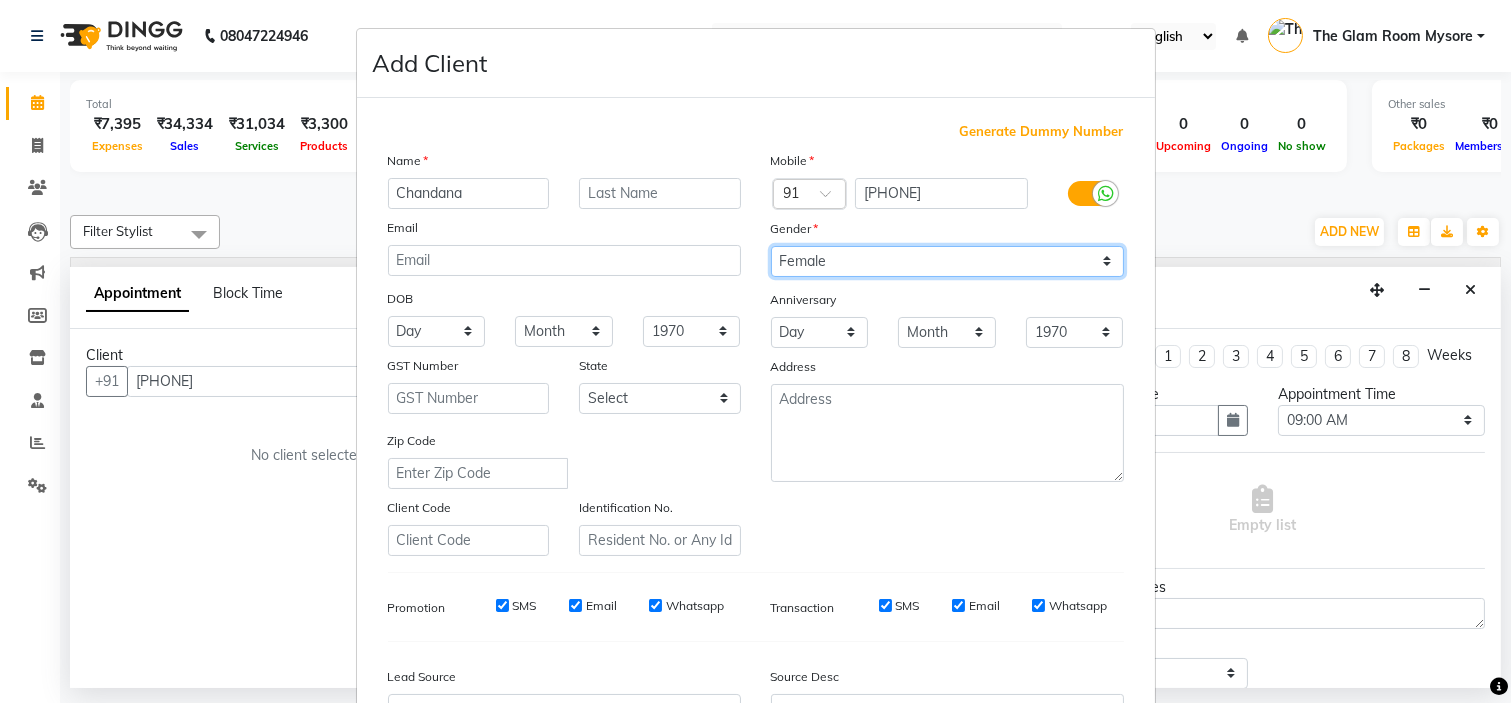 click on "Select Male Female Other Prefer Not To Say" at bounding box center (947, 261) 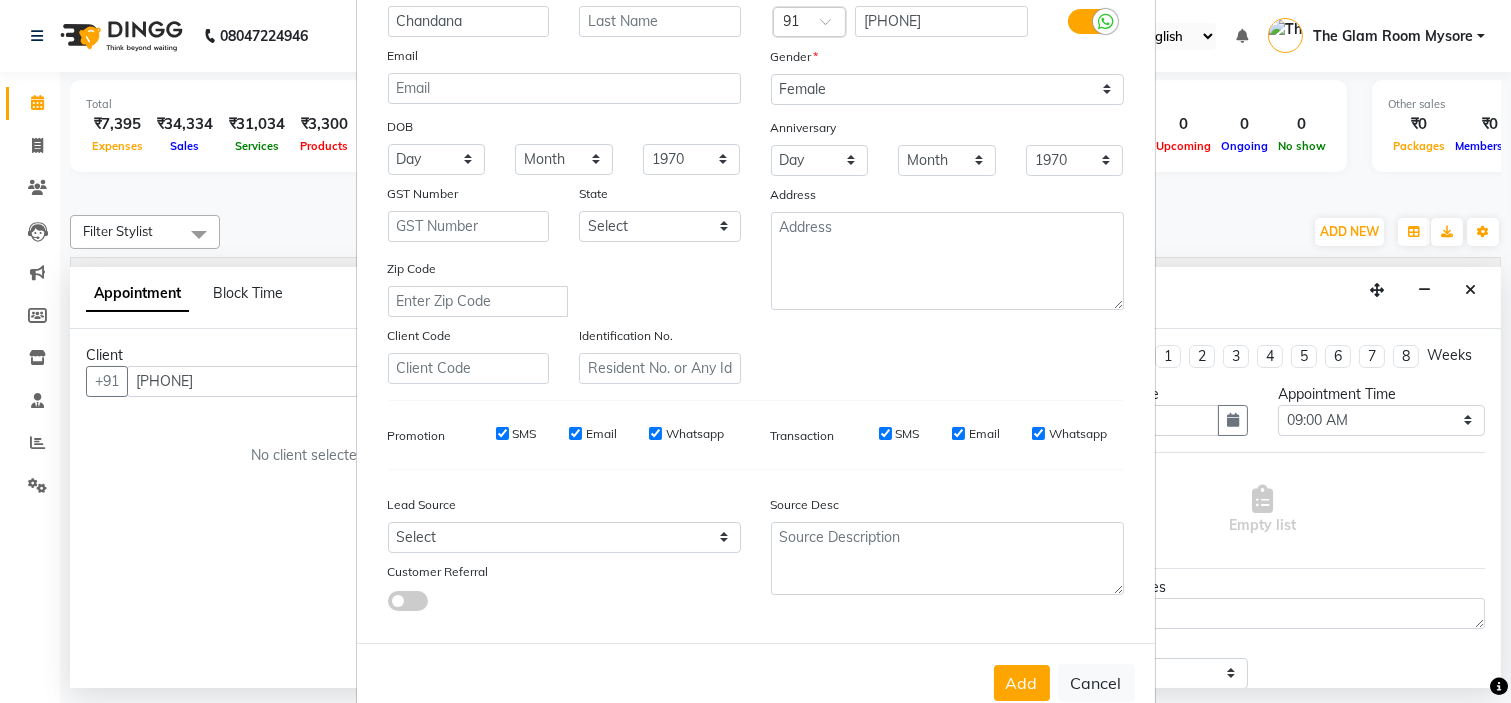 scroll, scrollTop: 221, scrollLeft: 0, axis: vertical 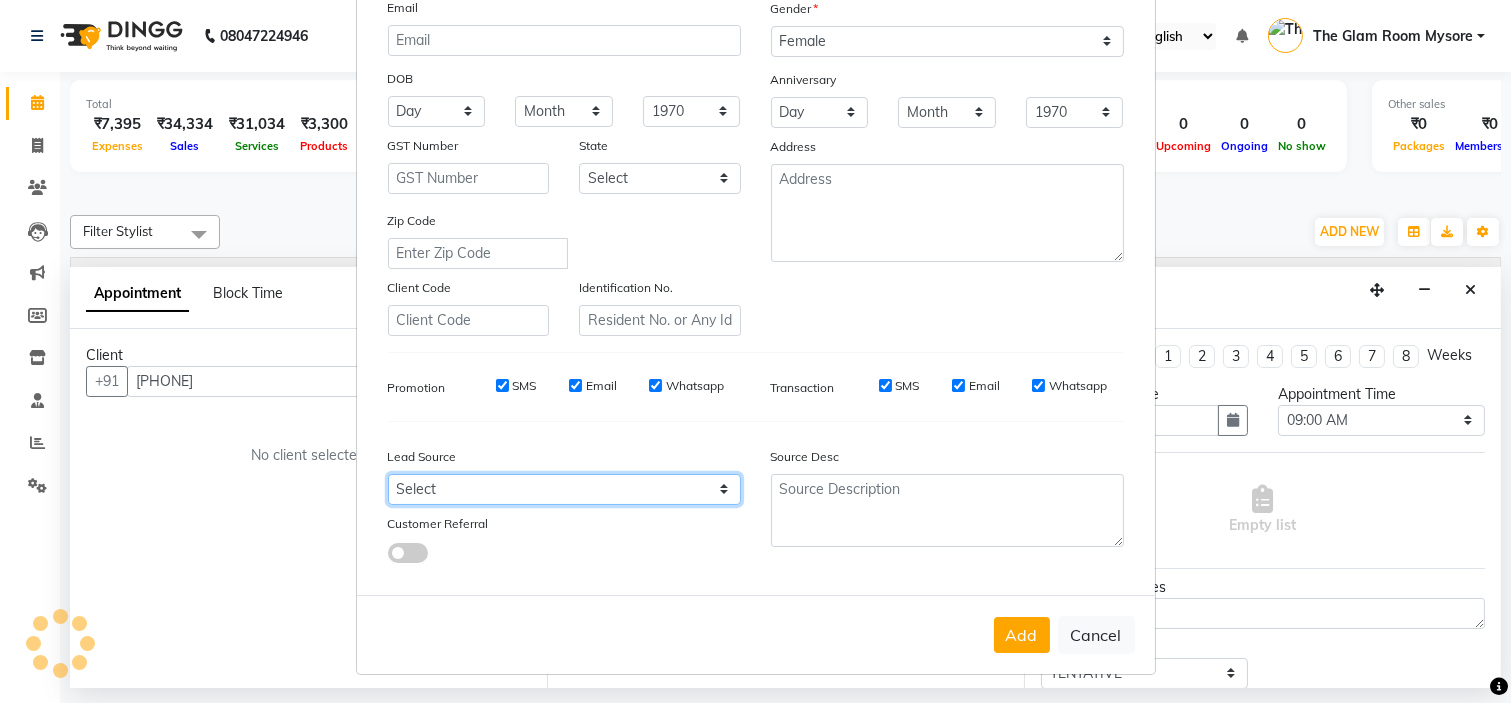 click on "Select Walk-in Referral Internet Friend Word of Mouth Advertisement Facebook JustDial Google Other Instagram  YouTube  WhatsApp" at bounding box center [564, 489] 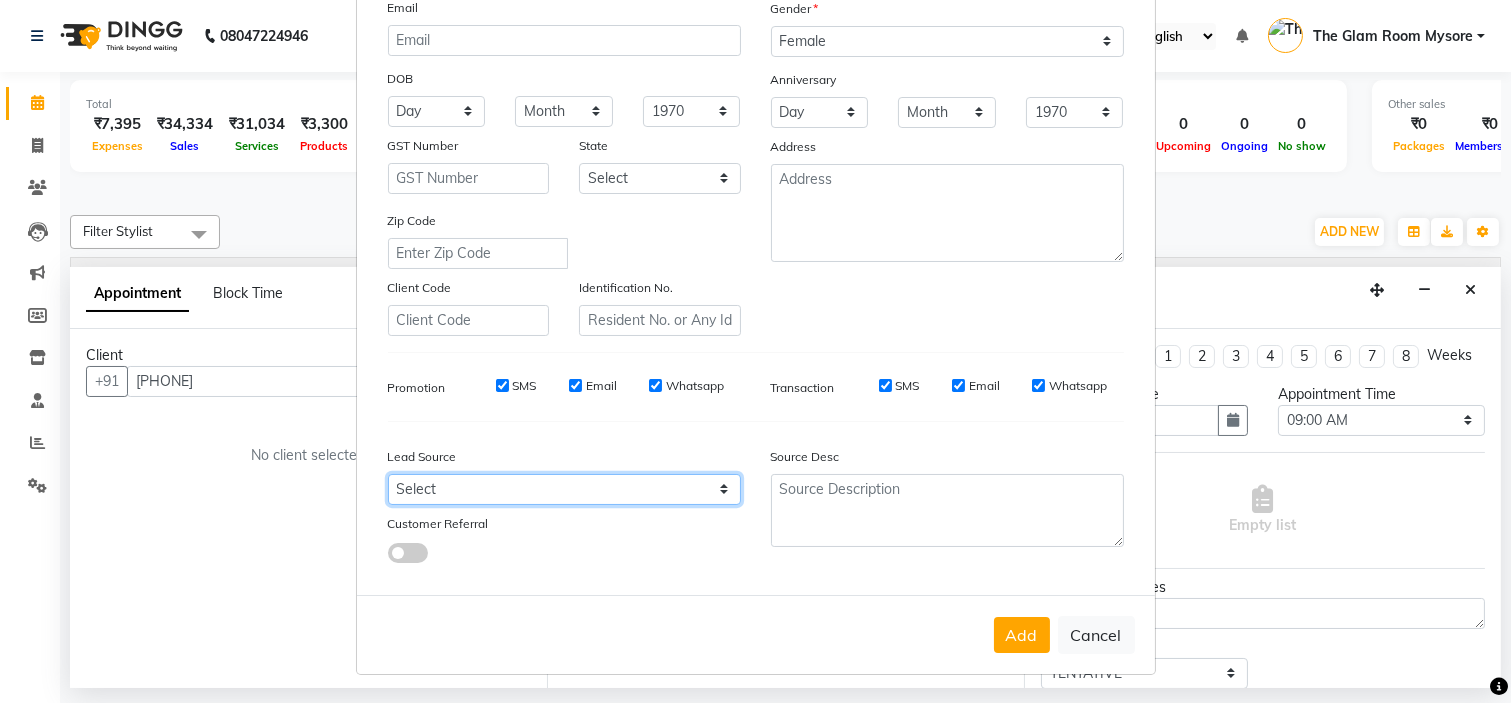 select on "40676" 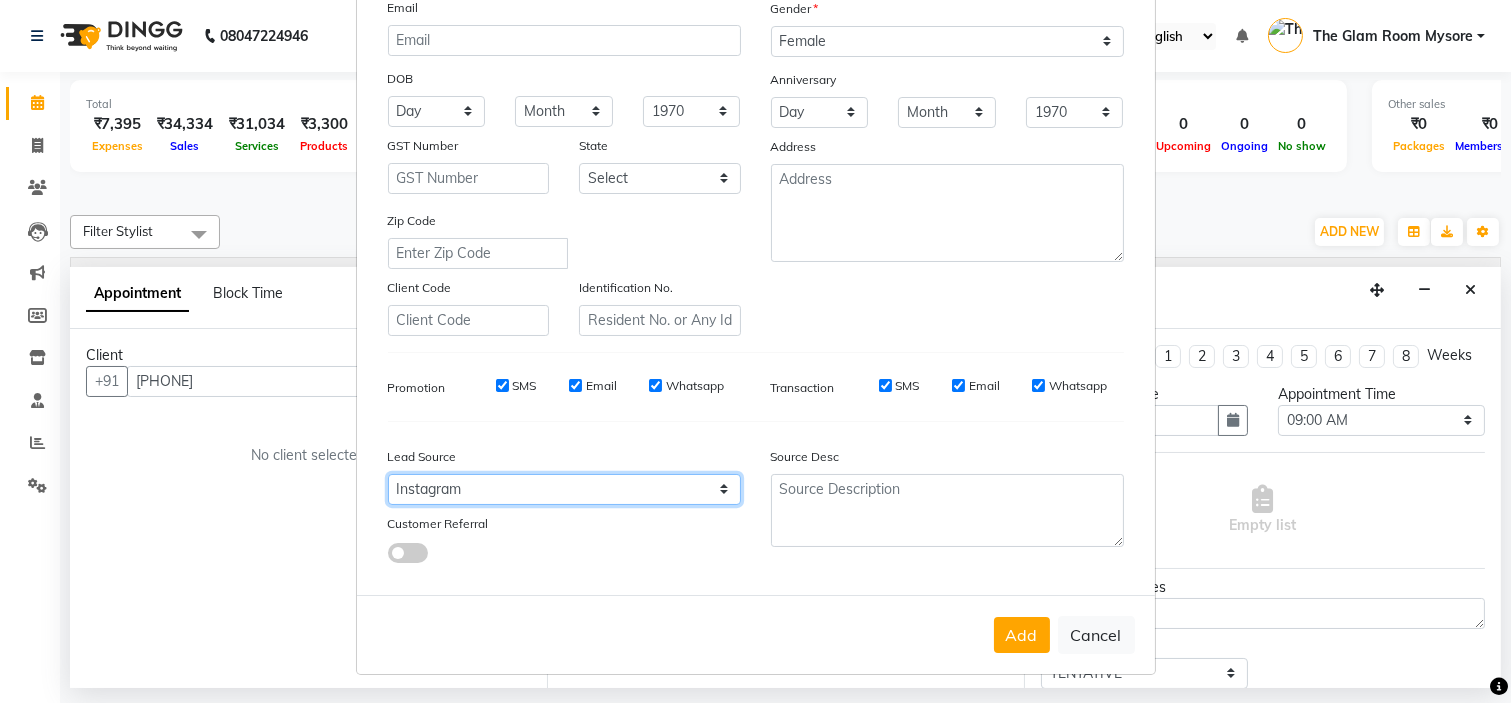click on "Select Walk-in Referral Internet Friend Word of Mouth Advertisement Facebook JustDial Google Other Instagram  YouTube  WhatsApp" at bounding box center [564, 489] 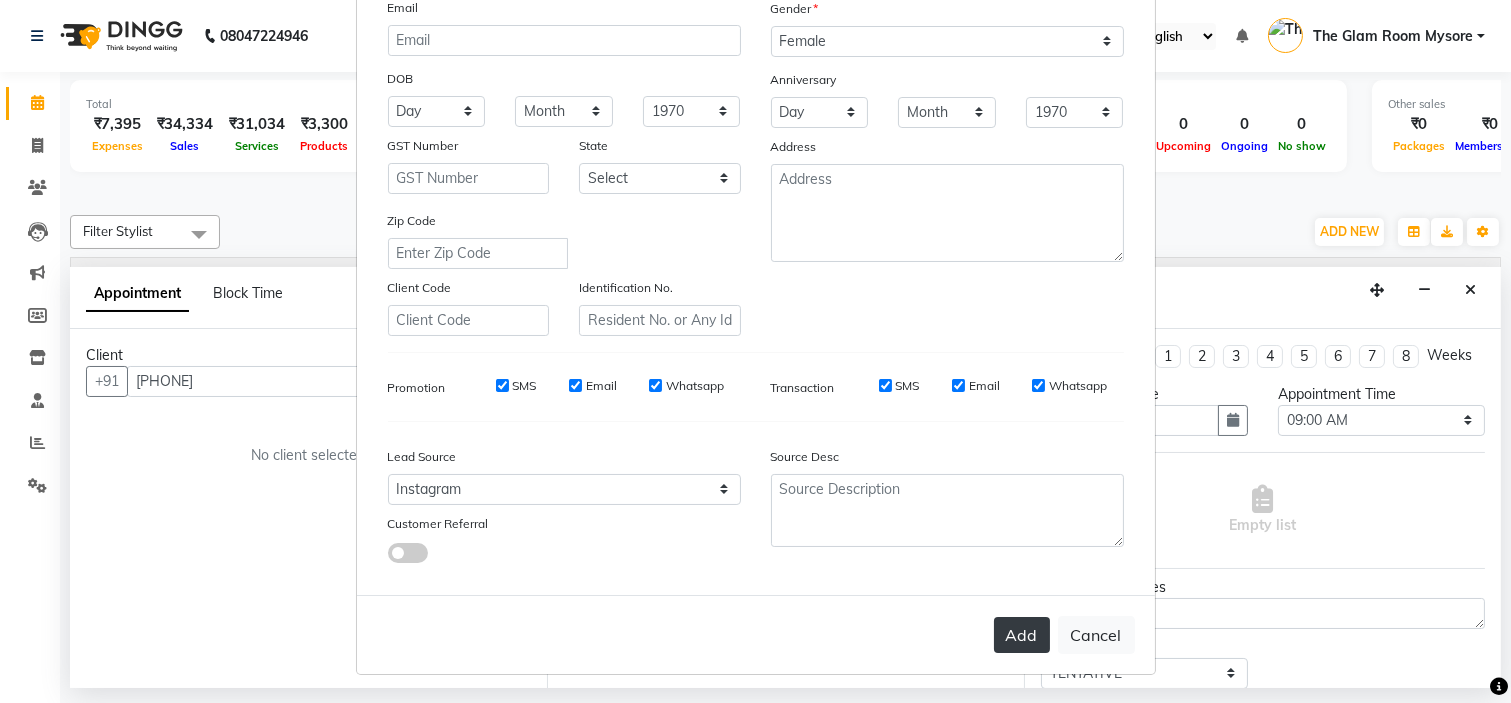 click on "Add" at bounding box center [1022, 635] 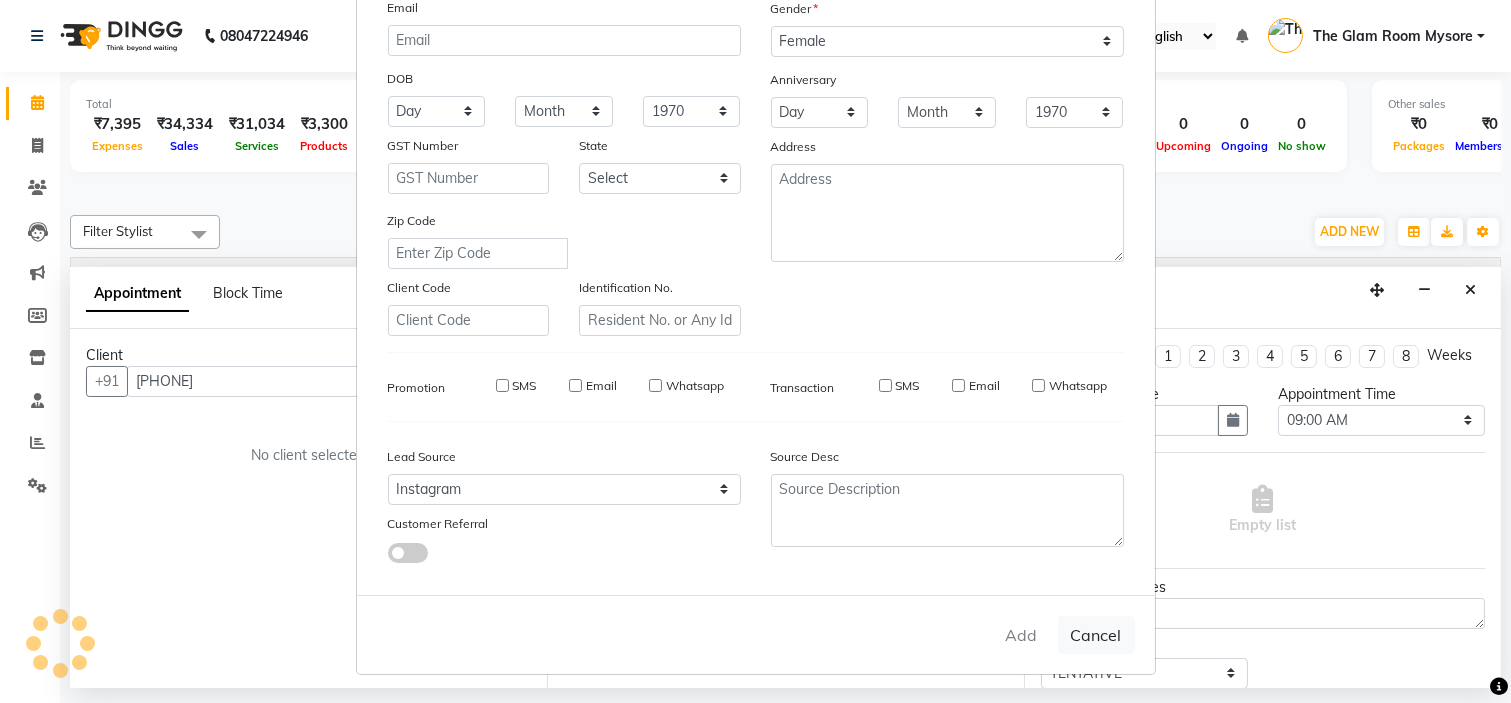 type 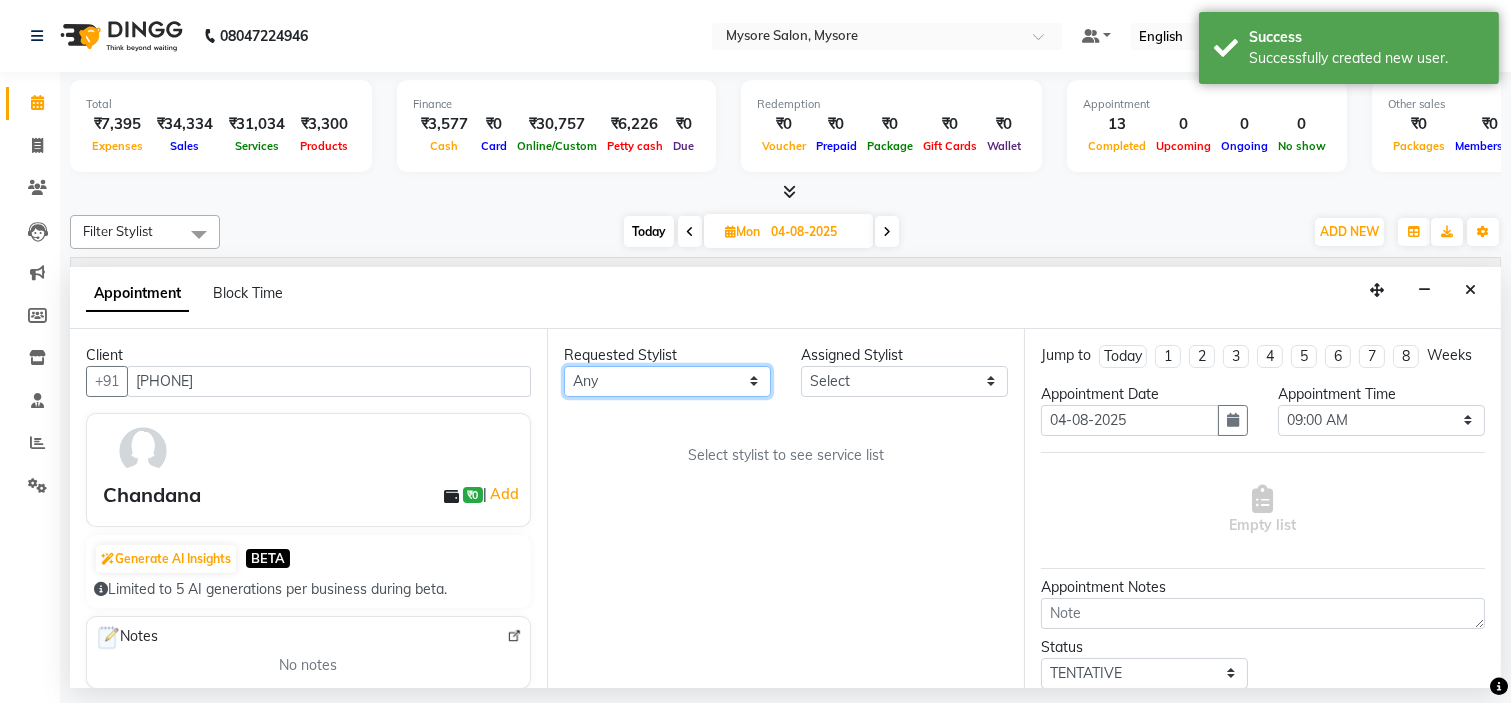 click on "Any Ankita Arti Ashwini Ayaan DR. Apurva Fatma Jayshree Lakshmi Paul Ruhul alom Shangnimwon Steve Sumaiya Banu Sumit Teja Tezz The Glam Room Mysore" at bounding box center (667, 381) 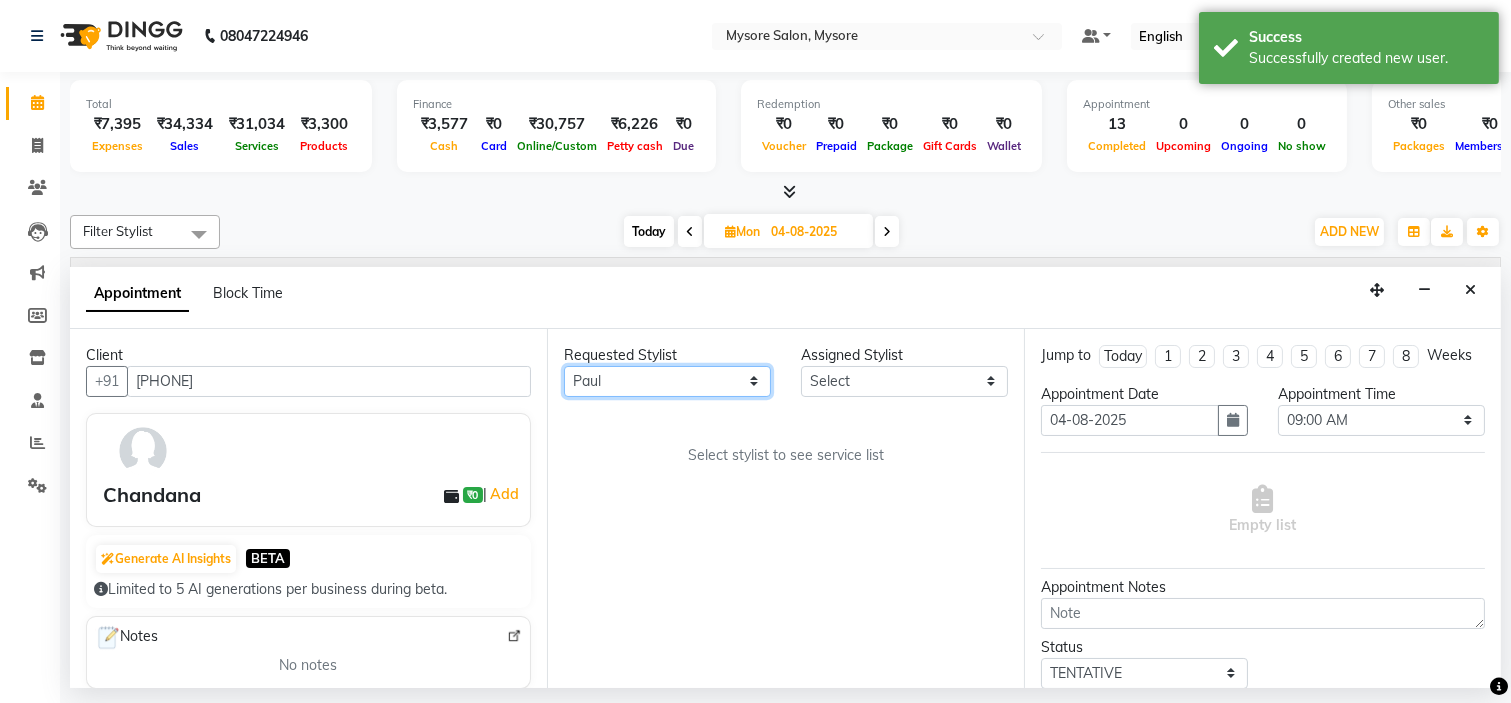click on "Any Ankita Arti Ashwini Ayaan DR. Apurva Fatma Jayshree Lakshmi Paul Ruhul alom Shangnimwon Steve Sumaiya Banu Sumit Teja Tezz The Glam Room Mysore" at bounding box center [667, 381] 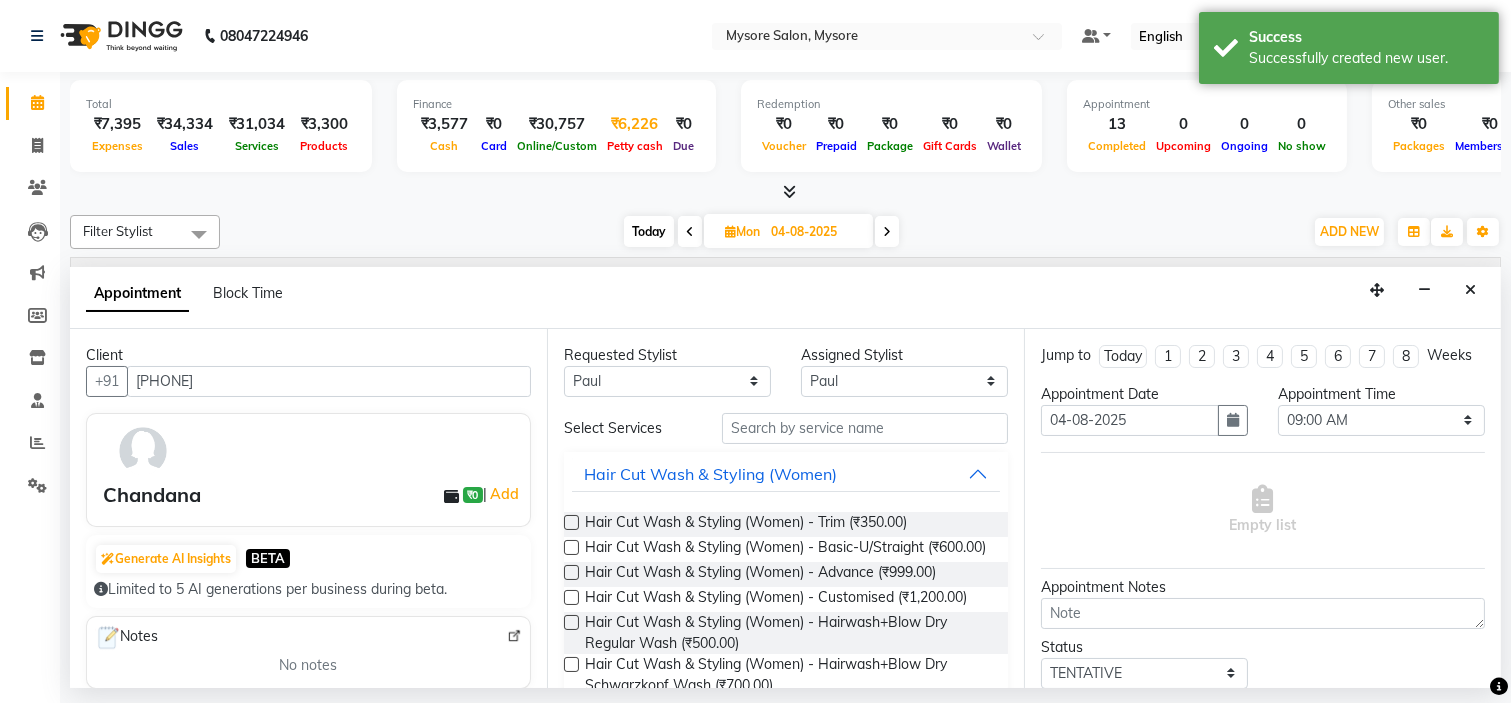 click on "Petty cash" at bounding box center [635, 145] 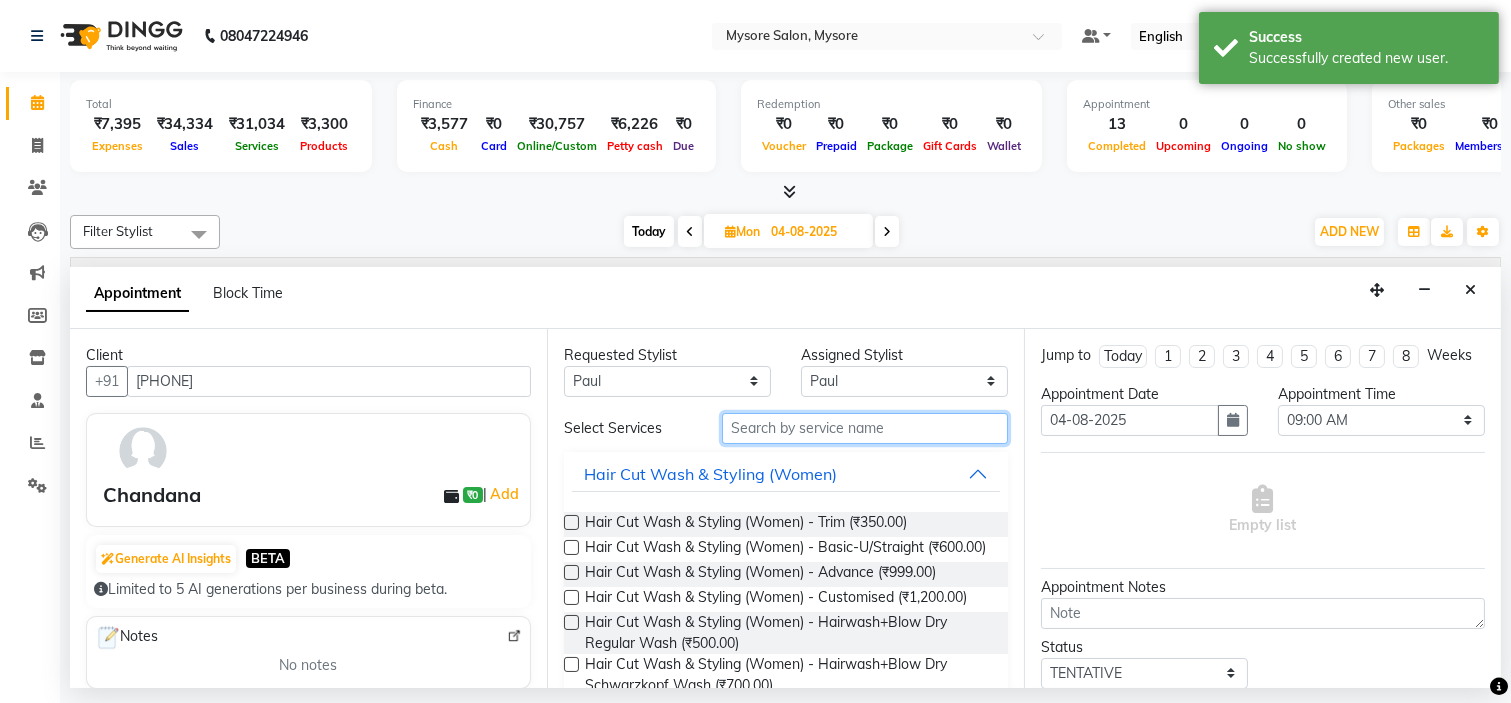 click at bounding box center [865, 428] 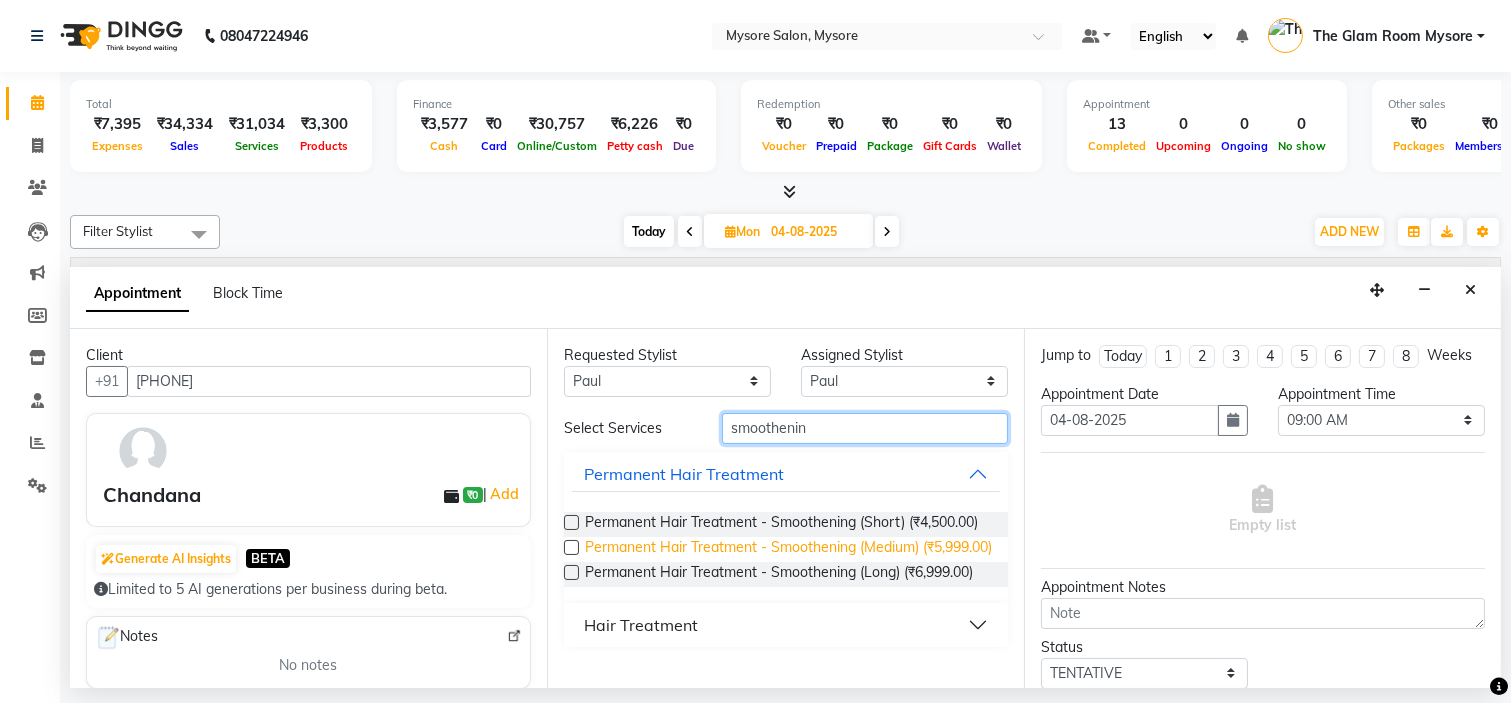 type on "smoothenin" 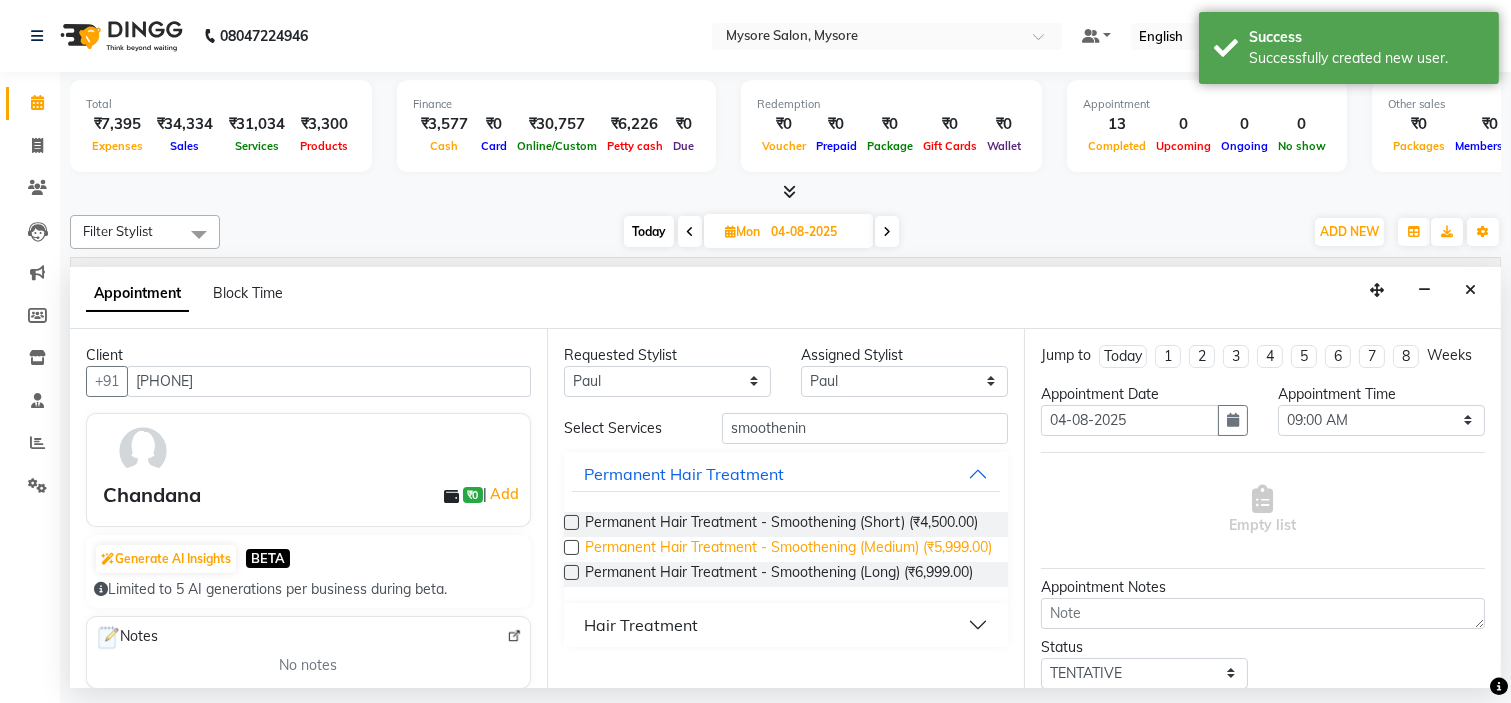 click on "Permanent Hair Treatment - Smoothening (Medium) (₹5,999.00)" at bounding box center [788, 549] 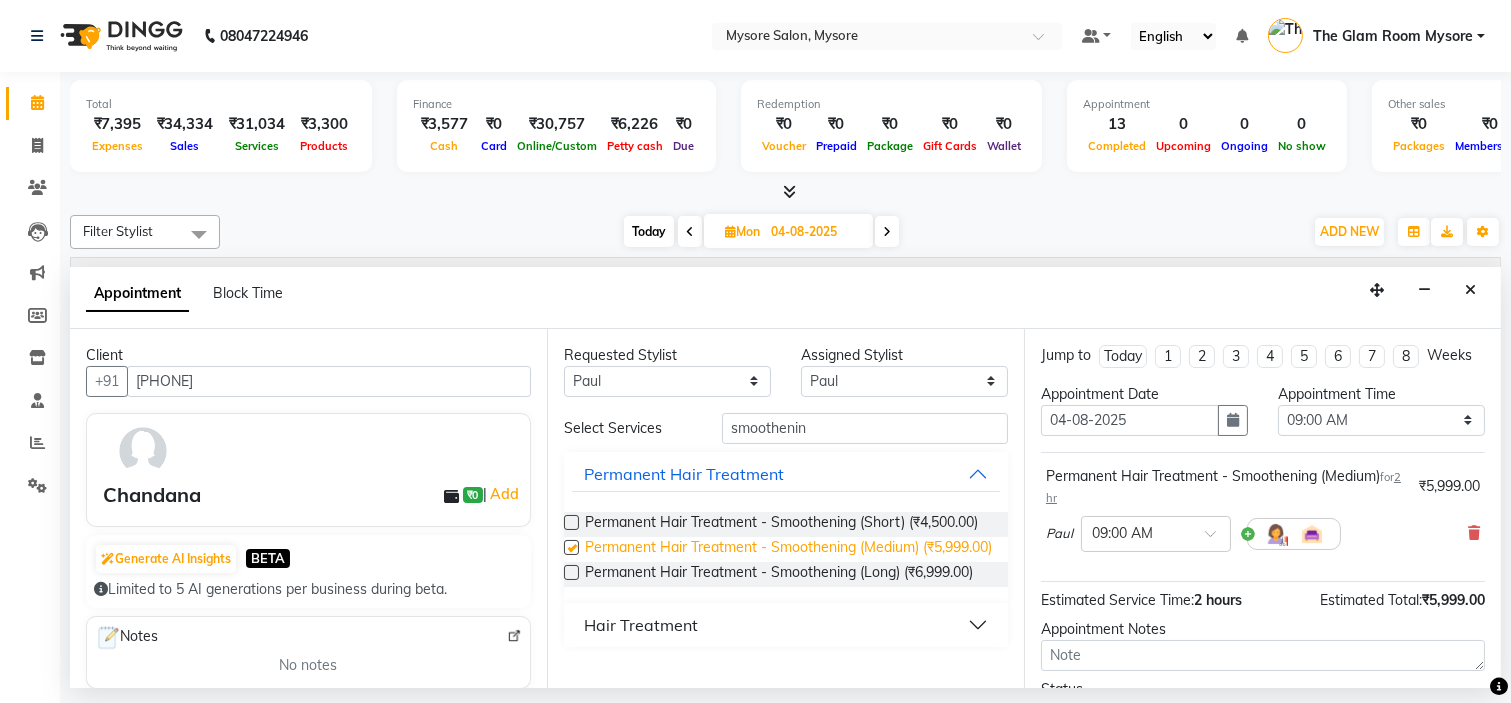 checkbox on "false" 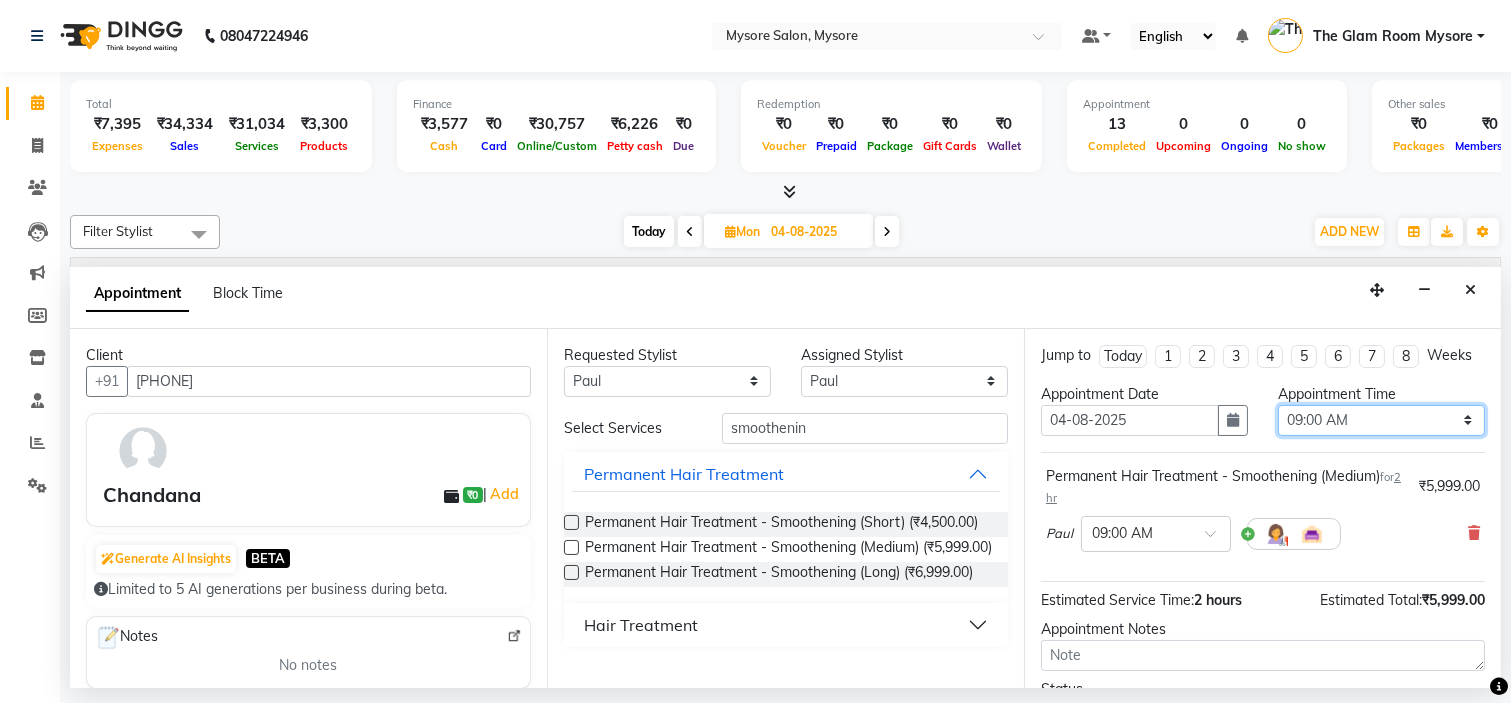 click on "Select 09:00 AM 09:15 AM 09:30 AM 09:45 AM 10:00 AM 10:15 AM 10:30 AM 10:45 AM 11:00 AM 11:15 AM 11:30 AM 11:45 AM 12:00 PM 12:15 PM 12:30 PM 12:45 PM 01:00 PM 01:15 PM 01:30 PM 01:45 PM 02:00 PM 02:15 PM 02:30 PM 02:45 PM 03:00 PM 03:15 PM 03:30 PM 03:45 PM 04:00 PM 04:15 PM 04:30 PM 04:45 PM 05:00 PM 05:15 PM 05:30 PM 05:45 PM 06:00 PM 06:15 PM 06:30 PM 06:45 PM 07:00 PM 07:15 PM 07:30 PM 07:45 PM 08:00 PM" at bounding box center [1381, 420] 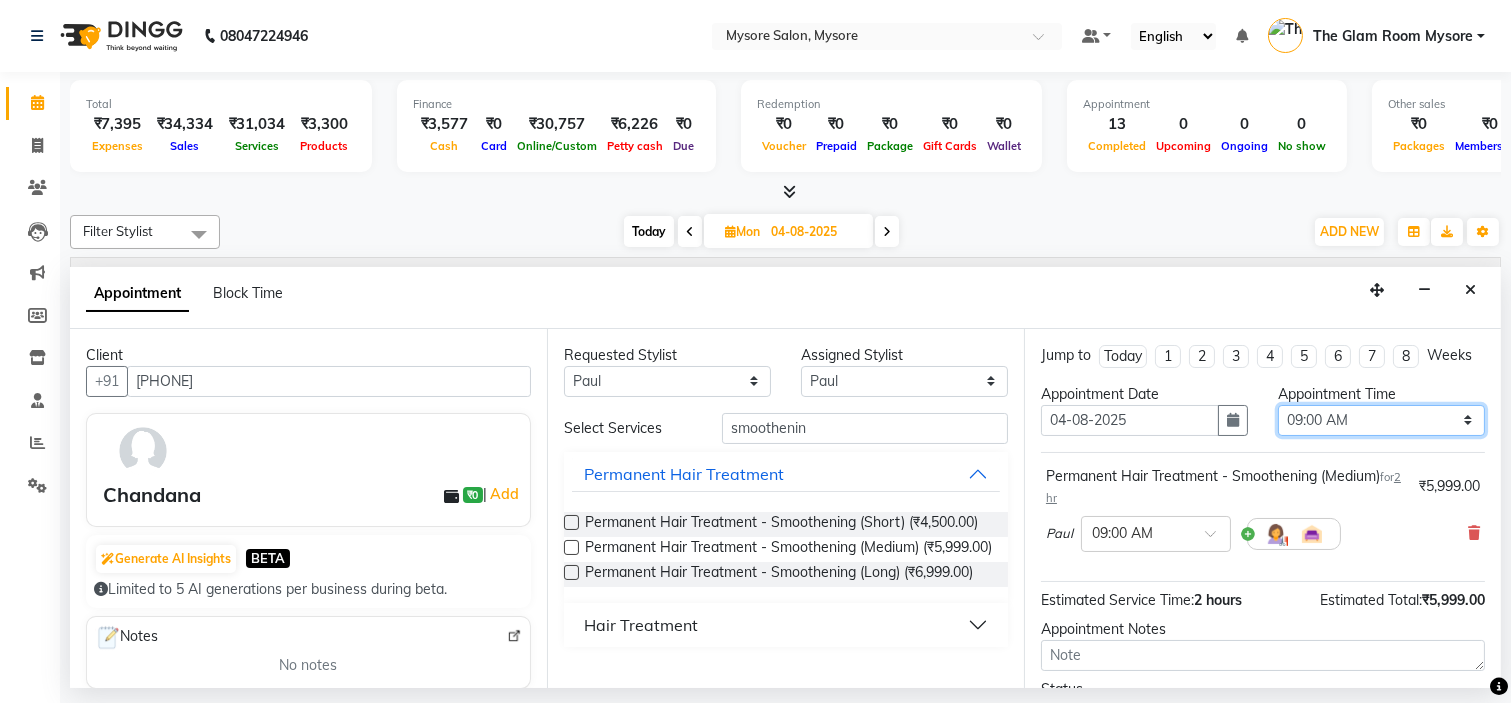 select on "720" 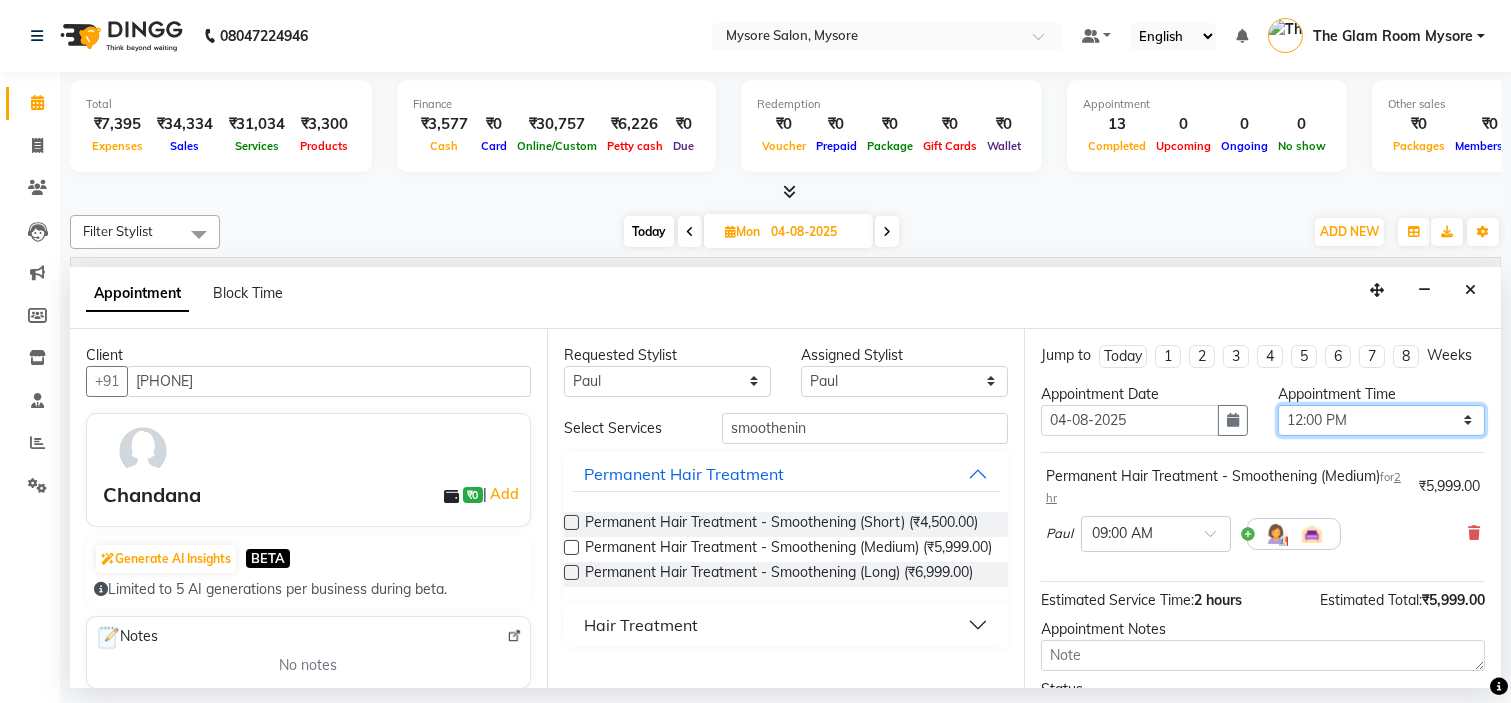 click on "Select 09:00 AM 09:15 AM 09:30 AM 09:45 AM 10:00 AM 10:15 AM 10:30 AM 10:45 AM 11:00 AM 11:15 AM 11:30 AM 11:45 AM 12:00 PM 12:15 PM 12:30 PM 12:45 PM 01:00 PM 01:15 PM 01:30 PM 01:45 PM 02:00 PM 02:15 PM 02:30 PM 02:45 PM 03:00 PM 03:15 PM 03:30 PM 03:45 PM 04:00 PM 04:15 PM 04:30 PM 04:45 PM 05:00 PM 05:15 PM 05:30 PM 05:45 PM 06:00 PM 06:15 PM 06:30 PM 06:45 PM 07:00 PM 07:15 PM 07:30 PM 07:45 PM 08:00 PM" at bounding box center (1381, 420) 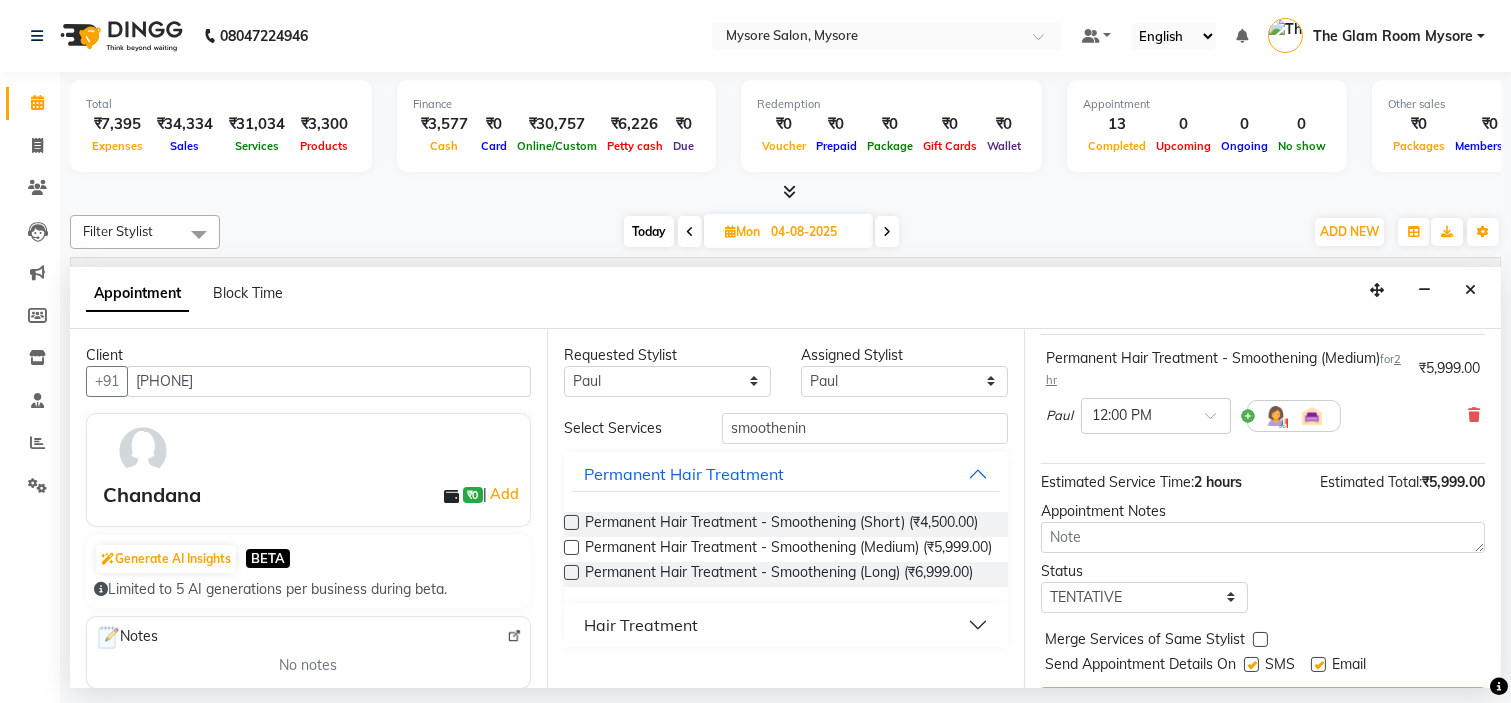 scroll, scrollTop: 187, scrollLeft: 0, axis: vertical 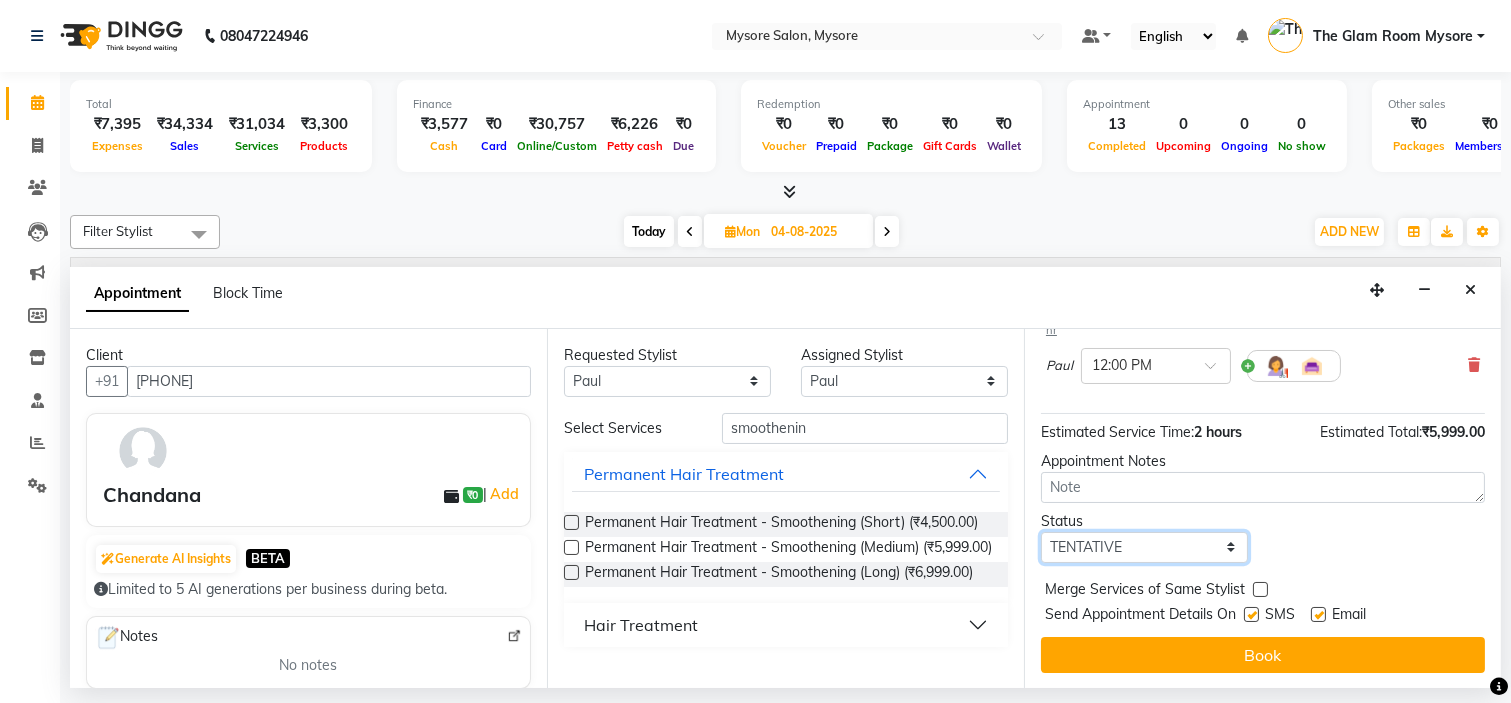 click on "Select TENTATIVE CONFIRM UPCOMING" at bounding box center [1144, 547] 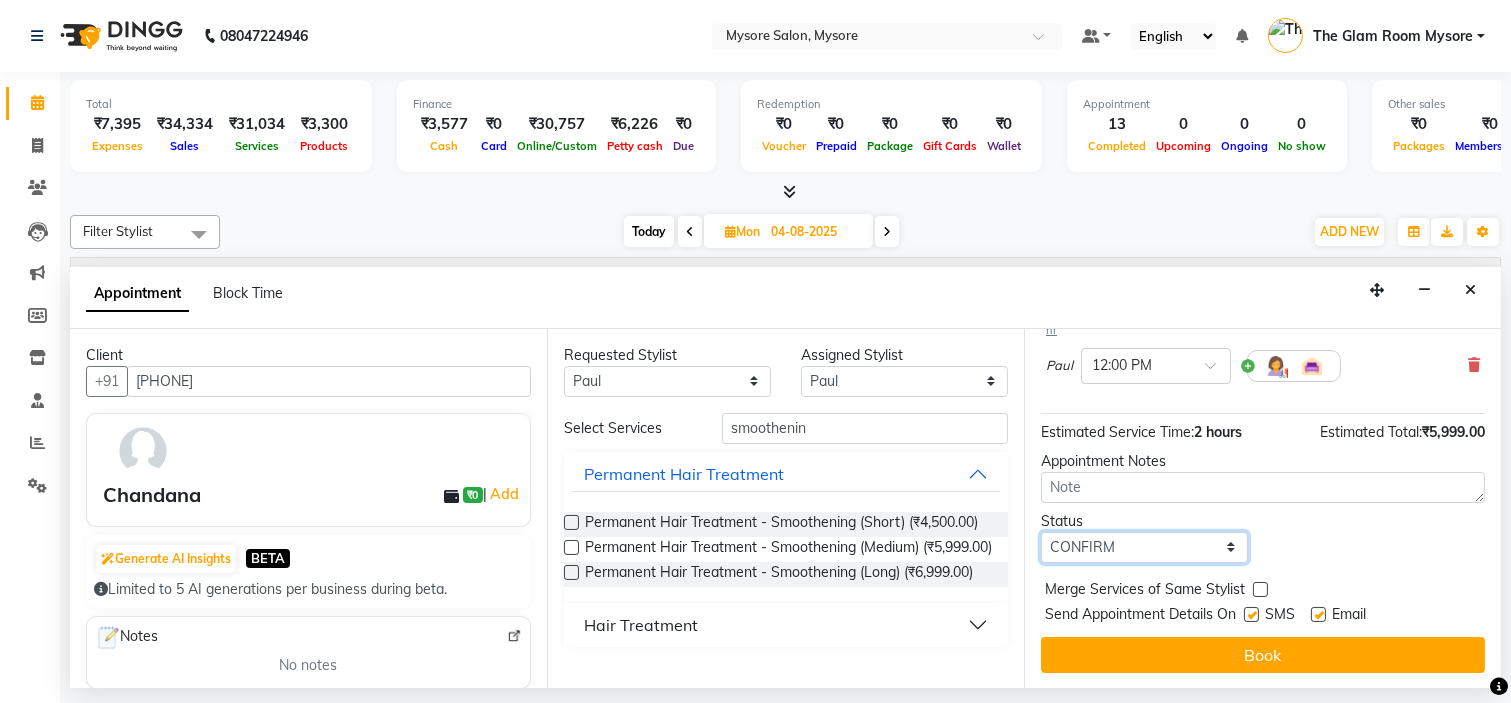 click on "Select TENTATIVE CONFIRM UPCOMING" at bounding box center (1144, 547) 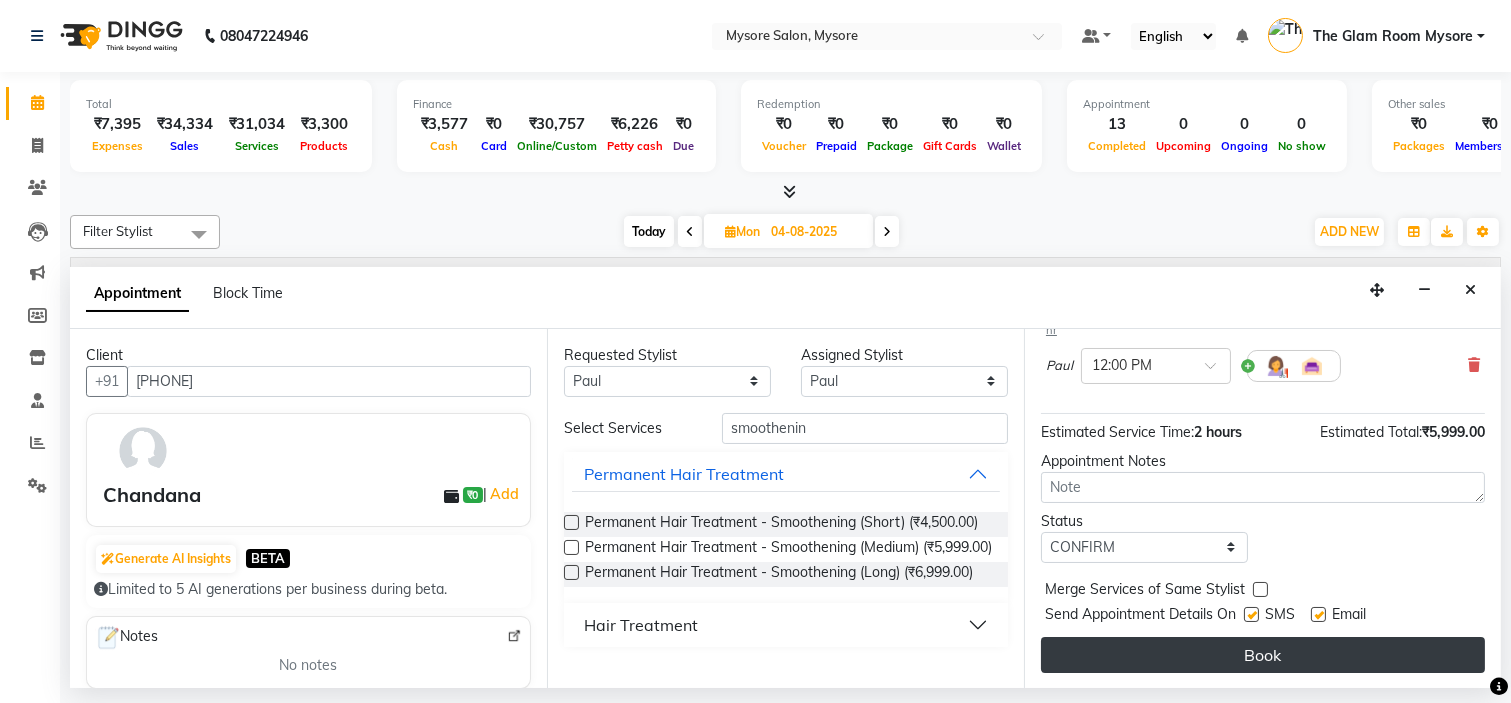 click on "Book" at bounding box center [1263, 655] 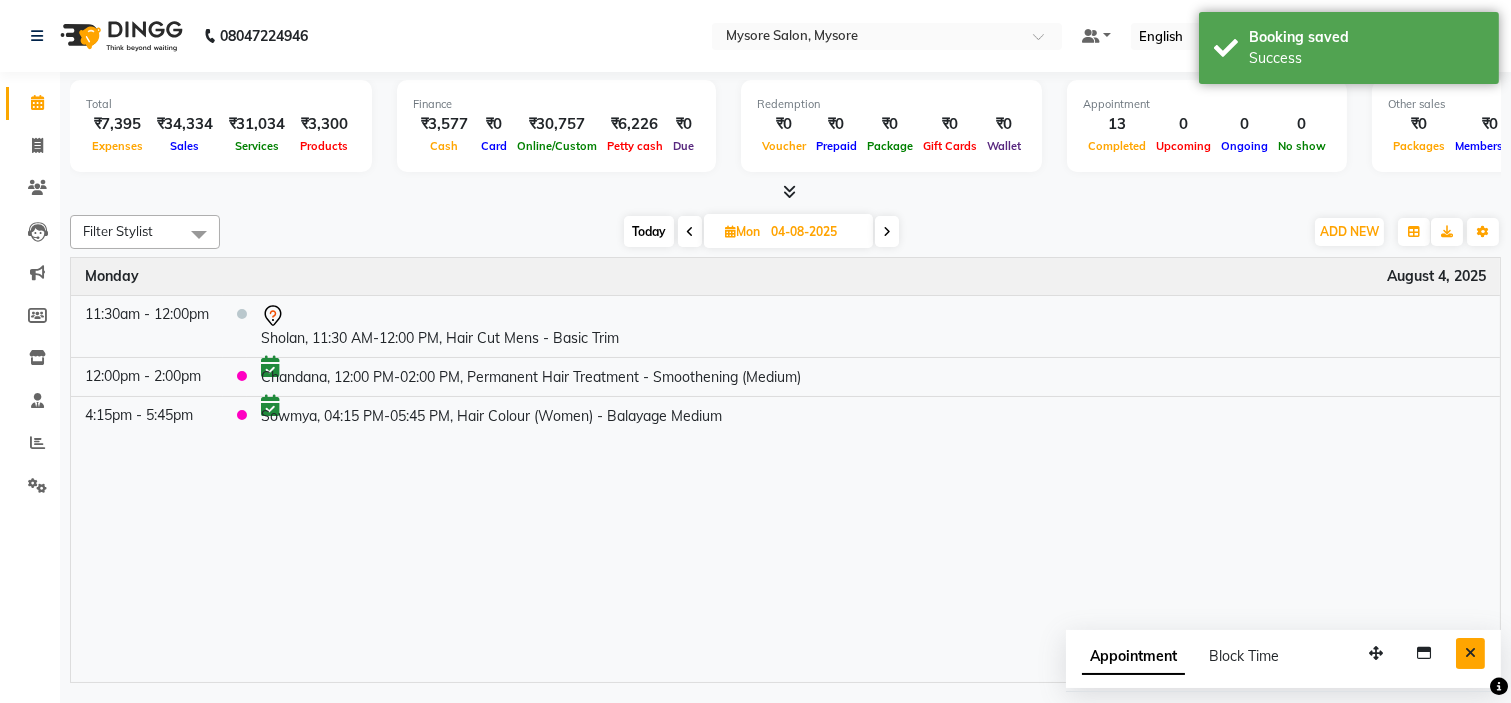 click at bounding box center (1470, 653) 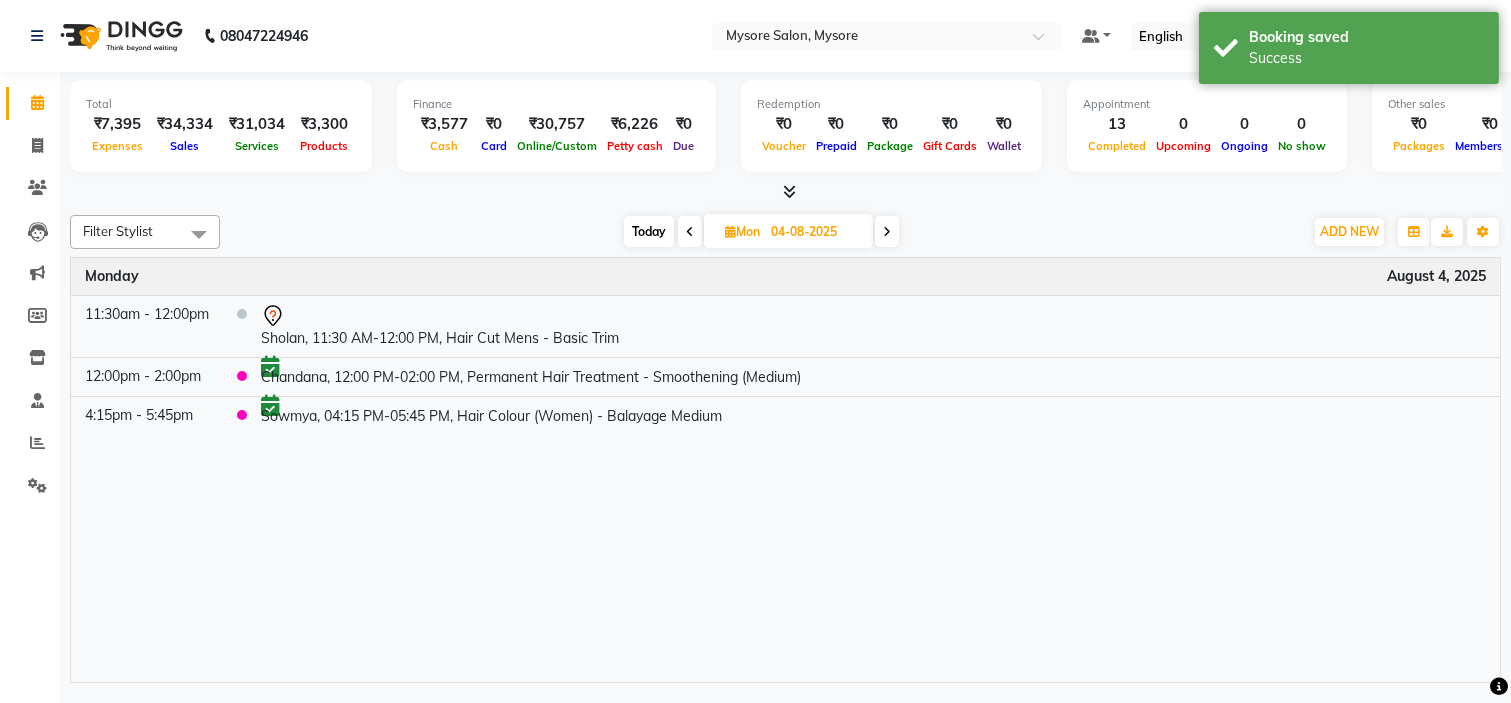 click on "Time Event Monday August 4, 2025 11:30am - 12:00pm             Sholan, 11:30 AM-12:00 PM, Hair Cut Mens - Basic Trim 12:00pm - 2:00pm     Chandana, 12:00 PM-02:00 PM, Permanent Hair Treatment - Smoothening (Medium) 4:15pm - 5:45pm     Sowmya, 04:15 PM-05:45 PM, Hair Colour (Women) - Balayage Medium" at bounding box center (785, 470) 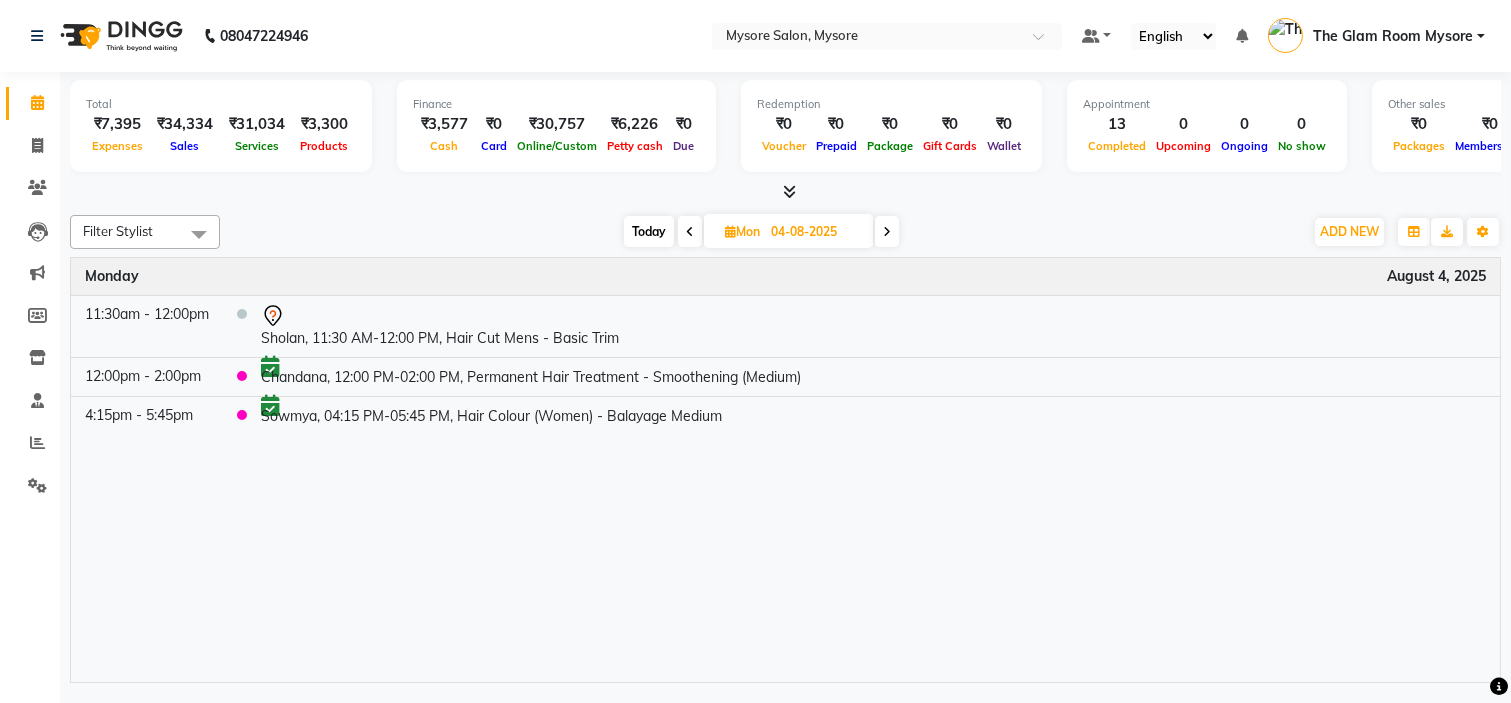 click on "Today" at bounding box center [649, 231] 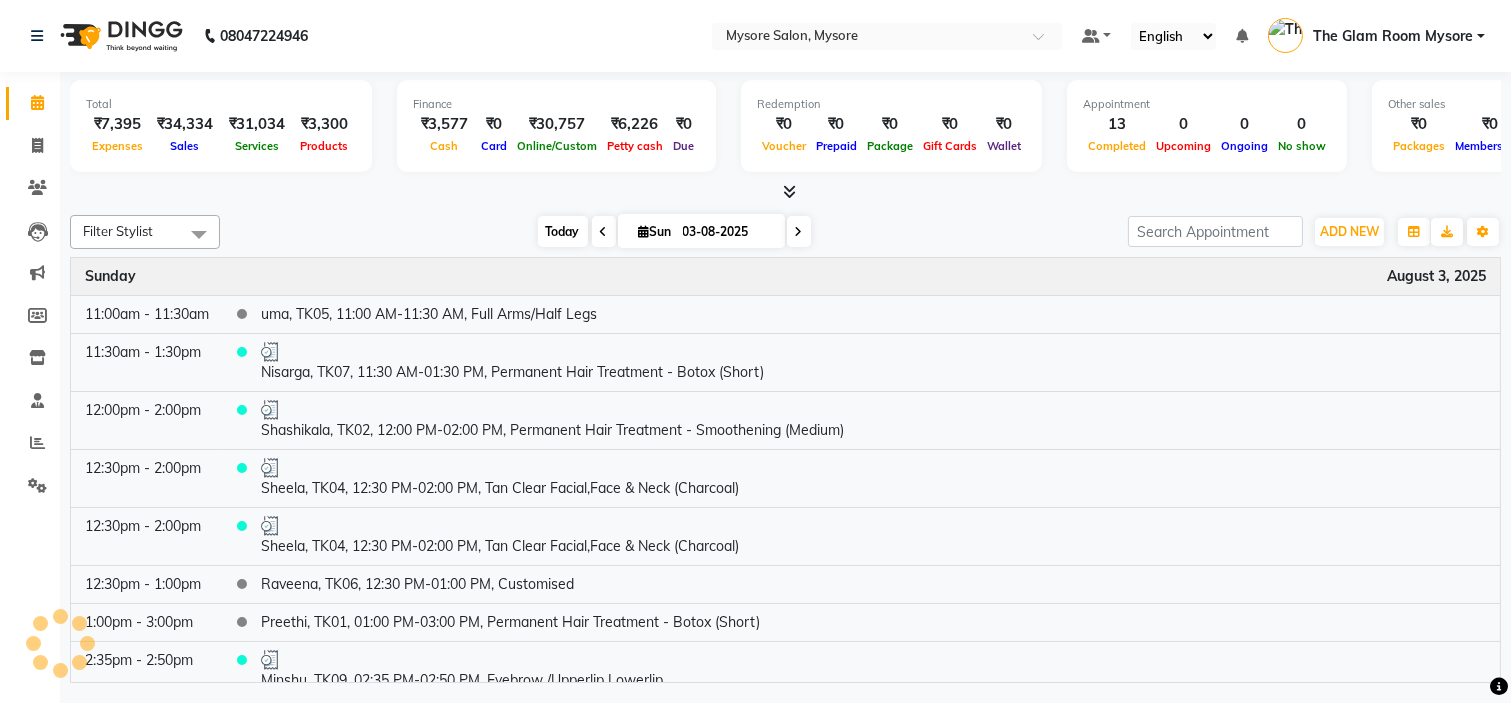 click on "Sun" at bounding box center (655, 231) 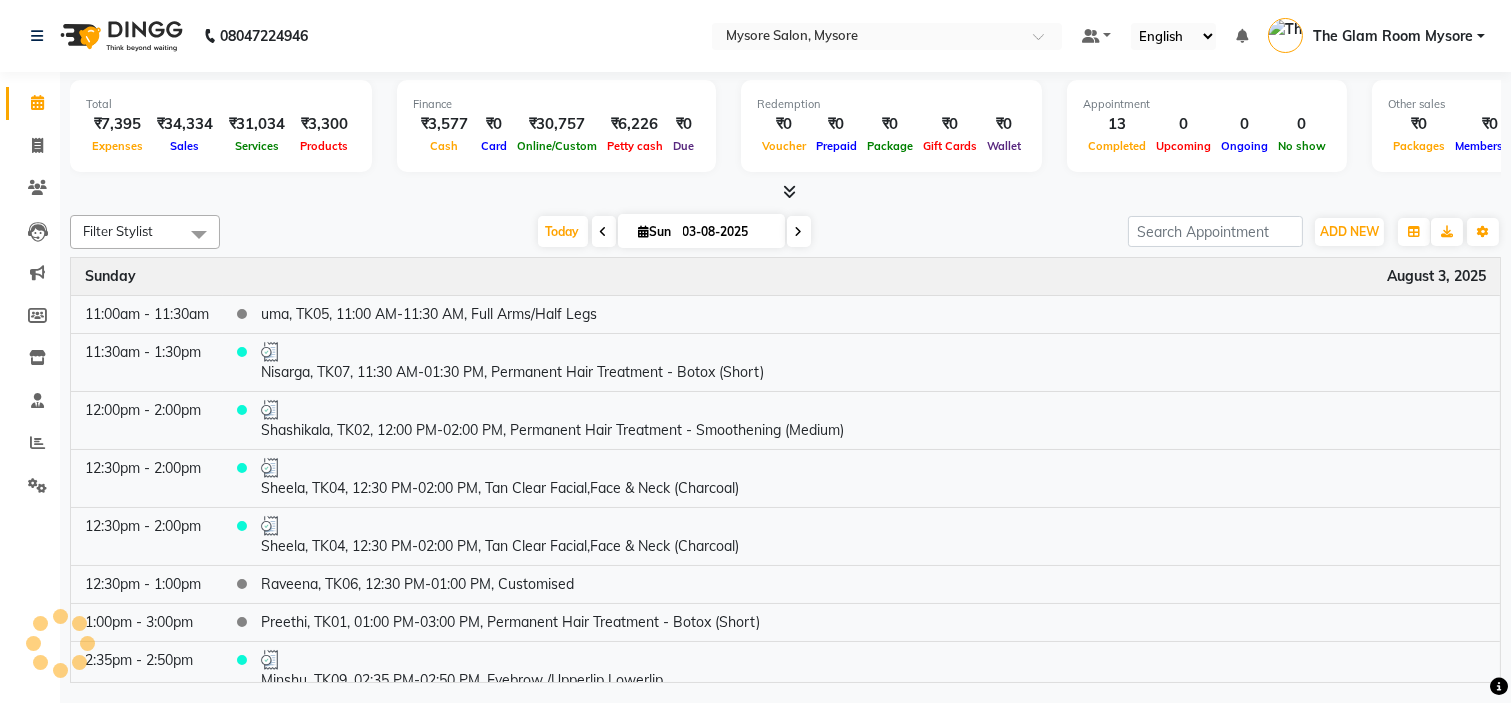 select on "8" 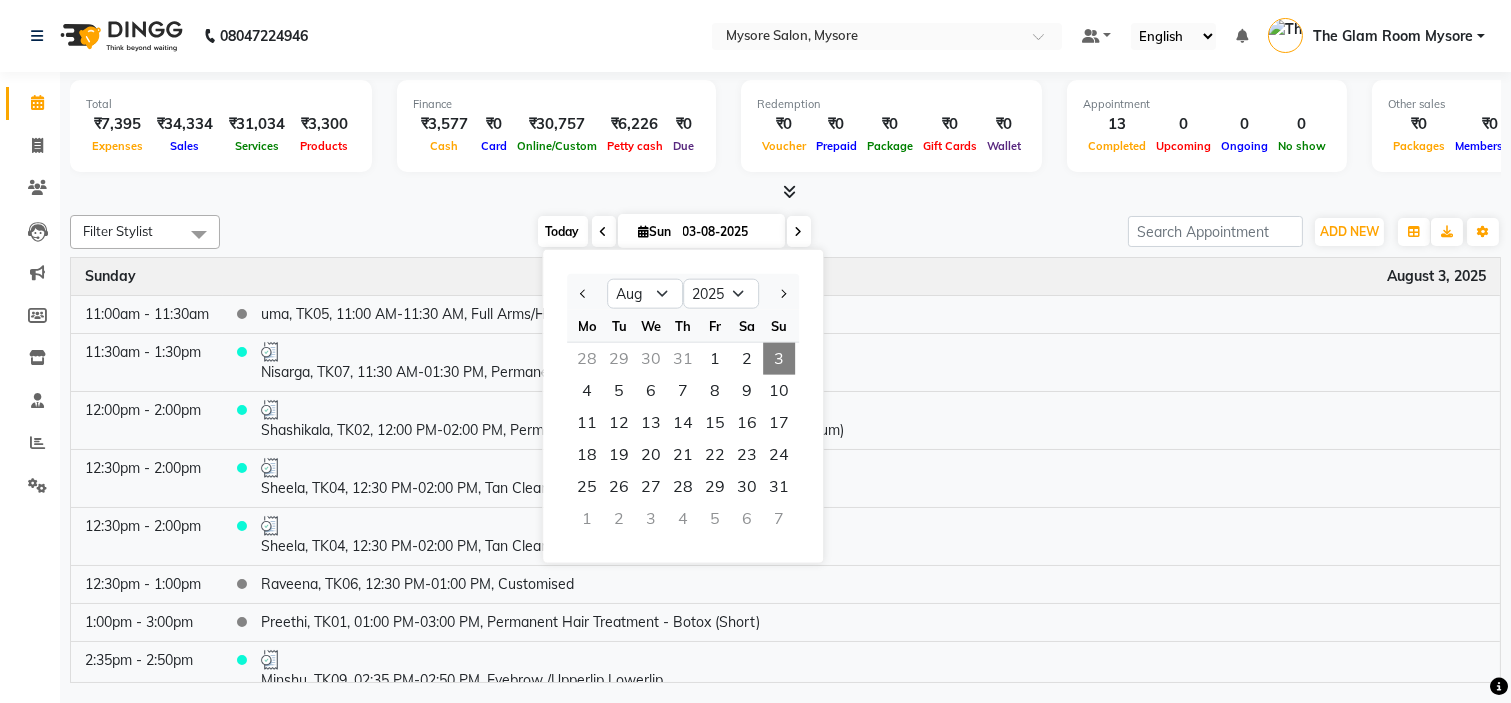 click on "Today" at bounding box center [563, 231] 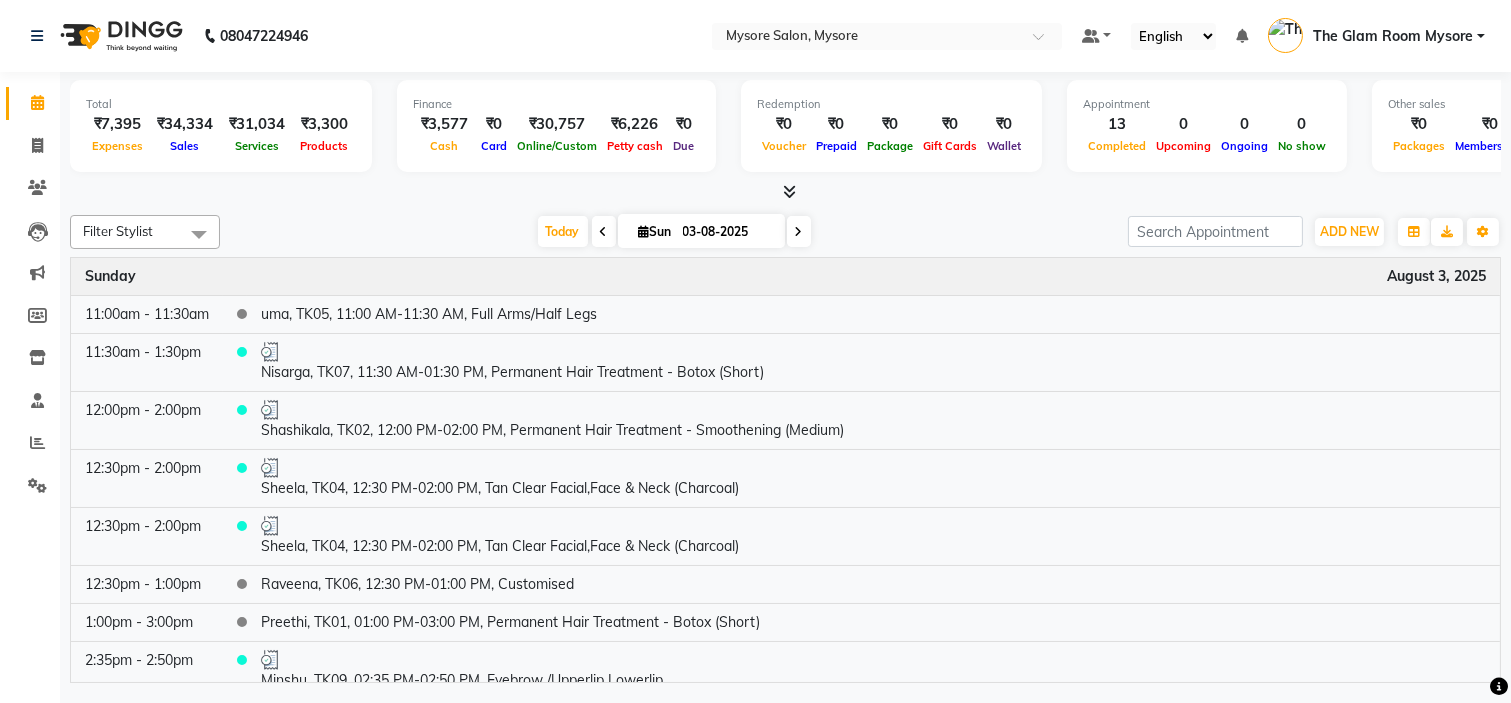 click on "Today  Sun 03-08-2025" at bounding box center [674, 232] 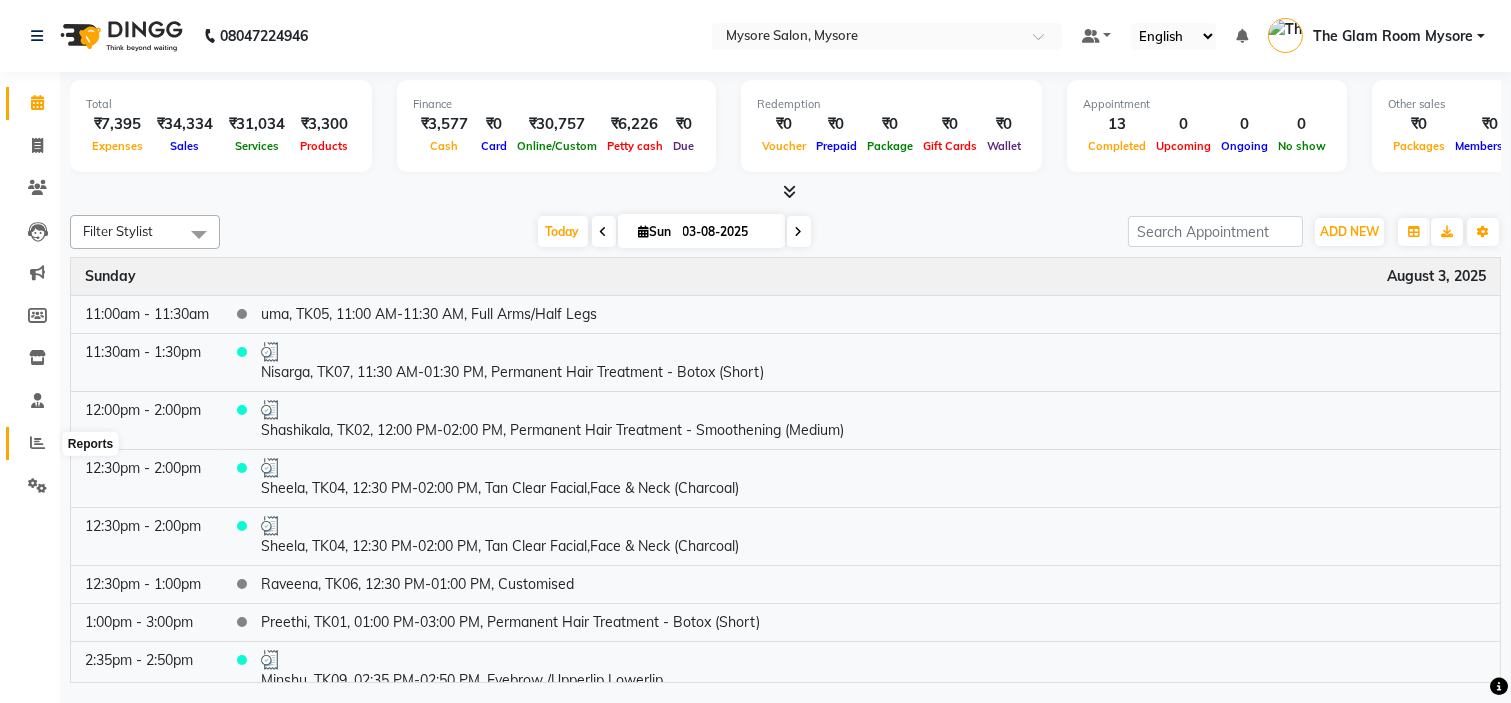 click 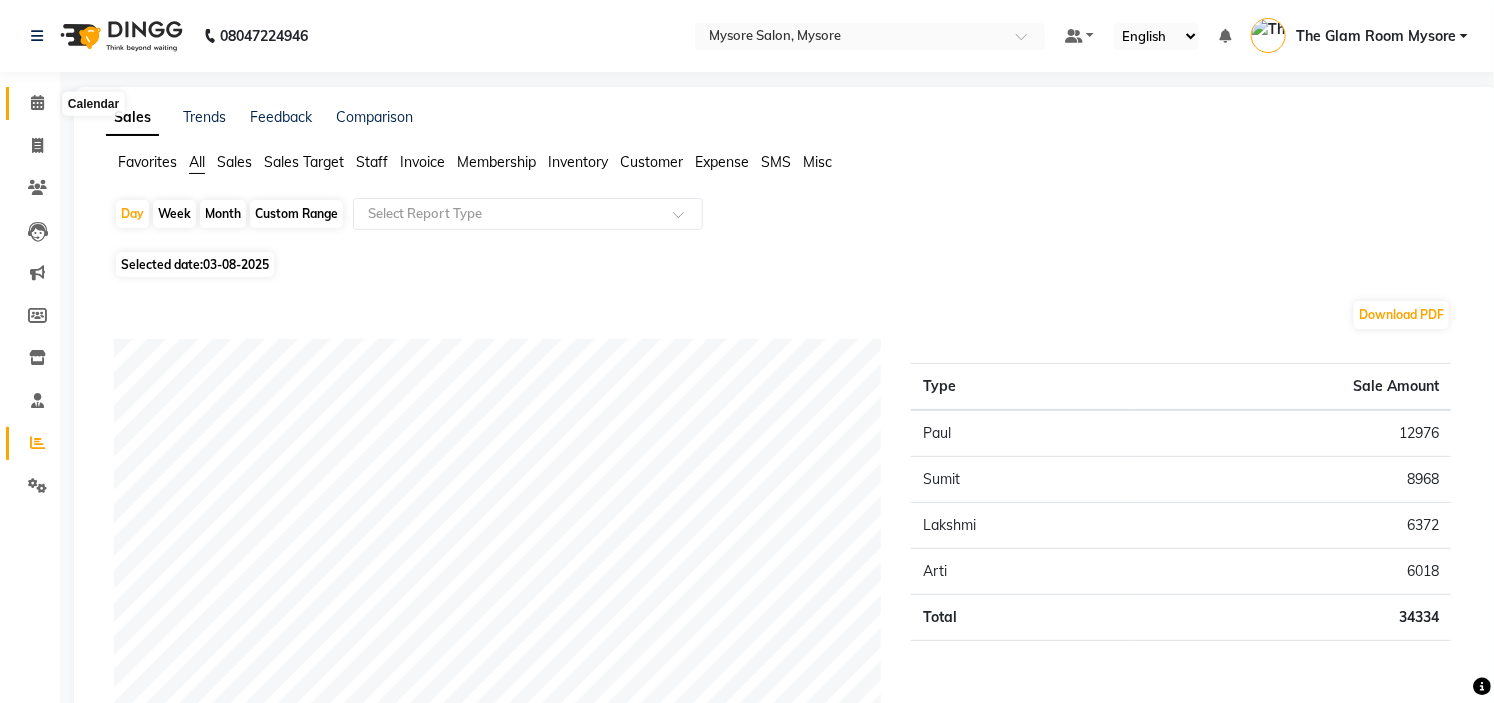 click 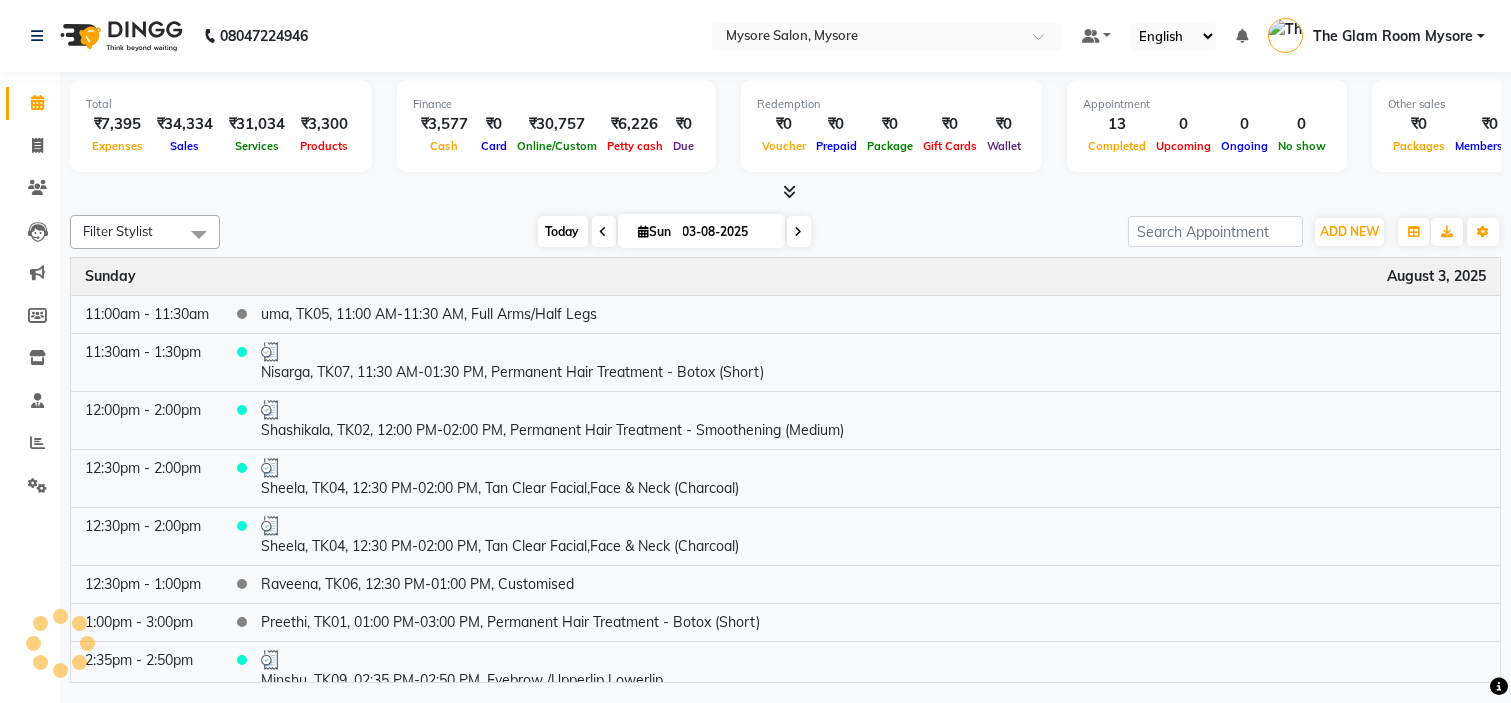click on "Today" at bounding box center [563, 231] 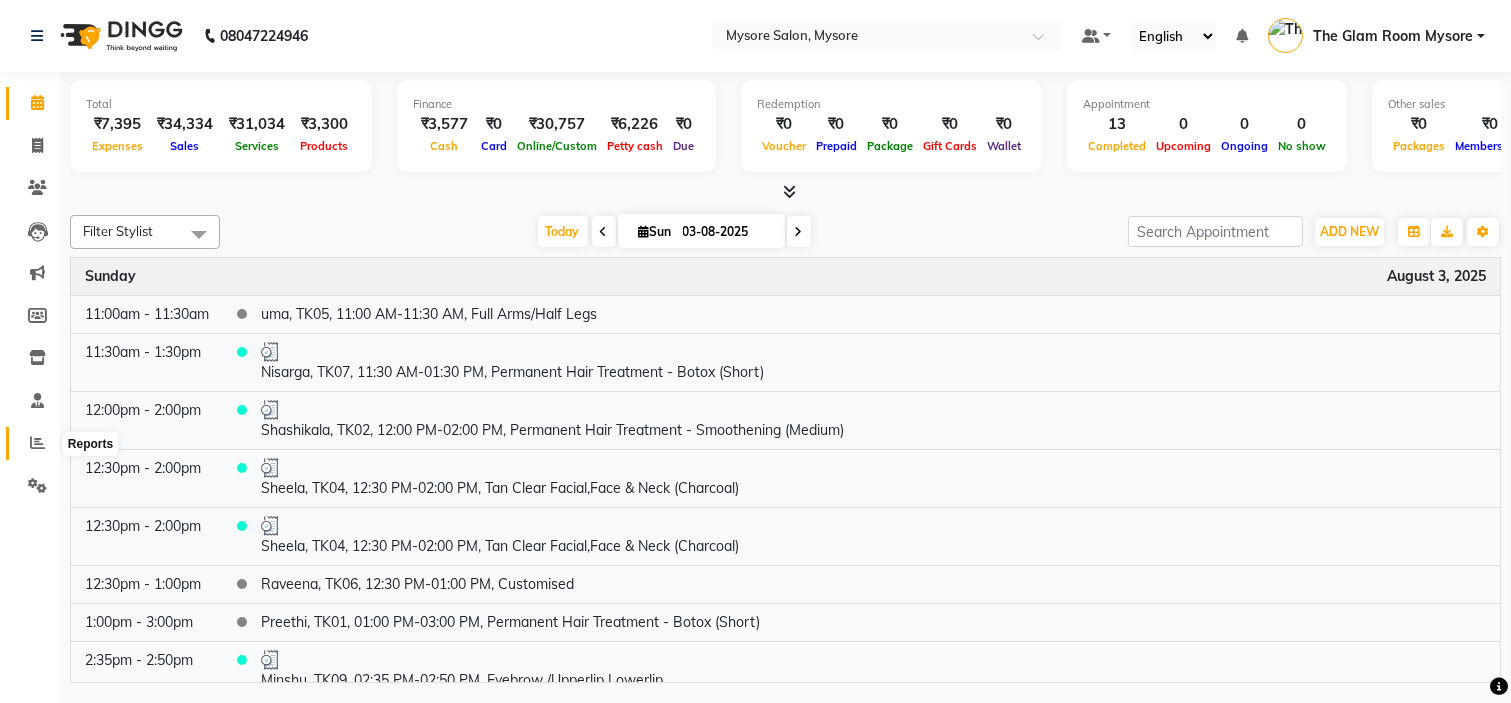 click 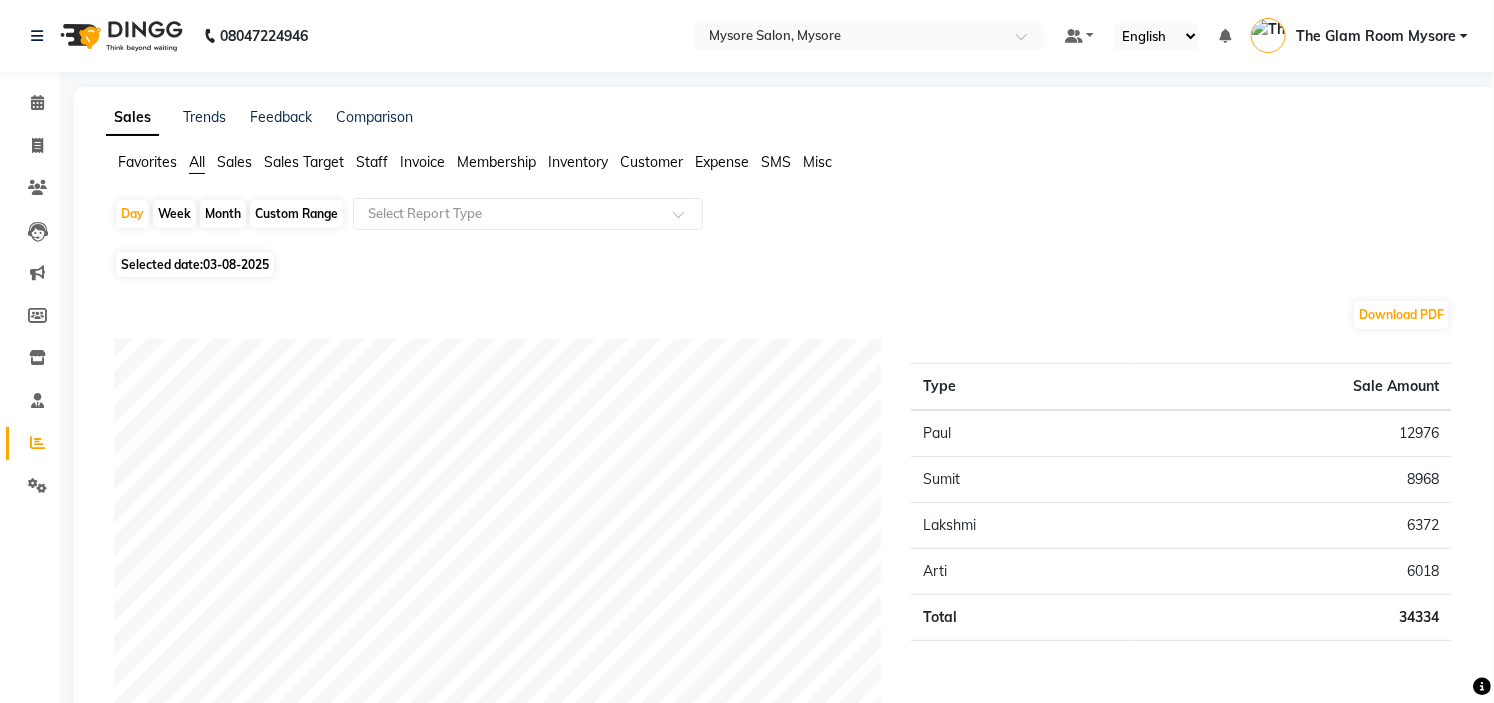 click on "Staff" 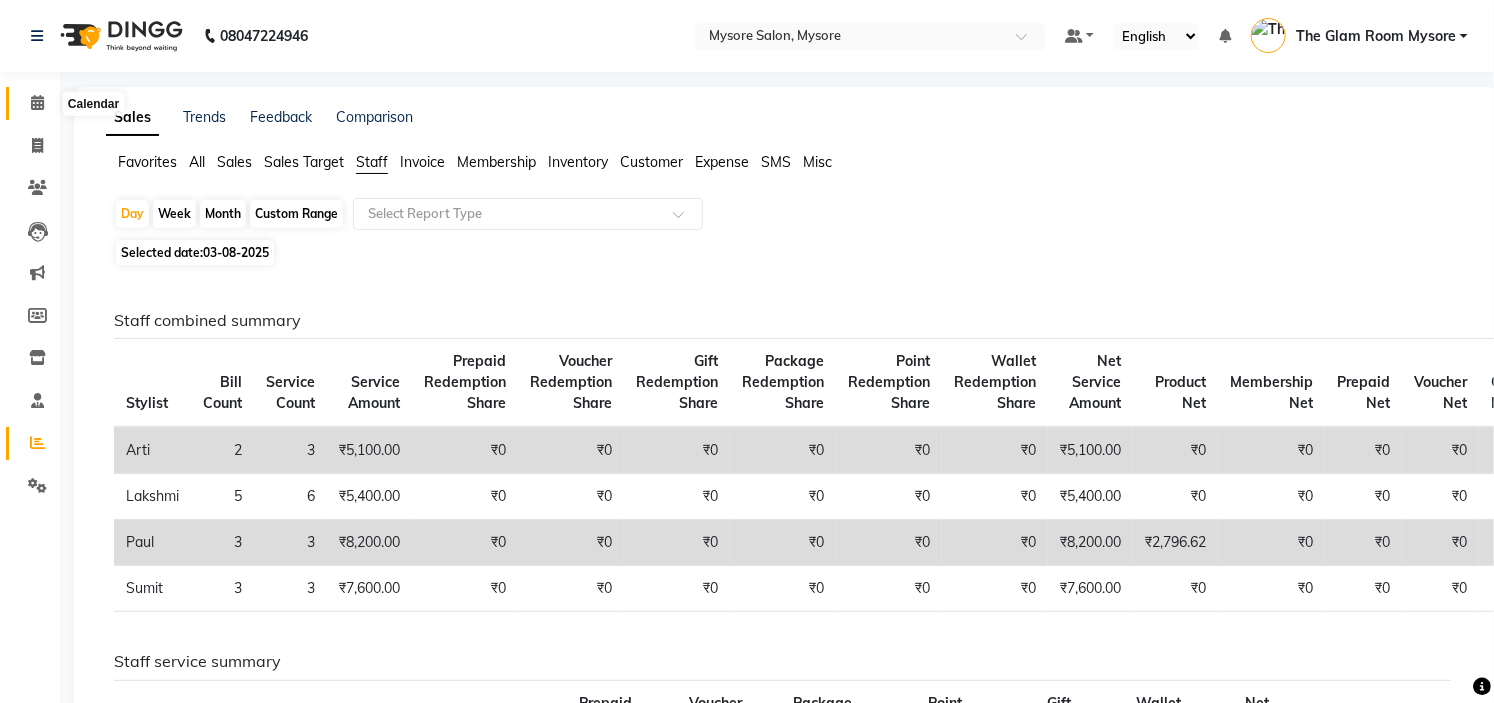 click 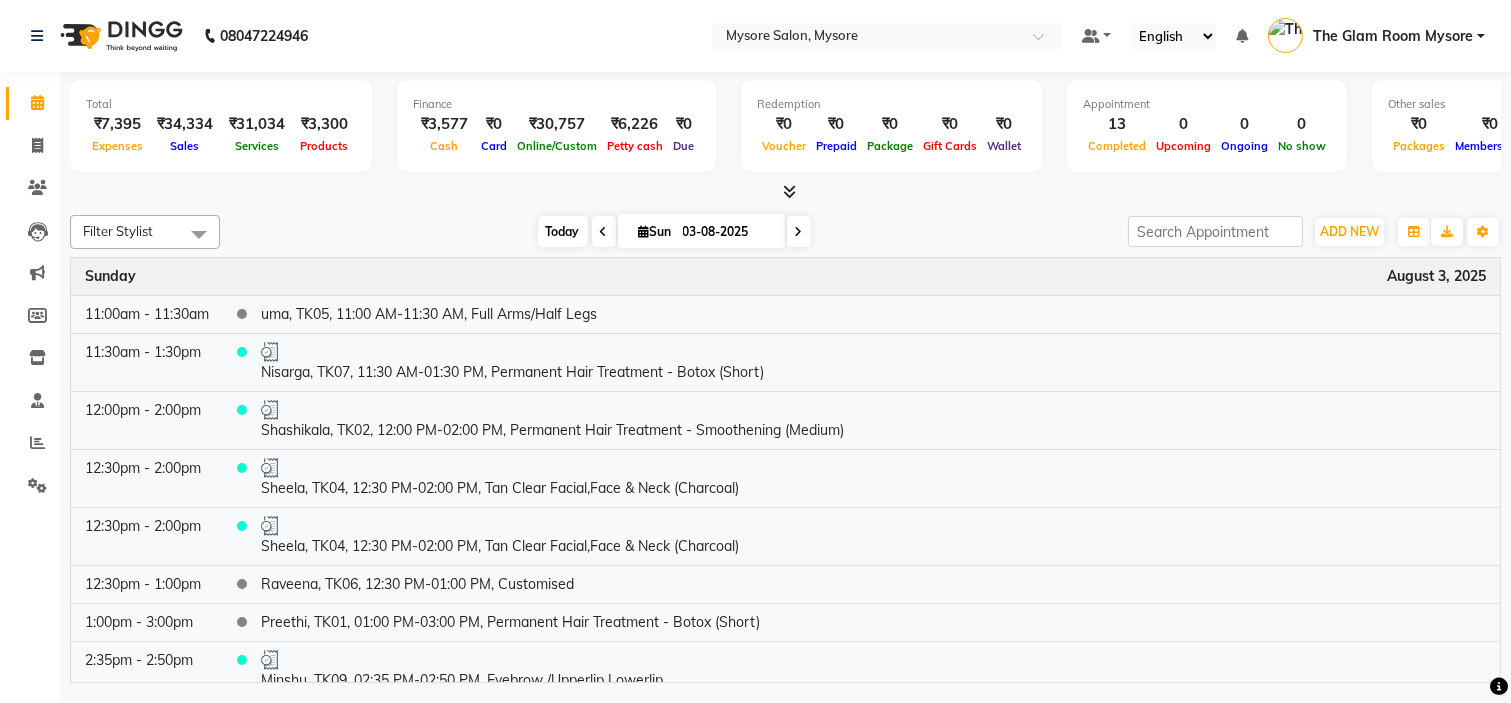 click on "Today" at bounding box center (563, 231) 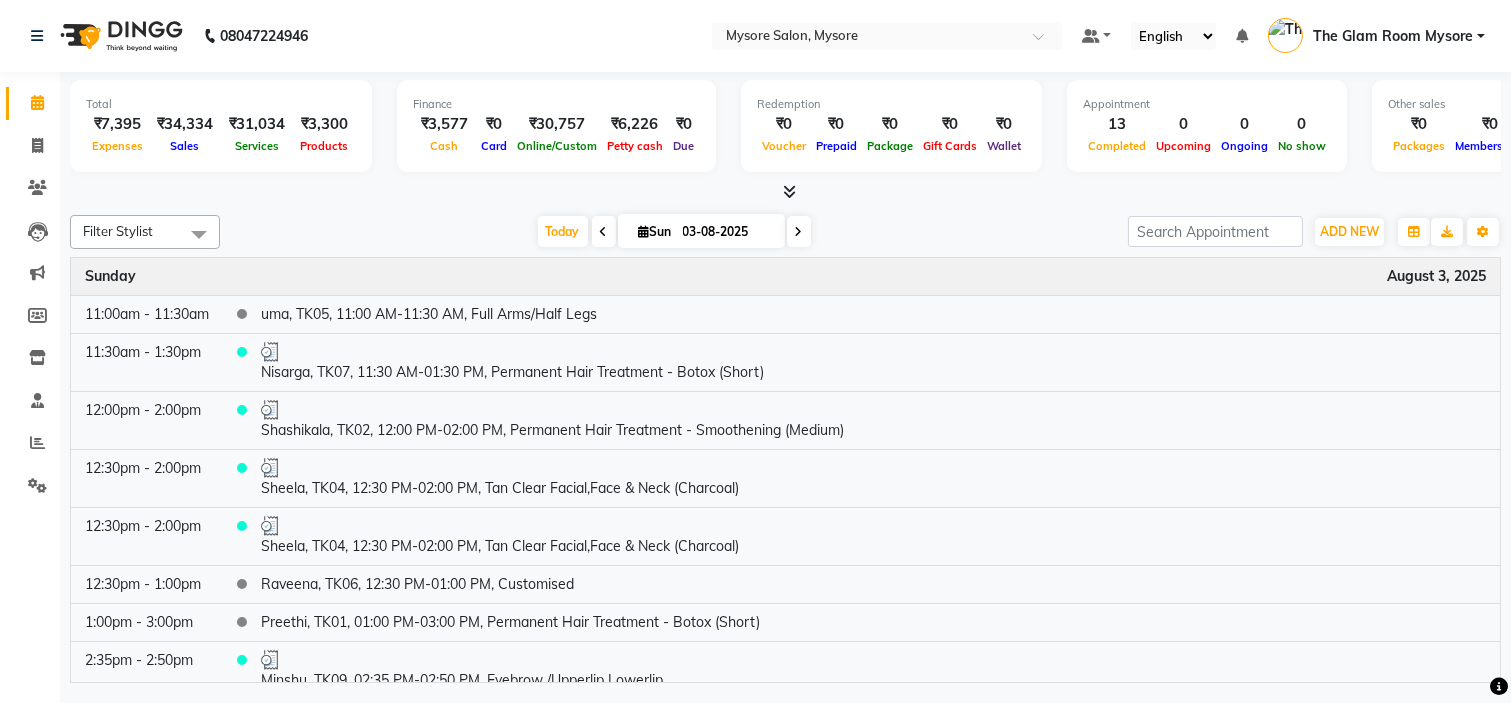 click at bounding box center [785, 192] 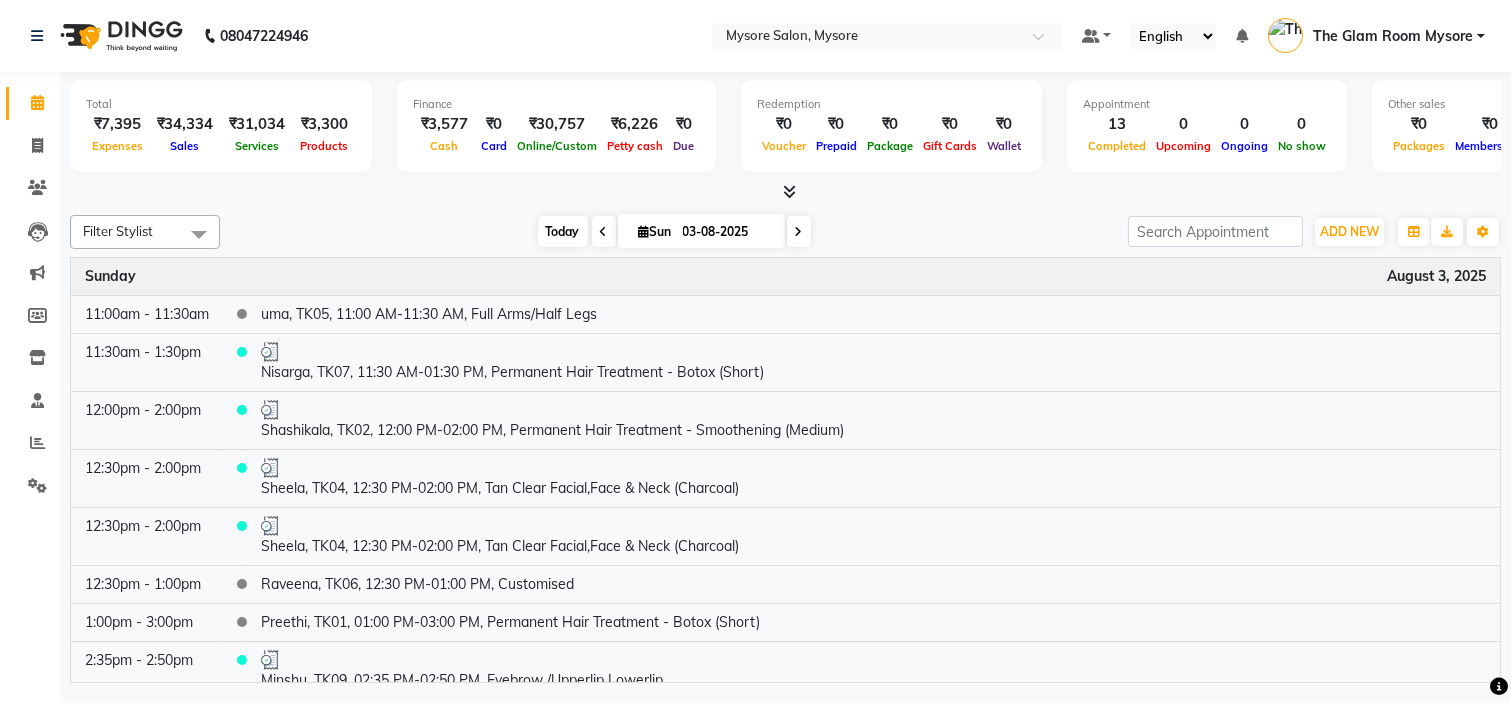 click on "Today" at bounding box center (563, 231) 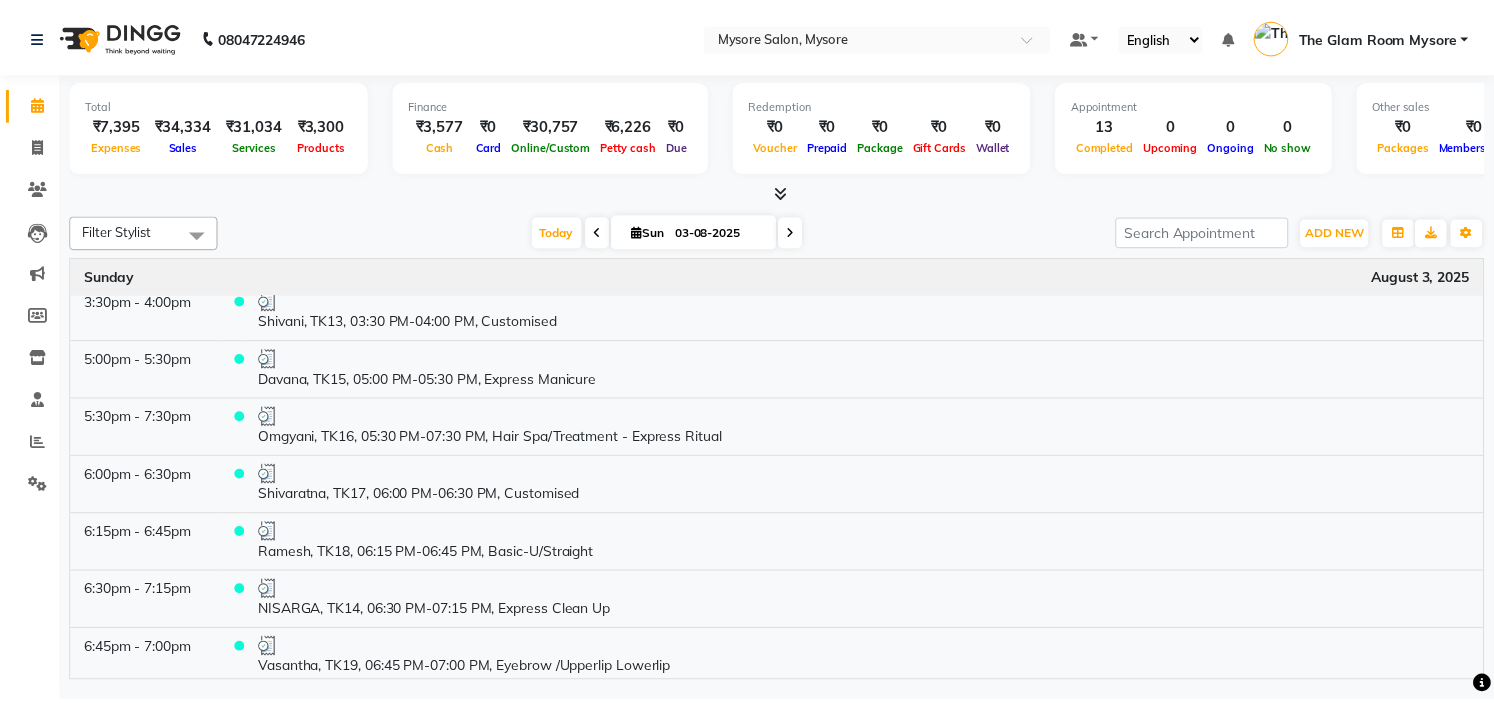 scroll, scrollTop: 516, scrollLeft: 0, axis: vertical 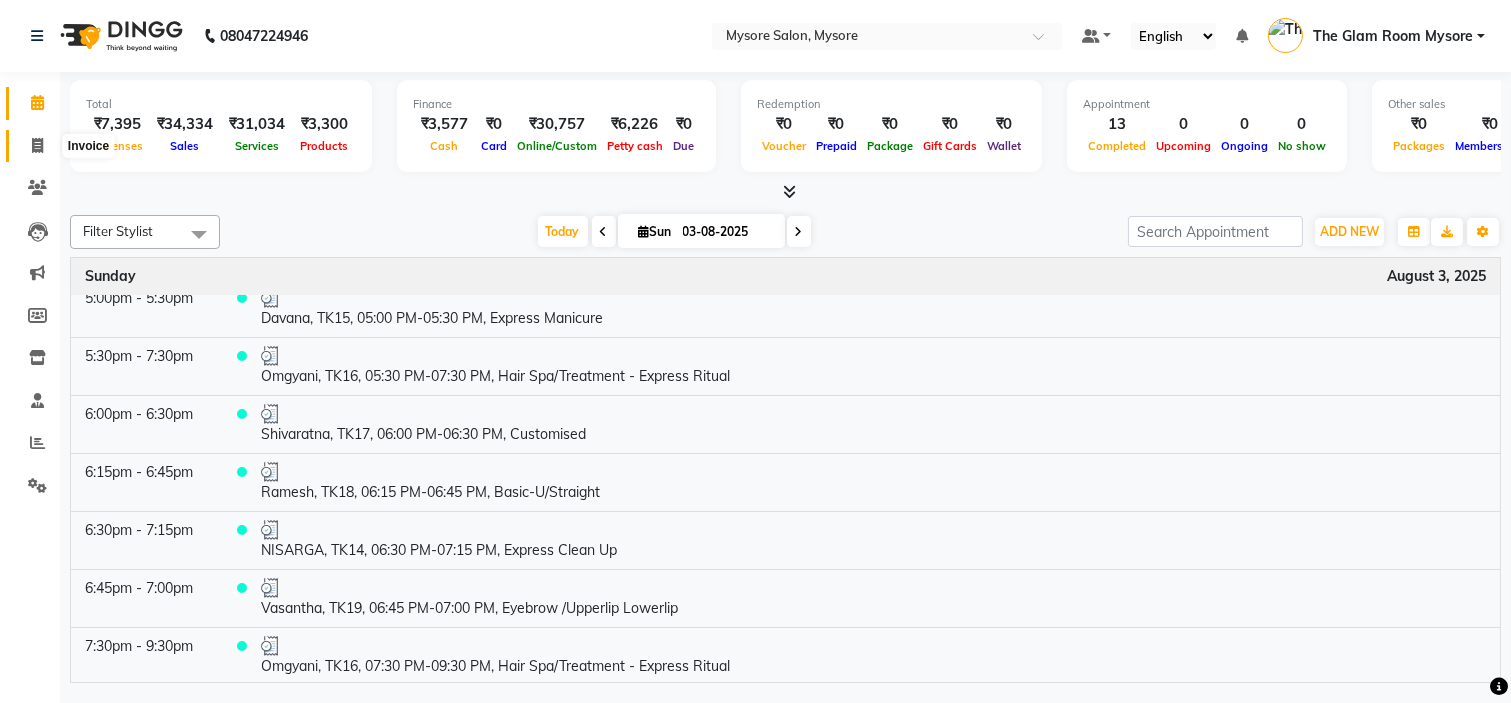 click 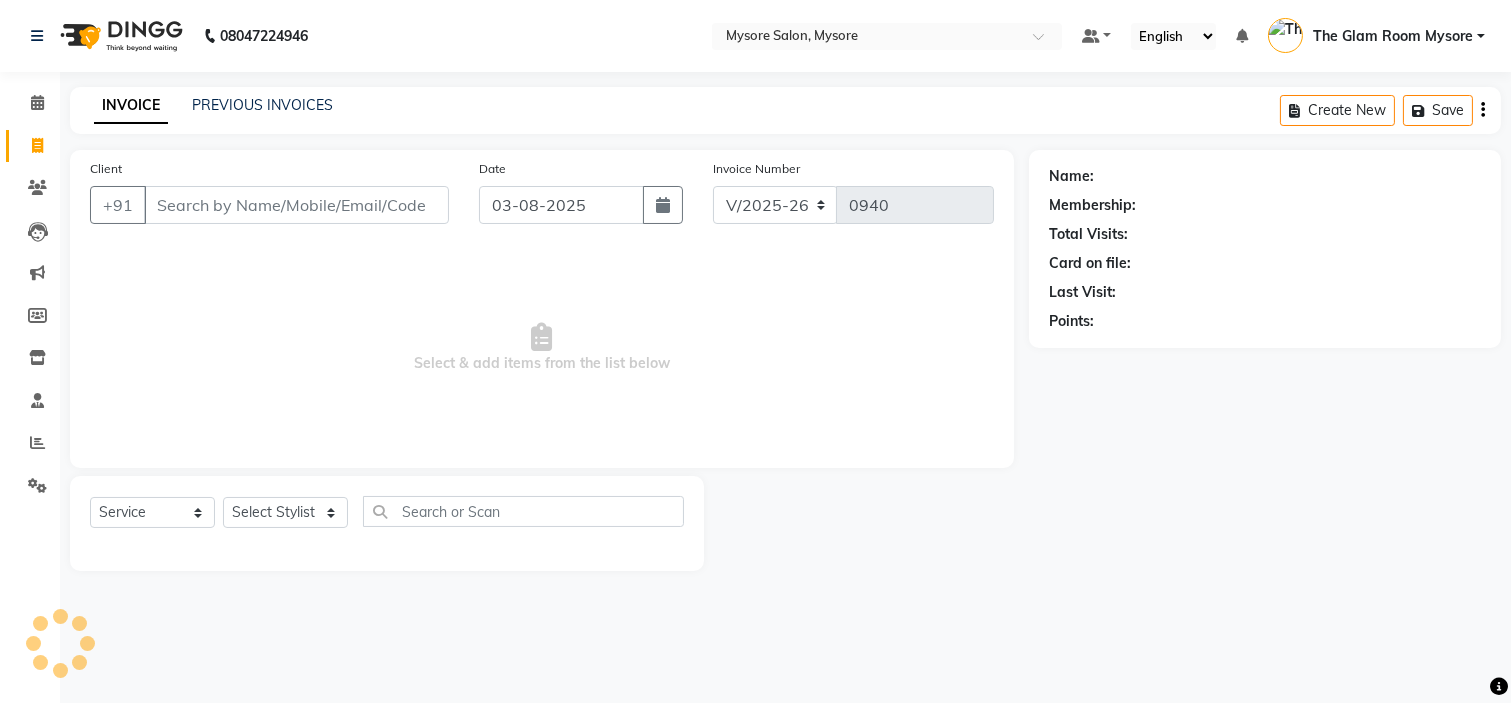 click on "Client" at bounding box center (296, 205) 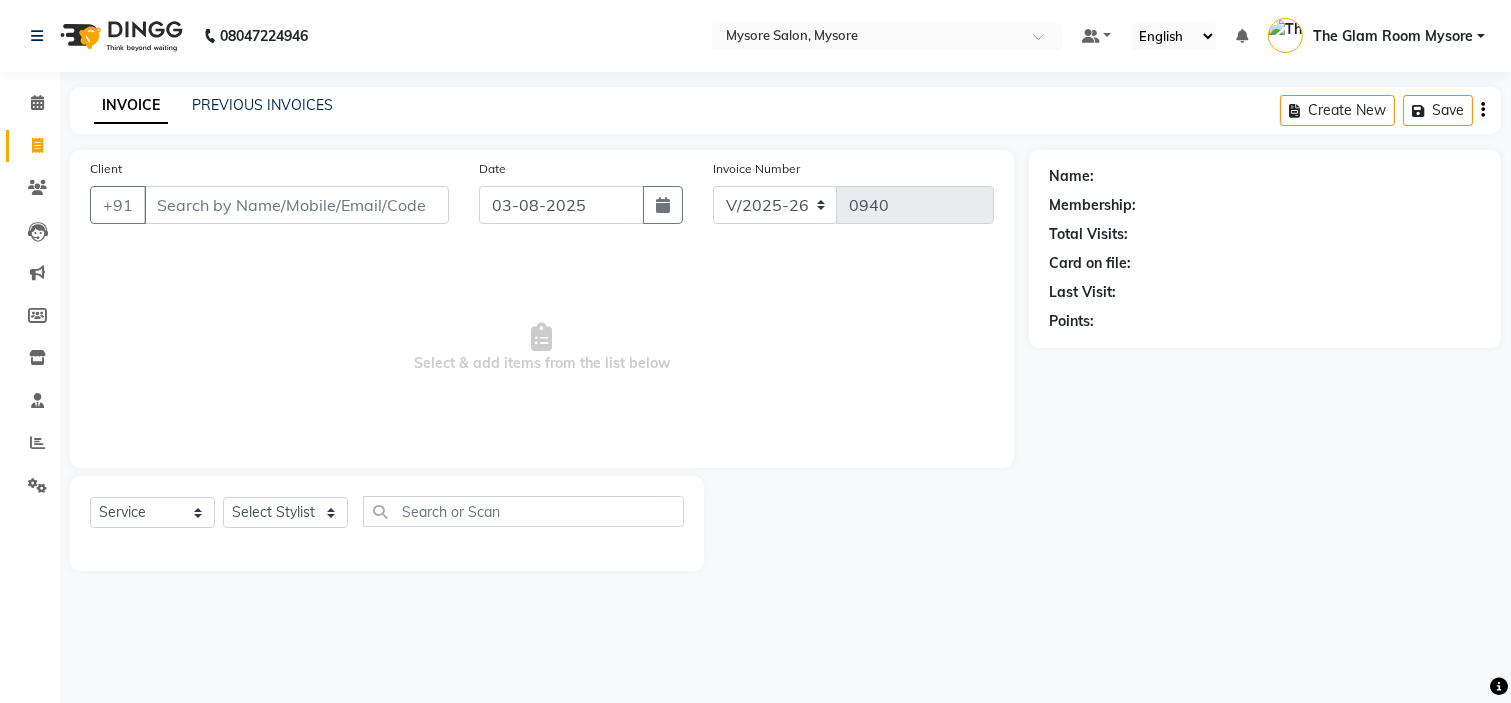 click on "Client" at bounding box center (296, 205) 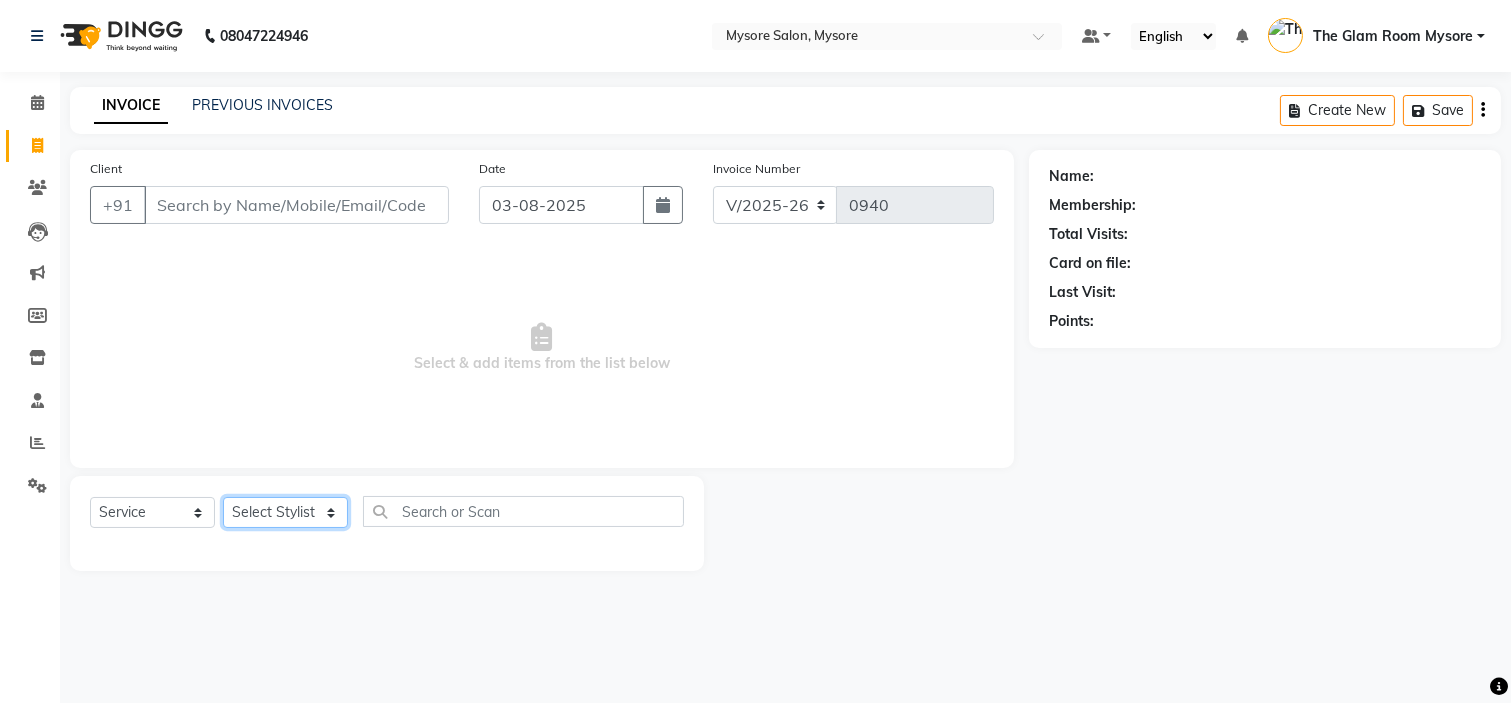 click on "Select Stylist Ankita Arti Ashwini Ayaan DR. Apurva Fatma Jayshree Lakshmi Paul Ruhul alom Shangnimwon Steve Sumaiya Banu Sumit Teja Tezz The Glam Room Mysore" 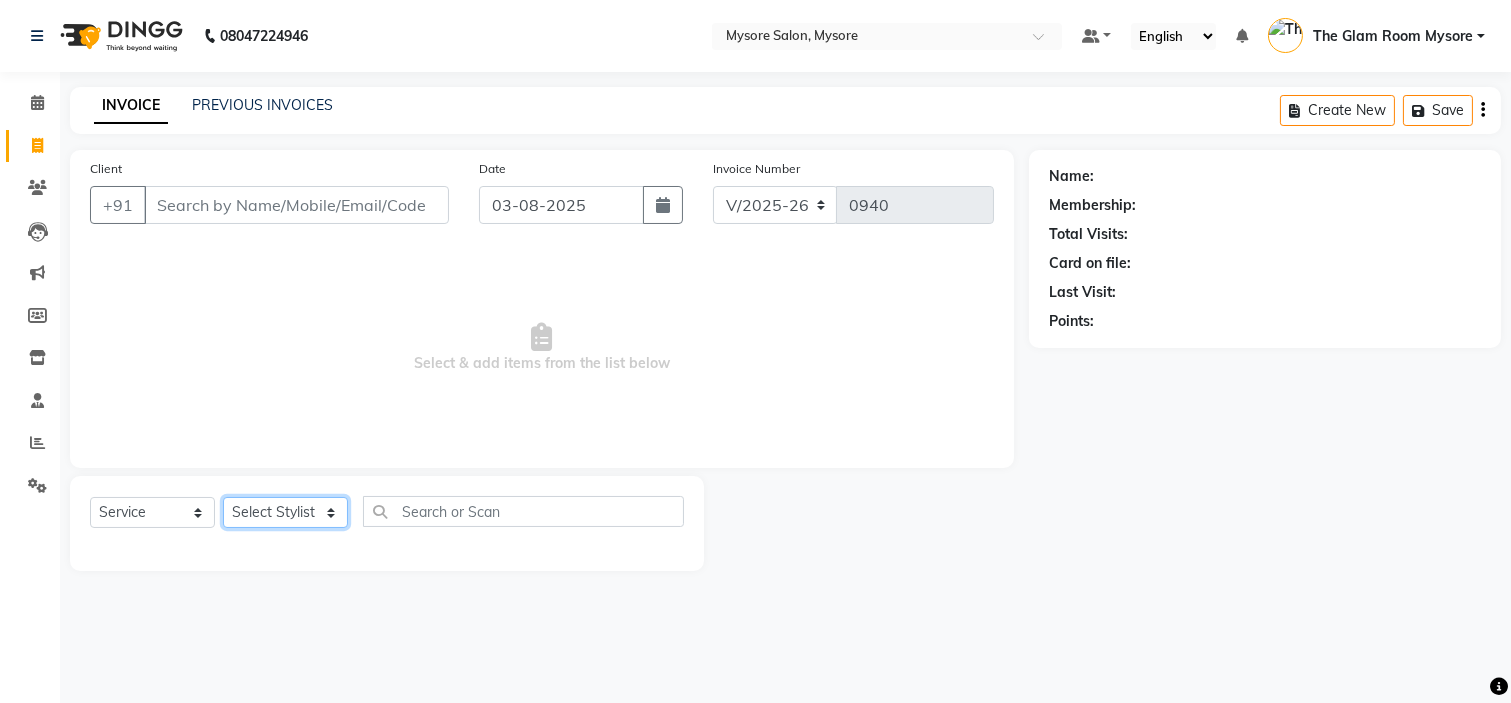 select on "35251" 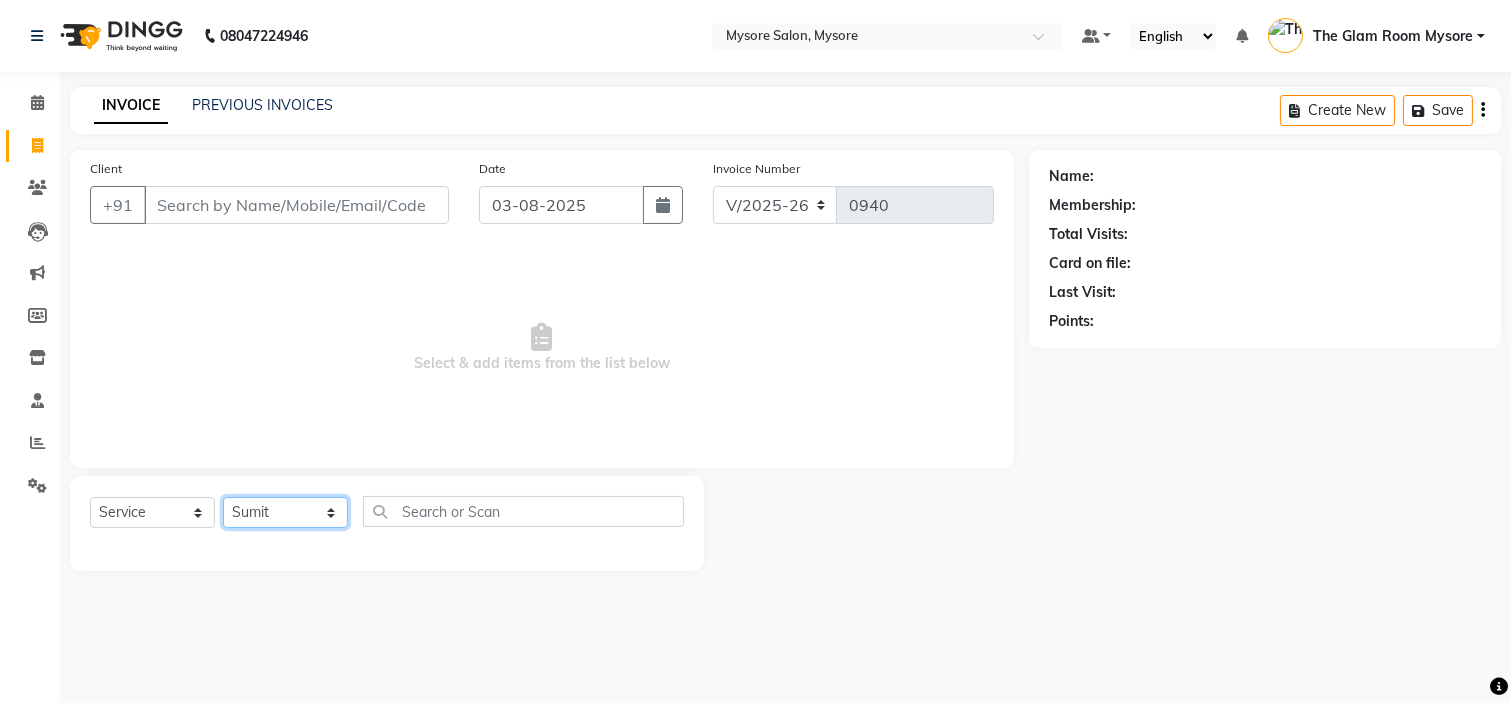 click on "Select Stylist Ankita Arti Ashwini Ayaan DR. Apurva Fatma Jayshree Lakshmi Paul Ruhul alom Shangnimwon Steve Sumaiya Banu Sumit Teja Tezz The Glam Room Mysore" 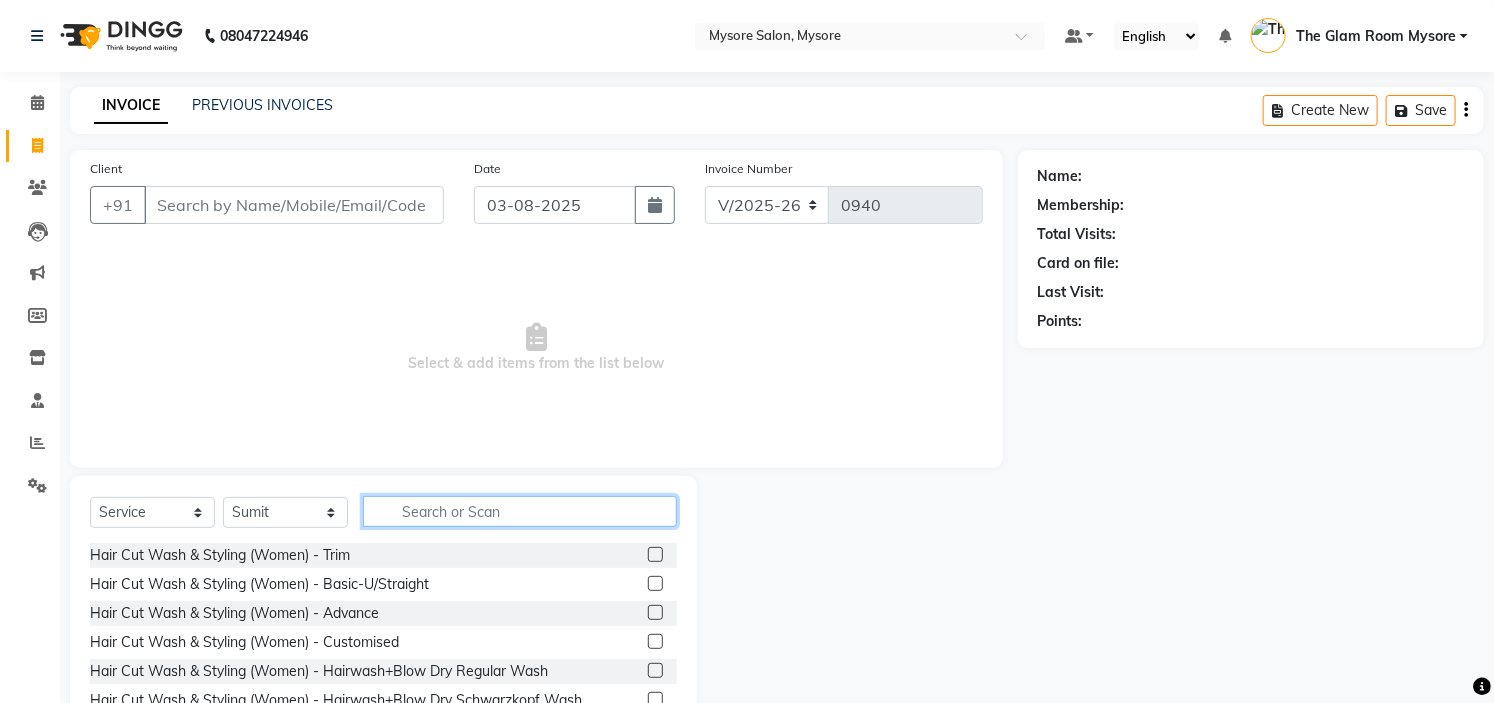 click 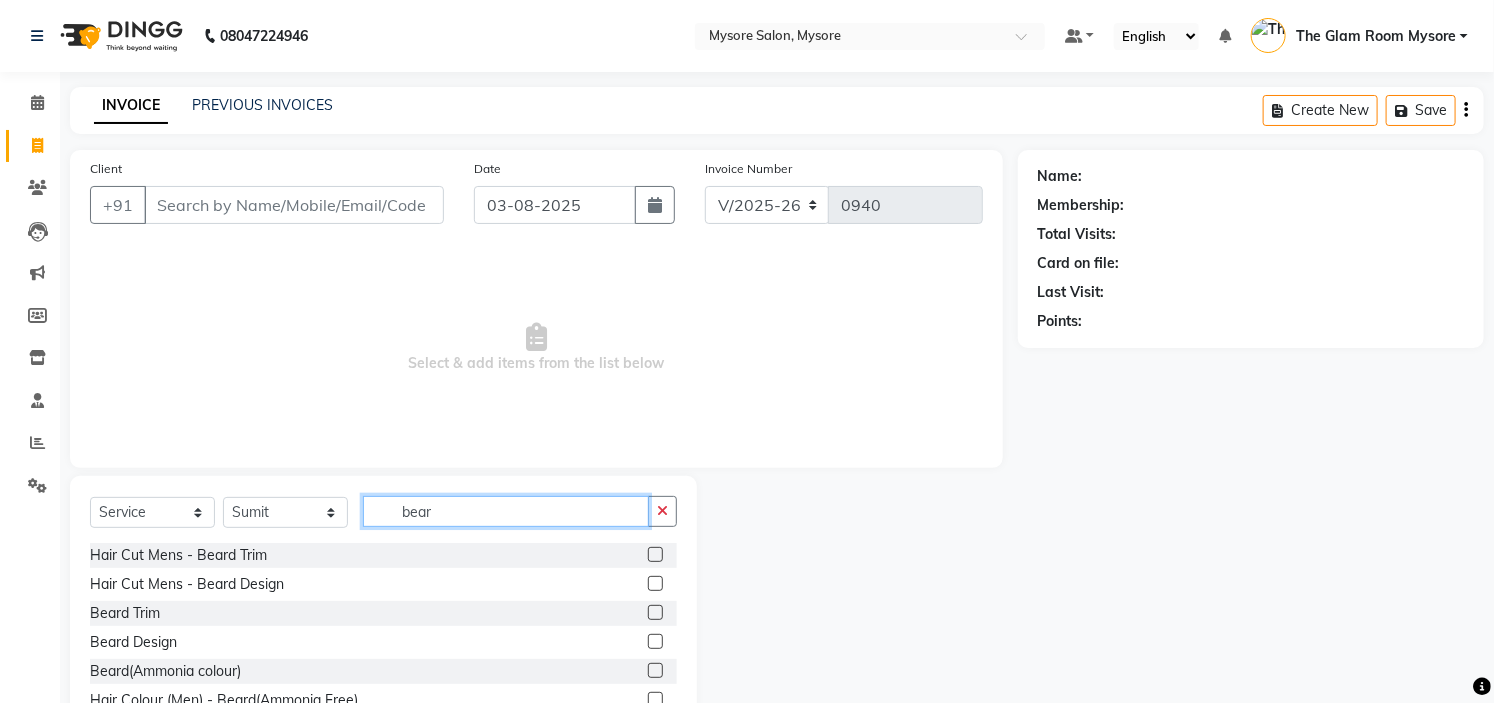 type on "bear" 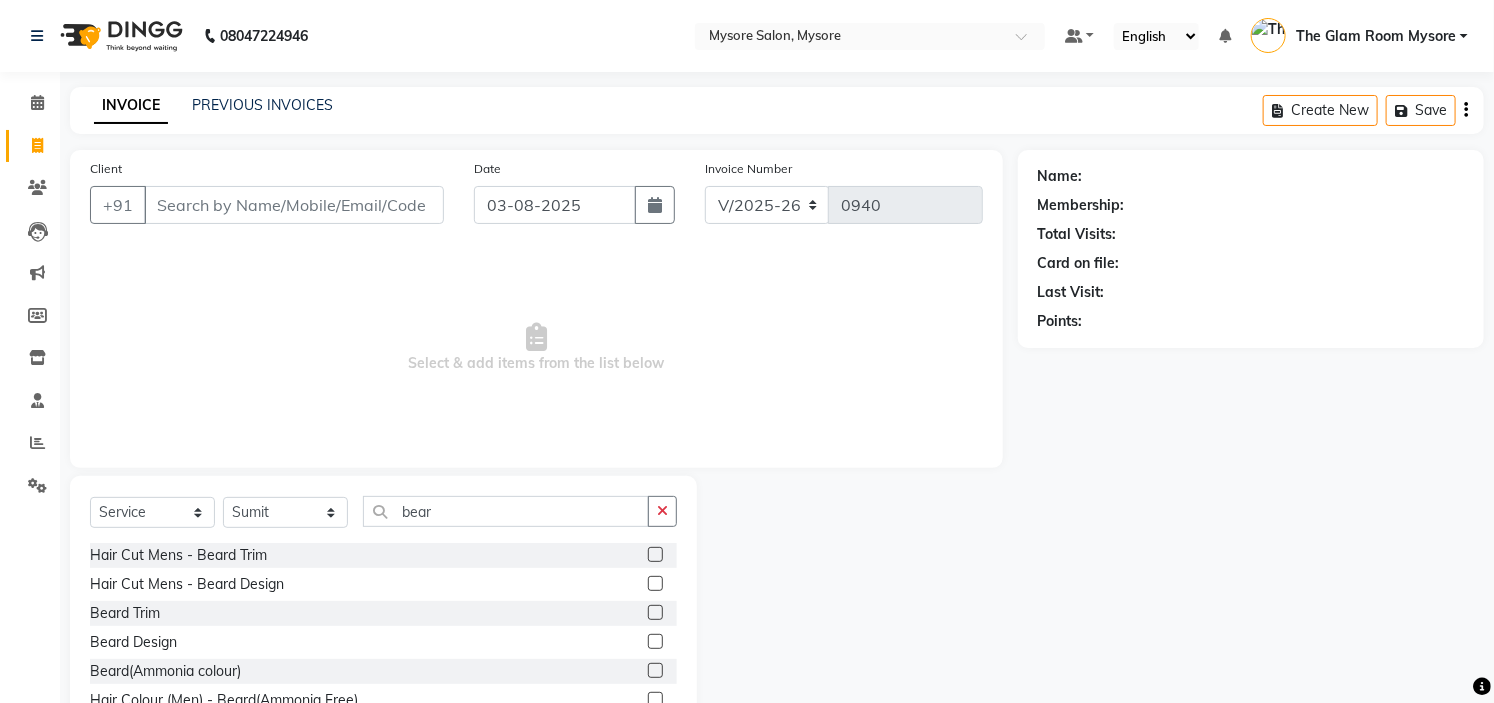 click 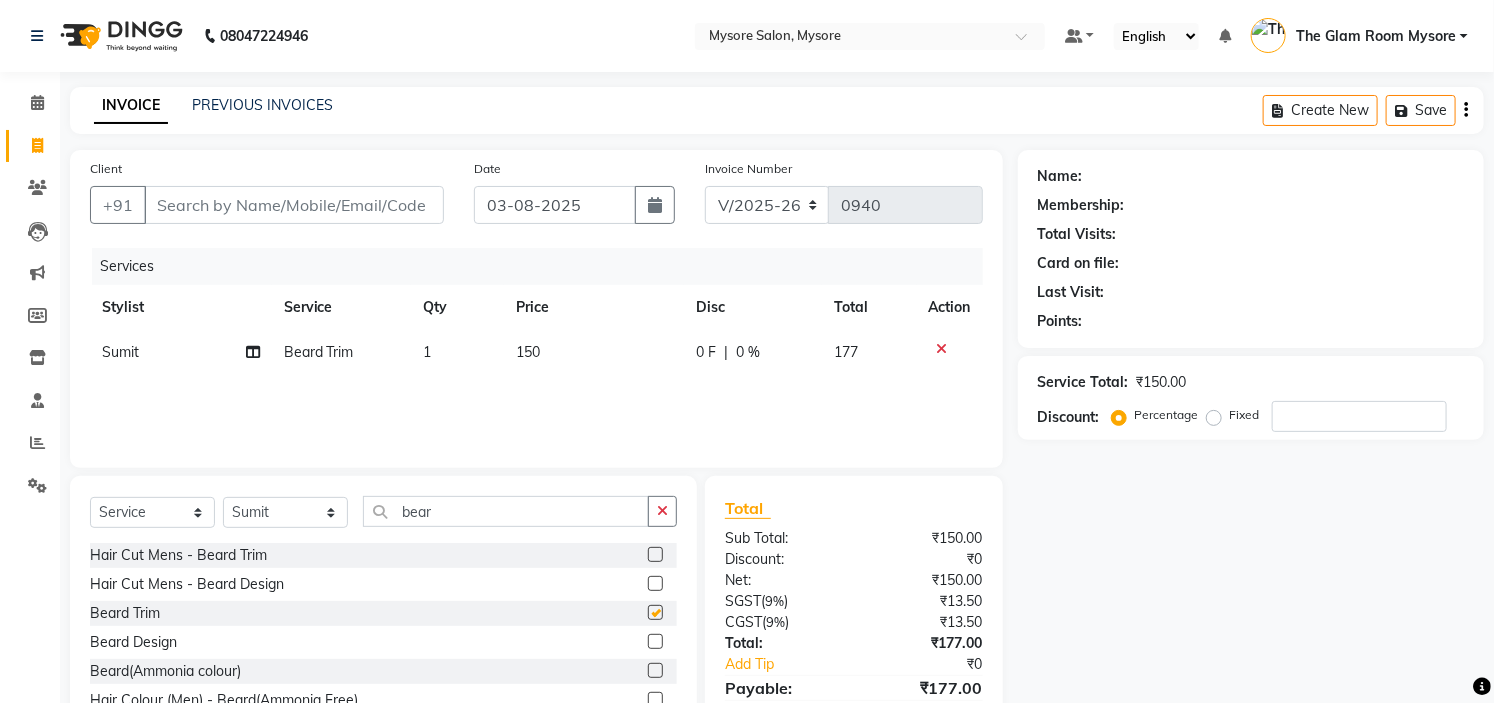 checkbox on "false" 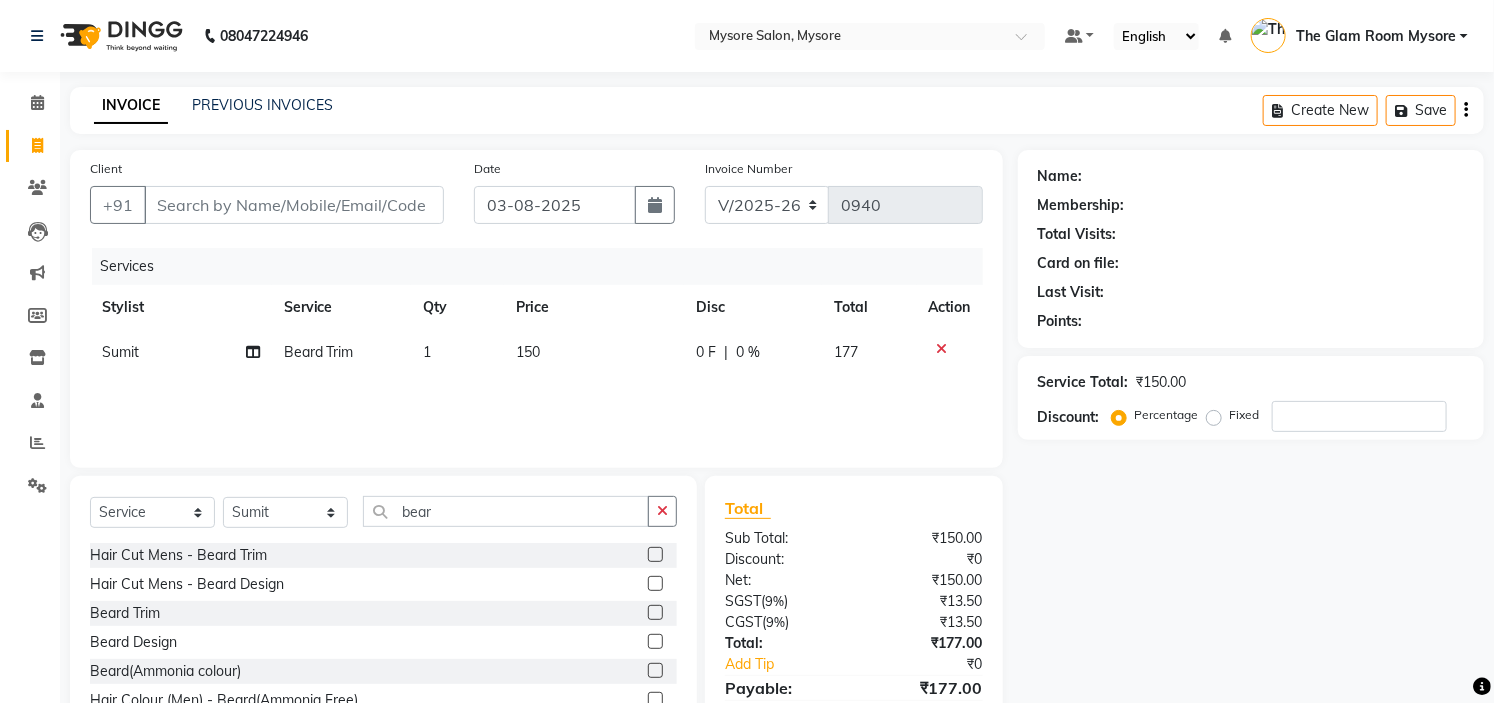 click on "150" 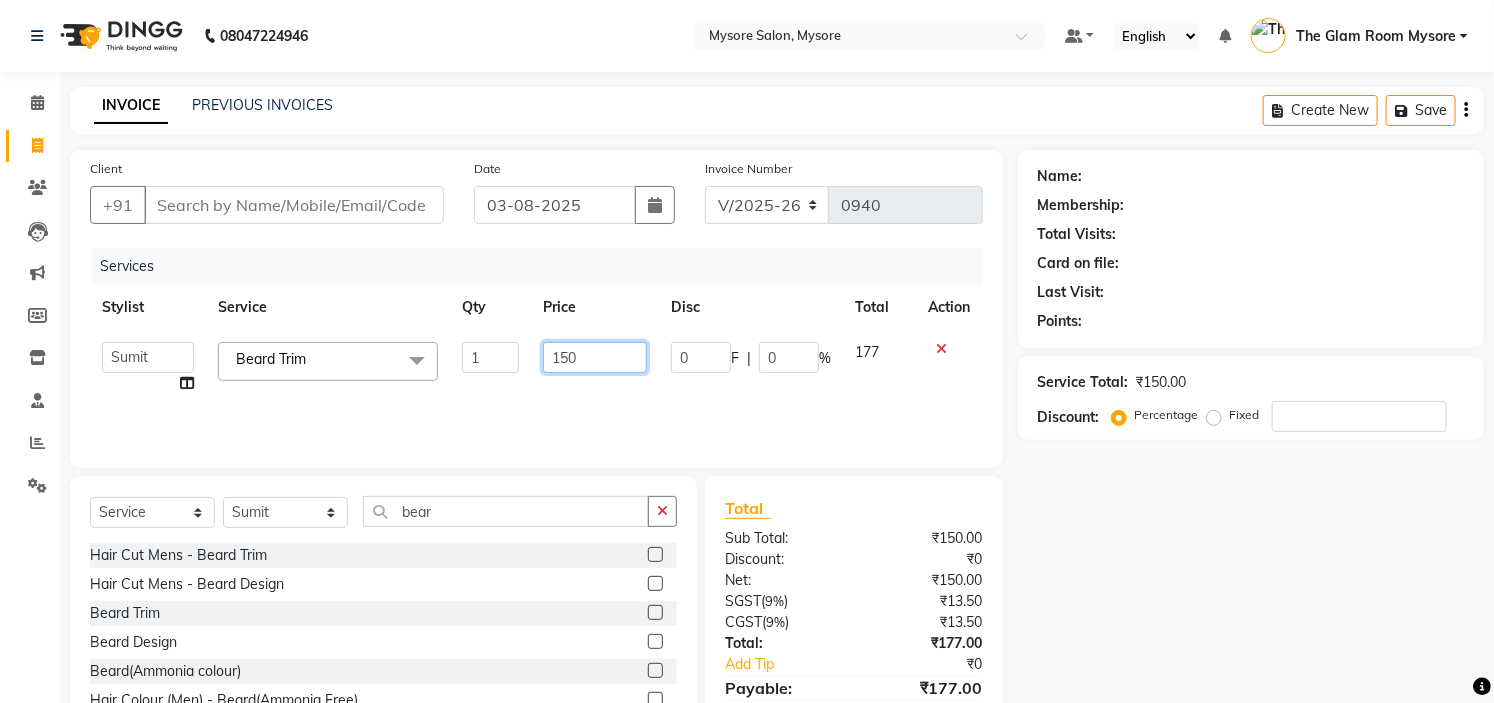 click on "150" 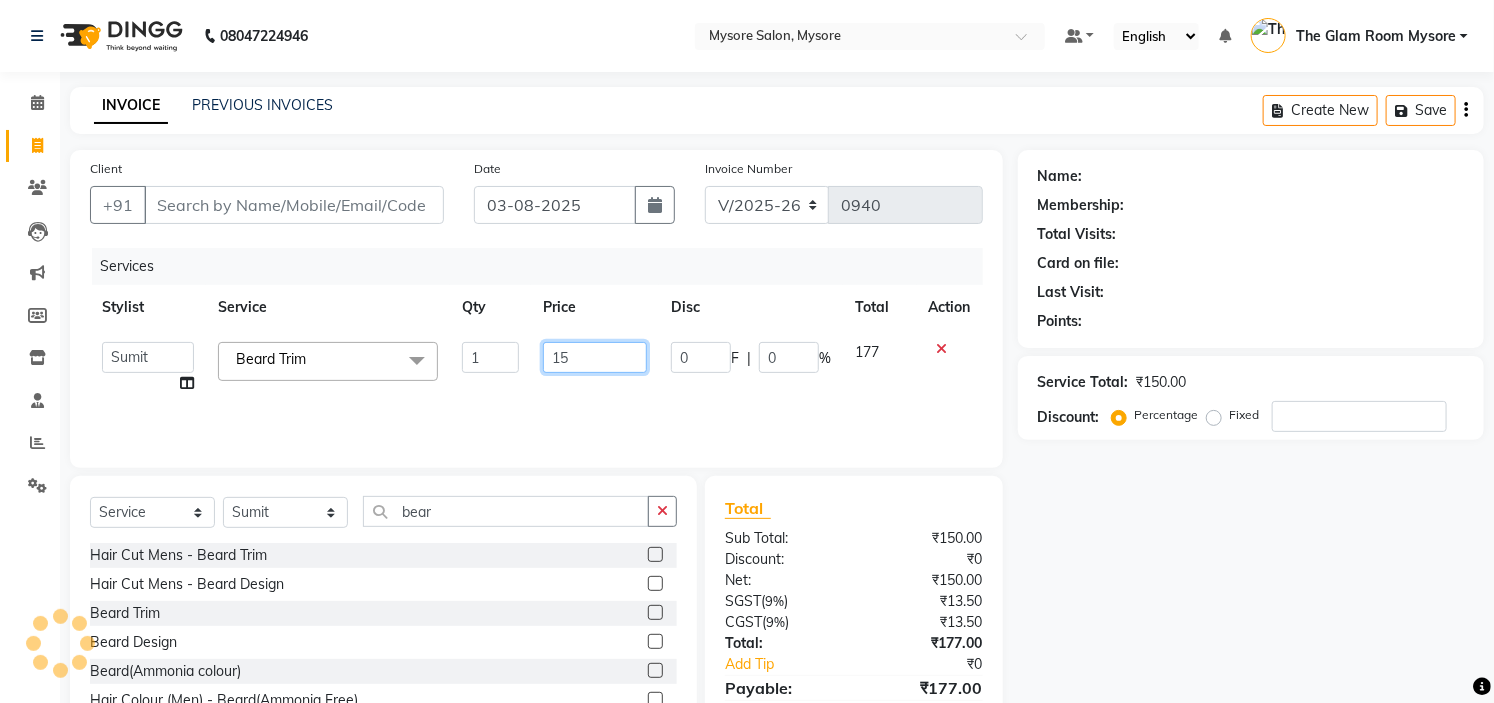 type on "1" 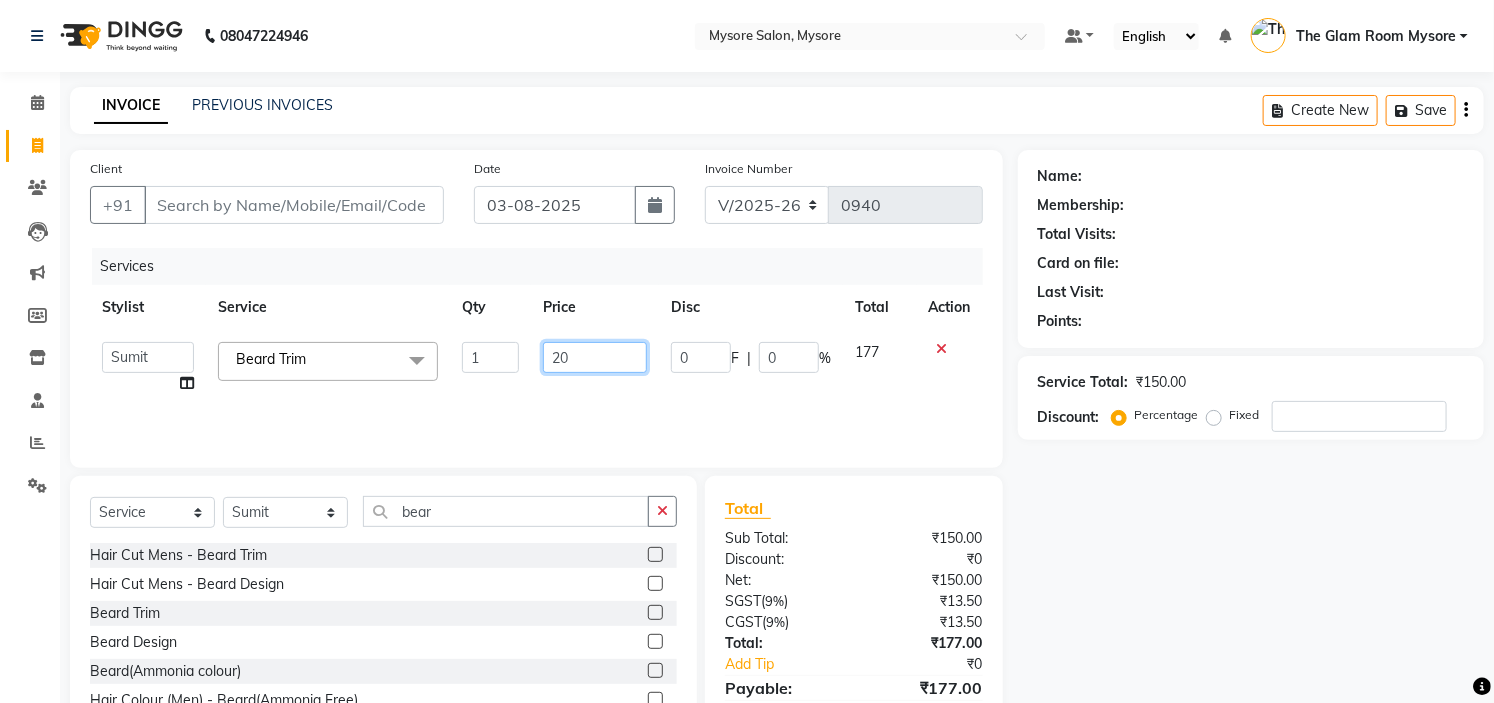 type on "200" 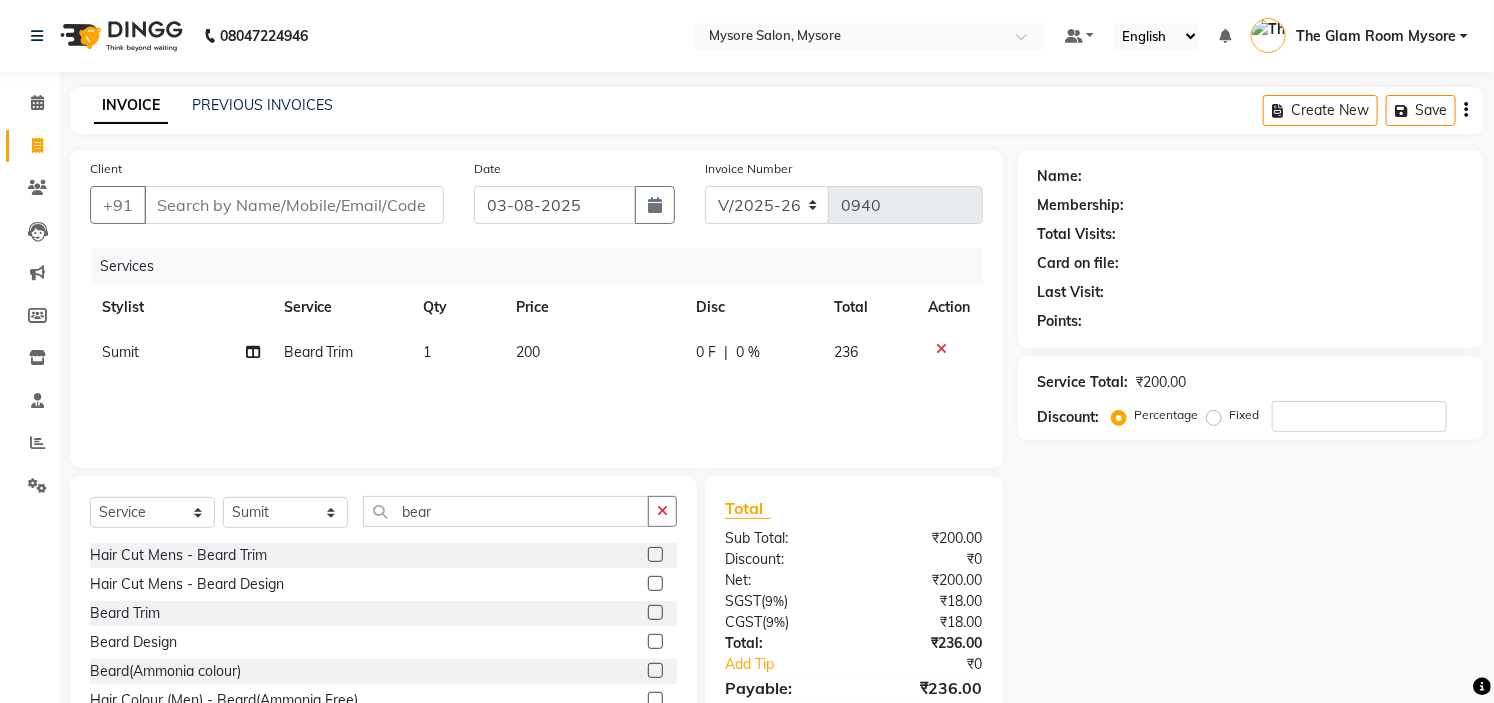 click on "Name: Membership: Total Visits: Card on file: Last Visit:  Points:  Service Total:  ₹200.00  Discount:  Percentage   Fixed" 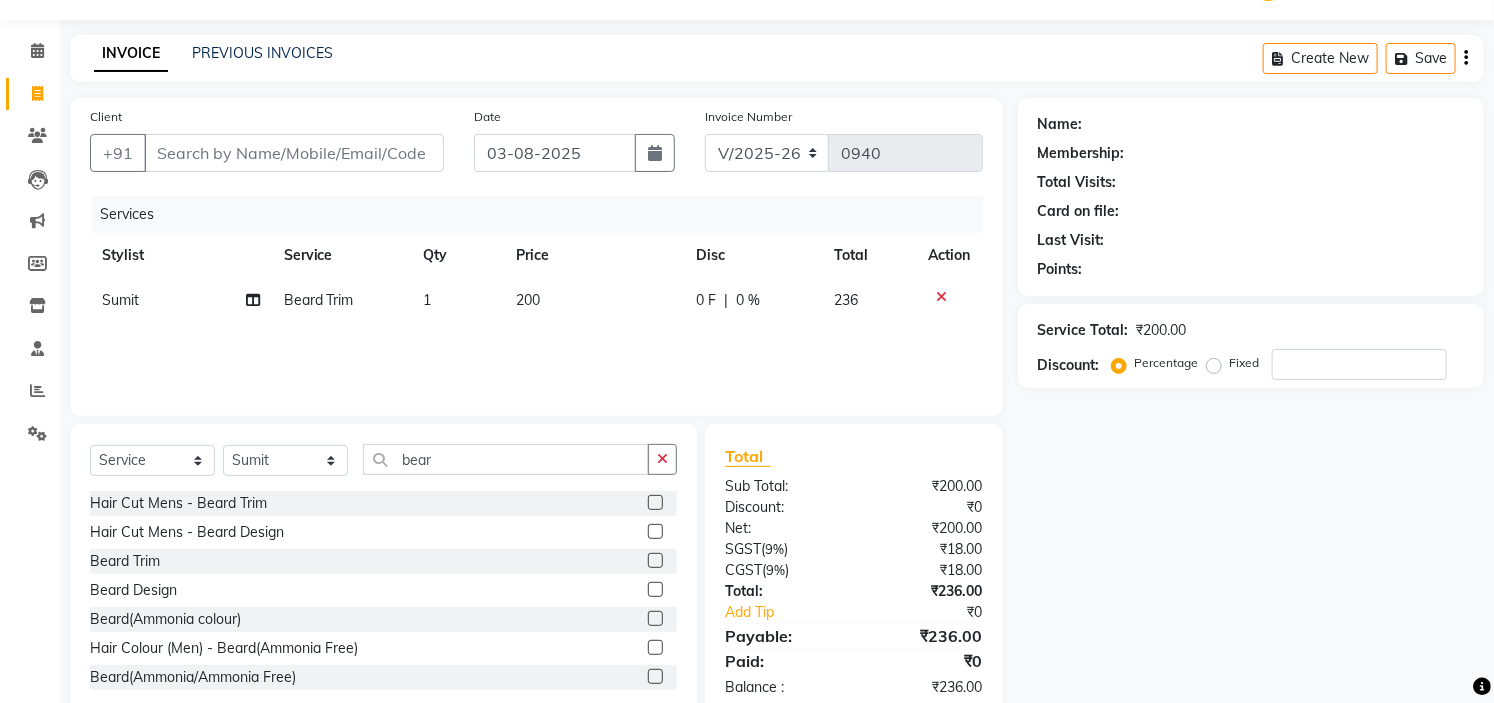 scroll, scrollTop: 97, scrollLeft: 0, axis: vertical 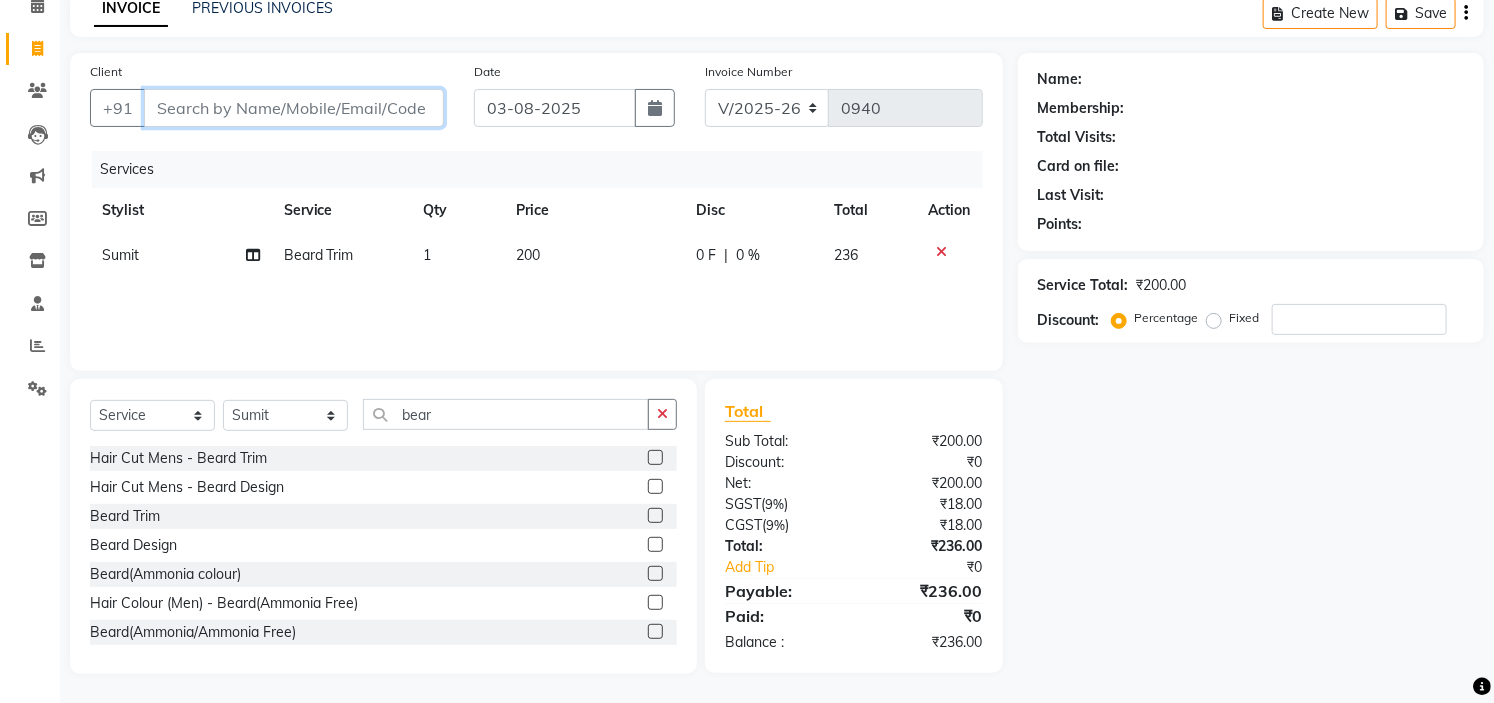 click on "Client" at bounding box center [294, 108] 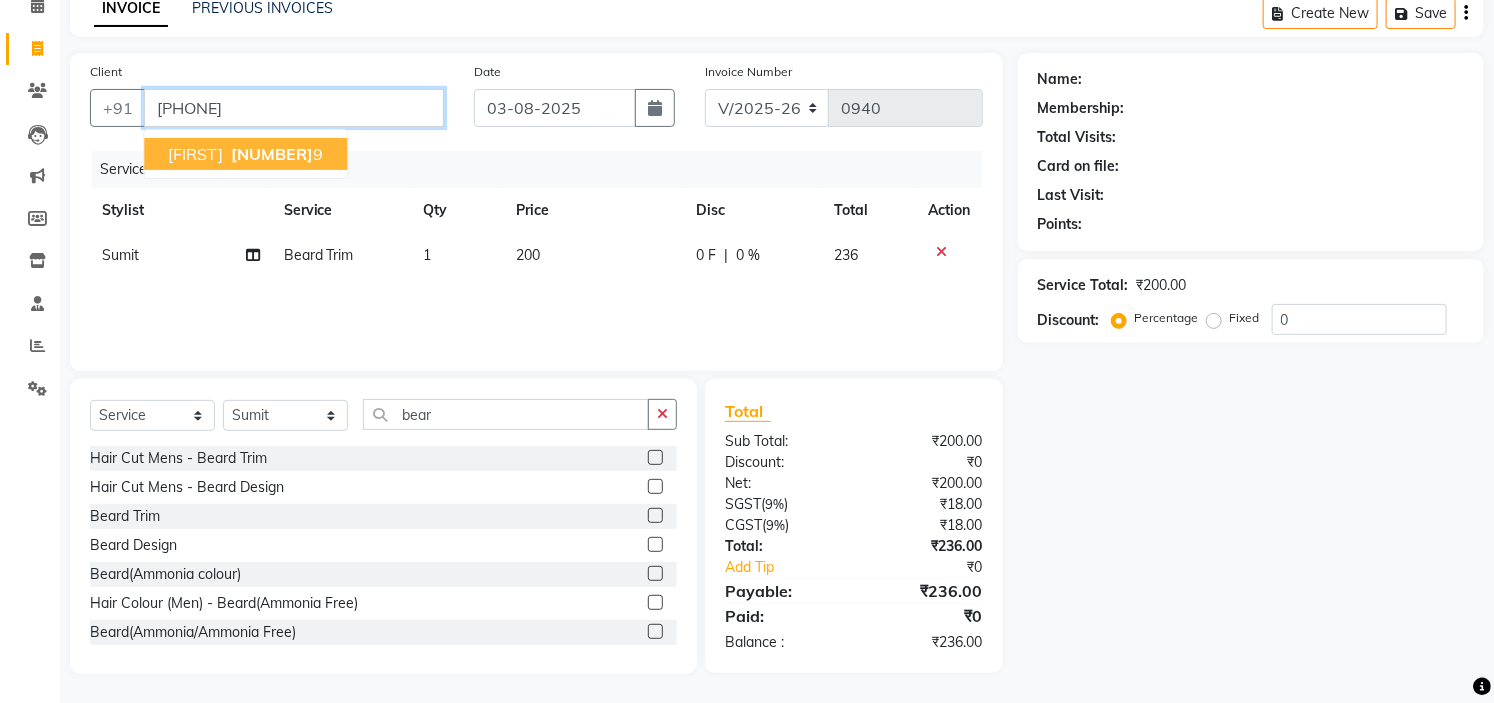 type on "[PHONE]" 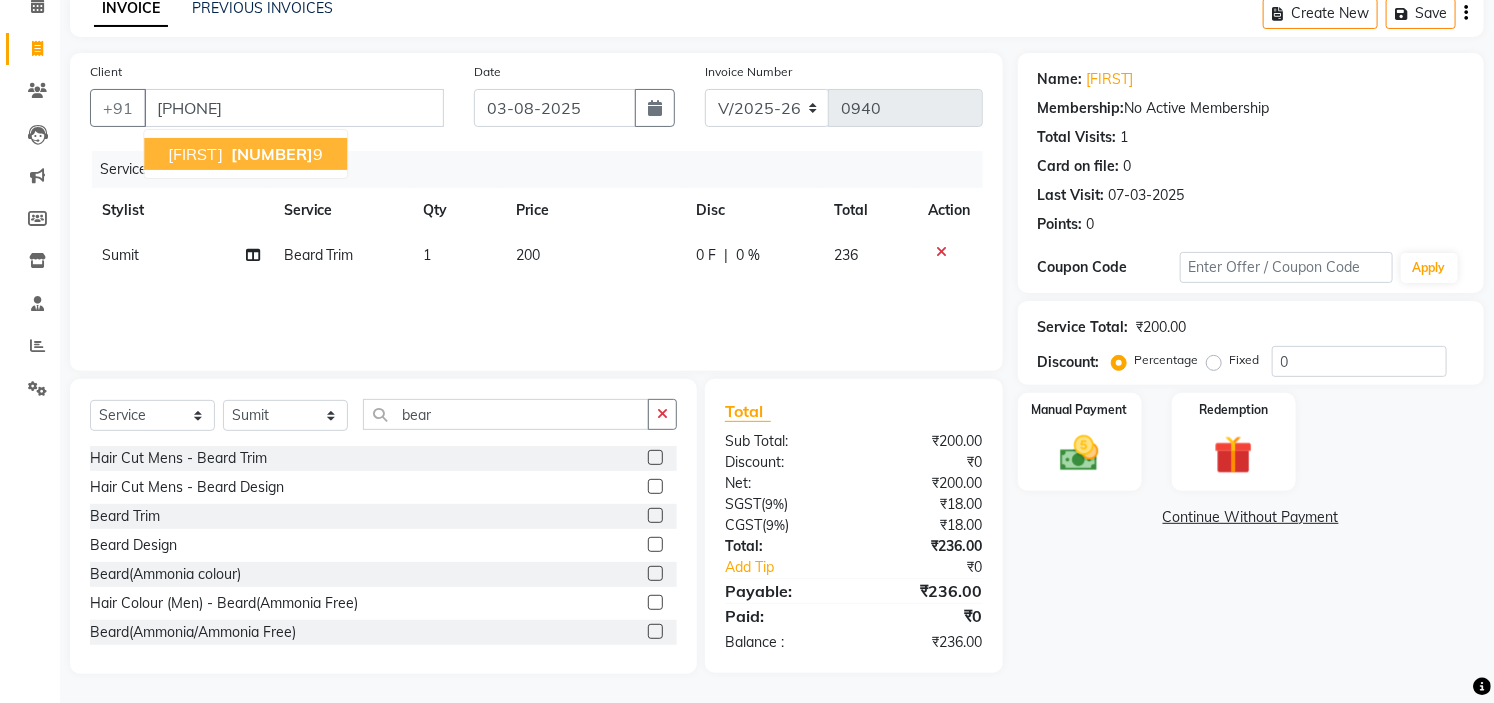 click on "866065322" at bounding box center (272, 154) 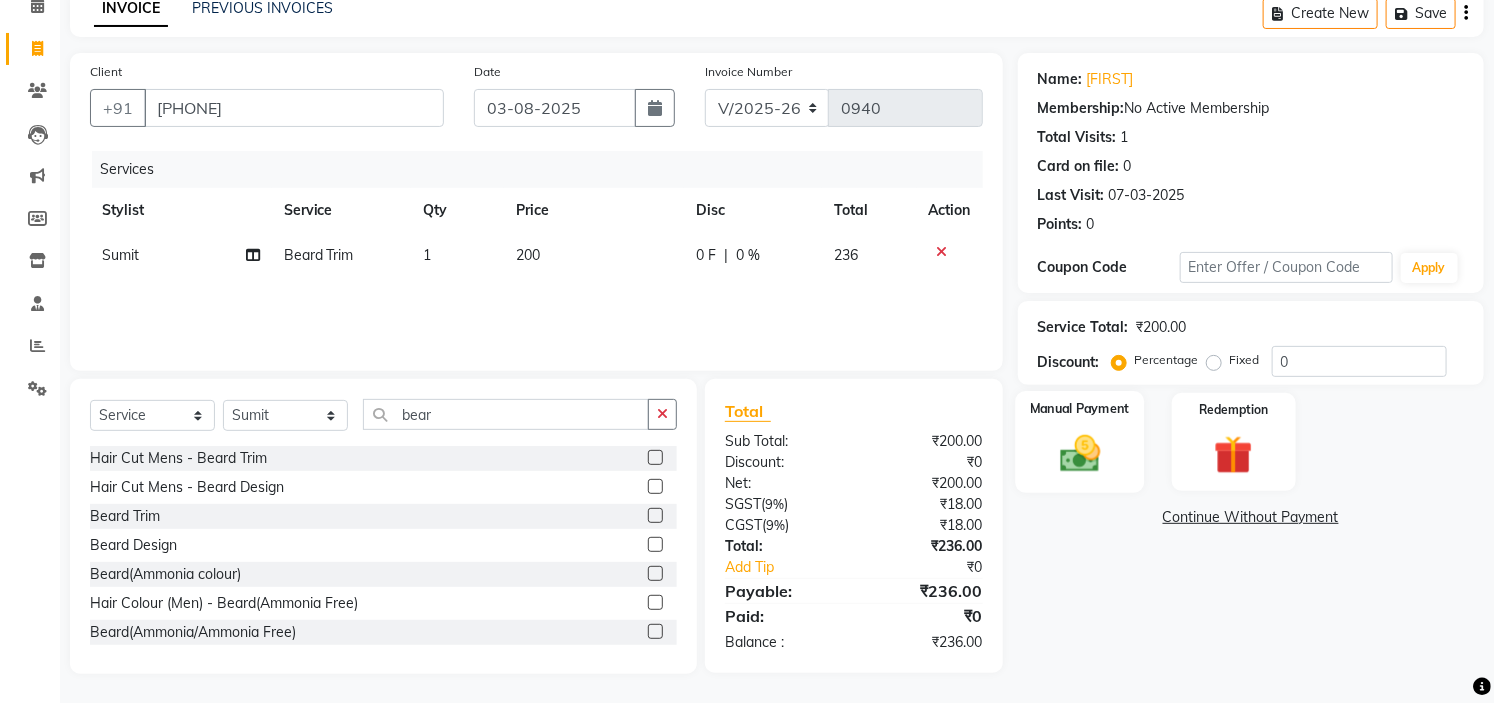 click 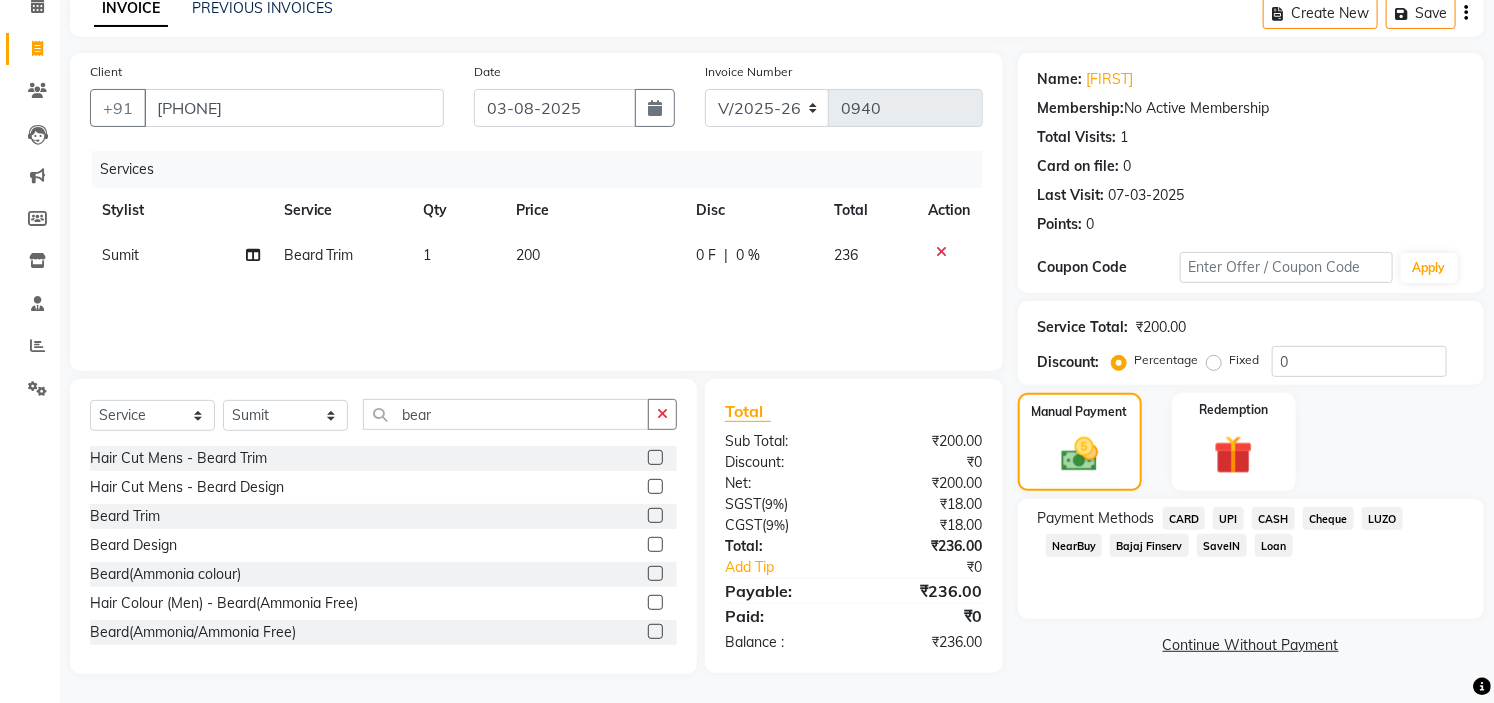 click on "UPI" 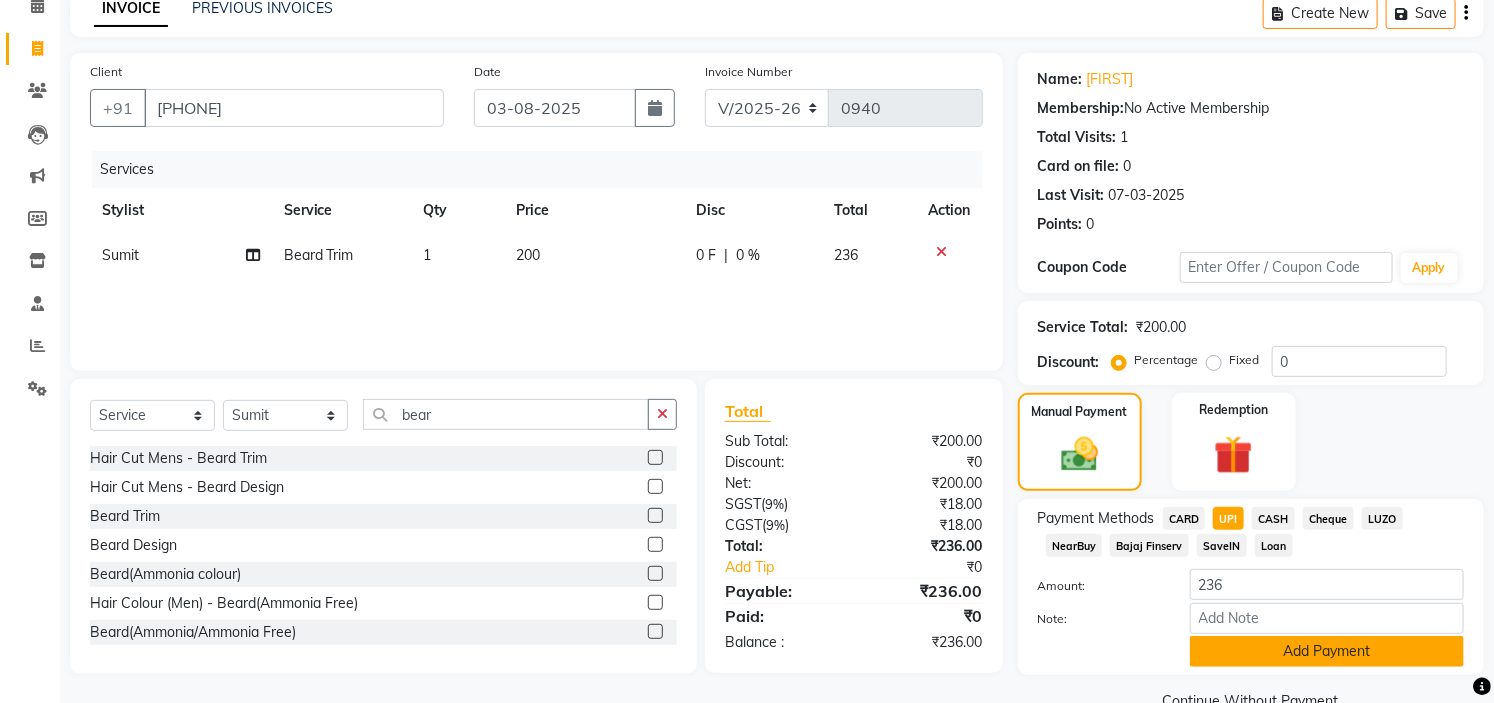 click on "Add Payment" 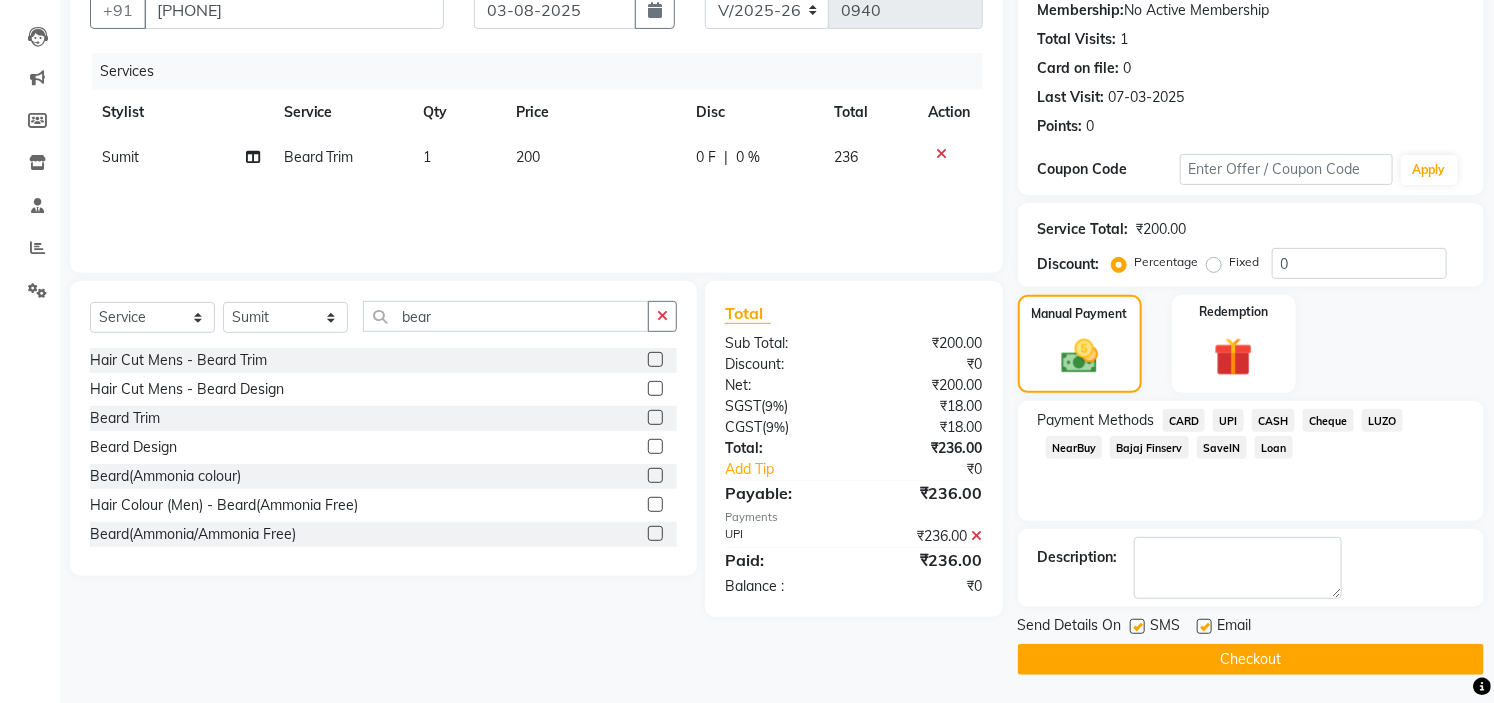 scroll, scrollTop: 196, scrollLeft: 0, axis: vertical 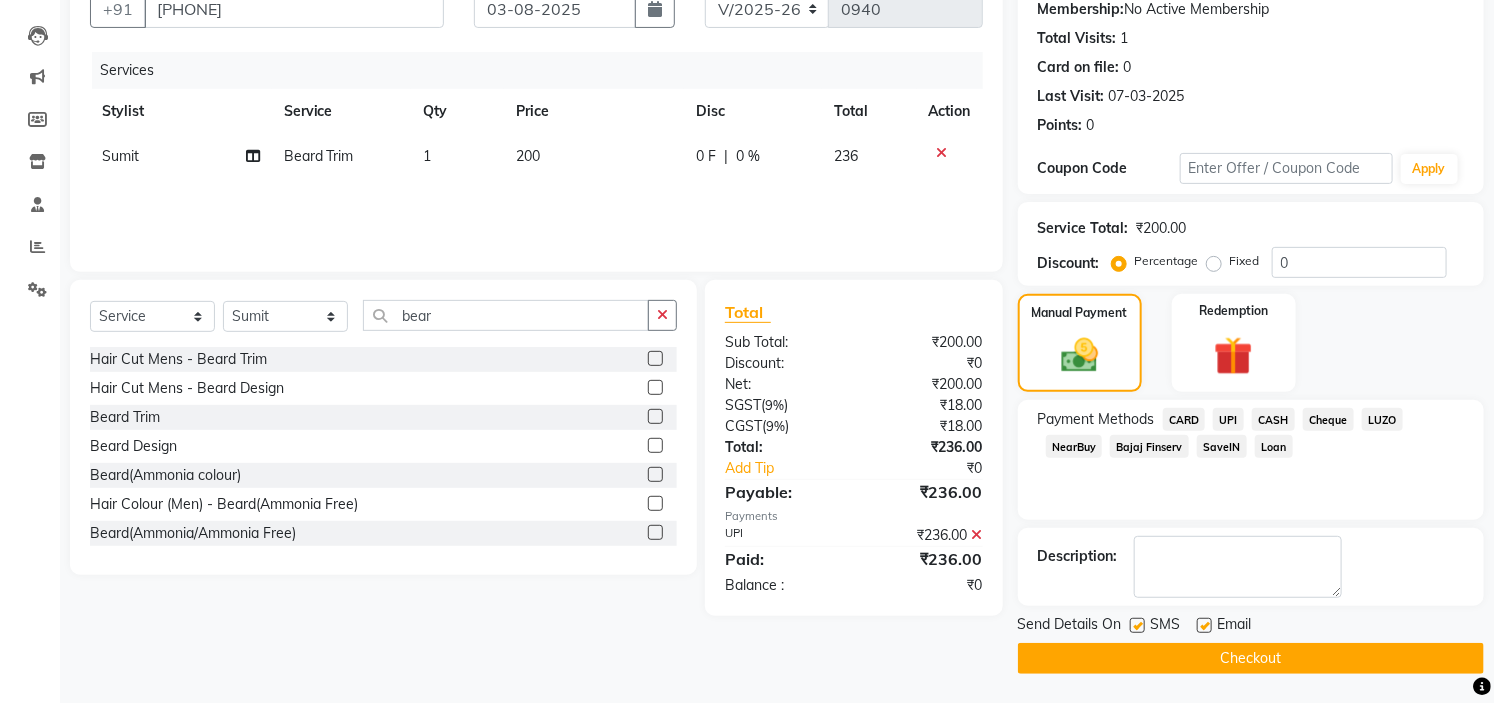 click on "Checkout" 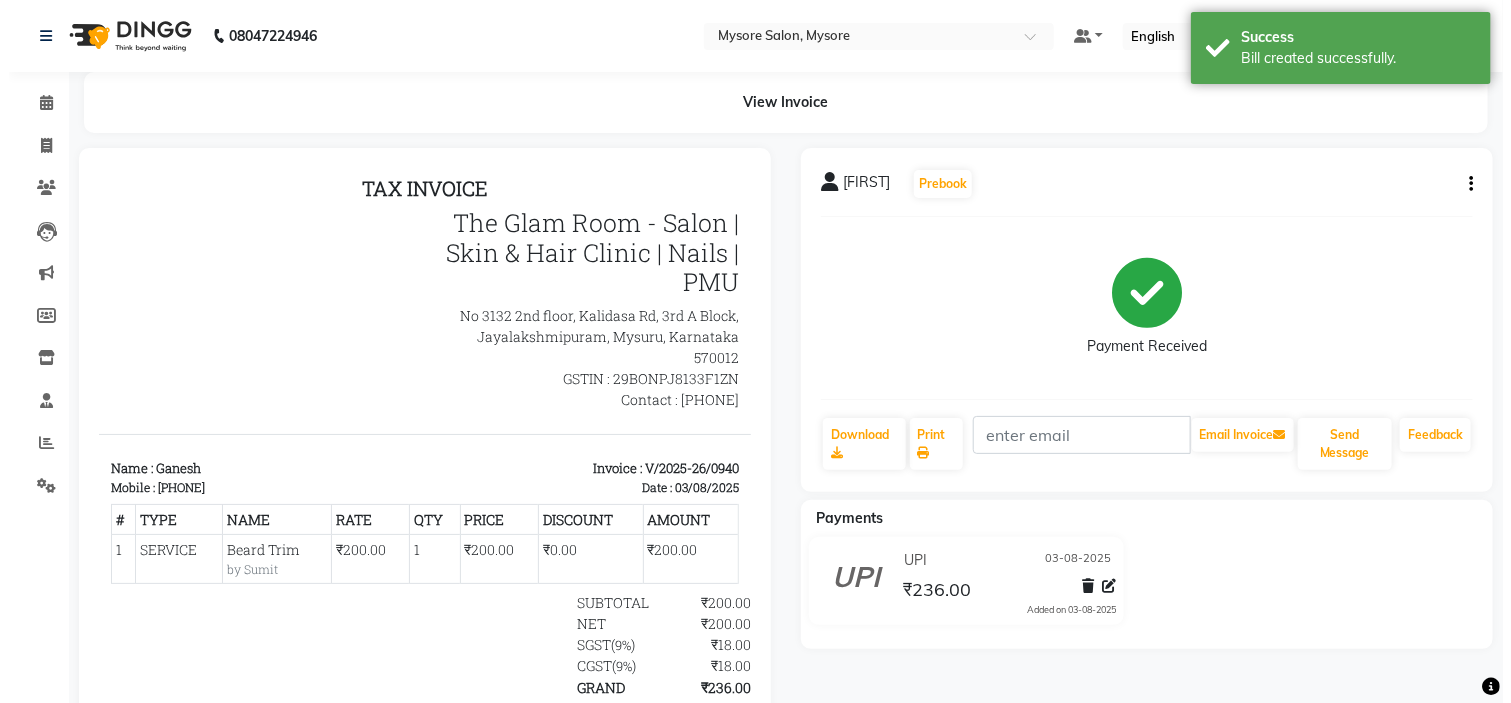 scroll, scrollTop: 0, scrollLeft: 0, axis: both 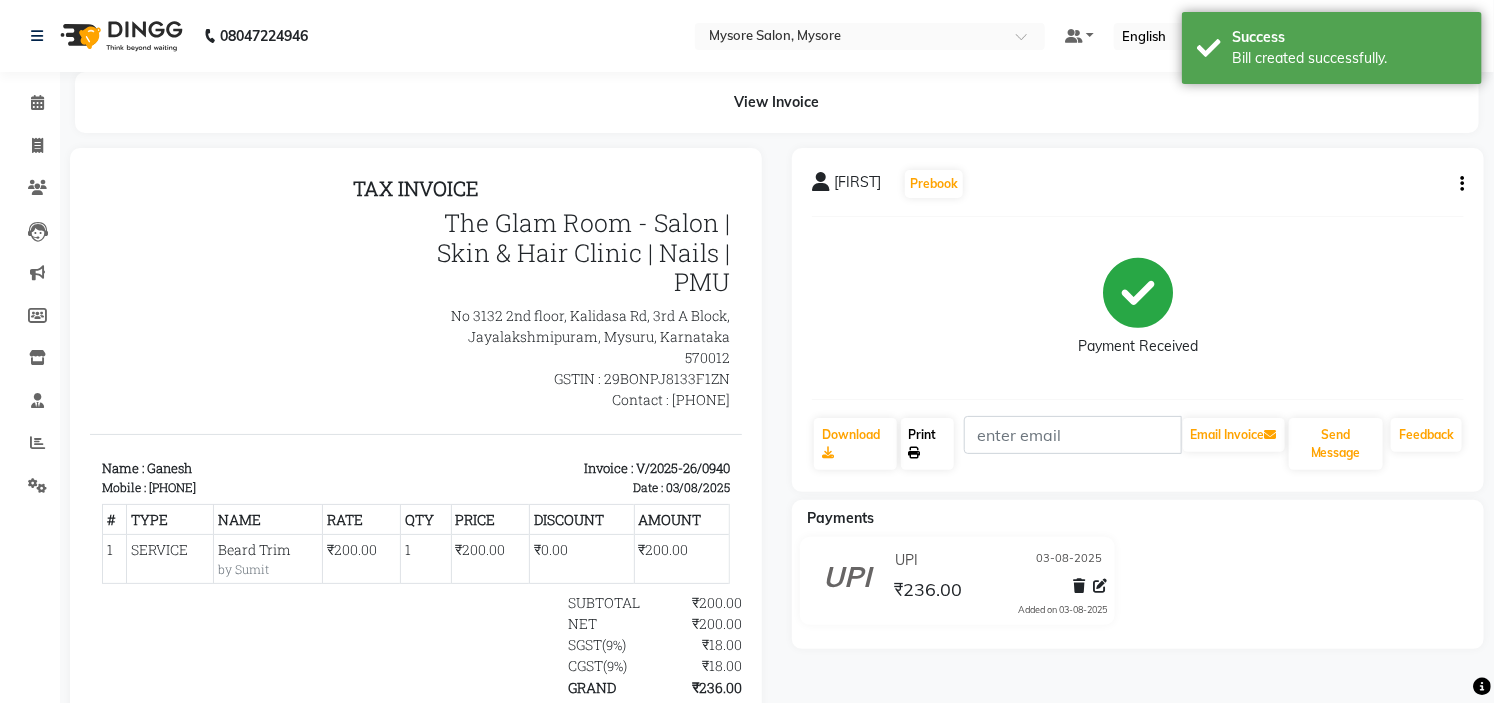click on "Print" 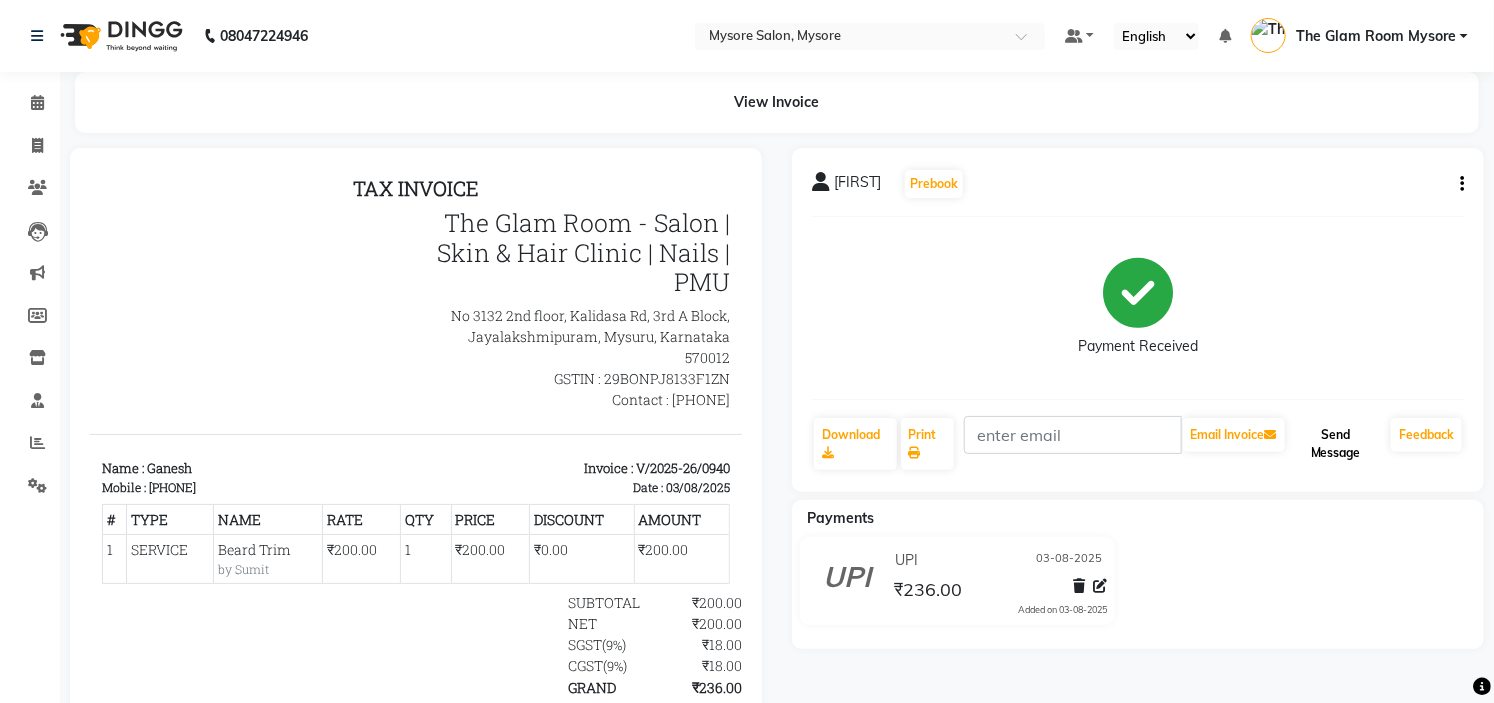 click on "Send Message" 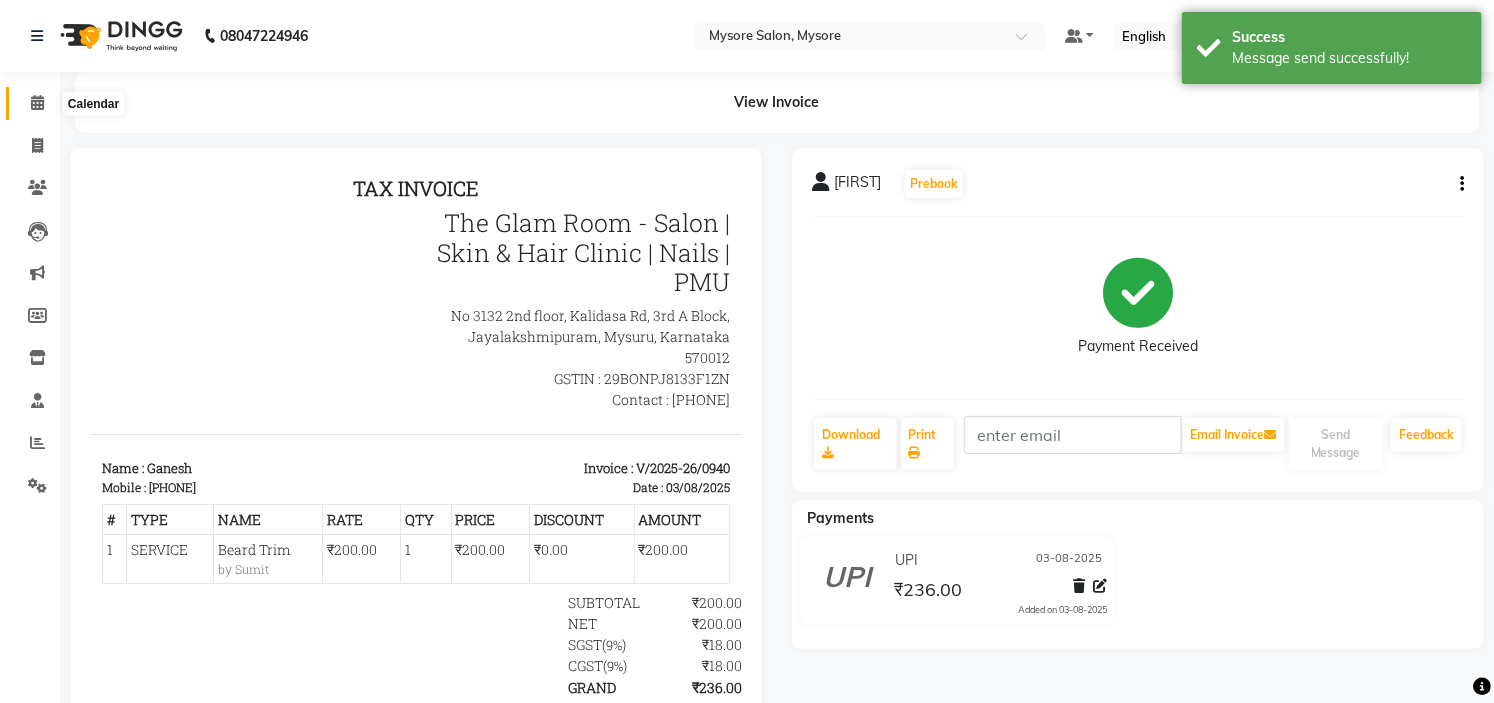 click 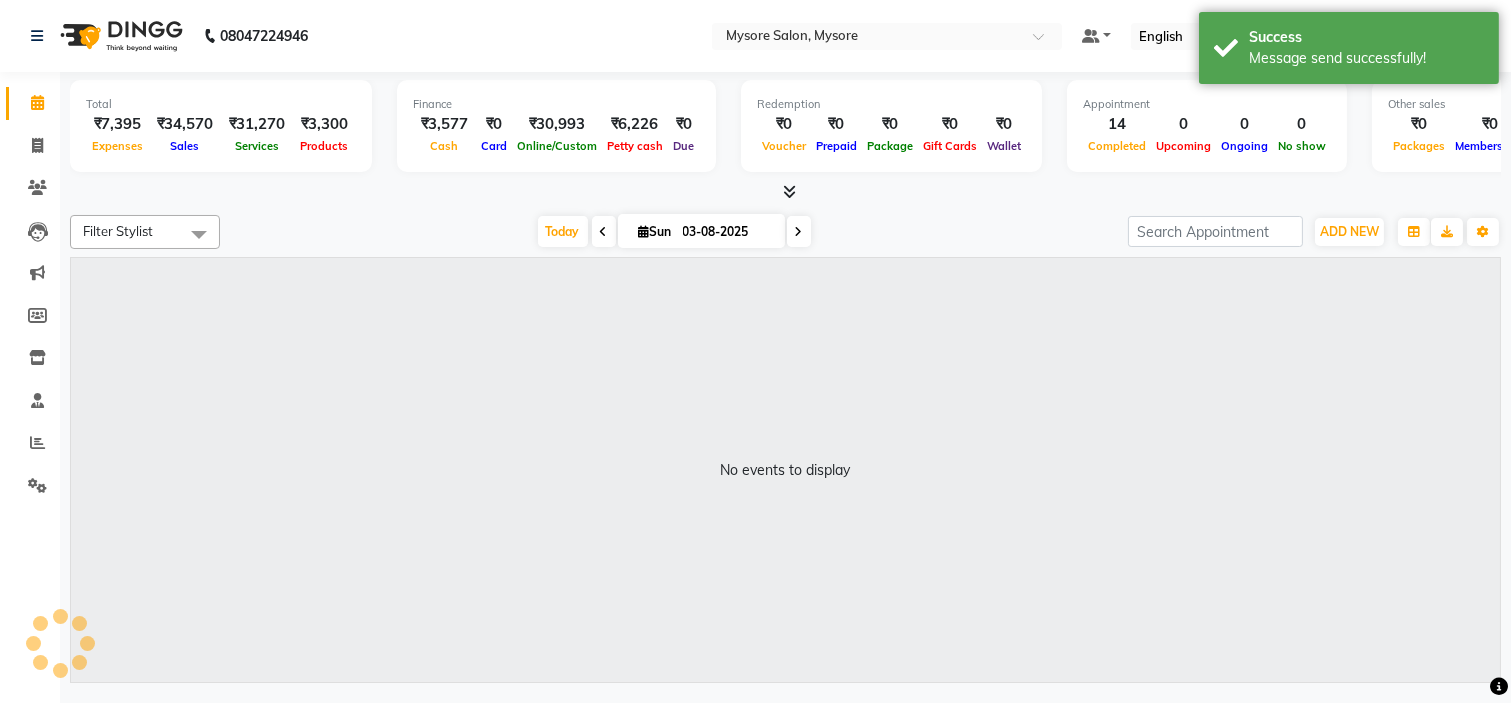click at bounding box center (785, 192) 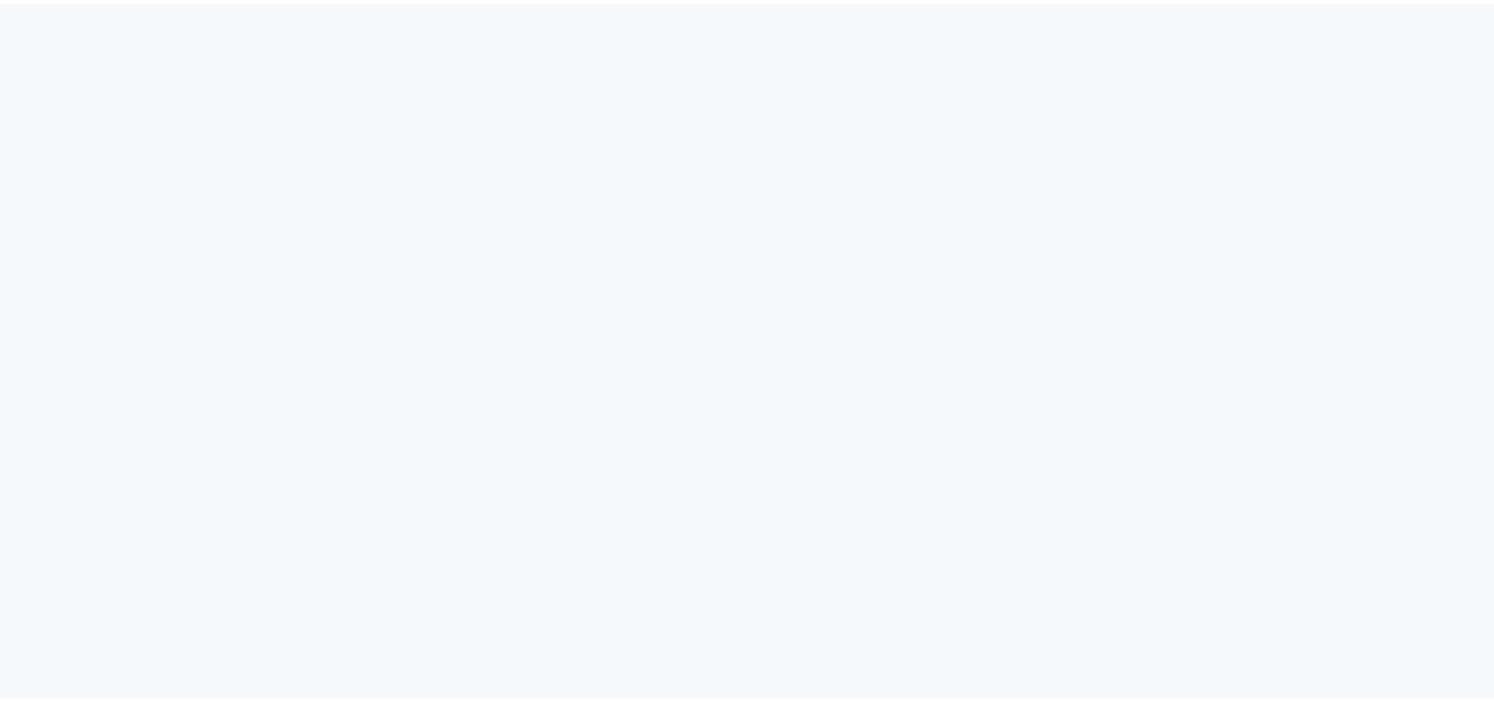 scroll, scrollTop: 0, scrollLeft: 0, axis: both 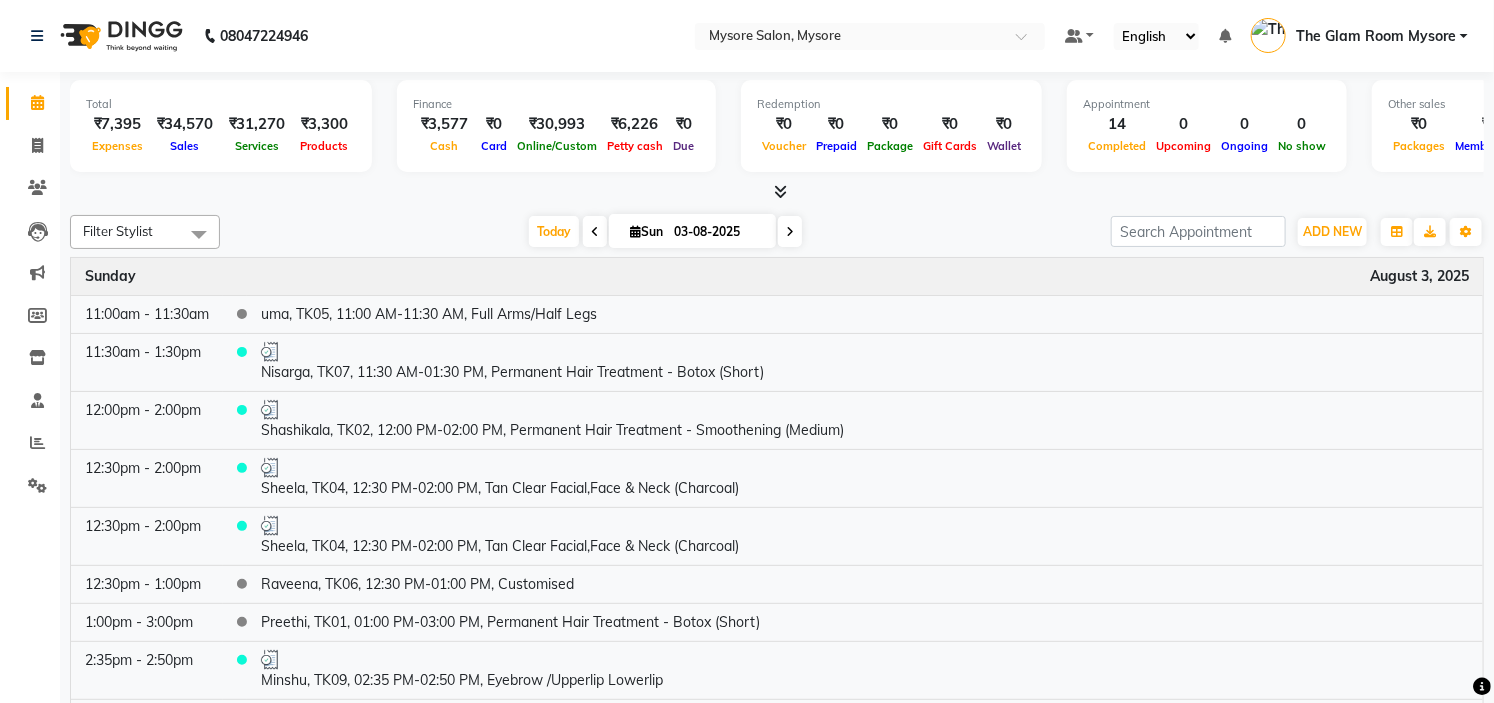 click at bounding box center (777, 192) 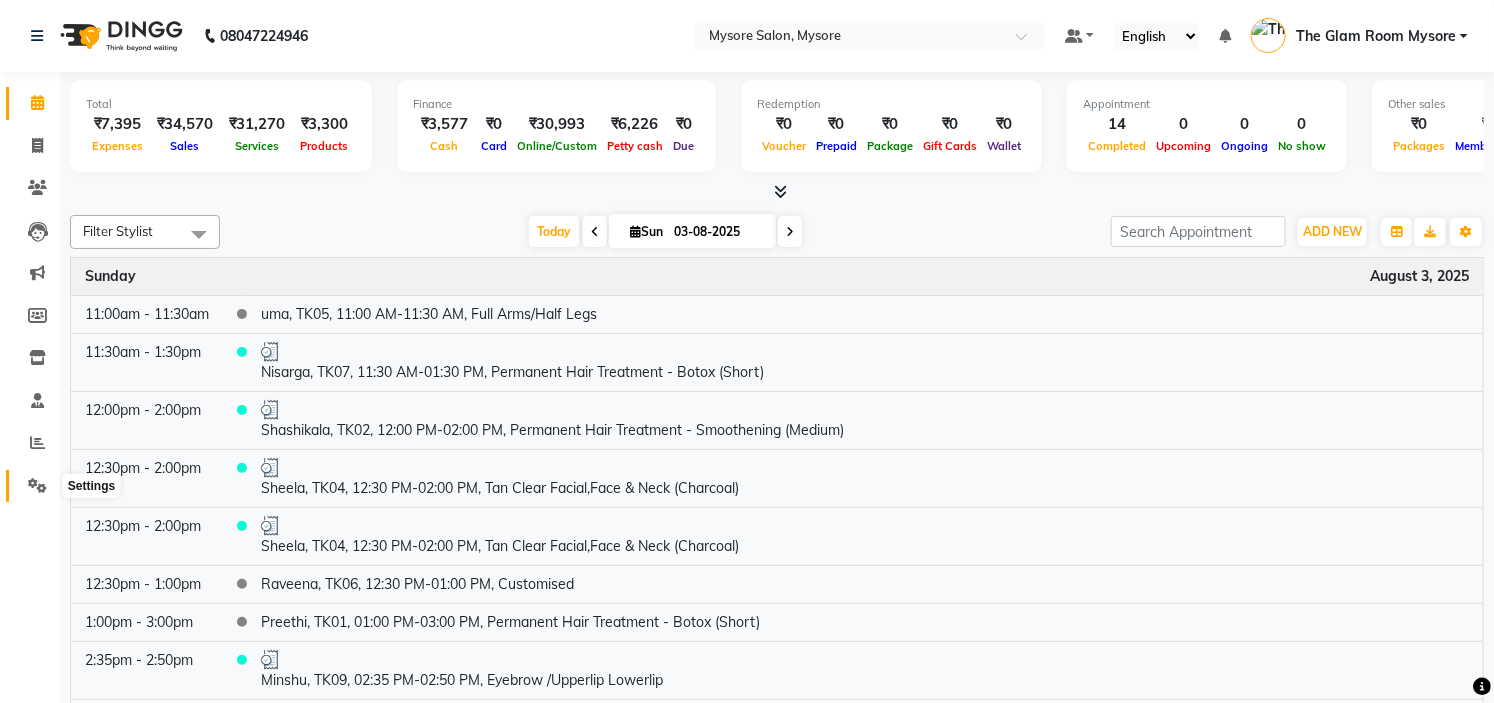 click 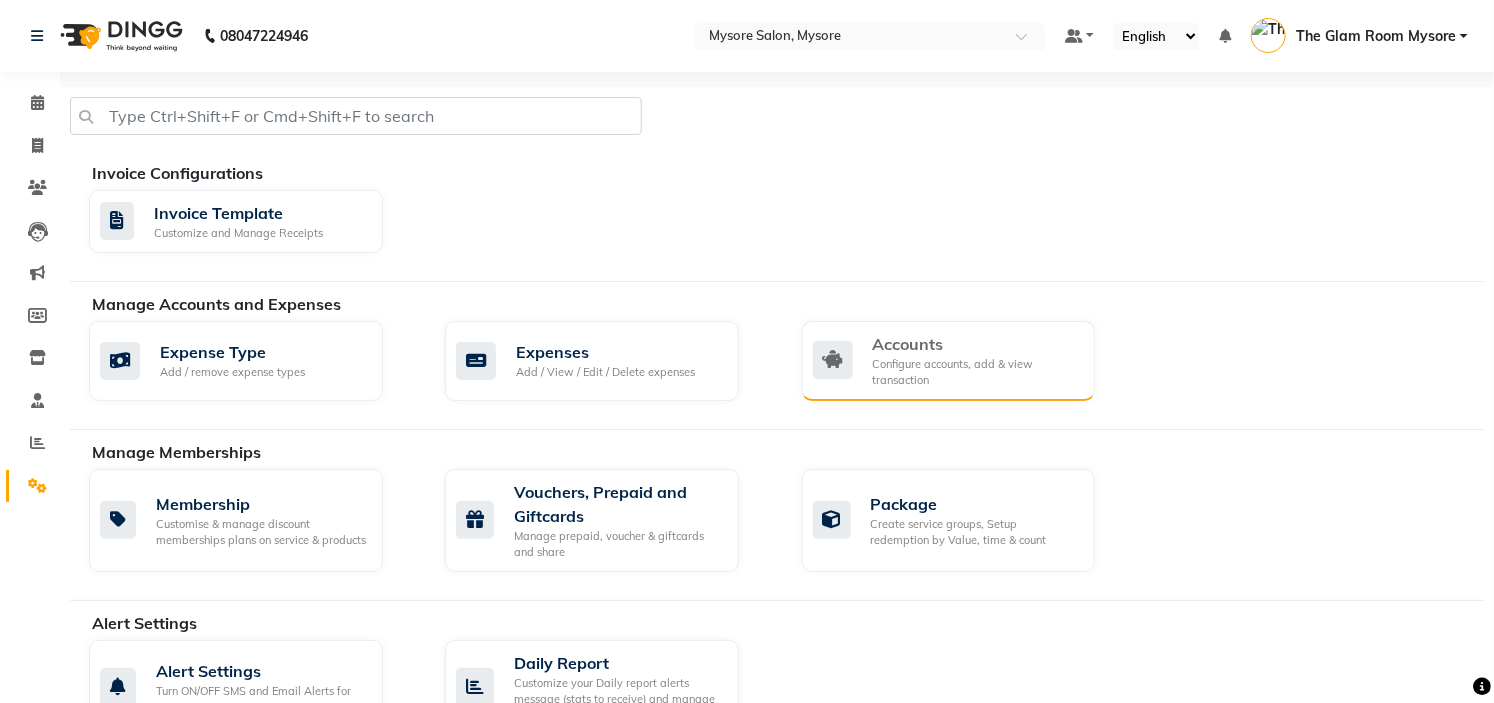 click on "Accounts Configure accounts, add & view transaction" 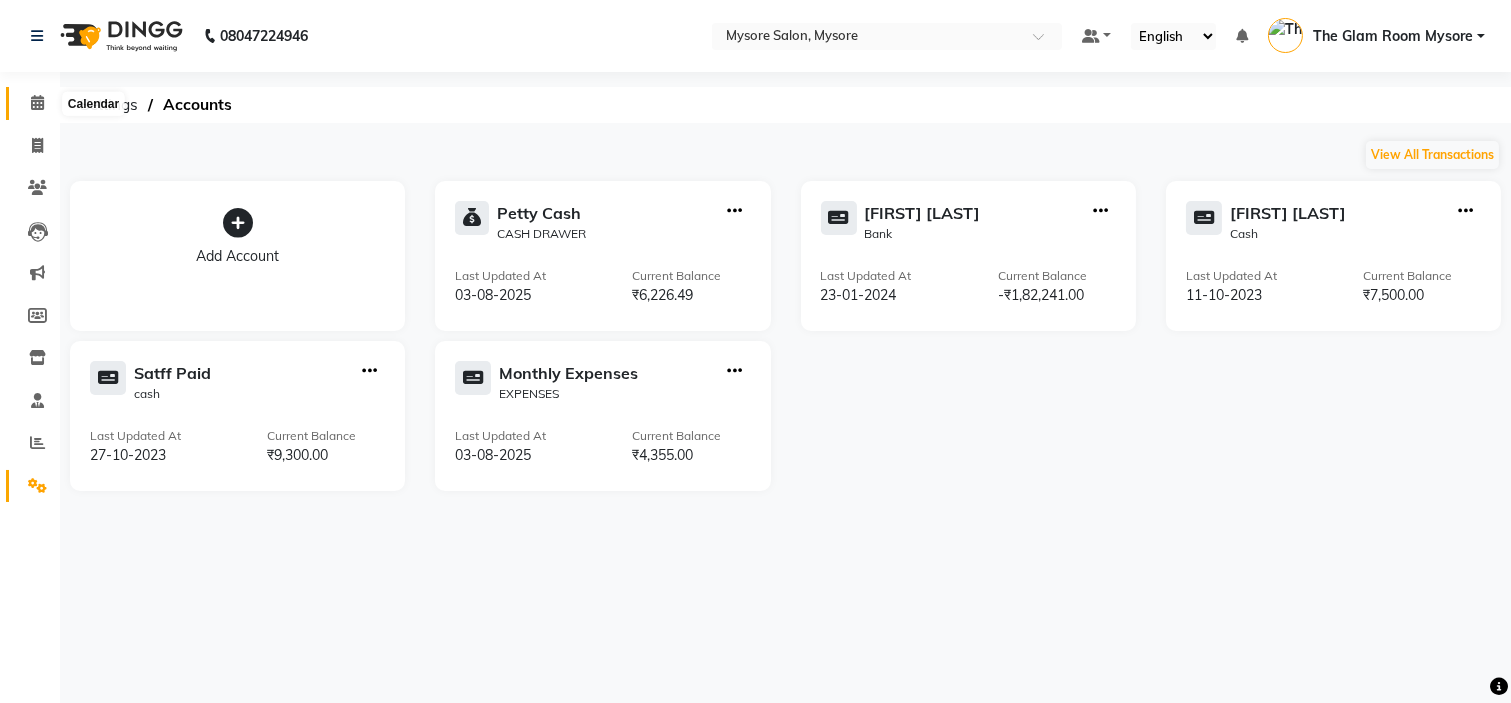 click 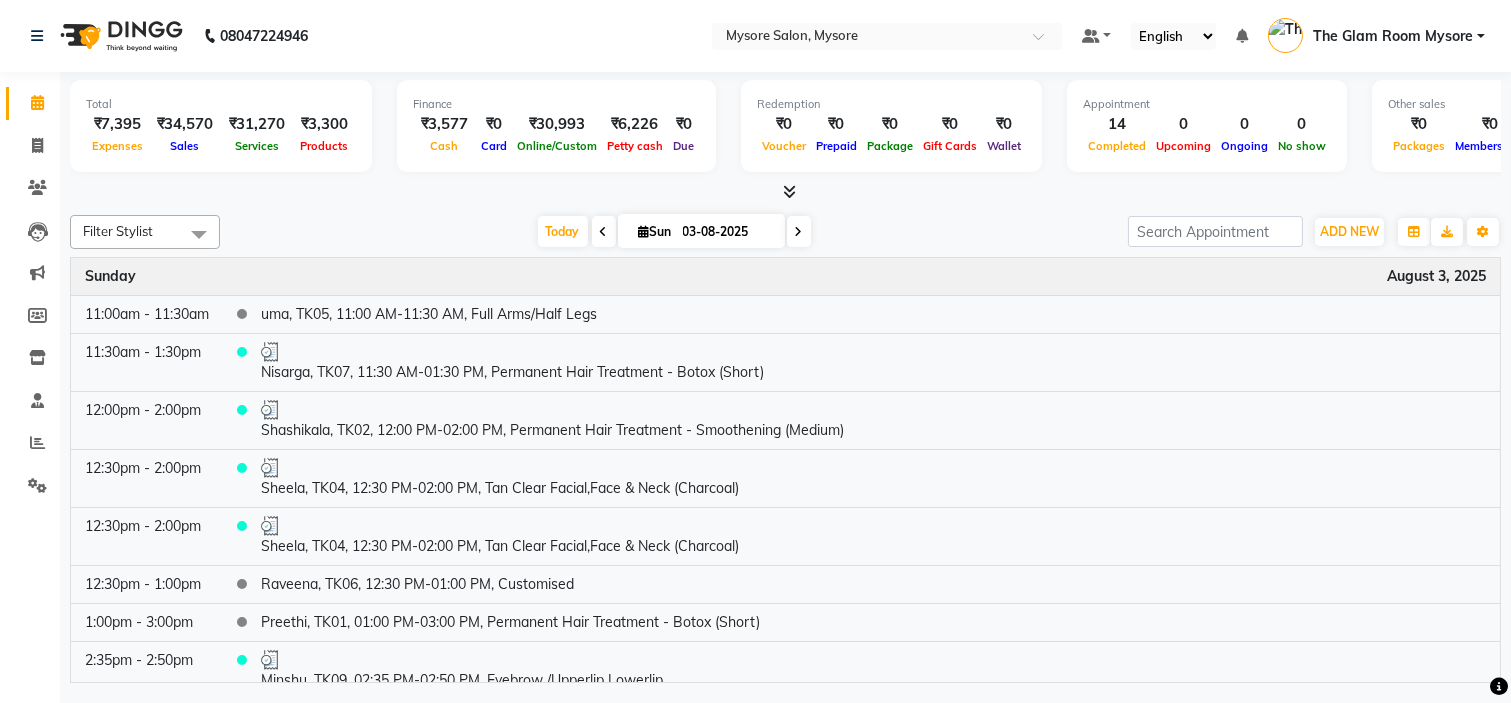 click on "Today  Sun 03-08-2025" at bounding box center [674, 232] 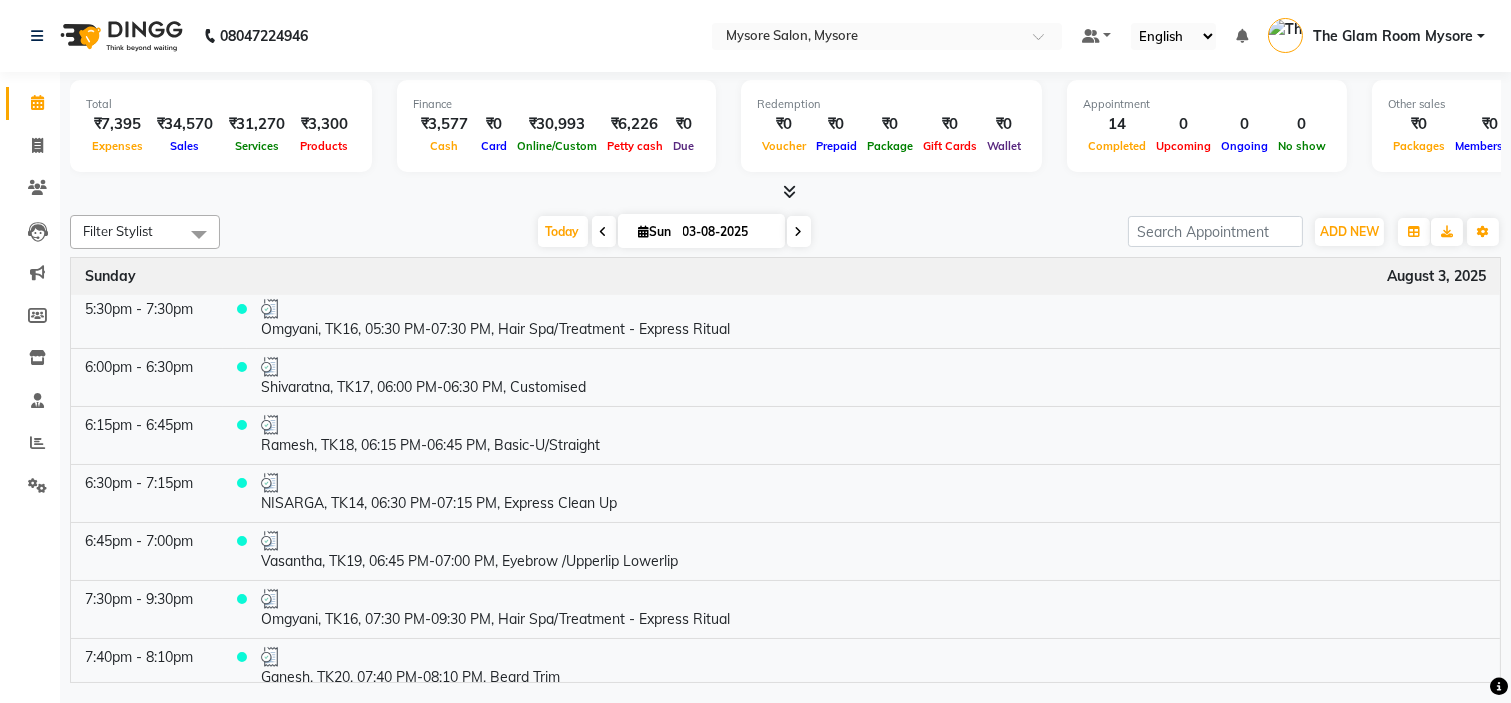 scroll, scrollTop: 577, scrollLeft: 0, axis: vertical 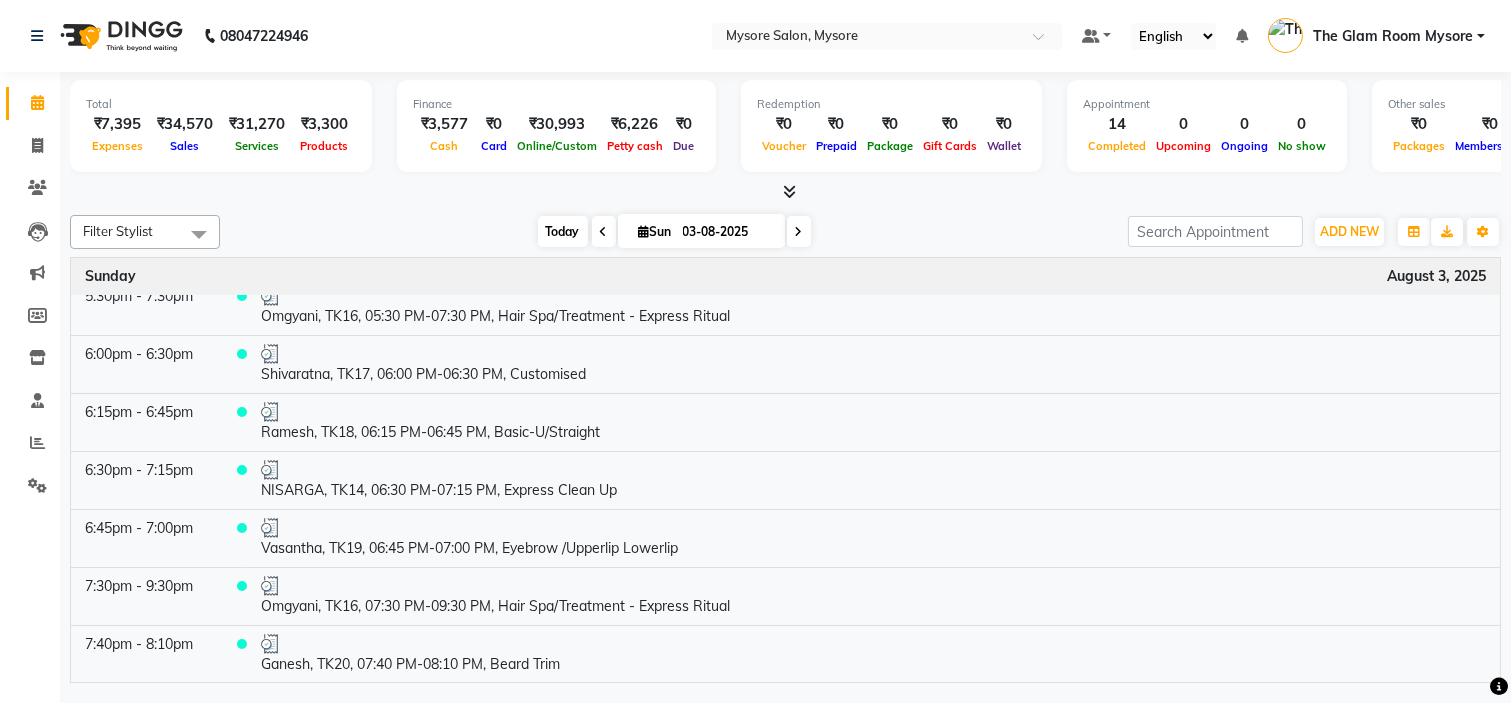 click on "Today" at bounding box center [563, 231] 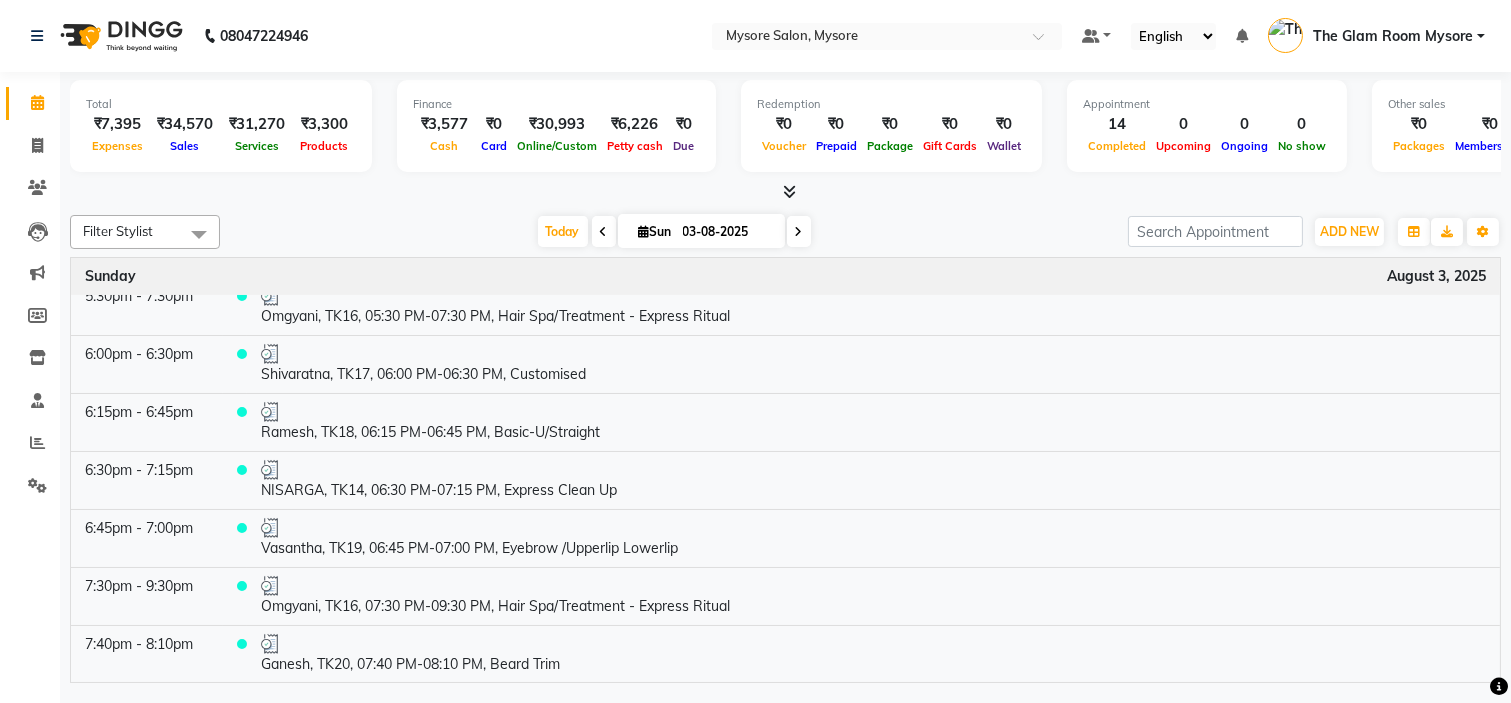 scroll, scrollTop: 206, scrollLeft: 0, axis: vertical 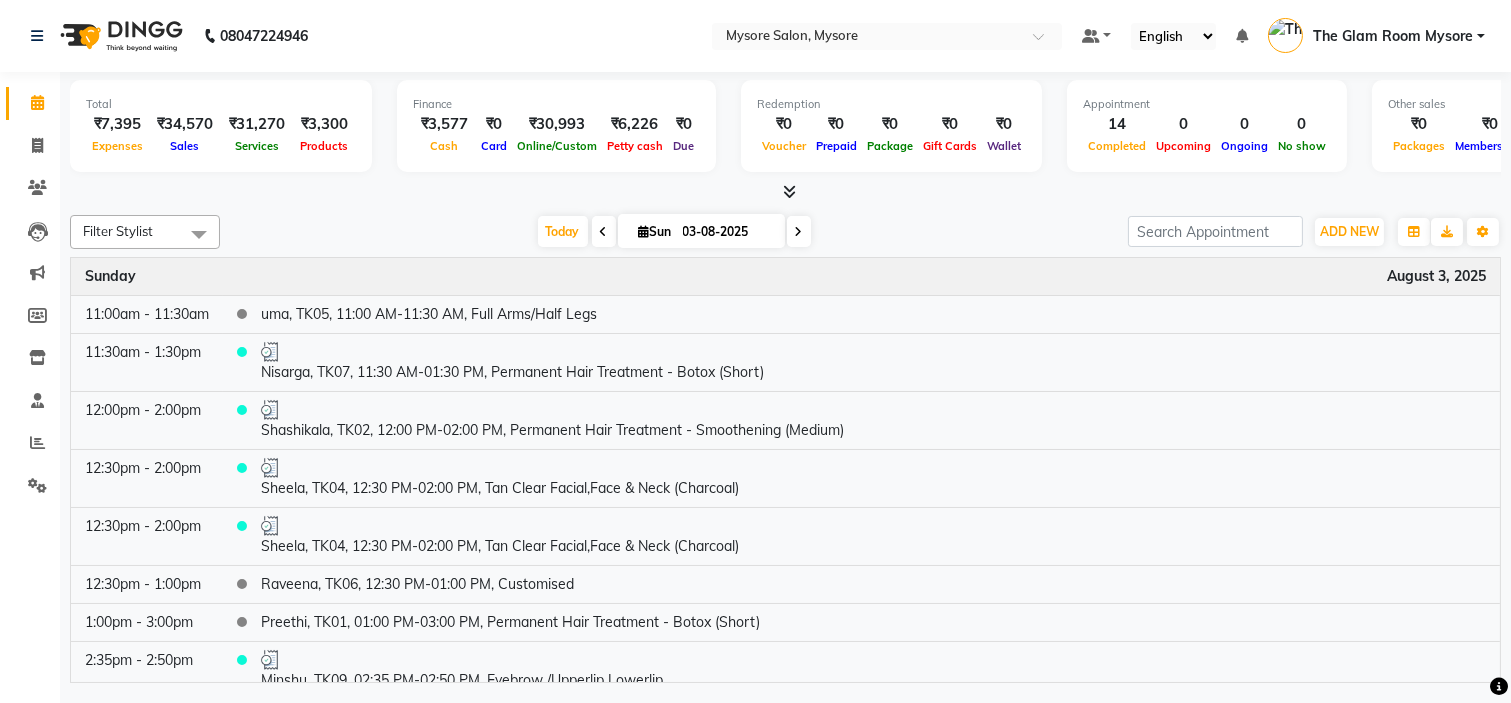 click on "Filter Stylist Select All Ankita Arti Ashwini Ayaan DR. Apurva Fatma Jayshree Lakshmi Paul Ruhul alom Shangnimwon Steve Sumaiya Banu Sumit Teja Tezz The Glam Room Mysore Today  Sun 03-08-2025 Toggle Dropdown Add Appointment Add Invoice Add Expense Add Attendance Add Client Add Transaction Toggle Dropdown Add Appointment Add Invoice Add Expense Add Attendance Add Client ADD NEW Toggle Dropdown Add Appointment Add Invoice Add Expense Add Attendance Add Client Add Transaction Filter Stylist Select All Ankita Arti Ashwini Ayaan DR. Apurva Fatma Jayshree Lakshmi Paul Ruhul alom Shangnimwon Steve Sumaiya Banu Sumit Teja Tezz The Glam Room Mysore Group By  Staff View   Room View  View as Vertical  Vertical - Week View  Horizontal  Horizontal - Week View  List  Toggle Dropdown Calendar Settings Manage Tags   Arrange Stylists   Reset Stylists  Full Screen  Show Available Stylist  Appointment Form Zoom 100% Time Event Sunday August 3, 2025 11:00am - 11:30am    uma, TK05, 11:00 AM-11:30 AM, Full Arms/Half Legs" 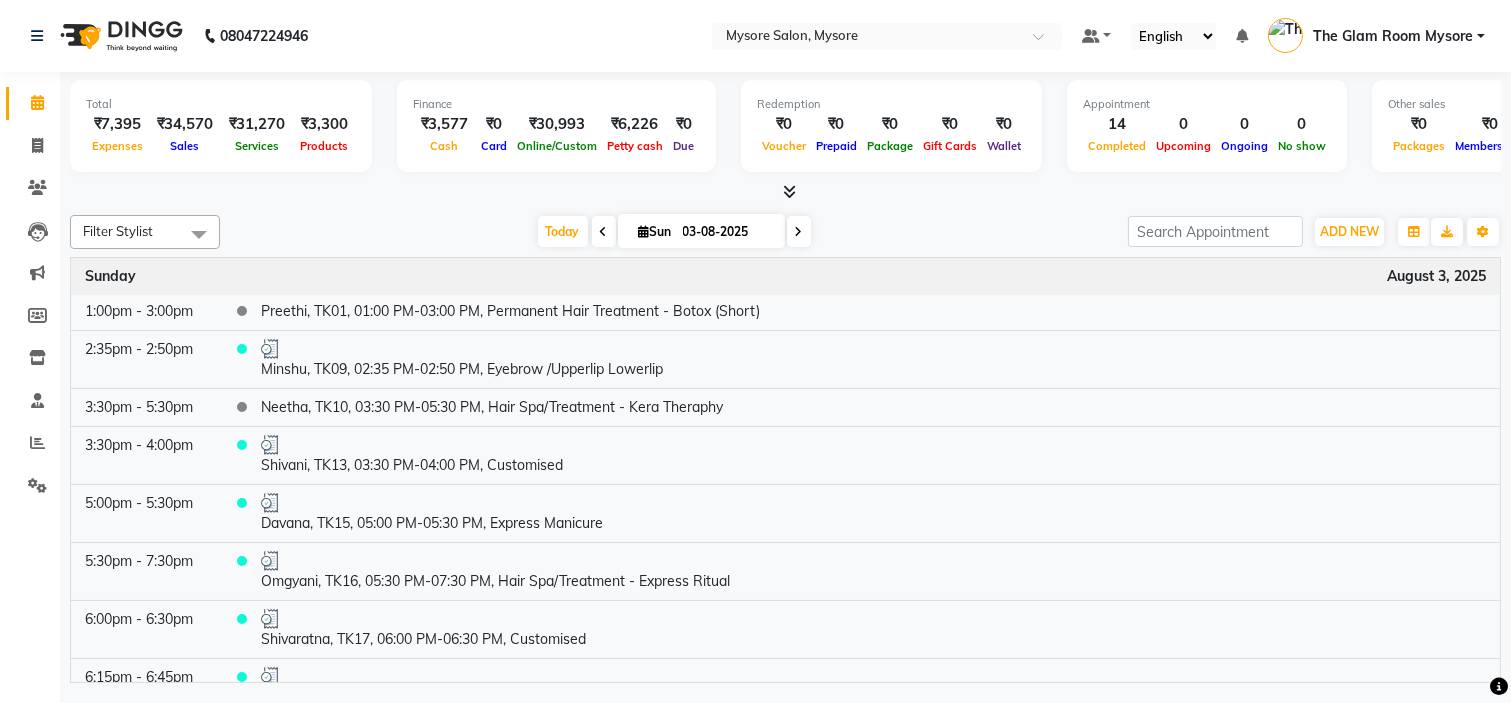 scroll, scrollTop: 355, scrollLeft: 0, axis: vertical 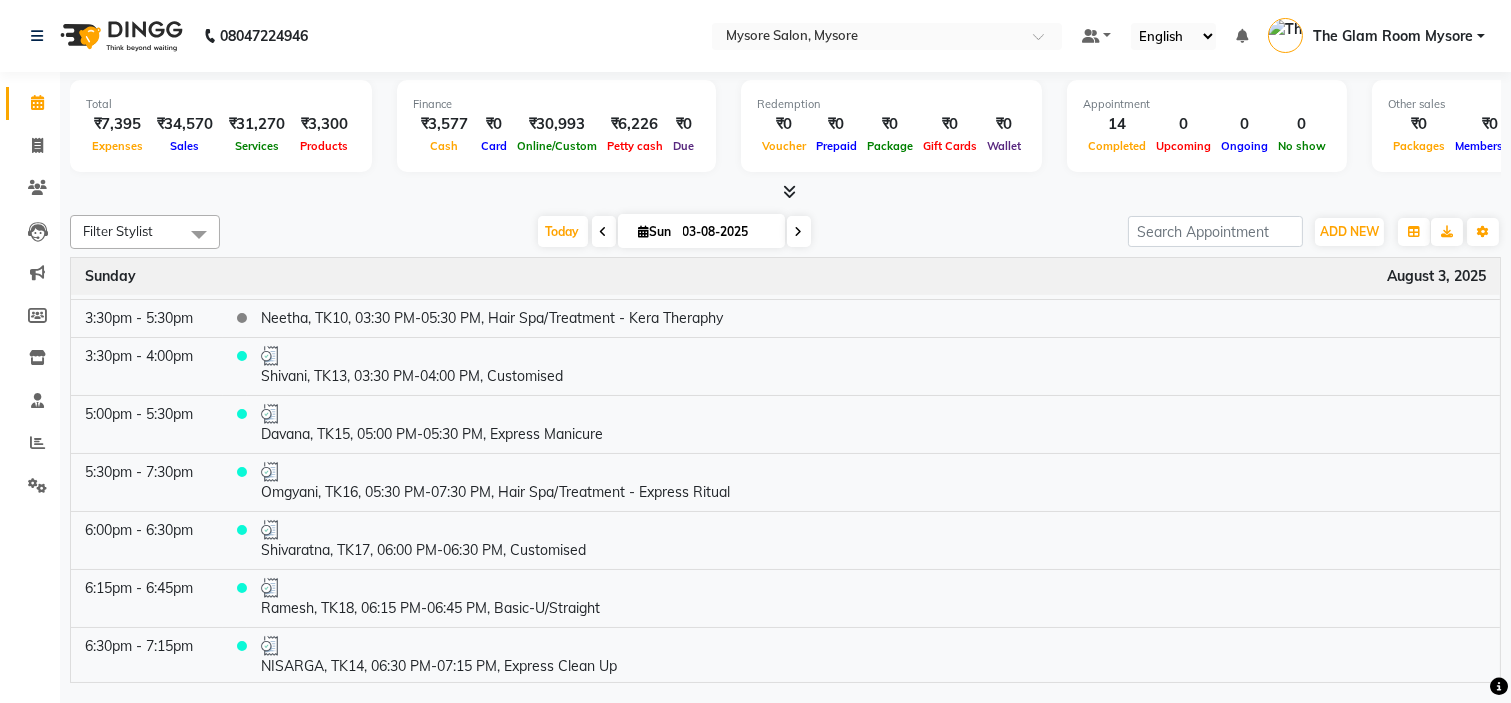 click on "Today  Sun 03-08-2025" at bounding box center [674, 232] 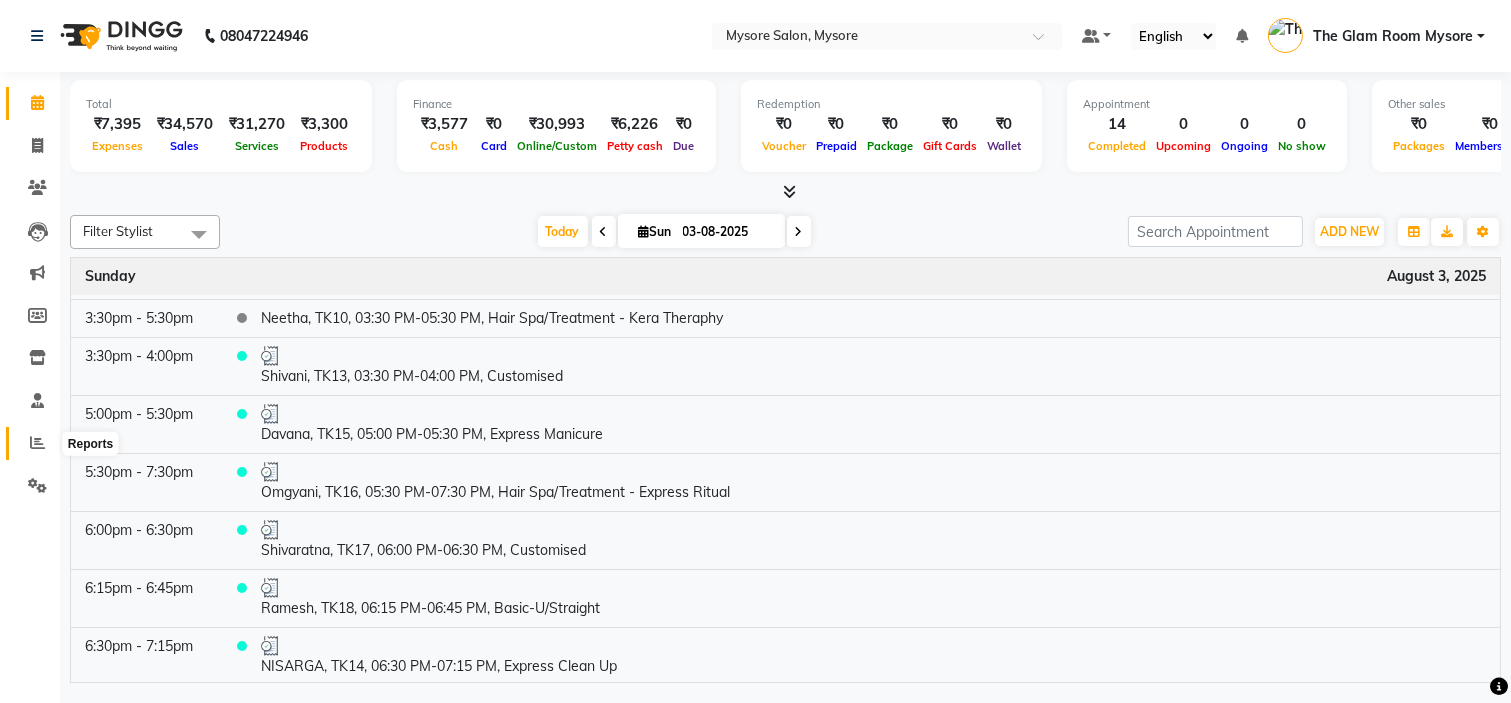 click 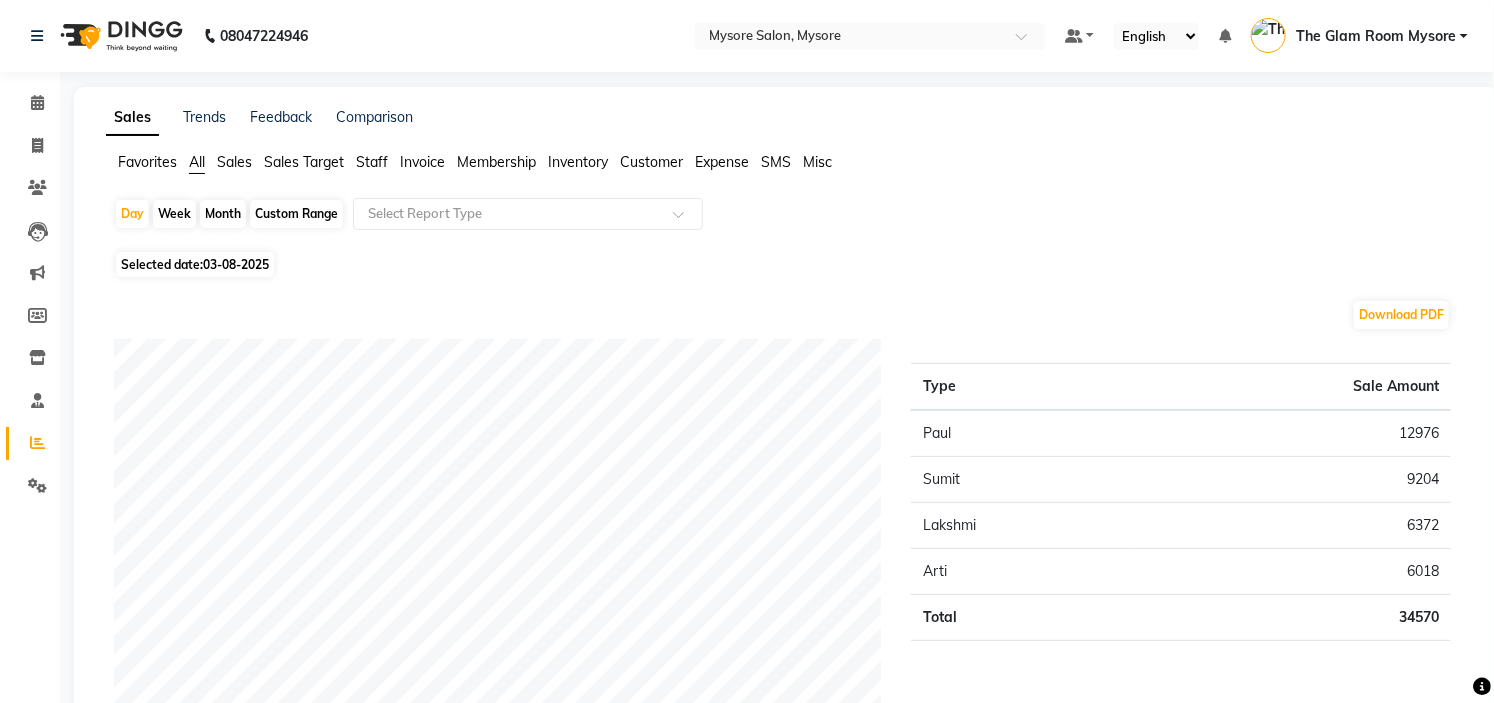 drag, startPoint x: 1400, startPoint y: 50, endPoint x: 1394, endPoint y: 35, distance: 16.155495 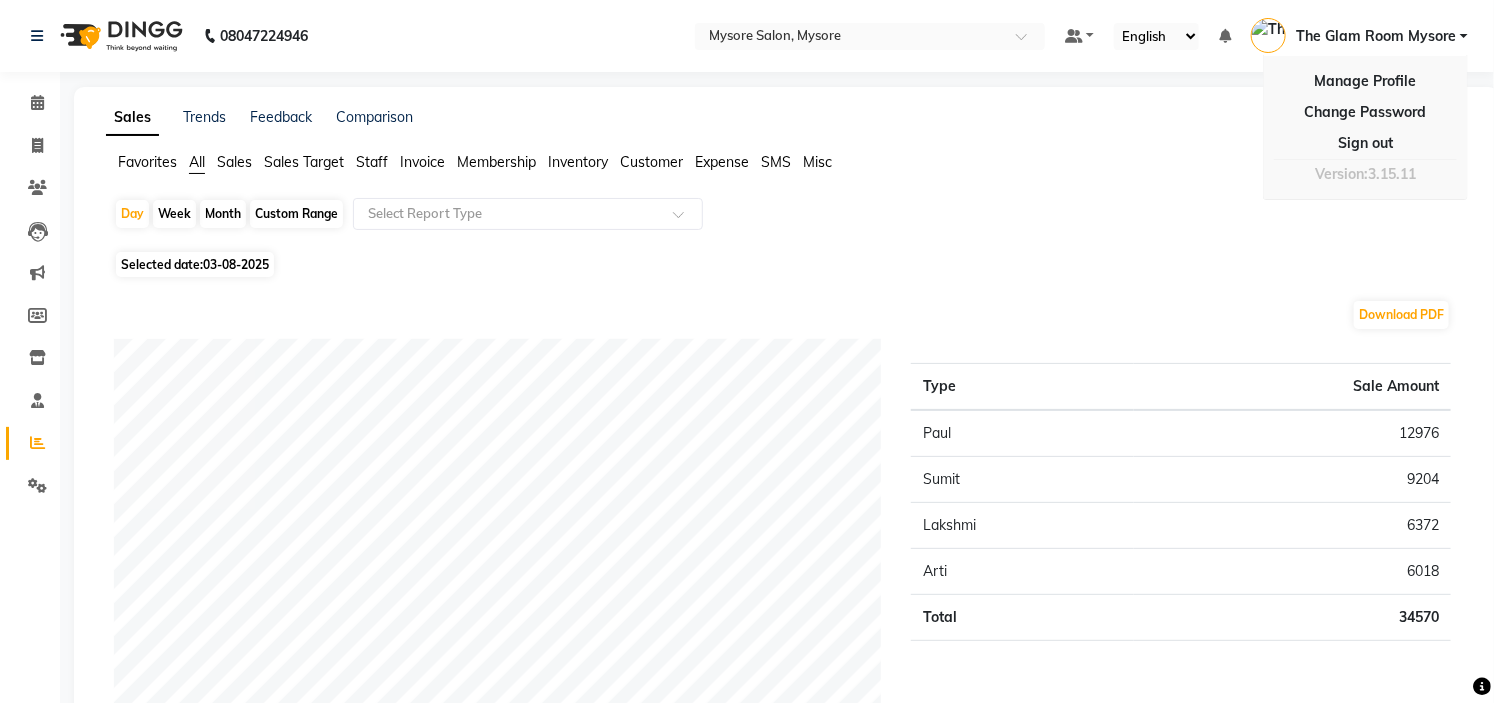 click on "The Glam Room Mysore" at bounding box center (1376, 36) 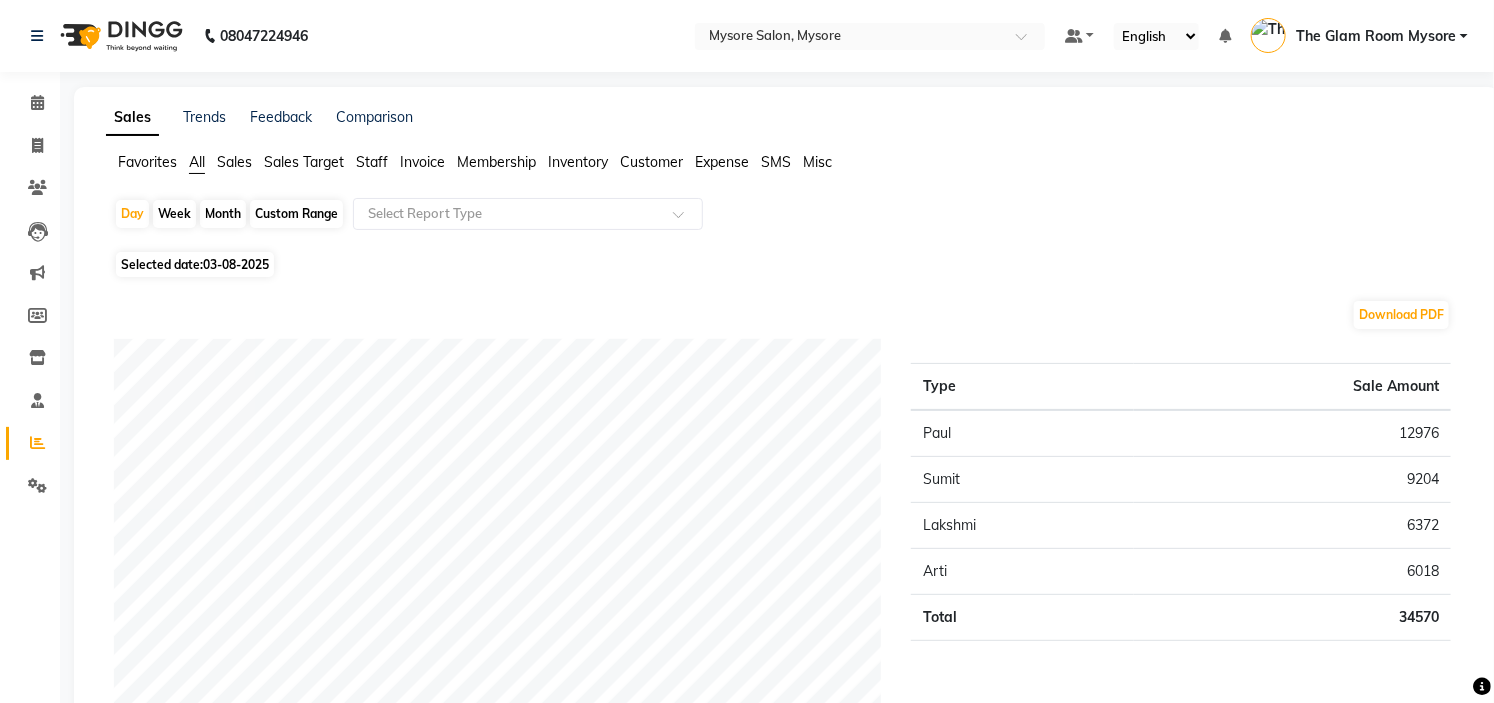 click on "The Glam Room Mysore" at bounding box center [1376, 36] 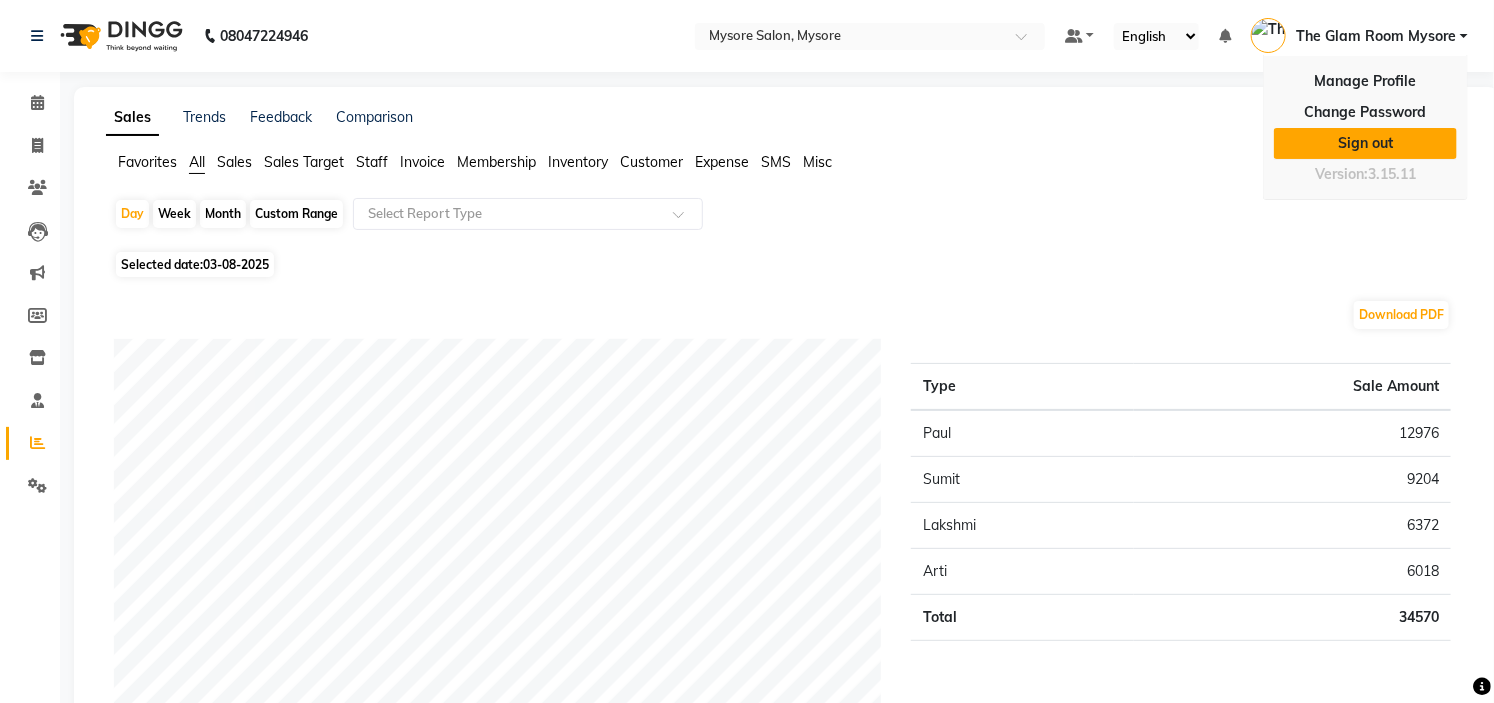 click on "Sign out" at bounding box center (1365, 143) 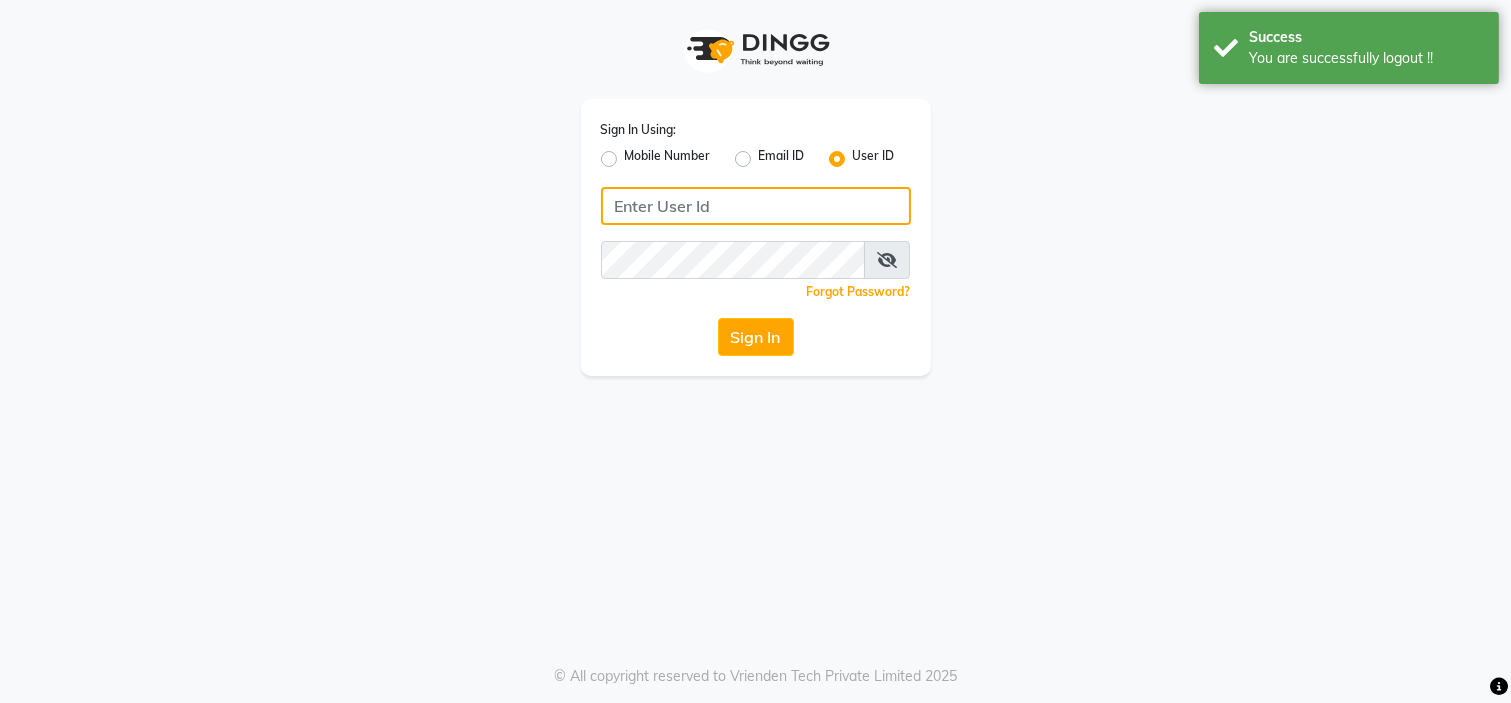 type on "[PHONE]" 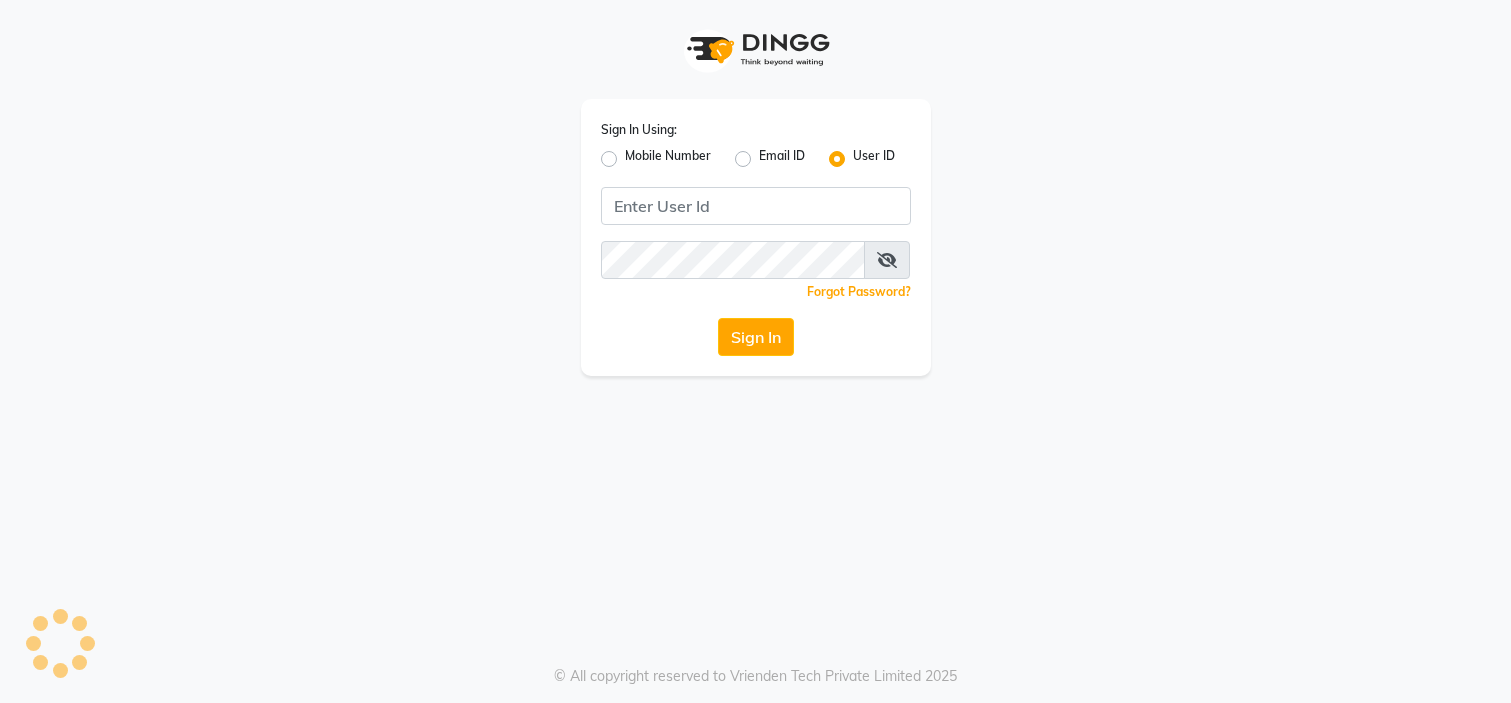 scroll, scrollTop: 0, scrollLeft: 0, axis: both 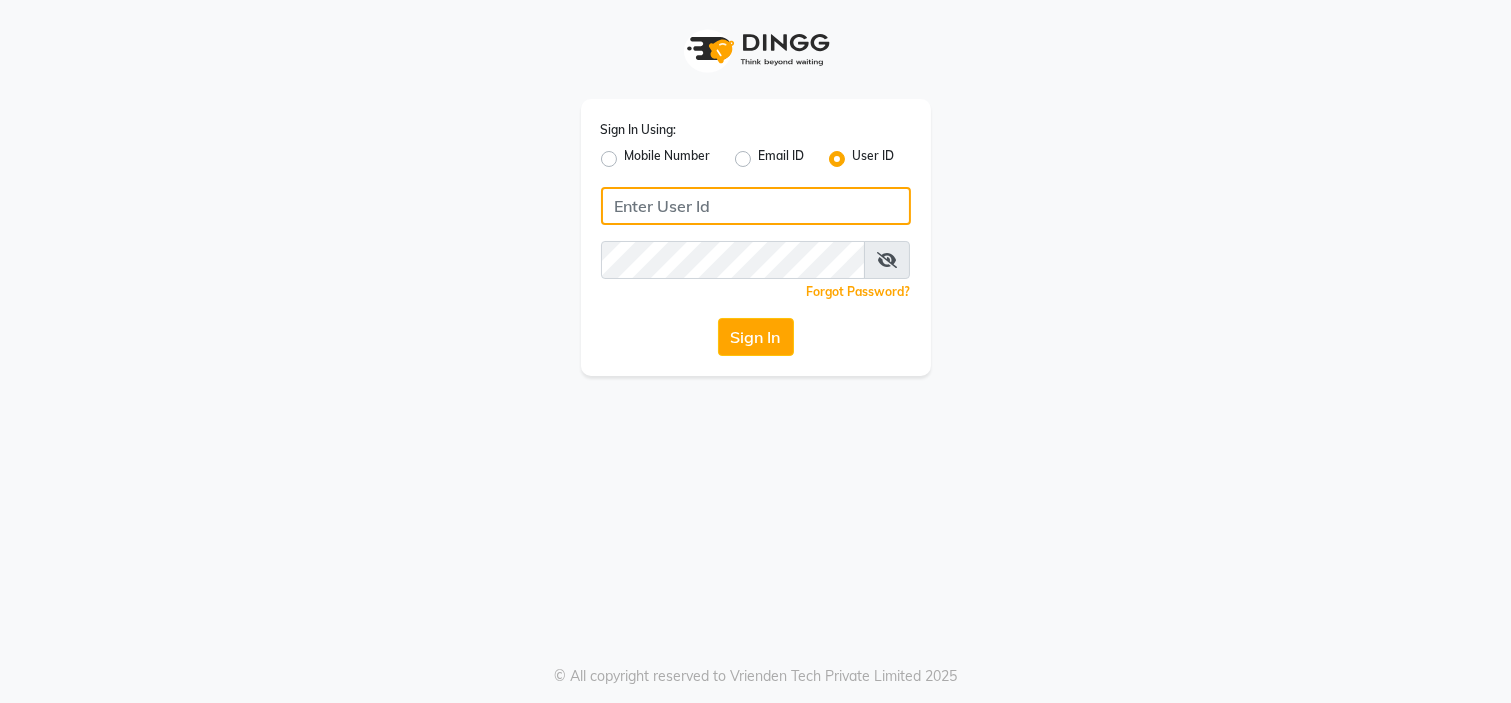 type on "[PHONE]" 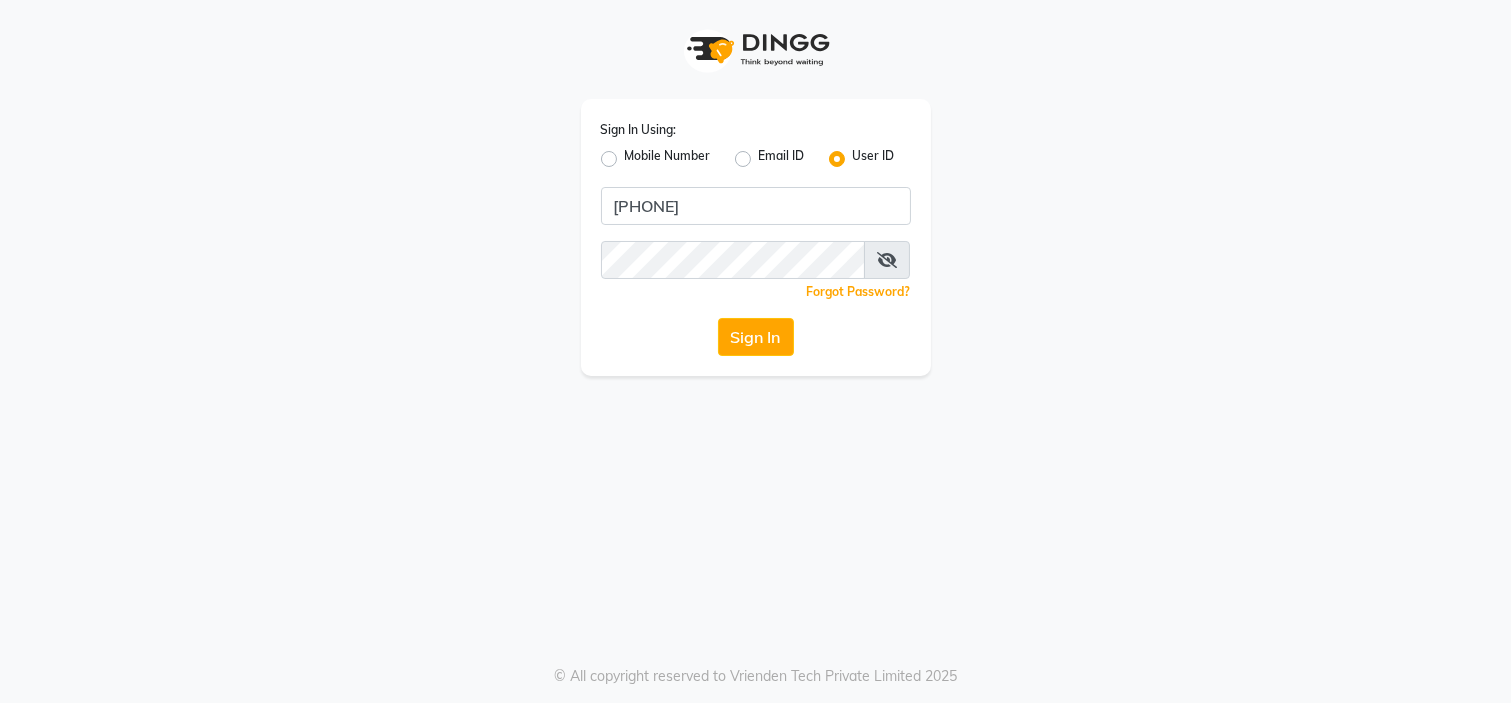click on "Mobile Number" 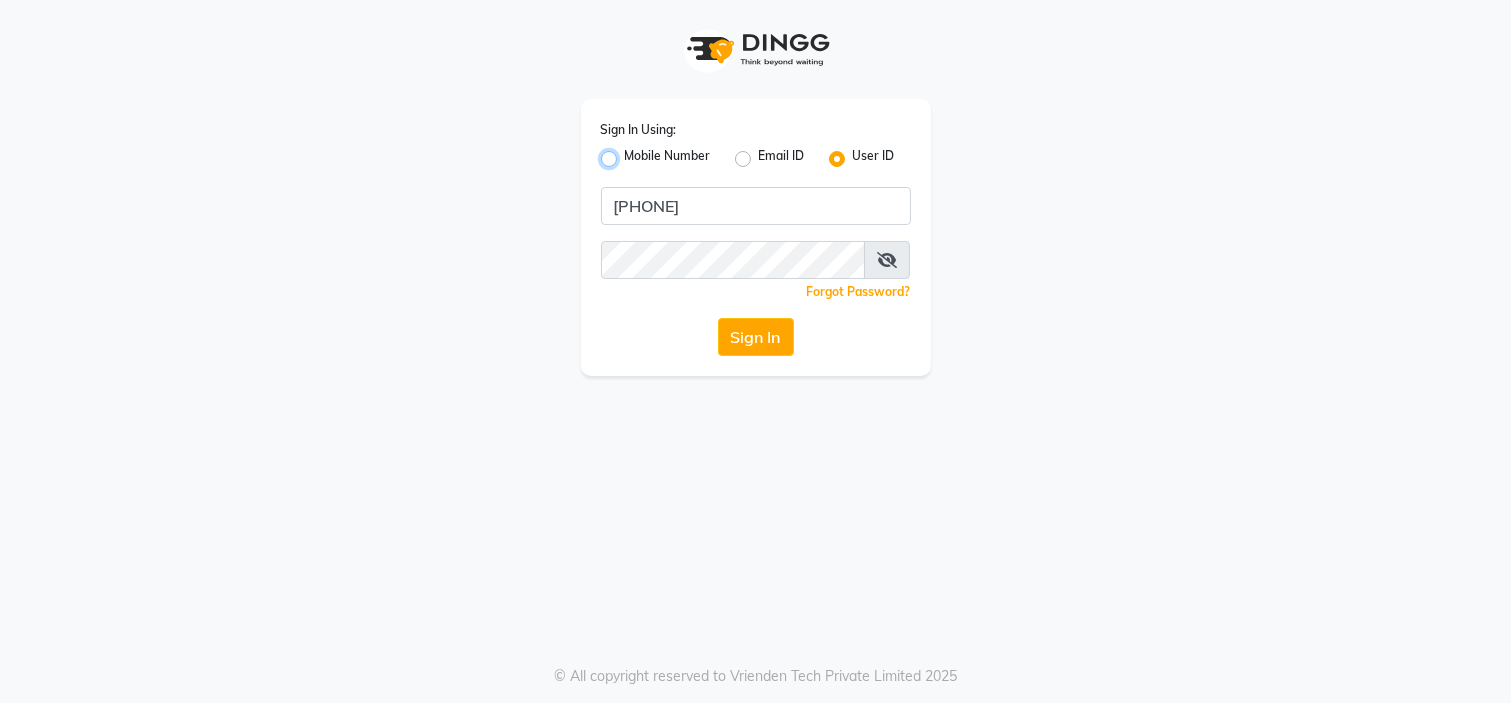 click on "Mobile Number" at bounding box center (631, 153) 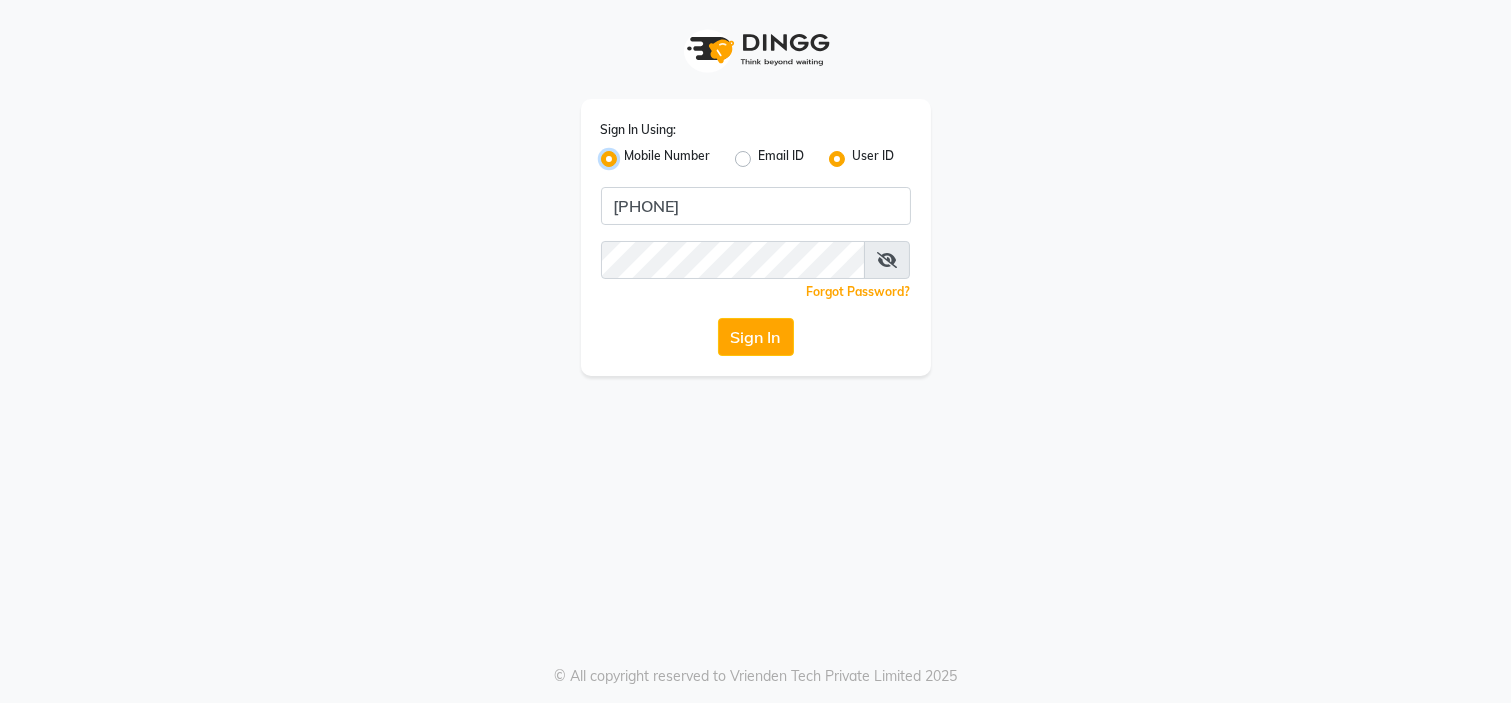 radio on "false" 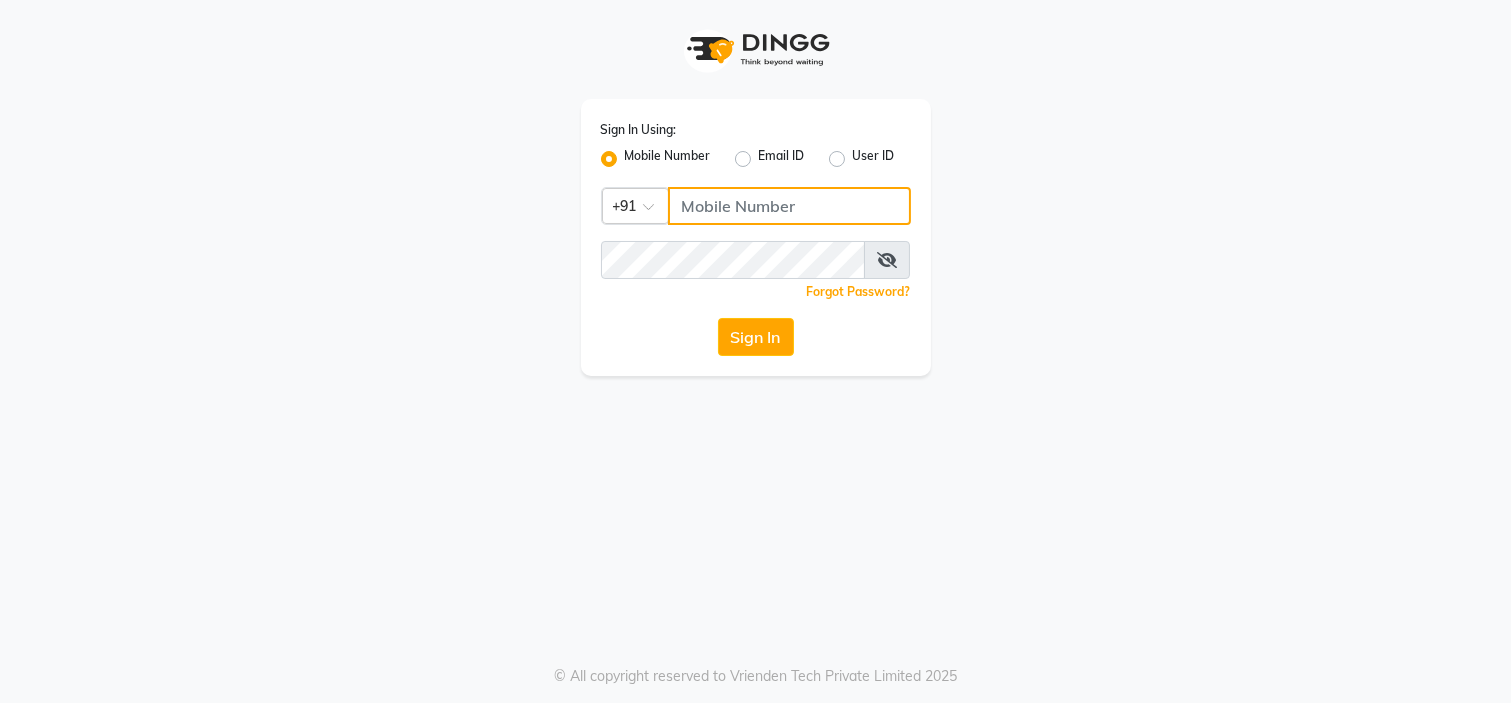 click on "Sign In Using: Mobile Number Email ID User ID Country Code × +91  Remember me Forgot Password?  Sign In" 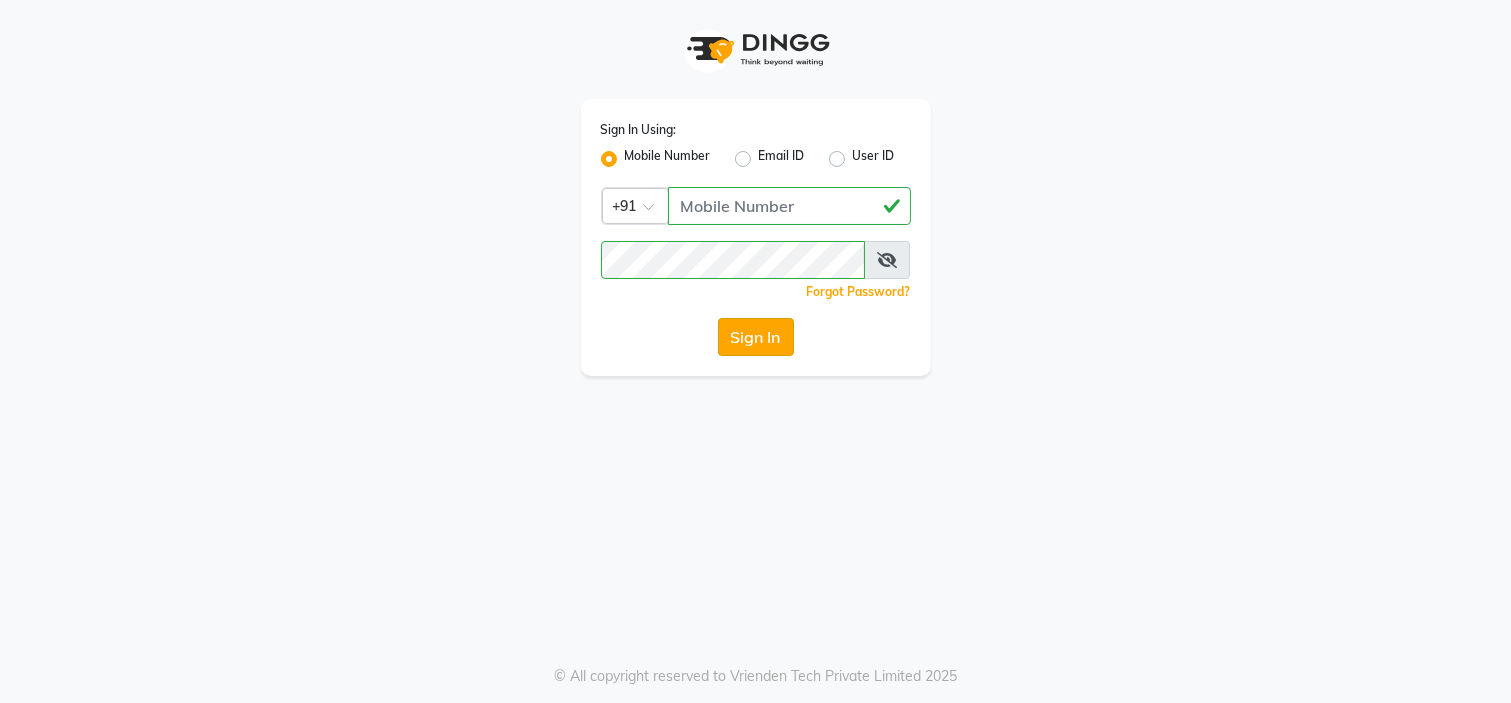 click on "Sign In" 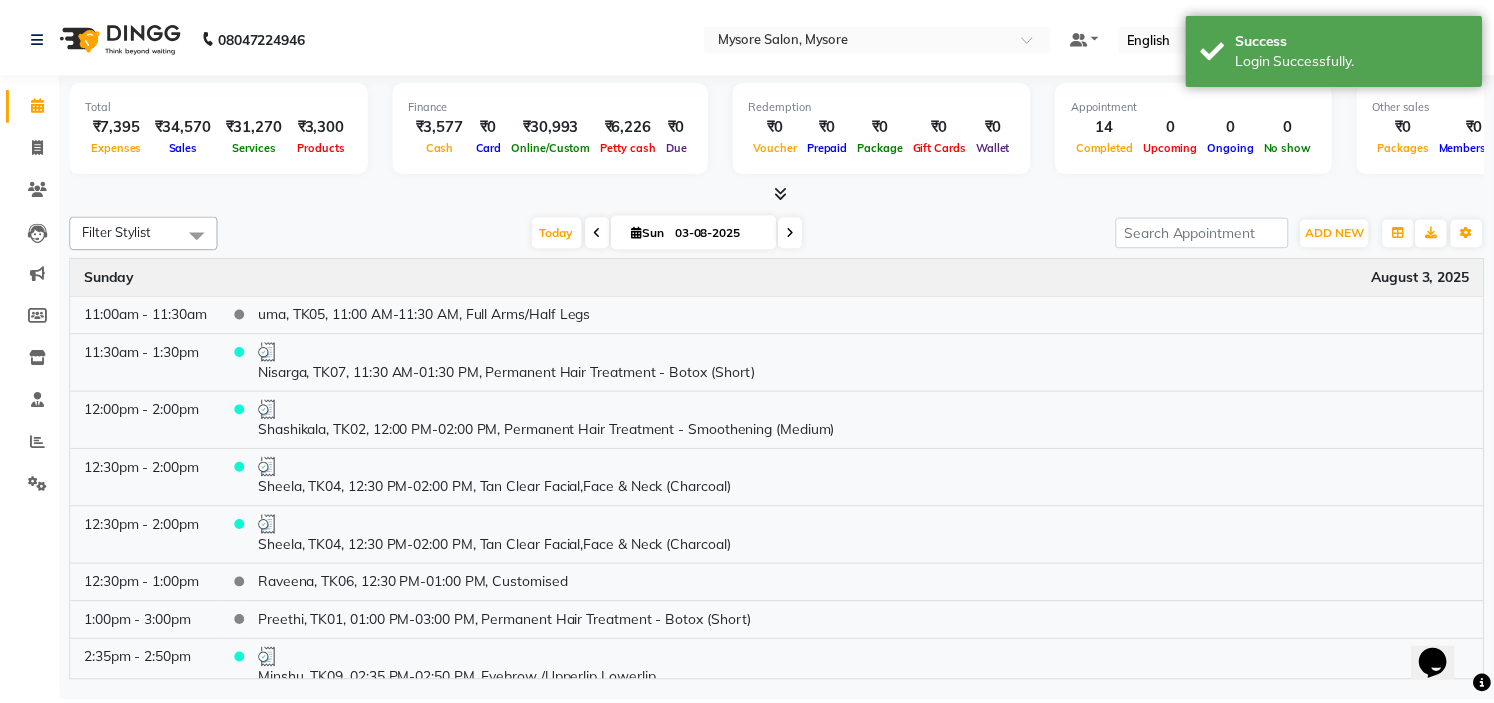 scroll, scrollTop: 0, scrollLeft: 0, axis: both 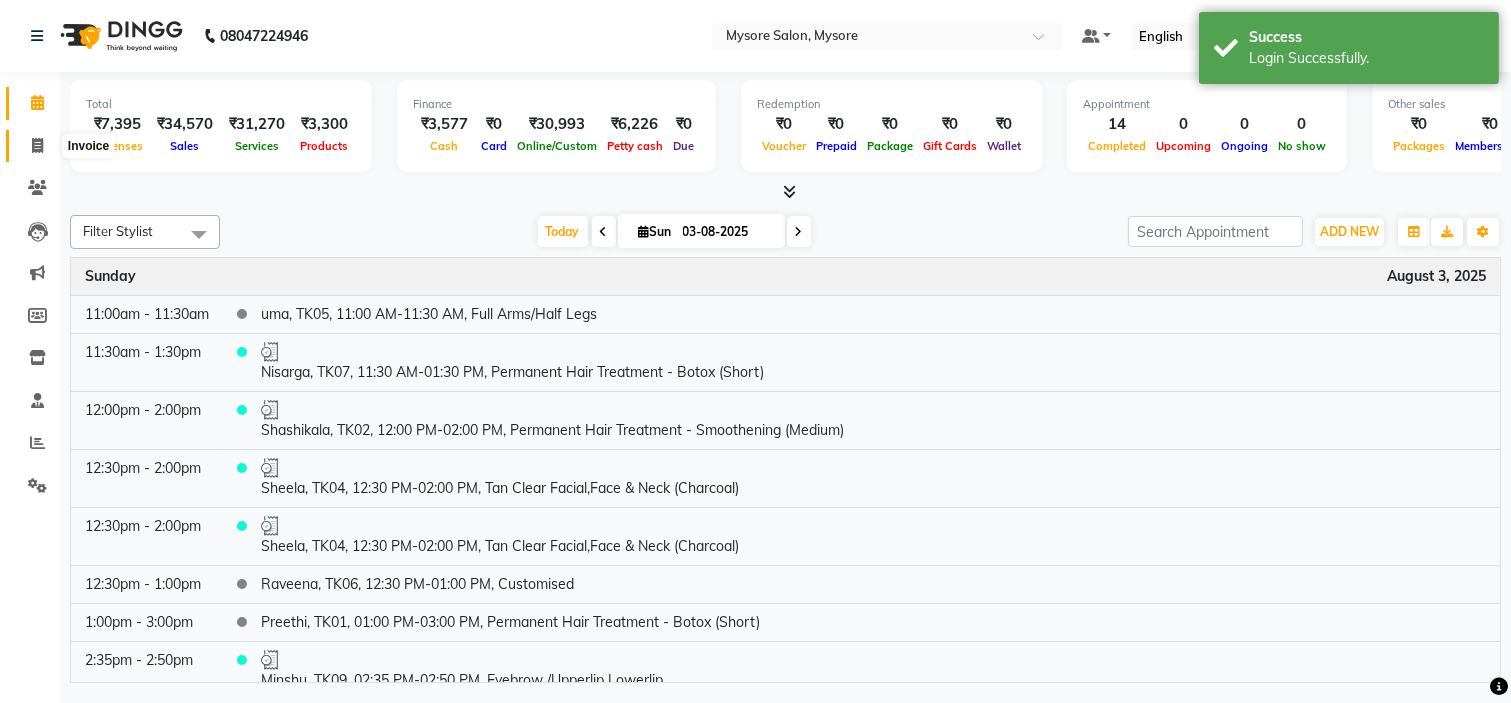 click 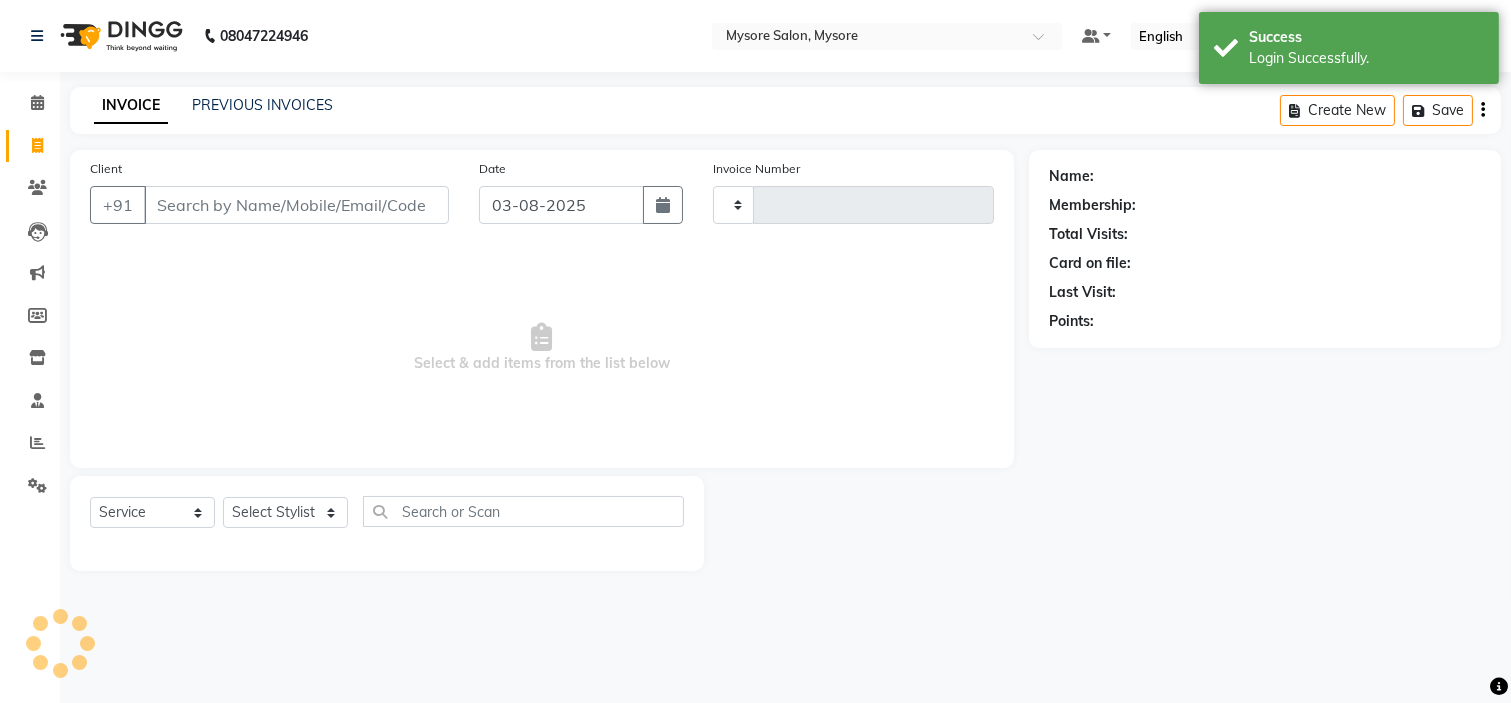 type on "0941" 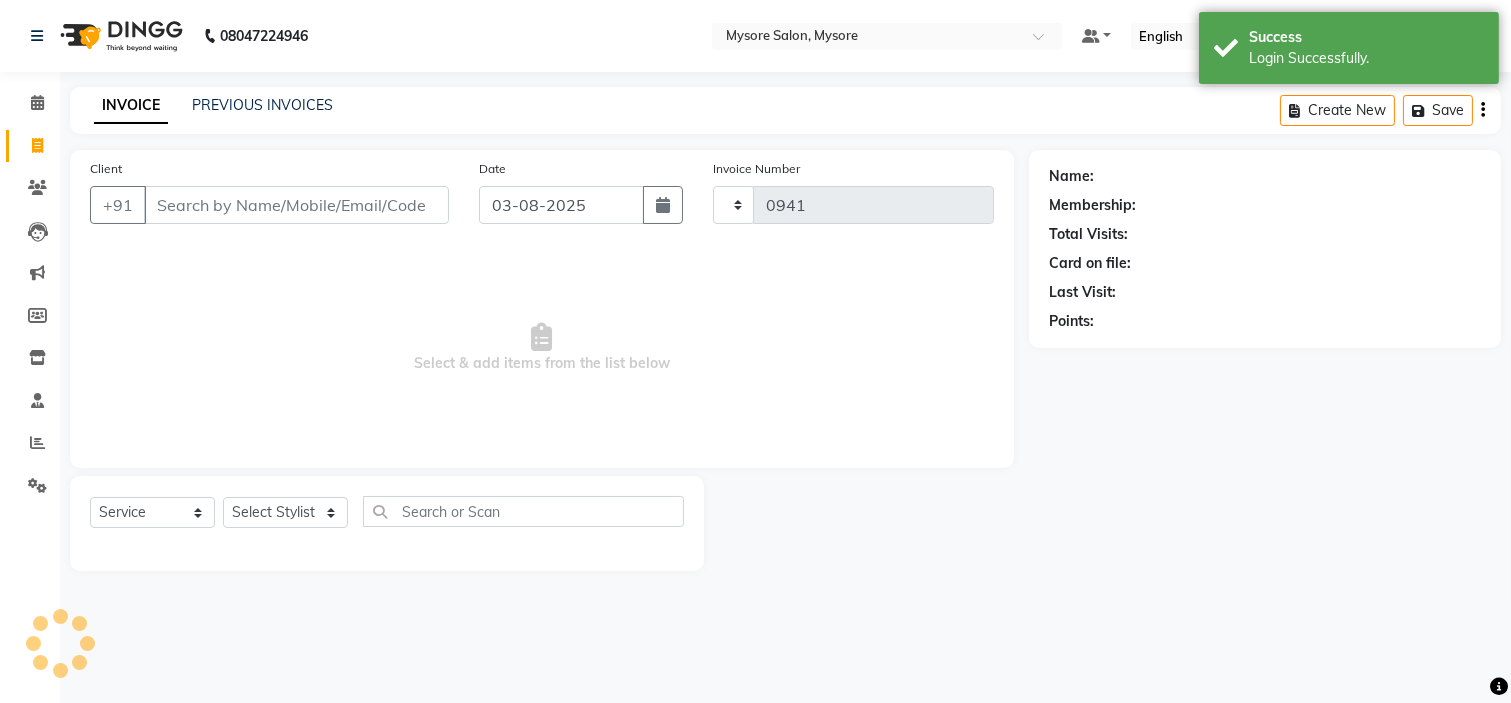 select on "4255" 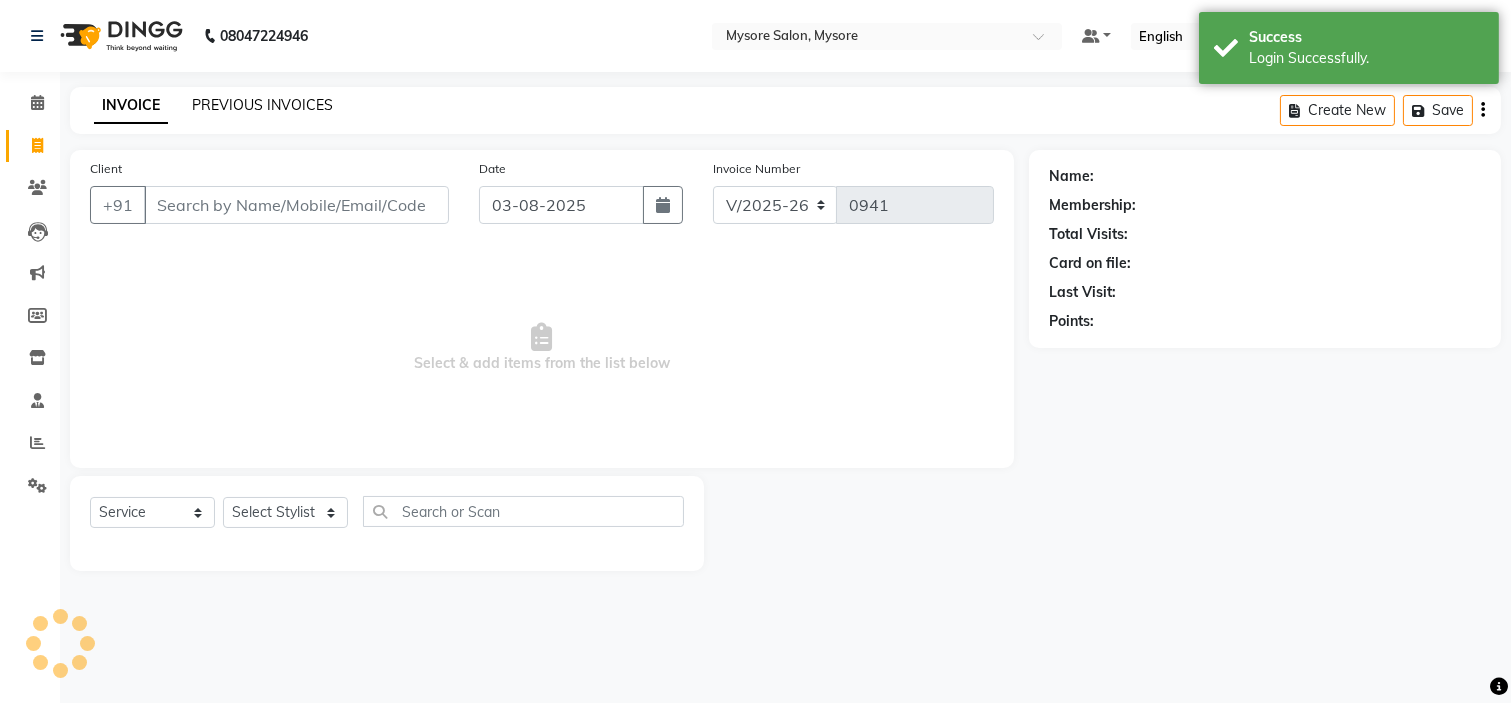 click on "PREVIOUS INVOICES" 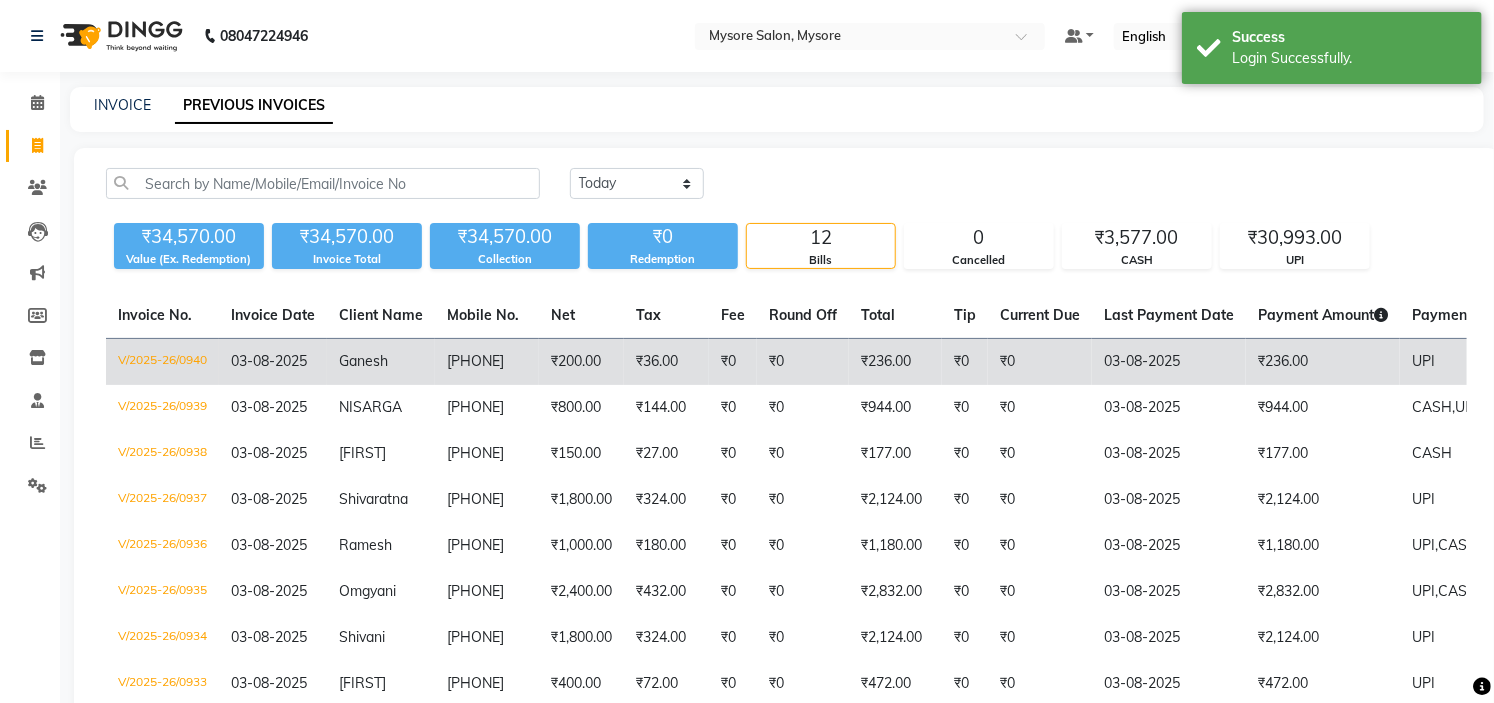 click on "₹36.00" 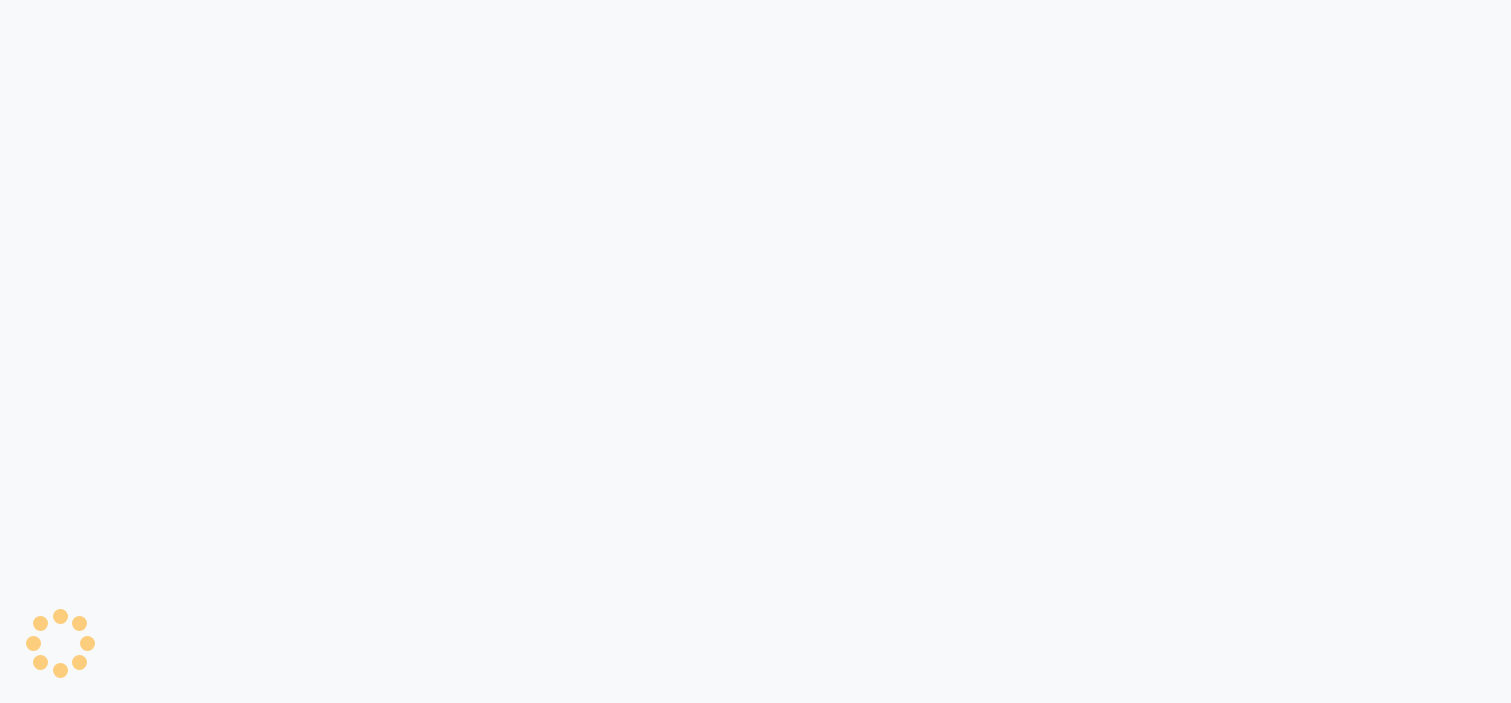 scroll, scrollTop: 0, scrollLeft: 0, axis: both 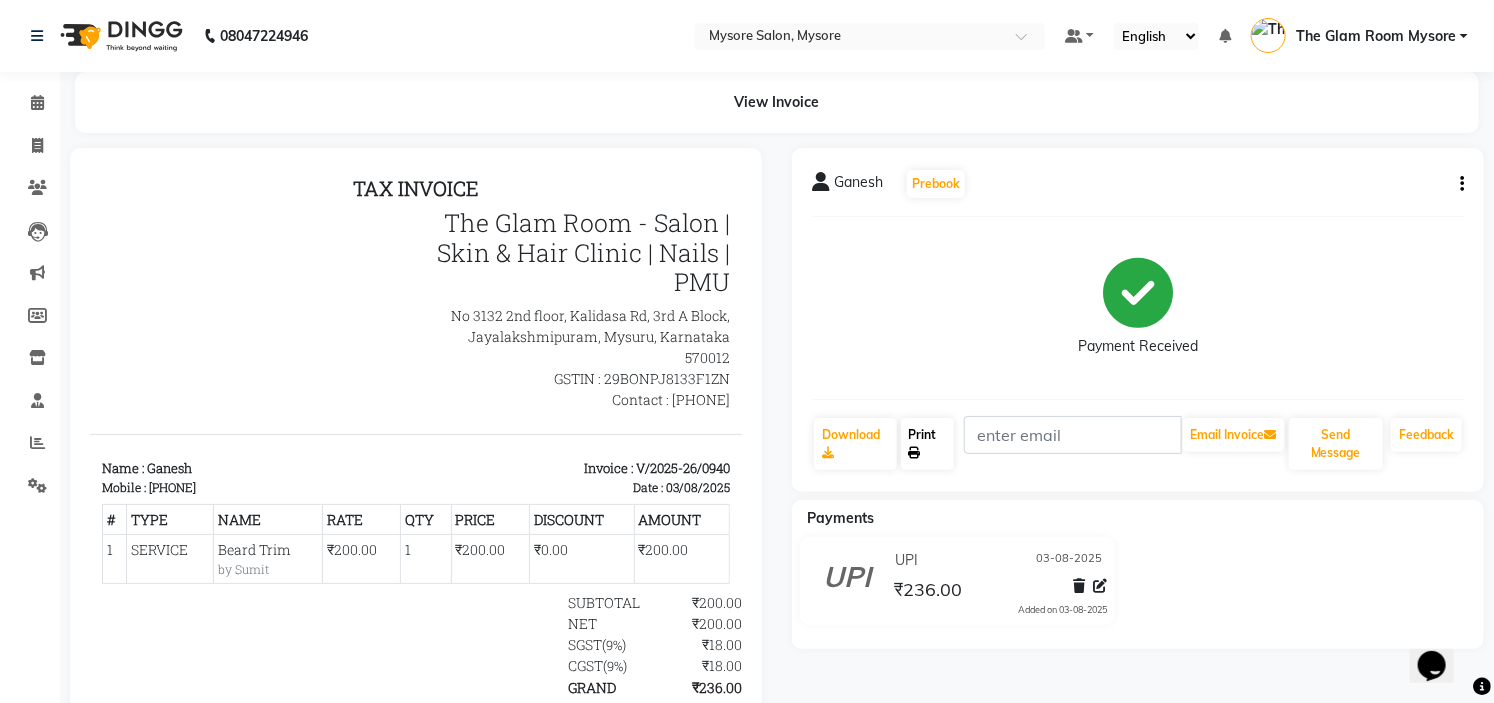 click on "Print" 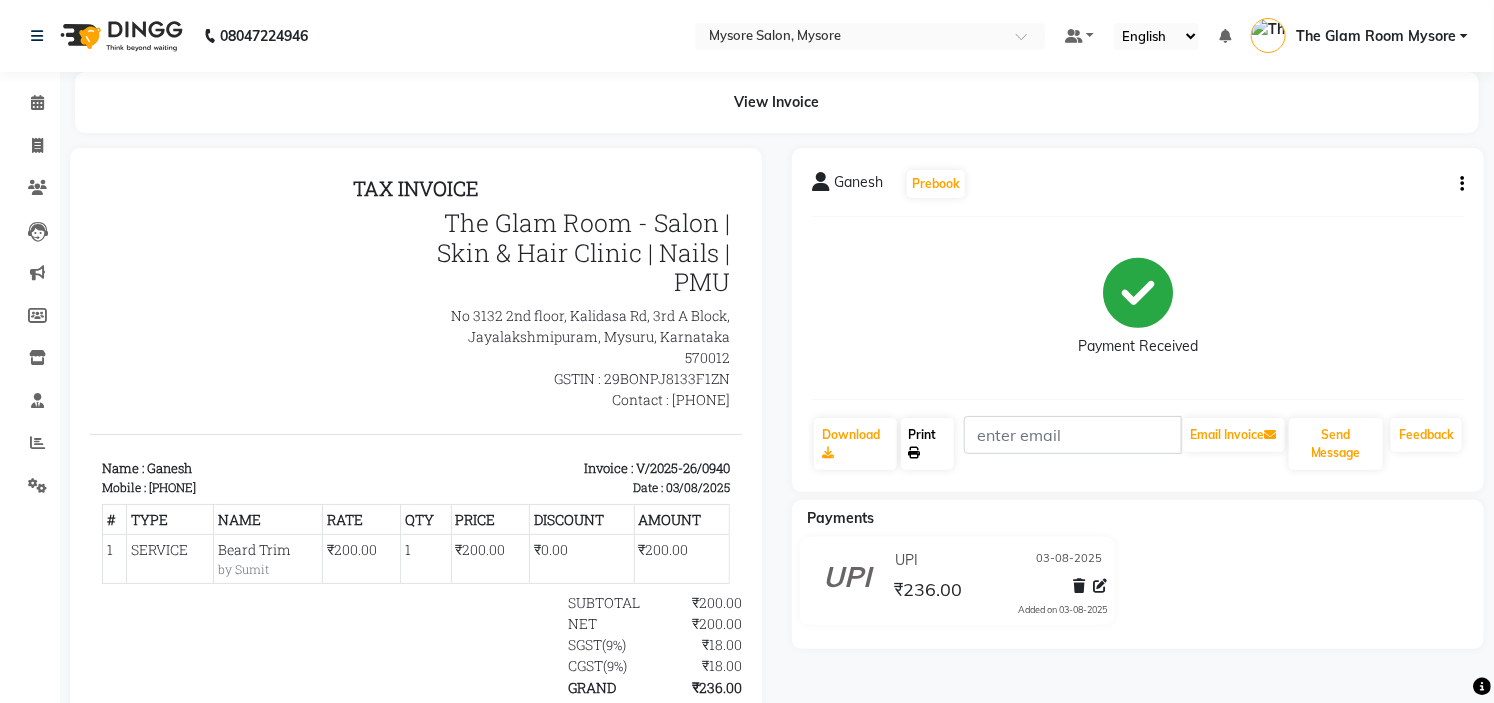 click on "Print" 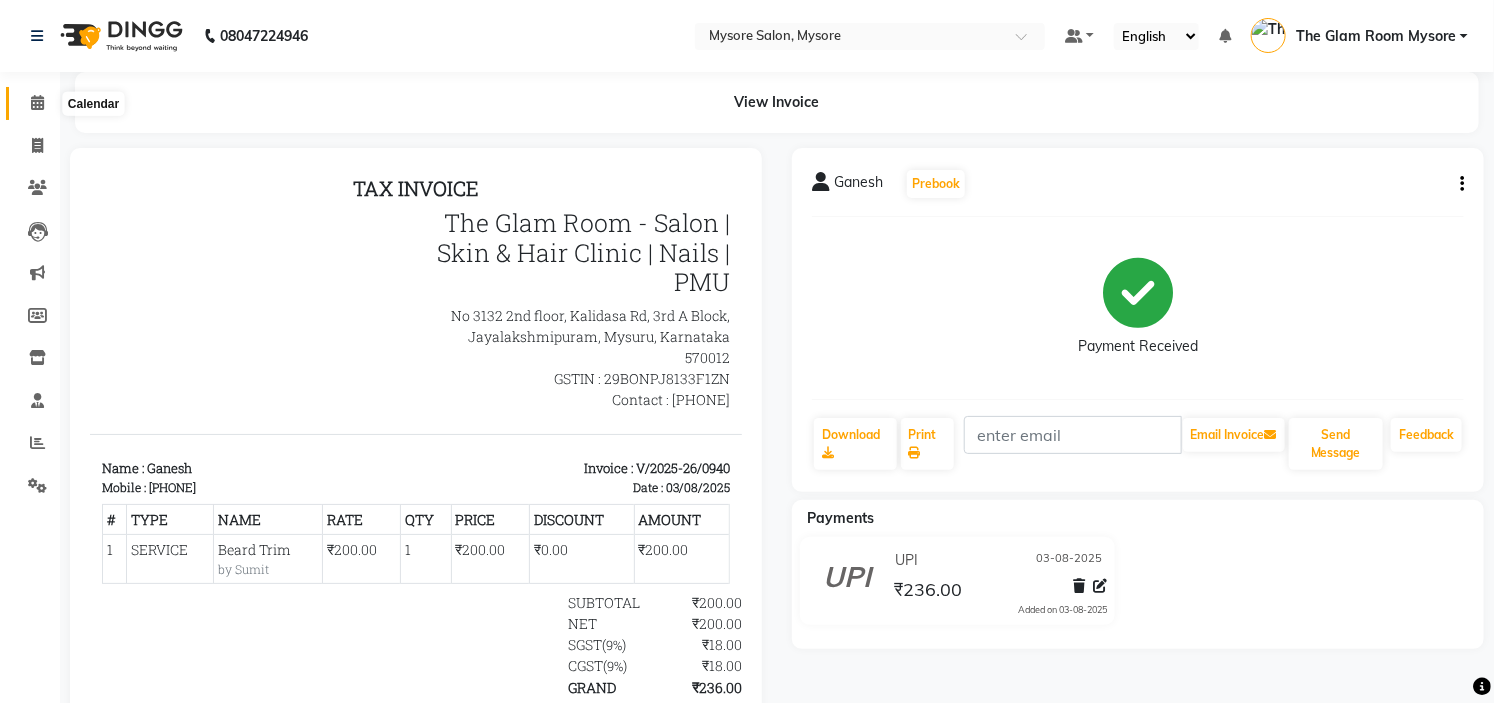 click 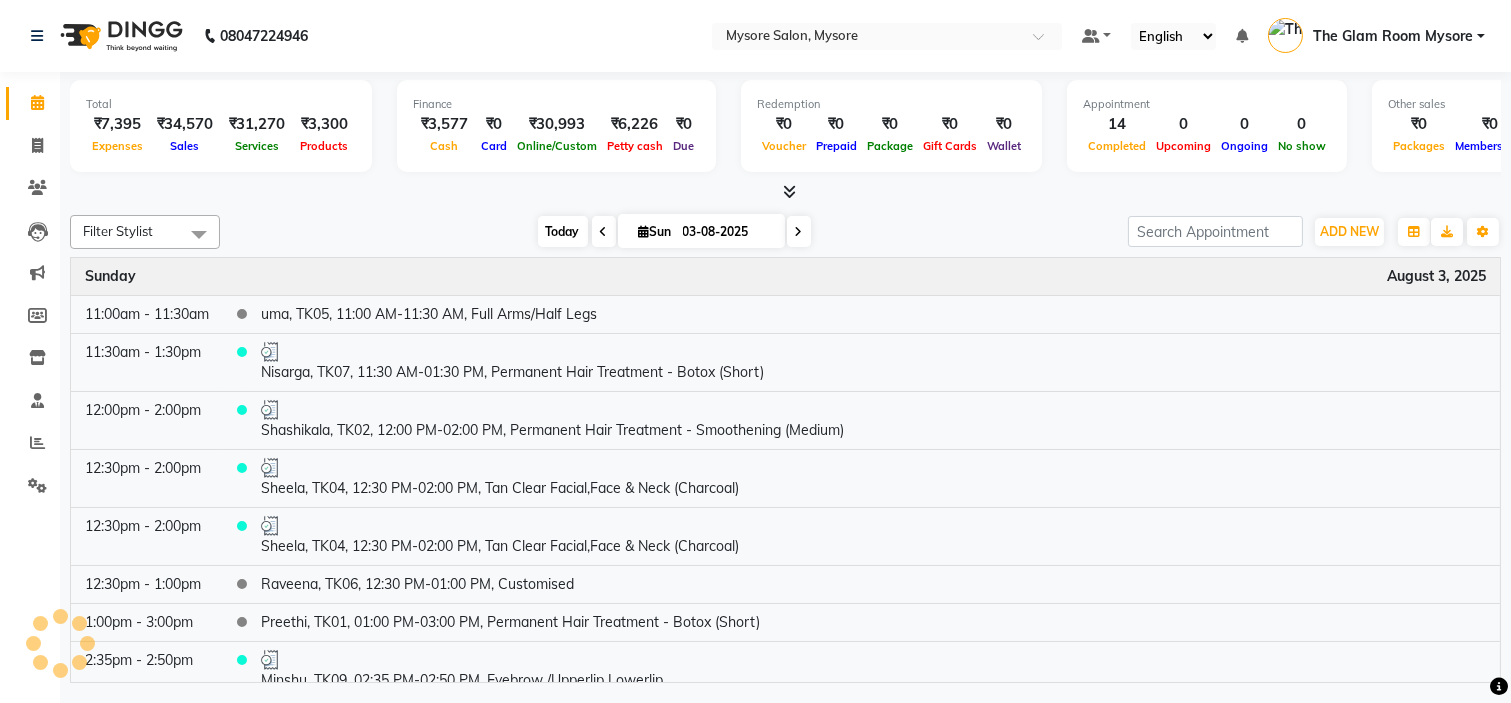 click on "Today" at bounding box center (563, 231) 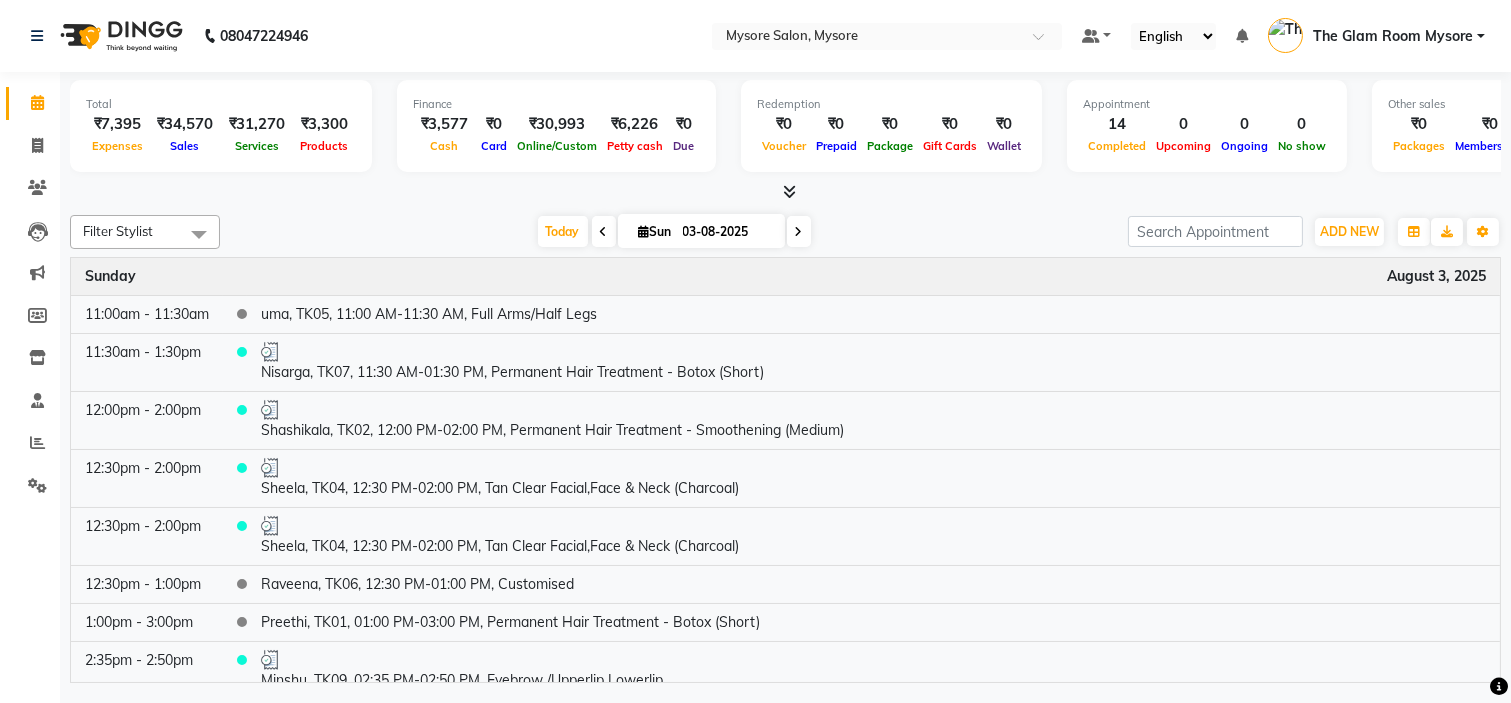 click on "The Glam Room Mysore" at bounding box center (1393, 36) 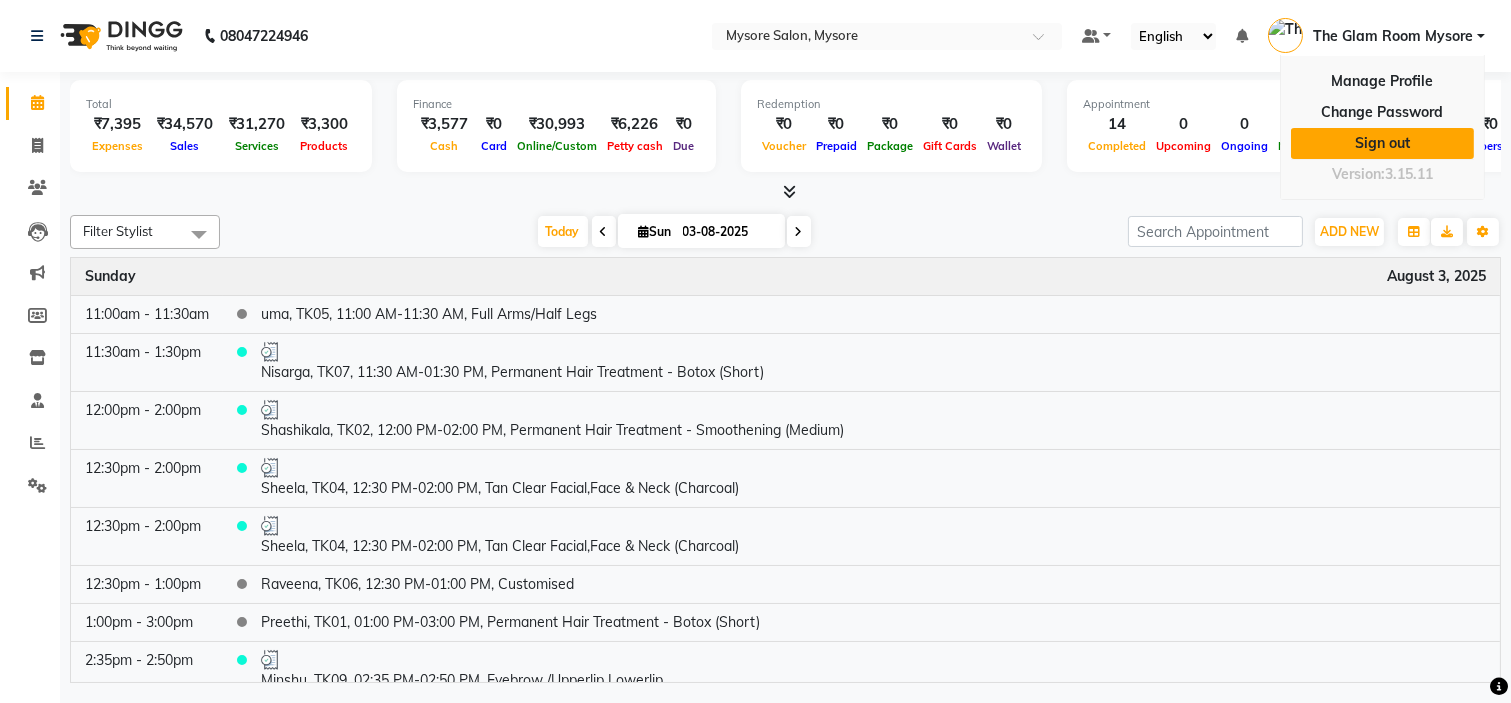 click on "Sign out" at bounding box center (1382, 143) 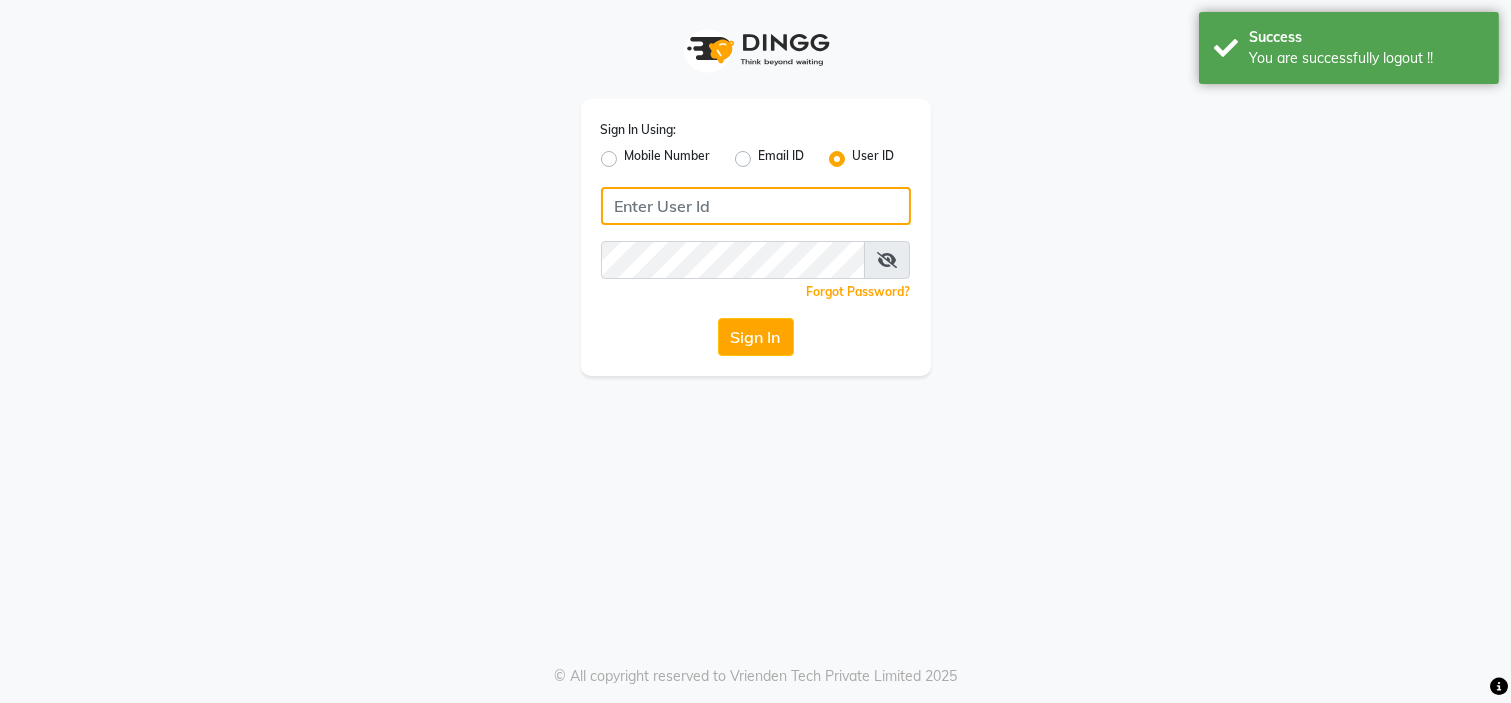 type on "[PHONE]" 